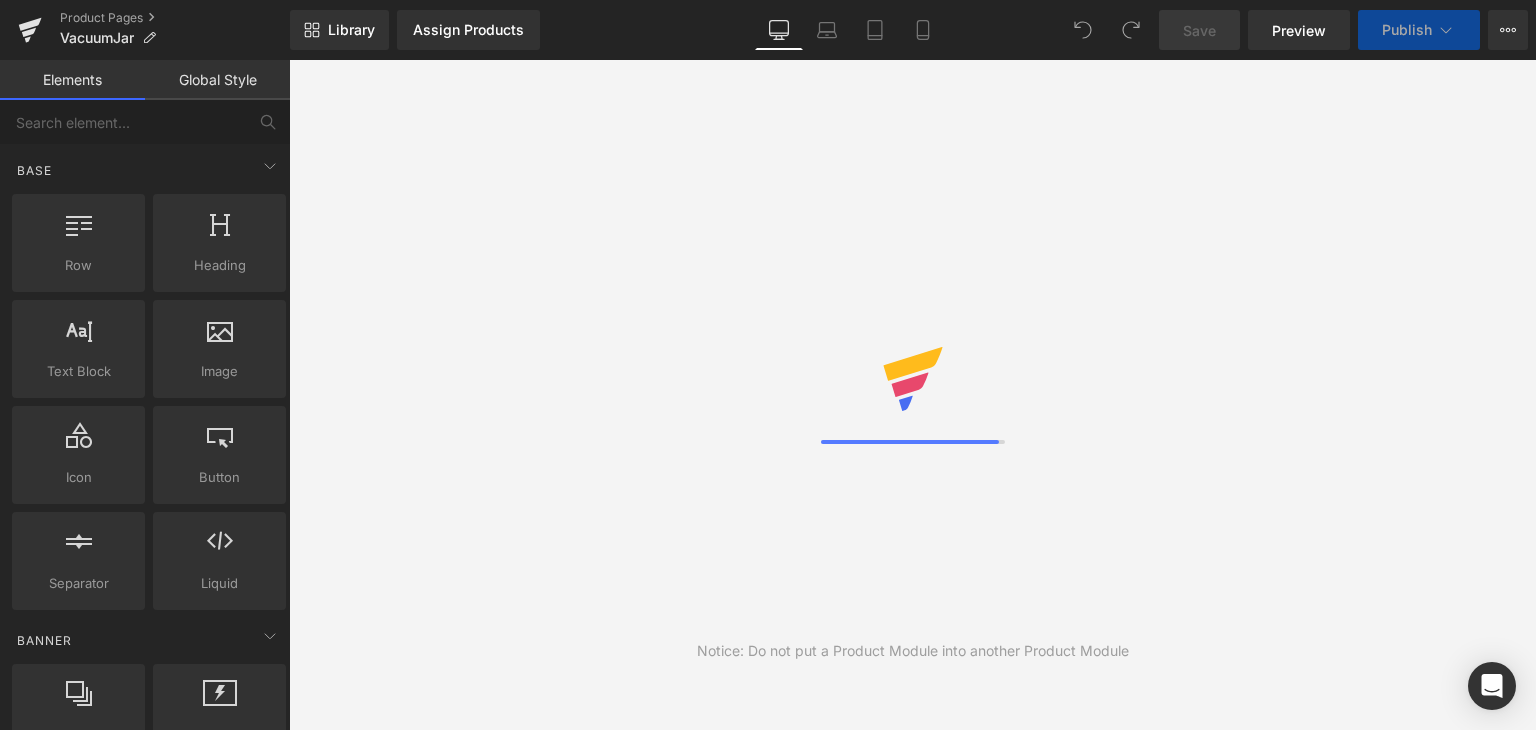 scroll, scrollTop: 0, scrollLeft: 0, axis: both 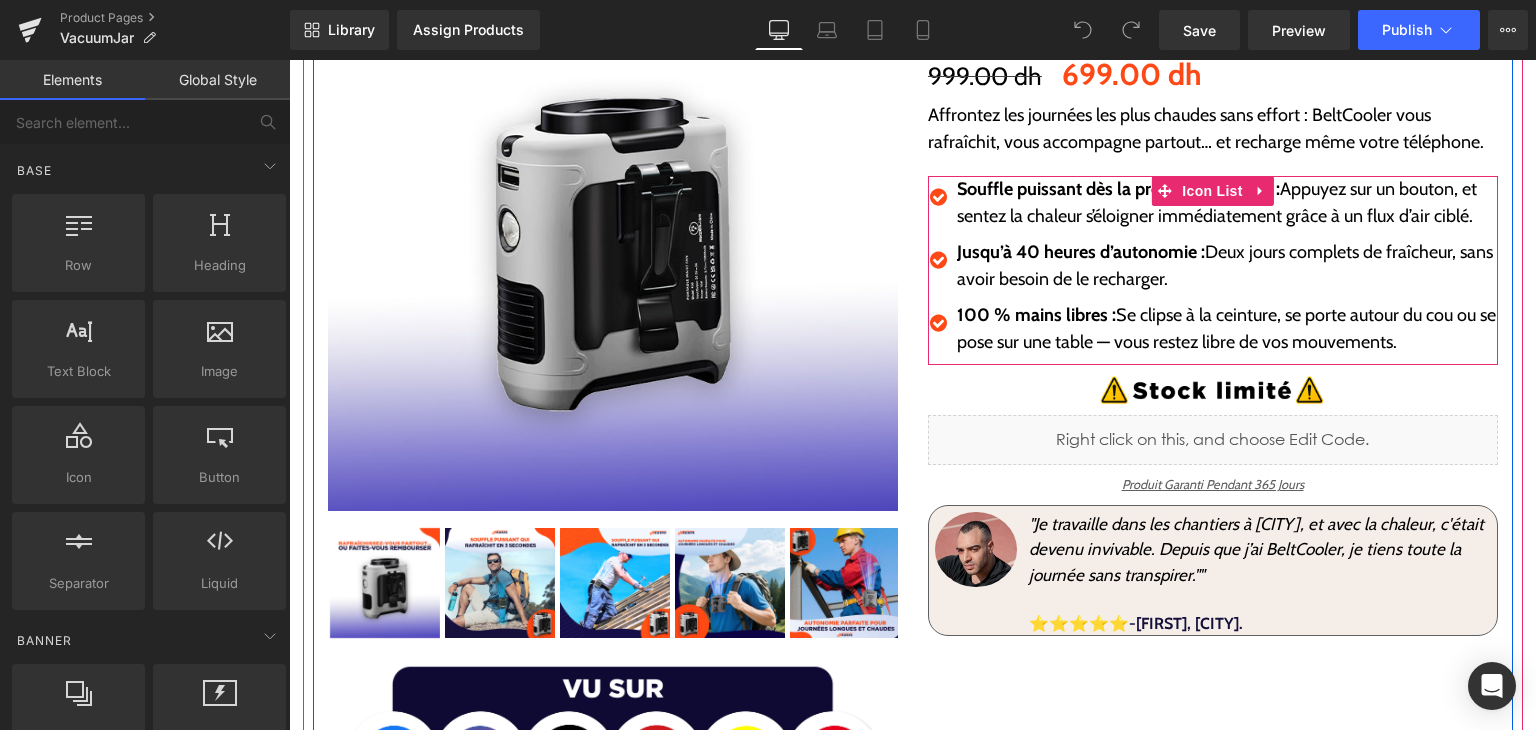 click on "Icon
Souffle puissant dès la première seconde :  Appuyez sur un bouton, et sentez la chaleur s’éloigner immédiatement grâce à un flux d’air ciblé.
Text Block
Icon
Jusqu’à 40 heures d’autonomie :
Text Block         Icon" at bounding box center (1213, 270) 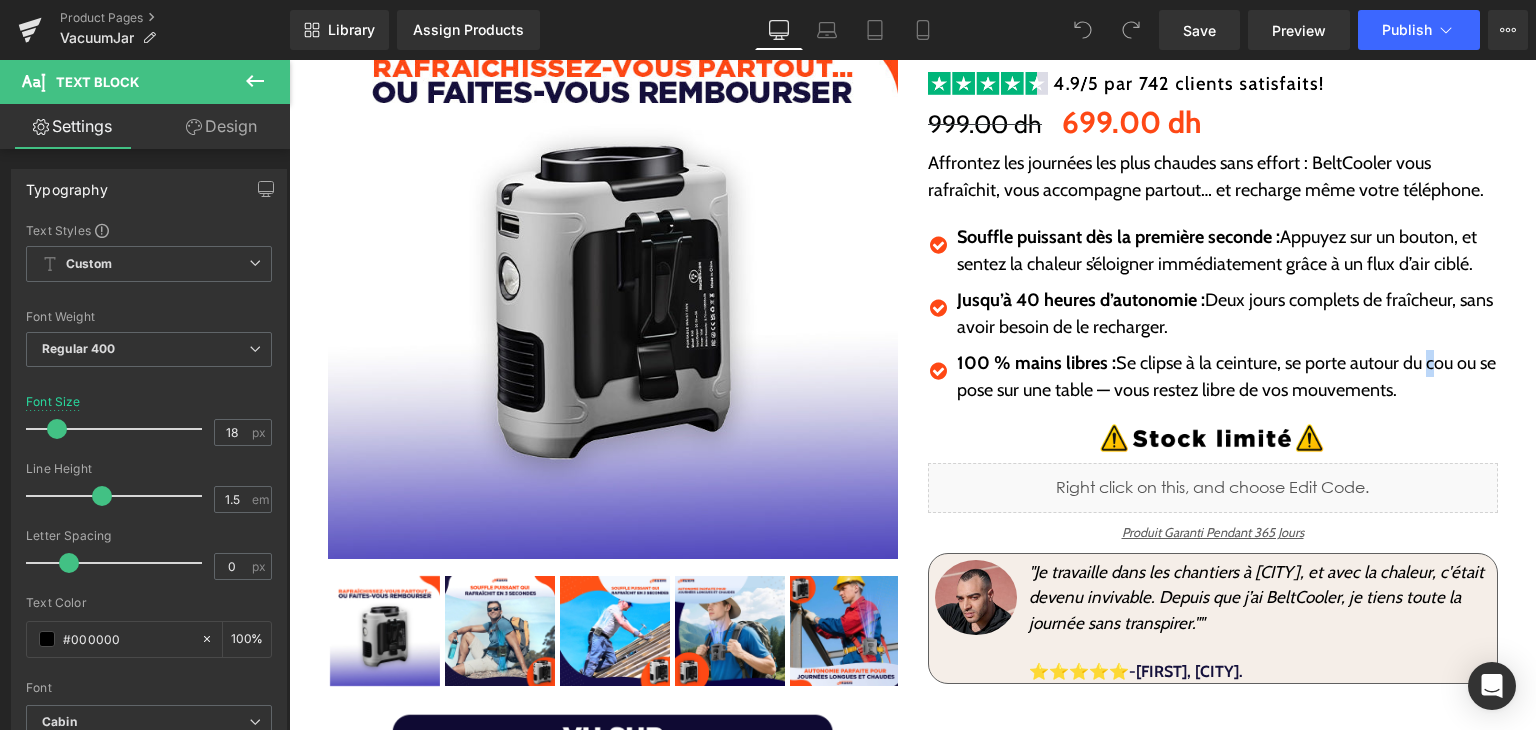 scroll, scrollTop: 40, scrollLeft: 0, axis: vertical 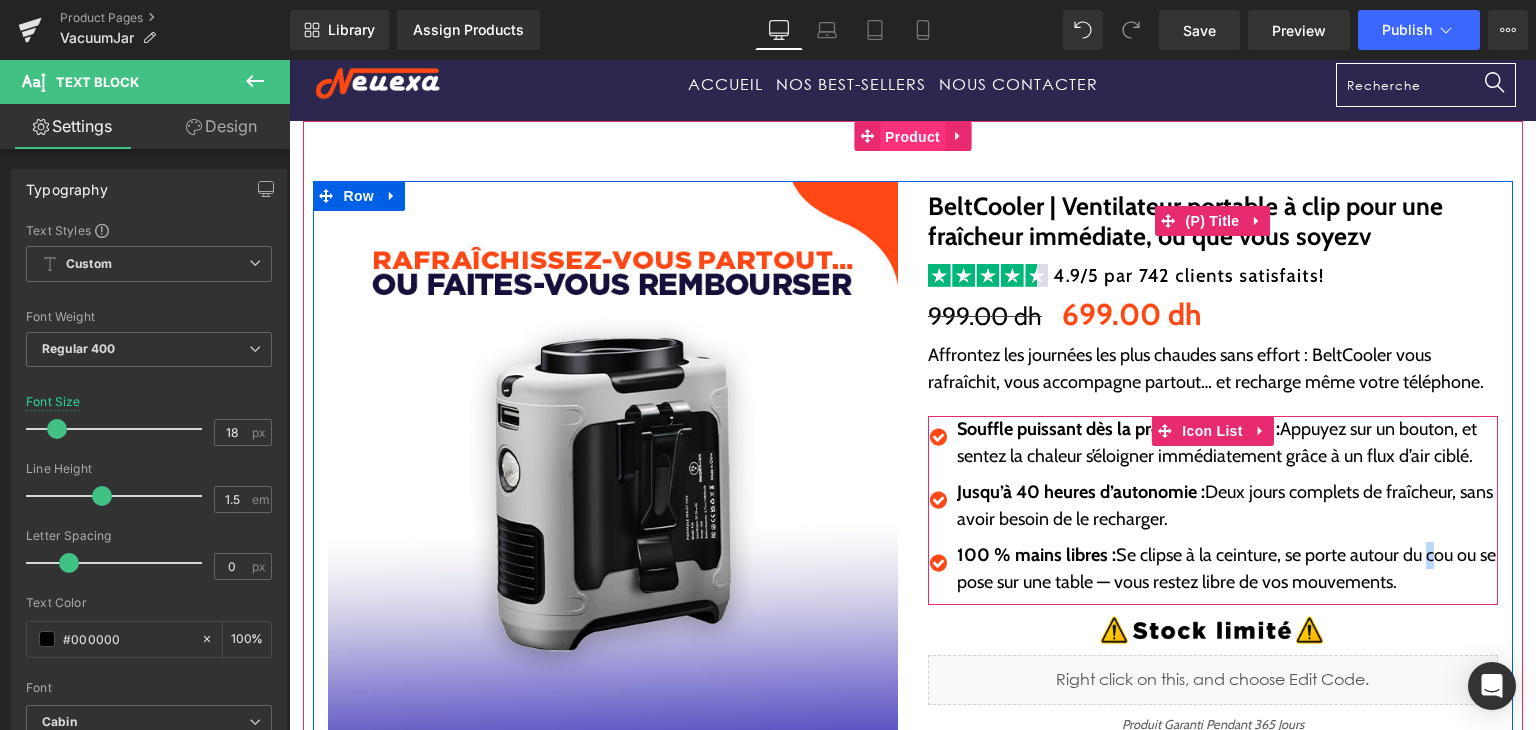 click on "Product" at bounding box center (912, 137) 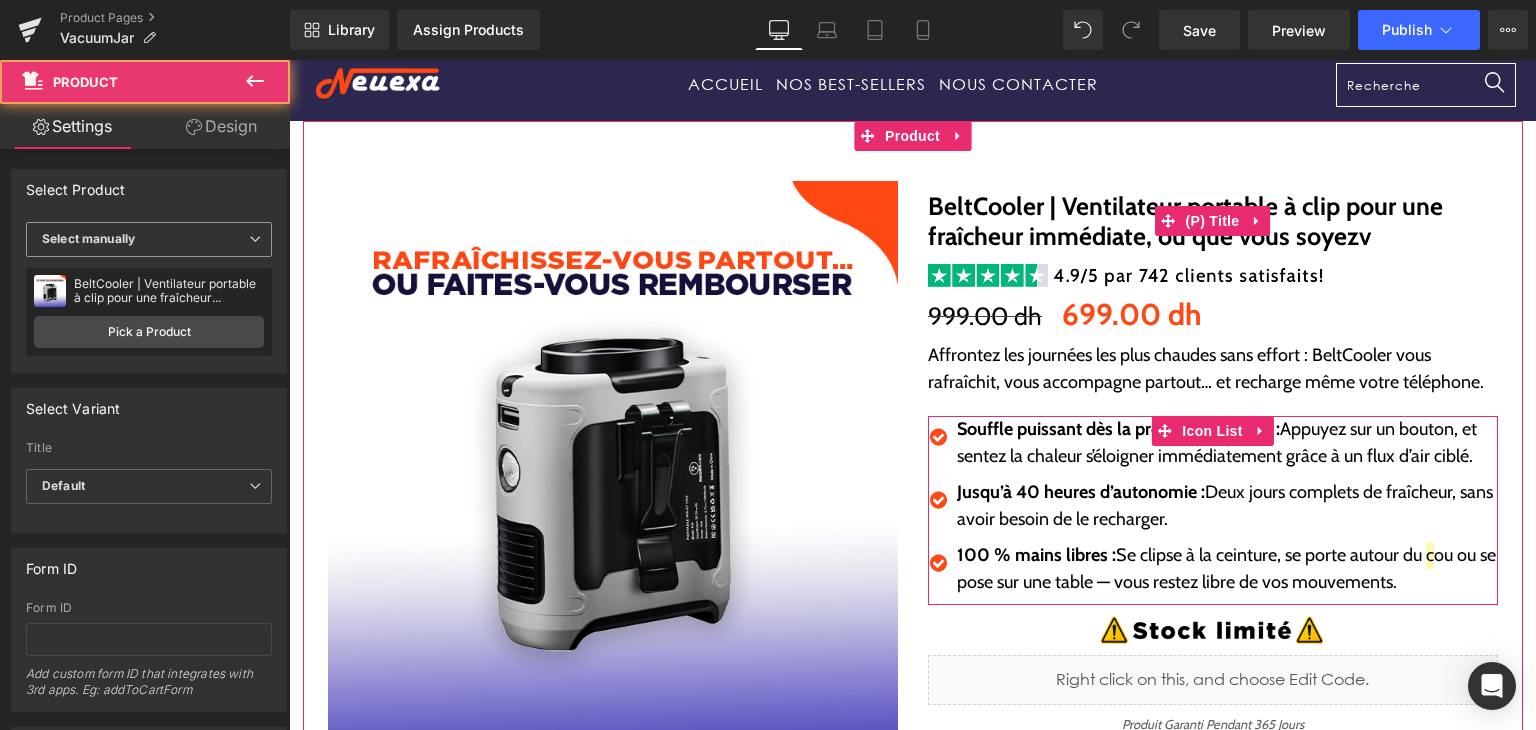 click on "Select manually" at bounding box center (88, 238) 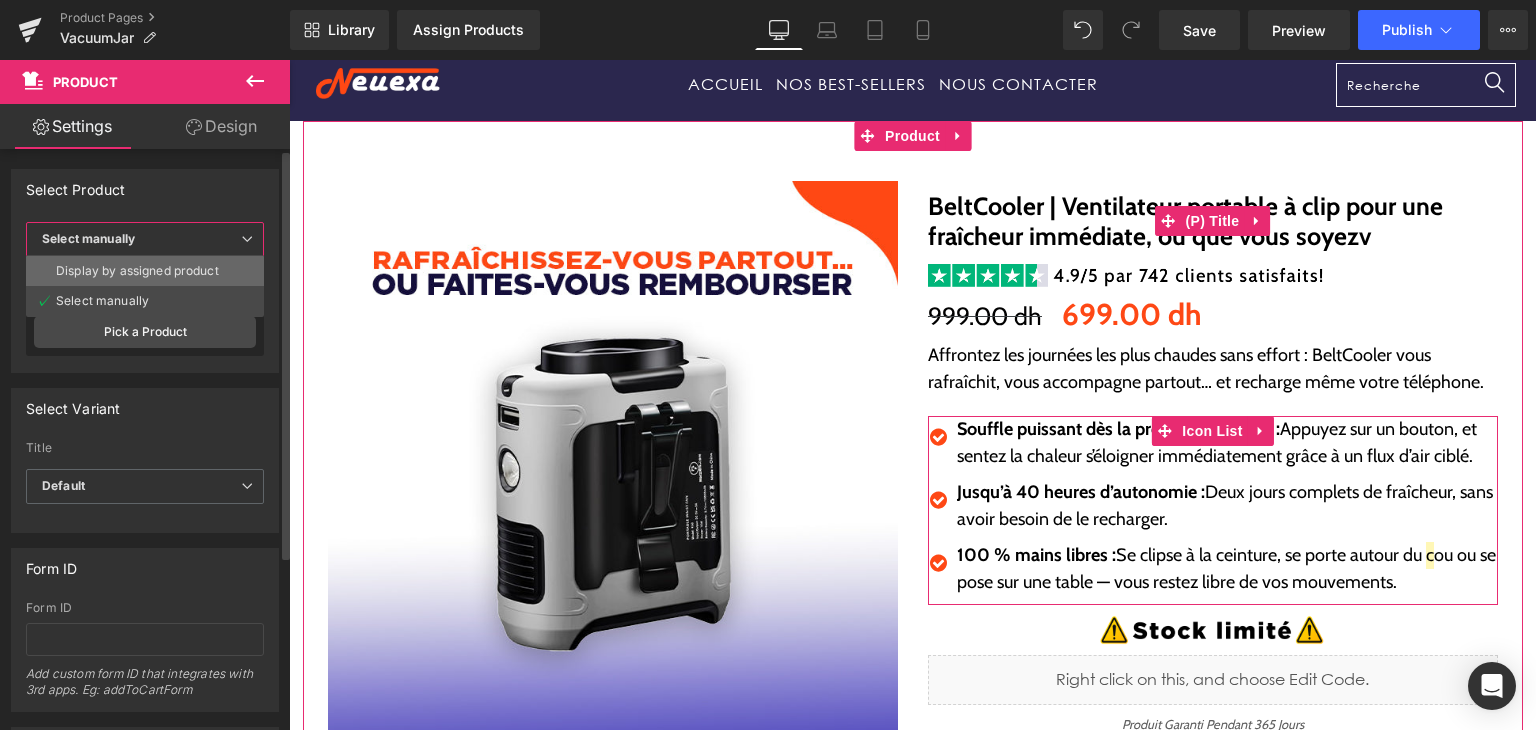 click on "Display by assigned product" at bounding box center [137, 271] 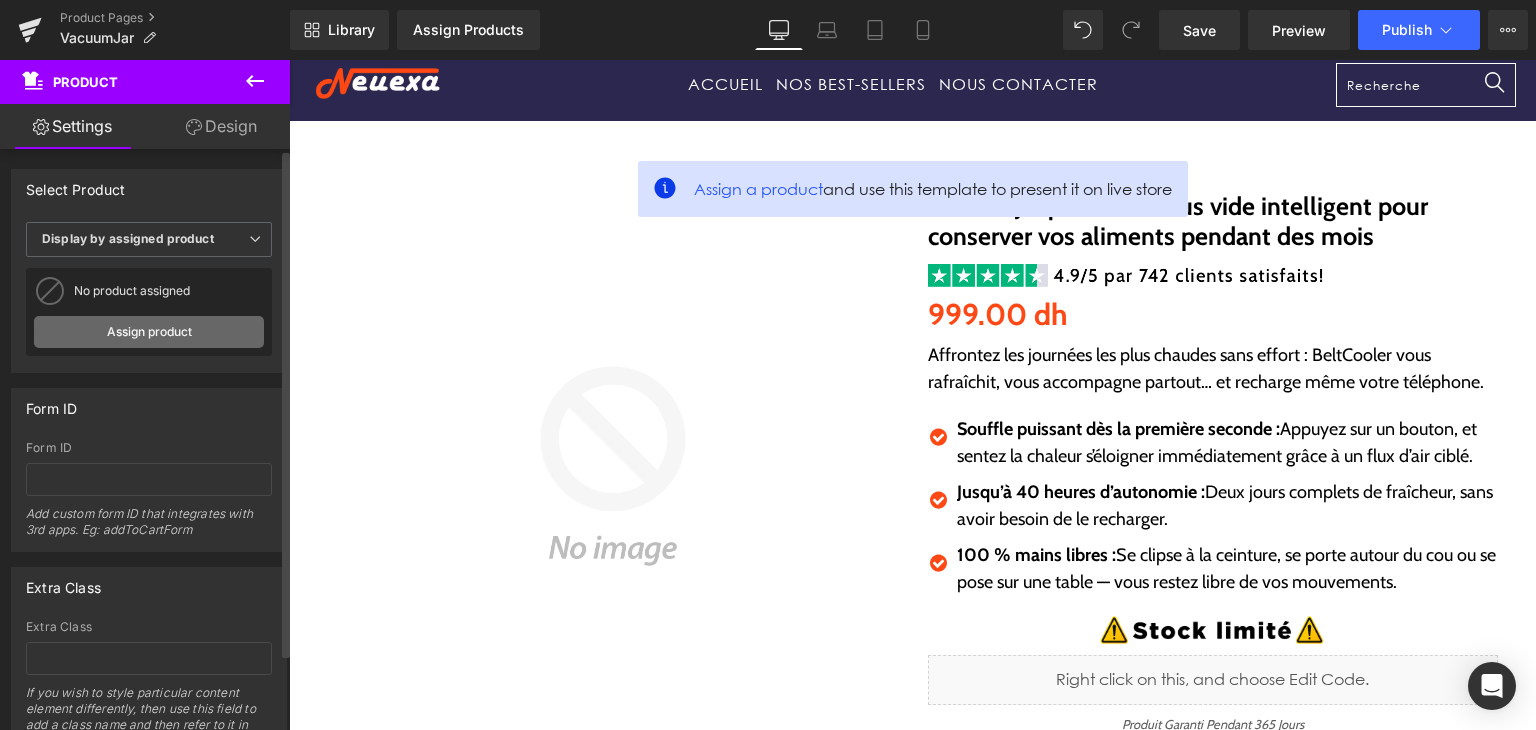 click on "Assign product" at bounding box center (149, 332) 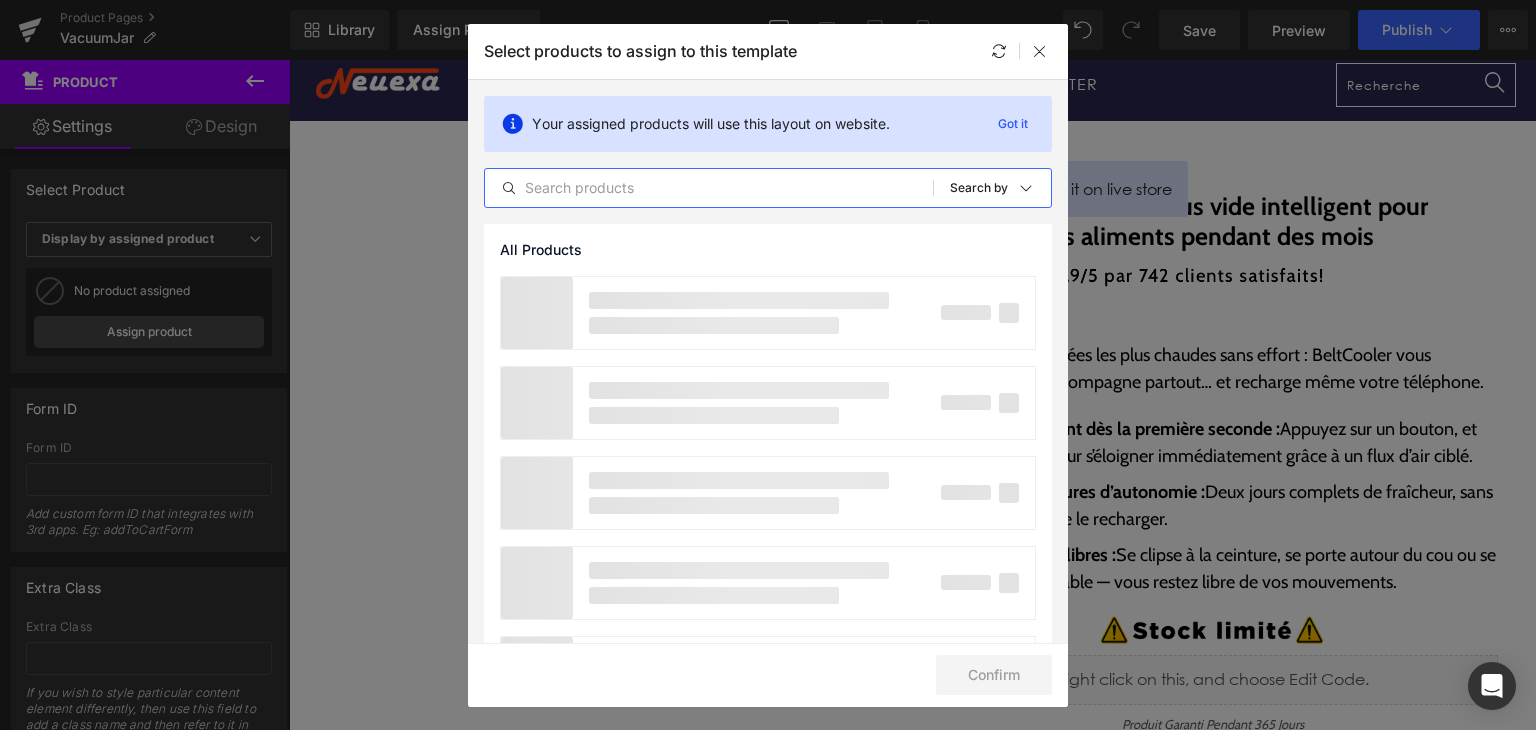 click at bounding box center (709, 188) 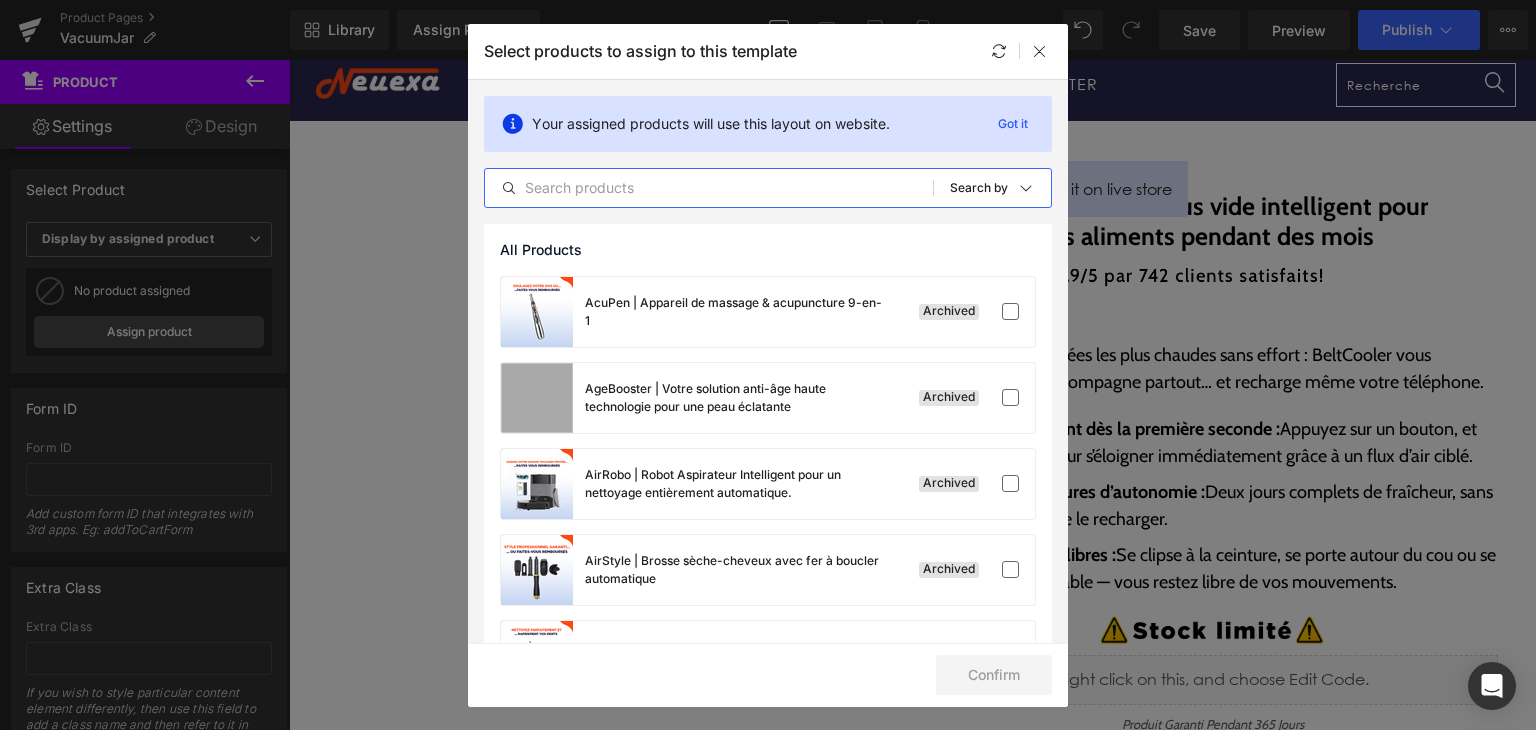 paste on "VacuumJar" 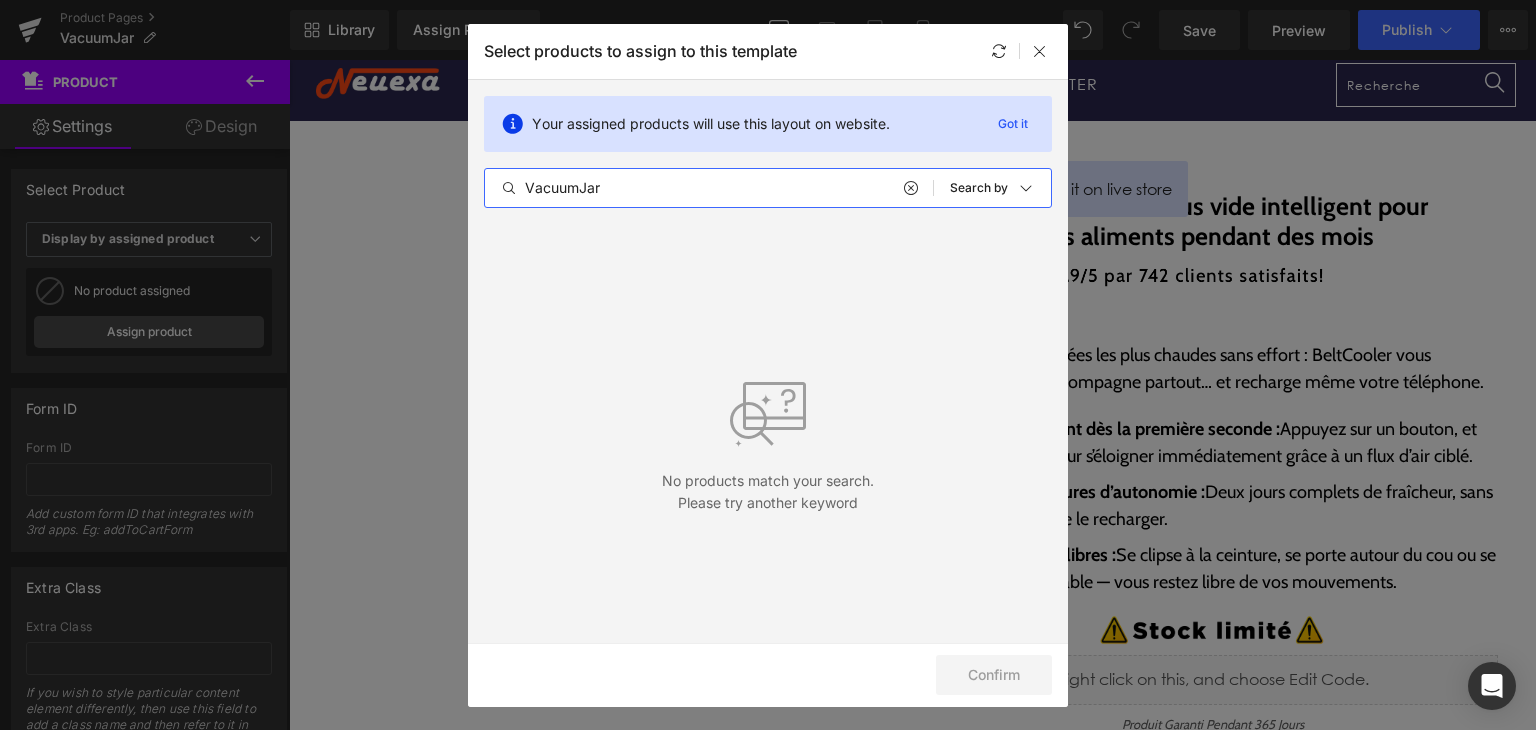 click on "VacuumJar All Products Shopify Collections Product Templates Shopify Collections Sort:  Search by" at bounding box center (768, 188) 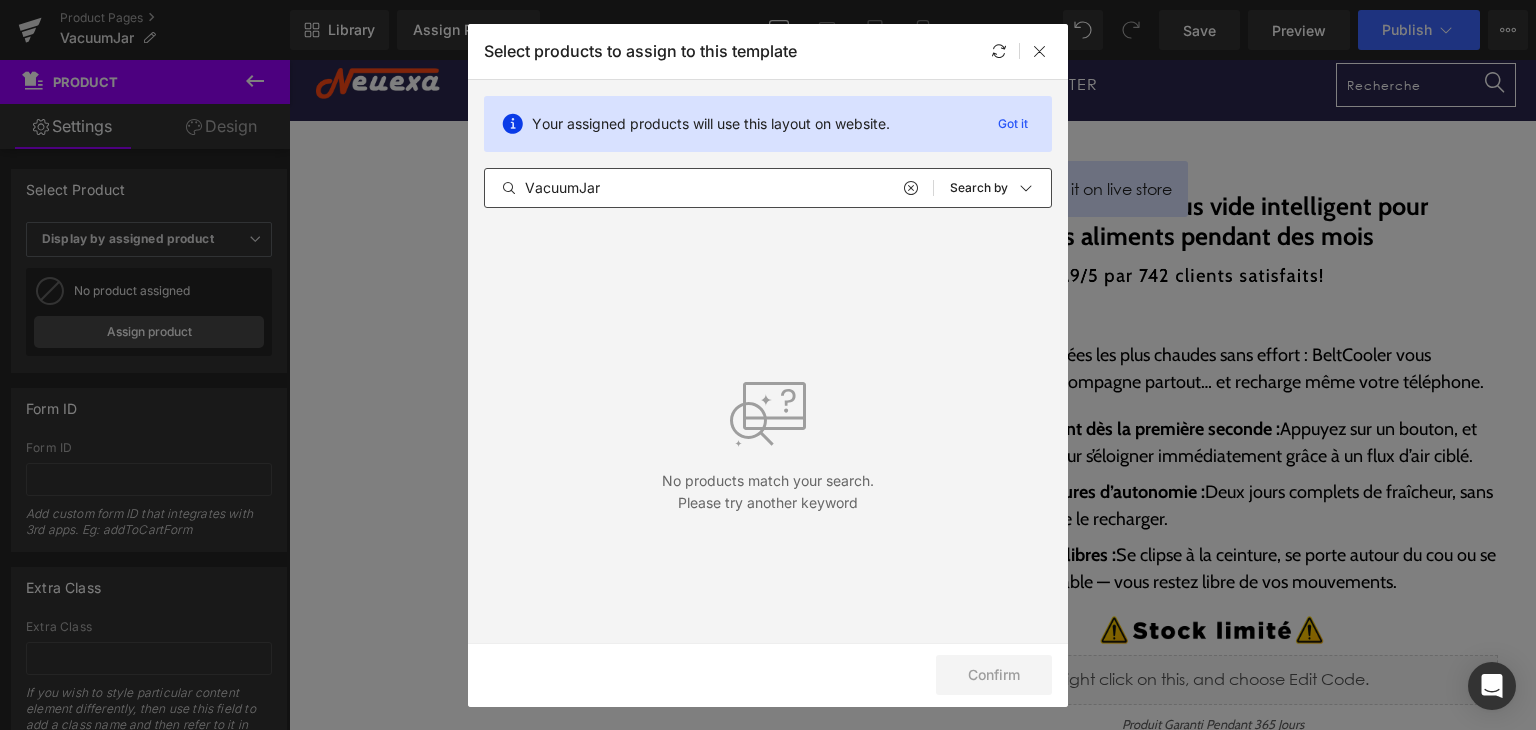 click on "VacuumJar All Products Shopify Collections Product Templates Shopify Collections Sort:  Search by" at bounding box center (768, 188) 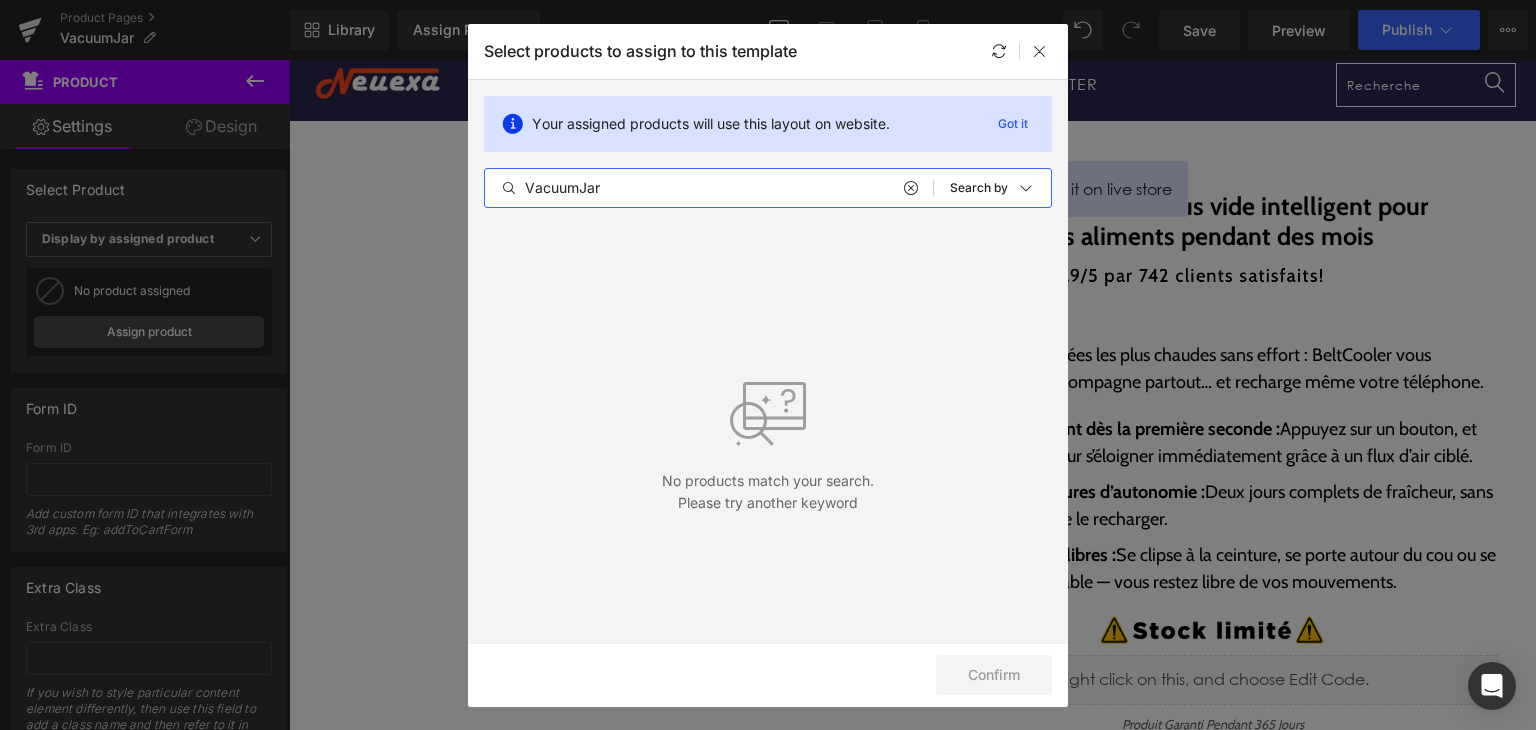 click on "VacuumJar" at bounding box center (709, 188) 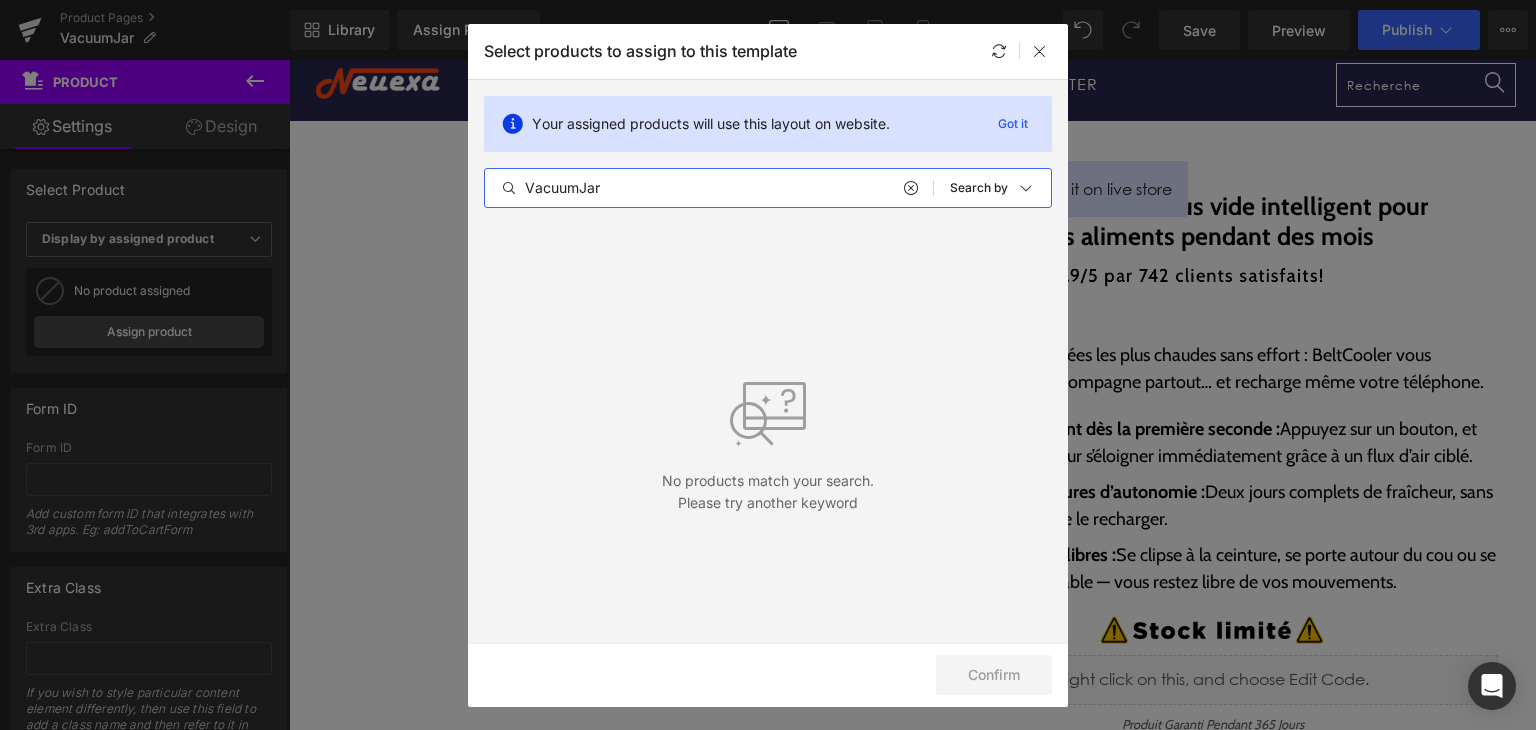 paste 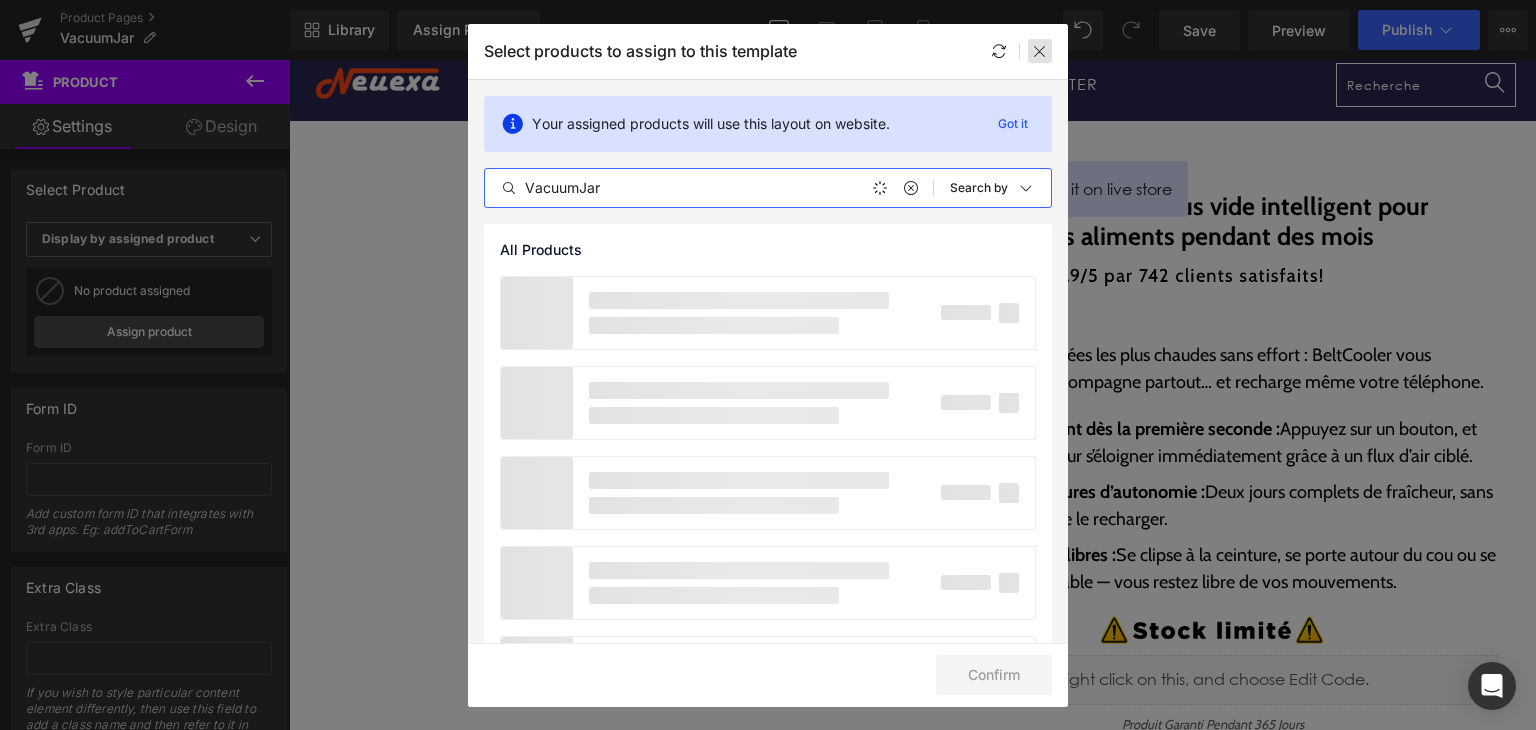 type on "VacuumJar" 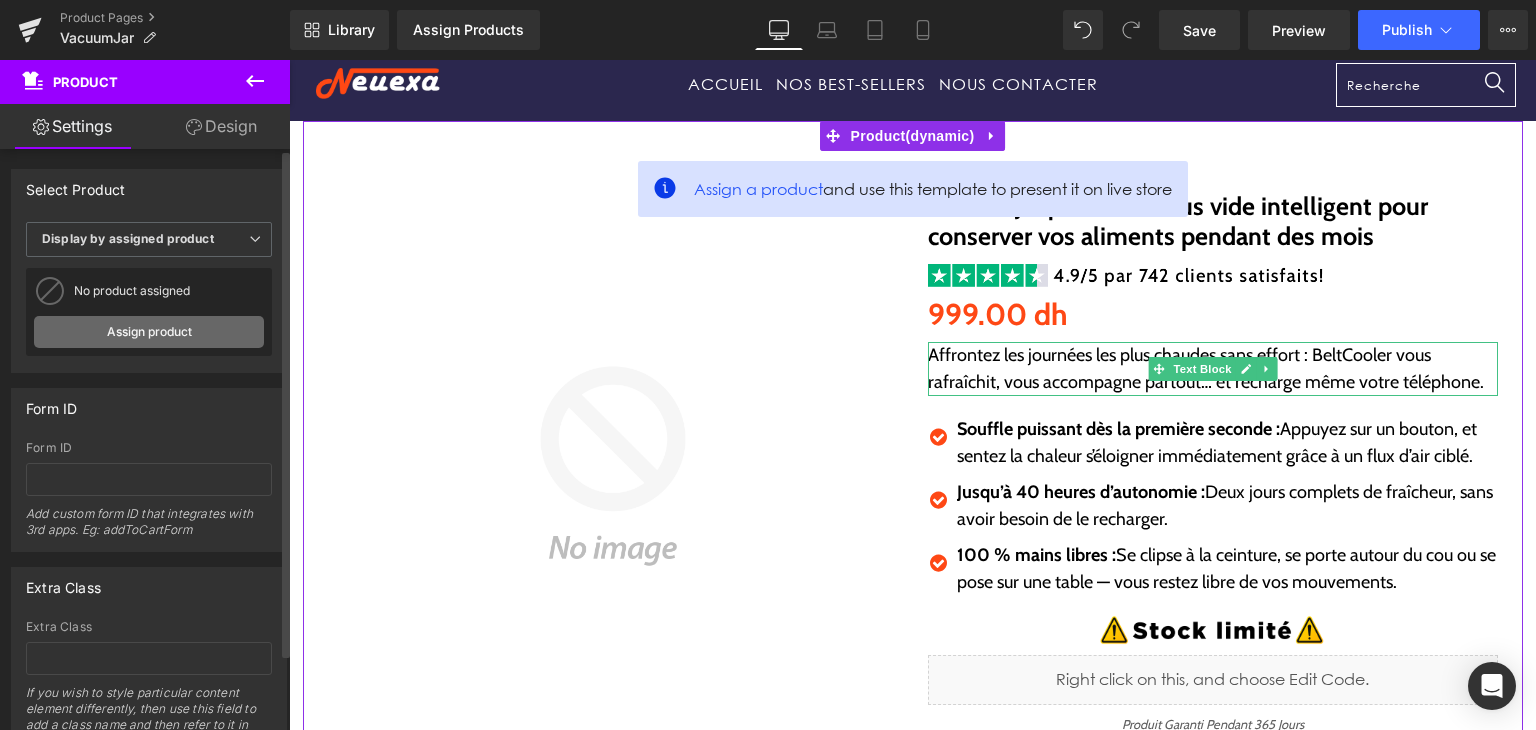 click on "Assign product" at bounding box center (149, 332) 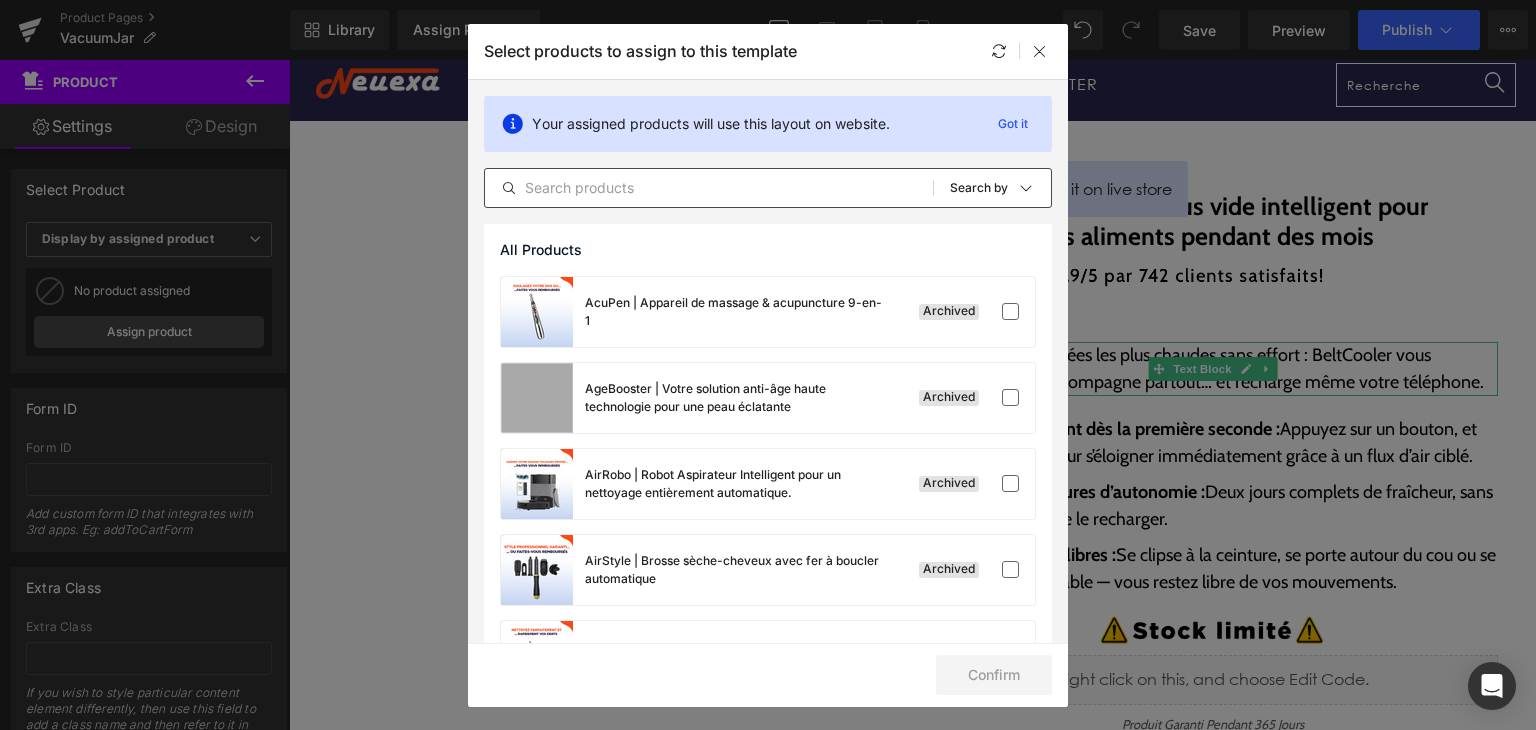 click on "All Products Shopify Collections Product Templates Shopify Collections Sort:  Search by" at bounding box center [768, 188] 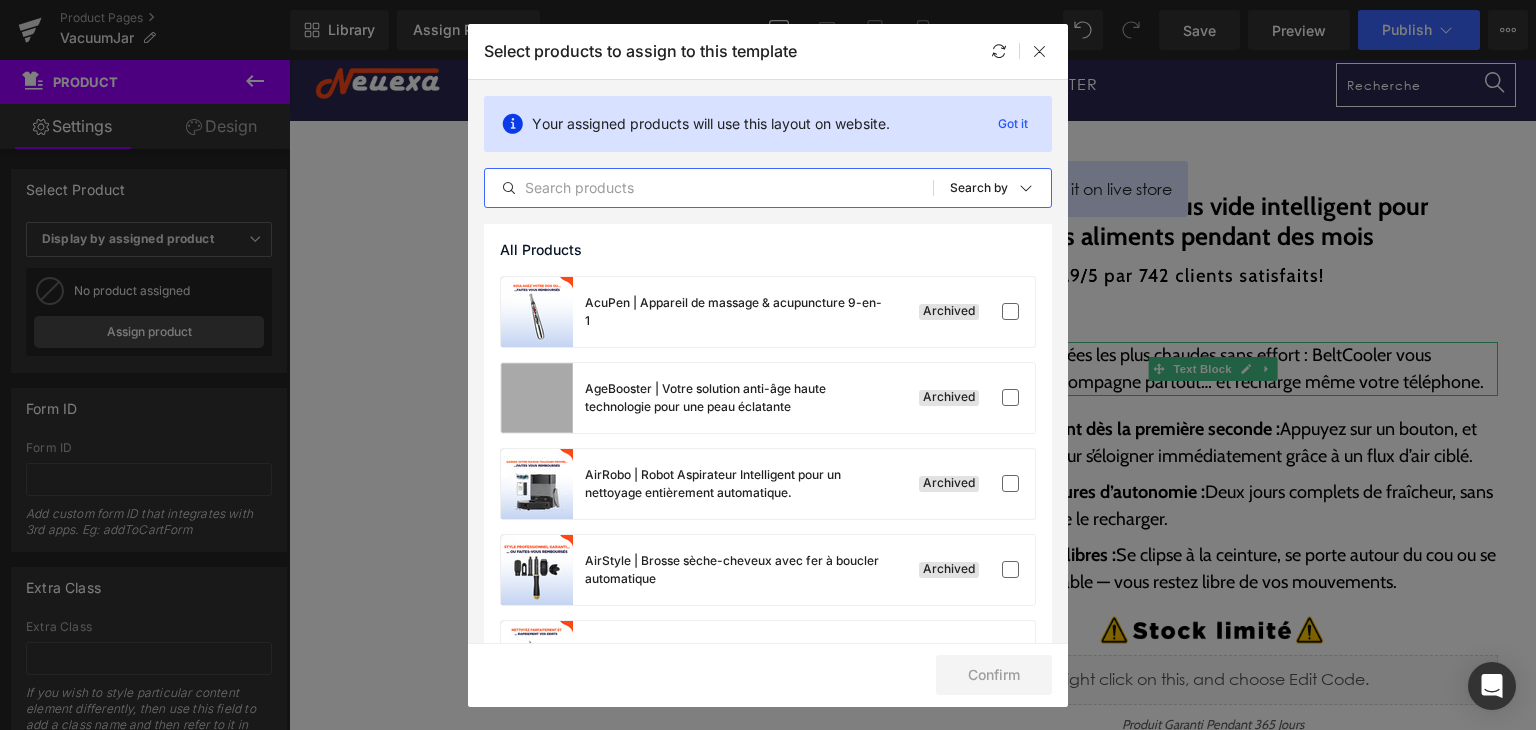 paste on "VacuumJar" 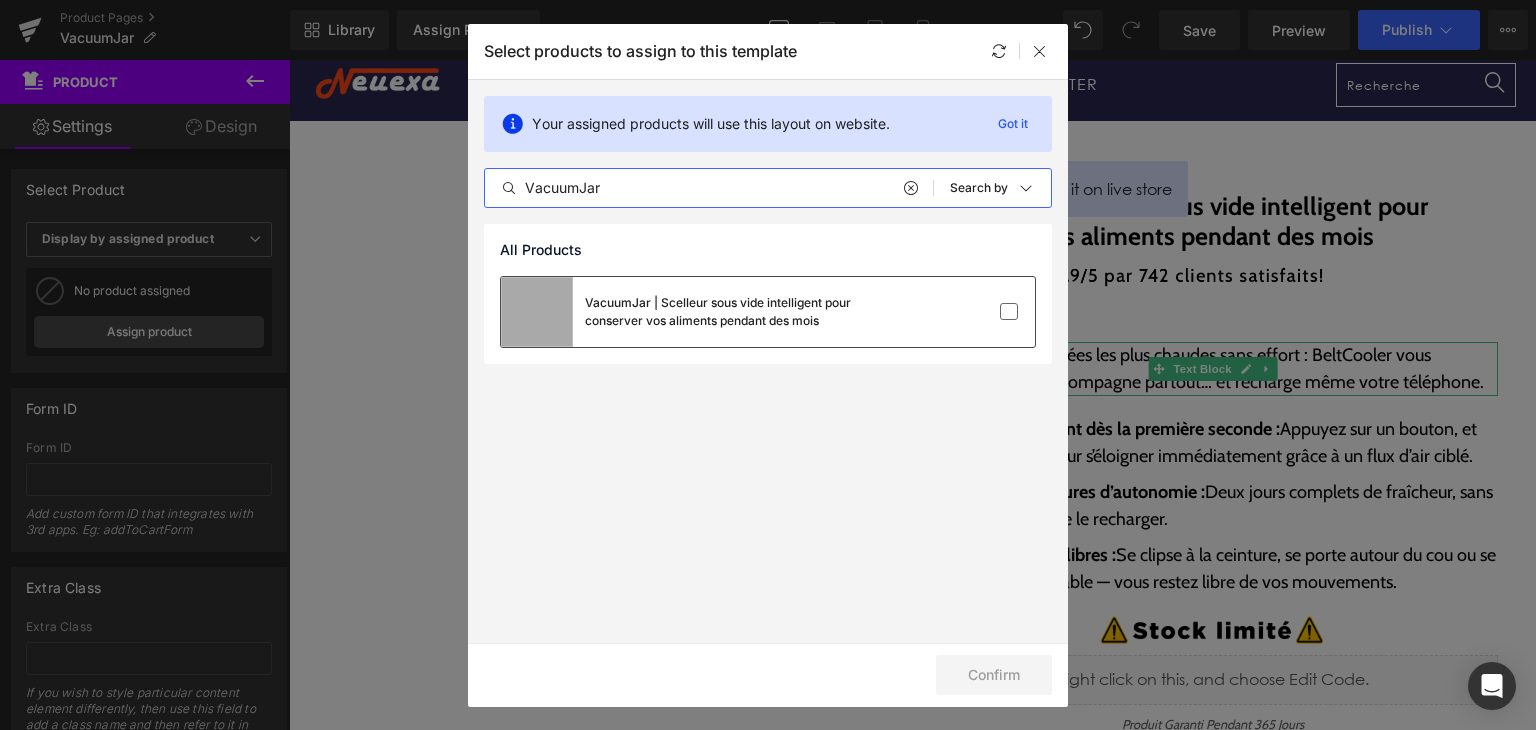 type on "VacuumJar" 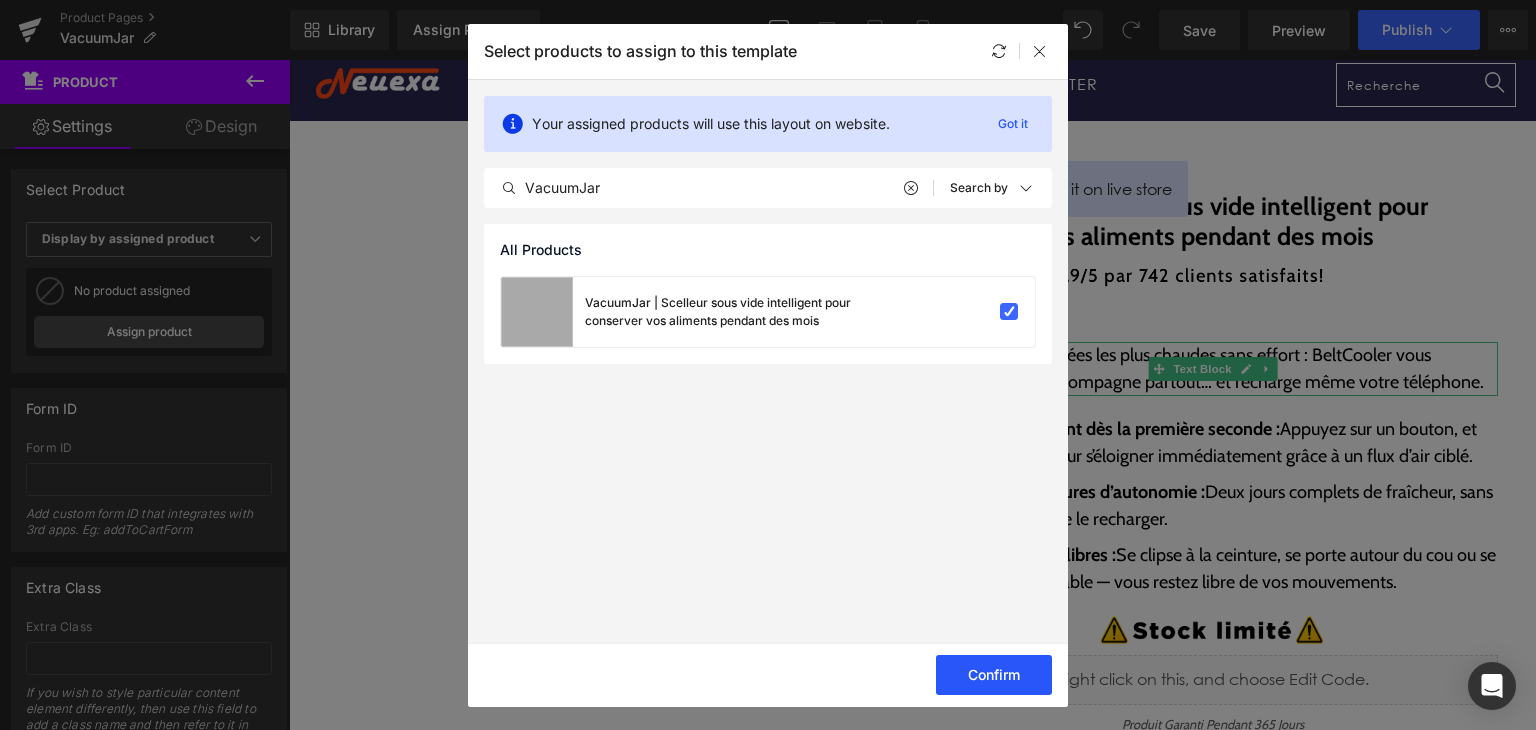 click on "Confirm" at bounding box center [994, 675] 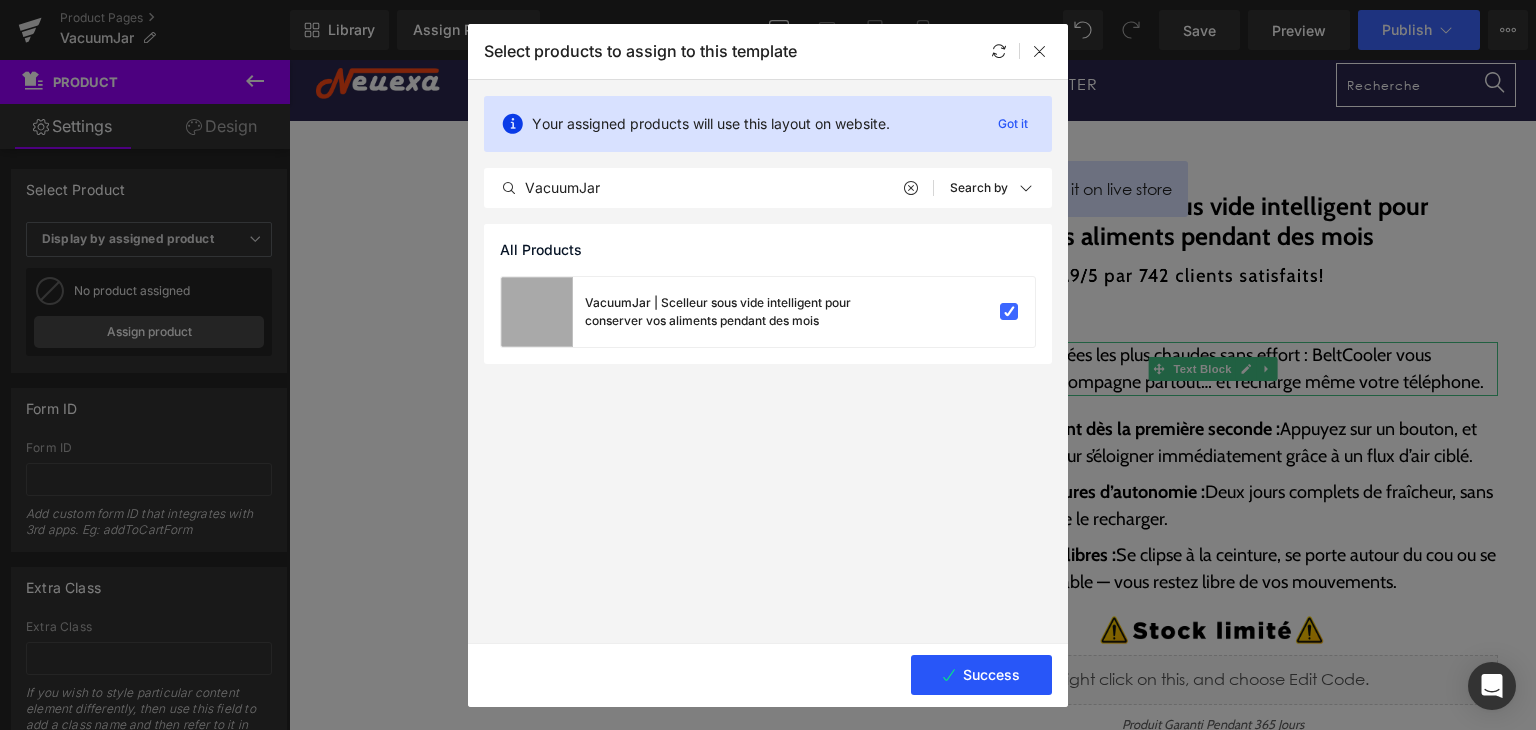 click on "Success" at bounding box center [981, 675] 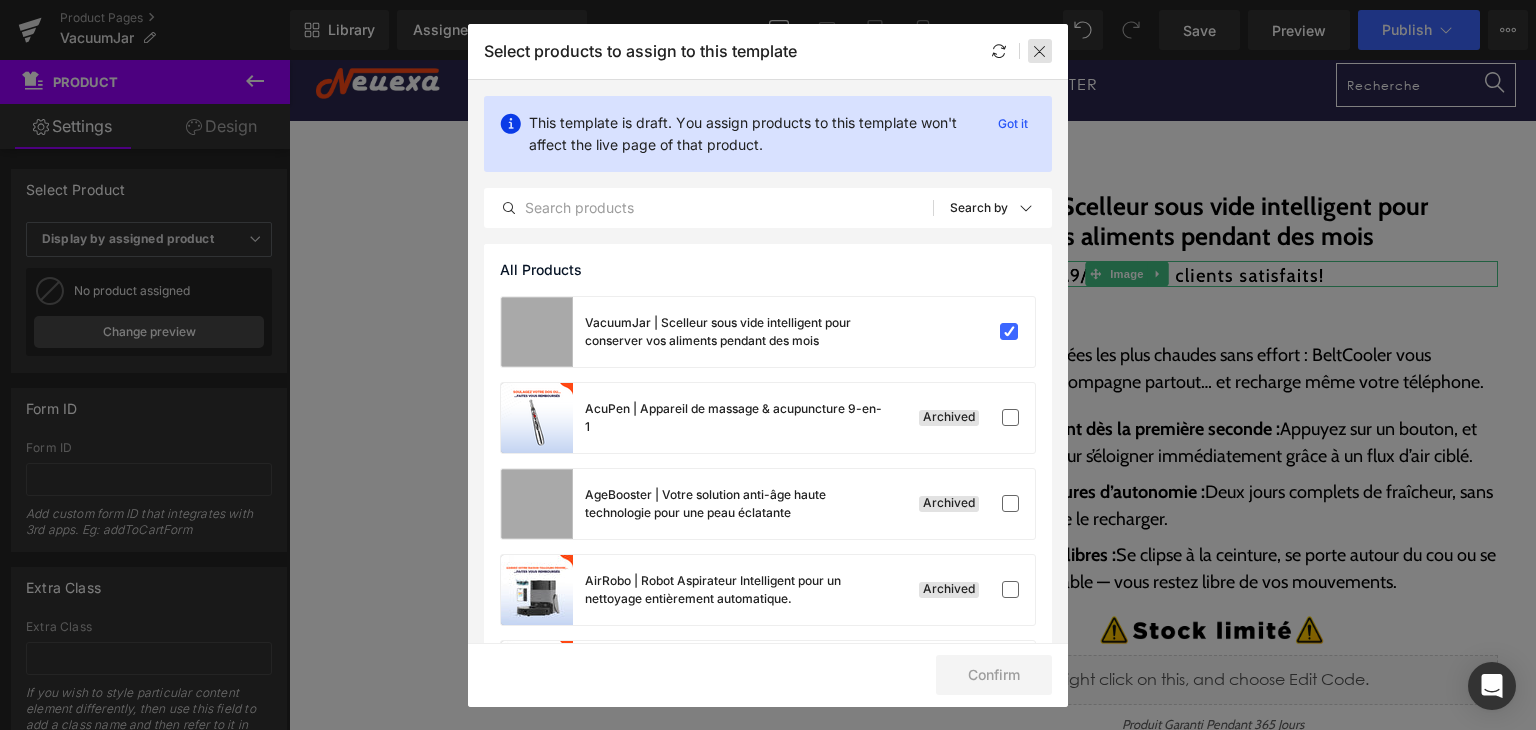 click at bounding box center (1040, 51) 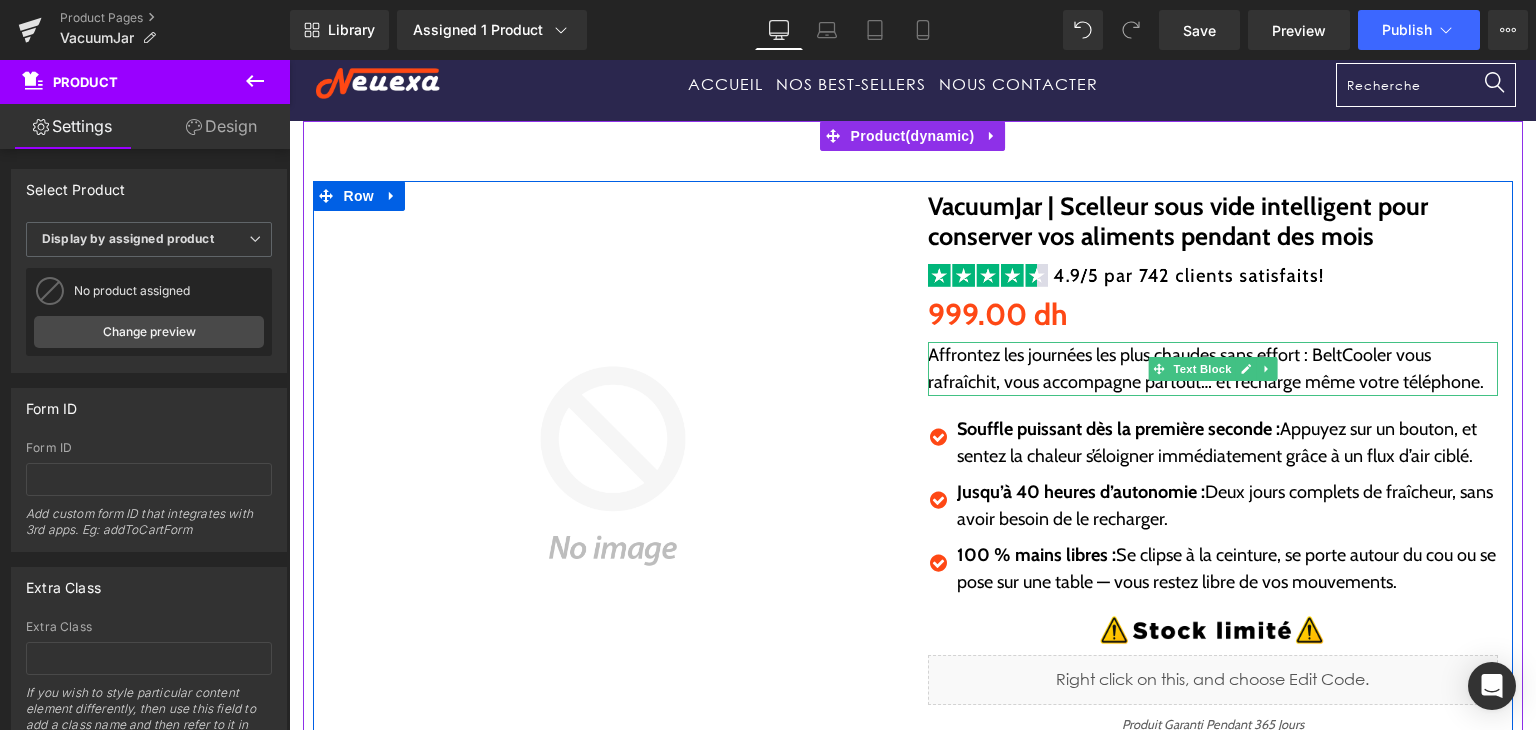 click on "Affrontez les journées les plus chaudes sans effort : BeltCooler vous rafraîchit, vous accompagne partout… et recharge même votre téléphone." at bounding box center (1213, 369) 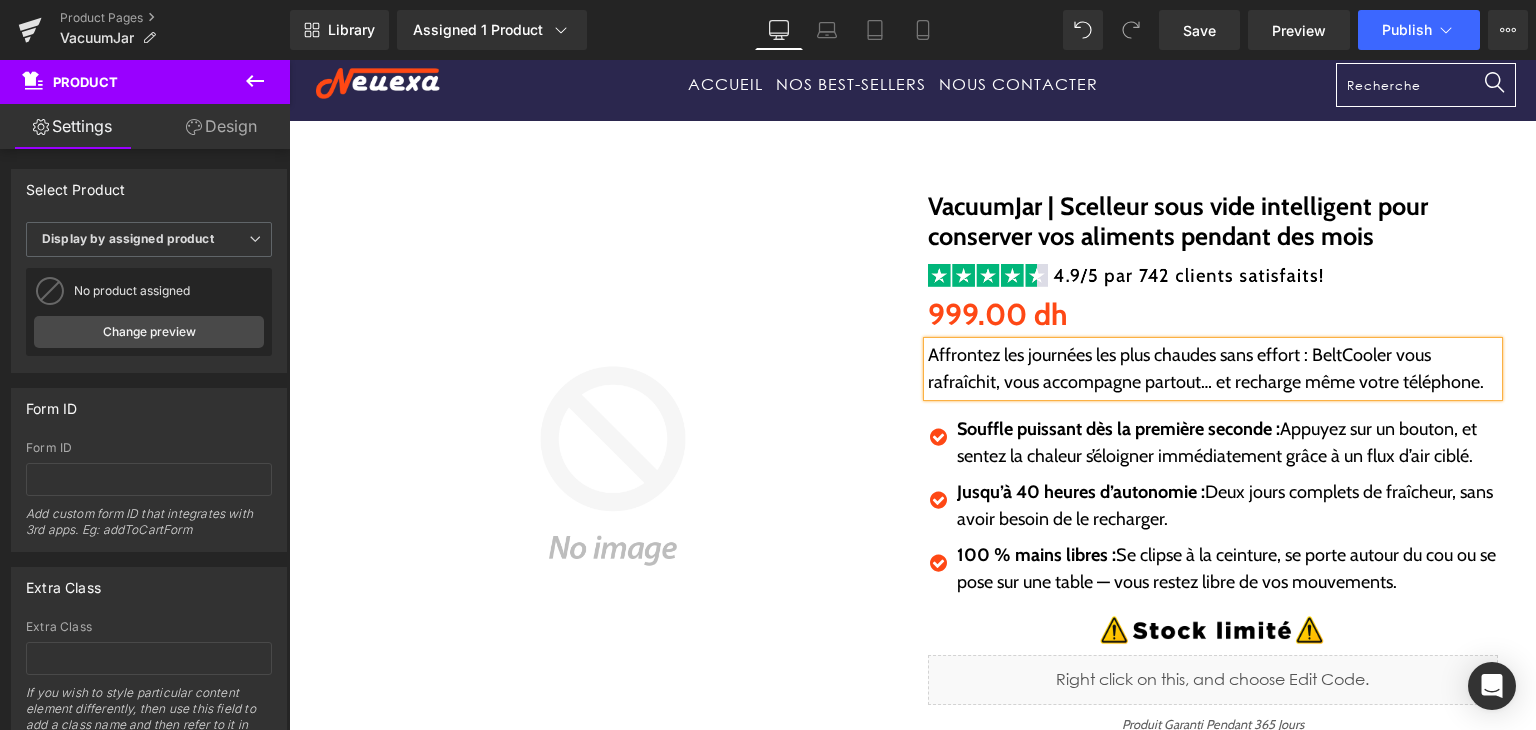 click on "Affrontez les journées les plus chaudes sans effort : BeltCooler vous rafraîchit, vous accompagne partout… et recharge même votre téléphone." at bounding box center (1213, 369) 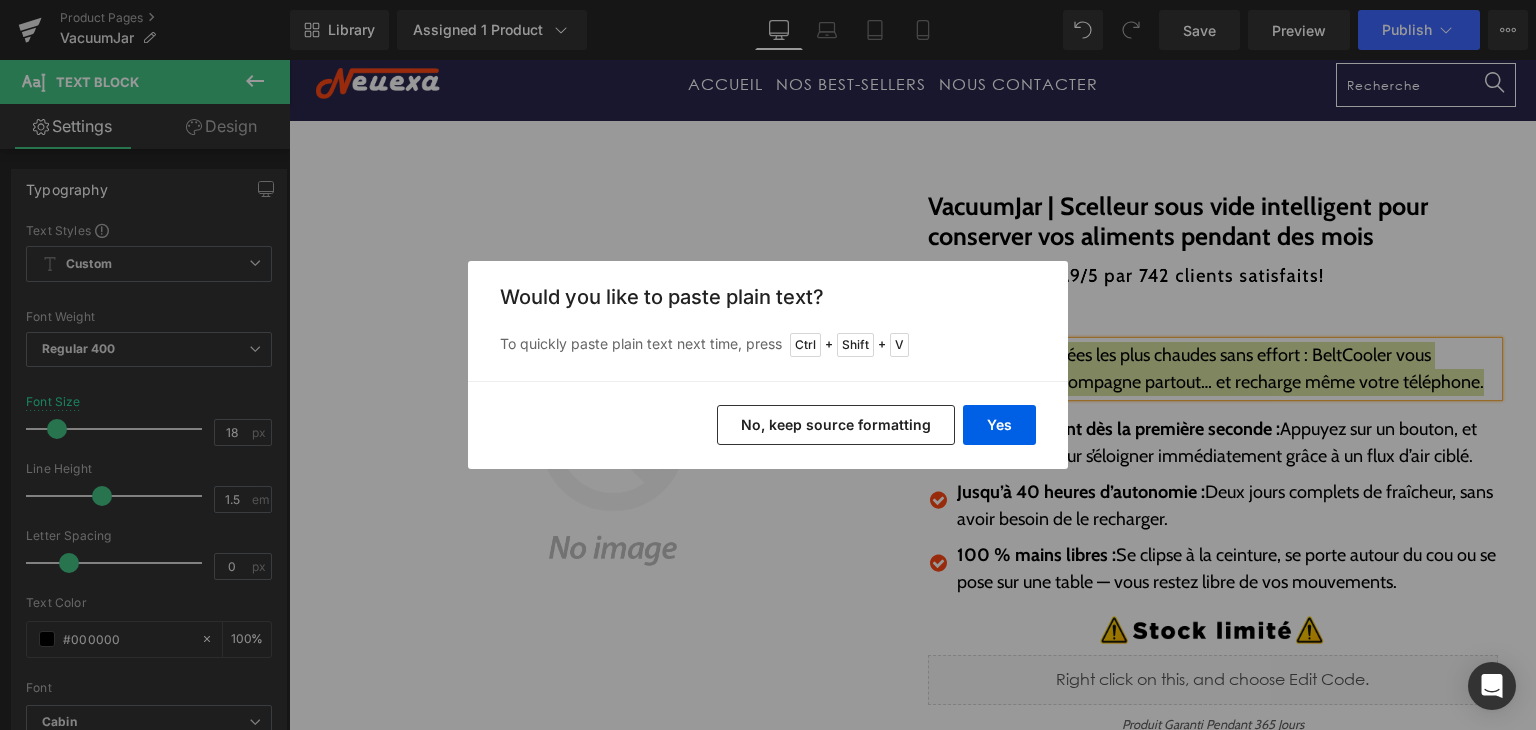 click on "Yes No, keep source formatting" at bounding box center (768, 425) 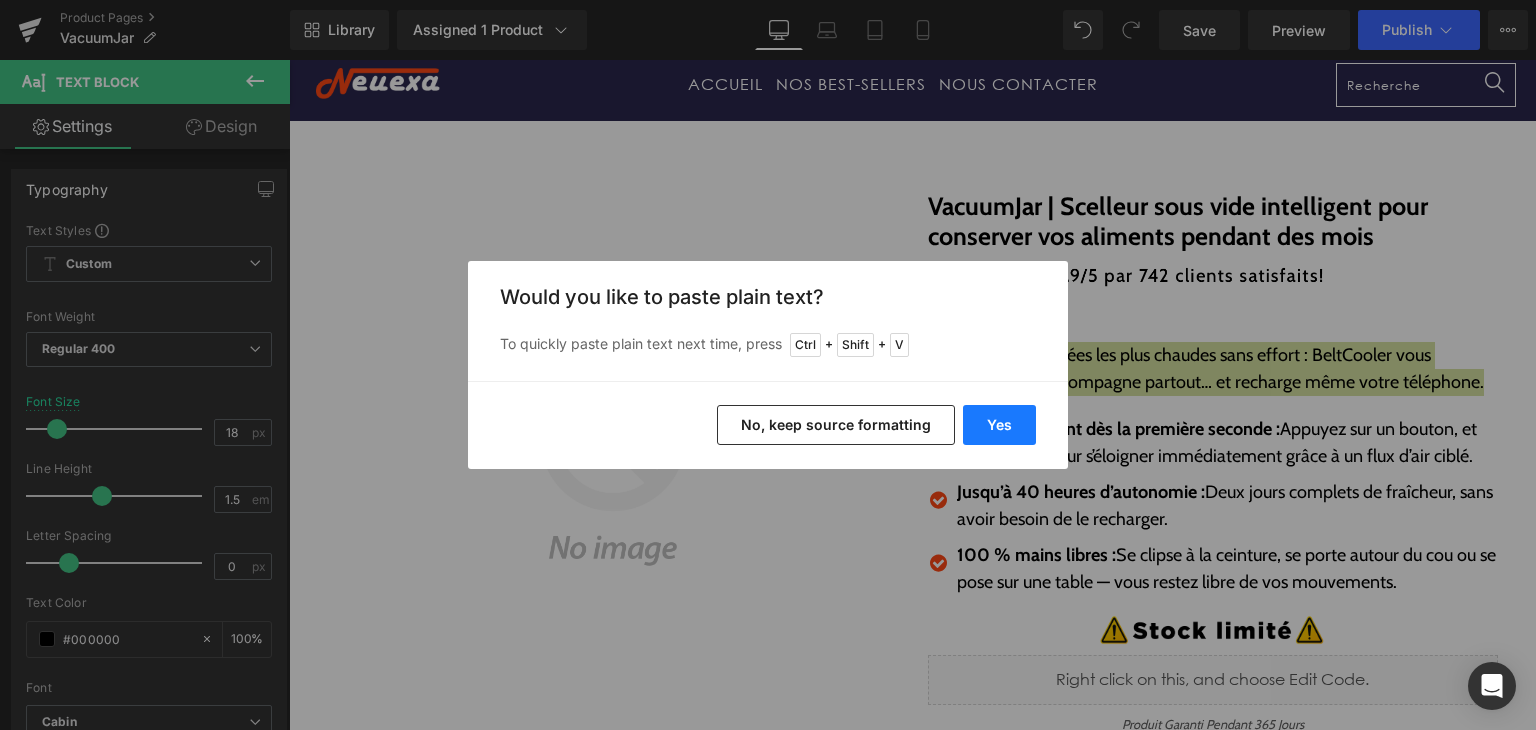 drag, startPoint x: 1001, startPoint y: 440, endPoint x: 715, endPoint y: 369, distance: 294.68118 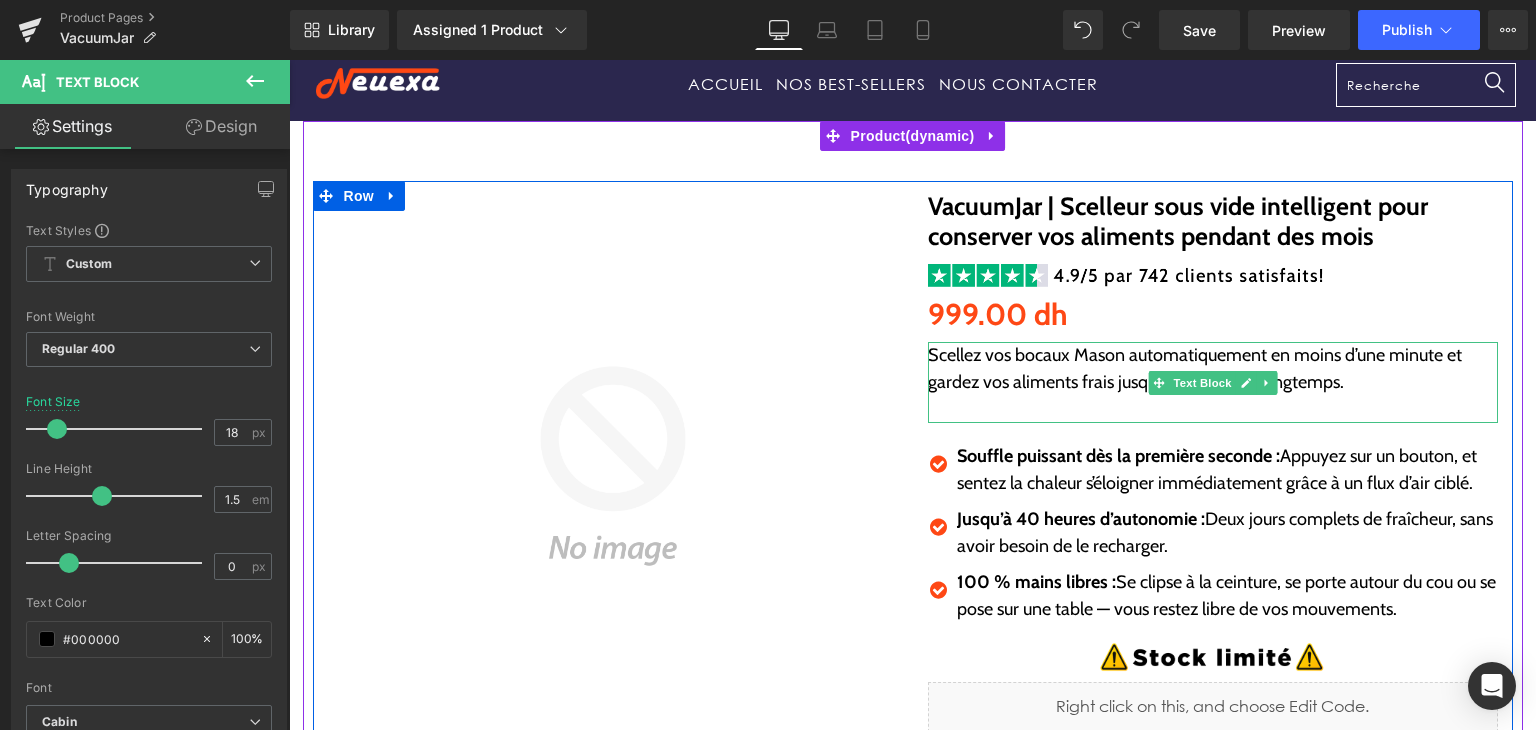 click at bounding box center [1213, 409] 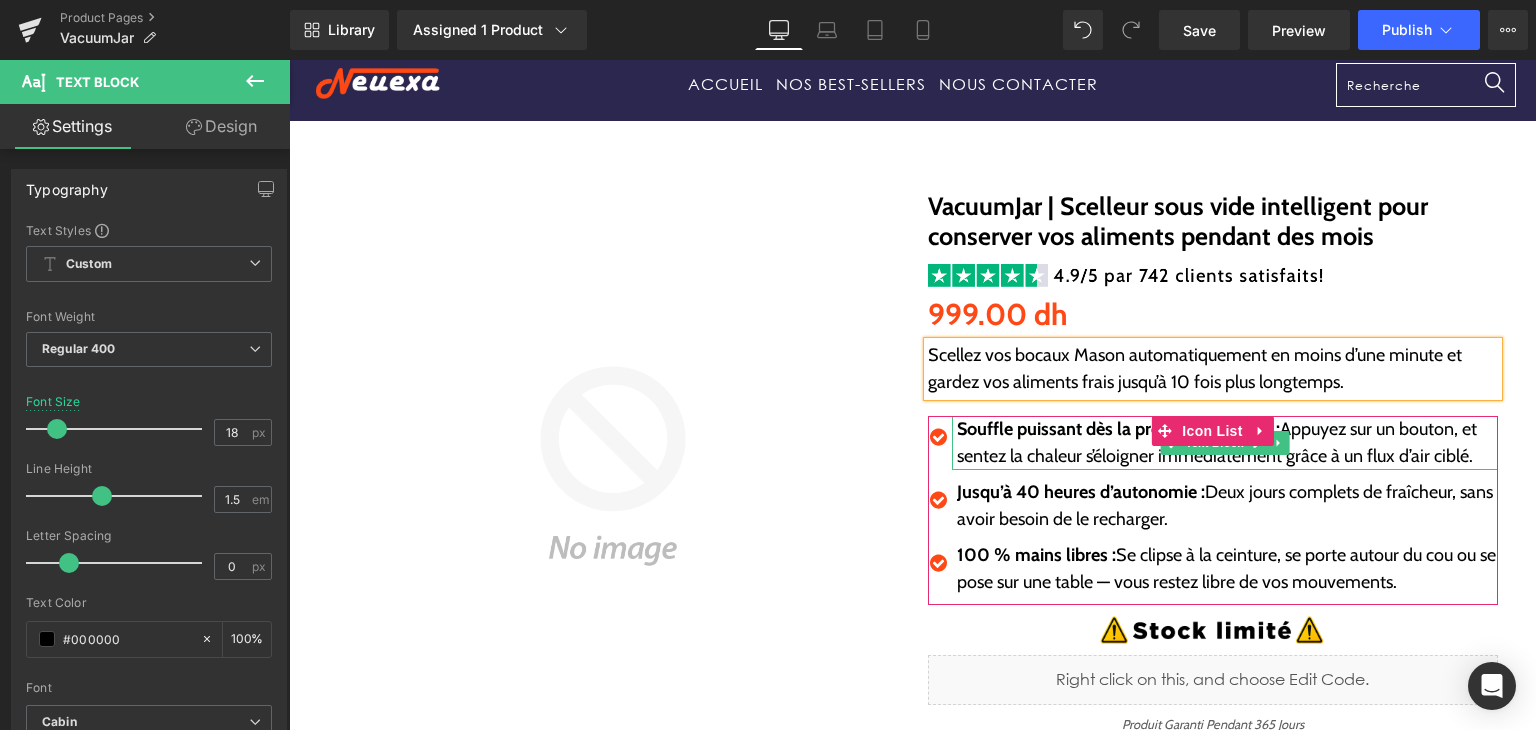 click on "Souffle puissant dès la première seconde :  Appuyez sur un bouton, et sentez la chaleur s’éloigner immédiatement grâce à un flux d’air ciblé." at bounding box center (1227, 443) 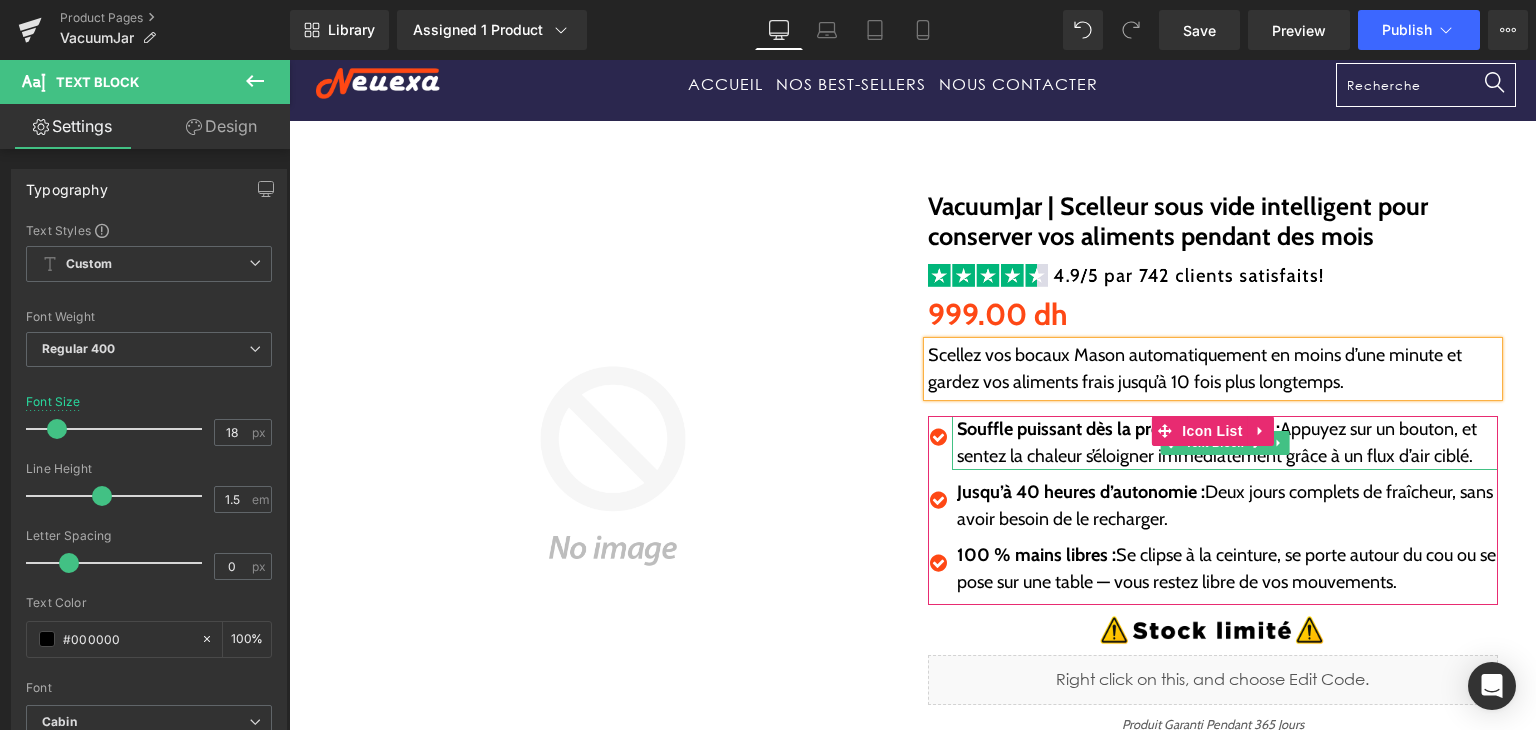 click on "Souffle puissant dès la première seconde :  Appuyez sur un bouton, et sentez la chaleur s’éloigner immédiatement grâce à un flux d’air ciblé." at bounding box center (1227, 443) 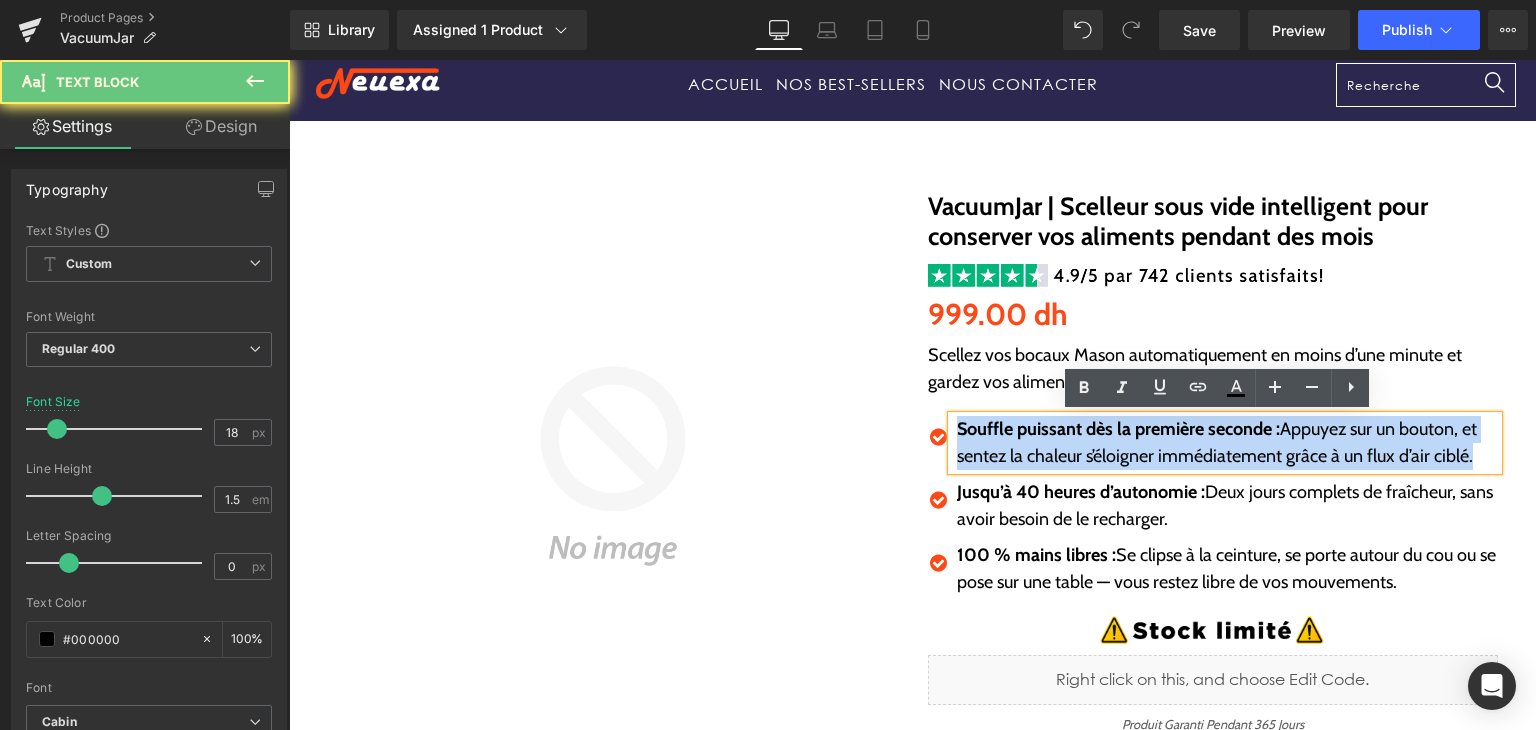 click on "Souffle puissant dès la première seconde :  Appuyez sur un bouton, et sentez la chaleur s’éloigner immédiatement grâce à un flux d’air ciblé." at bounding box center (1227, 443) 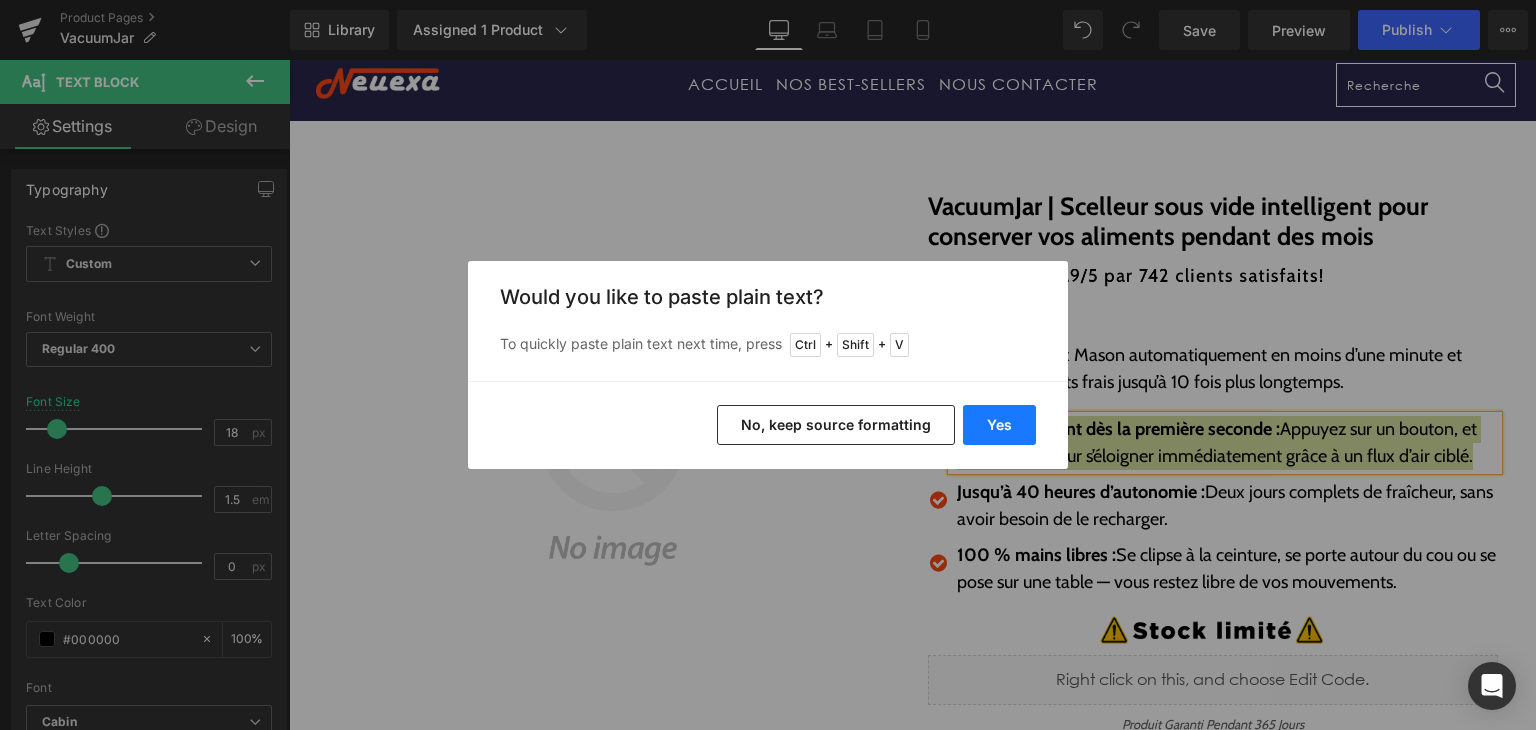 click on "Yes" at bounding box center (999, 425) 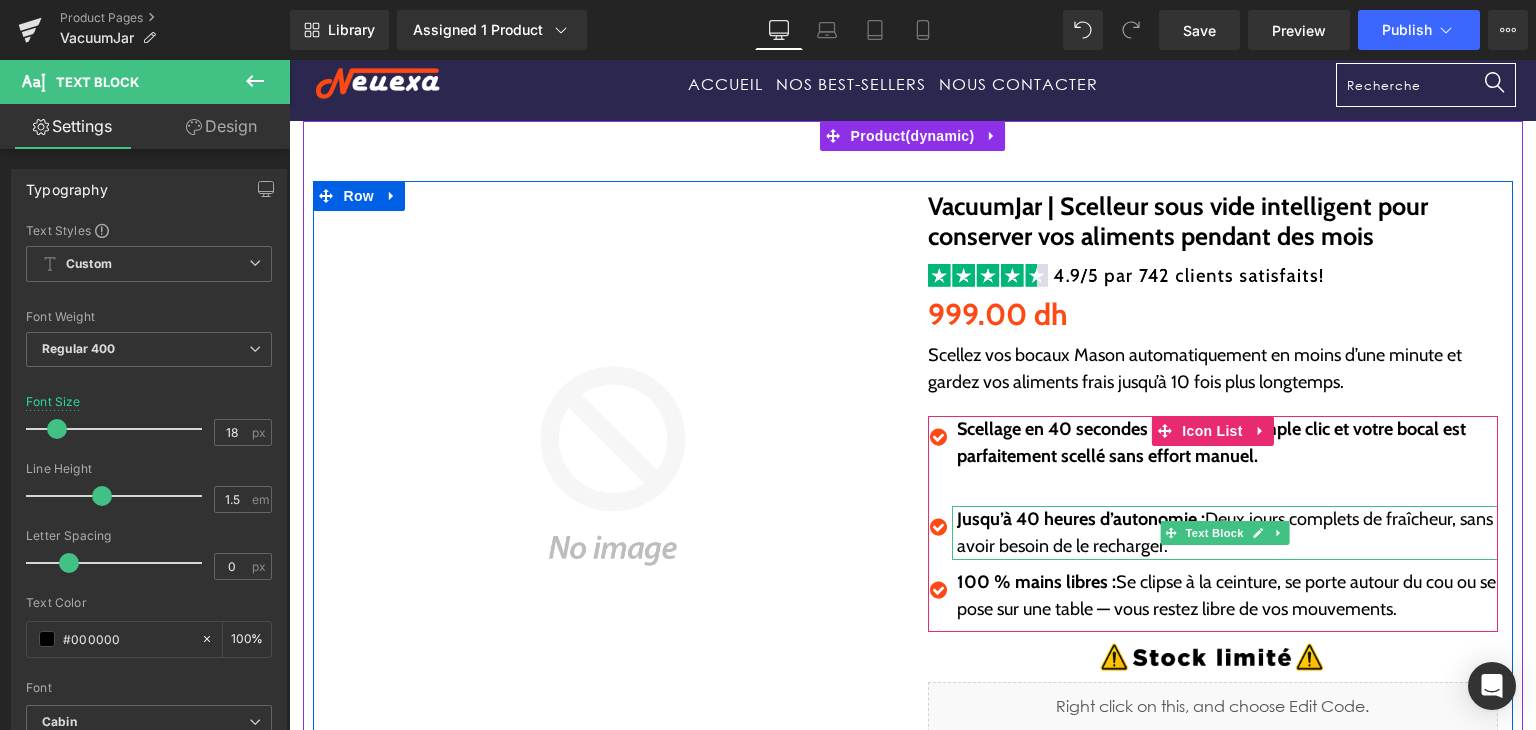 click on "Jusqu’à 40 heures d’autonomie :" at bounding box center (1081, 519) 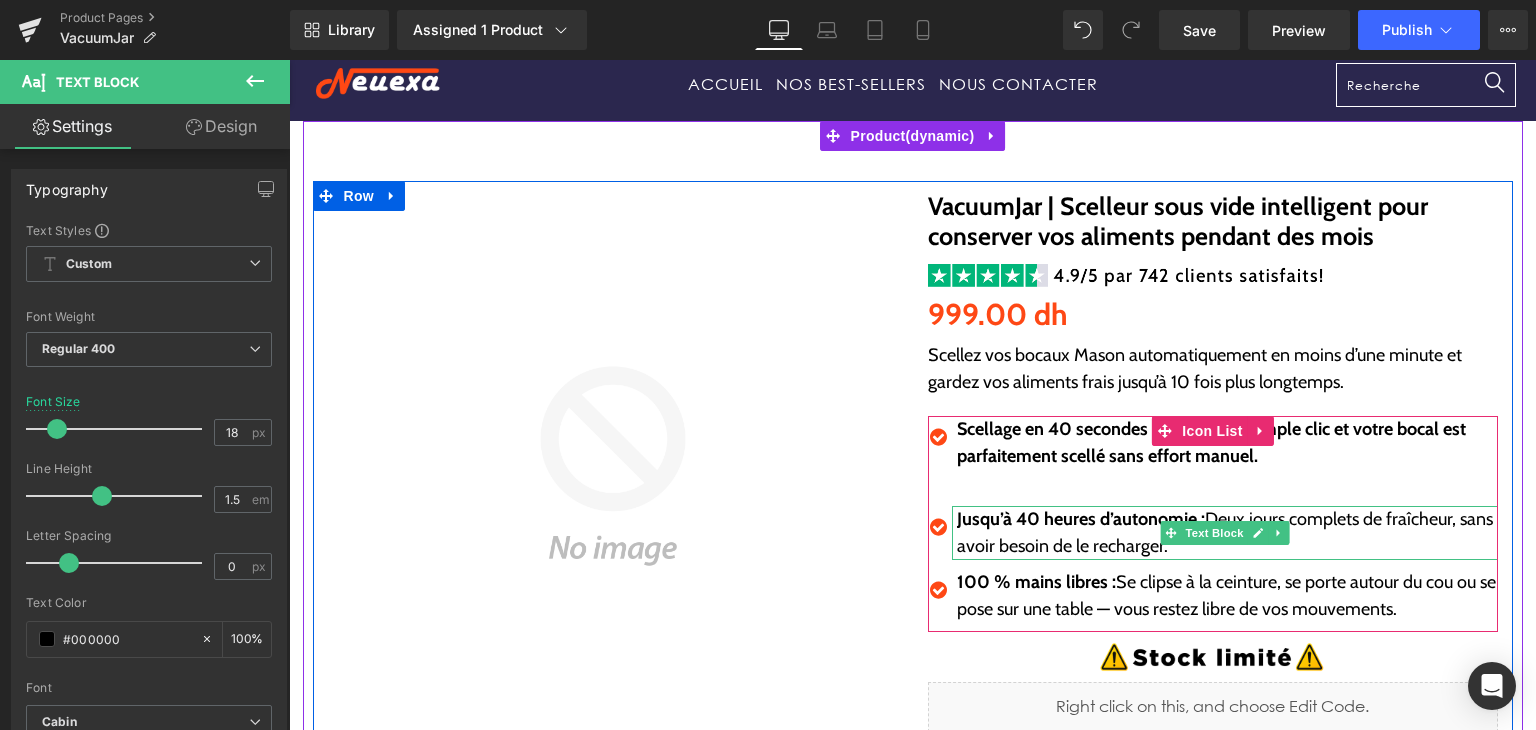 click on "Jusqu’à 40 heures d’autonomie :" at bounding box center [1081, 519] 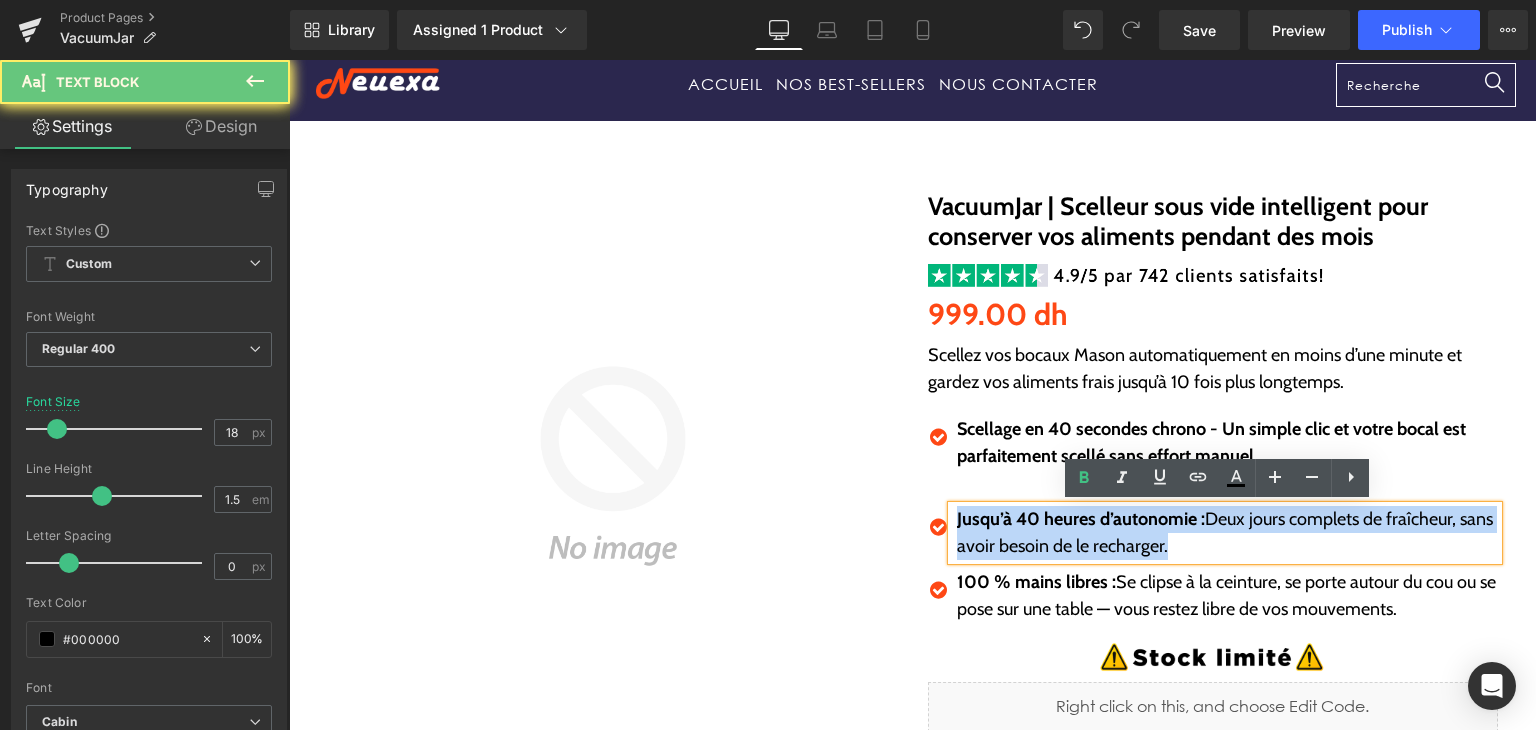 click on "Jusqu’à 40 heures d’autonomie :" at bounding box center [1081, 519] 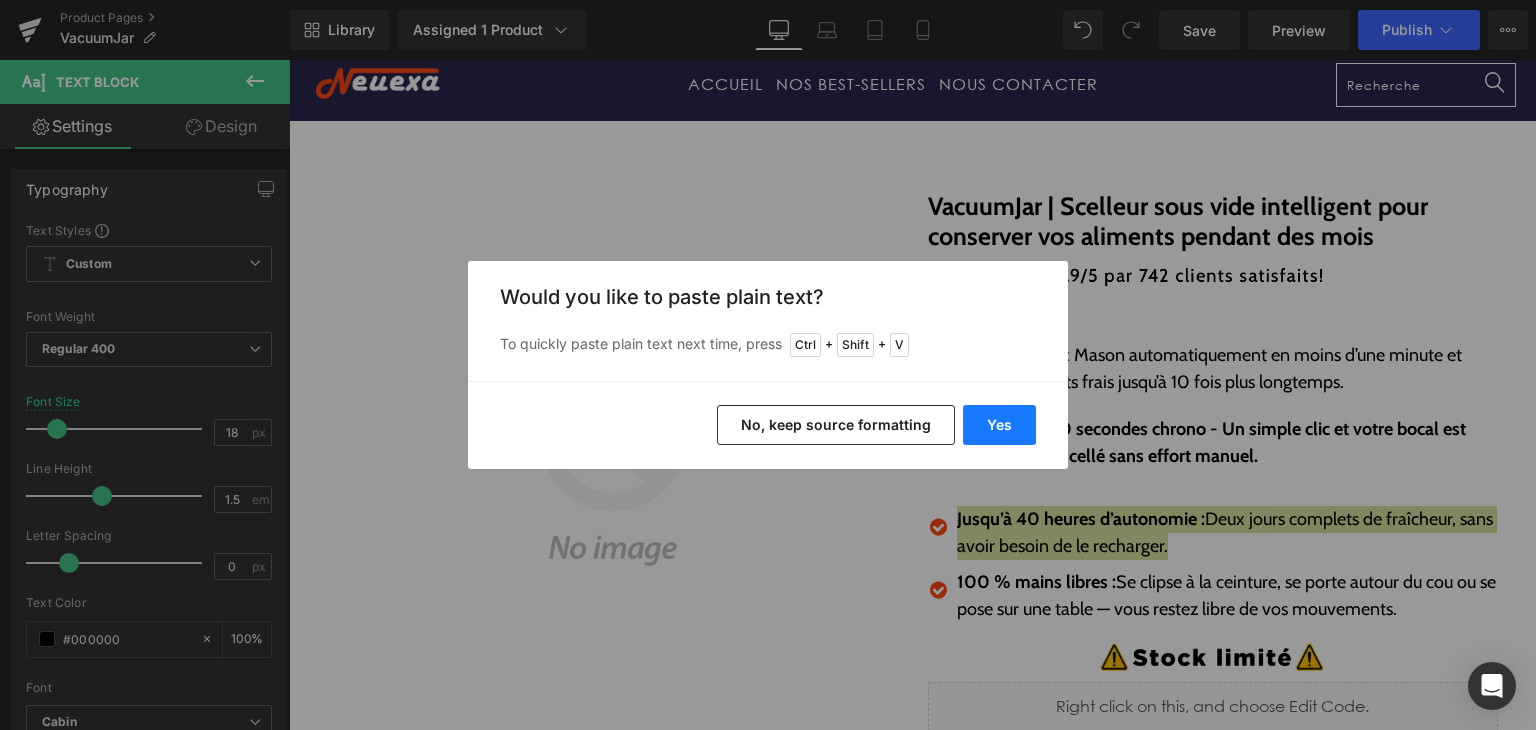 click on "Yes" at bounding box center [999, 425] 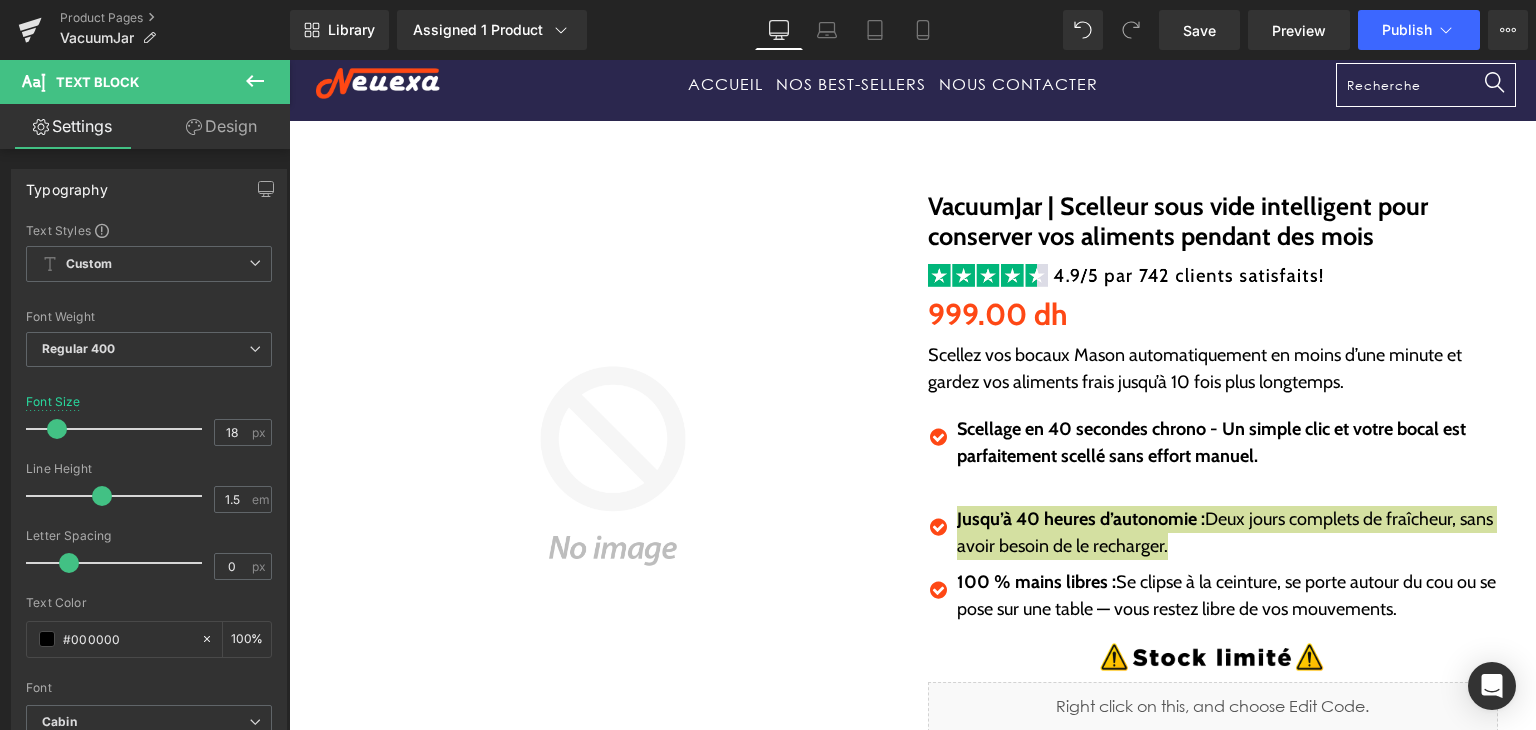 type 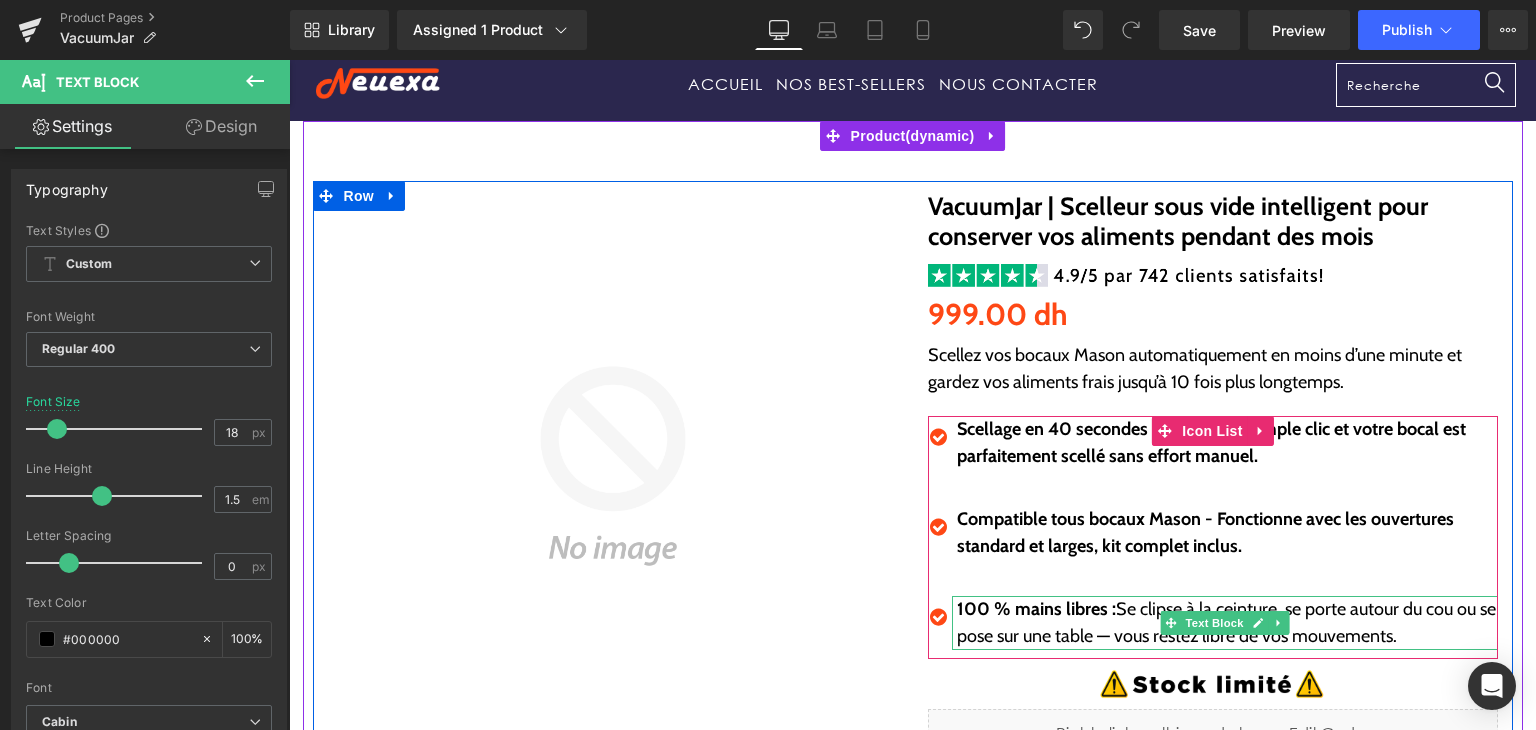 click on "100 % mains libres :  Se clipse à la ceinture, se porte autour du cou ou se pose sur une table — vous restez libre de vos mouvements." at bounding box center [1227, 623] 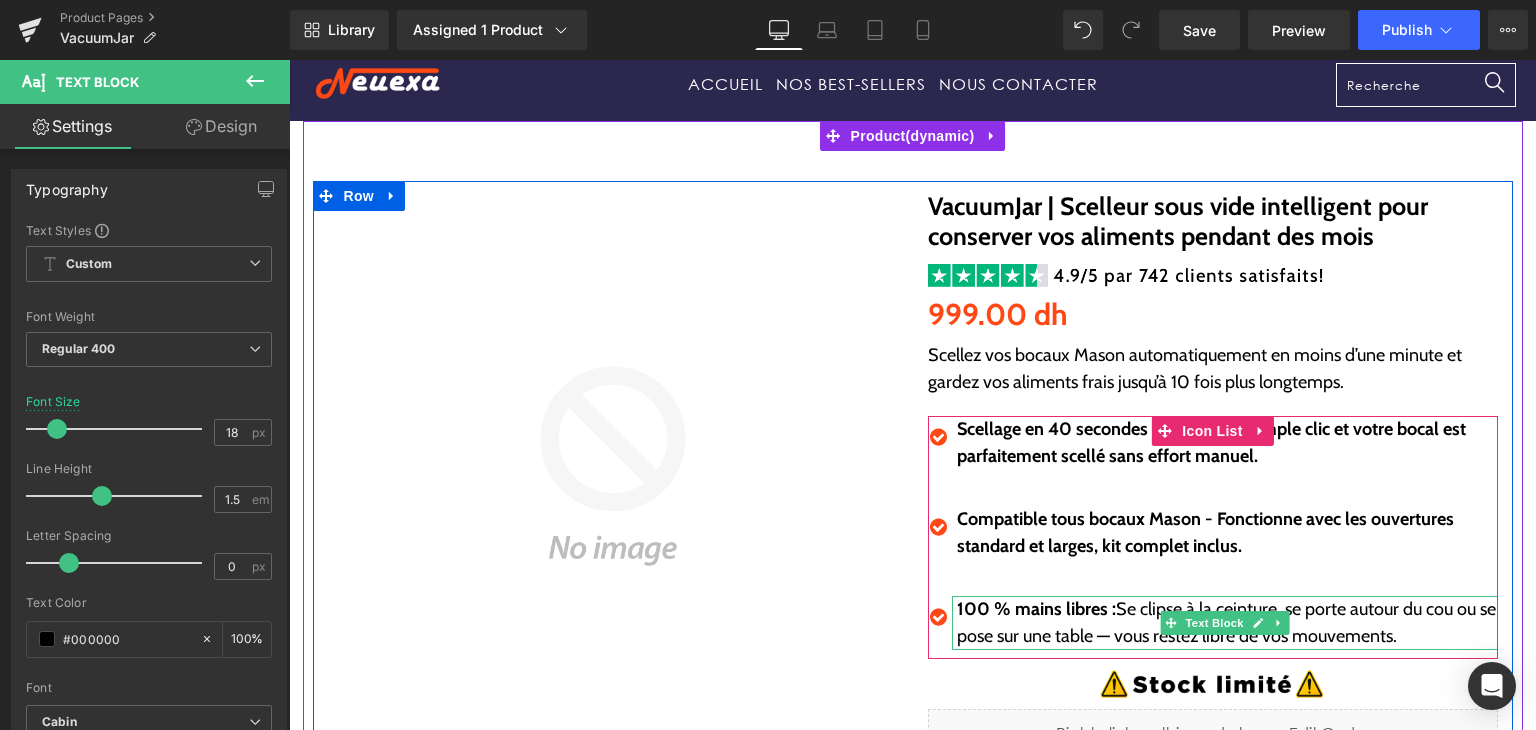 click on "100 % mains libres :  Se clipse à la ceinture, se porte autour du cou ou se pose sur une table — vous restez libre de vos mouvements." at bounding box center (1227, 623) 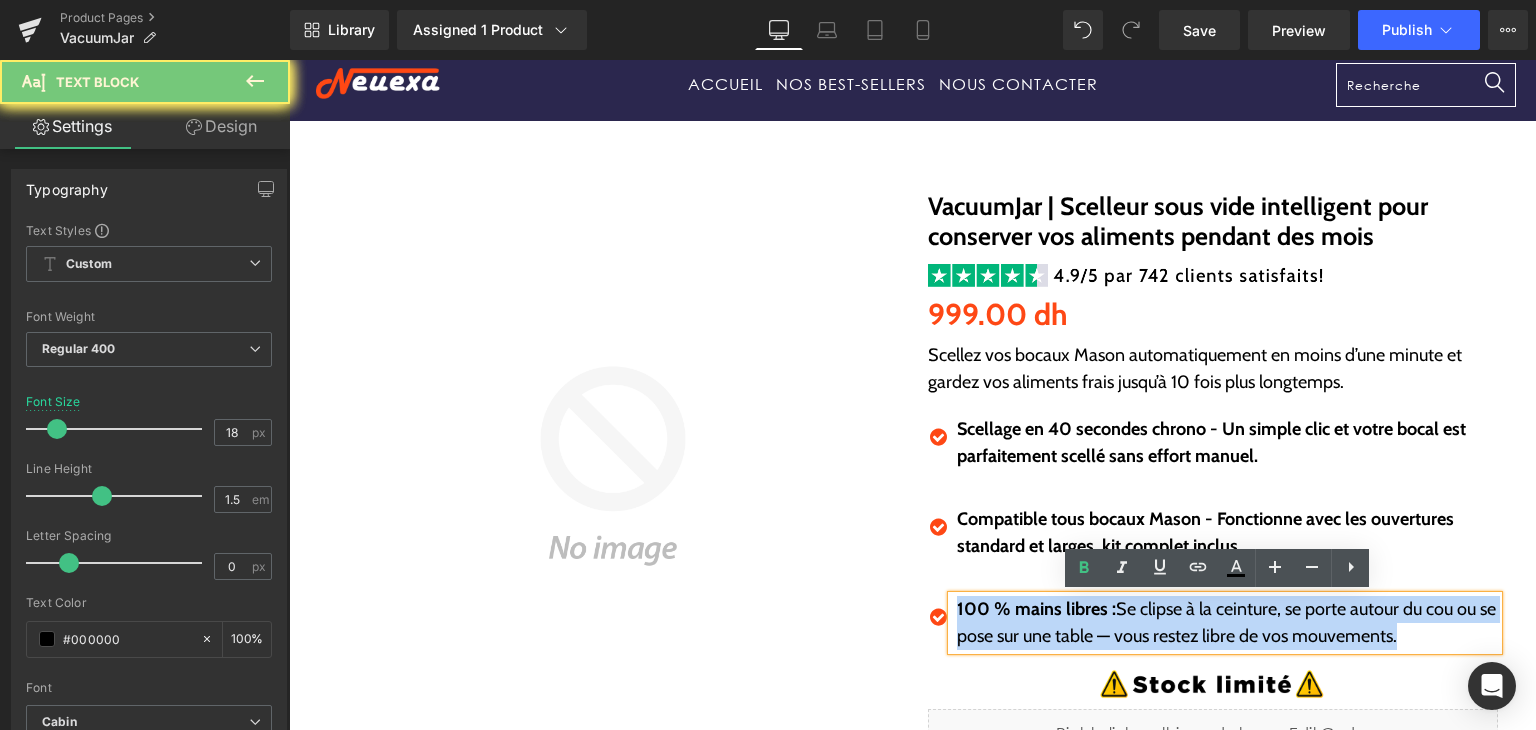 click on "100 % mains libres :  Se clipse à la ceinture, se porte autour du cou ou se pose sur une table — vous restez libre de vos mouvements." at bounding box center (1227, 623) 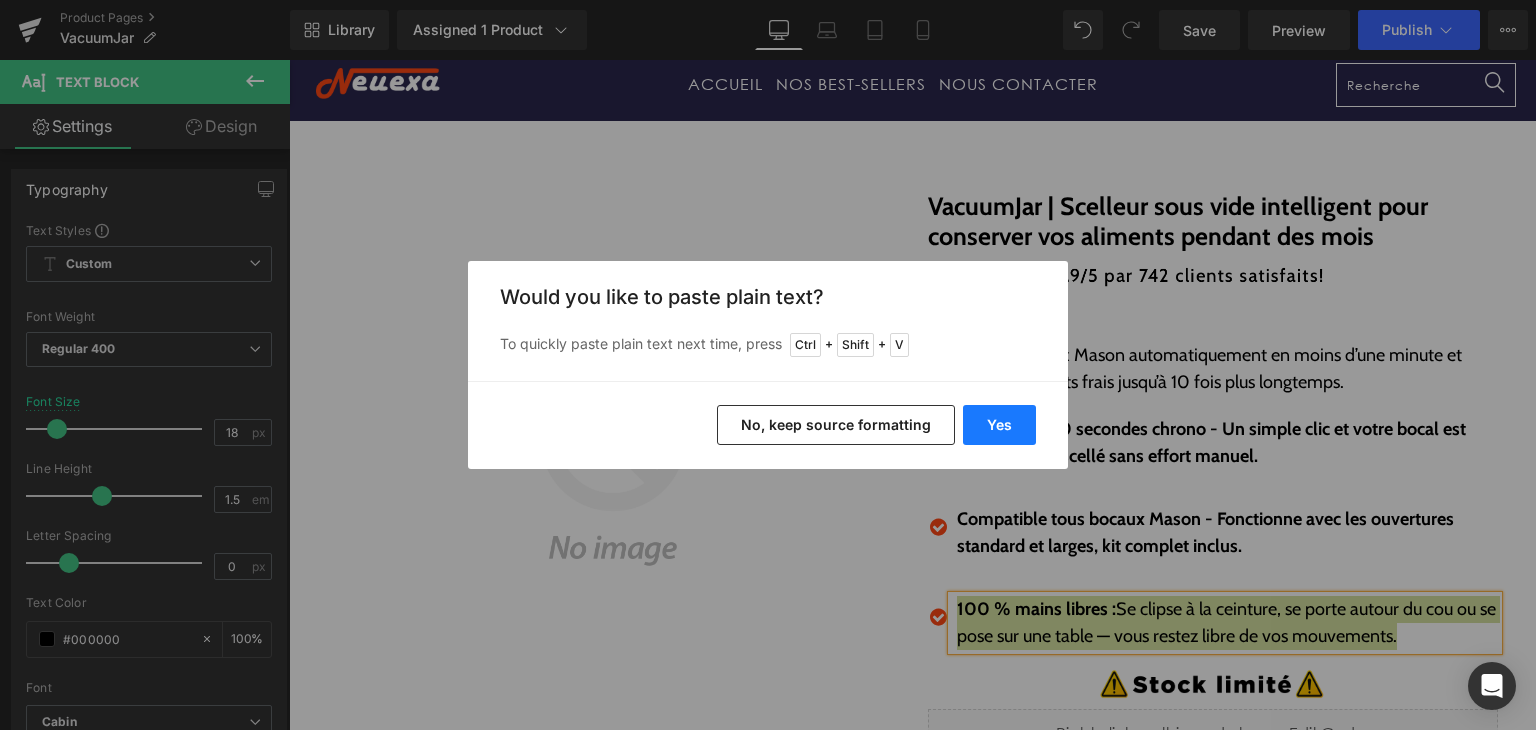 drag, startPoint x: 1009, startPoint y: 419, endPoint x: 735, endPoint y: 391, distance: 275.42694 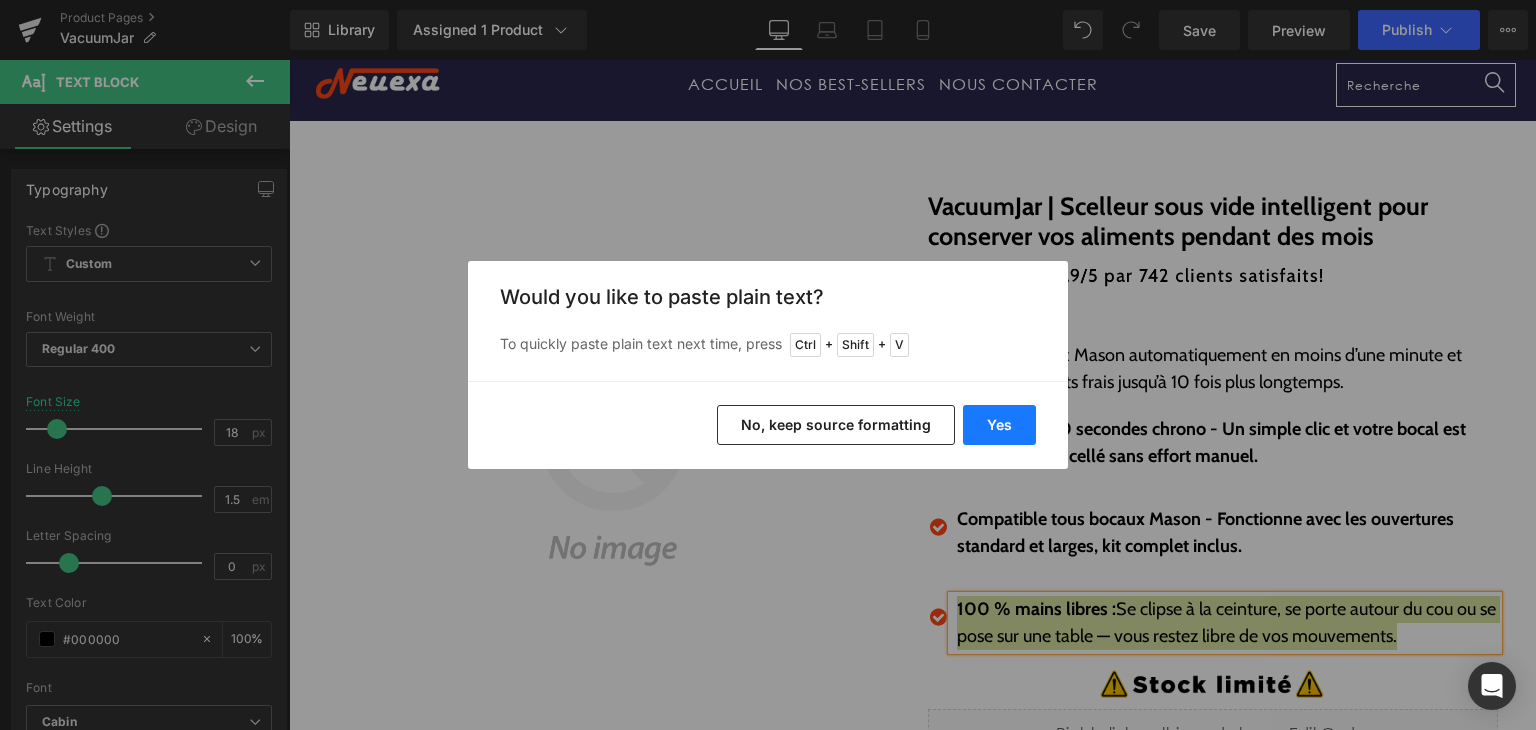 click on "Yes" at bounding box center (999, 425) 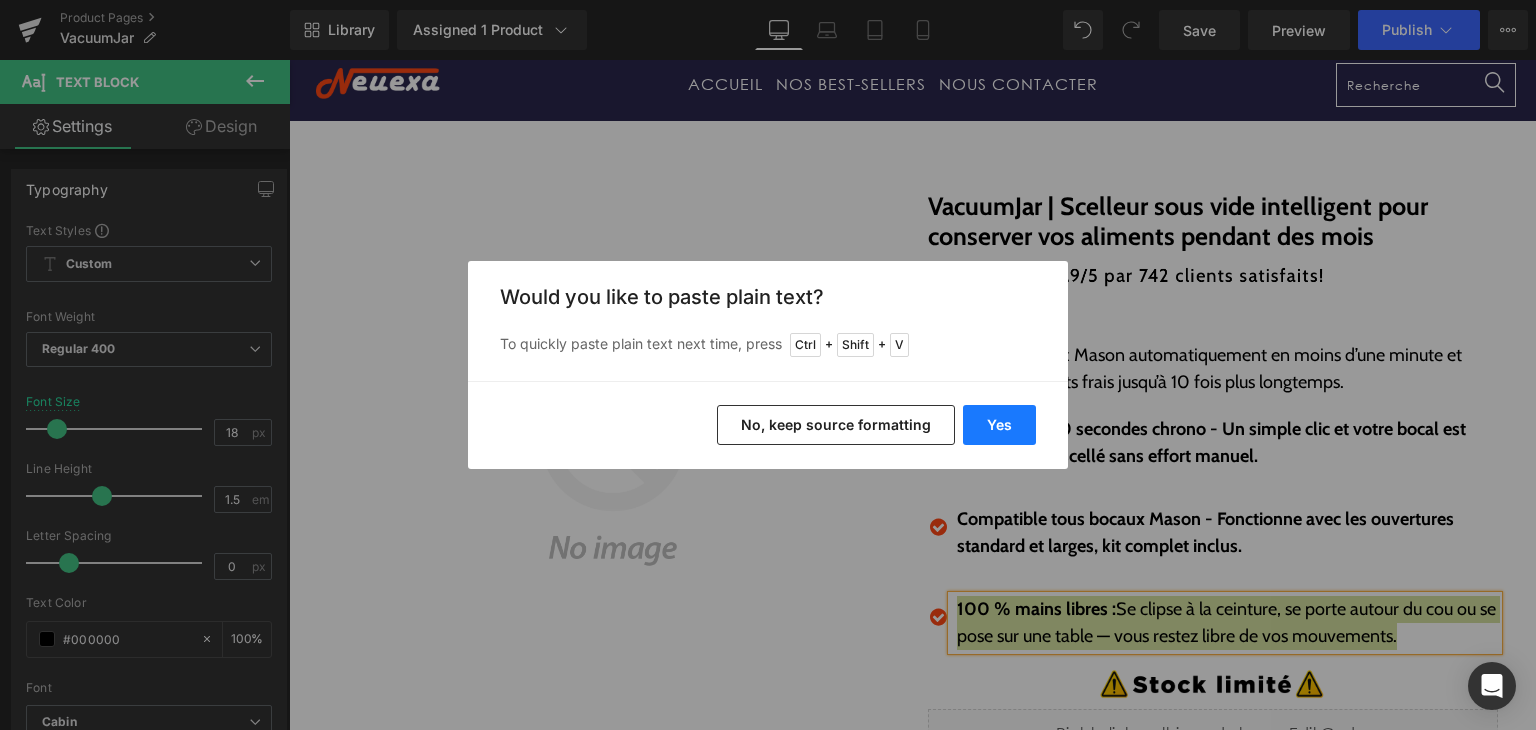 type 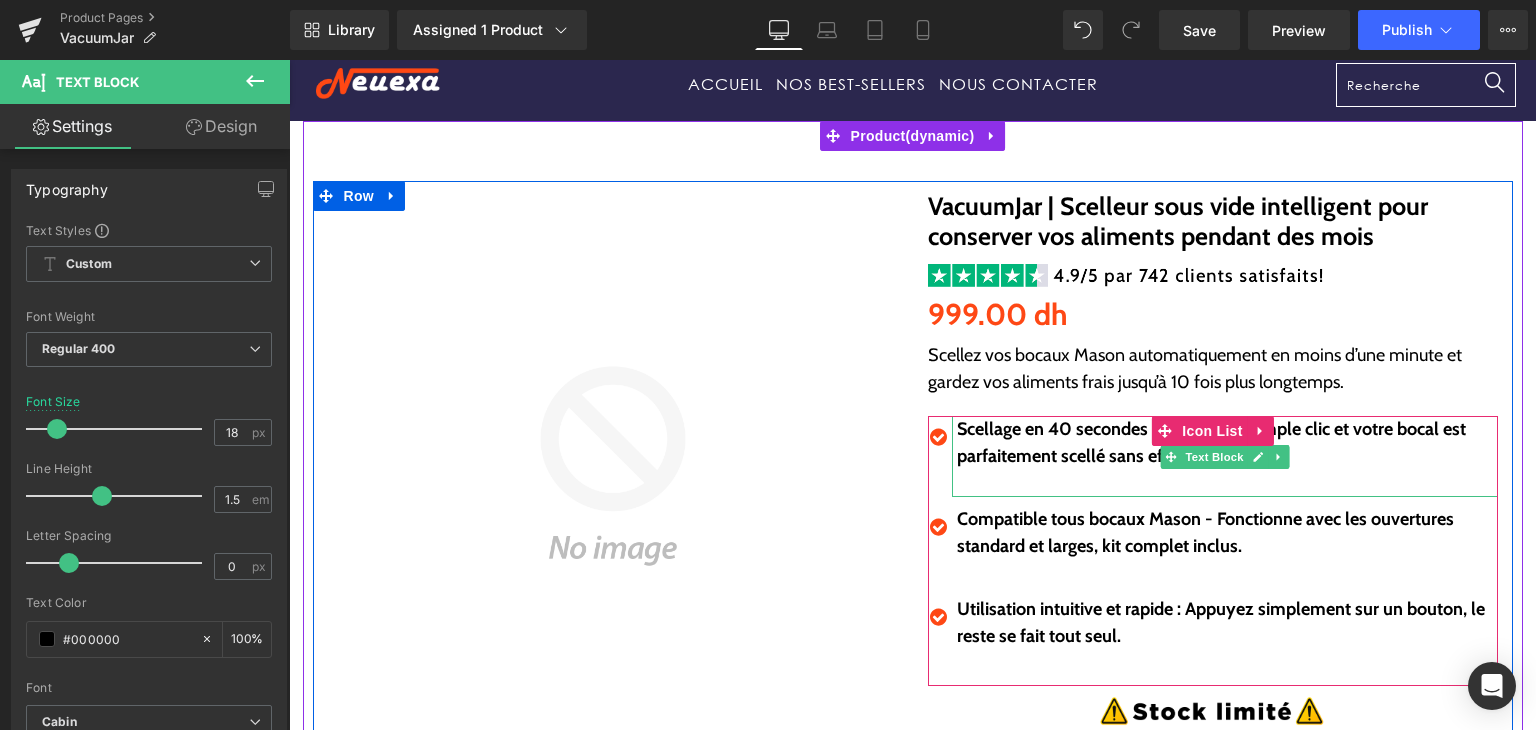 click at bounding box center (1227, 483) 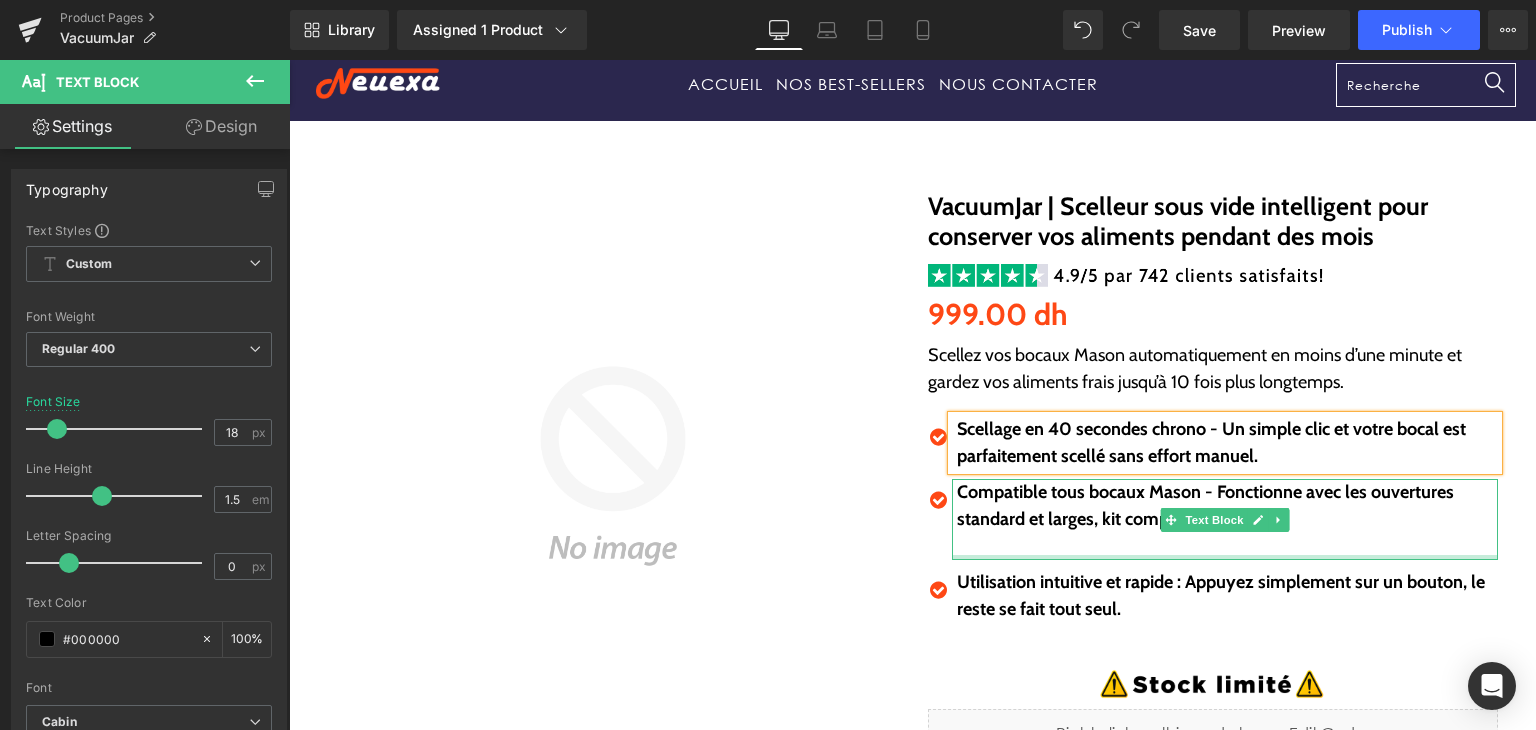click on "Icon
Scellage en 40 secondes chrono - Un simple clic et votre bocal est parfaitement scellé sans effort manuel.
Text Block
Icon
Compatible tous bocaux Mason - Fonctionne avec les ouvertures standard et larges, kit complet inclus." at bounding box center [1213, 537] 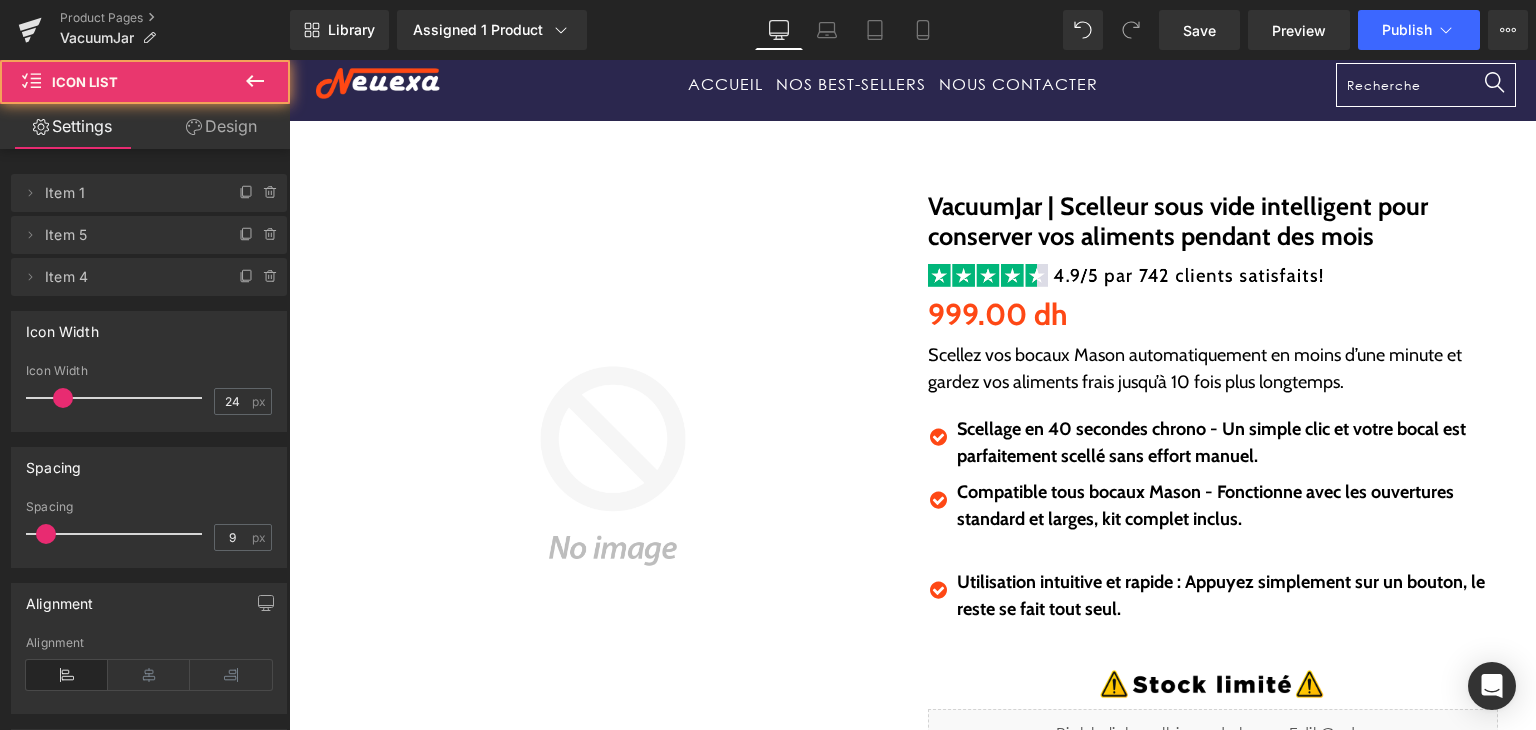click at bounding box center [1227, 546] 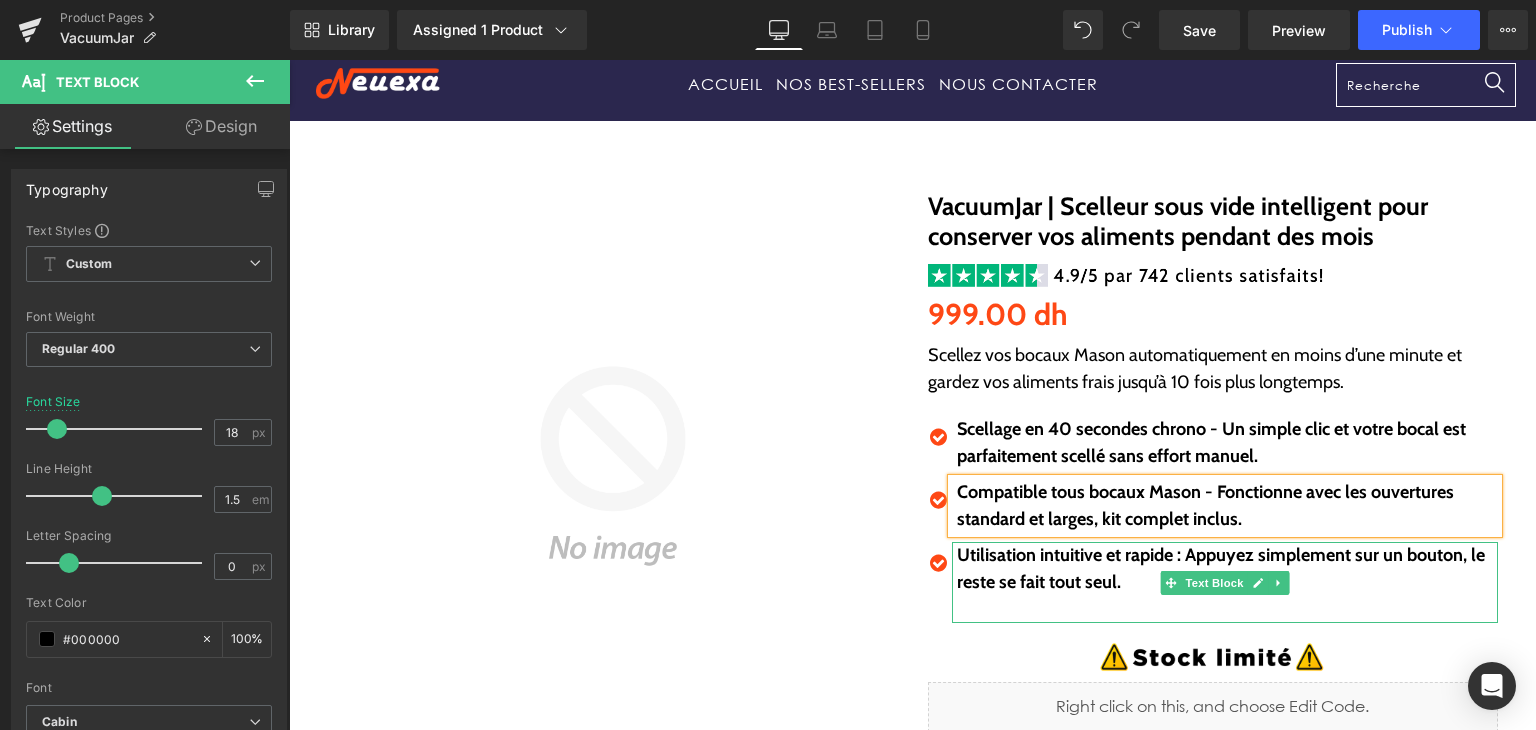 click at bounding box center [1227, 609] 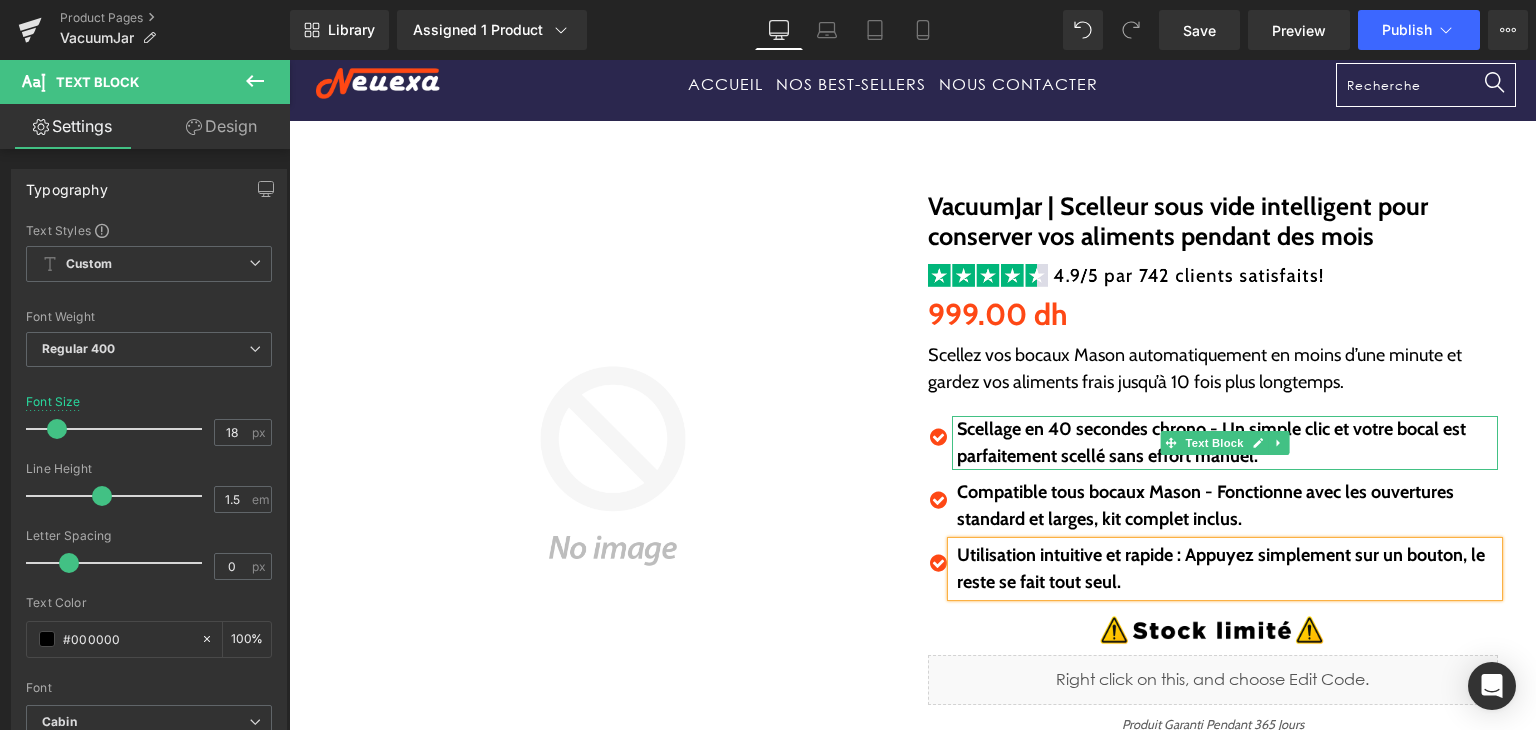 click on "Scellage en 40 secondes chrono - Un simple clic et votre bocal est parfaitement scellé sans effort manuel." at bounding box center [1211, 442] 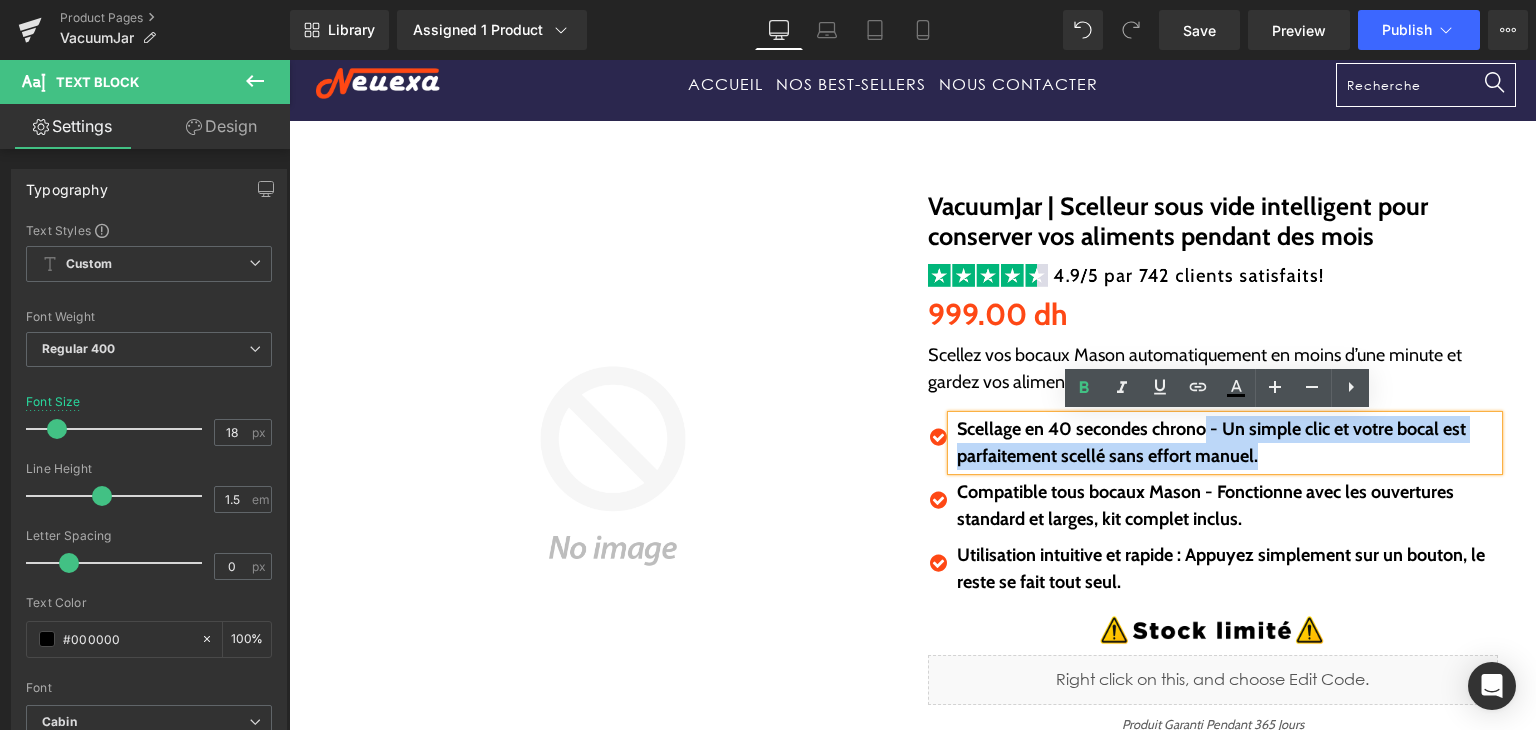 drag, startPoint x: 1200, startPoint y: 429, endPoint x: 1283, endPoint y: 443, distance: 84.17244 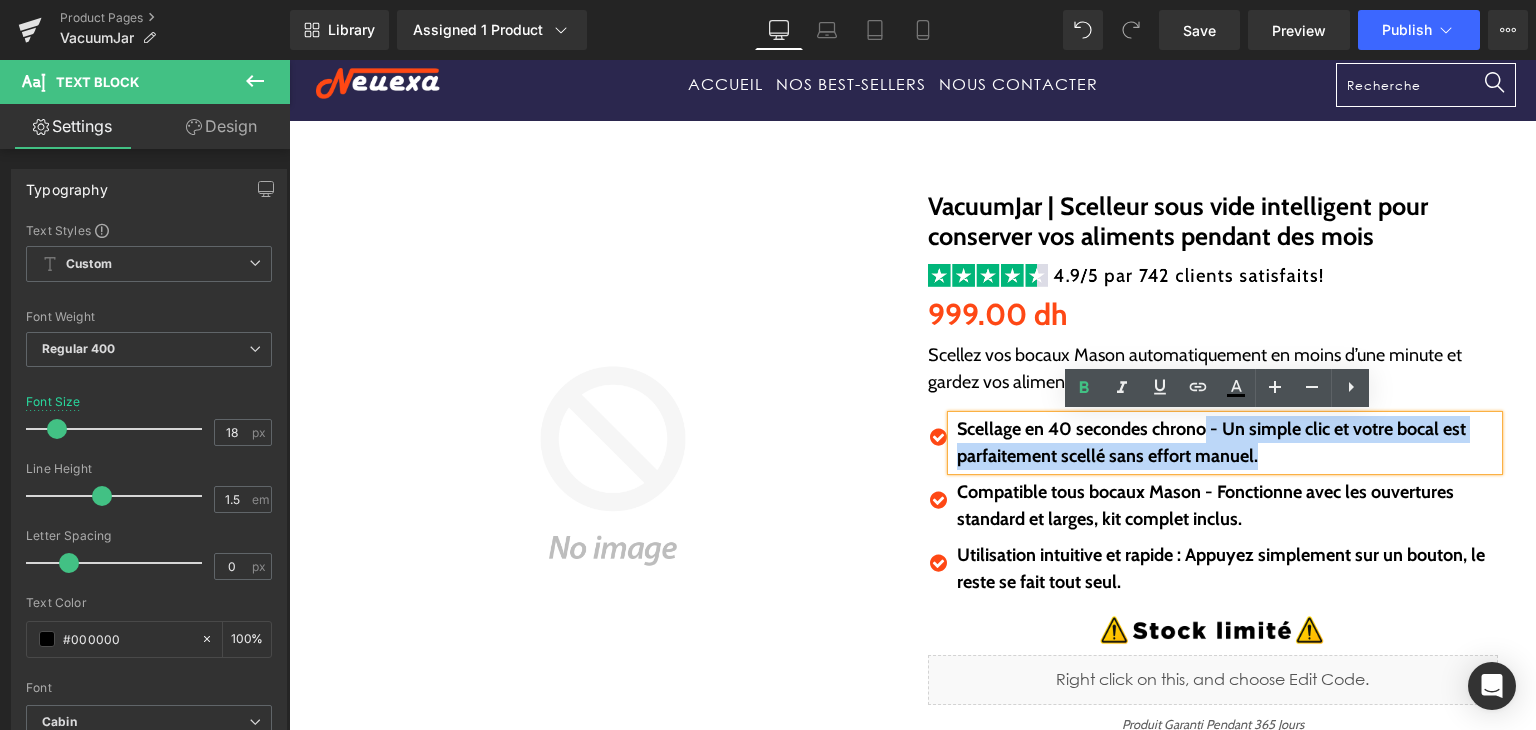 click on "Scellage en 40 secondes chrono - Un simple clic et votre bocal est parfaitement scellé sans effort manuel." at bounding box center [1227, 443] 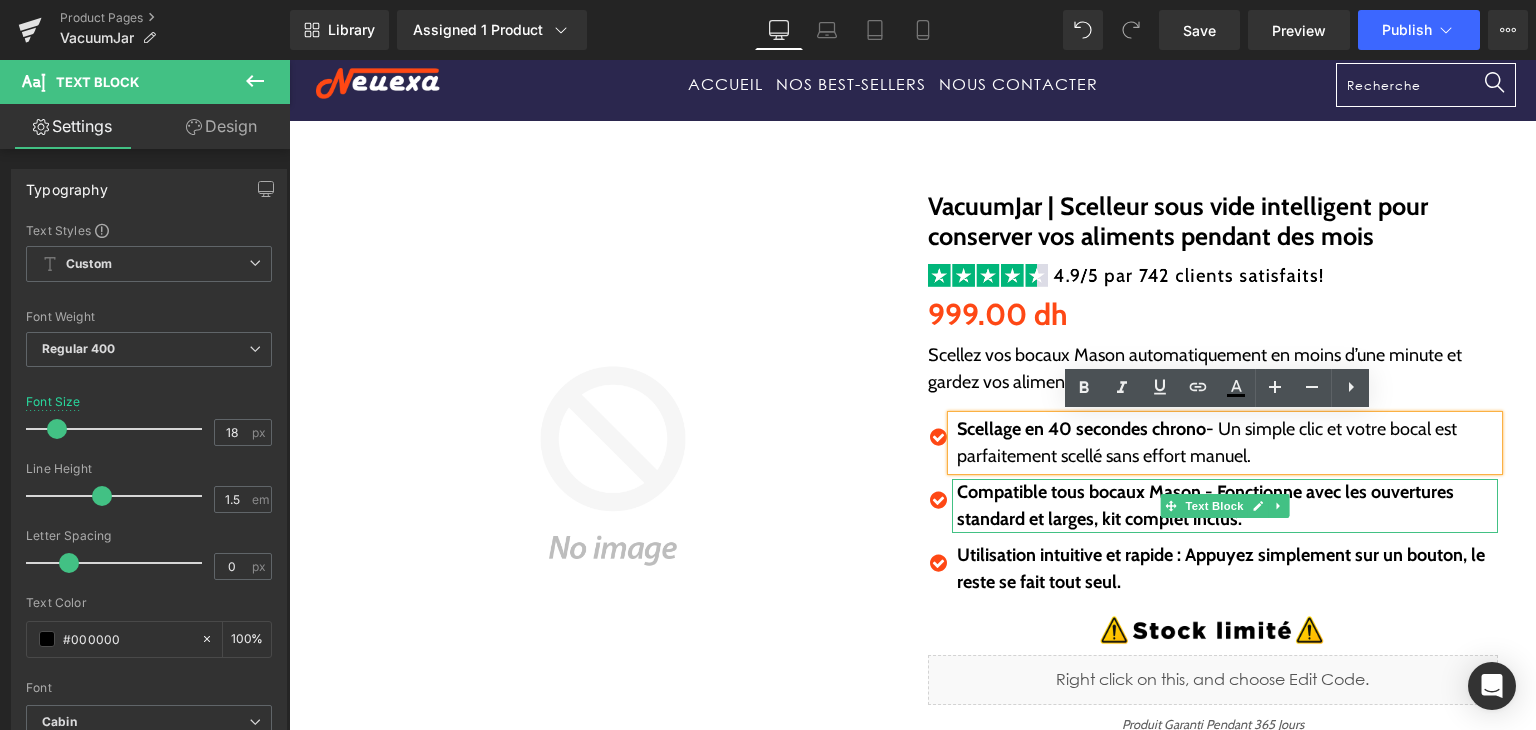 click on "Compatible tous bocaux Mason - Fonctionne avec les ouvertures standard et larges, kit complet inclus." at bounding box center (1205, 505) 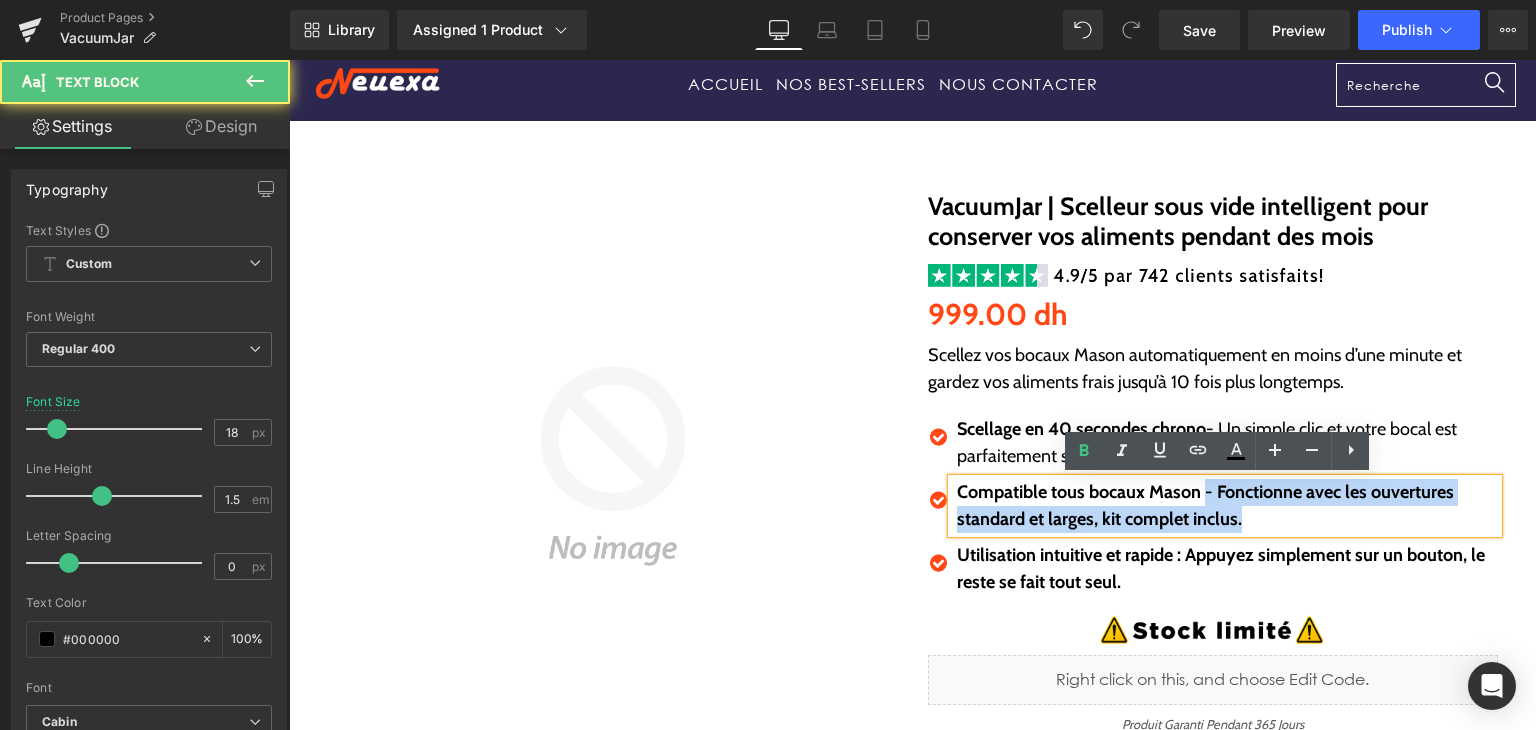 drag, startPoint x: 1200, startPoint y: 494, endPoint x: 1260, endPoint y: 515, distance: 63.56886 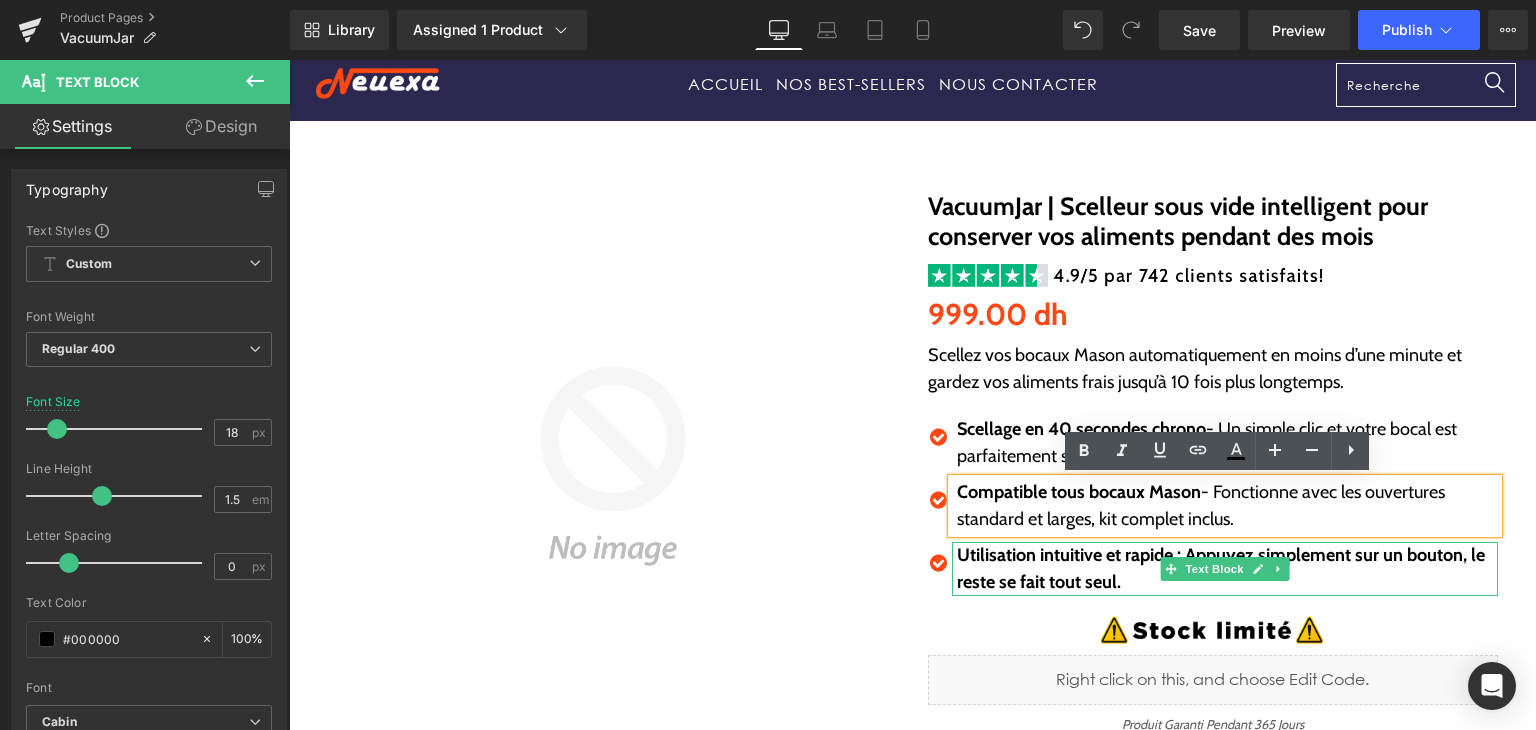 click on "Utilisation intuitive et rapide : Appuyez simplement sur un bouton, le reste se fait tout seul." at bounding box center (1221, 568) 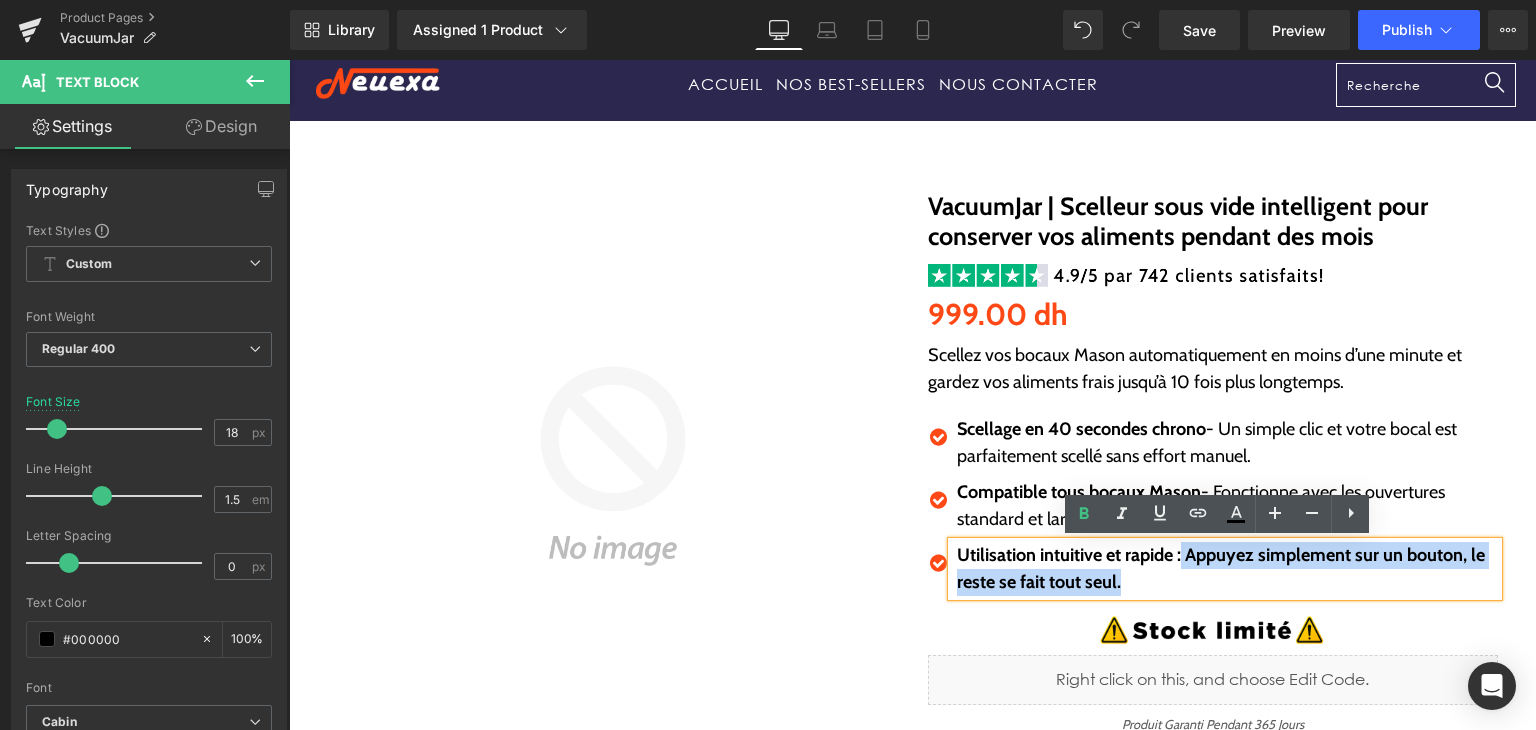 drag, startPoint x: 1177, startPoint y: 555, endPoint x: 1200, endPoint y: 585, distance: 37.802116 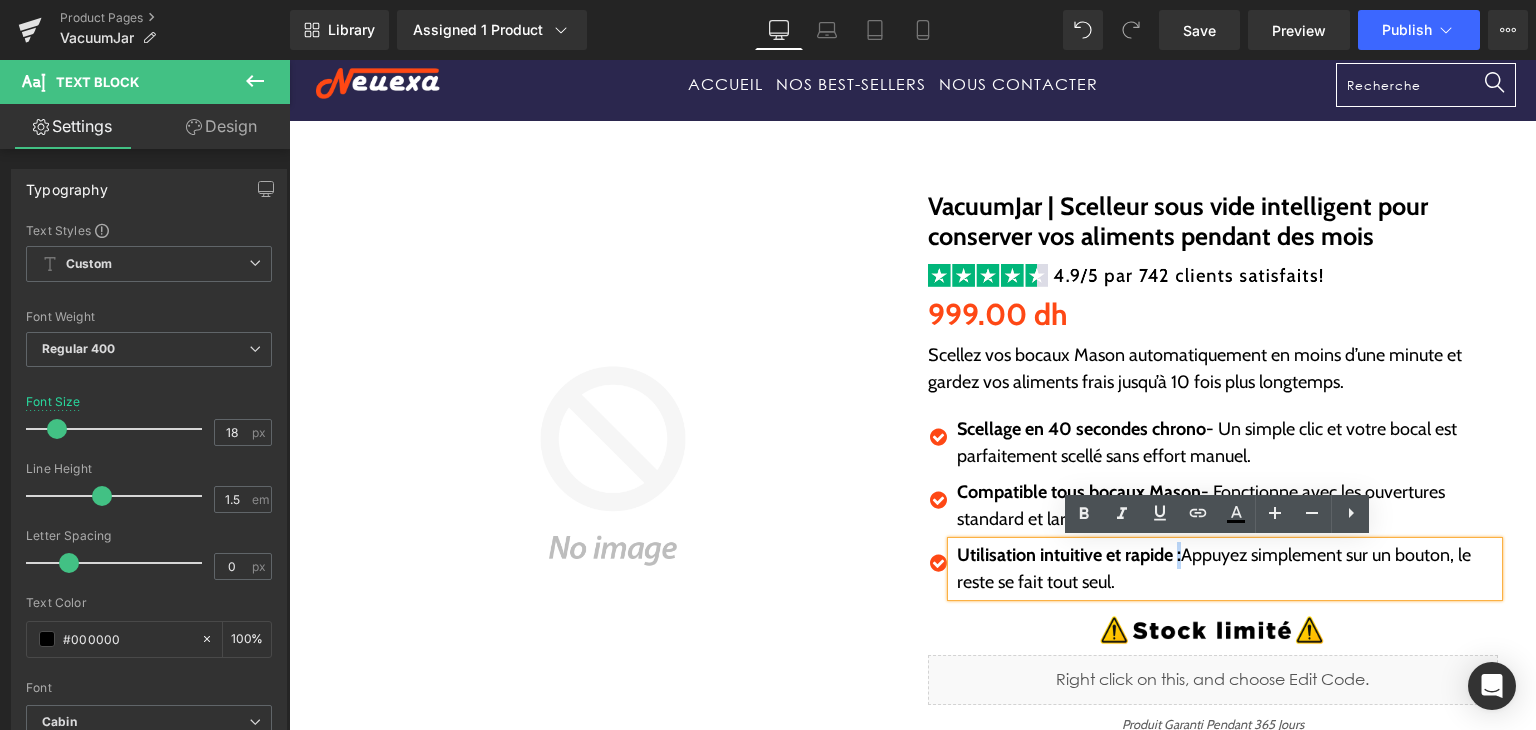 click on "Utilisation intuitive et rapide :" at bounding box center (1069, 555) 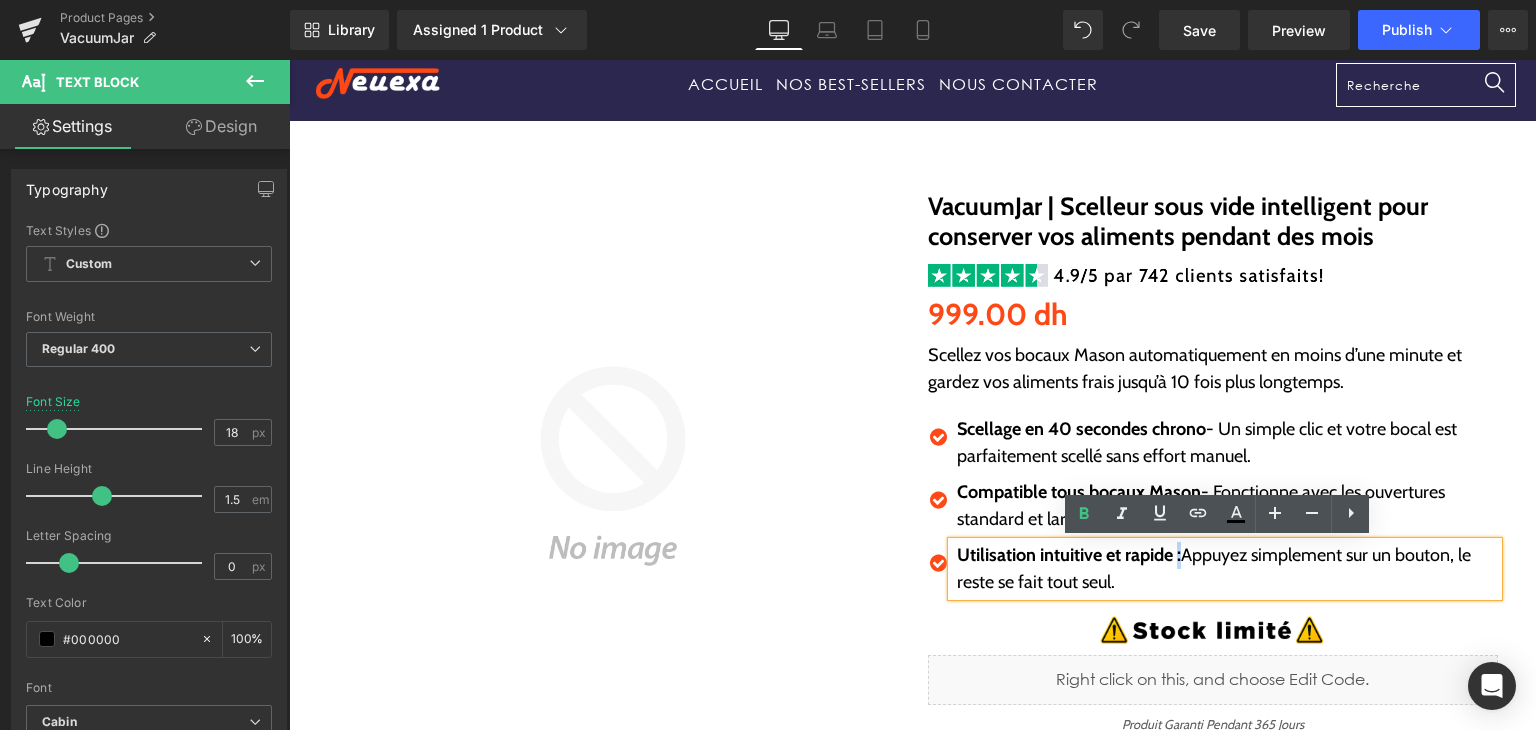 copy on ":" 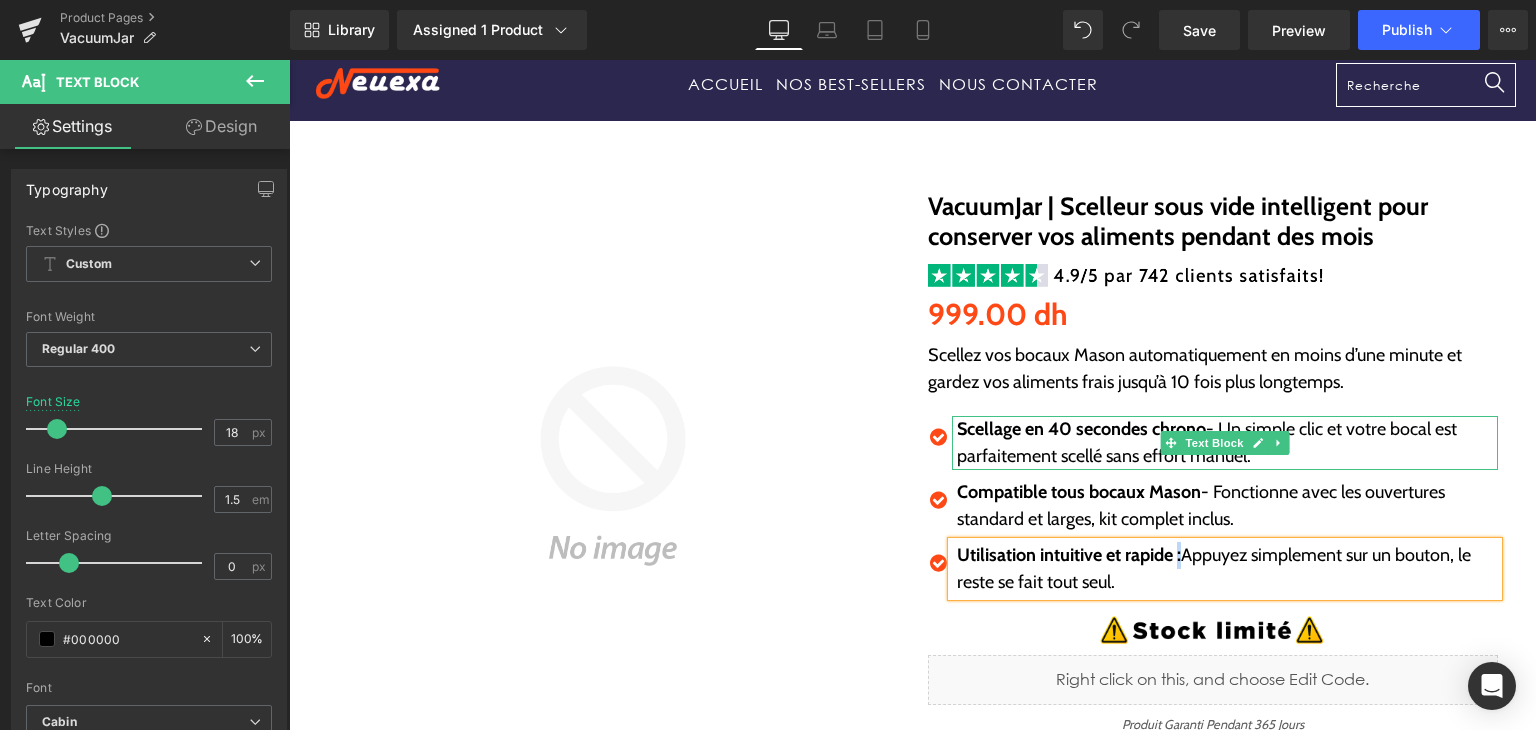 click on "Scellage en 40 secondes chrono  - Un simple clic et votre bocal est parfaitement scellé sans effort manuel." at bounding box center (1227, 443) 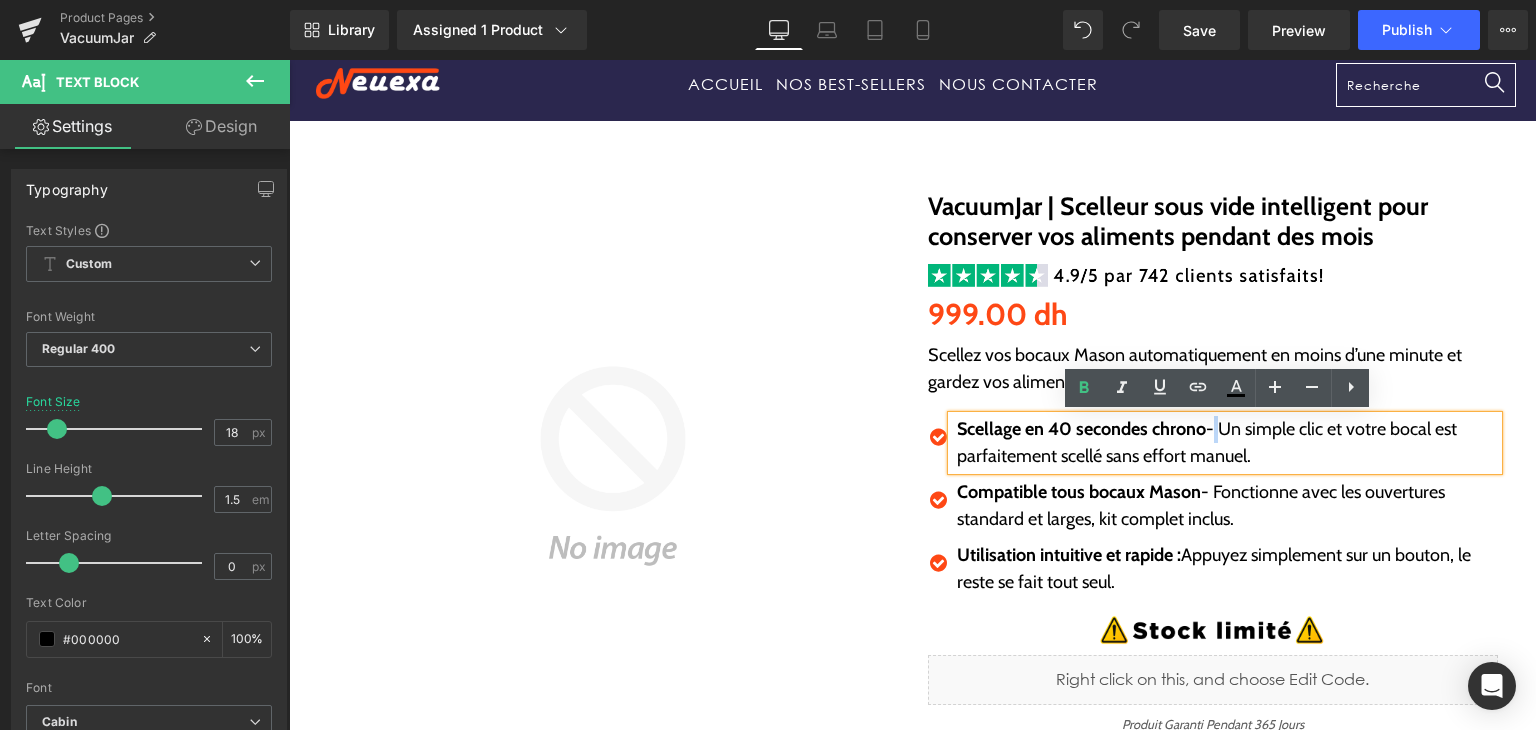 click on "Scellage en 40 secondes chrono  - Un simple clic et votre bocal est parfaitement scellé sans effort manuel." at bounding box center [1227, 443] 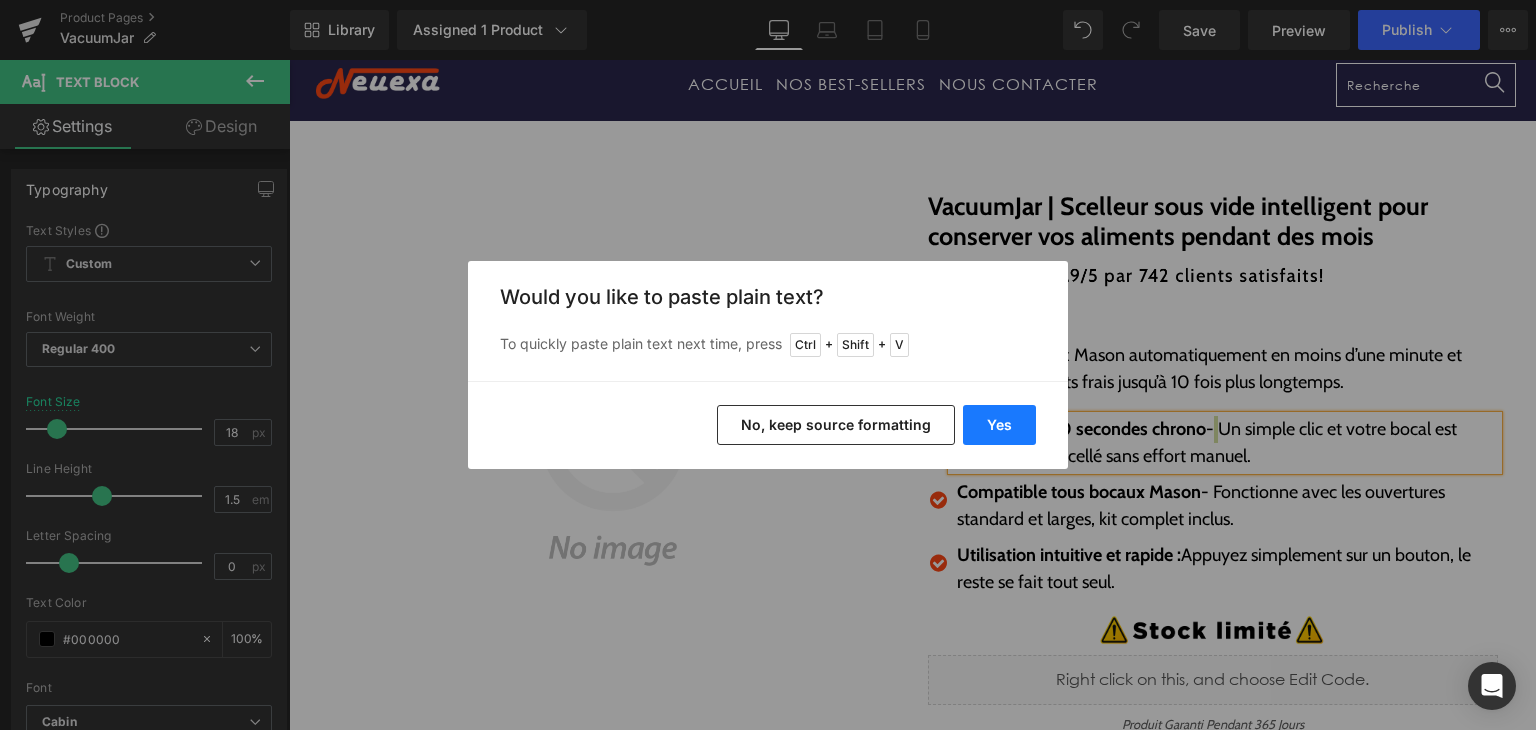 click on "Yes" at bounding box center (999, 425) 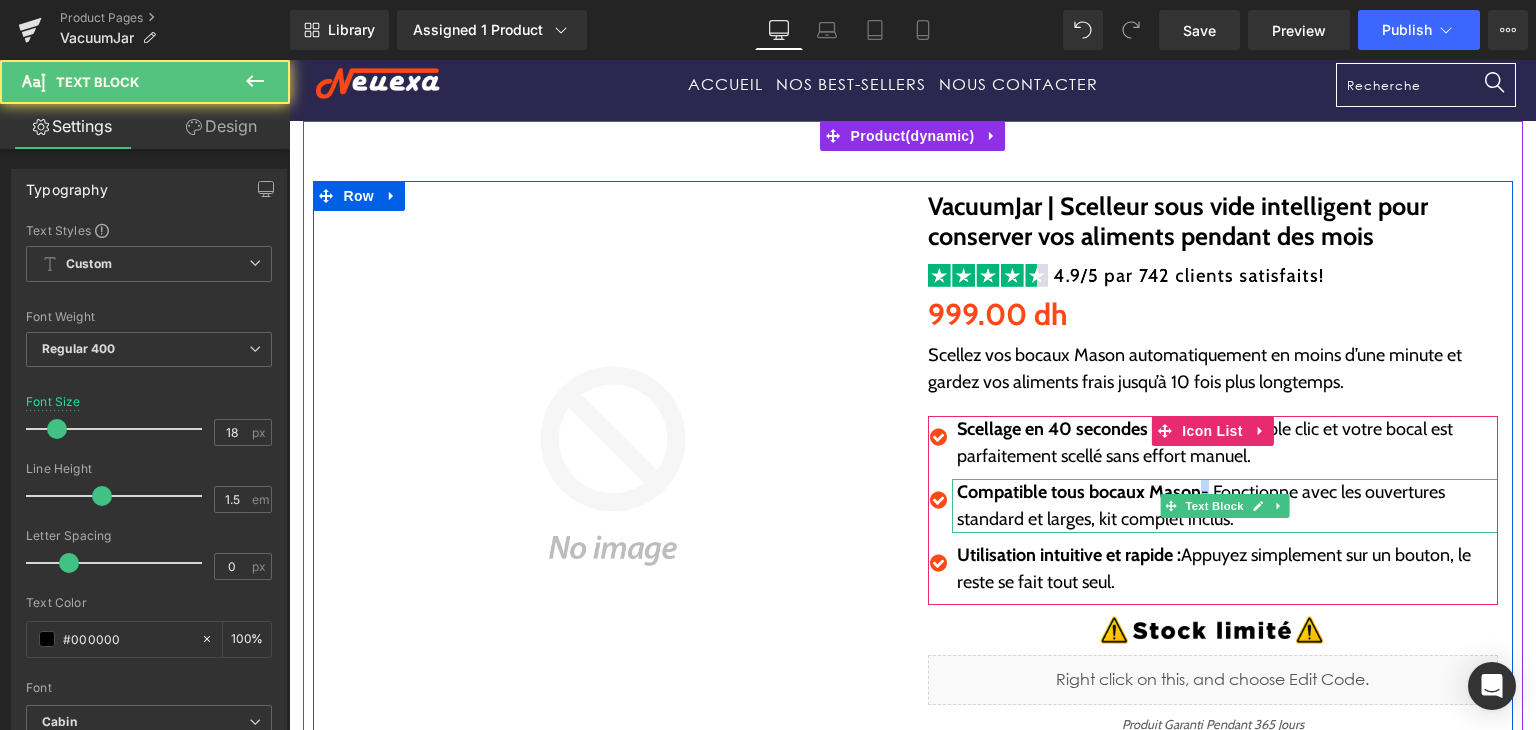 drag, startPoint x: 1189, startPoint y: 488, endPoint x: 1203, endPoint y: 488, distance: 14 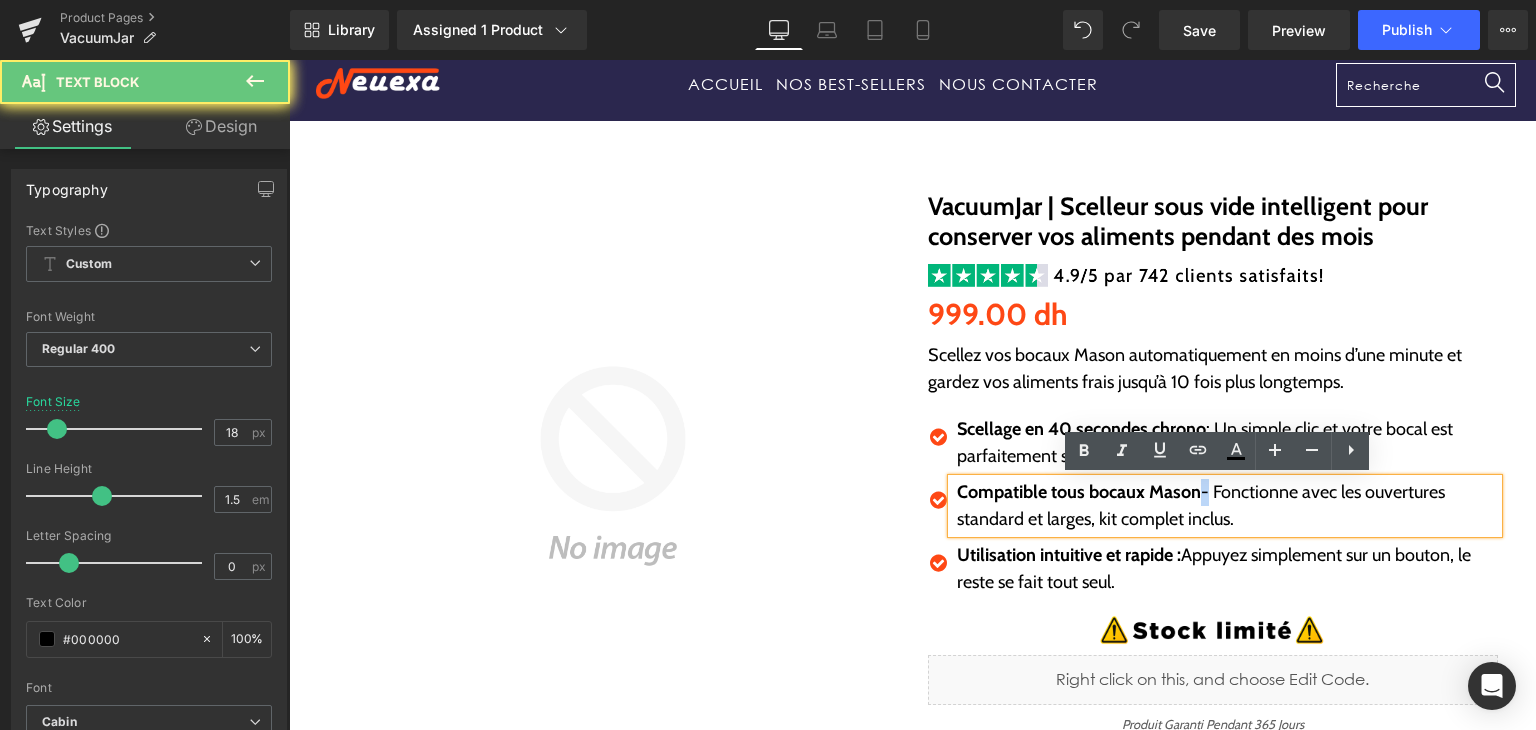 click on "Compatible tous bocaux Mason  - Fonctionne avec les ouvertures standard et larges, kit complet inclus." at bounding box center (1227, 506) 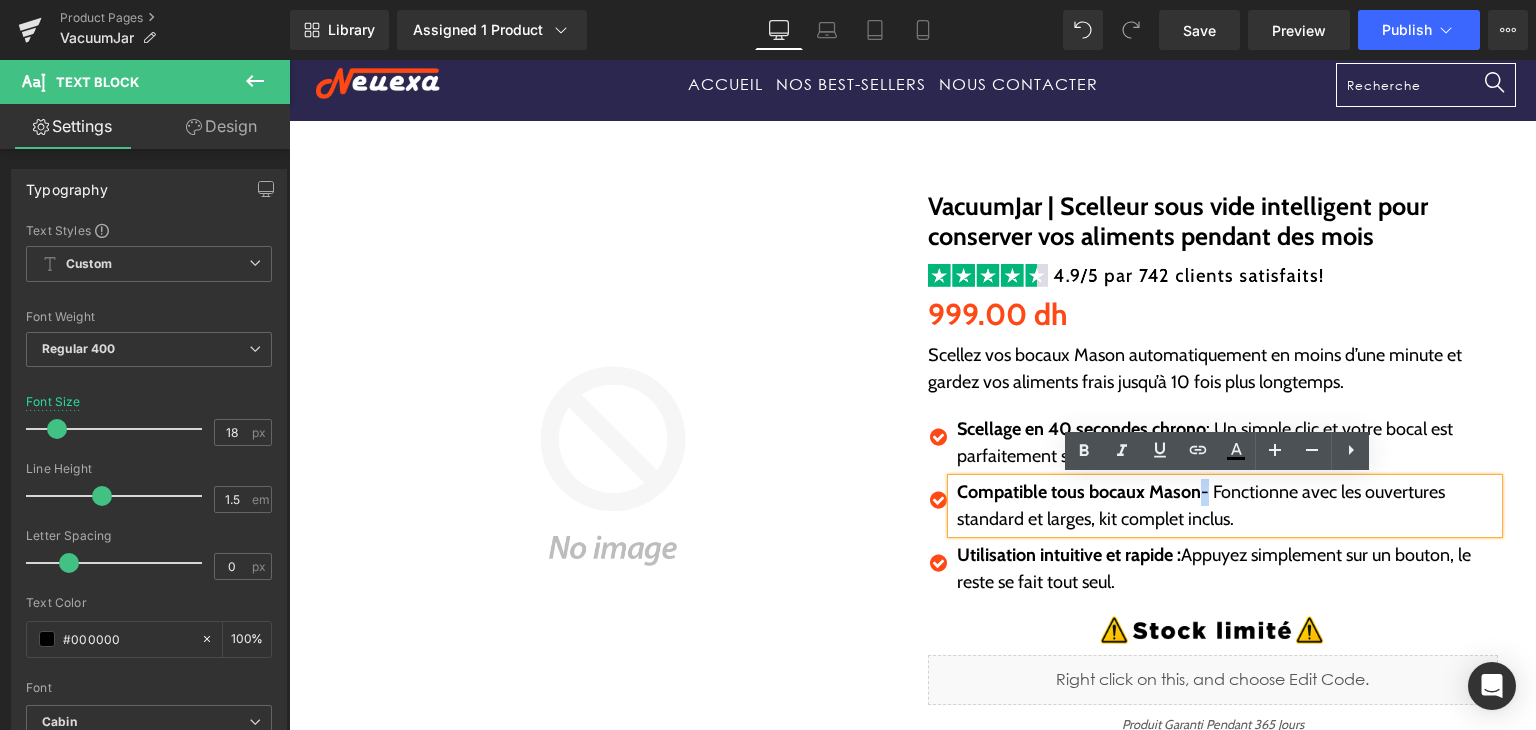 click on "Compatible tous bocaux Mason  - Fonctionne avec les ouvertures standard et larges, kit complet inclus." at bounding box center [1227, 506] 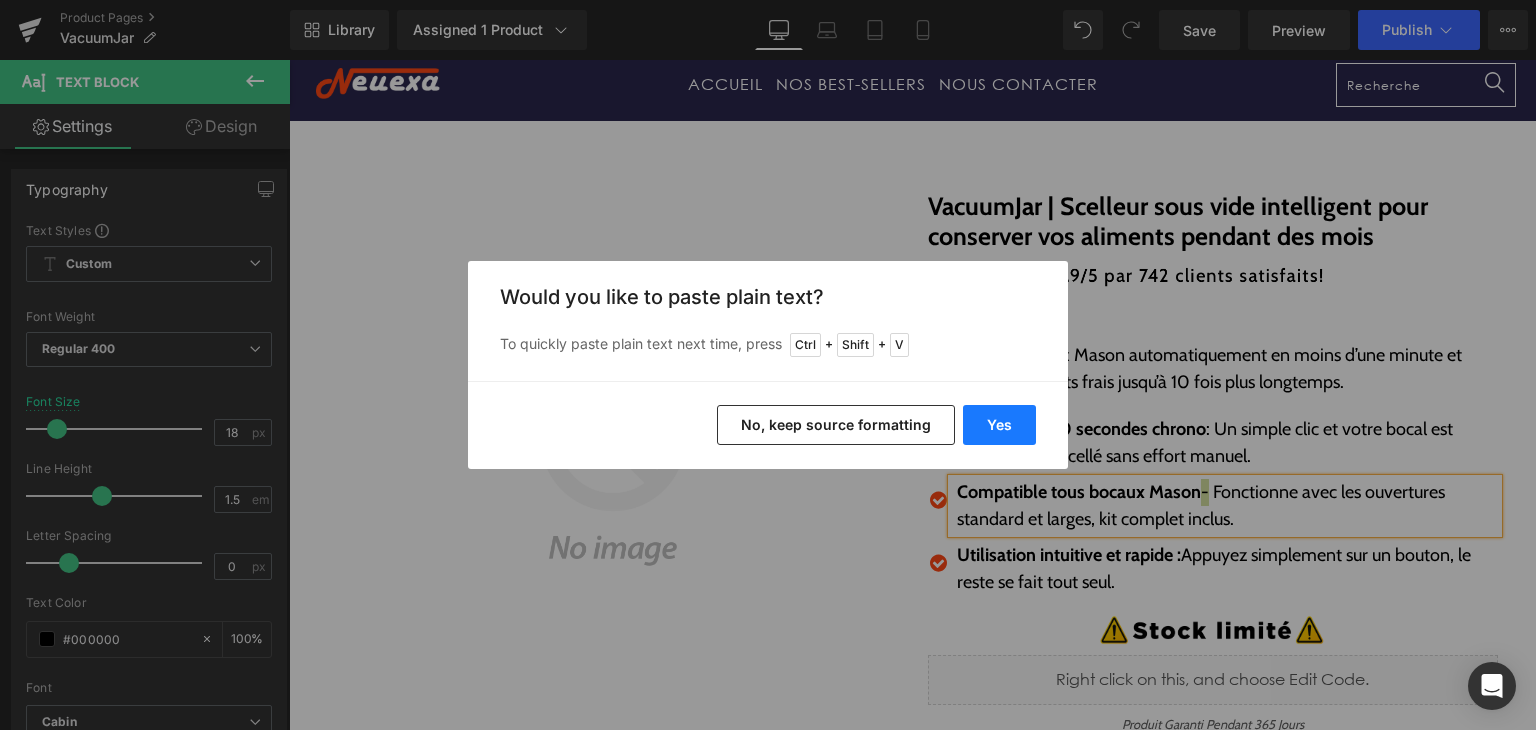 click on "Yes" at bounding box center [999, 425] 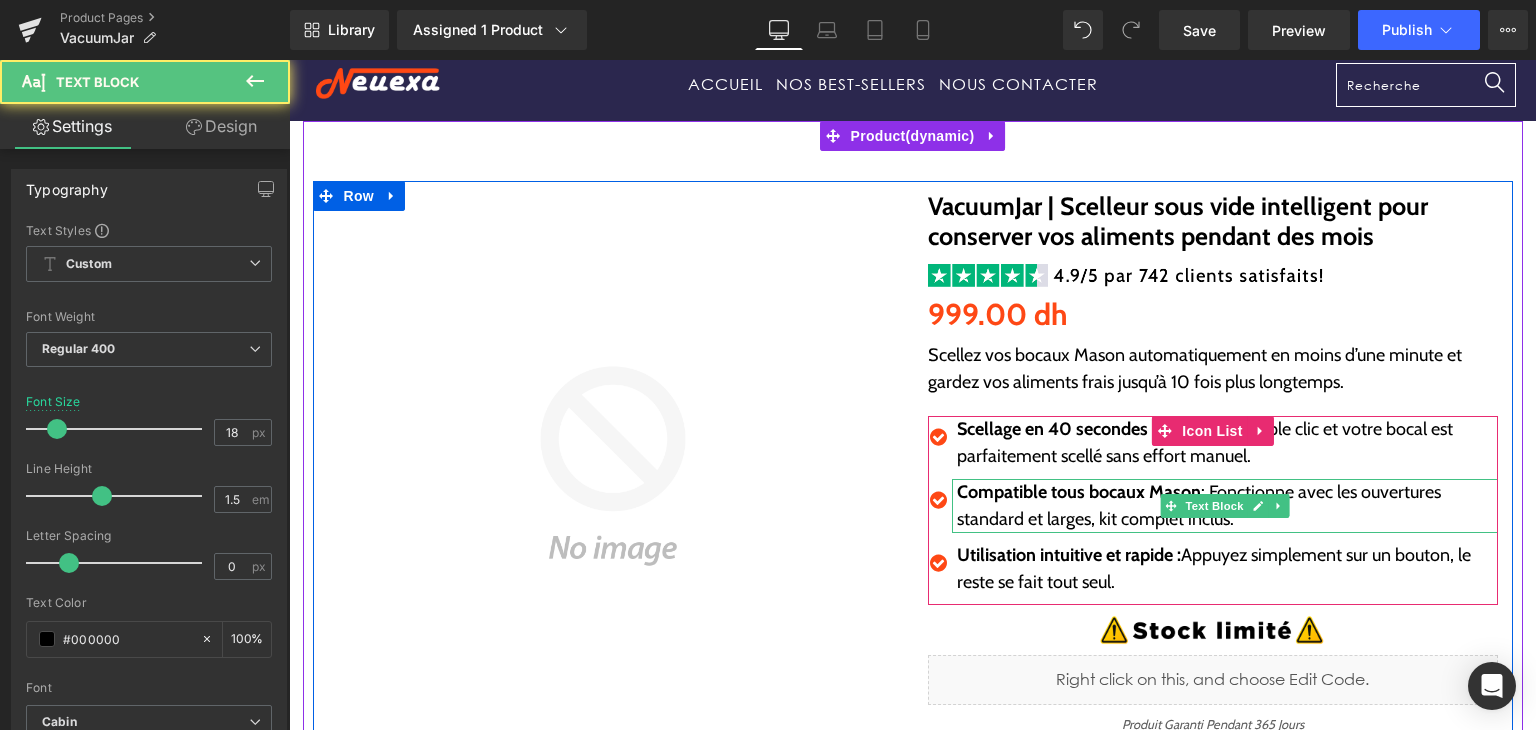 click on "Compatible tous bocaux Mason  : Fonctionne avec les ouvertures standard et larges, kit complet inclus." at bounding box center (1227, 506) 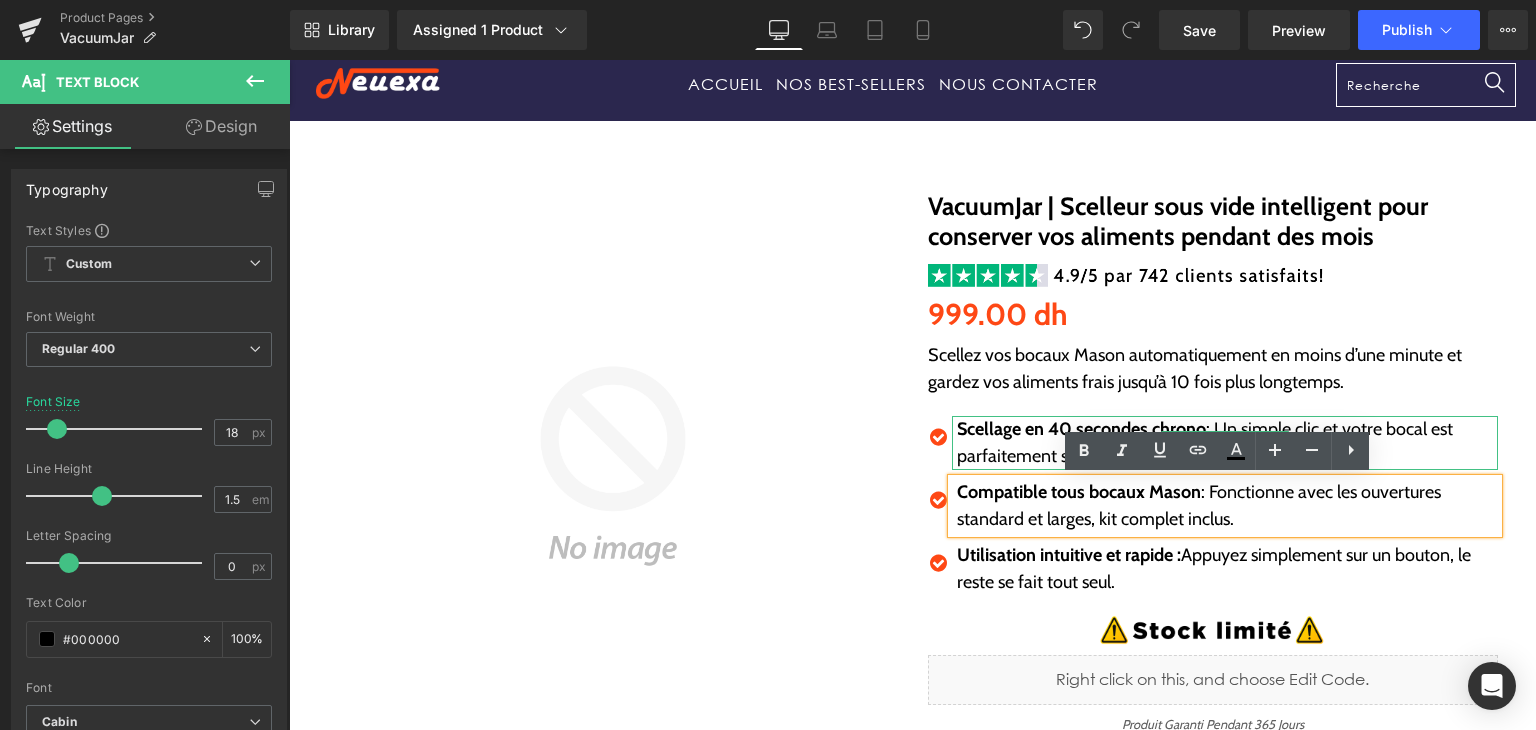 click on "Scellage en 40 secondes chrono" at bounding box center [1081, 429] 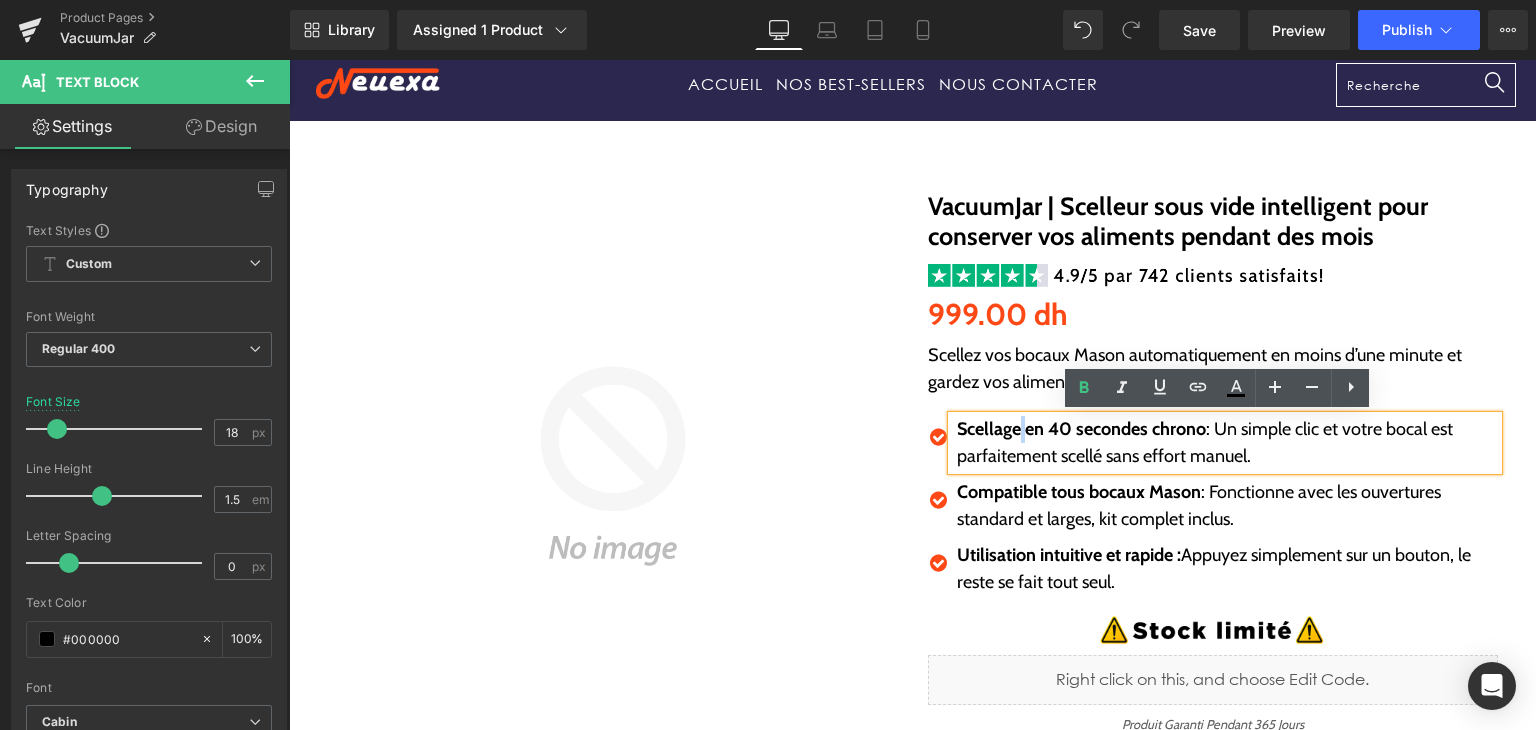 click on "Scellage en 40 secondes chrono" at bounding box center (1081, 429) 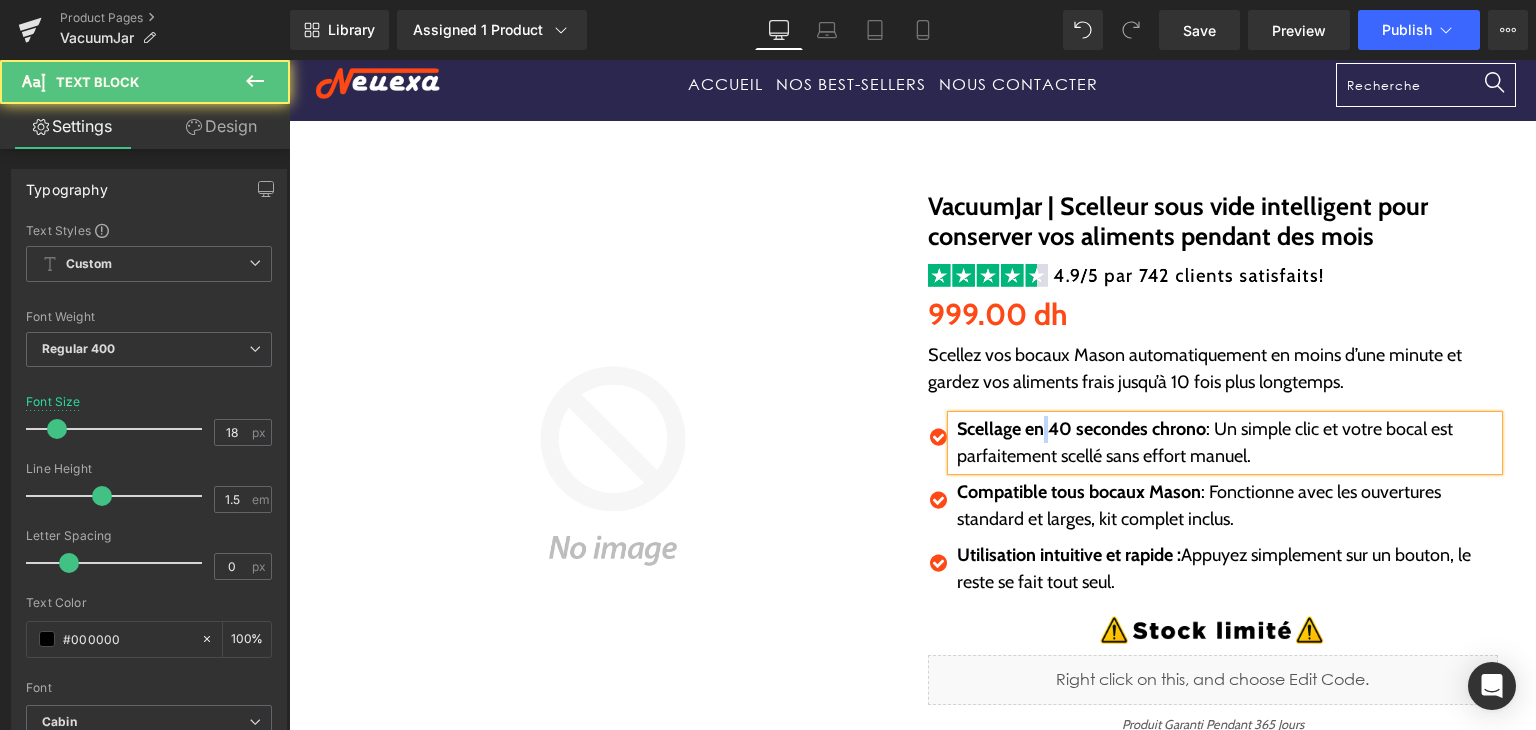 click on "Scellage en 40 secondes chrono" at bounding box center [1081, 429] 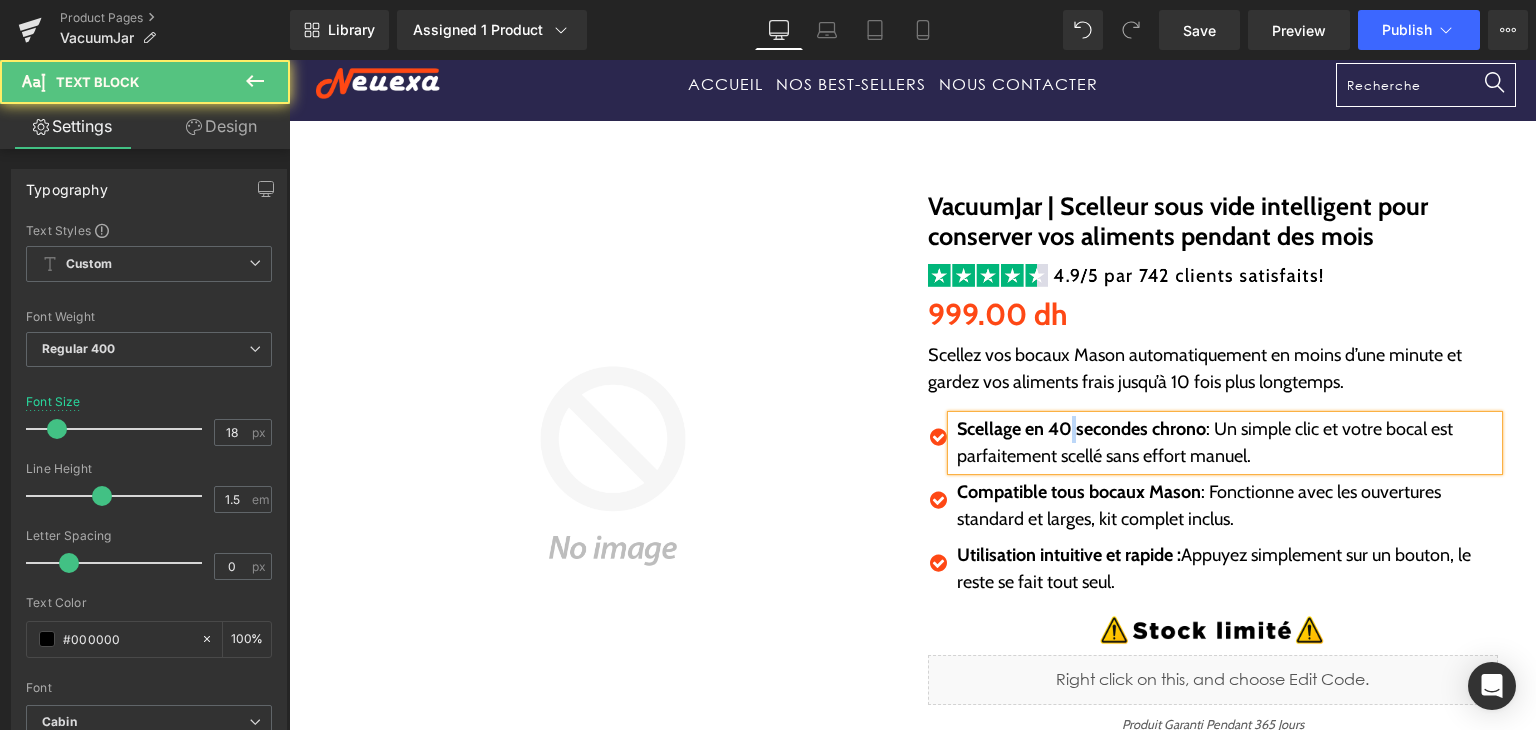 drag, startPoint x: 1059, startPoint y: 433, endPoint x: 1071, endPoint y: 433, distance: 12 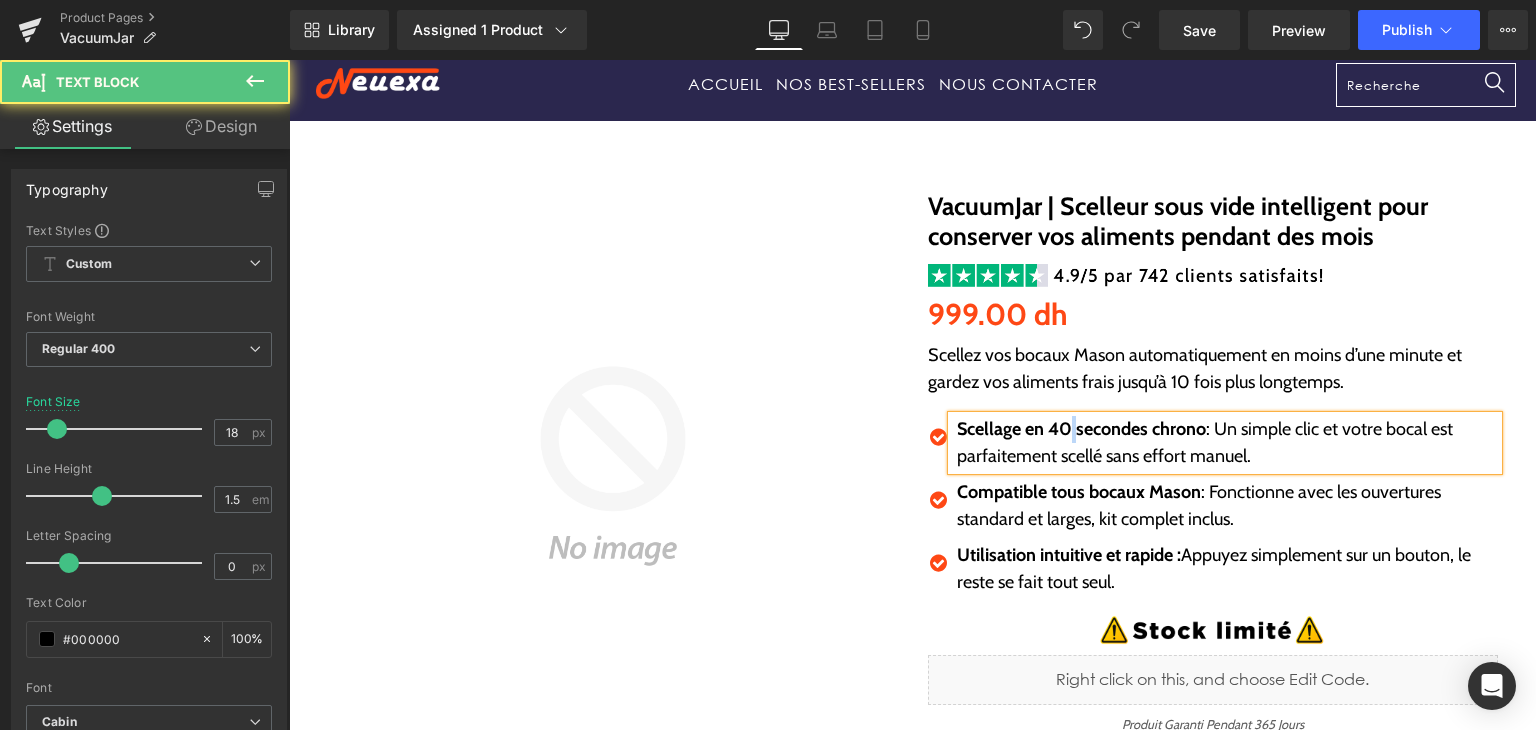 click on "Scellage en 40 secondes chrono" at bounding box center (1081, 429) 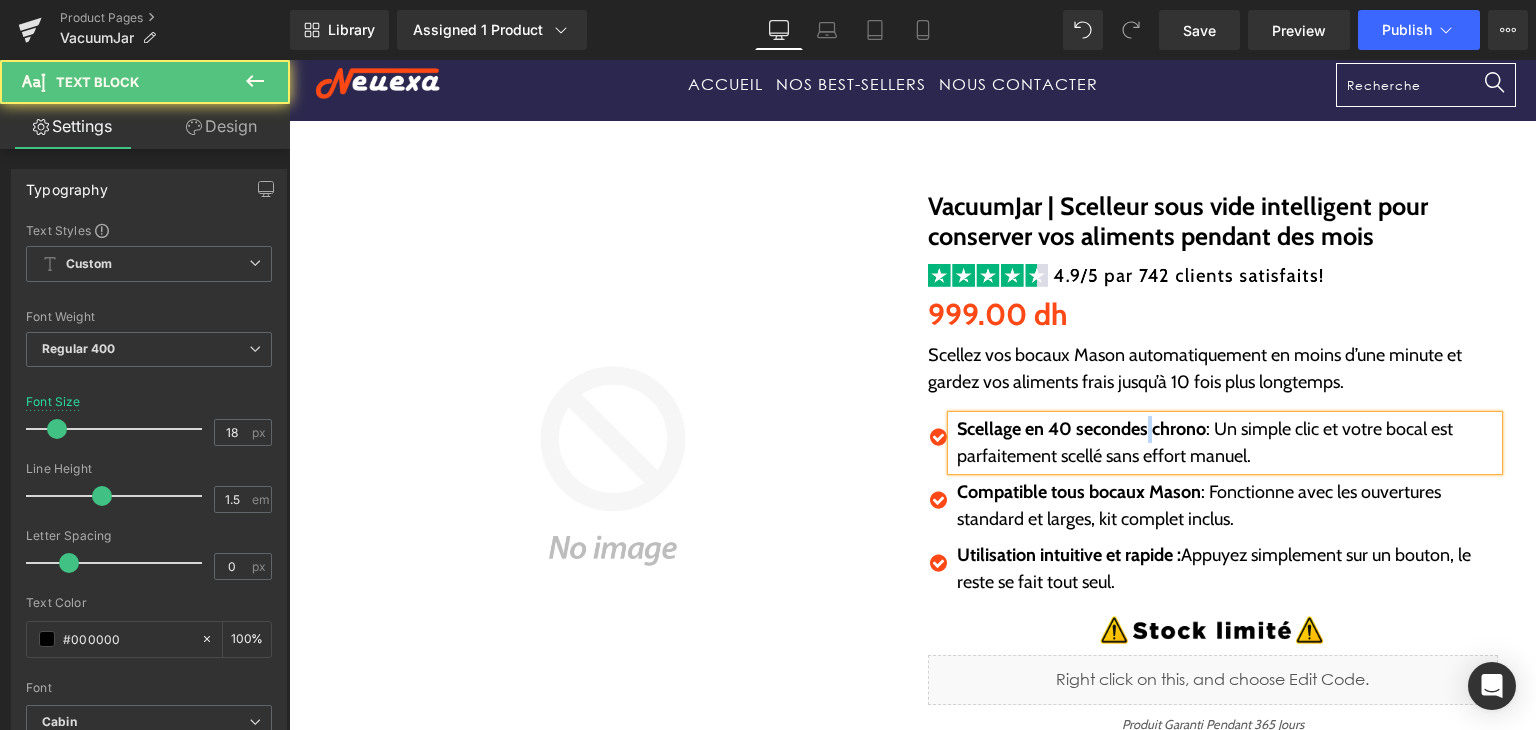 click on "Scellage en 40 secondes chrono" at bounding box center [1081, 429] 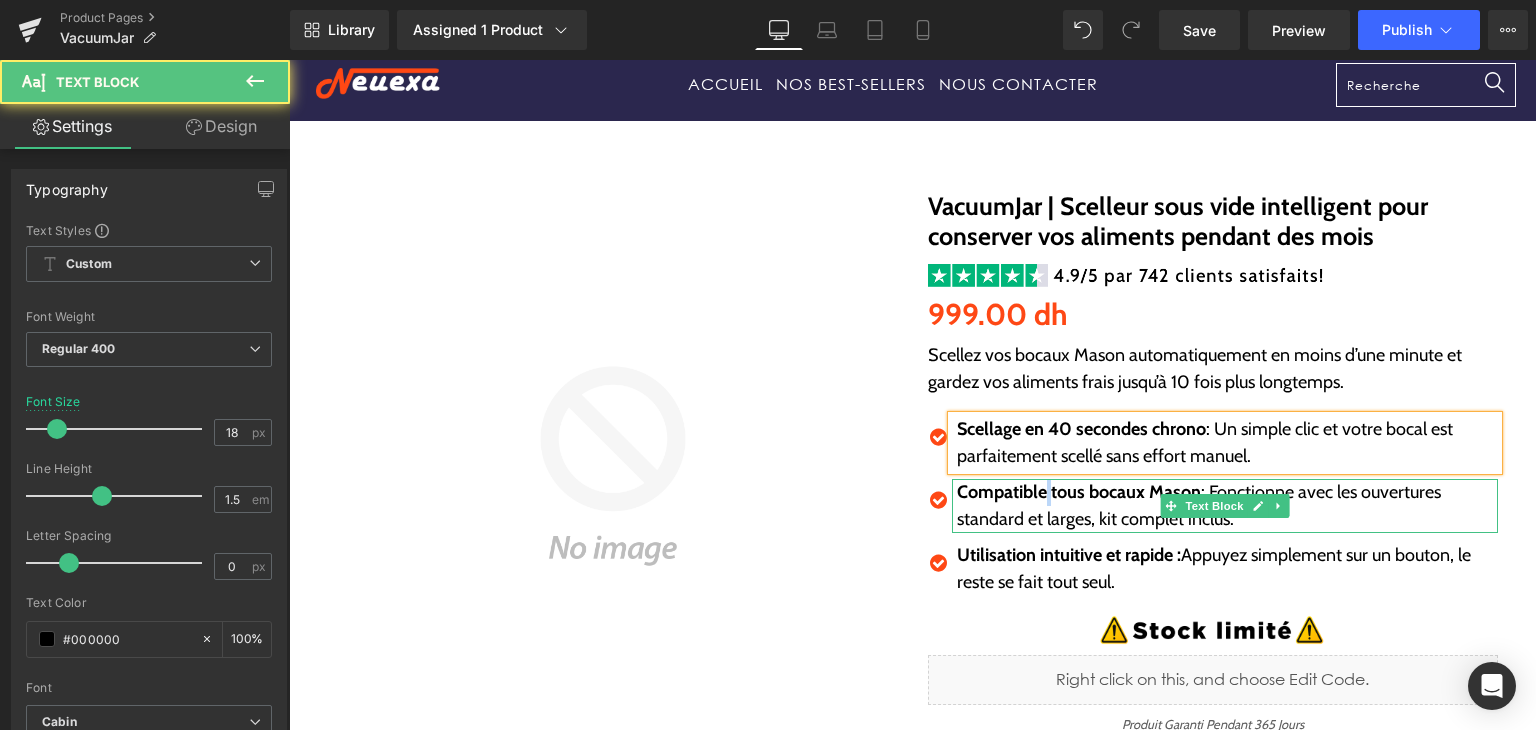 click on "Compatible tous bocaux Mason" at bounding box center [1079, 492] 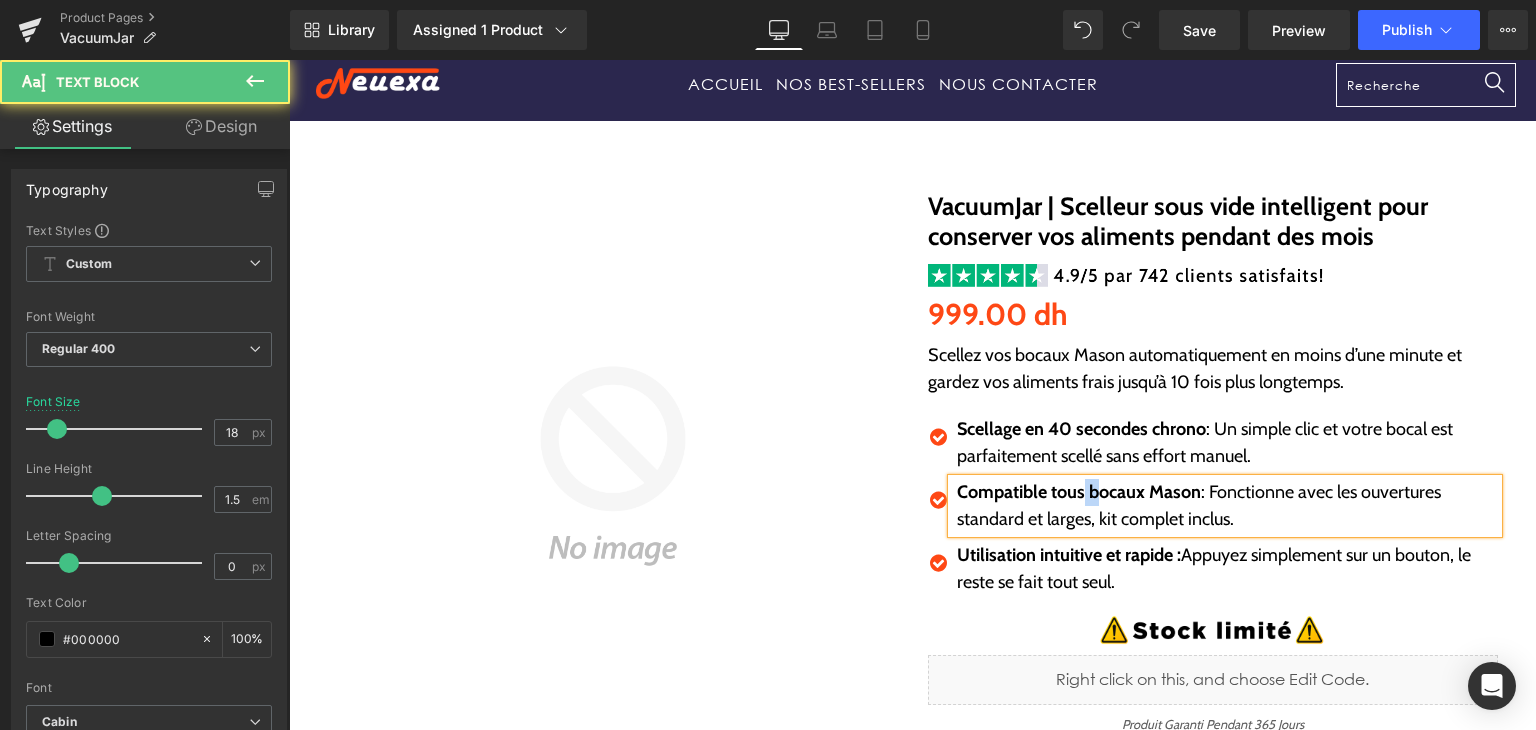click on "Compatible tous bocaux Mason" at bounding box center [1079, 492] 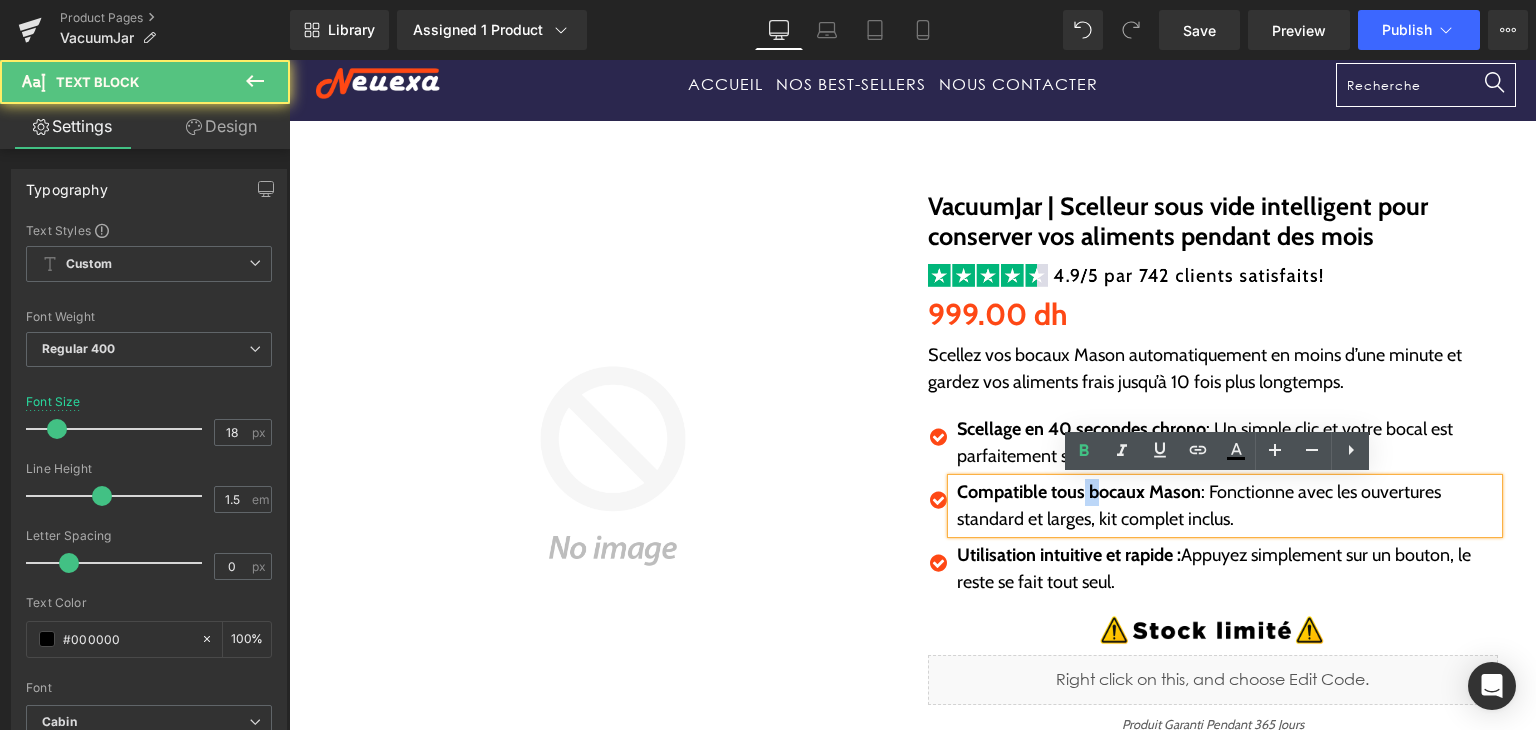 click on "Compatible tous bocaux Mason  : Fonctionne avec les ouvertures standard et larges, kit complet inclus." at bounding box center [1227, 506] 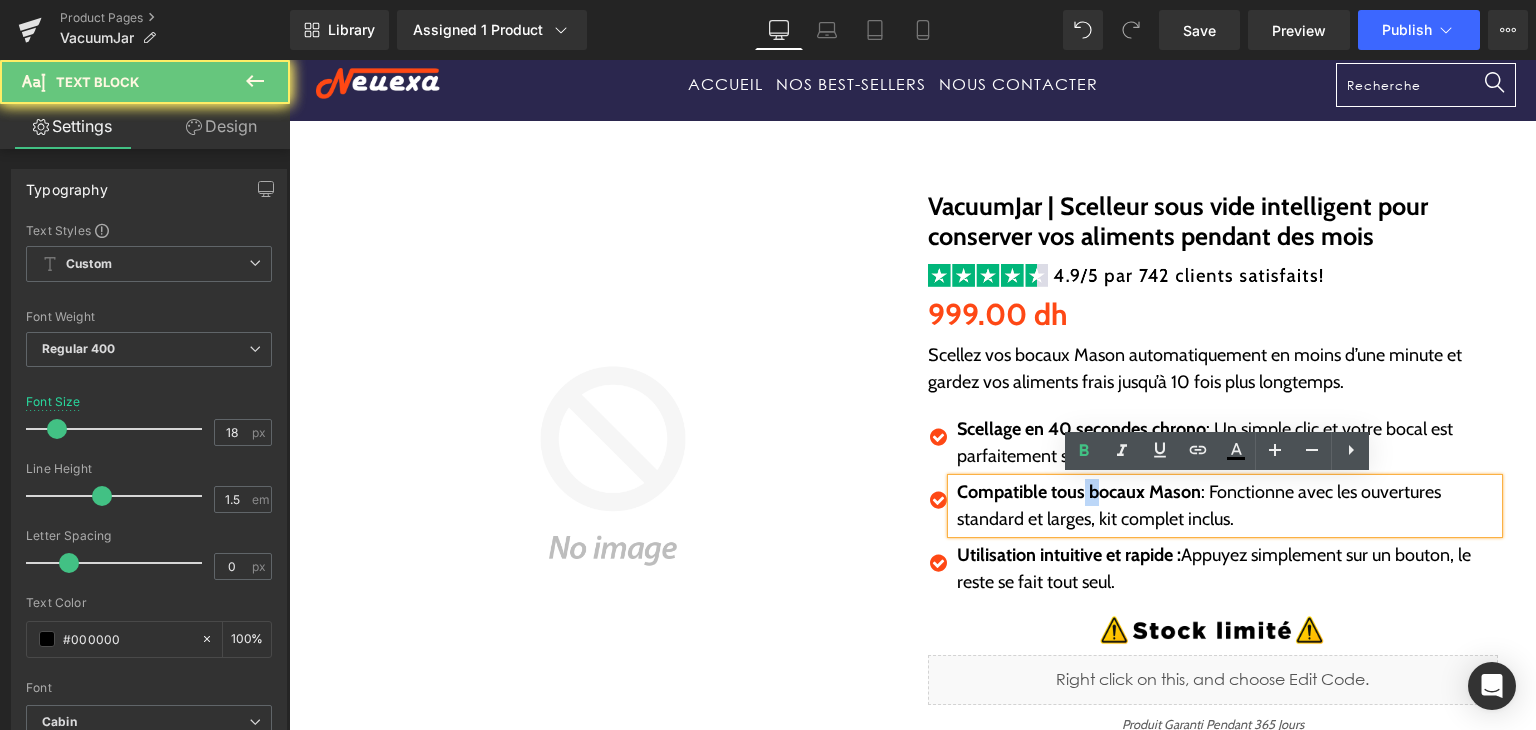 click on "Compatible tous bocaux Mason" at bounding box center (1079, 492) 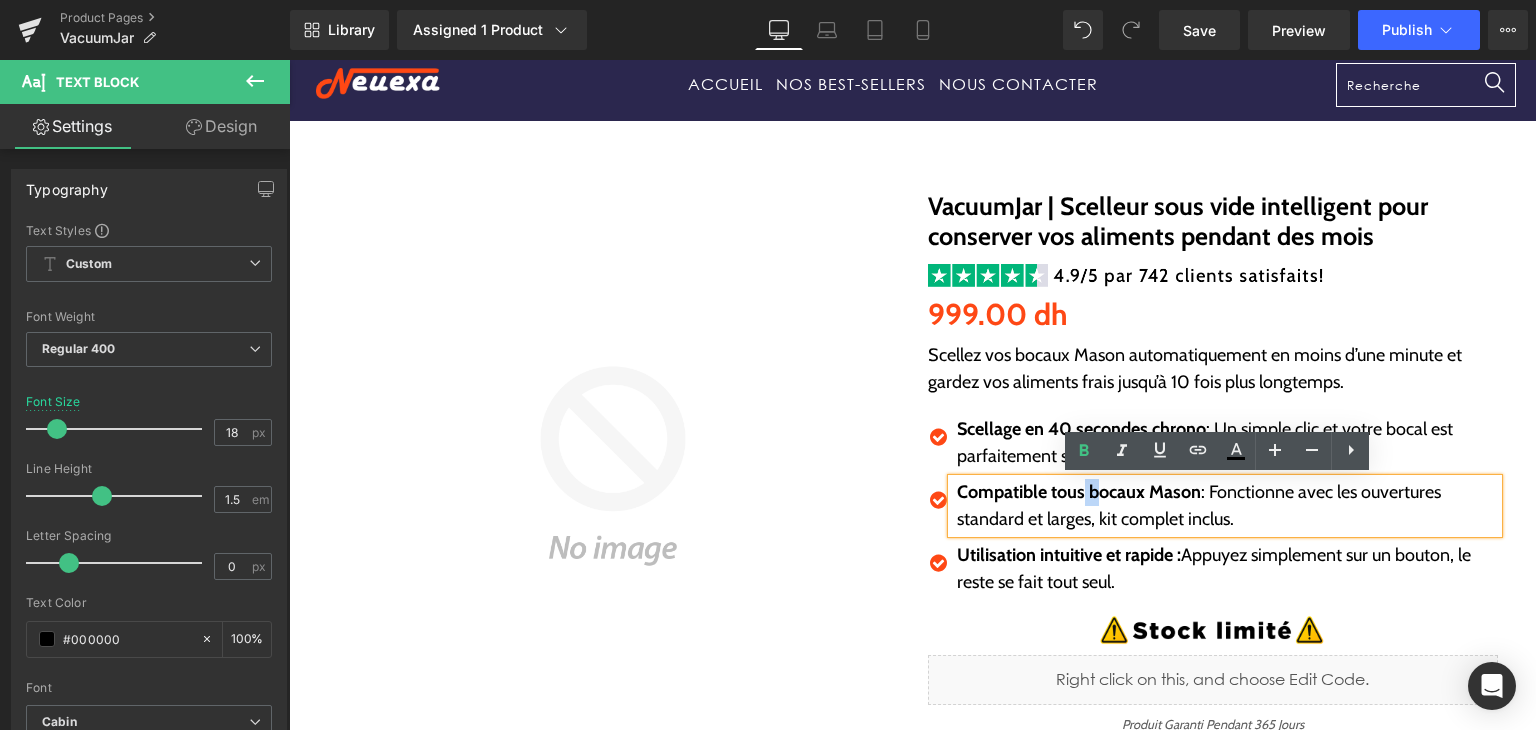 click on "Compatible tous bocaux Mason" at bounding box center (1079, 492) 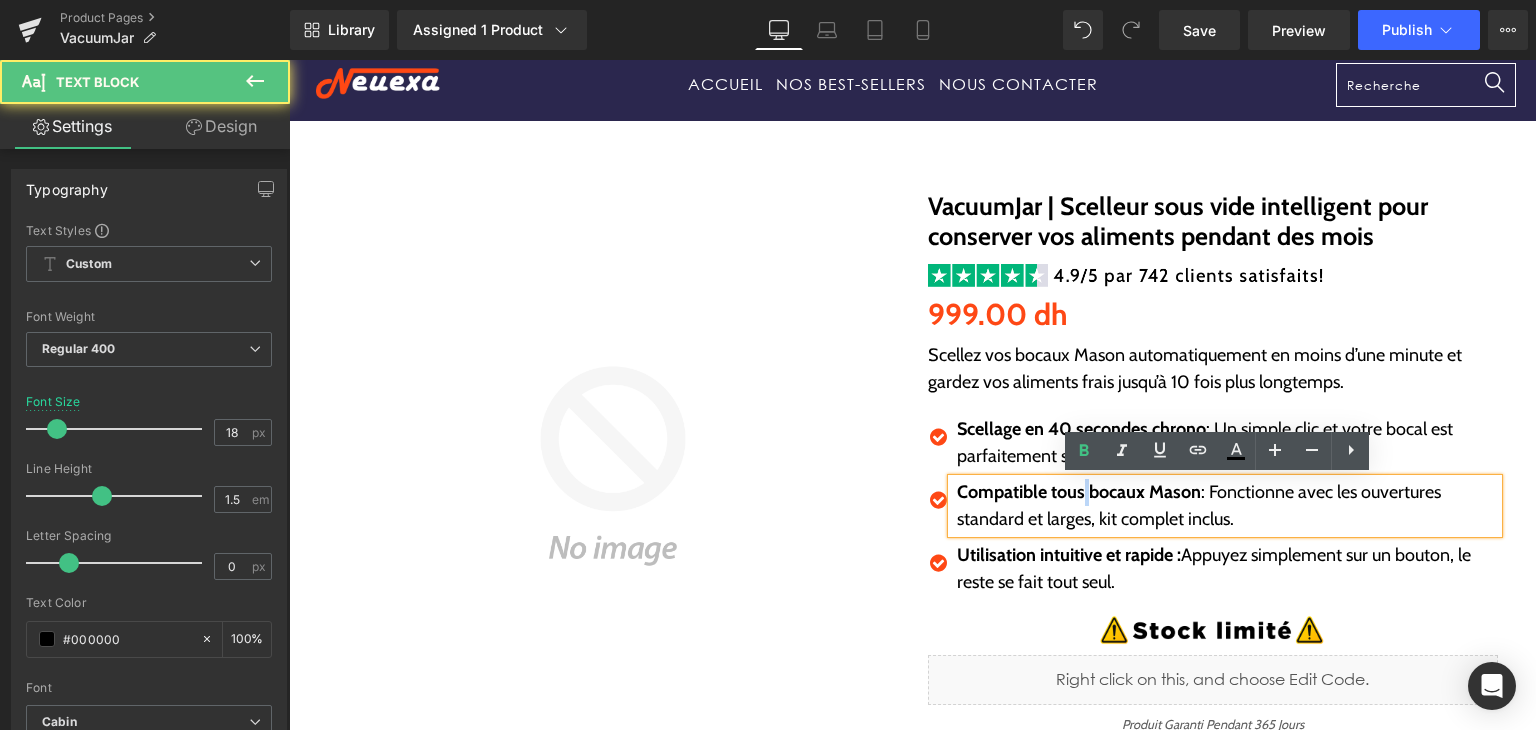 click on "Compatible tous bocaux Mason" at bounding box center [1079, 492] 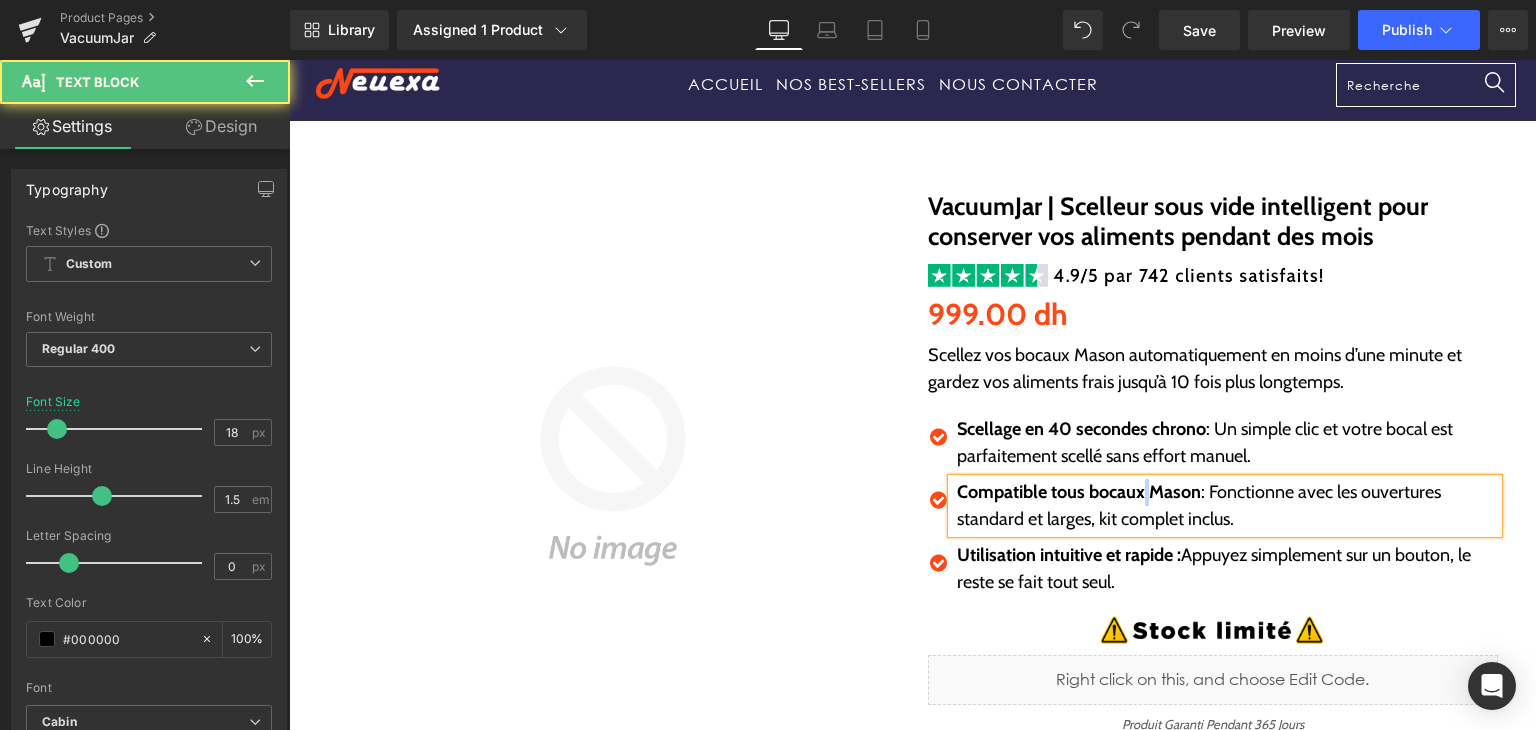 click on "Compatible tous bocaux Mason" at bounding box center [1079, 492] 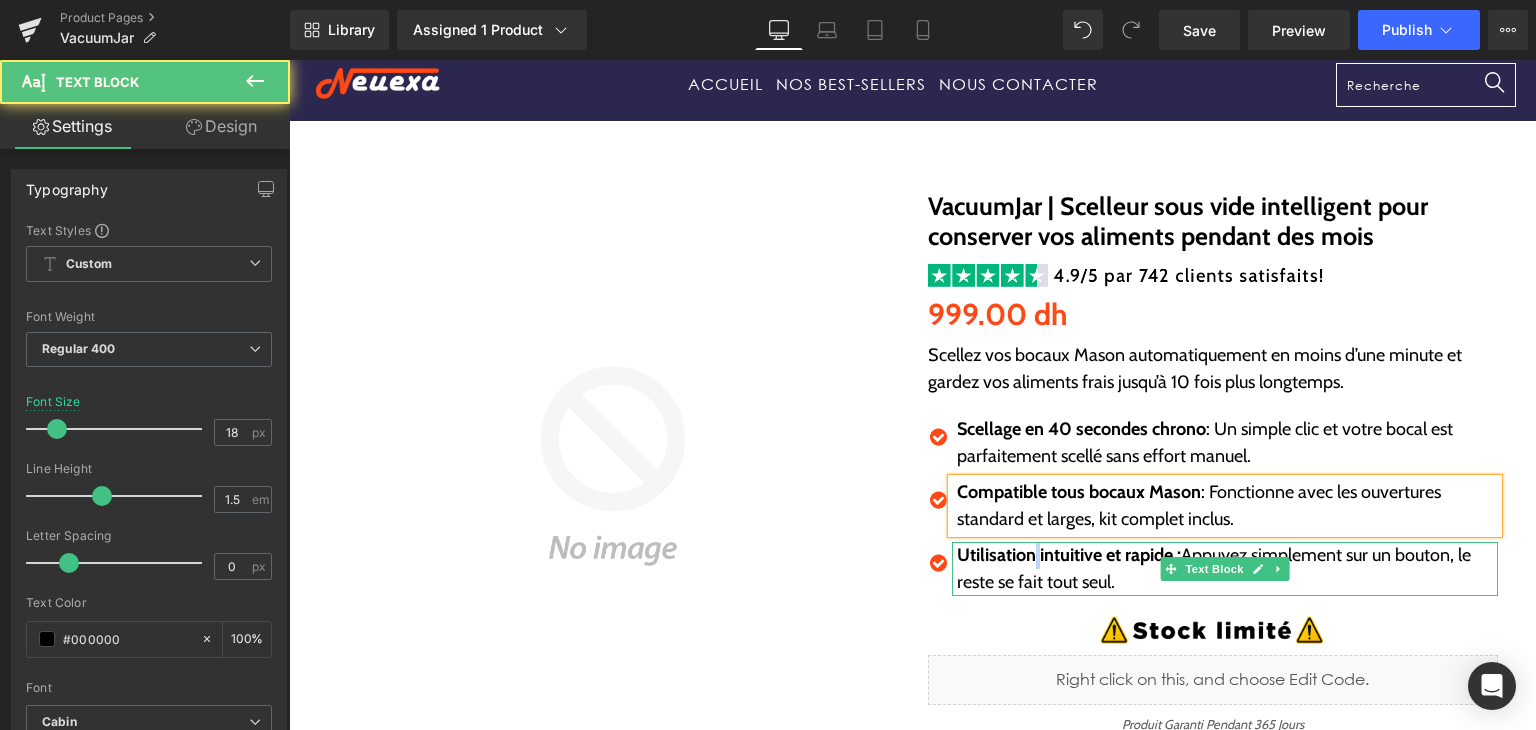 click on "Utilisation intuitive et rapide :" at bounding box center [1069, 555] 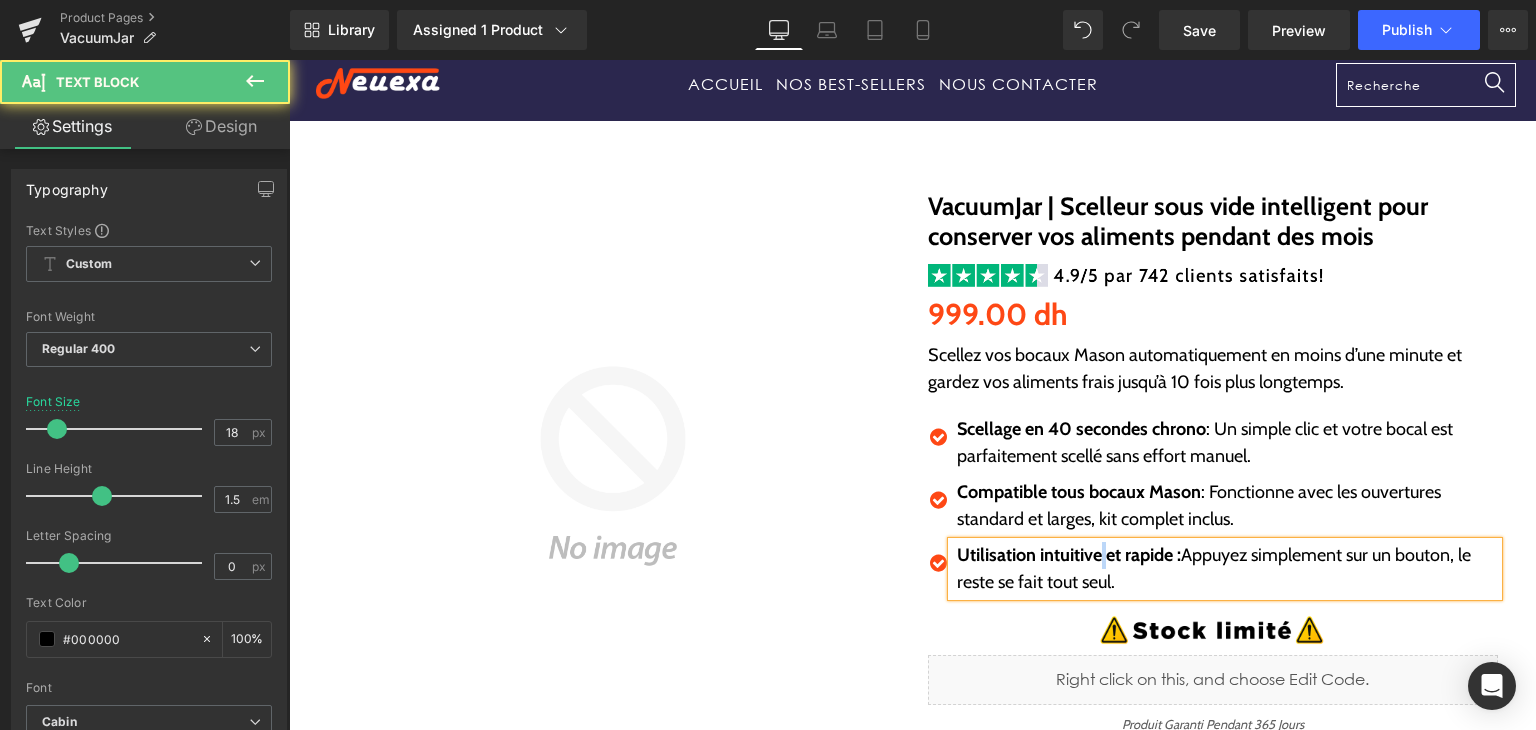 click on "Utilisation intuitive et rapide :" at bounding box center (1069, 555) 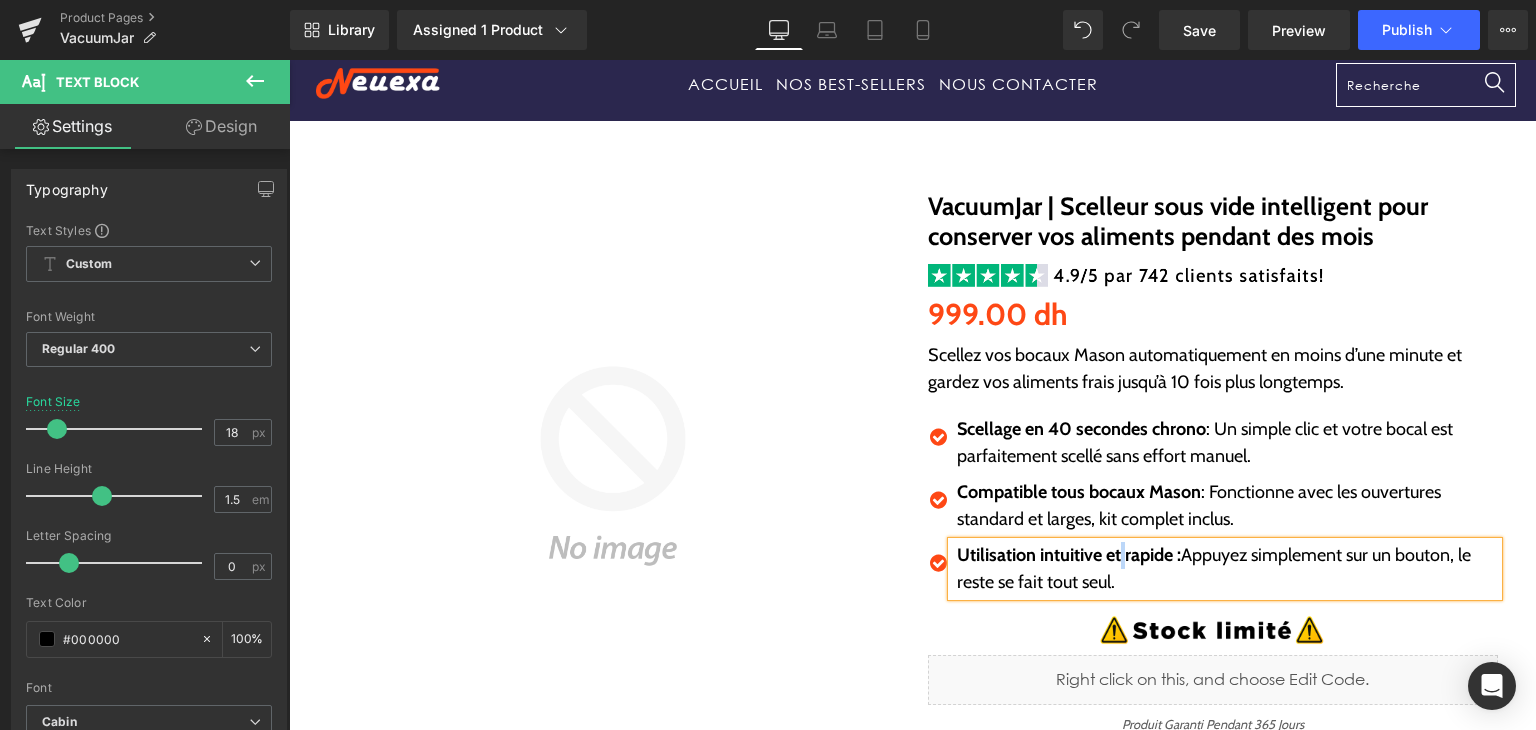 click on "Utilisation intuitive et rapide :" at bounding box center (1069, 555) 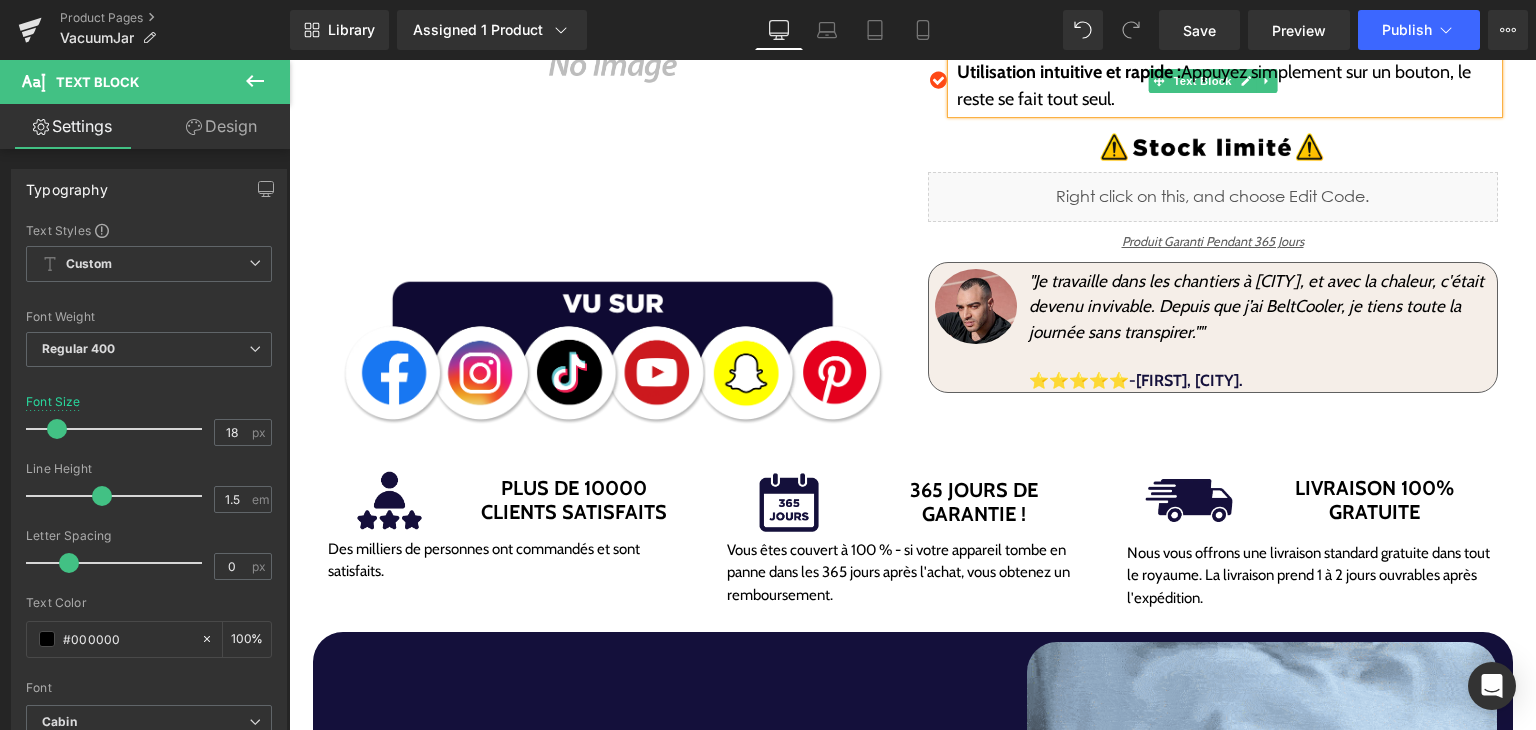 scroll, scrollTop: 415, scrollLeft: 0, axis: vertical 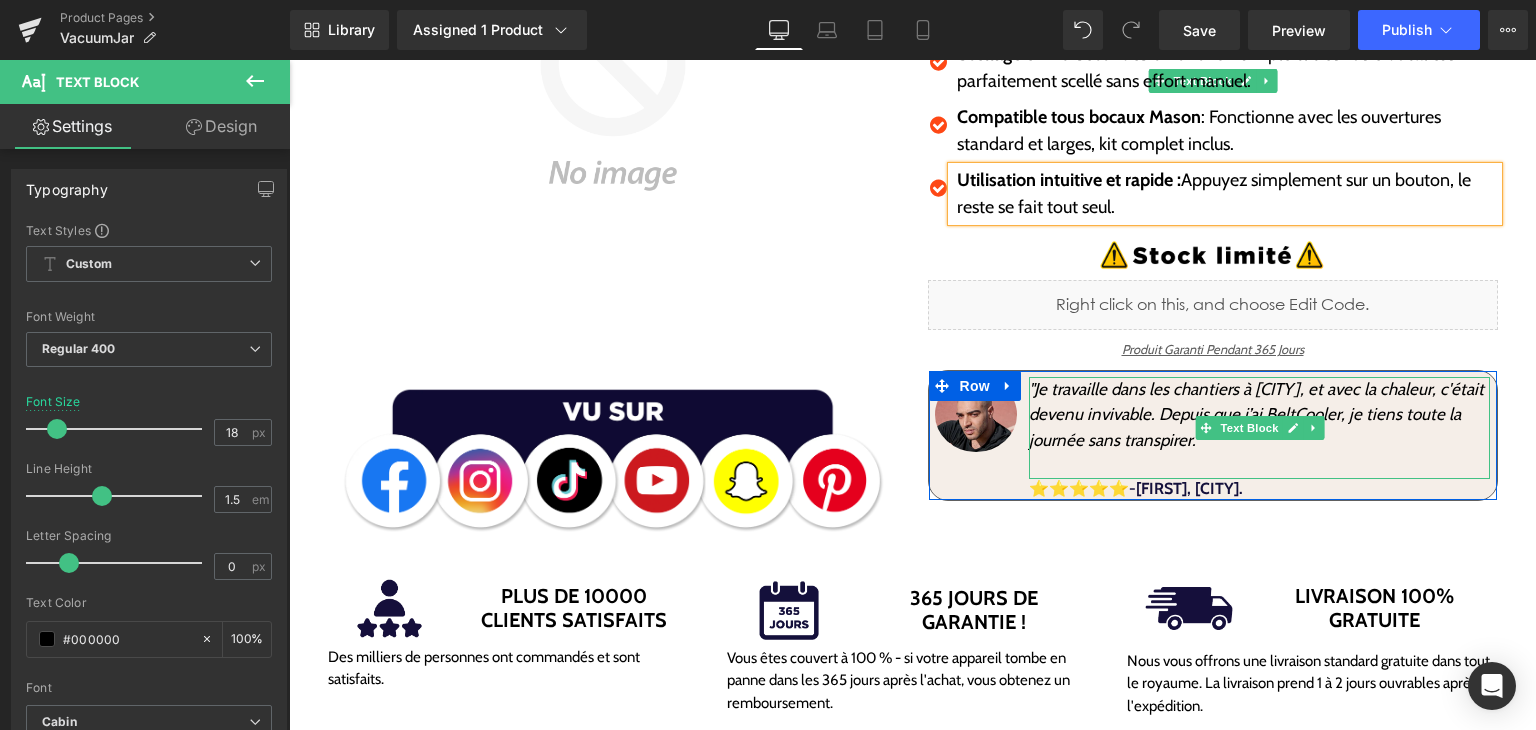 click on ""Je travaille dans les chantiers à [CITY], et avec la chaleur, c'était devenu invivable. Depuis que j’ai BeltCooler, je tiens toute la journée sans transpirer."" at bounding box center [1256, 414] 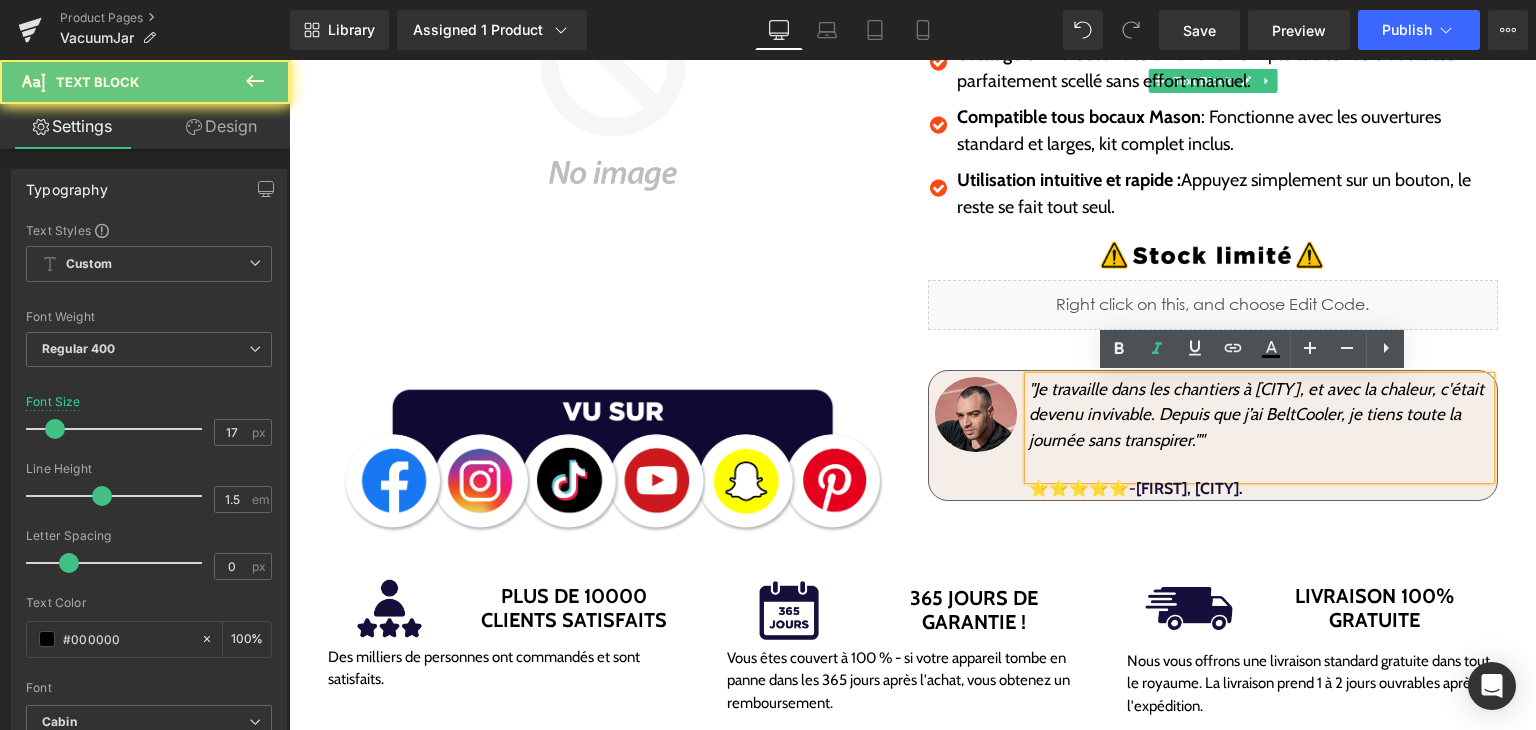 click on ""Je travaille dans les chantiers à [CITY], et avec la chaleur, c'était devenu invivable. Depuis que j’ai BeltCooler, je tiens toute la journée sans transpirer."" at bounding box center (1256, 414) 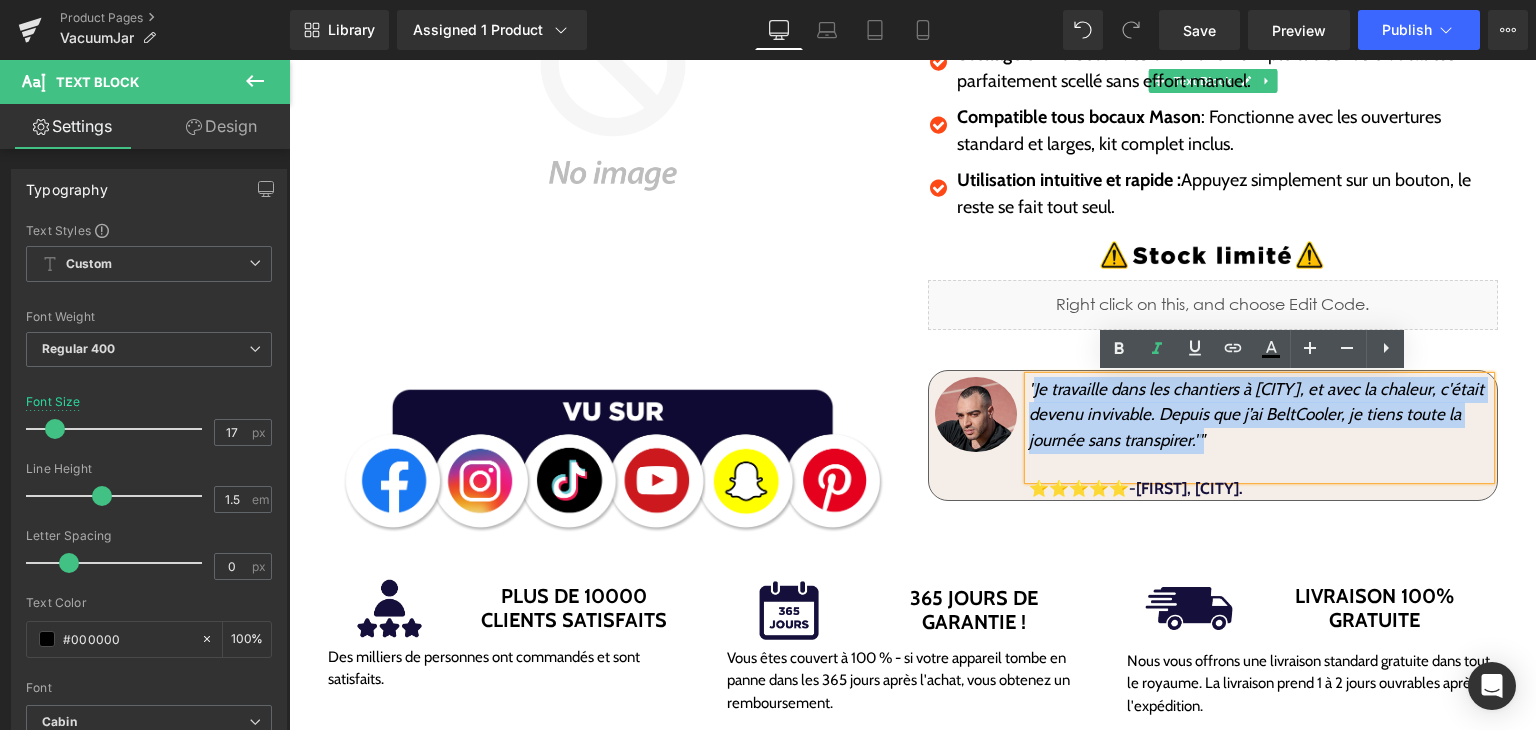 drag, startPoint x: 1026, startPoint y: 395, endPoint x: 1204, endPoint y: 450, distance: 186.30351 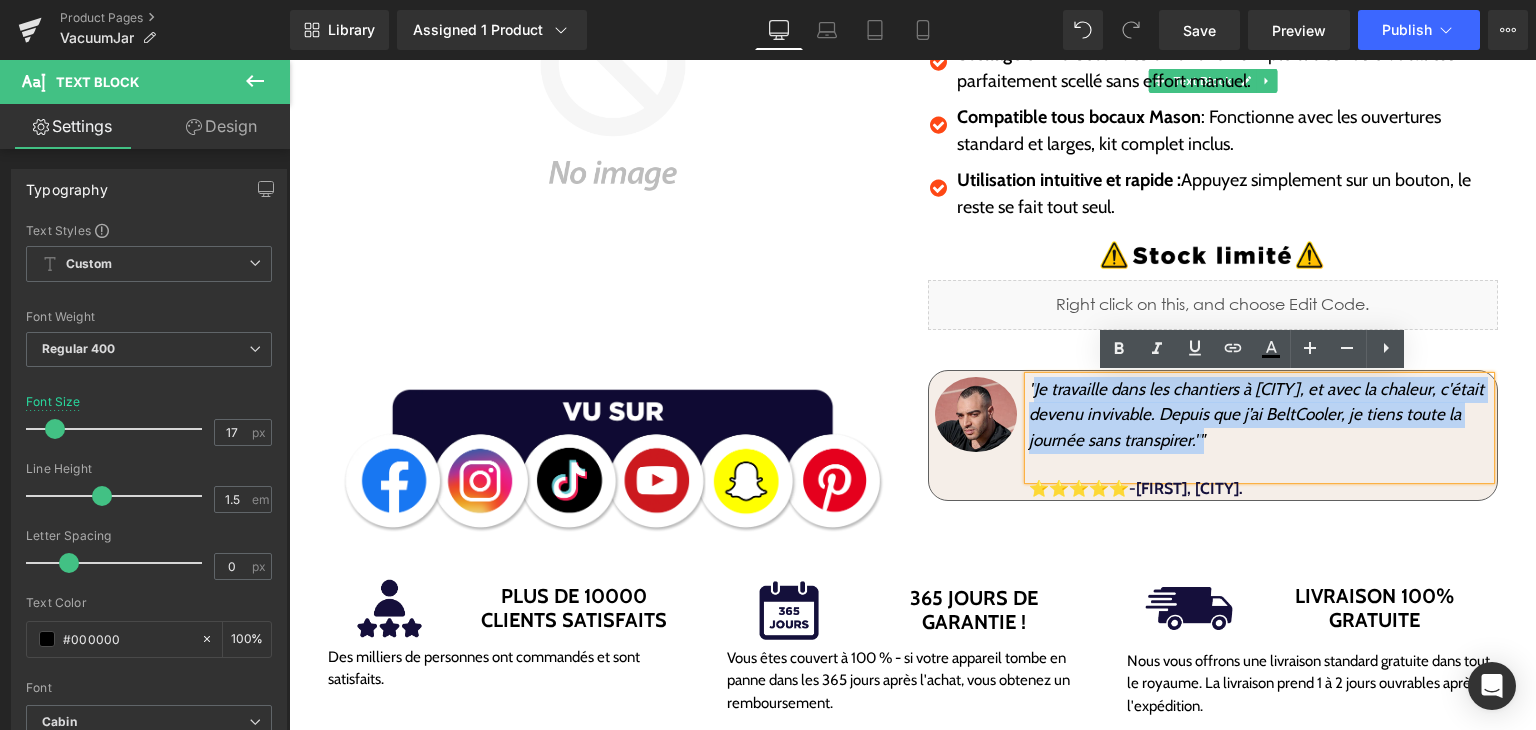 type 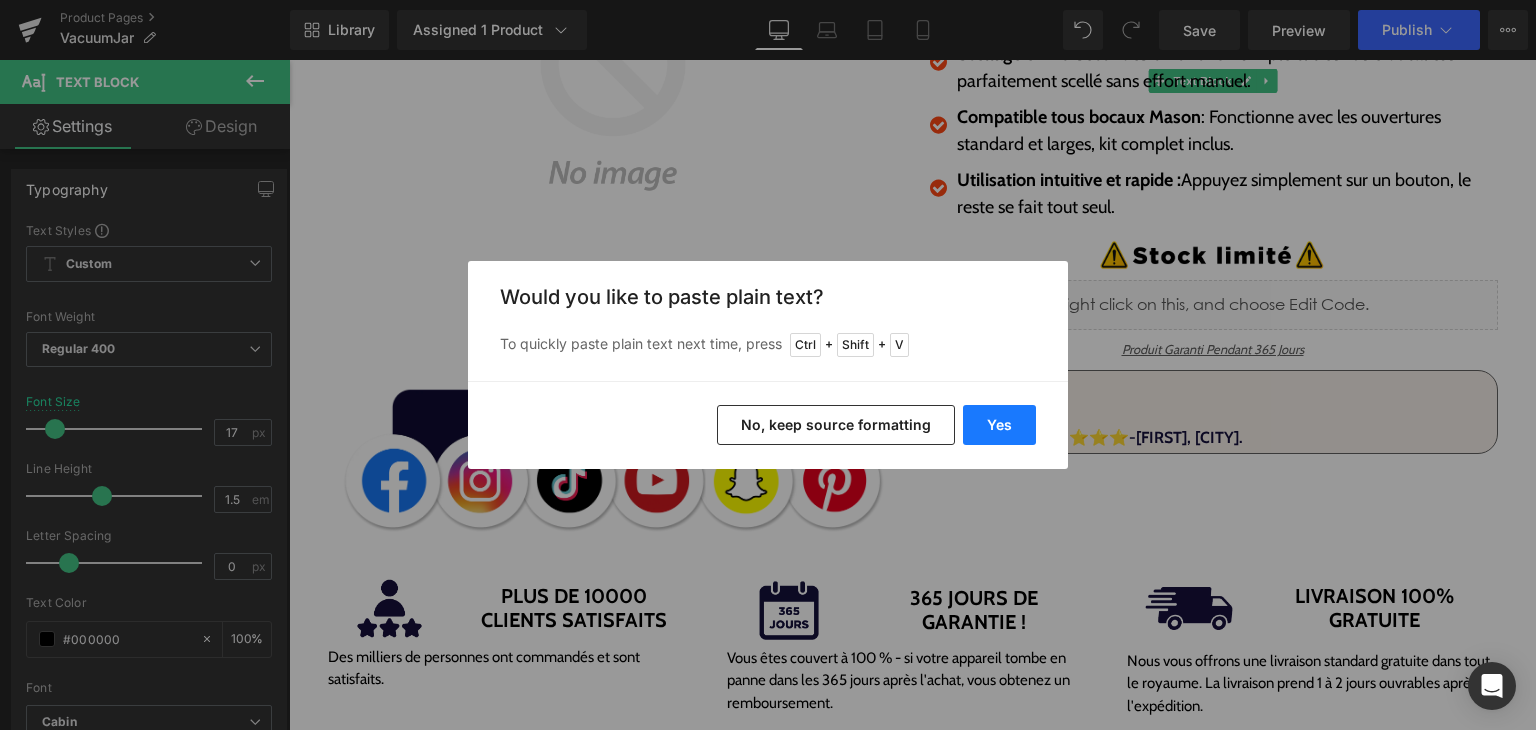 click on "Yes" at bounding box center [999, 425] 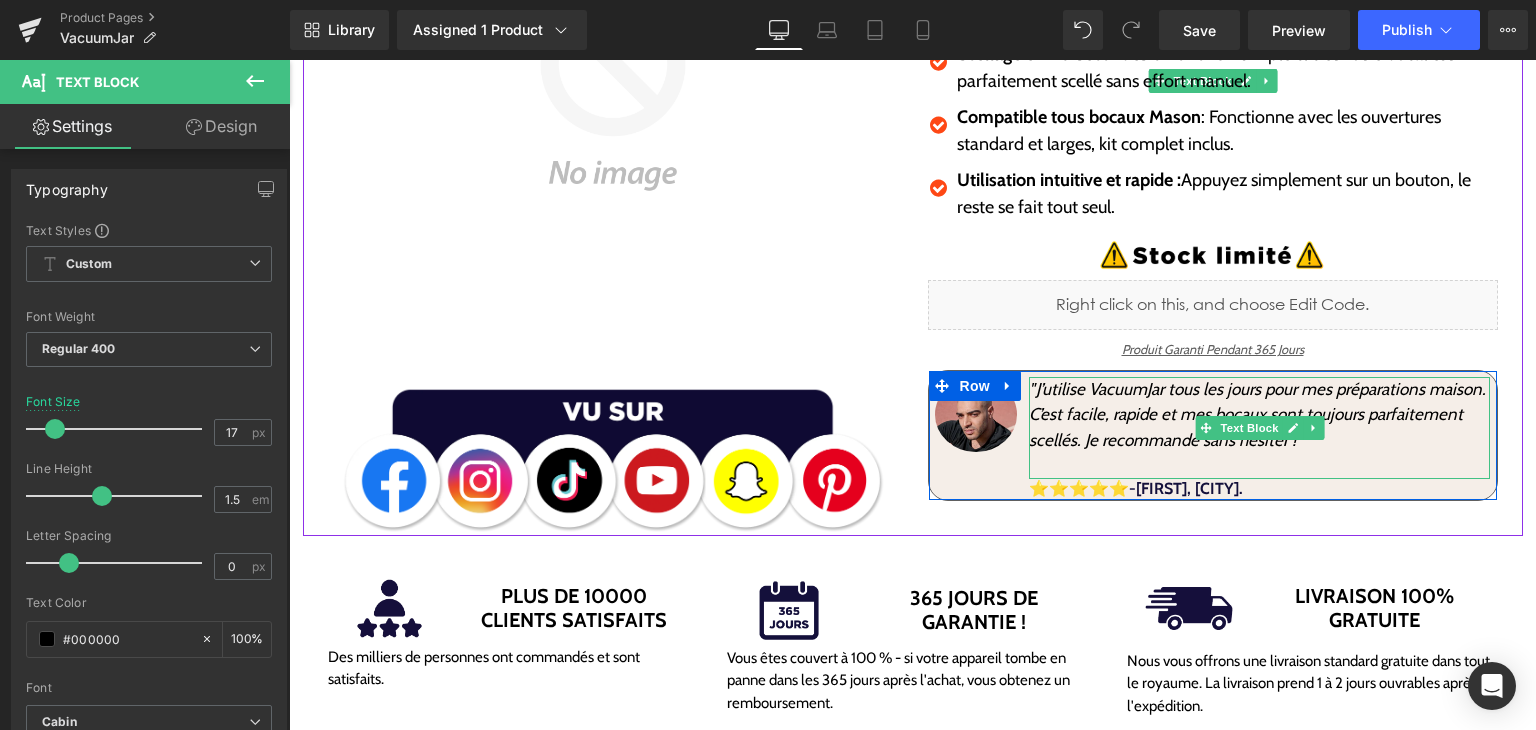 click at bounding box center [1259, 466] 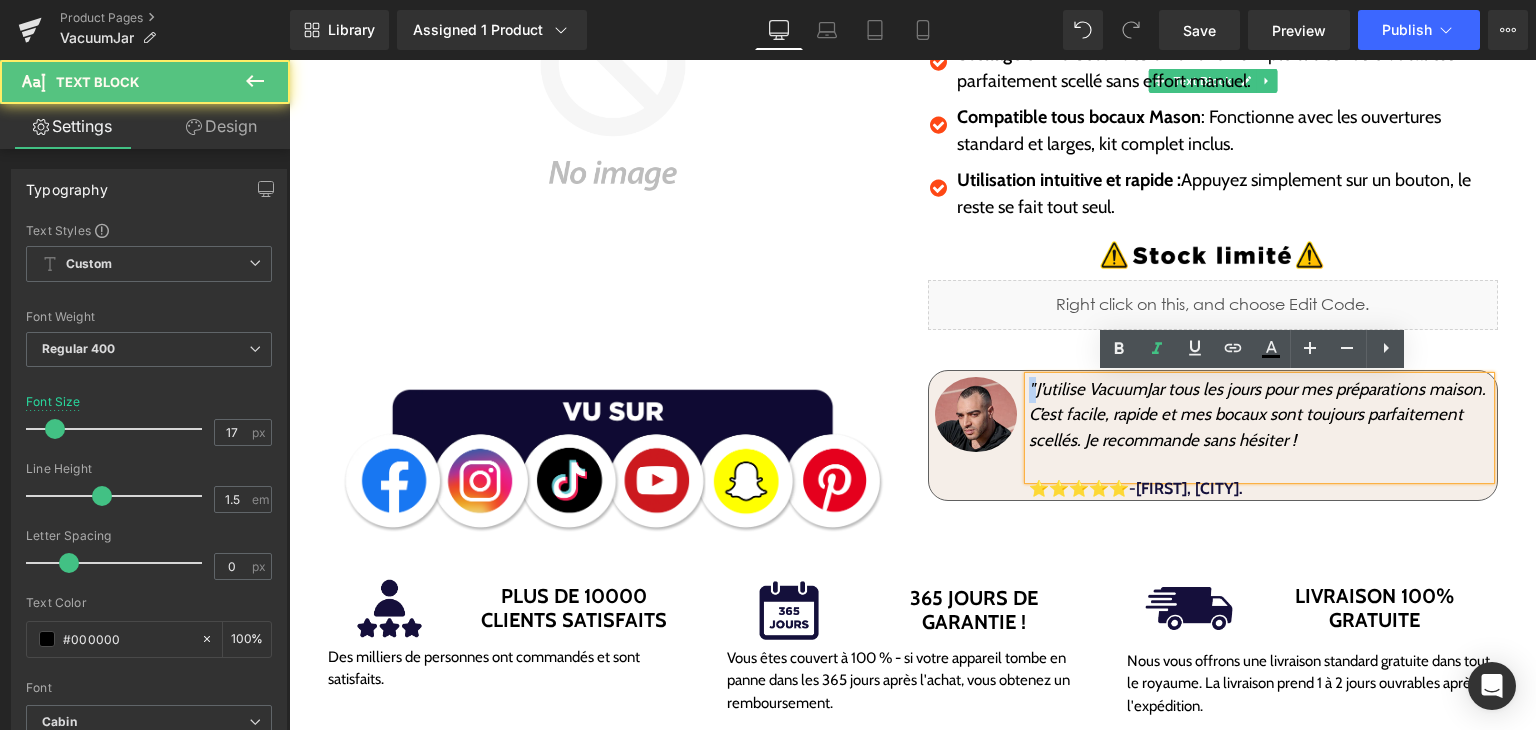 click on "" J’utilise VacuumJar tous les jours pour mes préparations maison. C’est facile, rapide et mes bocaux sont toujours parfaitement scellés. Je recommande sans hésiter !" at bounding box center (1257, 414) 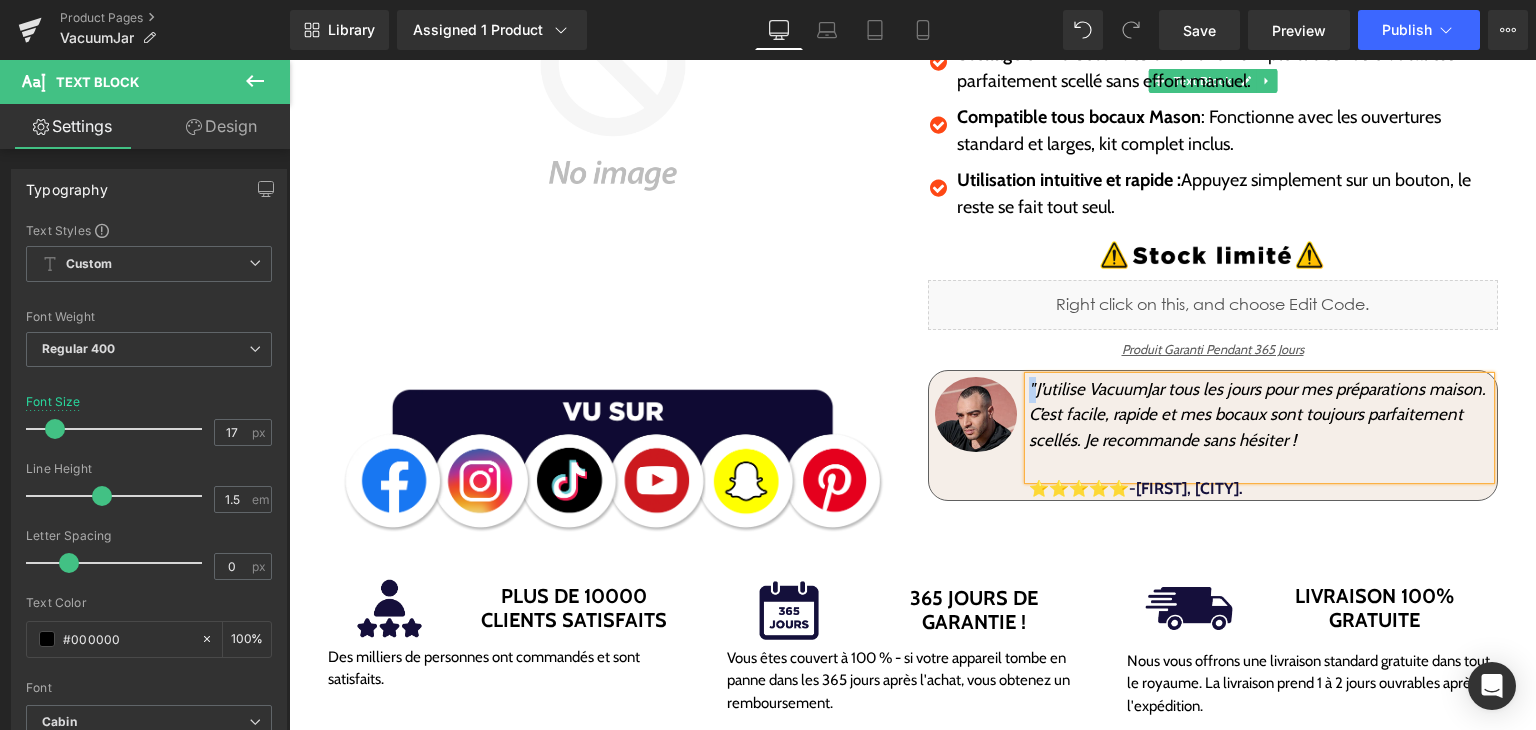 click at bounding box center (1259, 466) 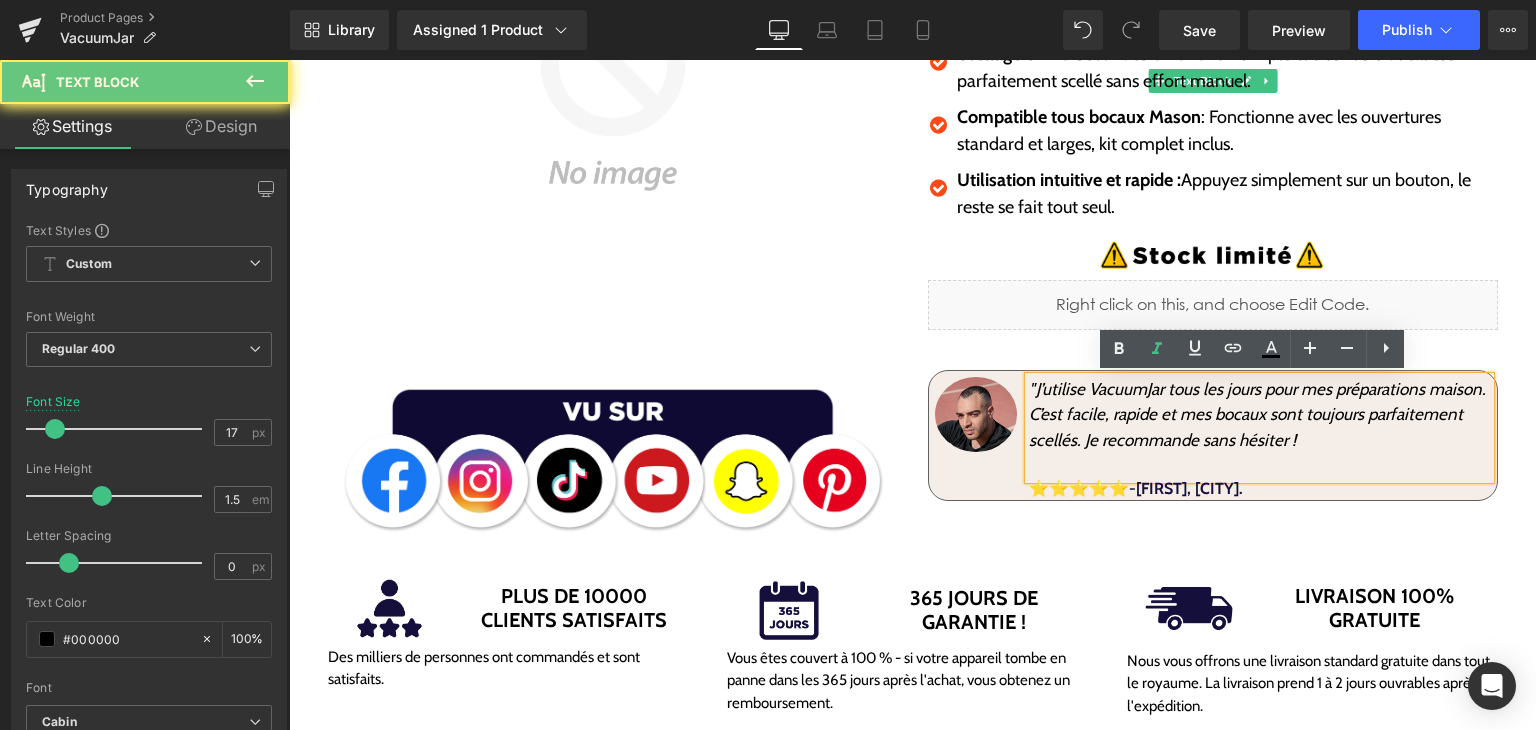 click on "" J’utilise VacuumJar tous les jours pour mes préparations maison. C’est facile, rapide et mes bocaux sont toujours parfaitement scellés. Je recommande sans hésiter !" at bounding box center (1259, 415) 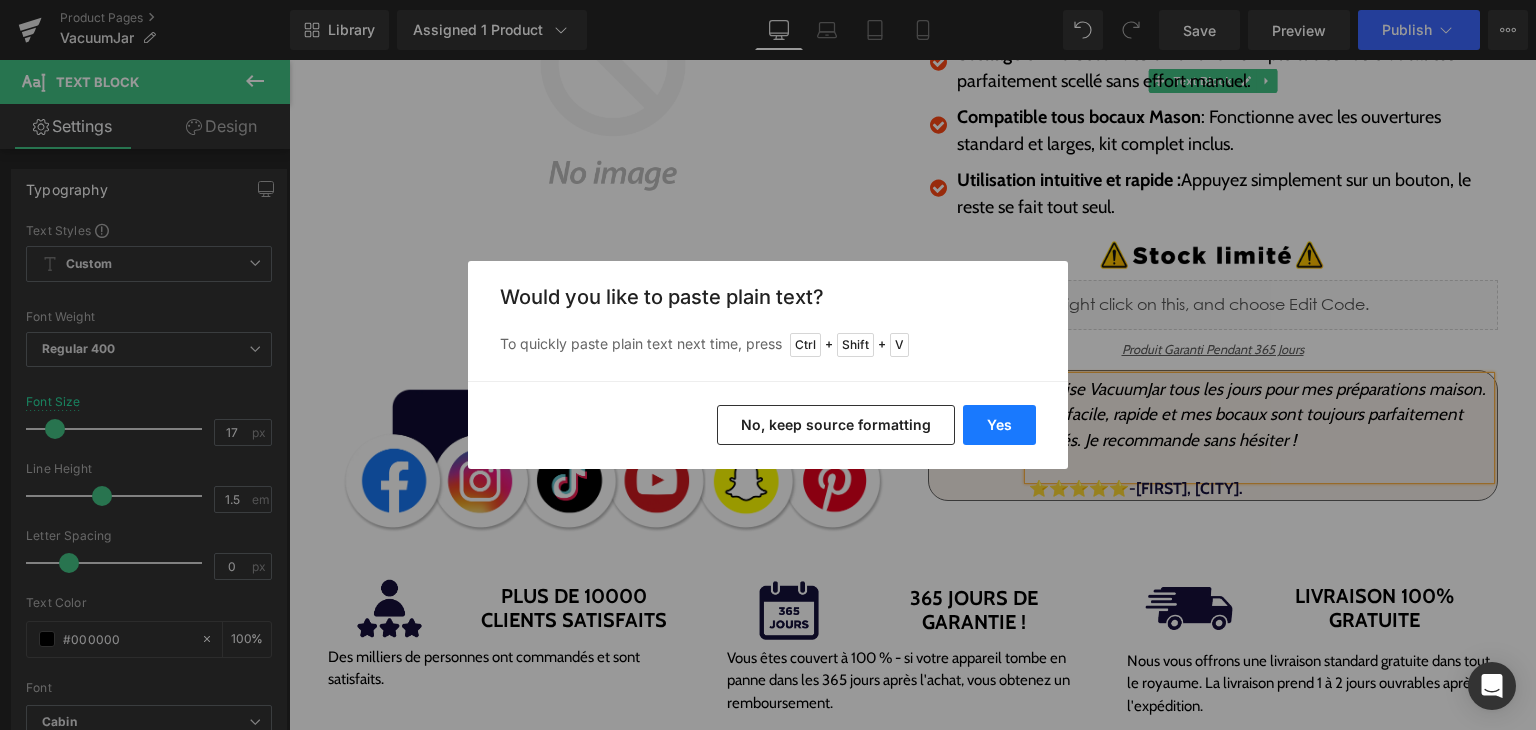 click on "Yes" at bounding box center (999, 425) 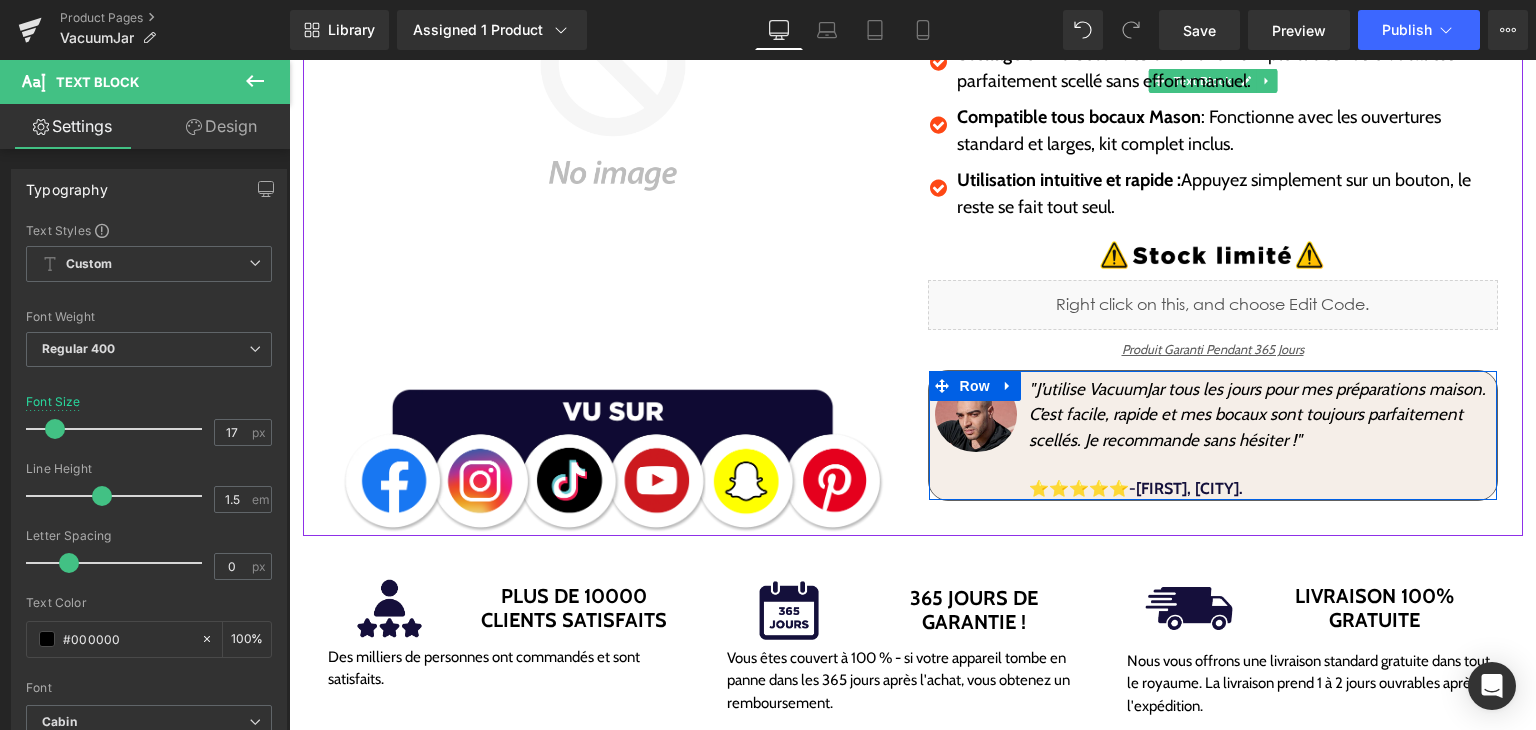 click at bounding box center (1259, 466) 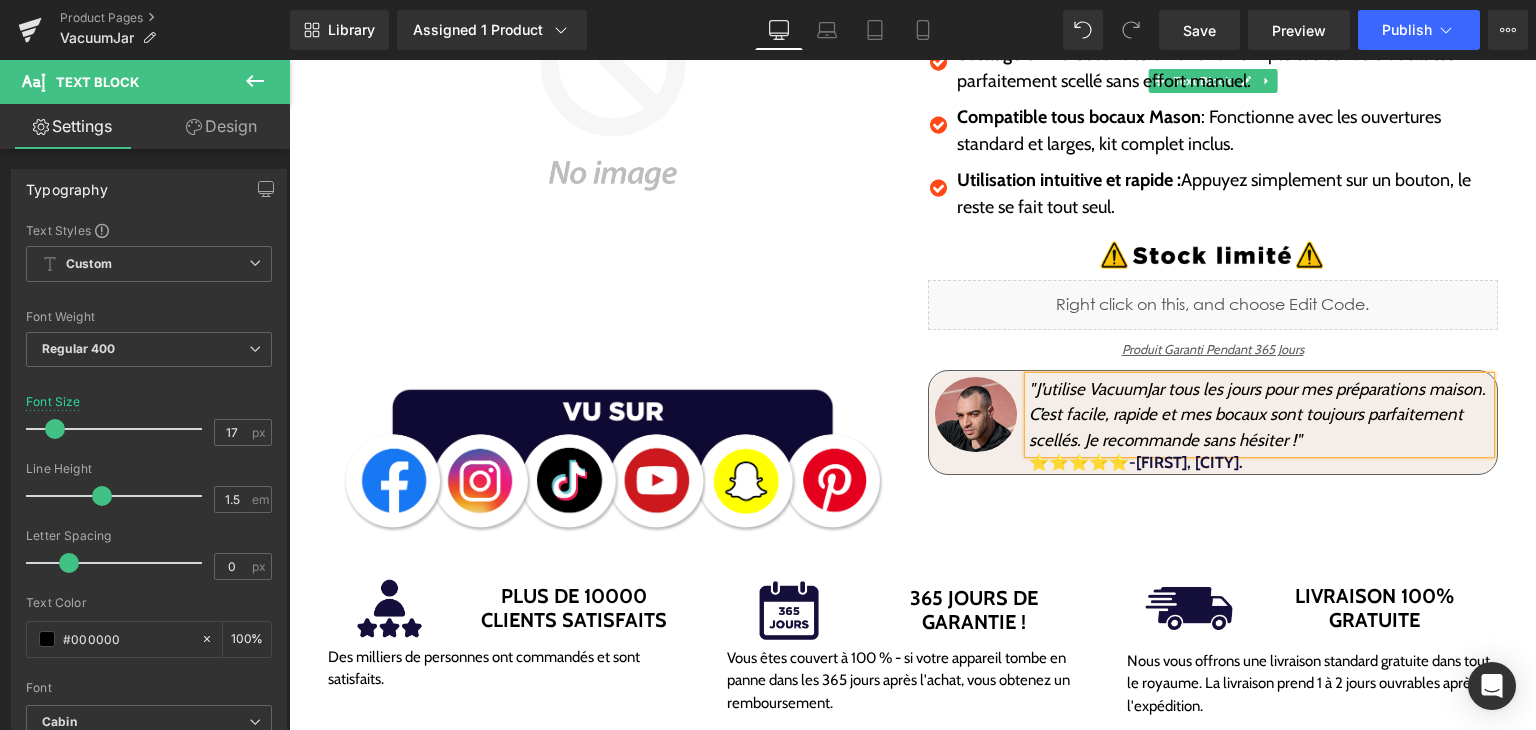 click on "" J’utilise VacuumJar tous les jours pour mes préparations maison. C’est facile, rapide et mes bocaux sont toujours parfaitement scellés. Je recommande sans hésiter !"" at bounding box center (1259, 415) 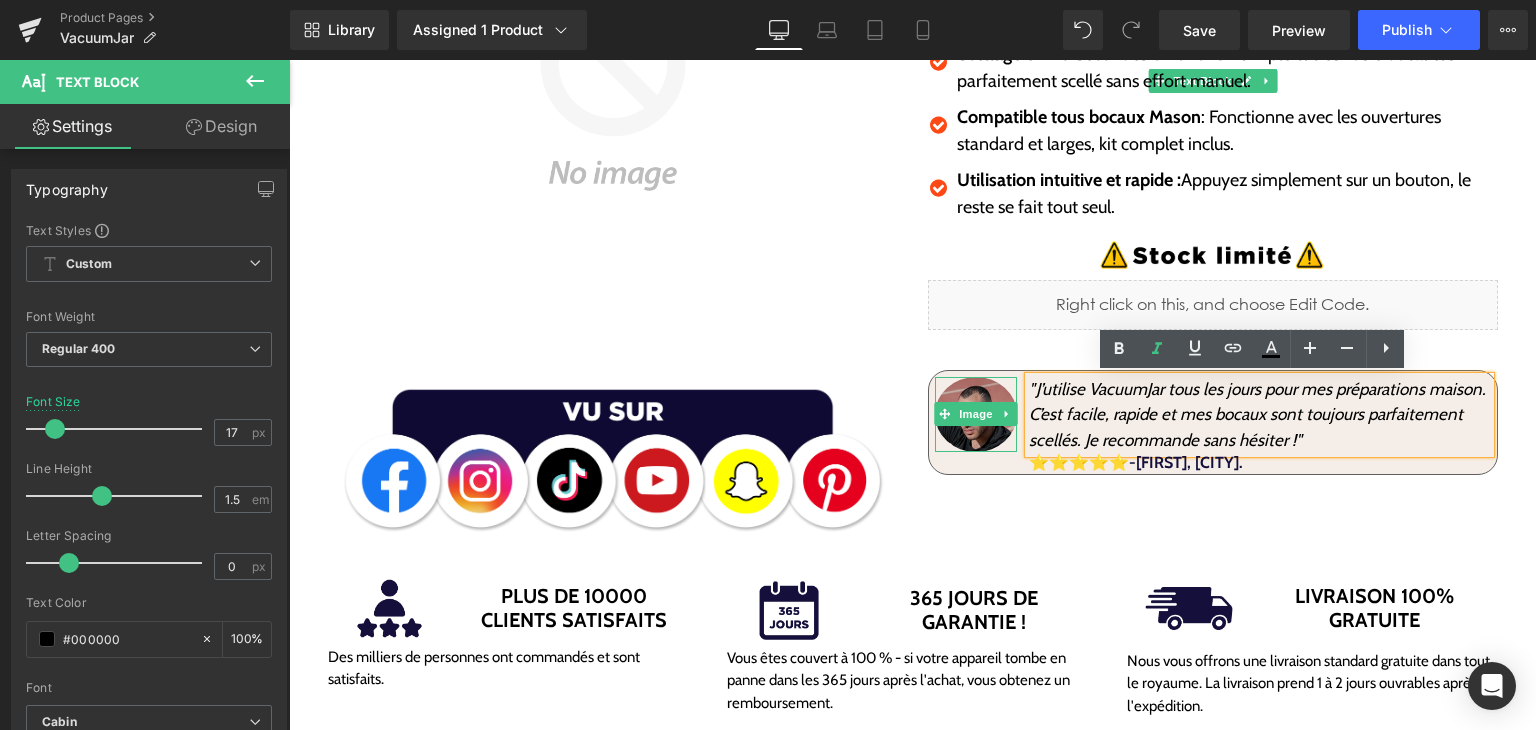 click at bounding box center [976, 414] 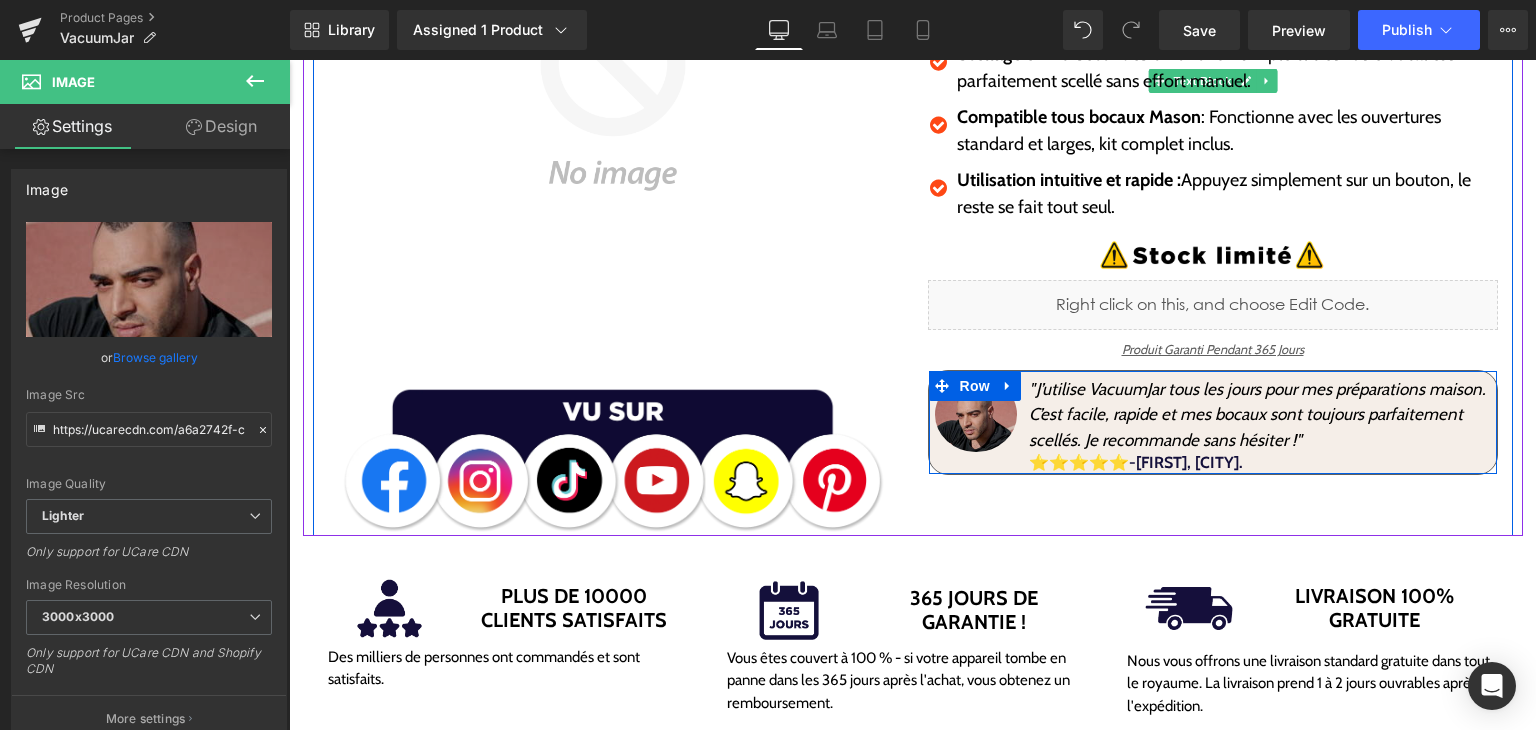click on "Image" at bounding box center [976, 414] 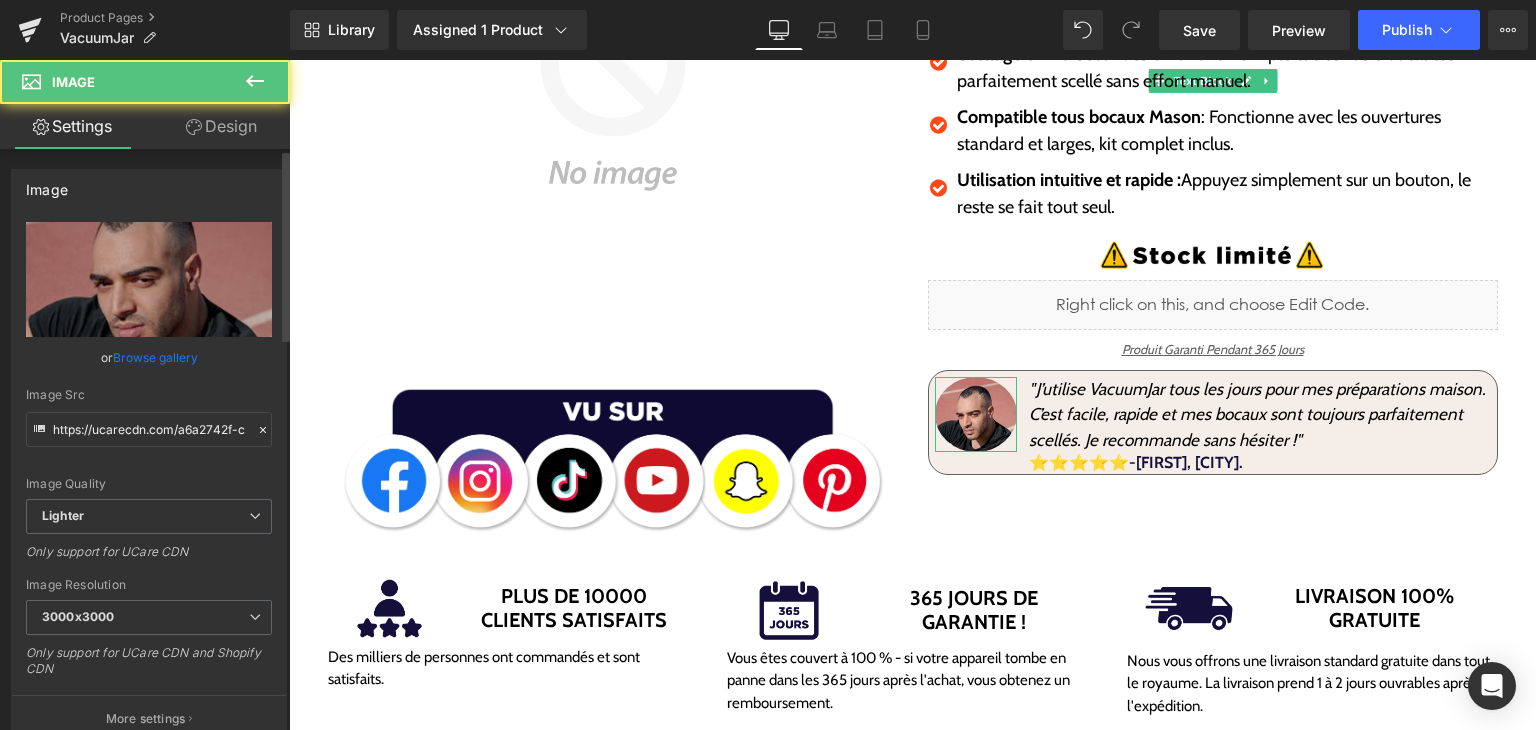 click on "Browse gallery" at bounding box center [155, 357] 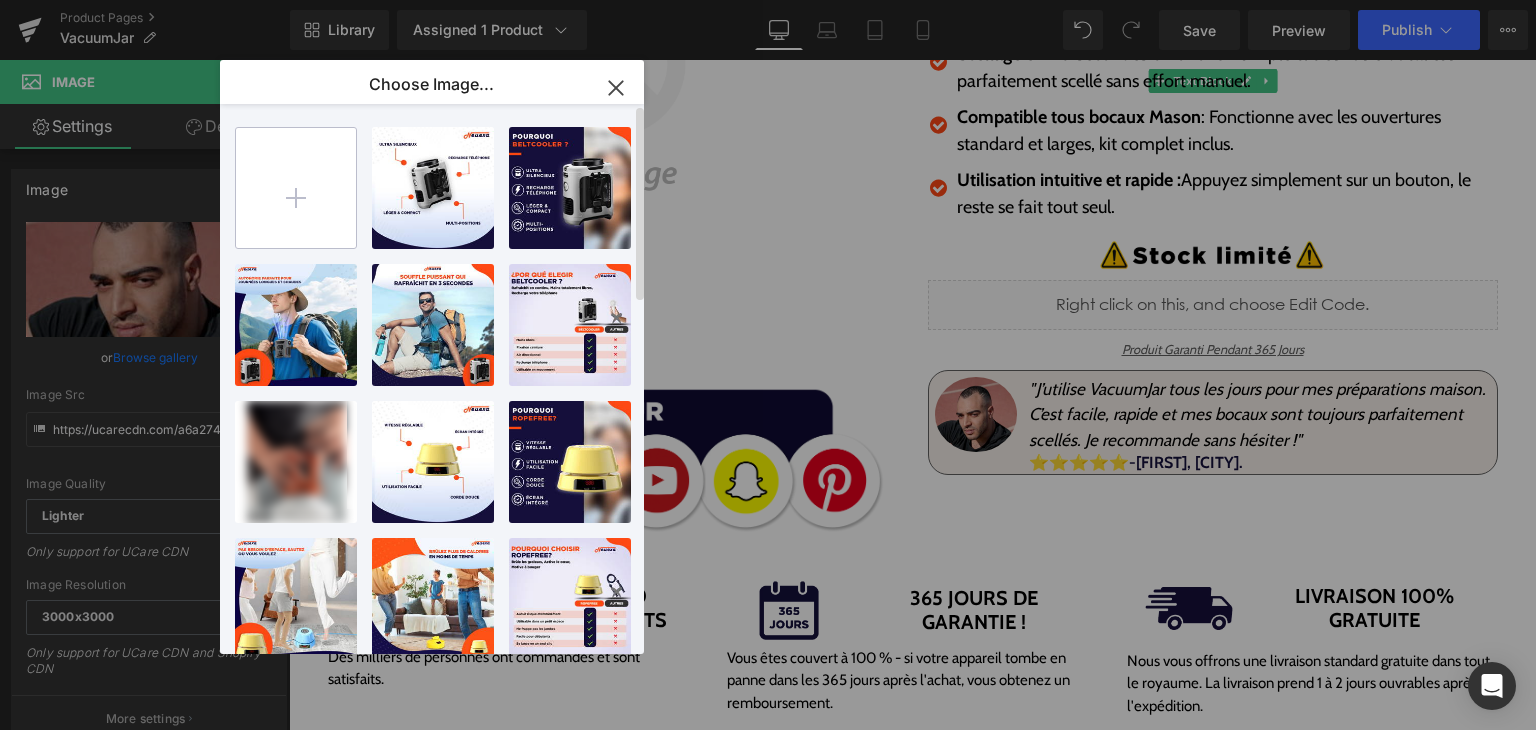 click at bounding box center [296, 188] 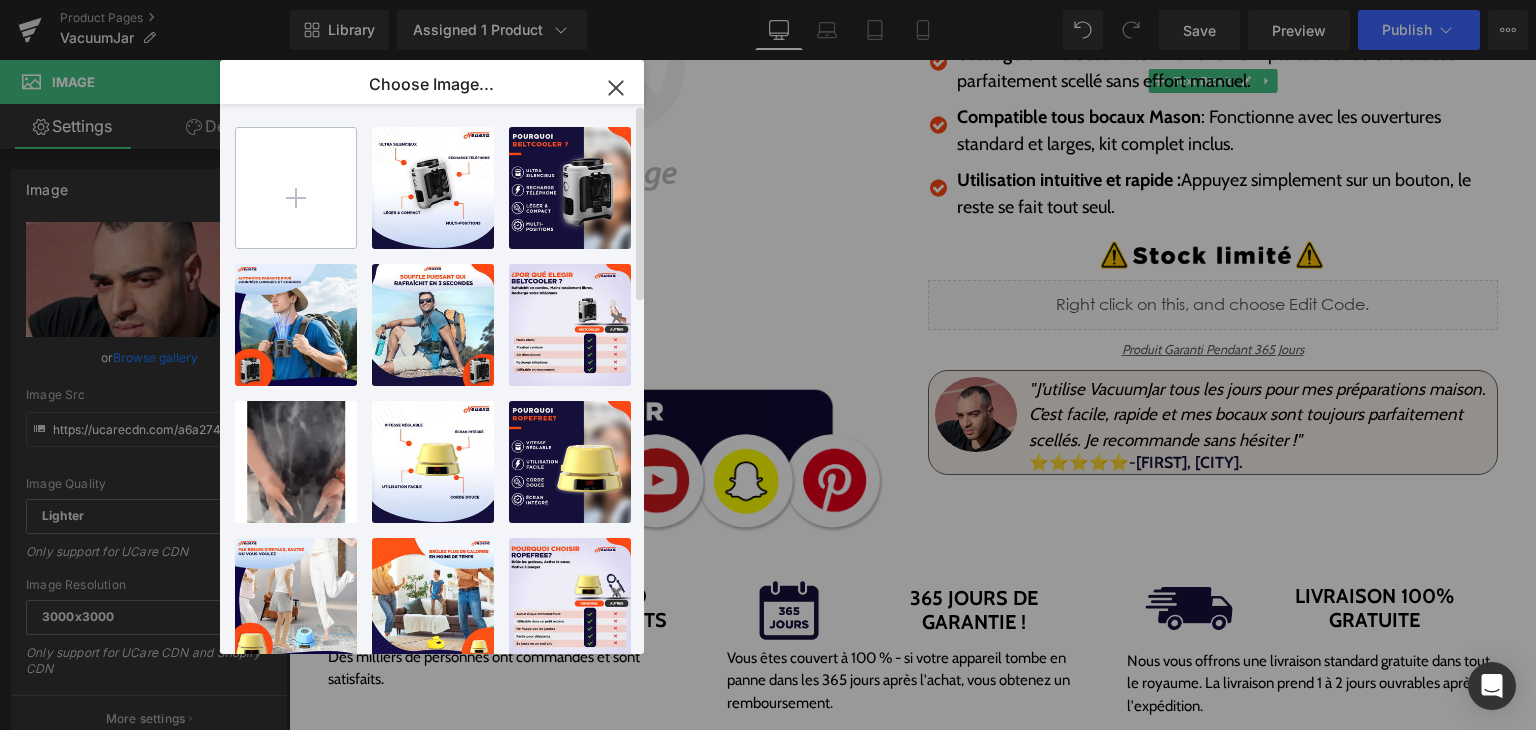 type on "C:\fakepath\Screenshot 2025-08-07 104346.png" 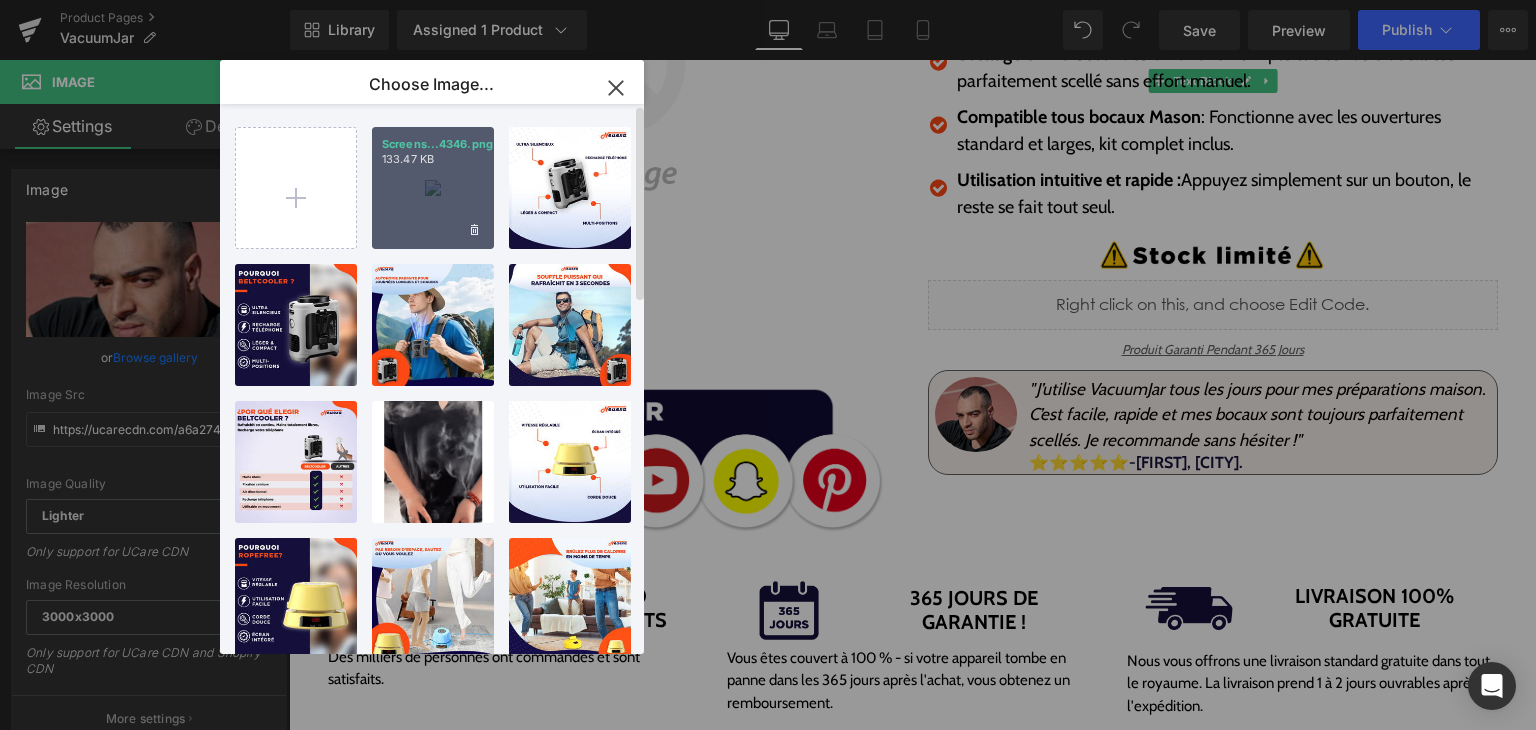 click on "Screens...4346.png 133.47 KB" at bounding box center (433, 188) 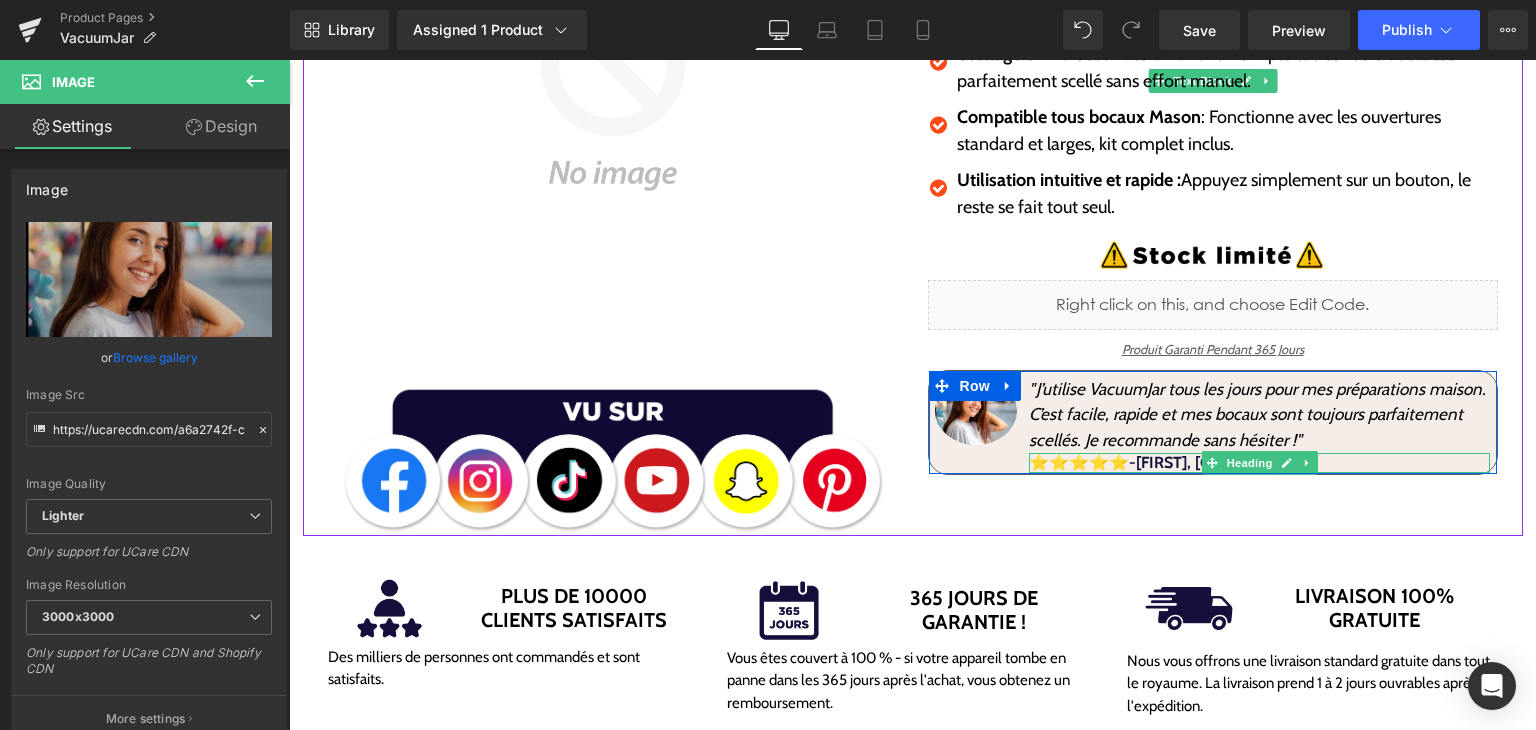 click on "⭐⭐⭐⭐⭐-[FIRST], [CITY]." at bounding box center (1136, 462) 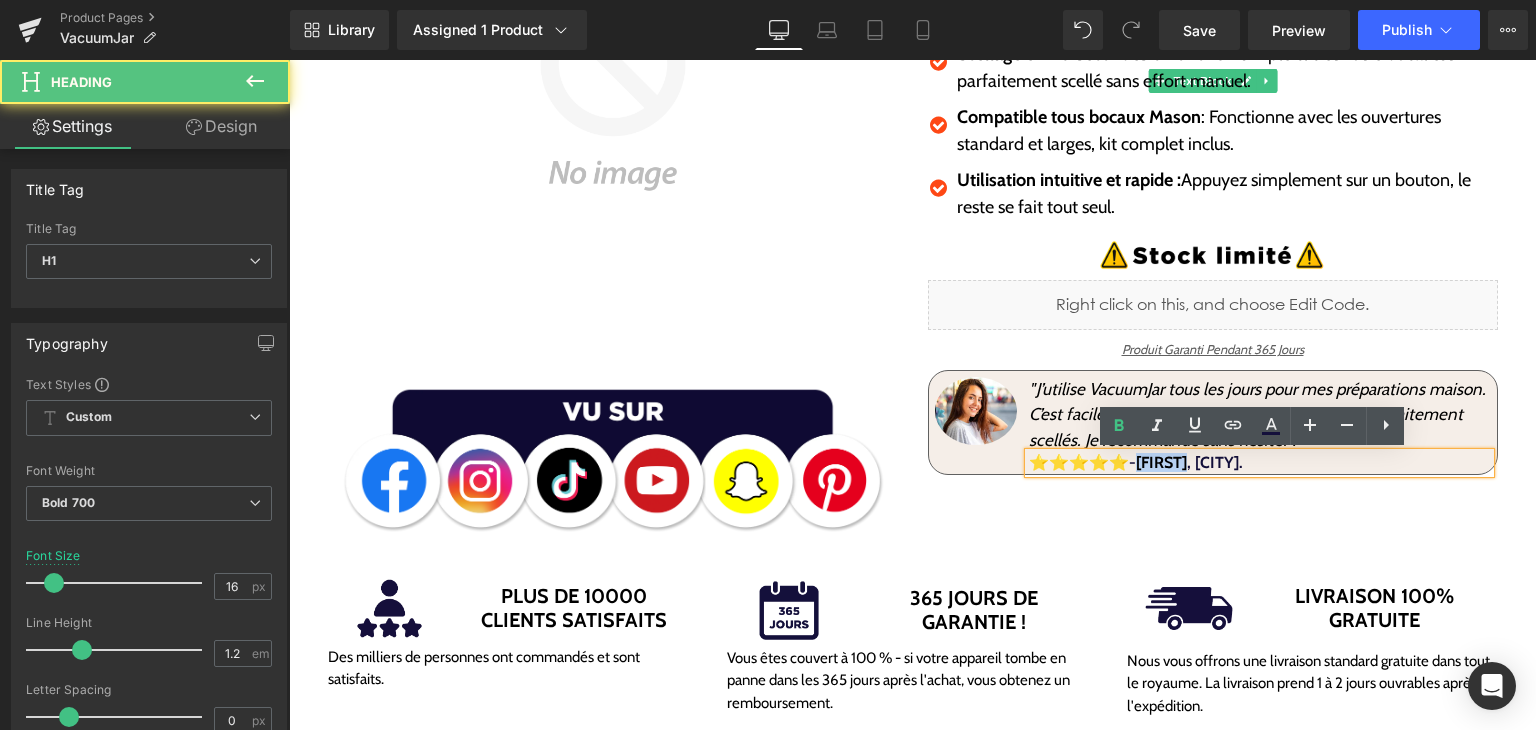 drag, startPoint x: 1188, startPoint y: 468, endPoint x: 1137, endPoint y: 471, distance: 51.088158 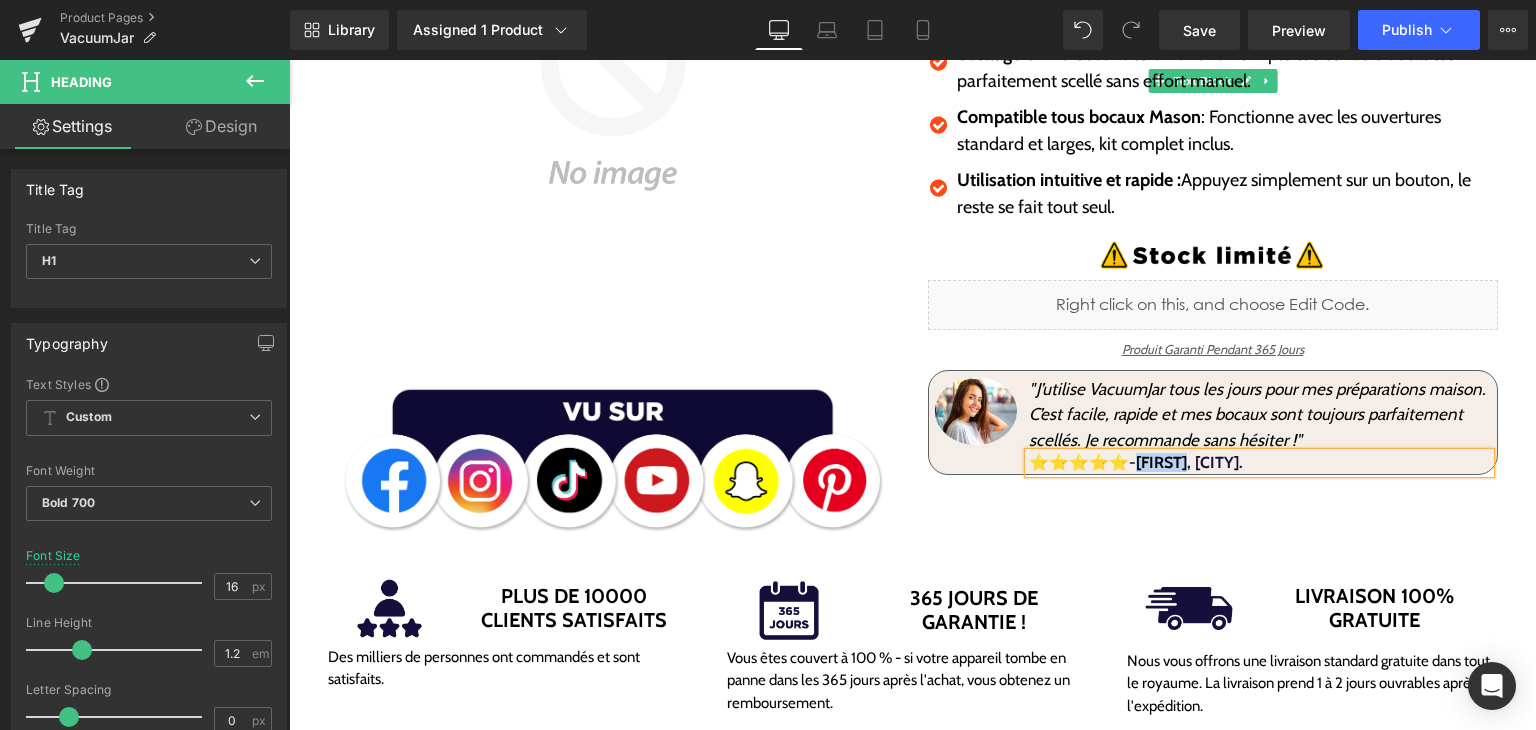 type 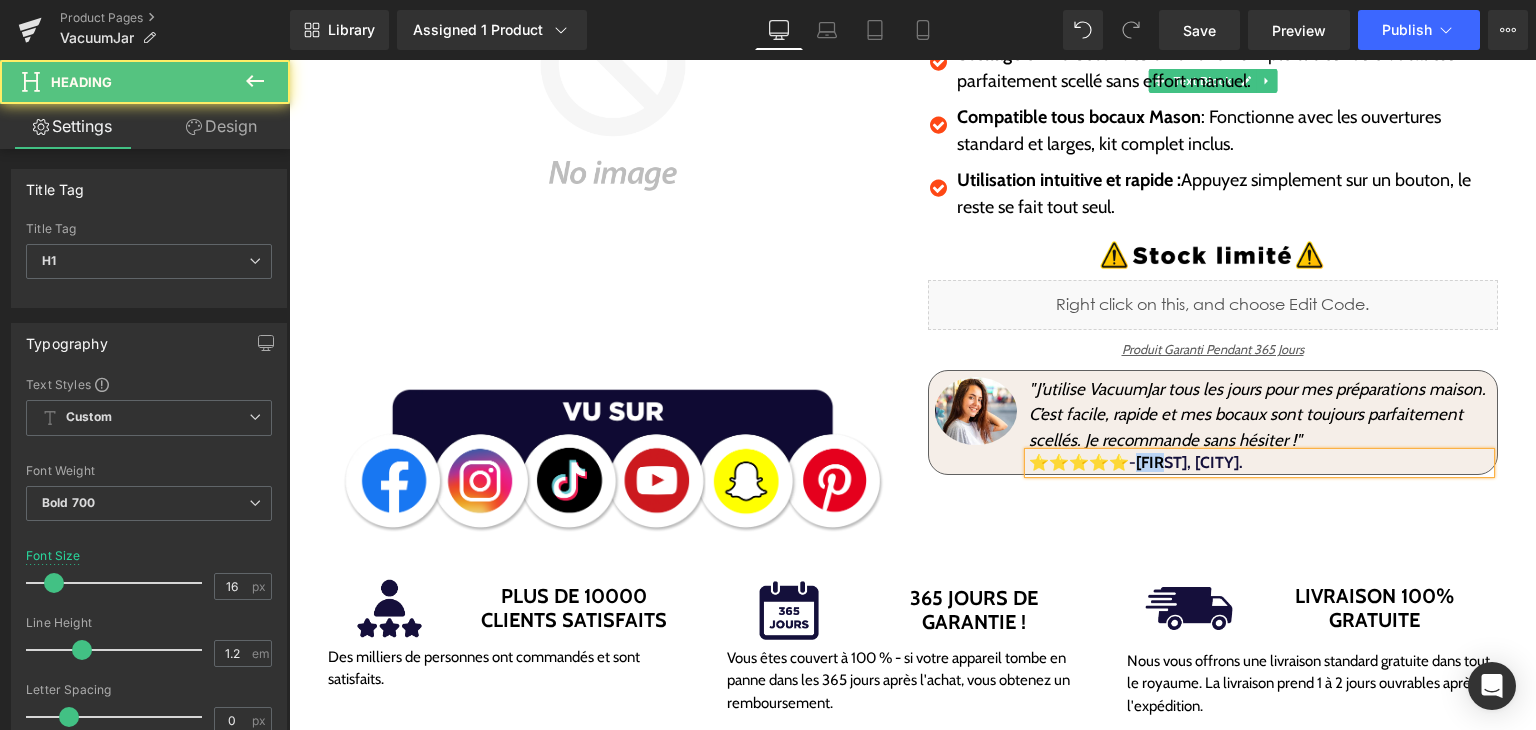 drag, startPoint x: 1136, startPoint y: 465, endPoint x: 1164, endPoint y: 463, distance: 28.071337 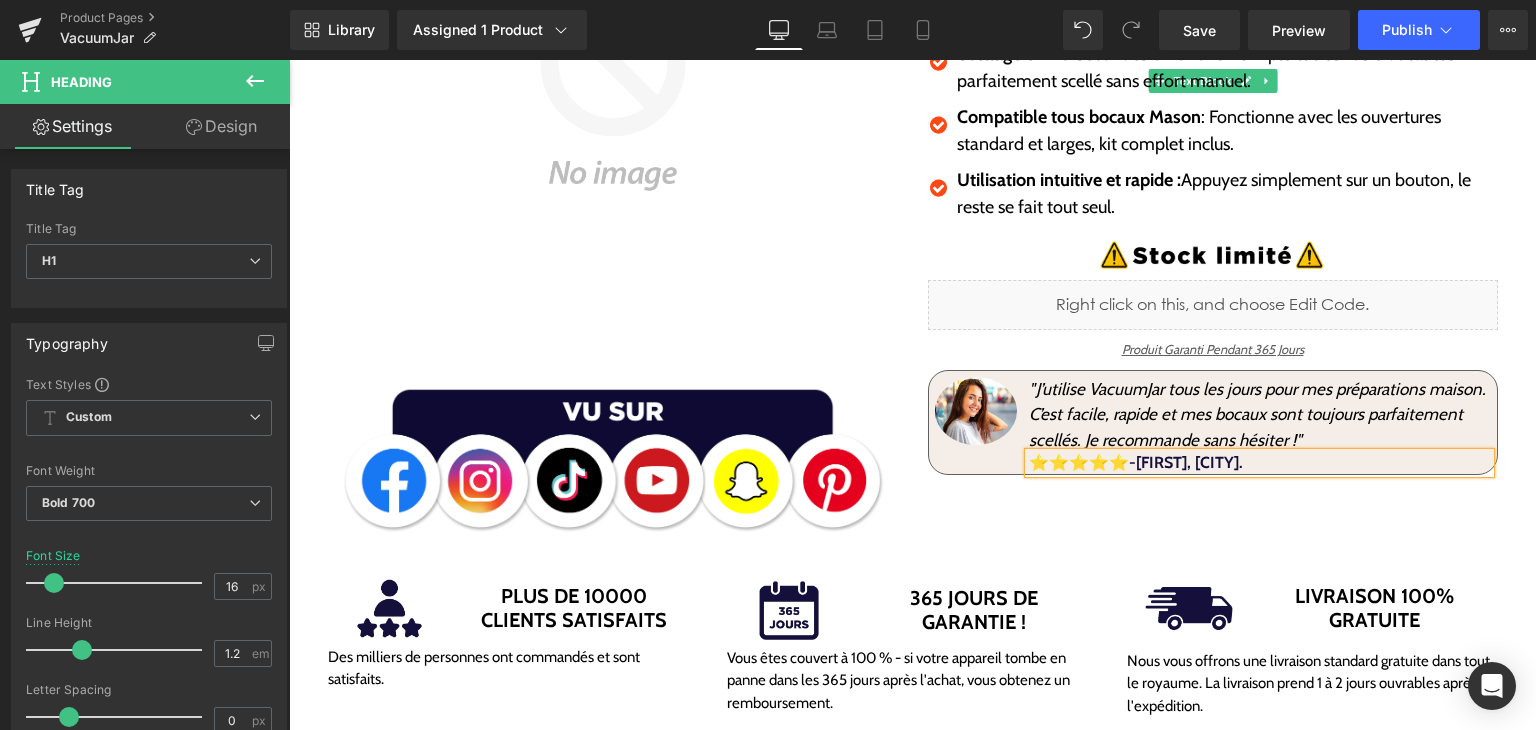 click on "⭐⭐⭐⭐⭐-[FIRST], [CITY]." at bounding box center (1136, 462) 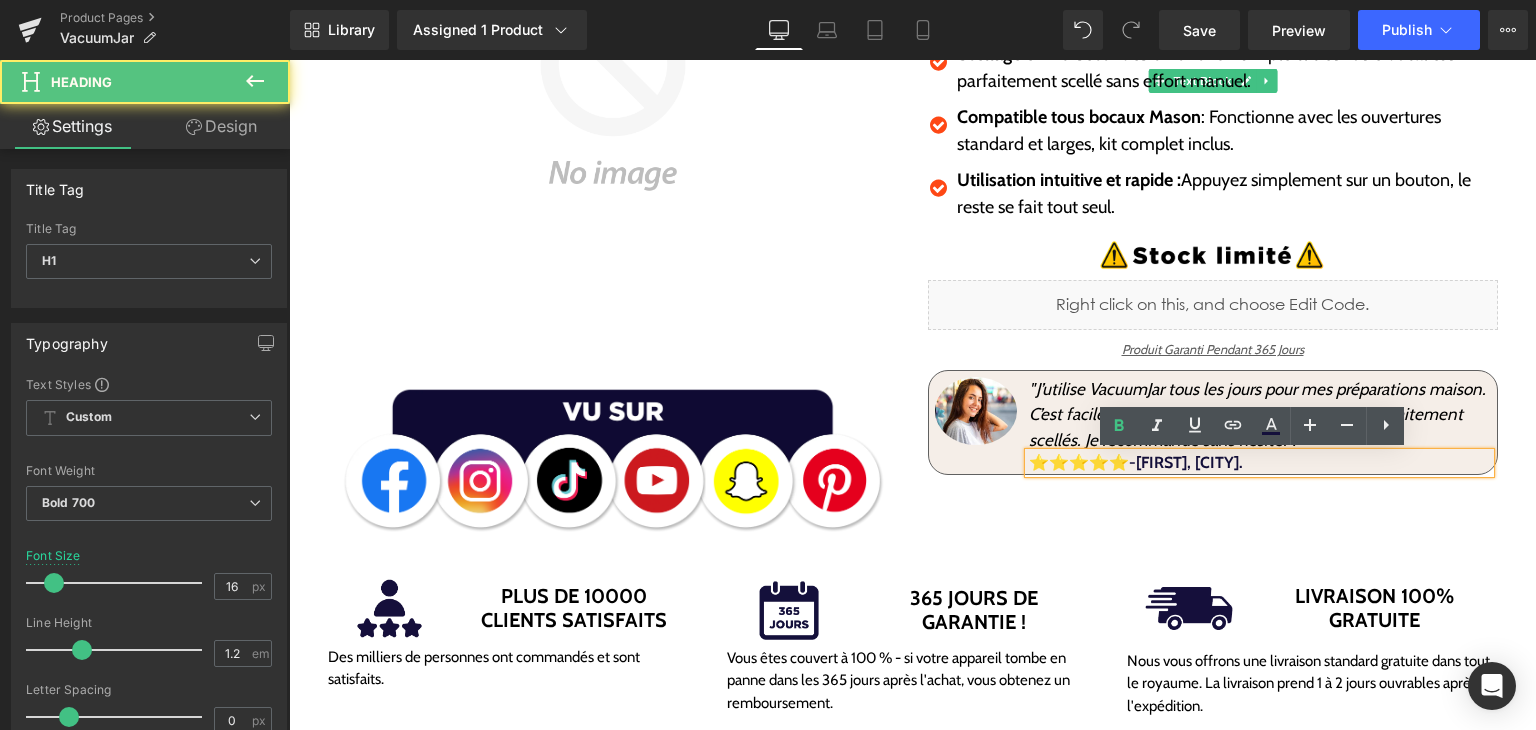 click on "⭐⭐⭐⭐⭐-[FIRST], [CITY]." at bounding box center (1259, 462) 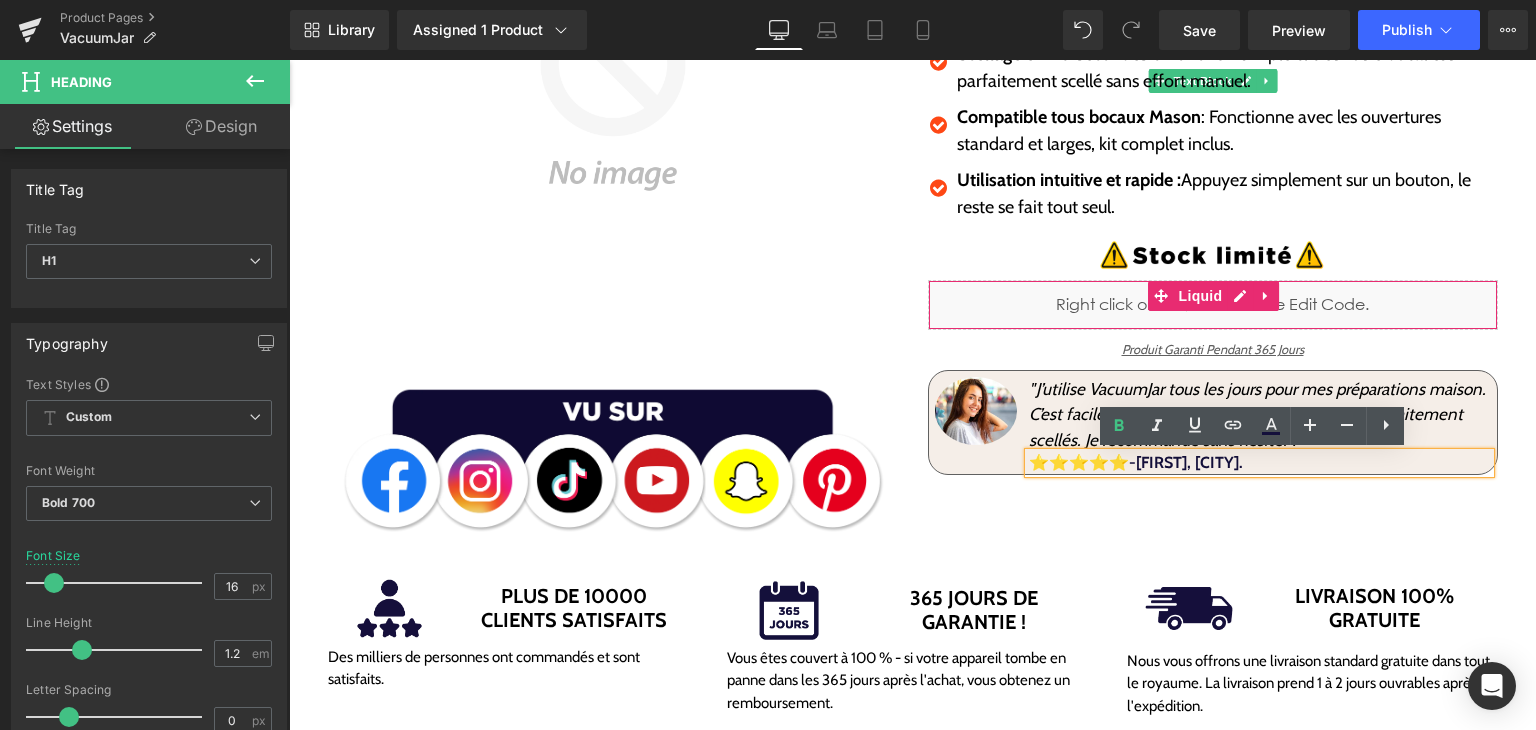 drag, startPoint x: 1183, startPoint y: 457, endPoint x: 1264, endPoint y: 460, distance: 81.055534 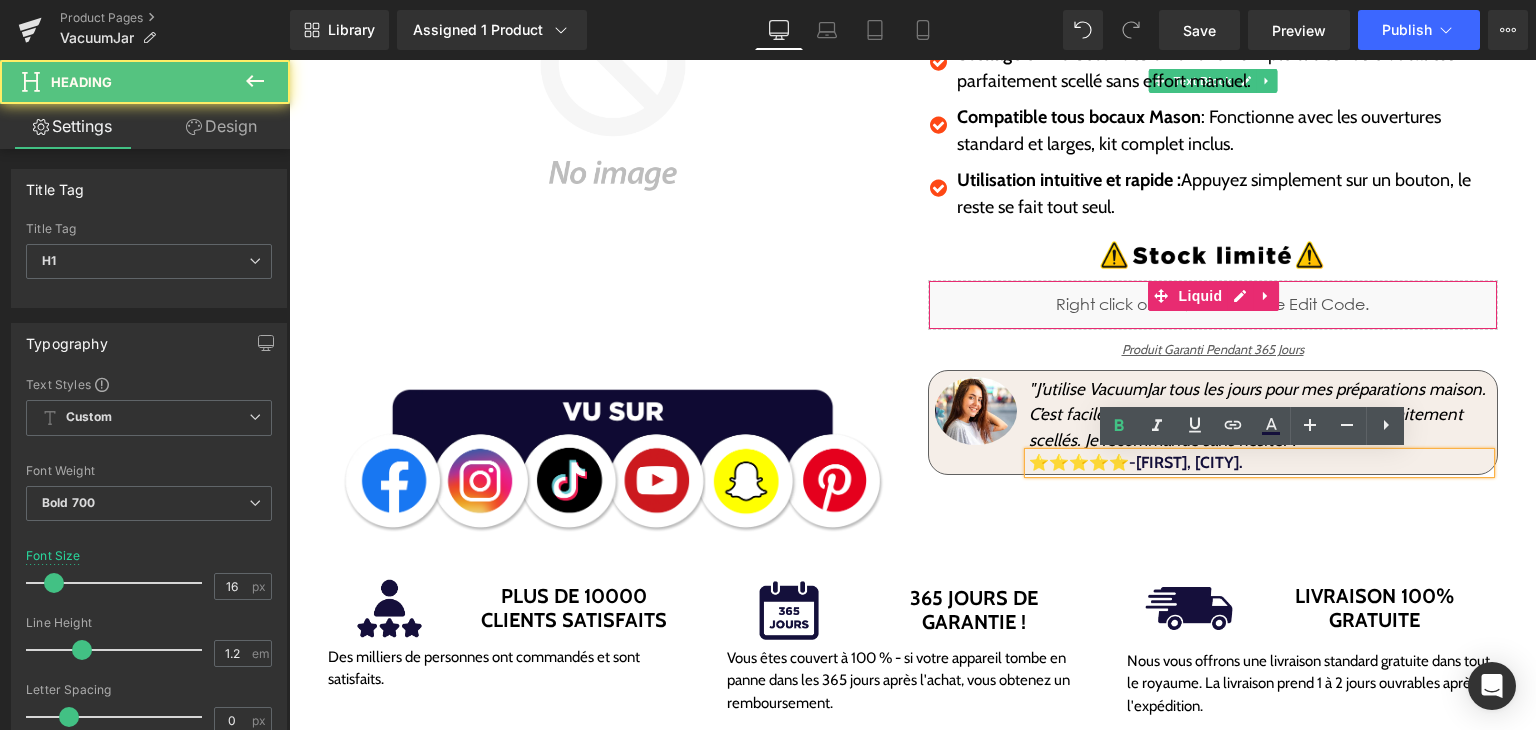 click on "⭐⭐⭐⭐⭐-[FIRST], [CITY]." at bounding box center [1136, 462] 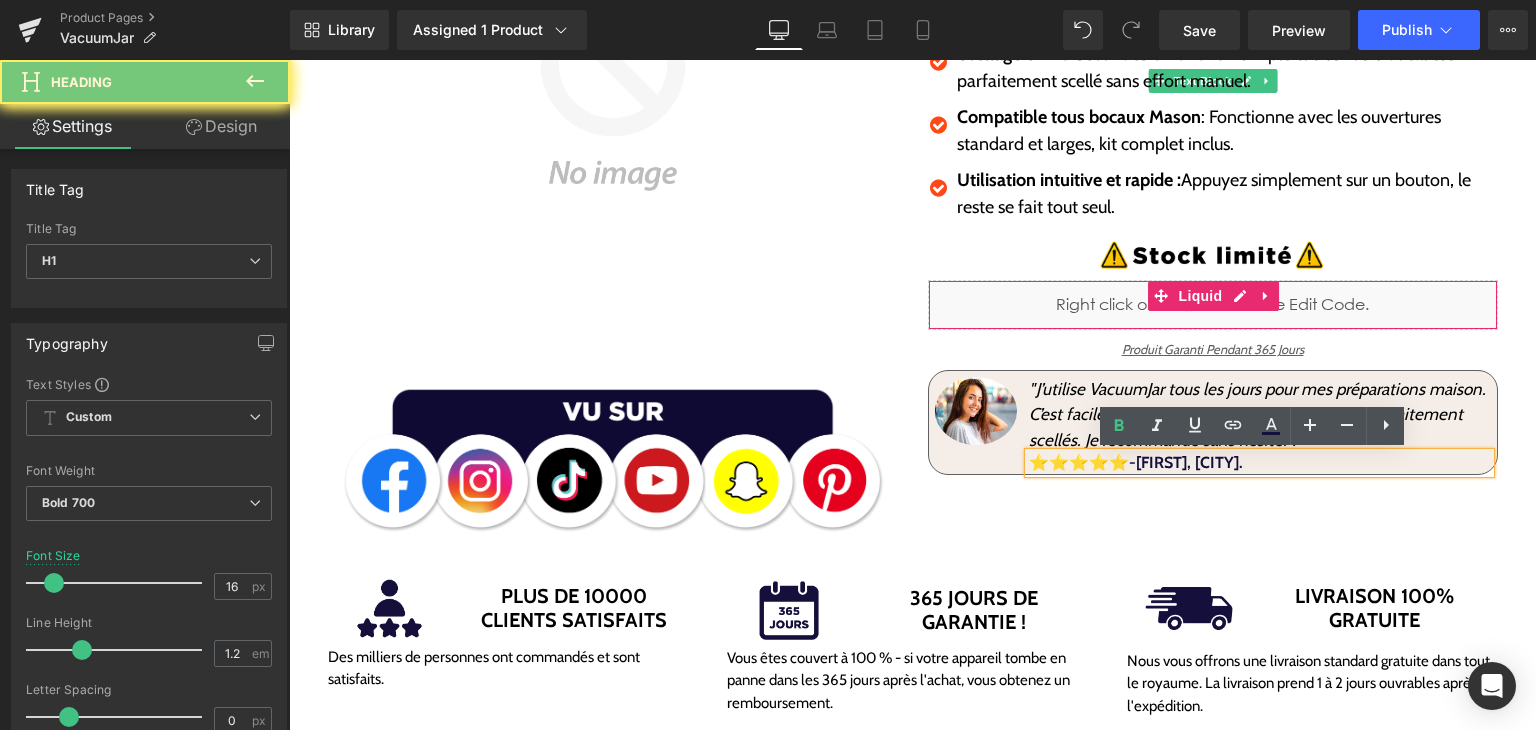 click on "⭐⭐⭐⭐⭐-[FIRST], [CITY]." at bounding box center (1136, 462) 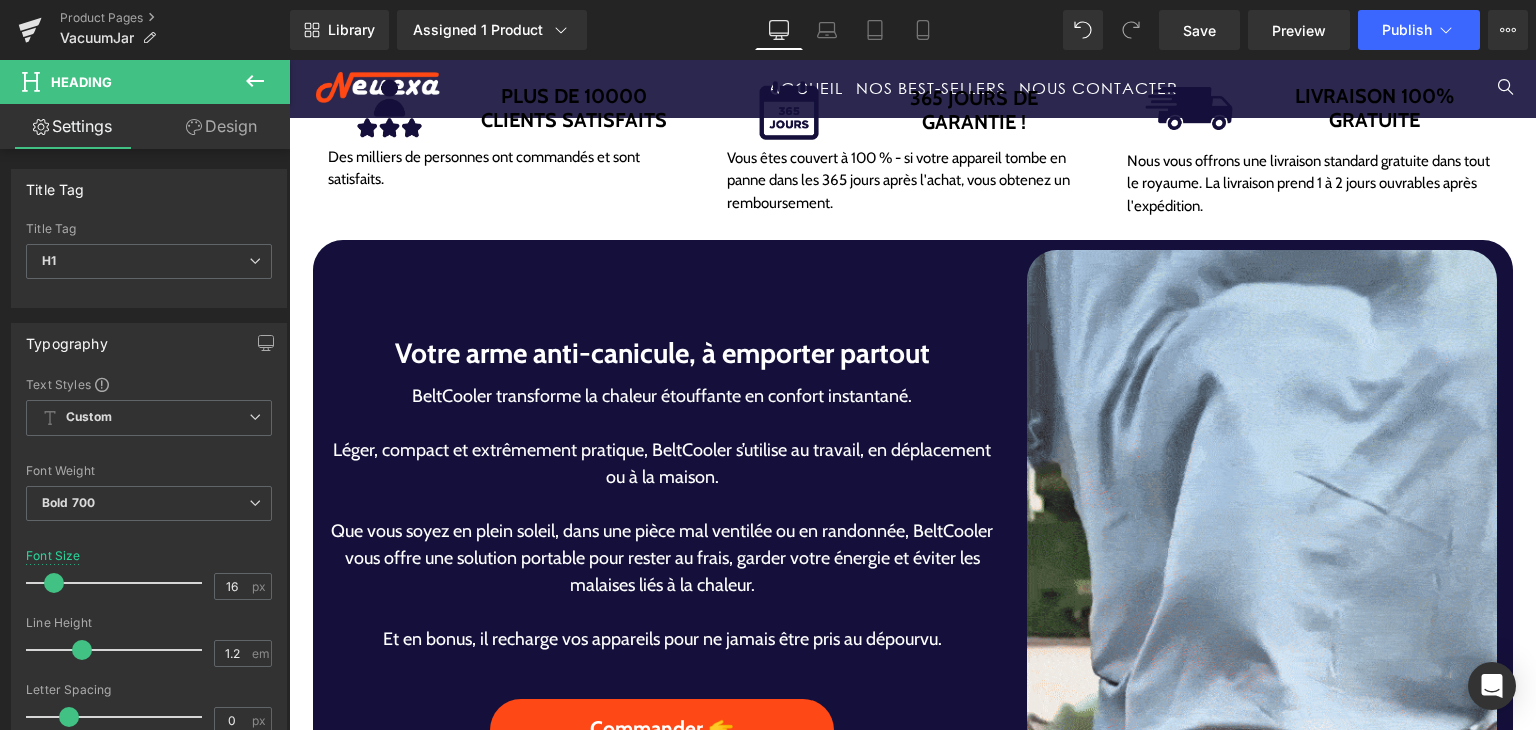 scroll, scrollTop: 995, scrollLeft: 0, axis: vertical 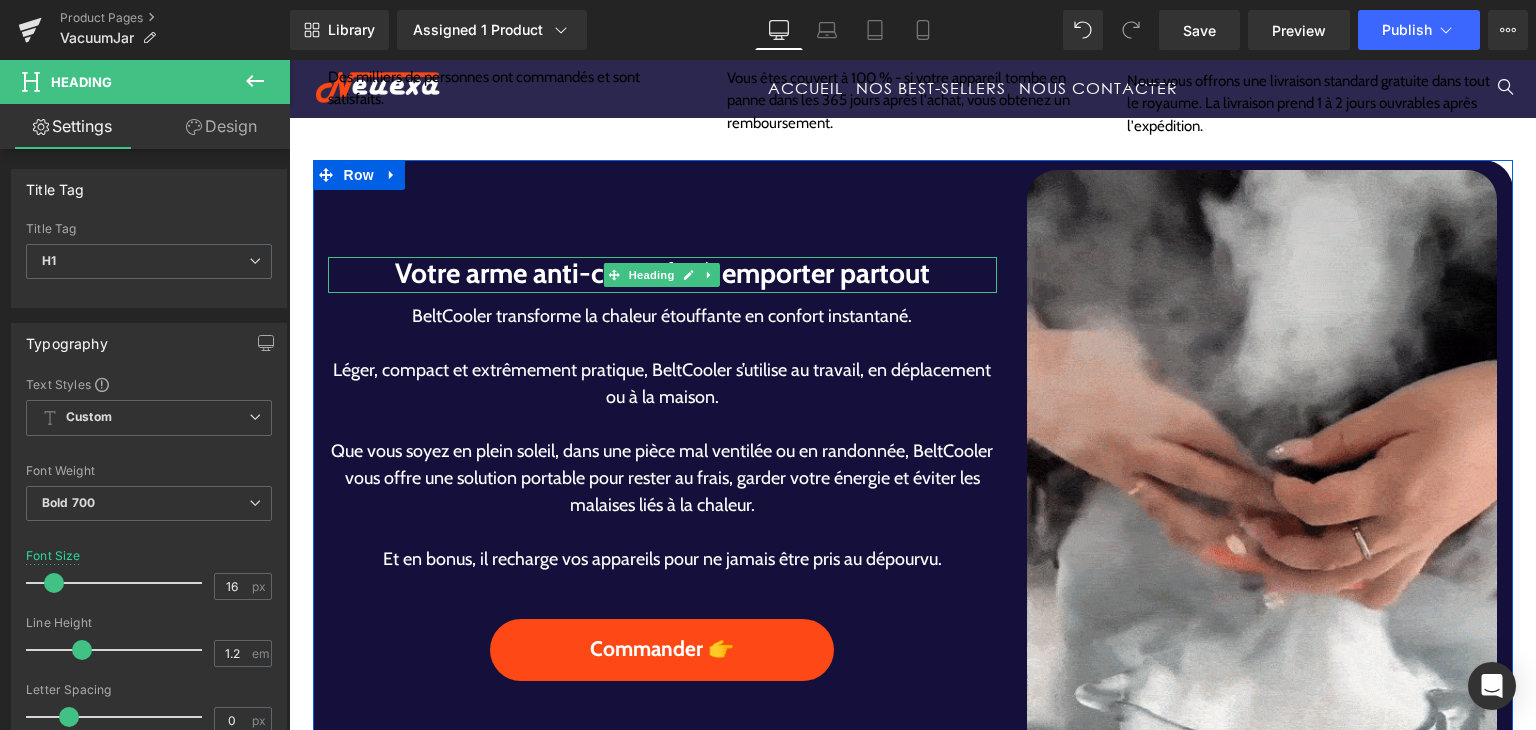 click on "Votre arme anti-canicule, à emporter partout" at bounding box center (663, 274) 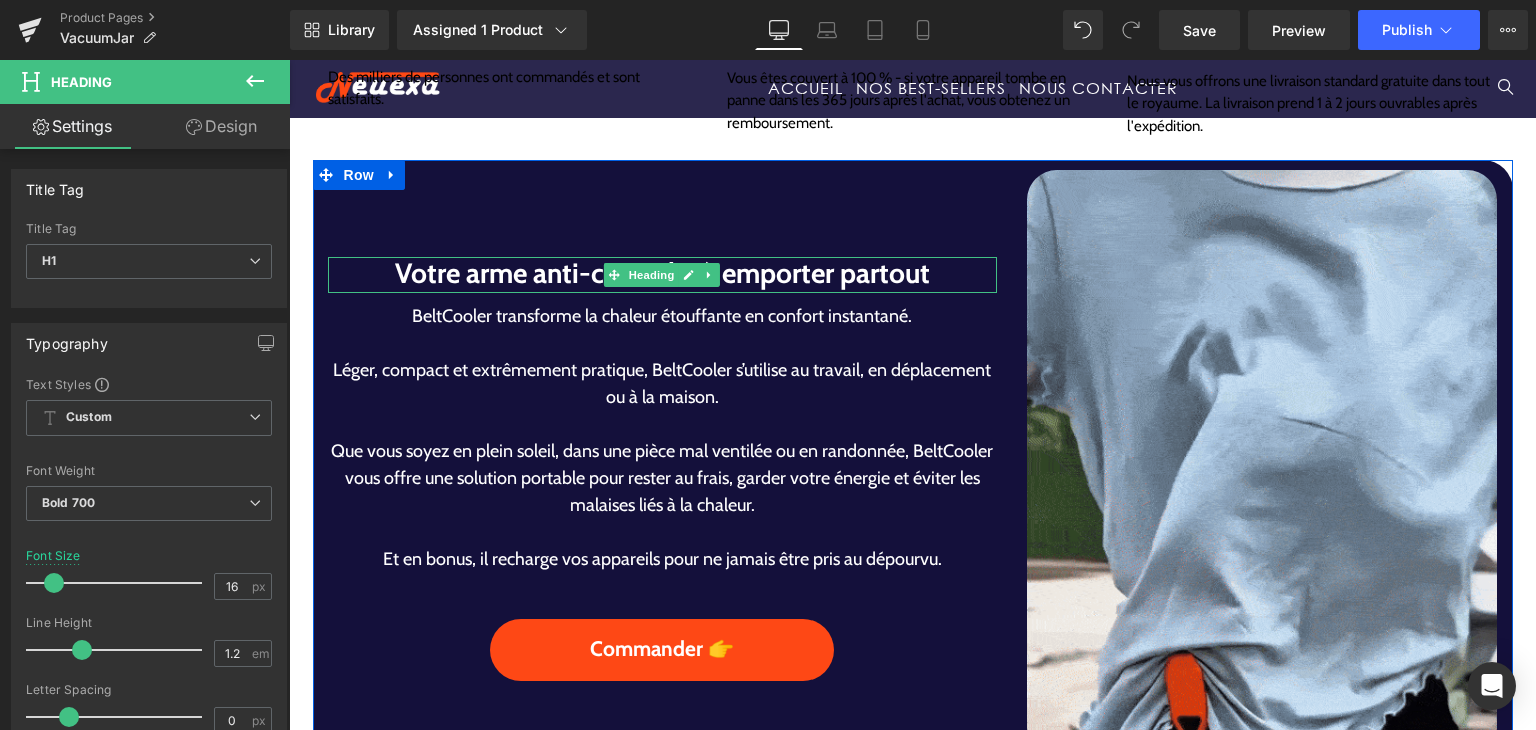 click on "Votre arme anti-canicule, à emporter partout" at bounding box center [663, 274] 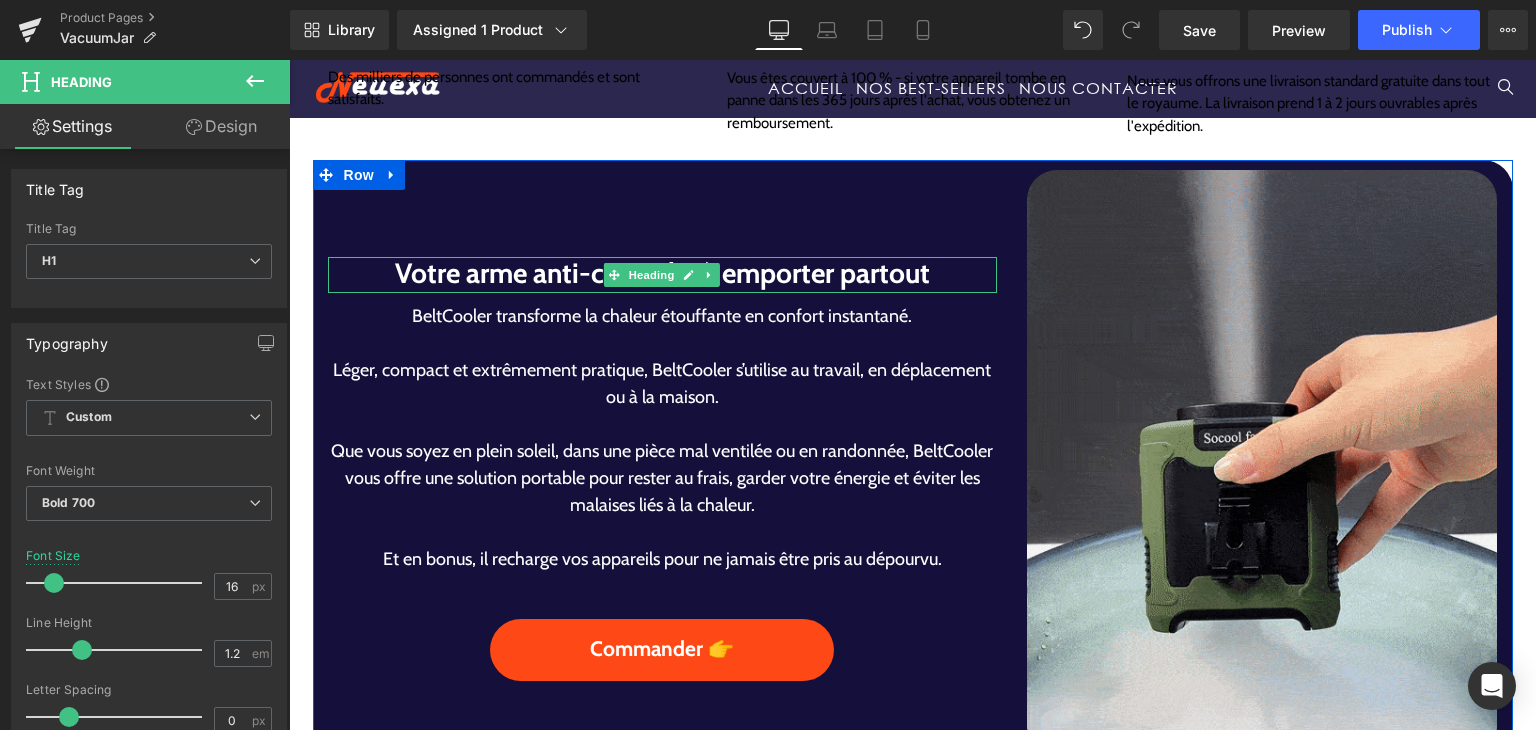 click on "Votre arme anti-canicule, à emporter partout" at bounding box center [663, 274] 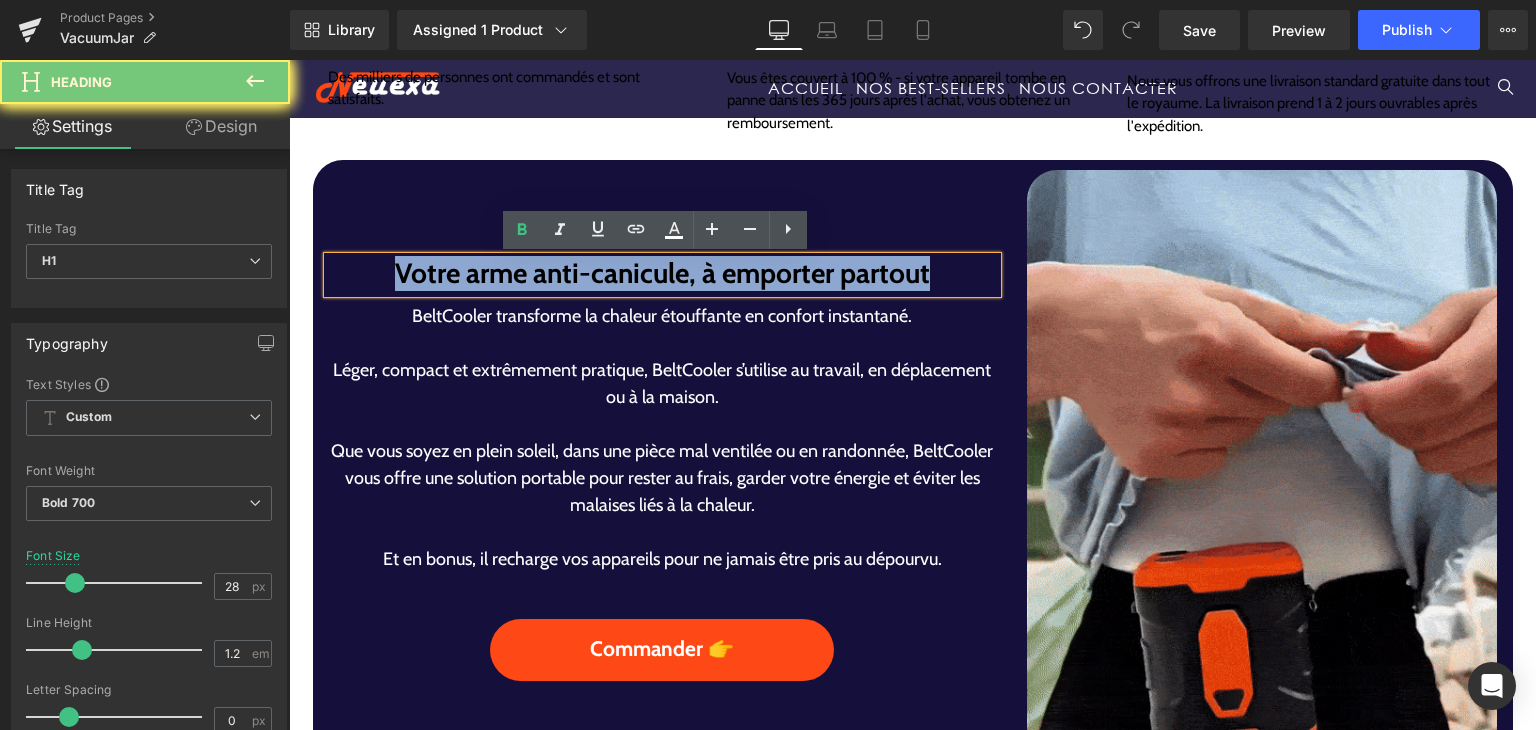 paste 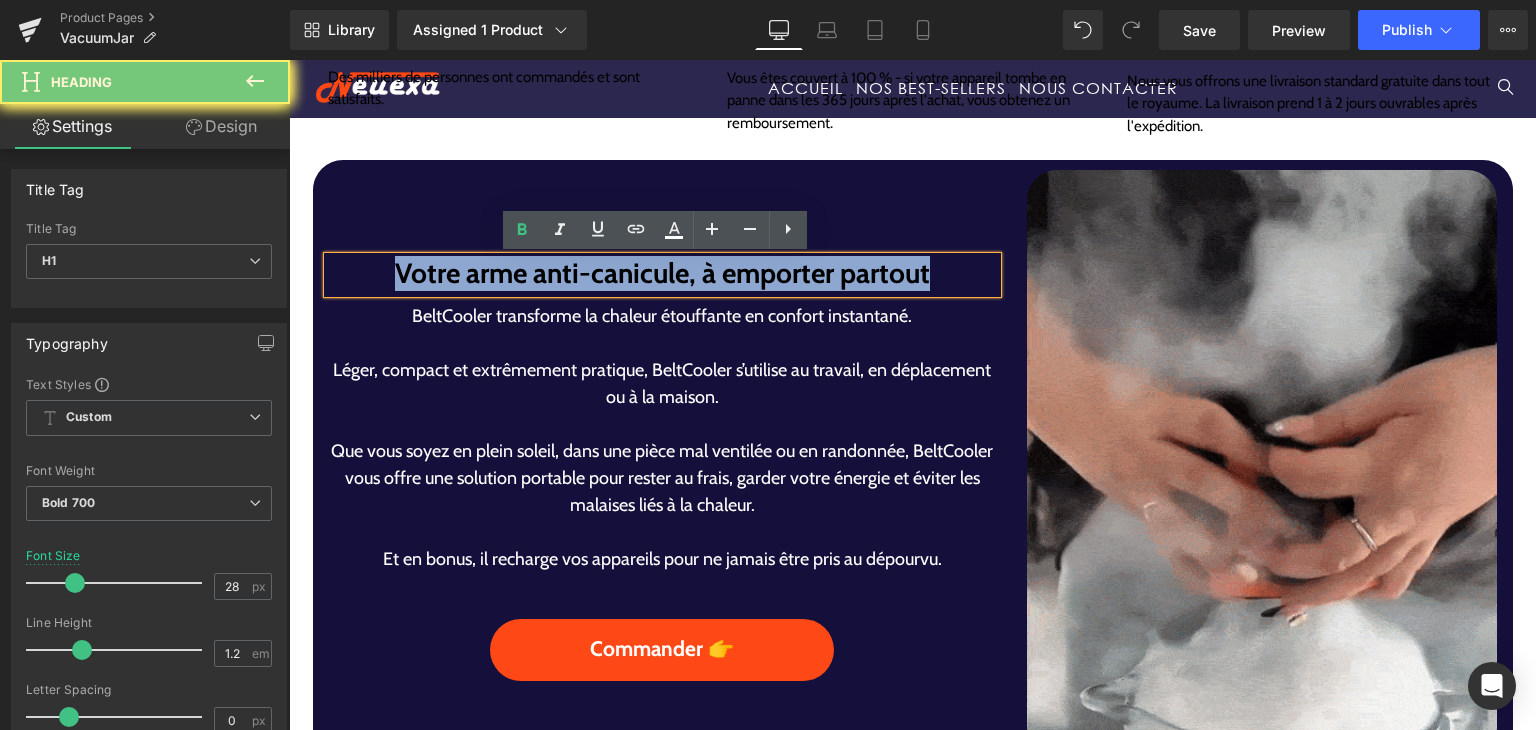 type 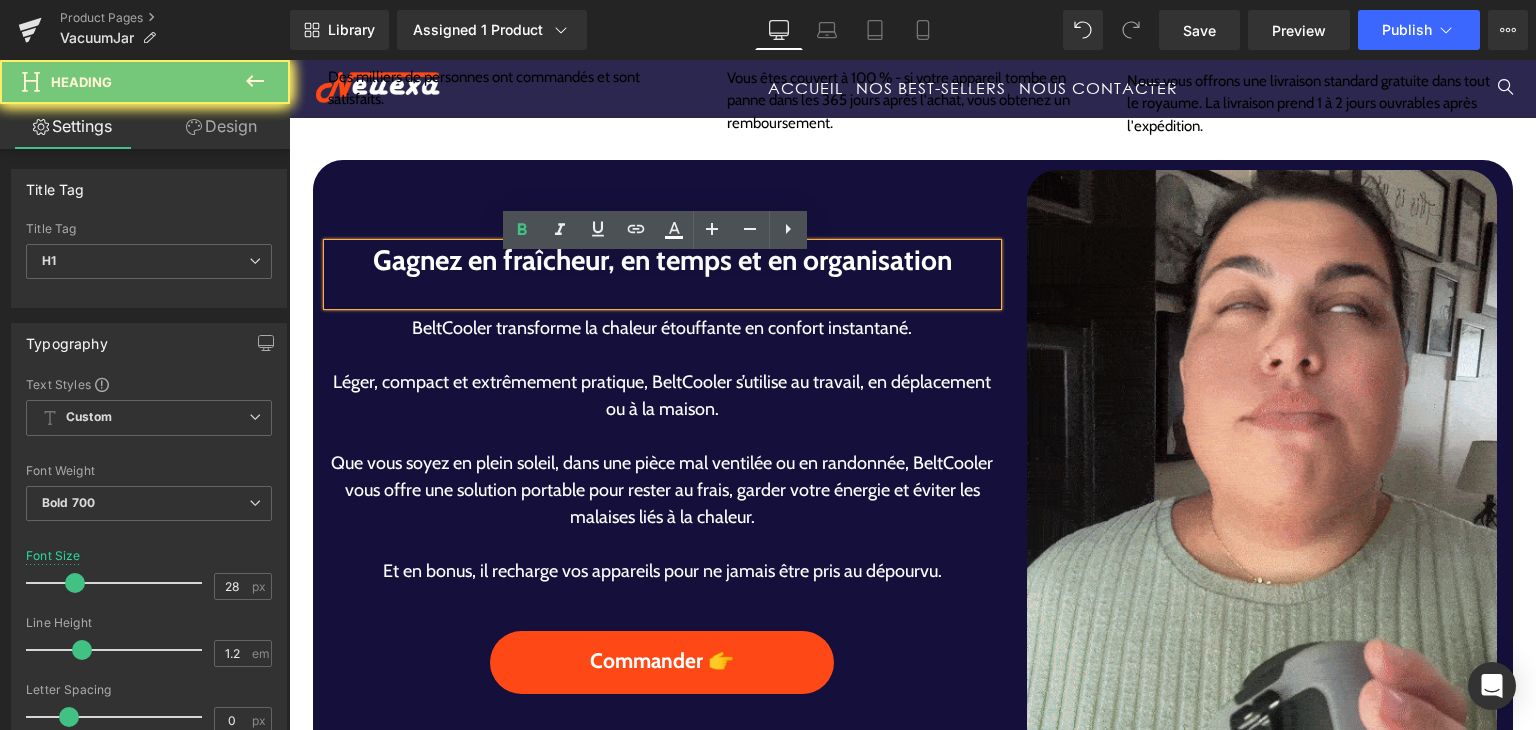 scroll, scrollTop: 982, scrollLeft: 0, axis: vertical 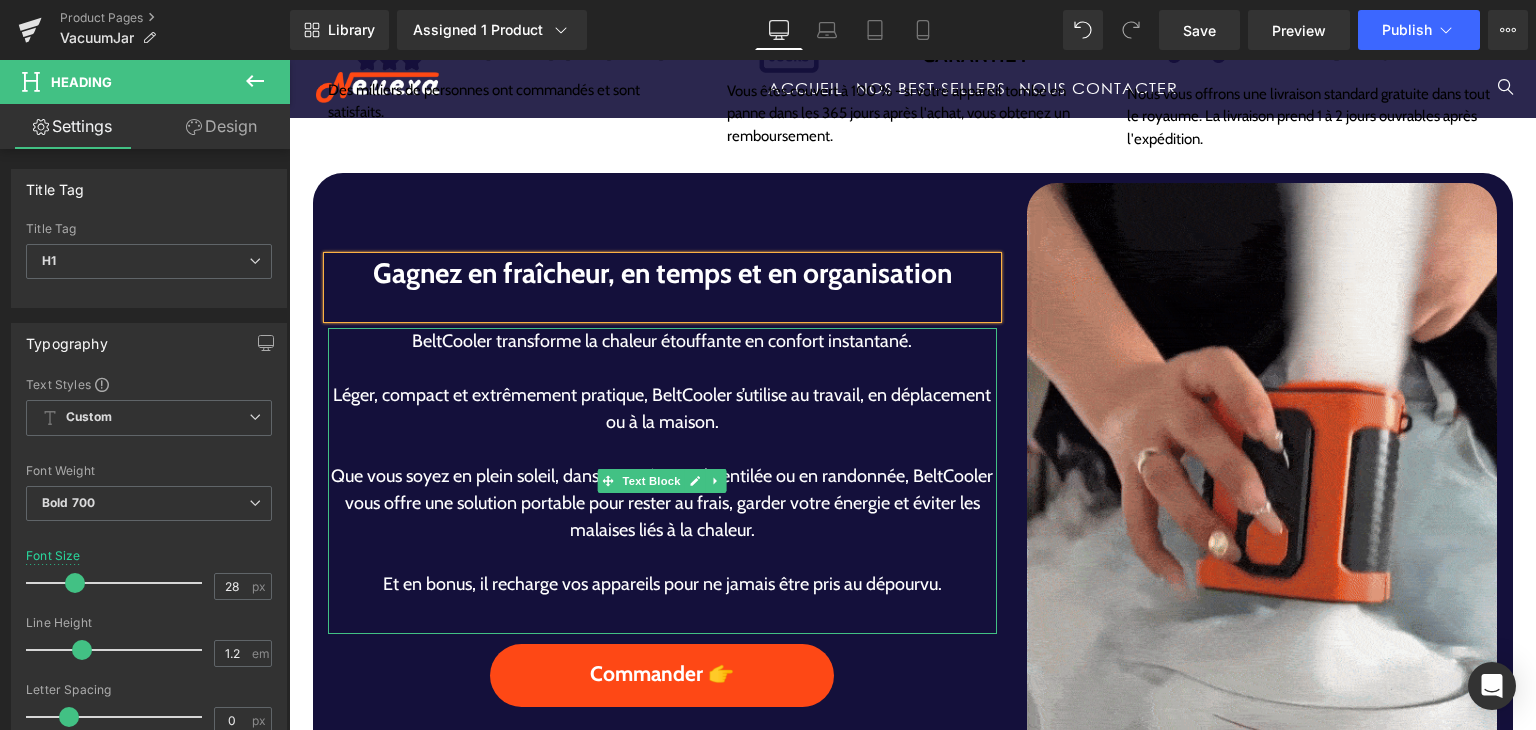 click on "Léger, compact et extrêmement pratique, BeltCooler s’utilise au travail, en déplacement ou à la maison." at bounding box center [663, 409] 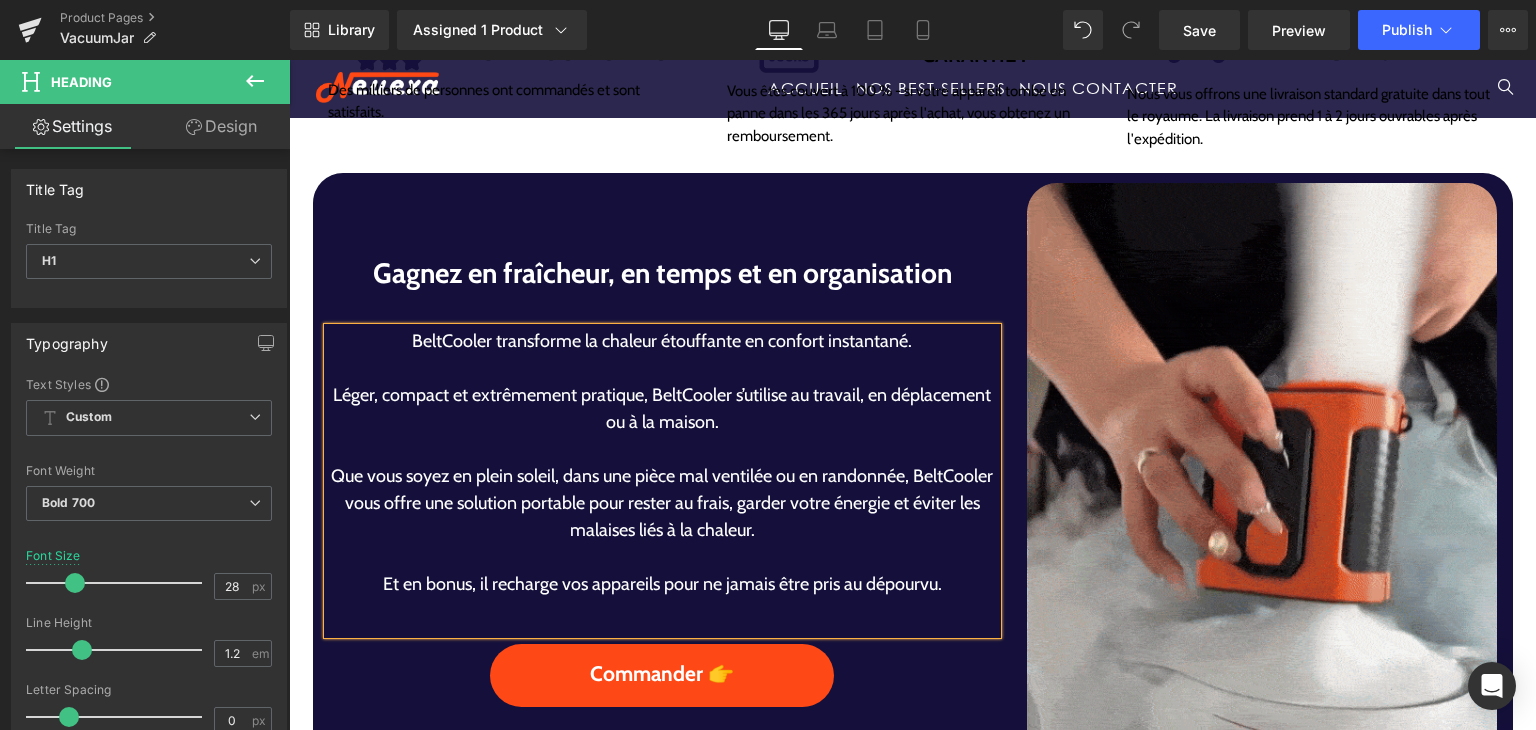 click on "Léger, compact et extrêmement pratique, BeltCooler s’utilise au travail, en déplacement ou à la maison." at bounding box center [663, 409] 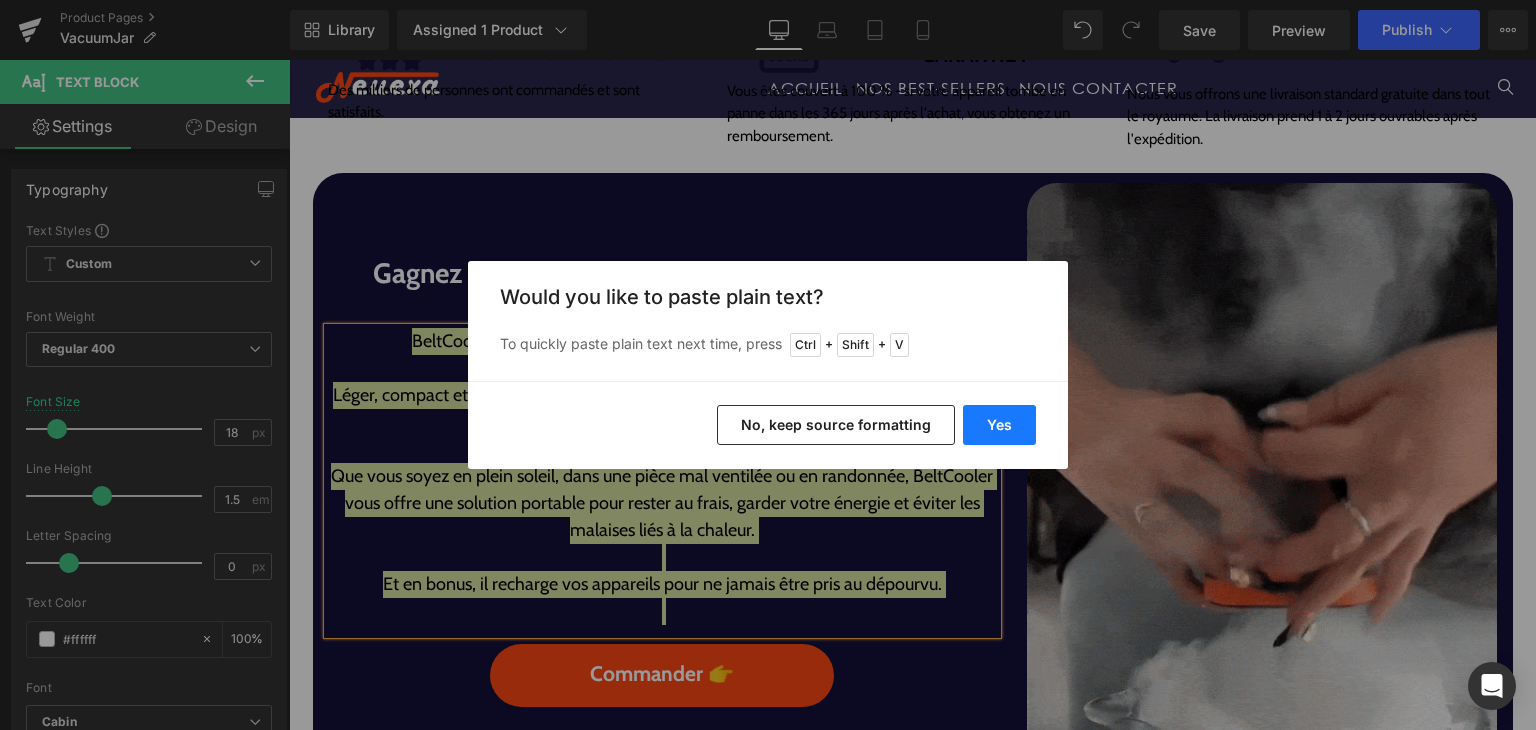 click on "Yes" at bounding box center (999, 425) 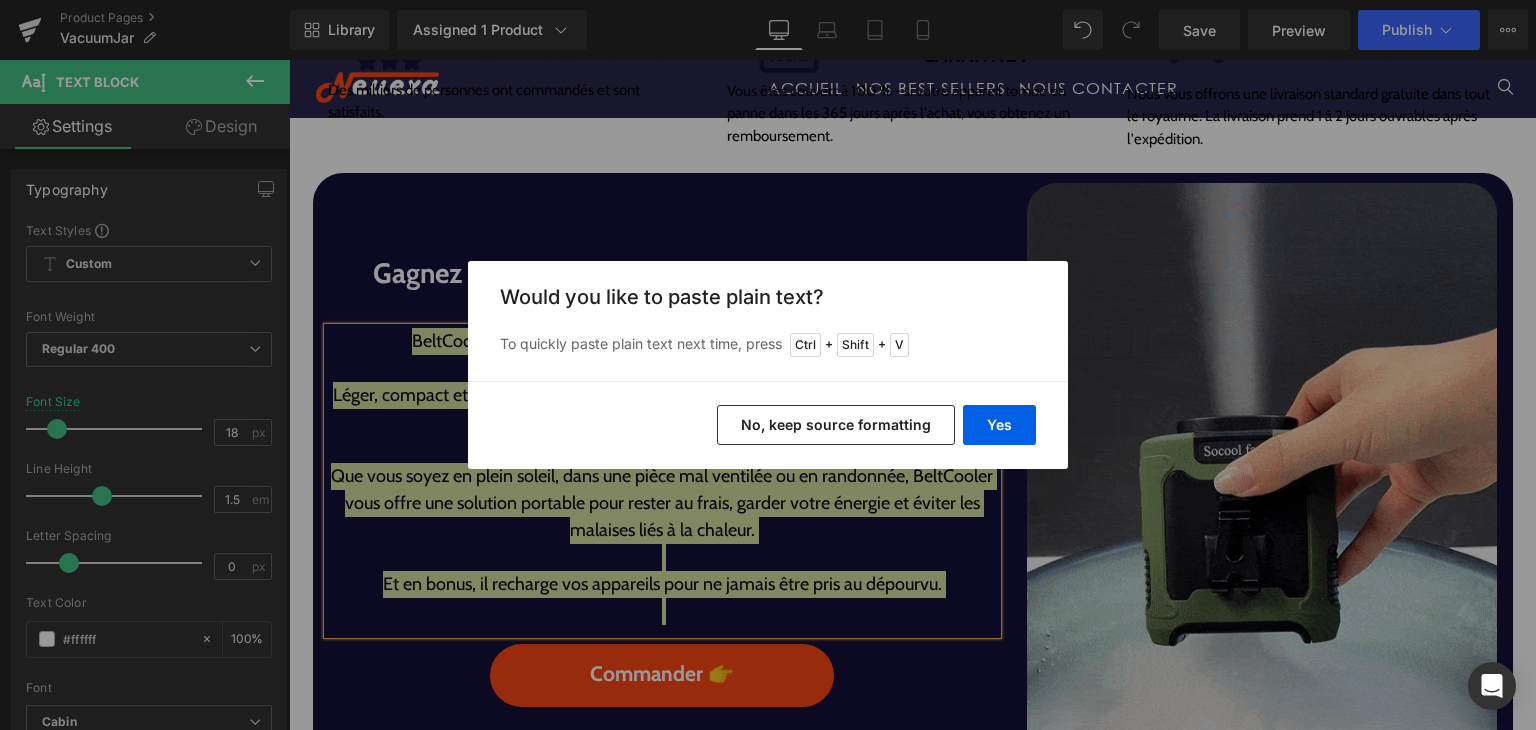 type 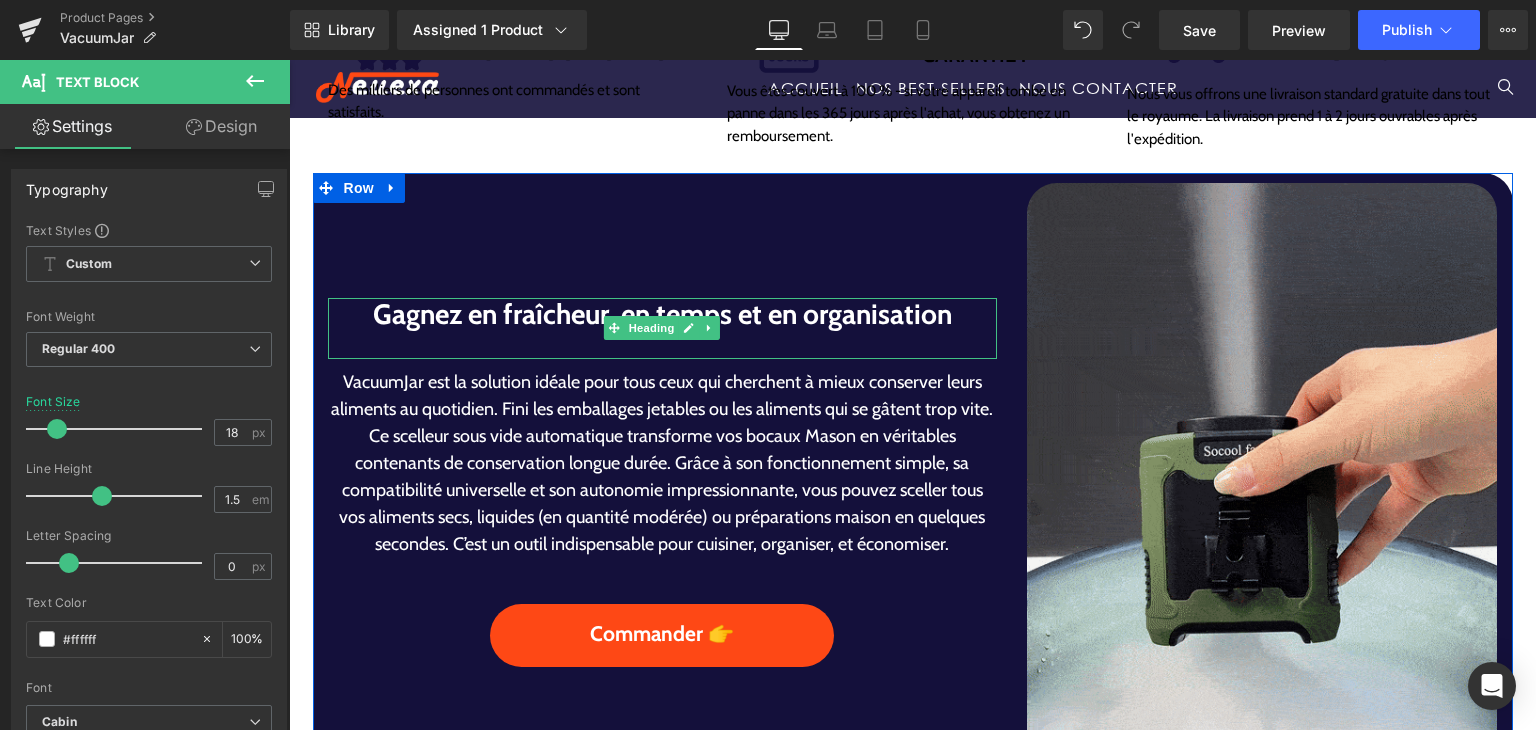 click at bounding box center (663, 344) 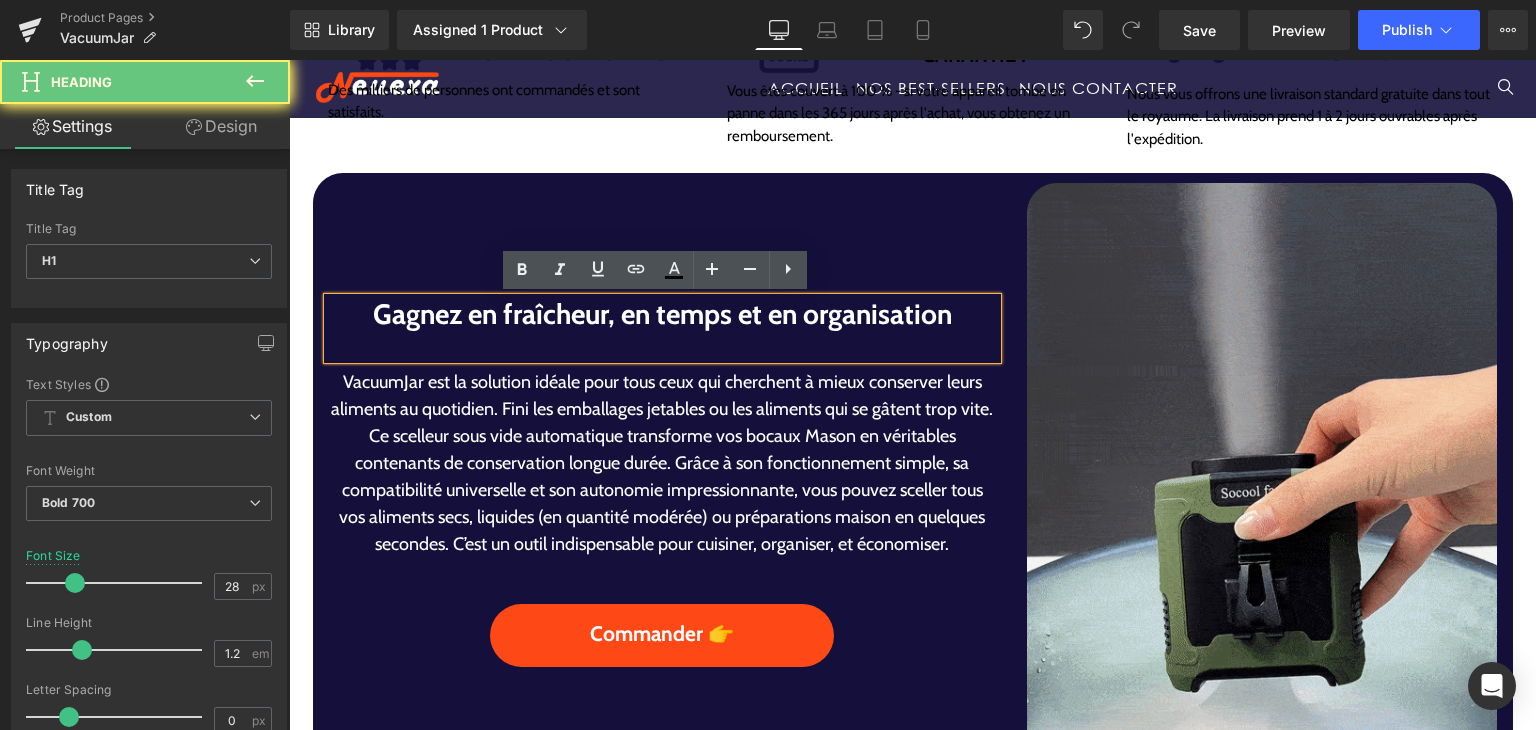 click at bounding box center [663, 344] 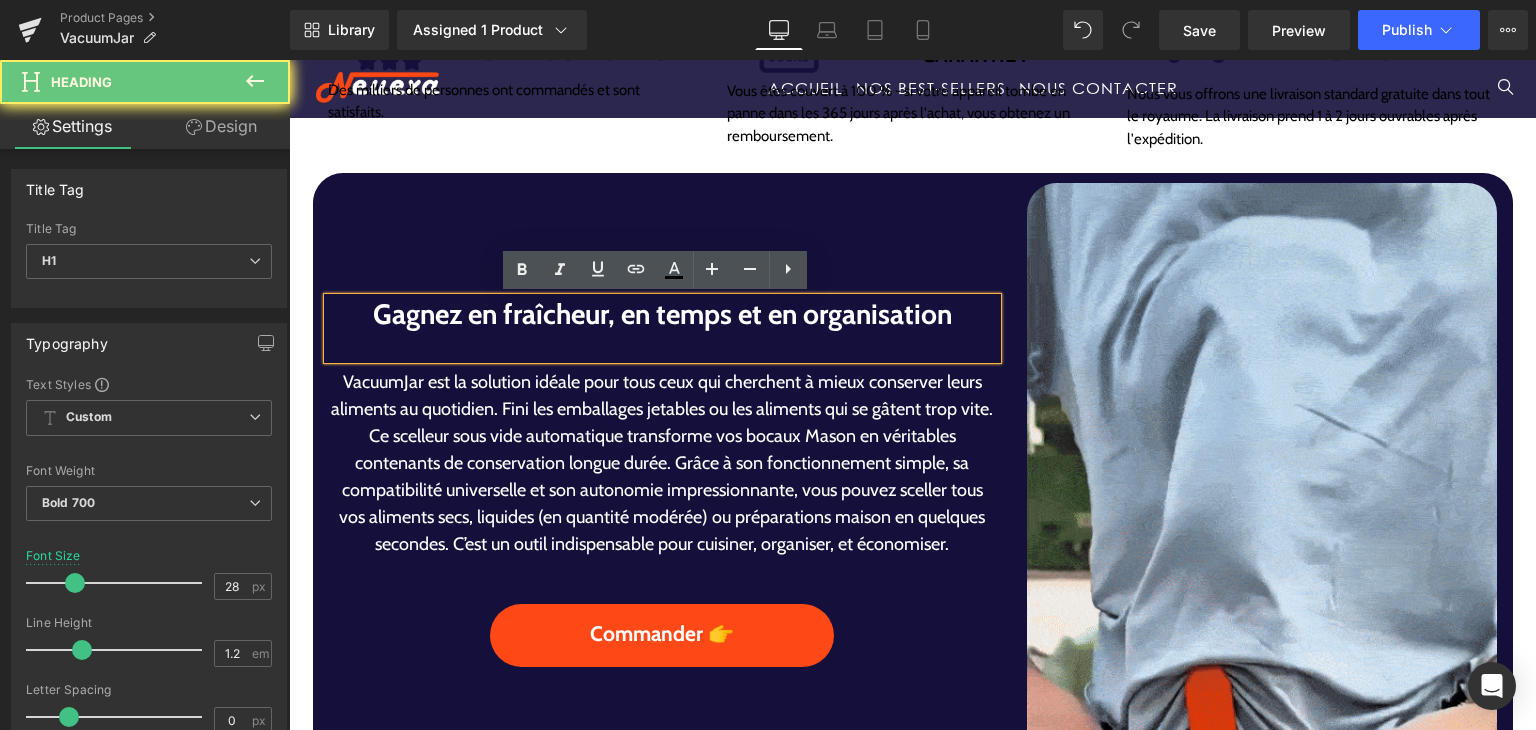 scroll, scrollTop: 995, scrollLeft: 0, axis: vertical 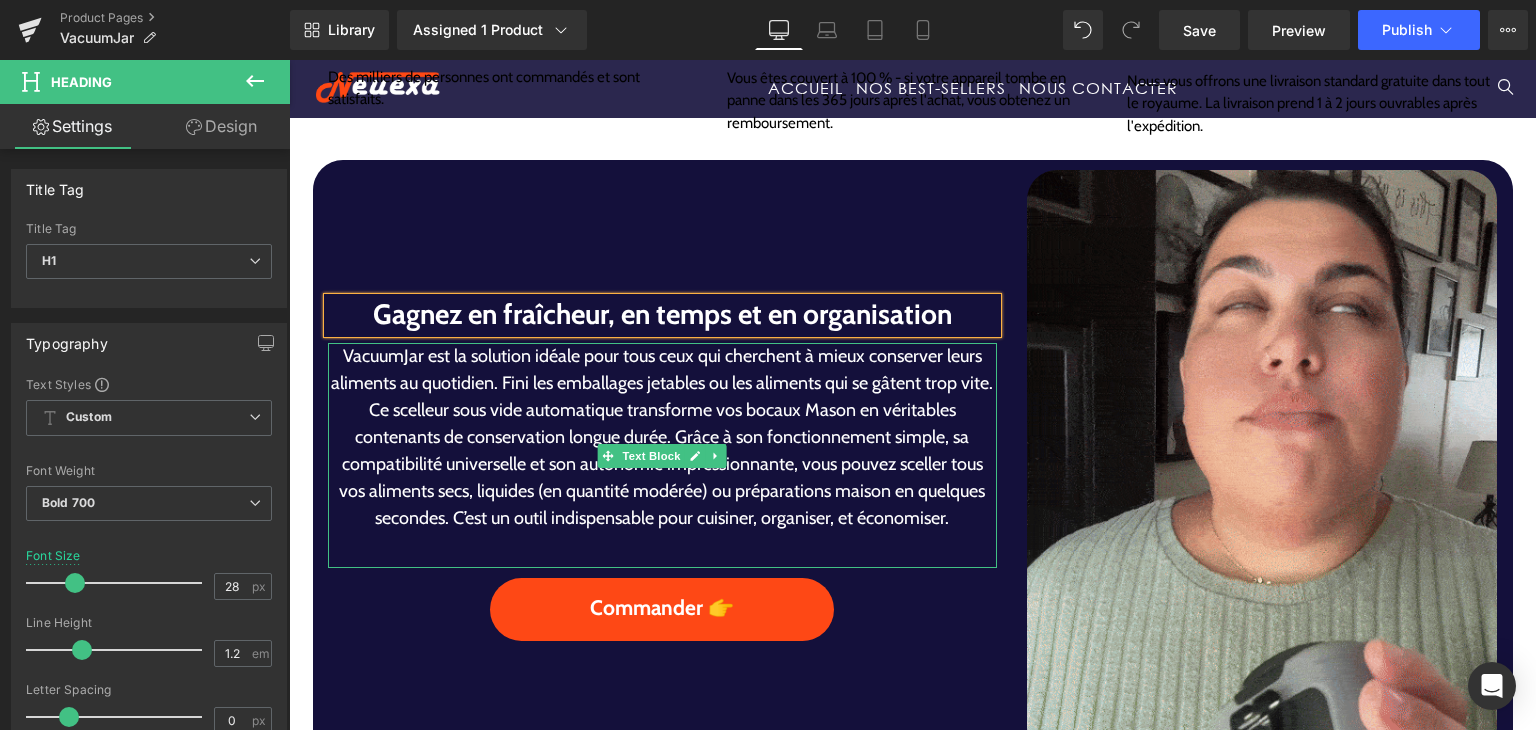 click on "VacuumJar est la solution idéale pour tous ceux qui cherchent à mieux conserver leurs aliments au quotidien. Fini les emballages jetables ou les aliments qui se gâtent trop vite. Ce scelleur sous vide automatique transforme vos bocaux Mason en véritables contenants de conservation longue durée. Grâce à son fonctionnement simple, sa compatibilité universelle et son autonomie impressionnante, vous pouvez sceller tous vos aliments secs, liquides (en quantité modérée) ou préparations maison en quelques secondes. C’est un outil indispensable pour cuisiner, organiser, et économiser." at bounding box center (663, 437) 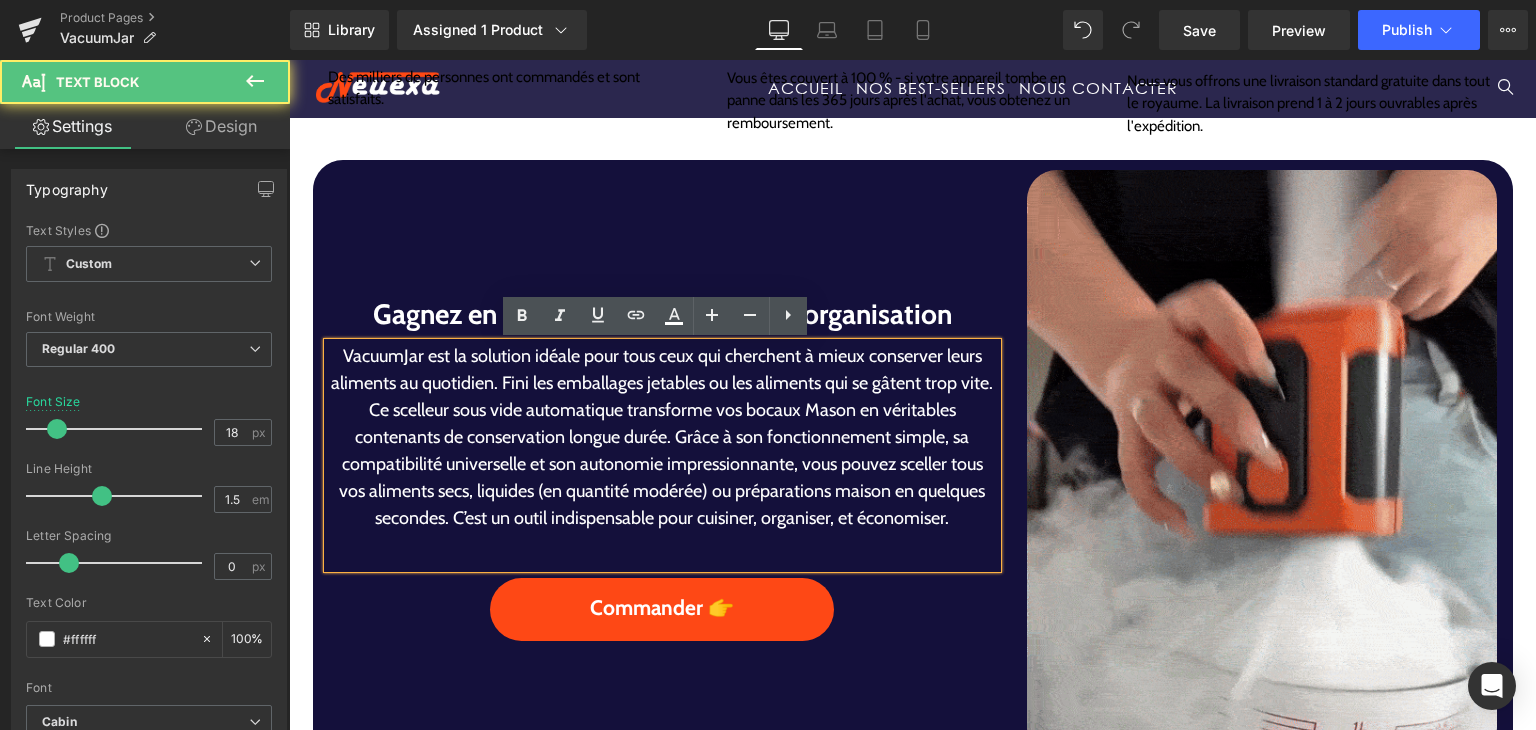 click on "VacuumJar est la solution idéale pour tous ceux qui cherchent à mieux conserver leurs aliments au quotidien. Fini les emballages jetables ou les aliments qui se gâtent trop vite. Ce scelleur sous vide automatique transforme vos bocaux Mason en véritables contenants de conservation longue durée. Grâce à son fonctionnement simple, sa compatibilité universelle et son autonomie impressionnante, vous pouvez sceller tous vos aliments secs, liquides (en quantité modérée) ou préparations maison en quelques secondes. C’est un outil indispensable pour cuisiner, organiser, et économiser." at bounding box center [663, 437] 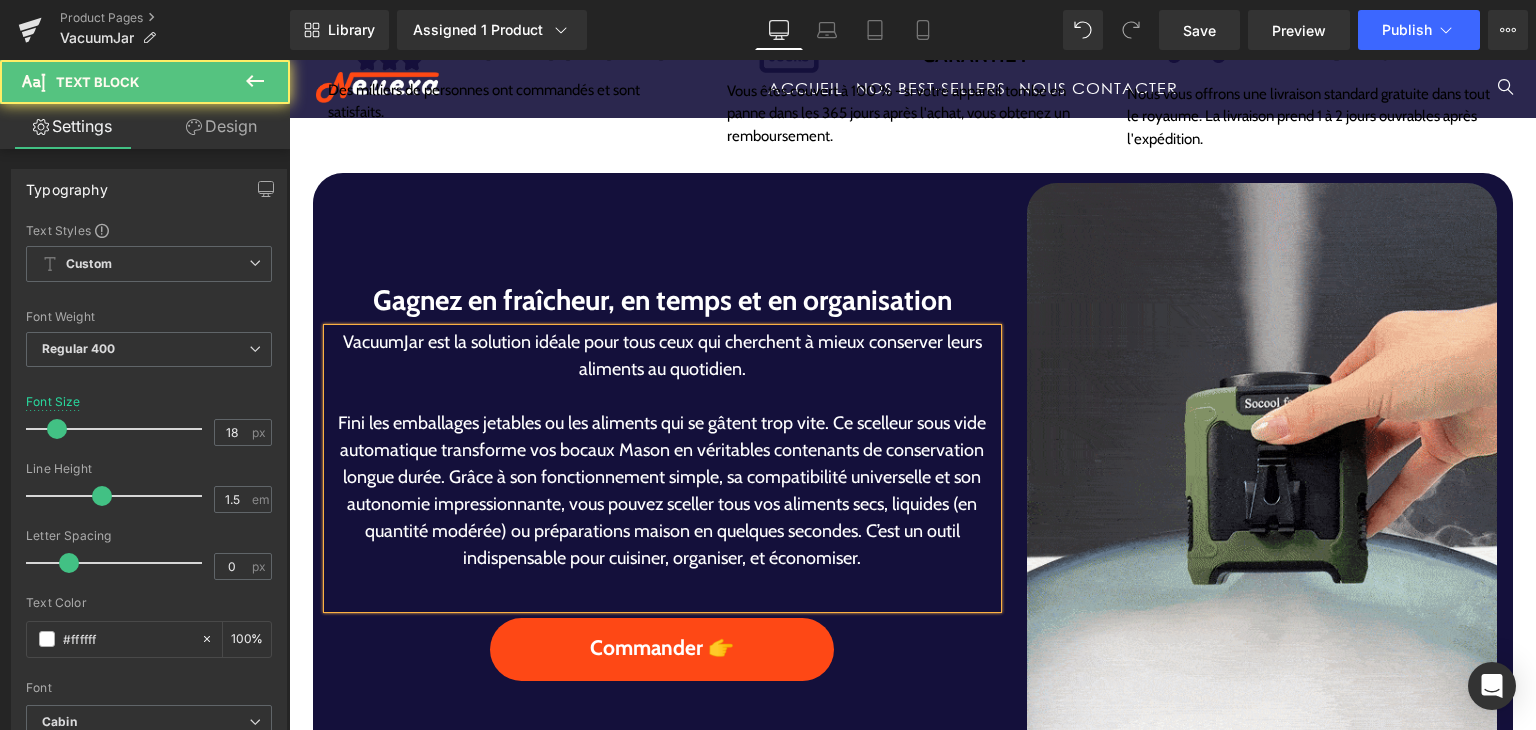 scroll, scrollTop: 968, scrollLeft: 0, axis: vertical 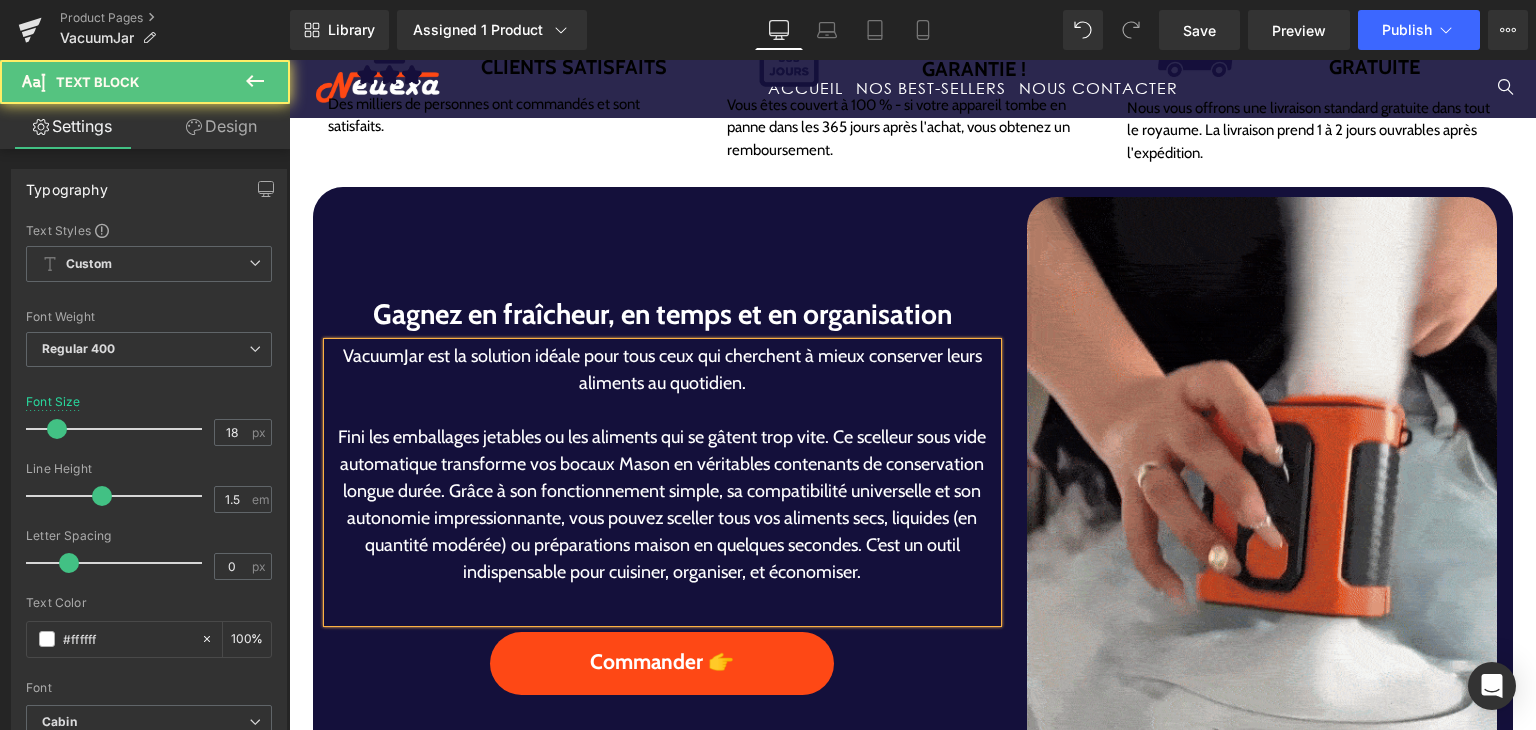 click on "Fini les emballages jetables ou les aliments qui se gâtent trop vite. Ce scelleur sous vide automatique transforme vos bocaux Mason en véritables contenants de conservation longue durée. Grâce à son fonctionnement simple, sa compatibilité universelle et son autonomie impressionnante, vous pouvez sceller tous vos aliments secs, liquides (en quantité modérée) ou préparations maison en quelques secondes. C’est un outil indispensable pour cuisiner, organiser, et économiser." at bounding box center [663, 505] 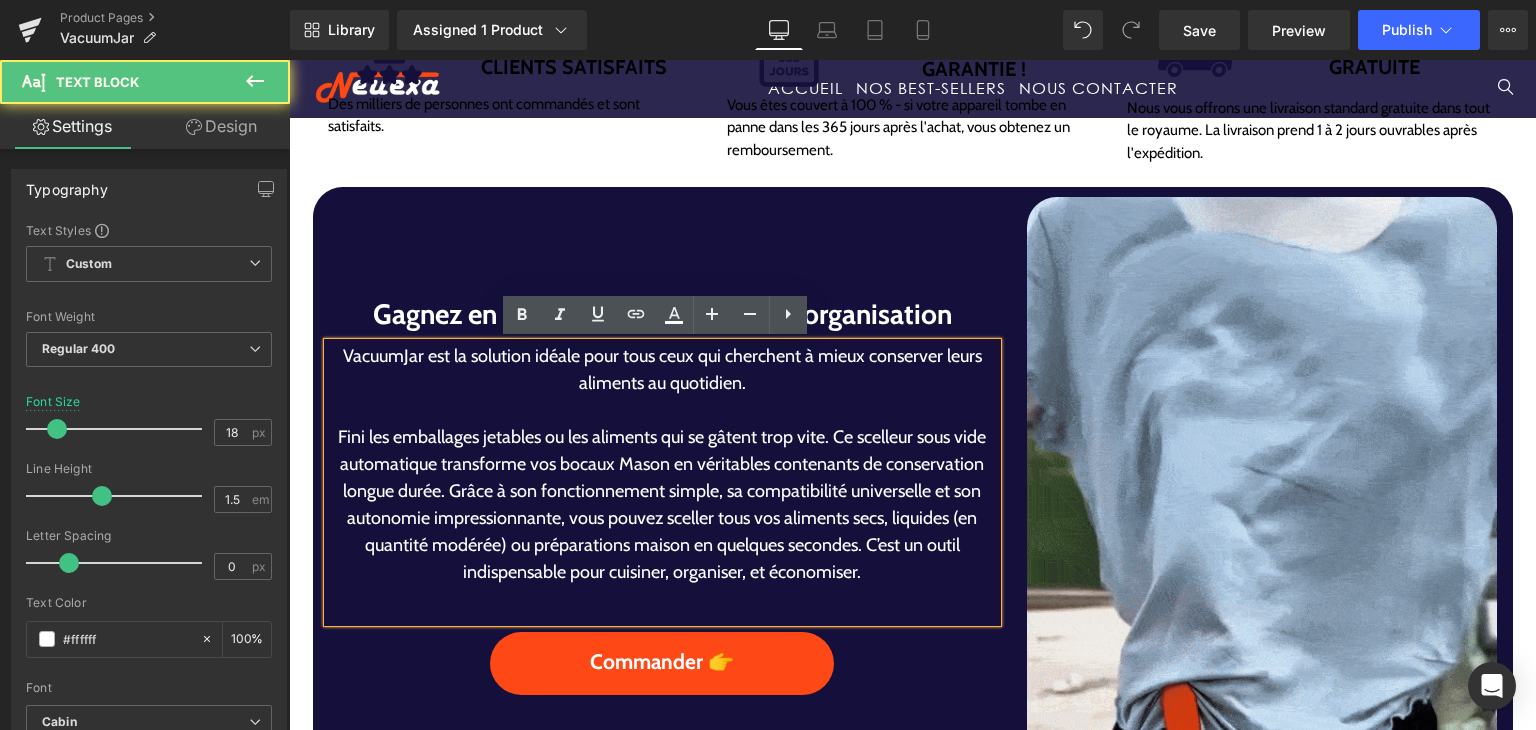 click on "Fini les emballages jetables ou les aliments qui se gâtent trop vite. Ce scelleur sous vide automatique transforme vos bocaux Mason en véritables contenants de conservation longue durée. Grâce à son fonctionnement simple, sa compatibilité universelle et son autonomie impressionnante, vous pouvez sceller tous vos aliments secs, liquides (en quantité modérée) ou préparations maison en quelques secondes. C’est un outil indispensable pour cuisiner, organiser, et économiser." at bounding box center (663, 505) 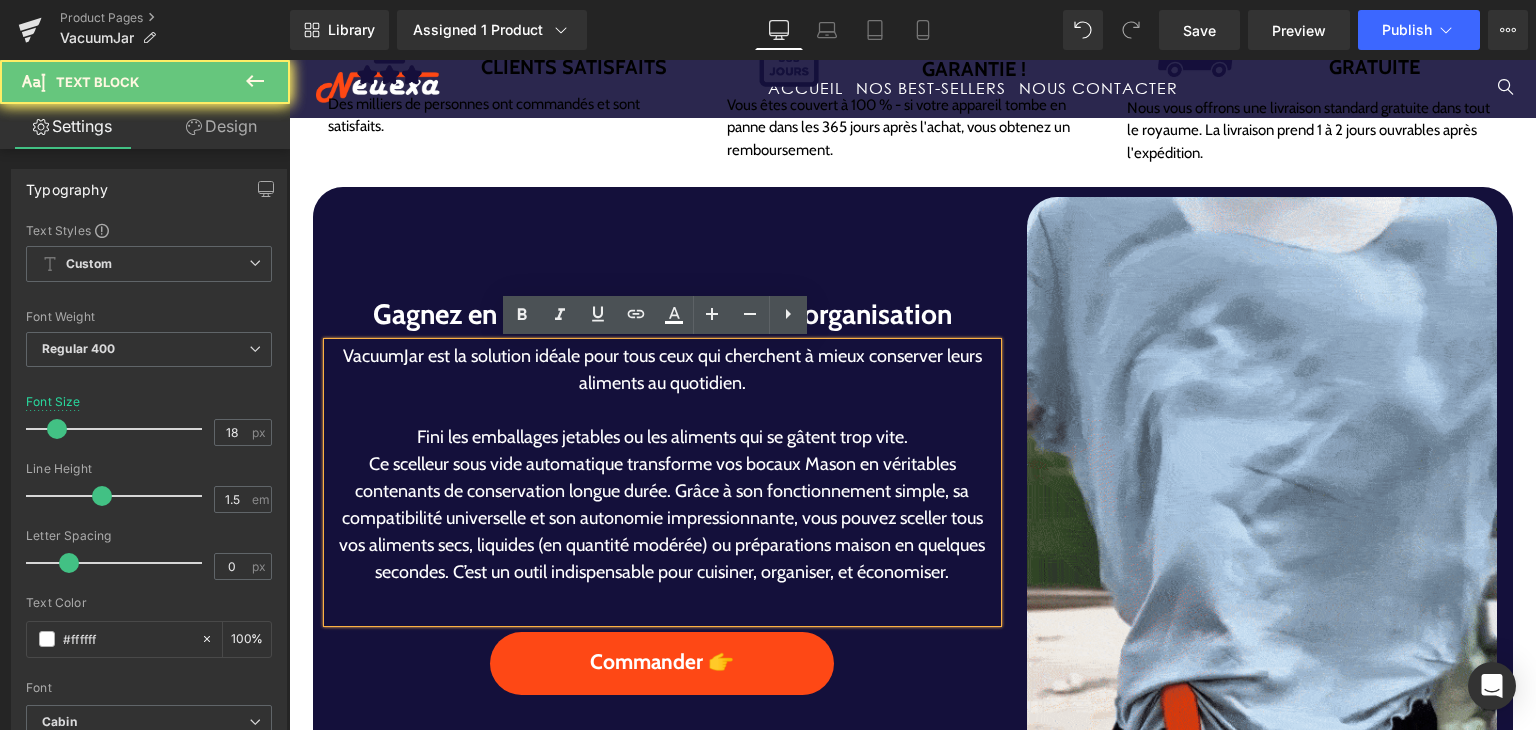 scroll, scrollTop: 955, scrollLeft: 0, axis: vertical 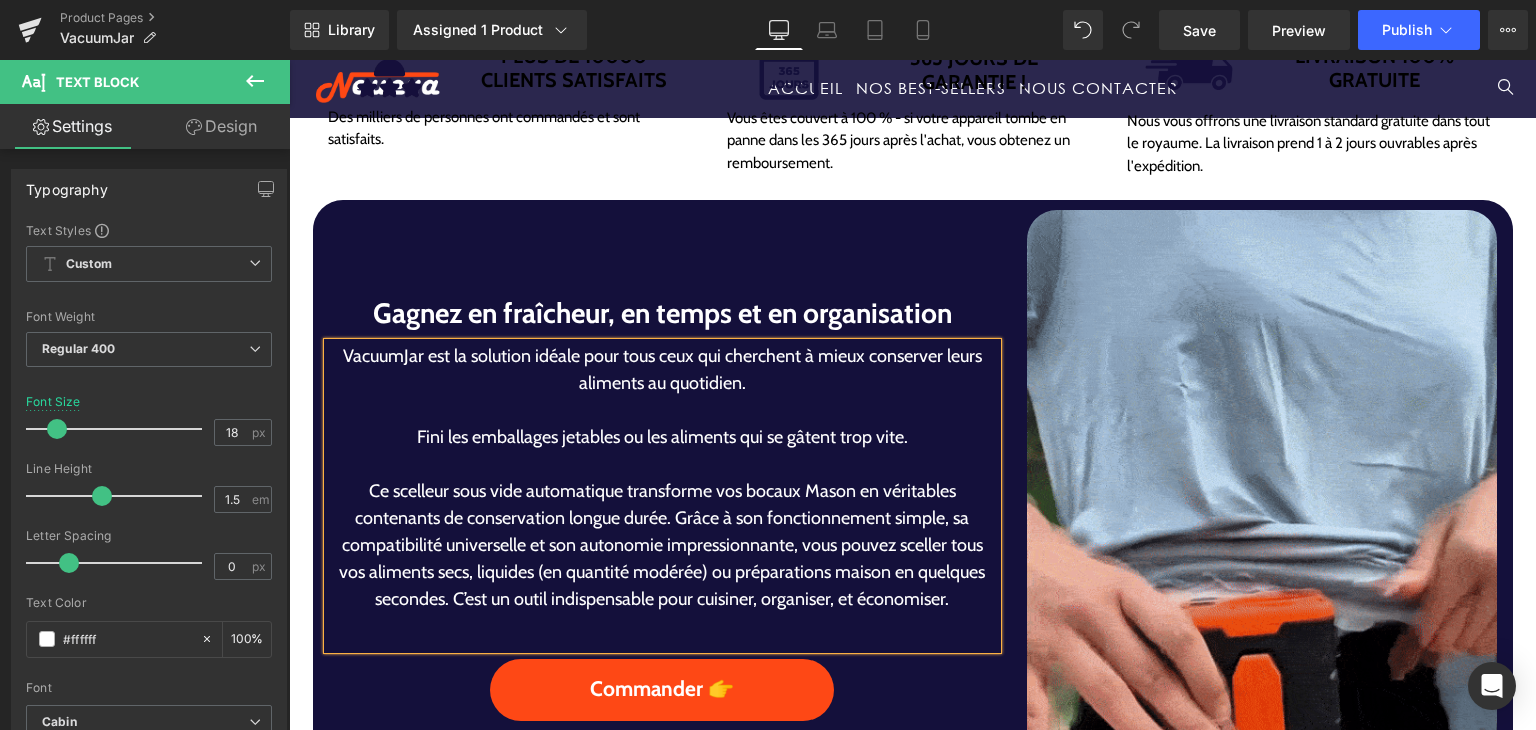 click on "Ce scelleur sous vide automatique transforme vos bocaux Mason en véritables contenants de conservation longue durée. Grâce à son fonctionnement simple, sa compatibilité universelle et son autonomie impressionnante, vous pouvez sceller tous vos aliments secs, liquides (en quantité modérée) ou préparations maison en quelques secondes. C’est un outil indispensable pour cuisiner, organiser, et économiser." at bounding box center [663, 545] 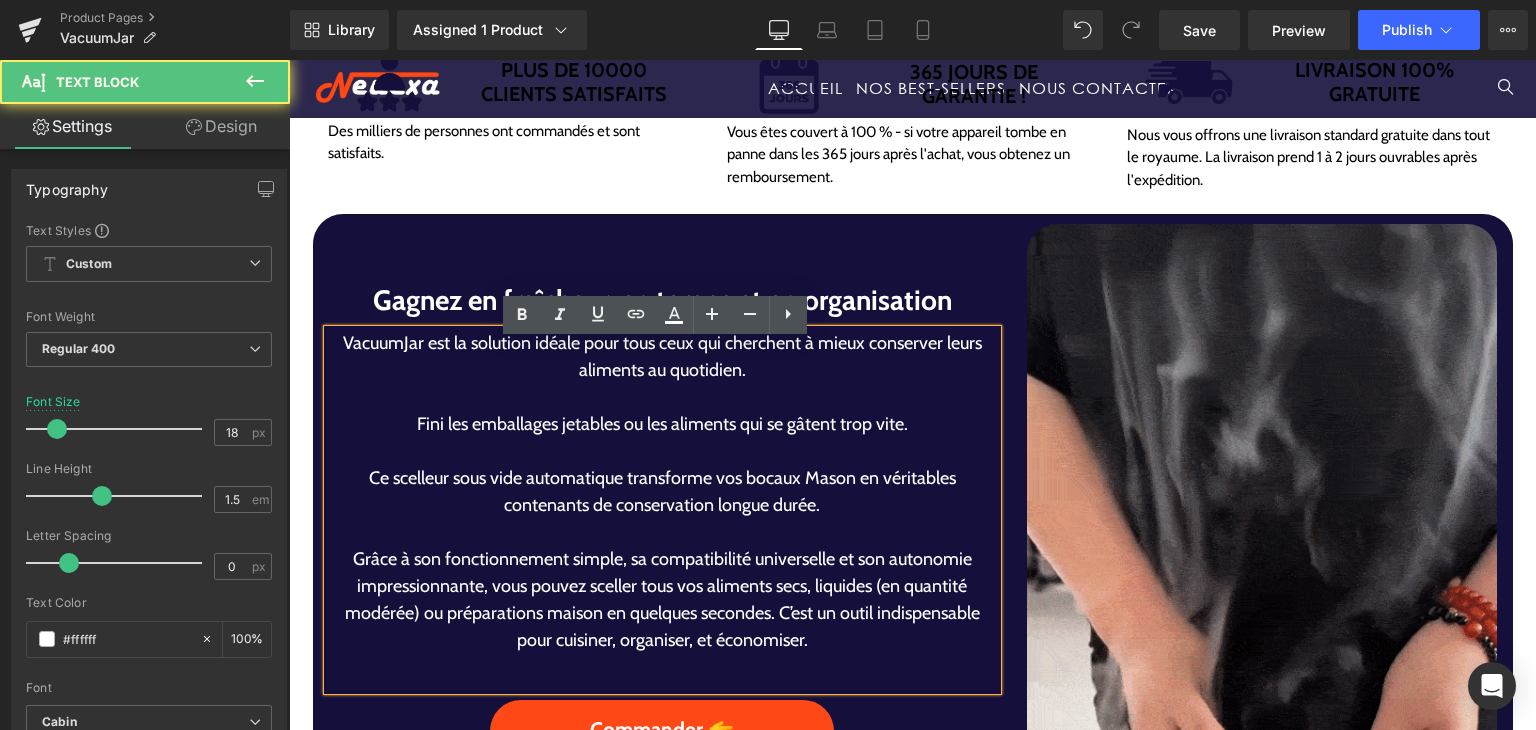 scroll, scrollTop: 928, scrollLeft: 0, axis: vertical 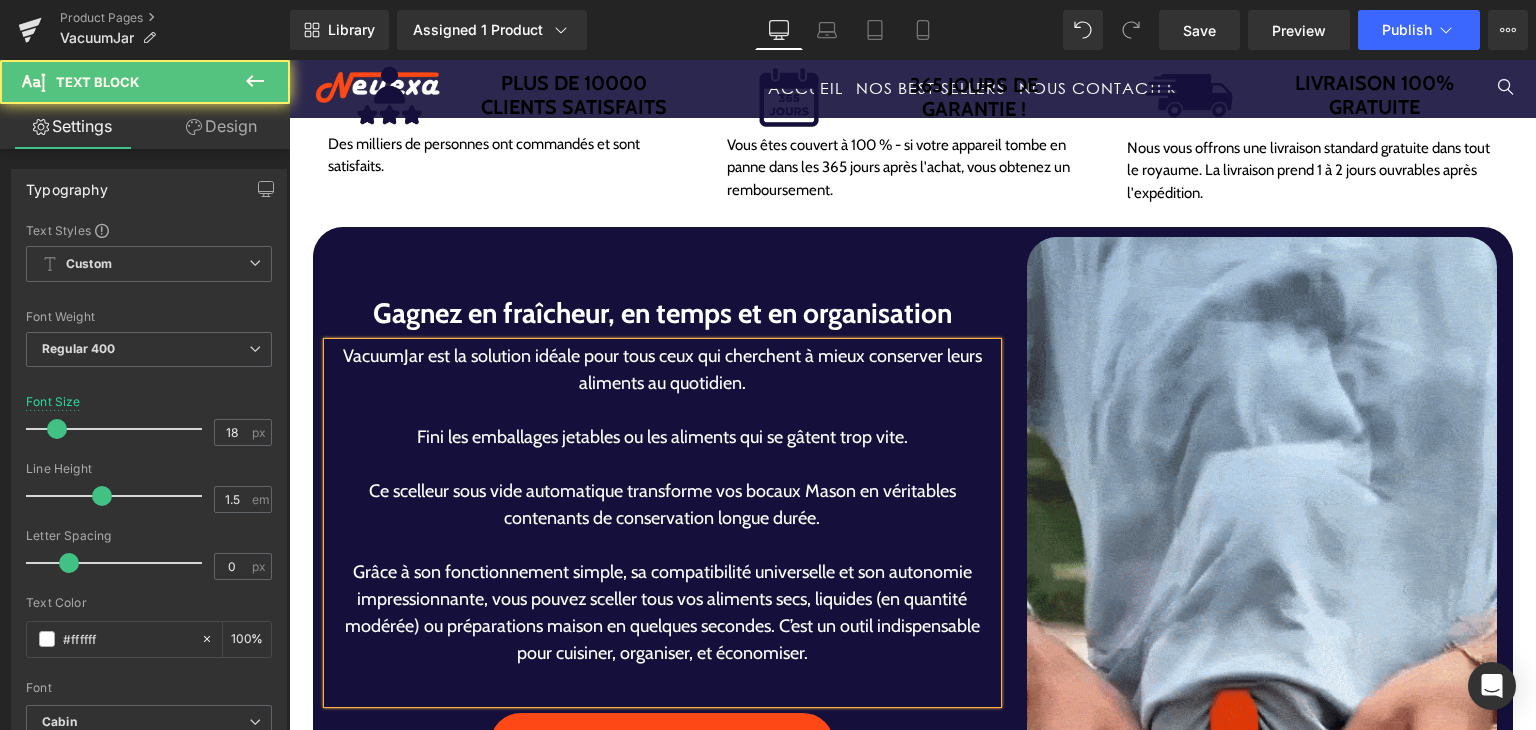 click on "Grâce à son fonctionnement simple, sa compatibilité universelle et son autonomie impressionnante, vous pouvez sceller tous vos aliments secs, liquides (en quantité modérée) ou préparations maison en quelques secondes. C’est un outil indispensable pour cuisiner, organiser, et économiser." at bounding box center (663, 613) 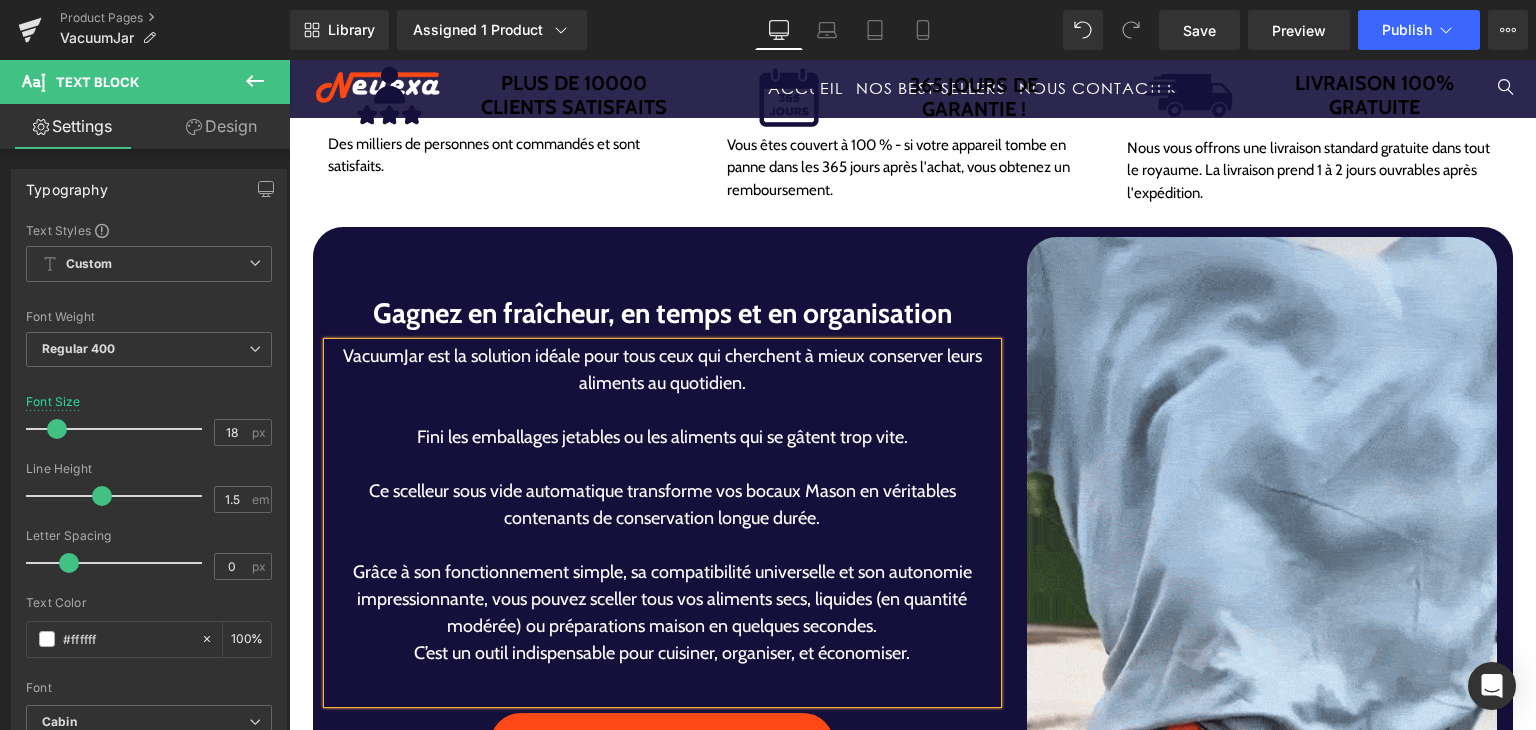 scroll, scrollTop: 914, scrollLeft: 0, axis: vertical 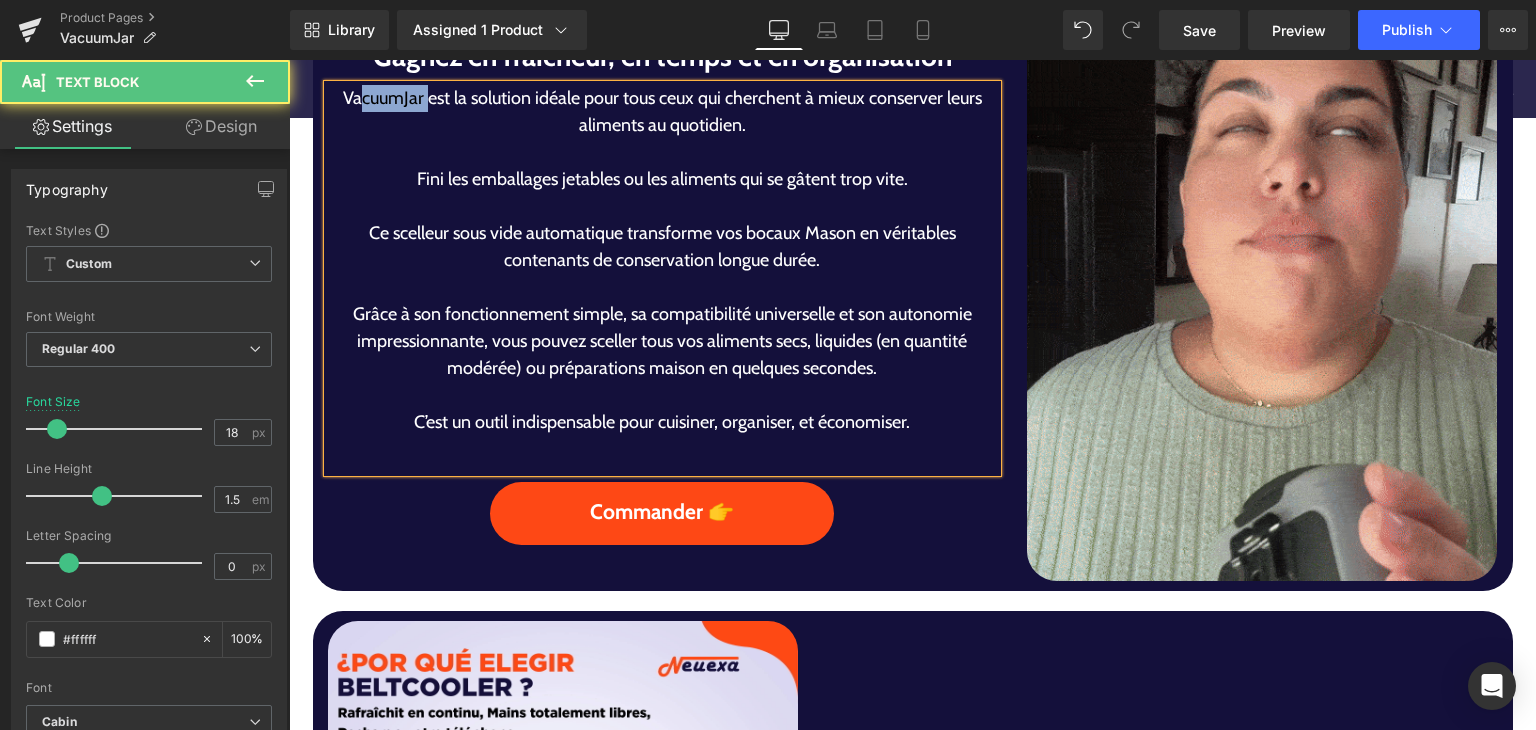 drag, startPoint x: 418, startPoint y: 101, endPoint x: 356, endPoint y: 101, distance: 62 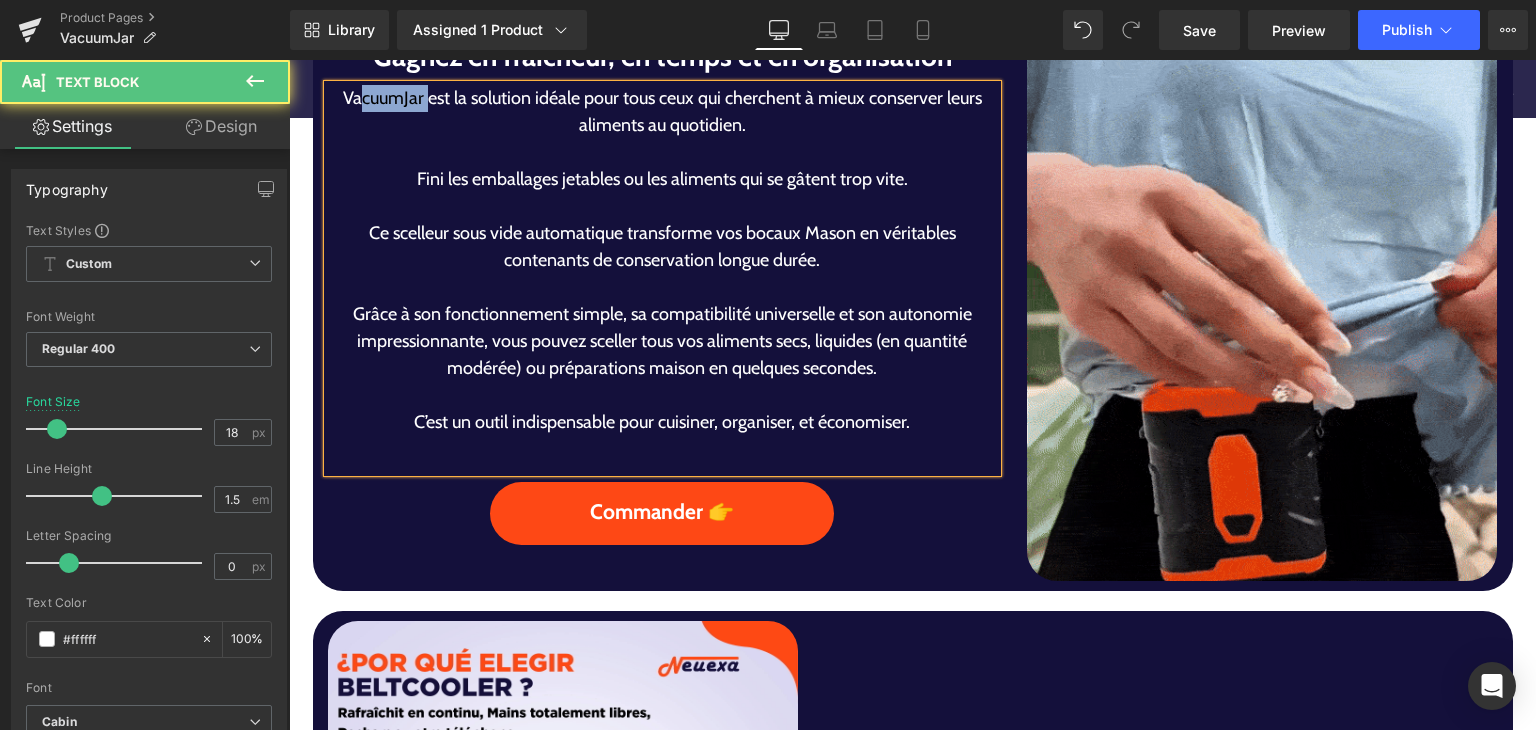 click on "VacuumJar est la solution idéale pour tous ceux qui cherchent à mieux conserver leurs aliments au quotidien." at bounding box center [663, 112] 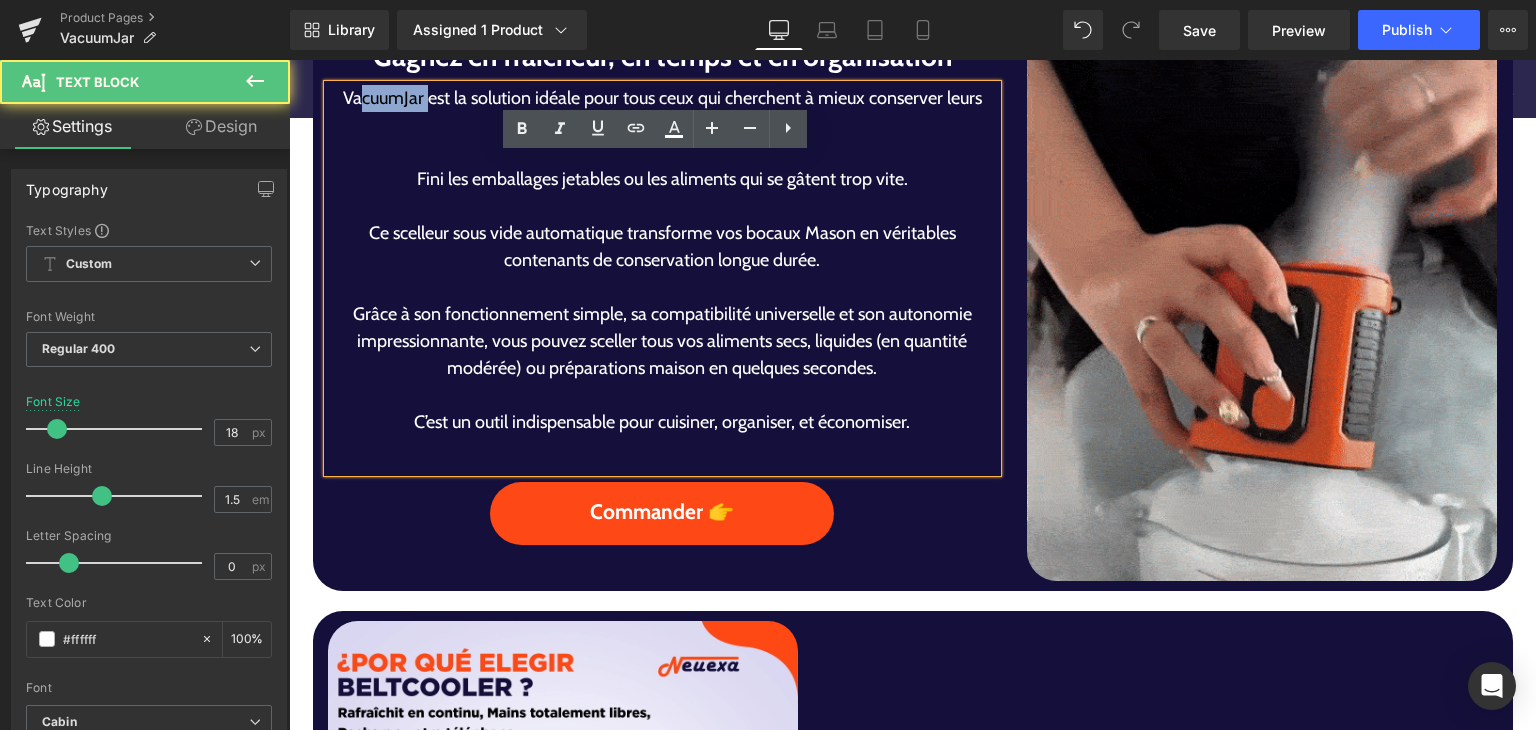 click on "VacuumJar est la solution idéale pour tous ceux qui cherchent à mieux conserver leurs aliments au quotidien." at bounding box center [663, 112] 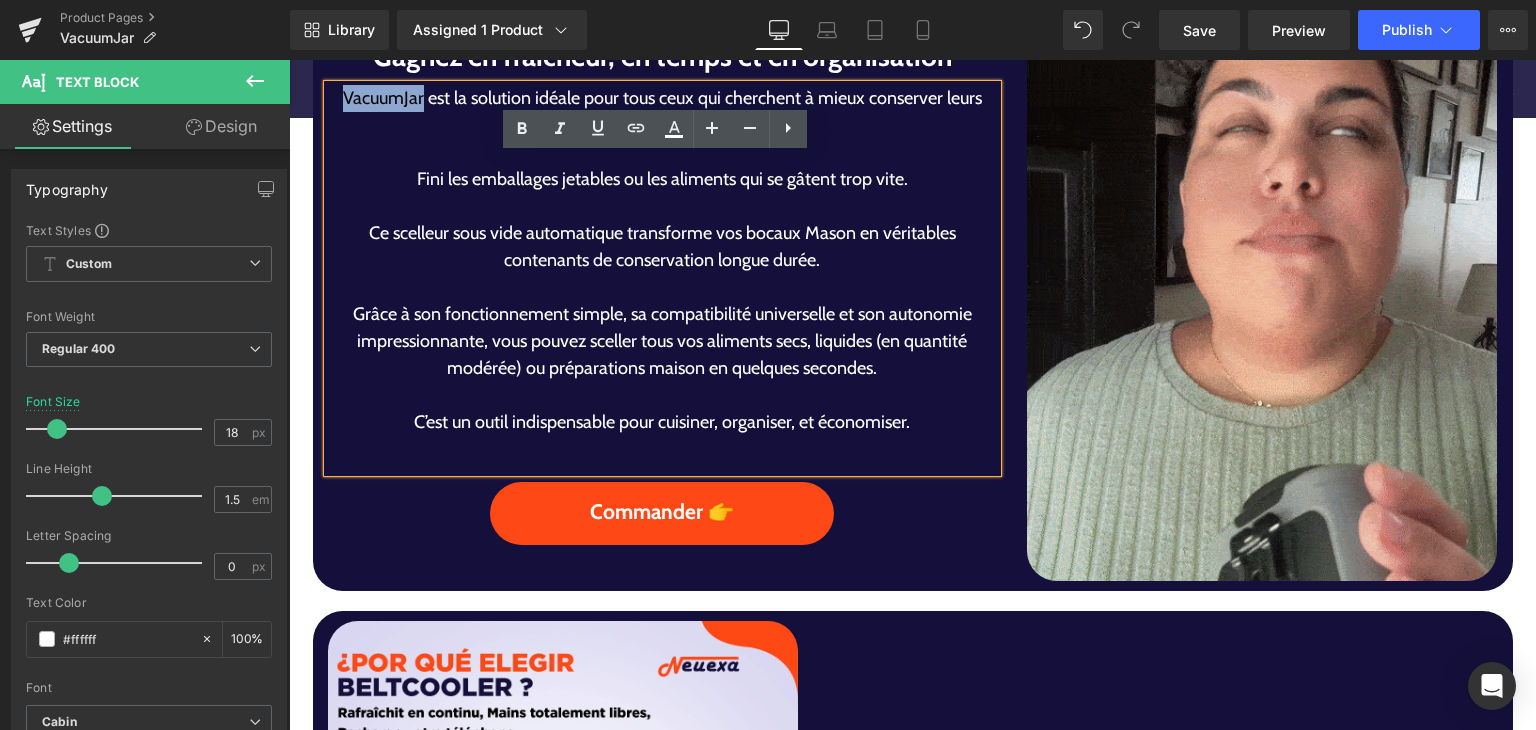 drag, startPoint x: 412, startPoint y: 100, endPoint x: 336, endPoint y: 105, distance: 76.1643 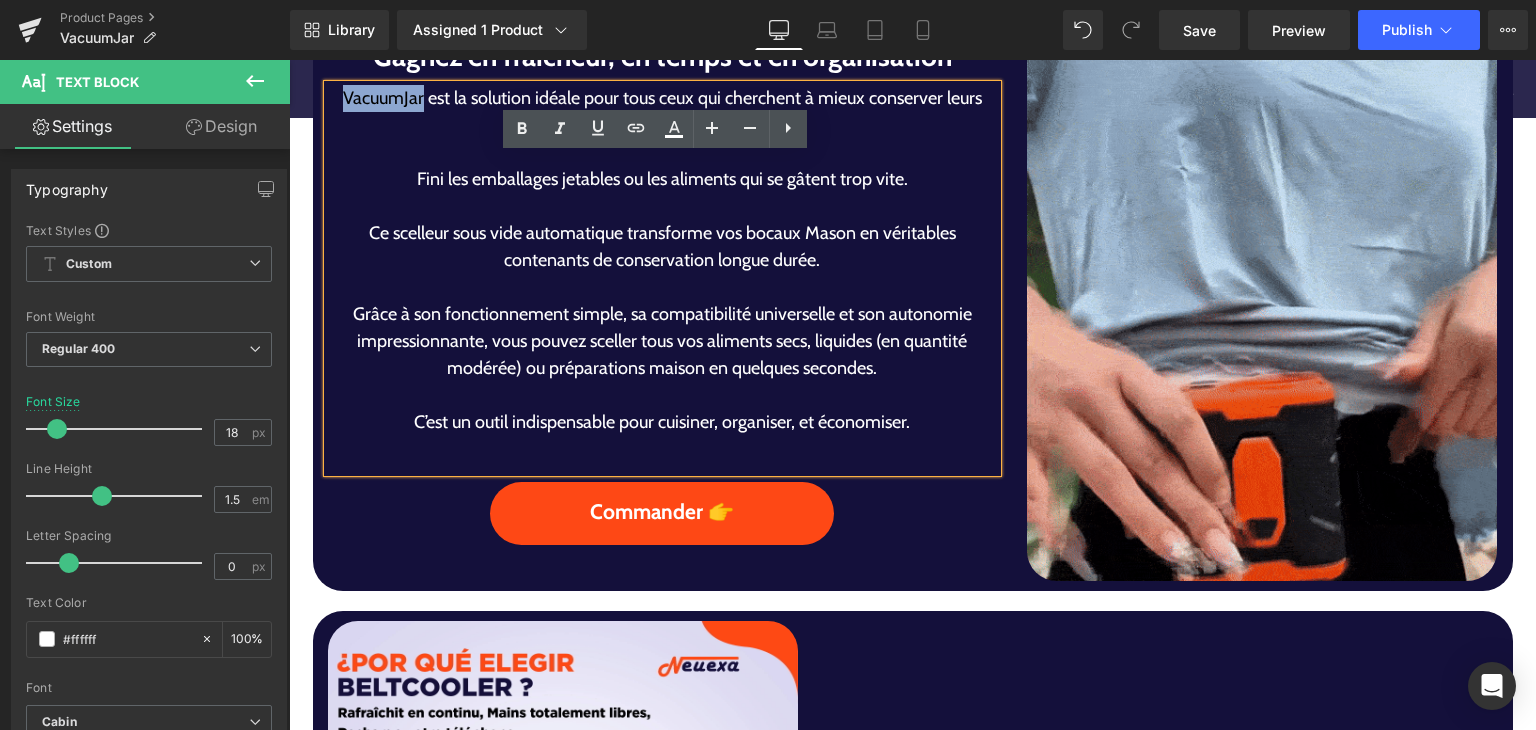 click on "VacuumJar est la solution idéale pour tous ceux qui cherchent à mieux conserver leurs aliments au quotidien." at bounding box center (663, 112) 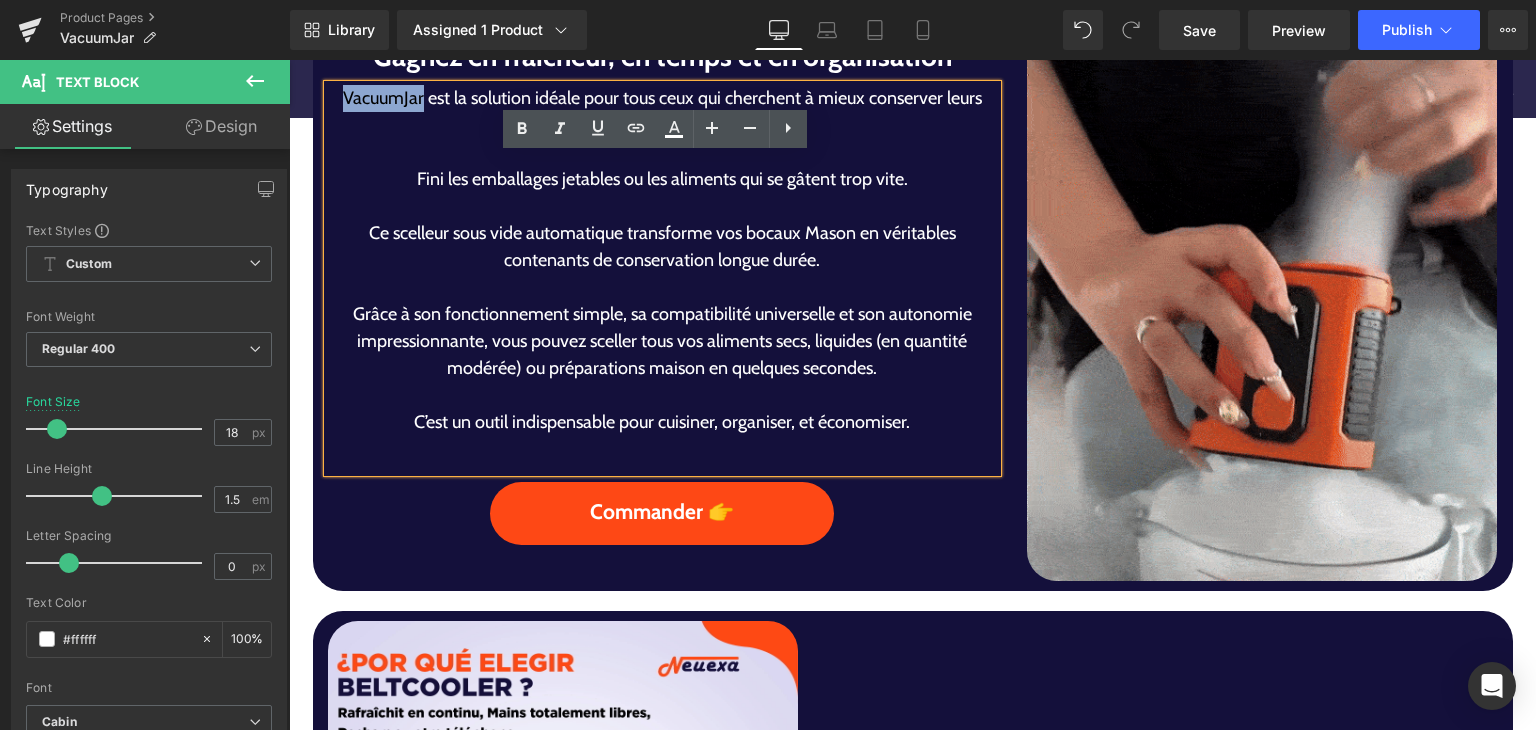 copy on "VacuumJar" 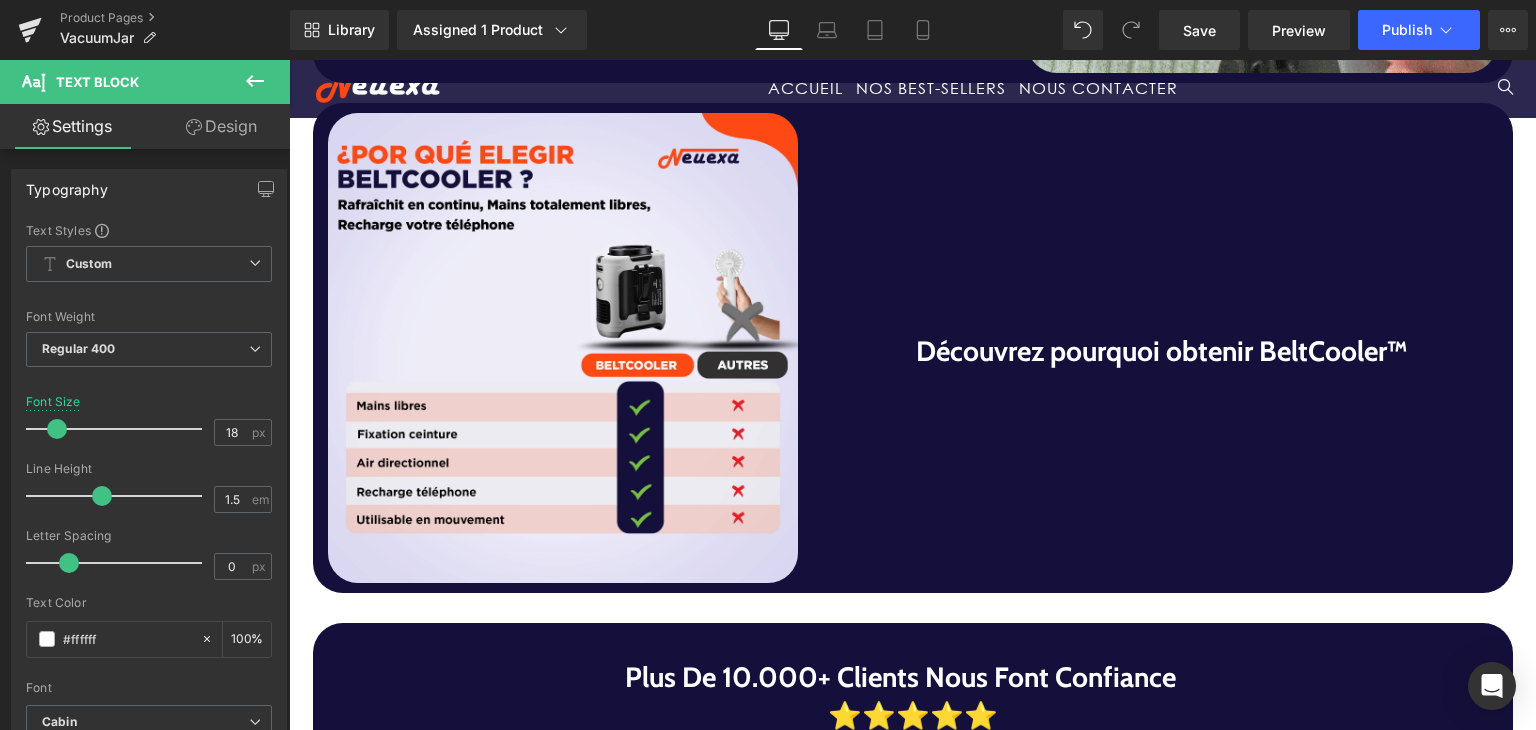 scroll, scrollTop: 1708, scrollLeft: 0, axis: vertical 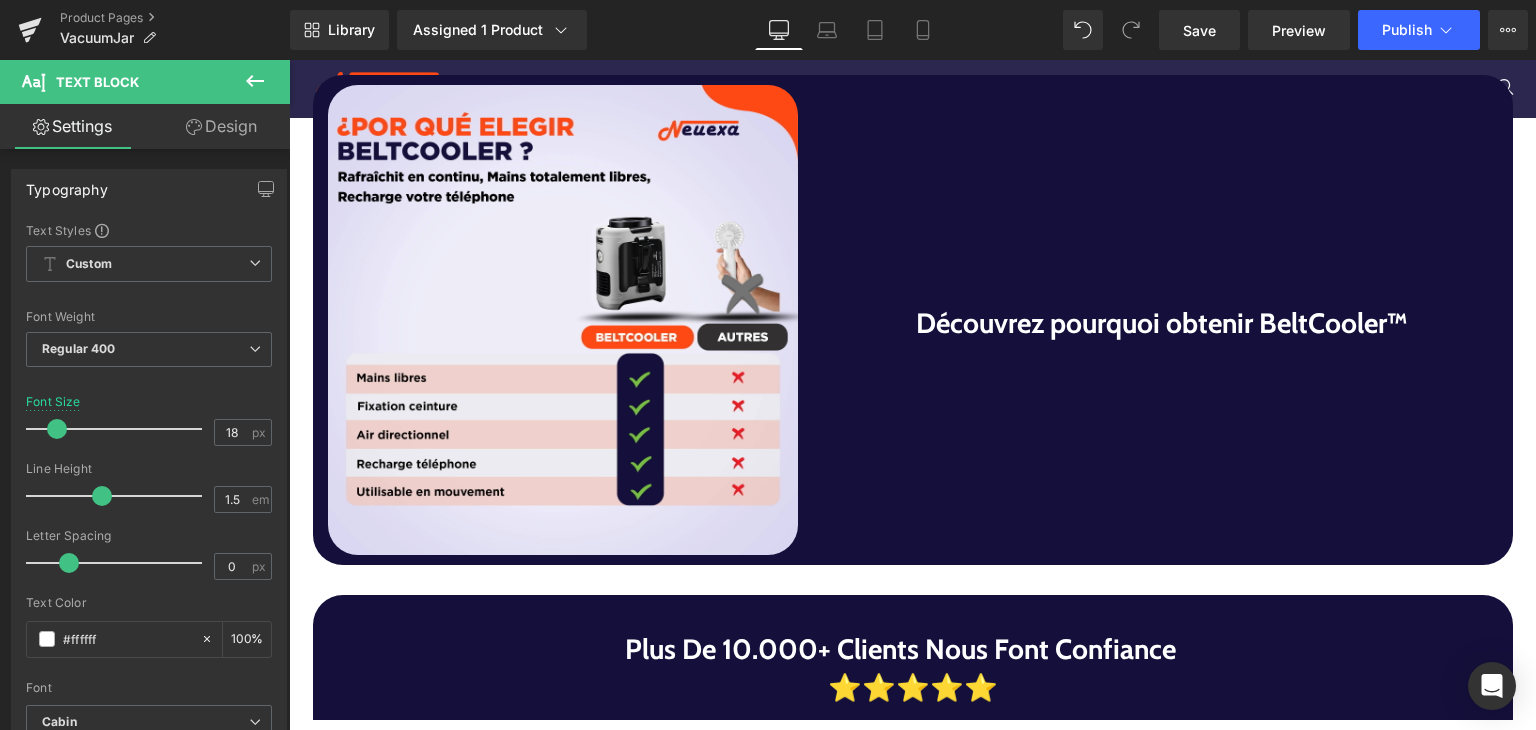 click on "Découvrez pourquoi obtenir BeltCooler™" at bounding box center (1163, 324) 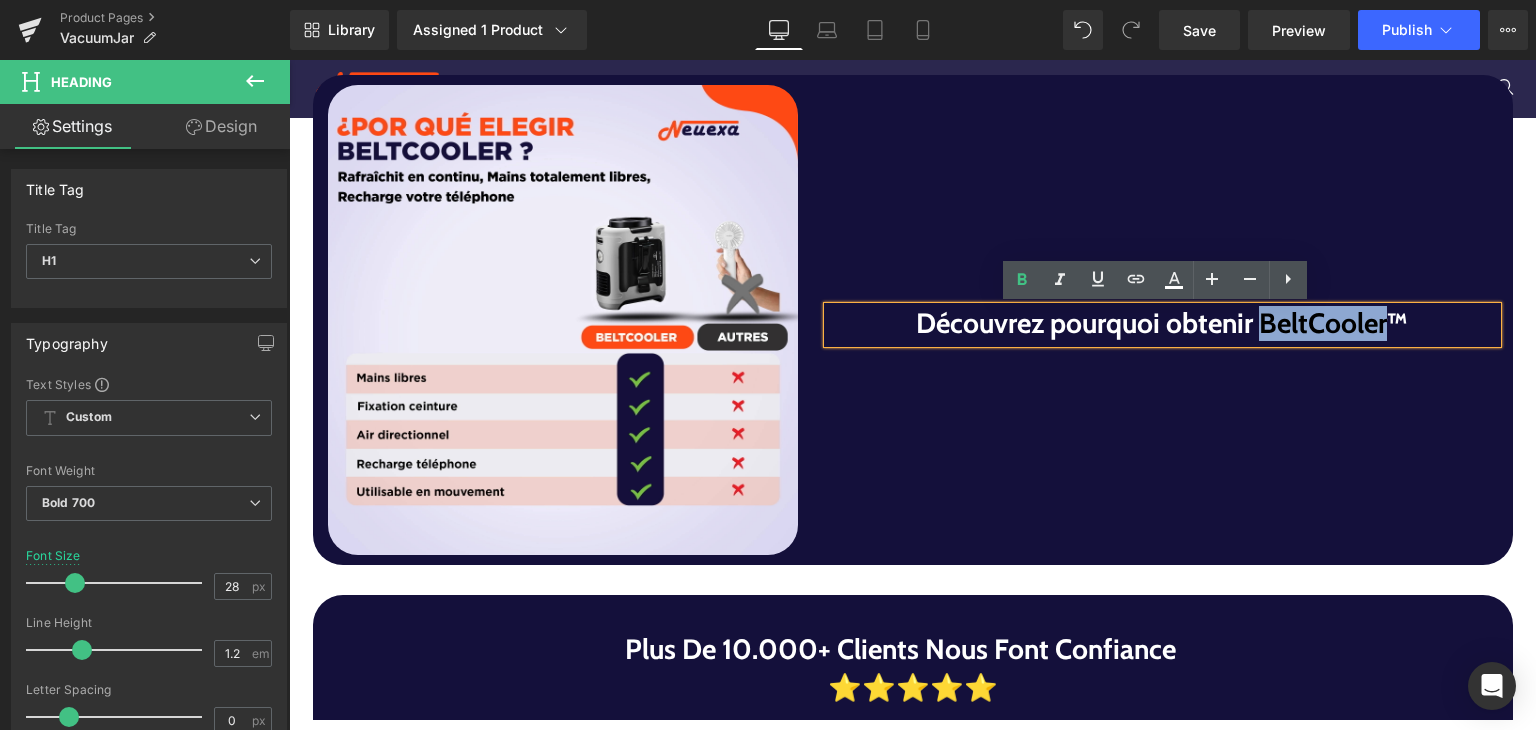 drag, startPoint x: 1256, startPoint y: 329, endPoint x: 1377, endPoint y: 325, distance: 121.0661 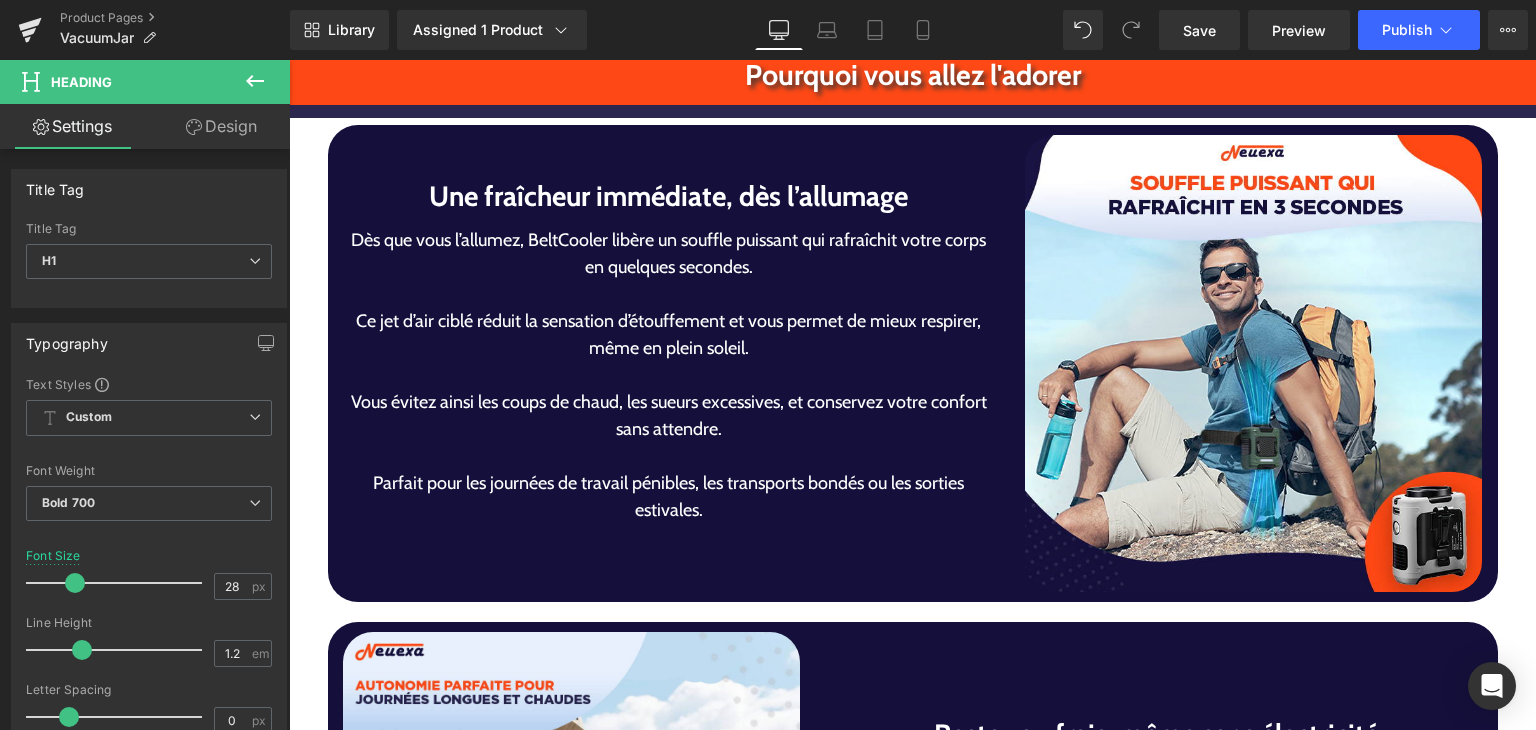 scroll, scrollTop: 3390, scrollLeft: 0, axis: vertical 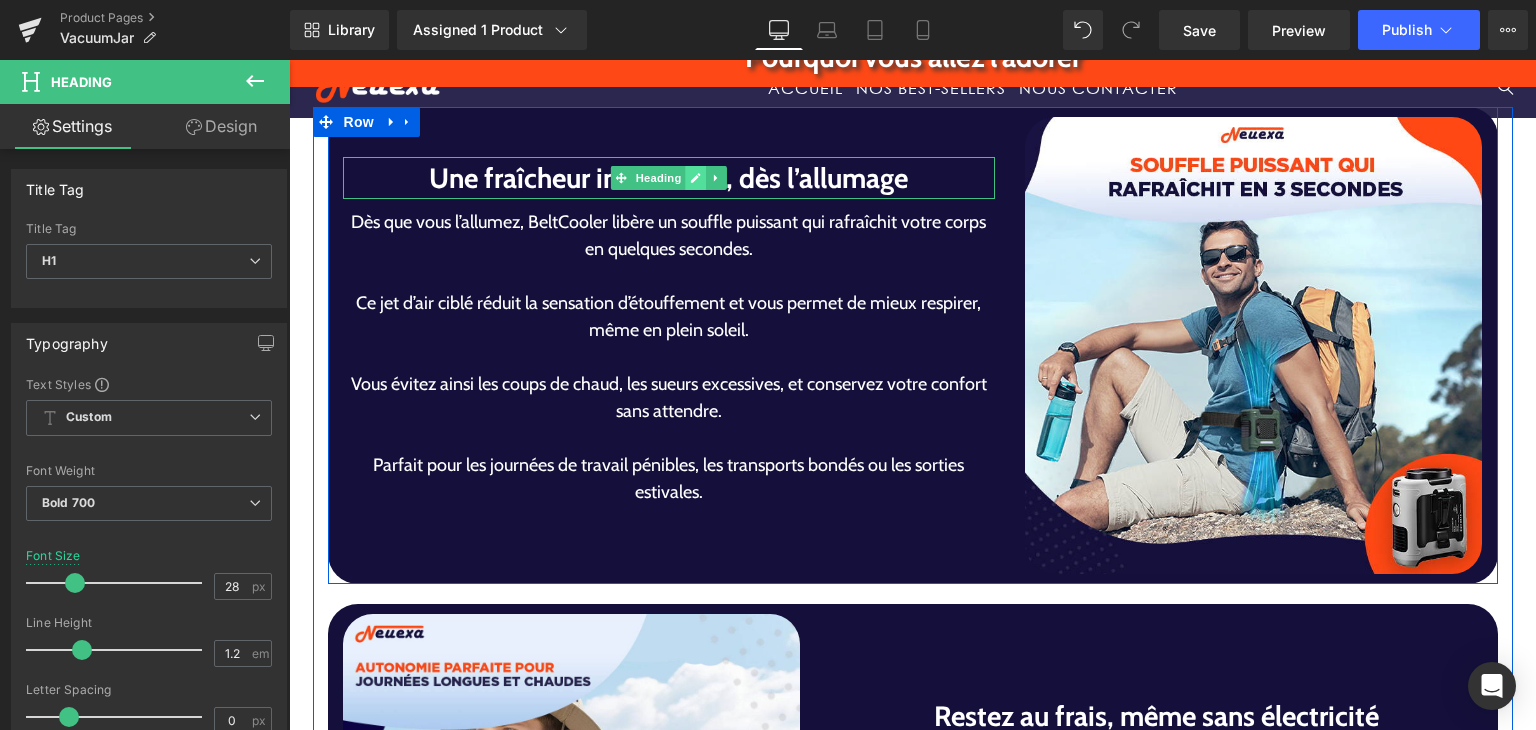 click 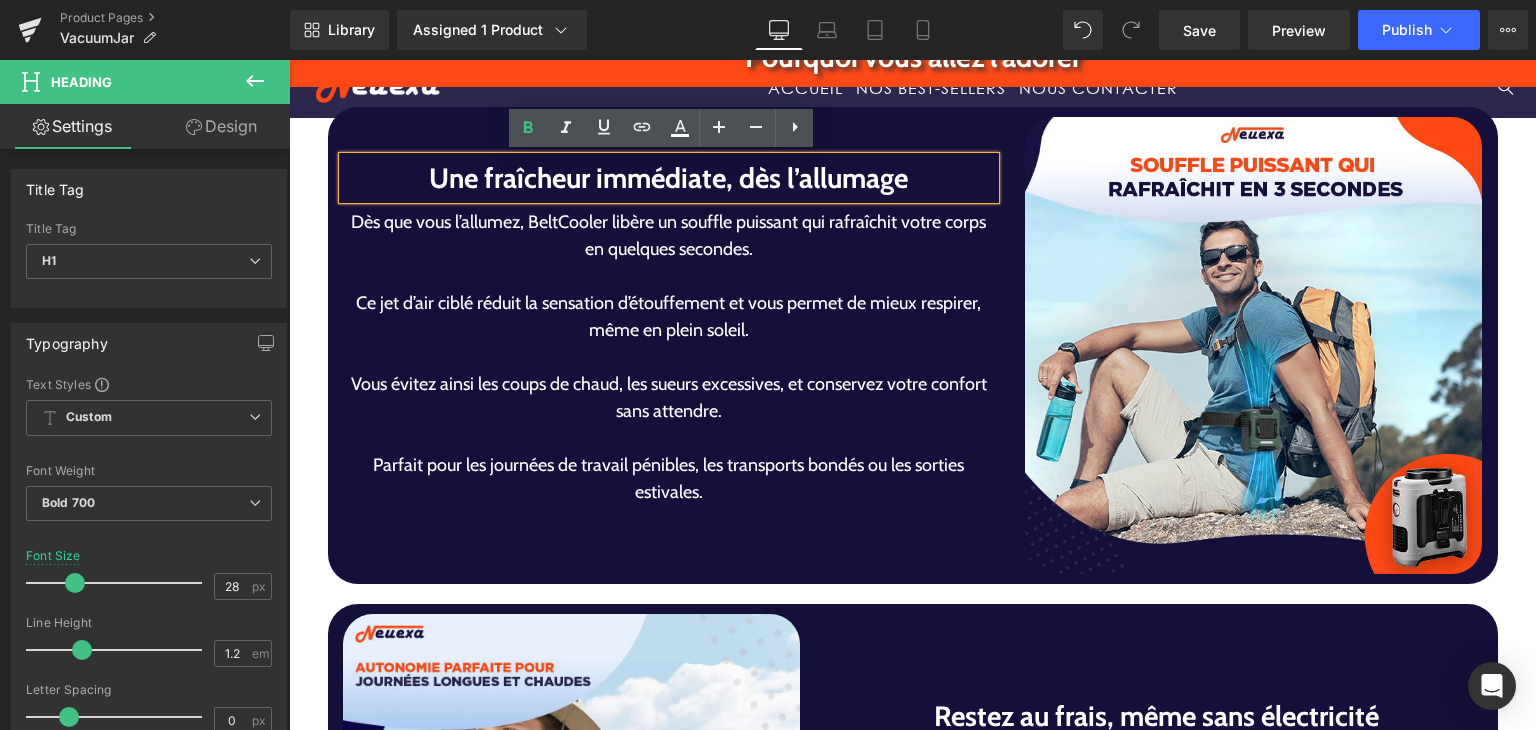 click on "Une fraîcheur immédiate, dès l’allumage" at bounding box center (669, 178) 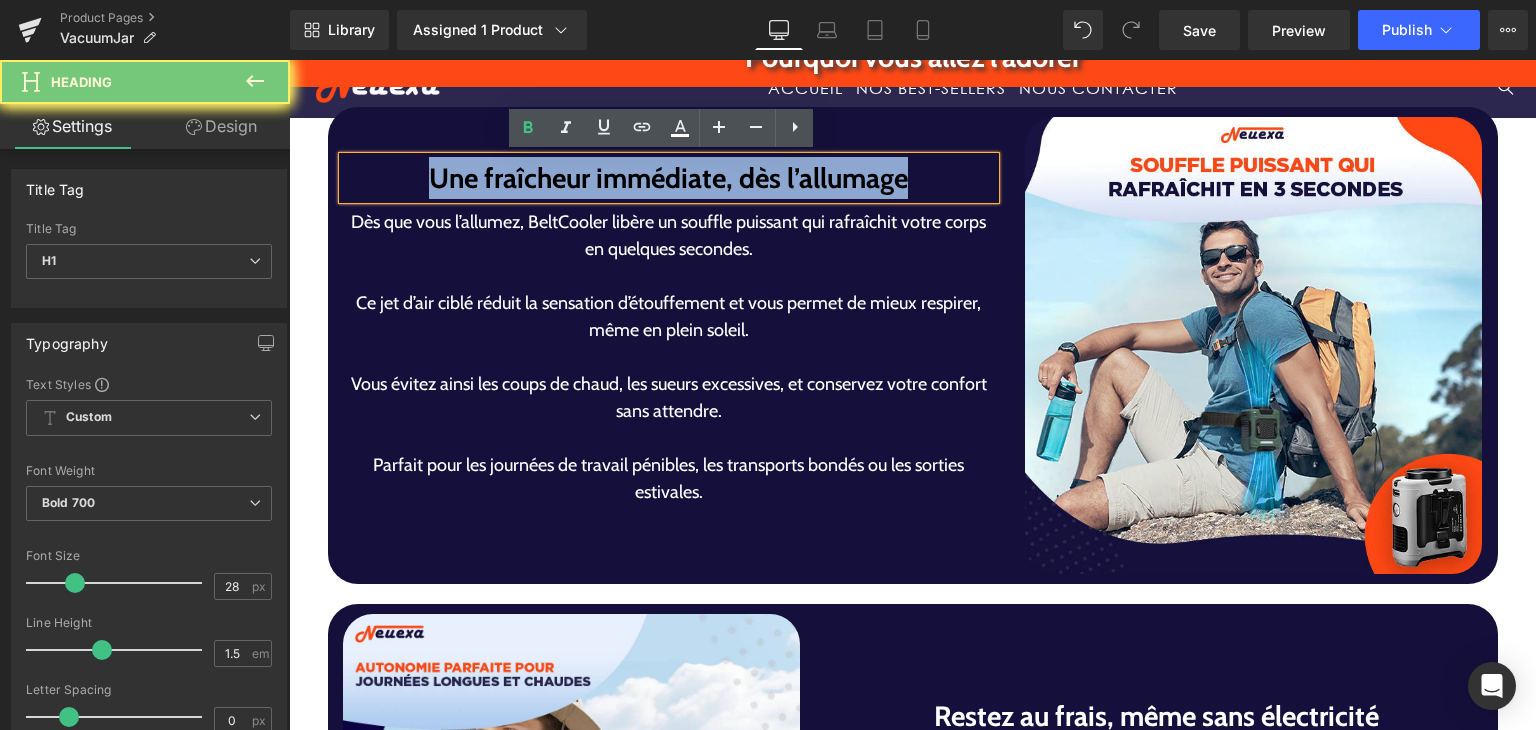 paste 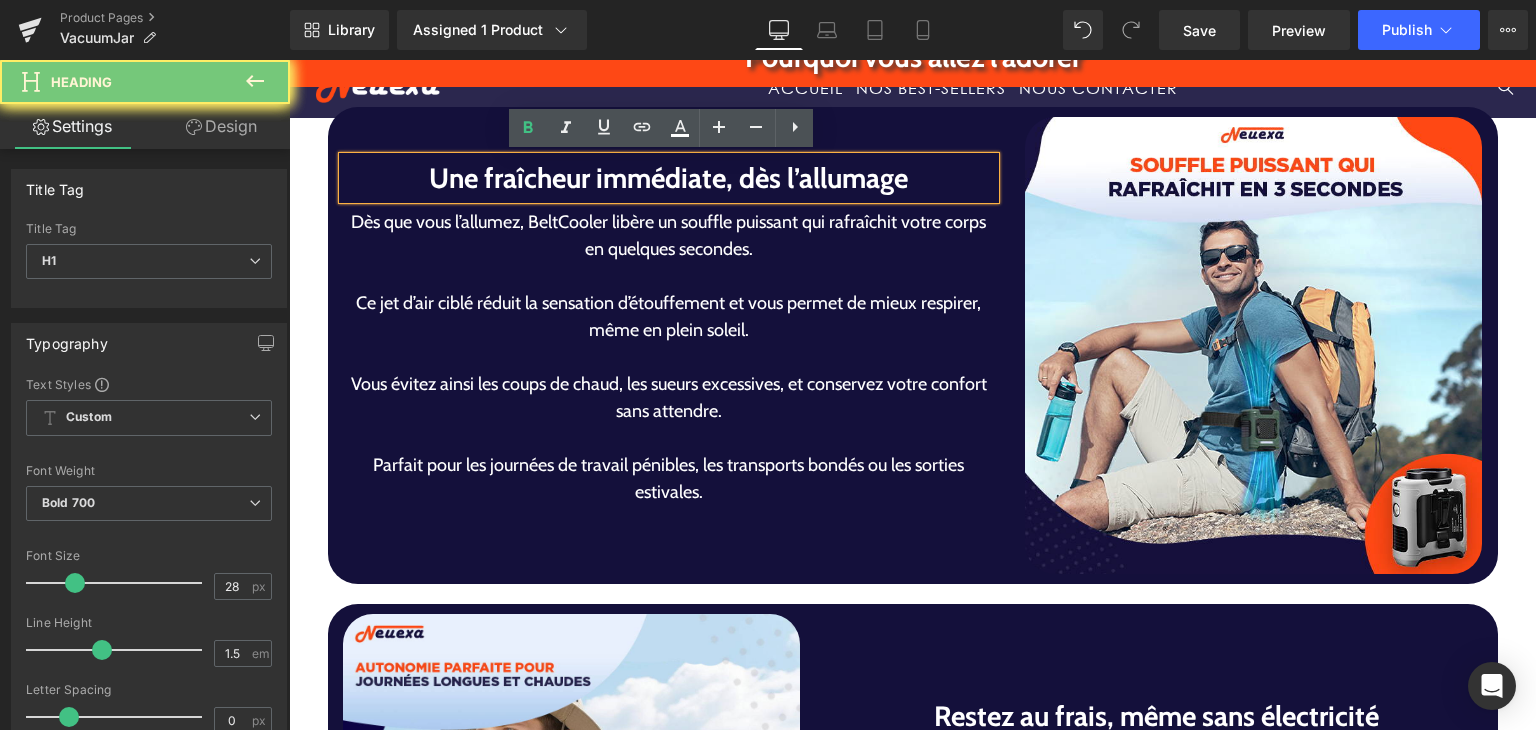 scroll, scrollTop: 3377, scrollLeft: 0, axis: vertical 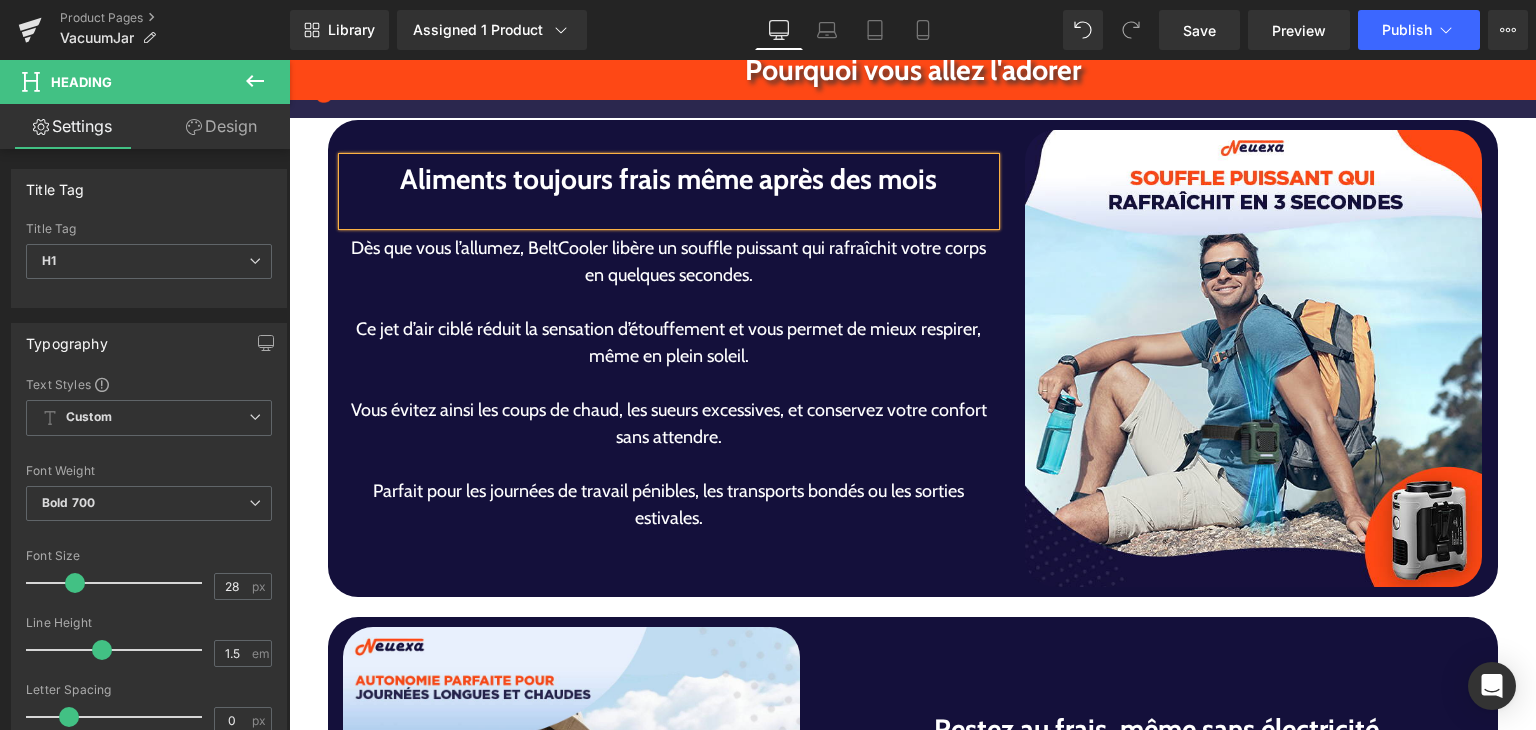 click on "Ce jet d’air ciblé réduit la sensation d’étouffement et vous permet de mieux respirer, même en plein soleil." at bounding box center (669, 343) 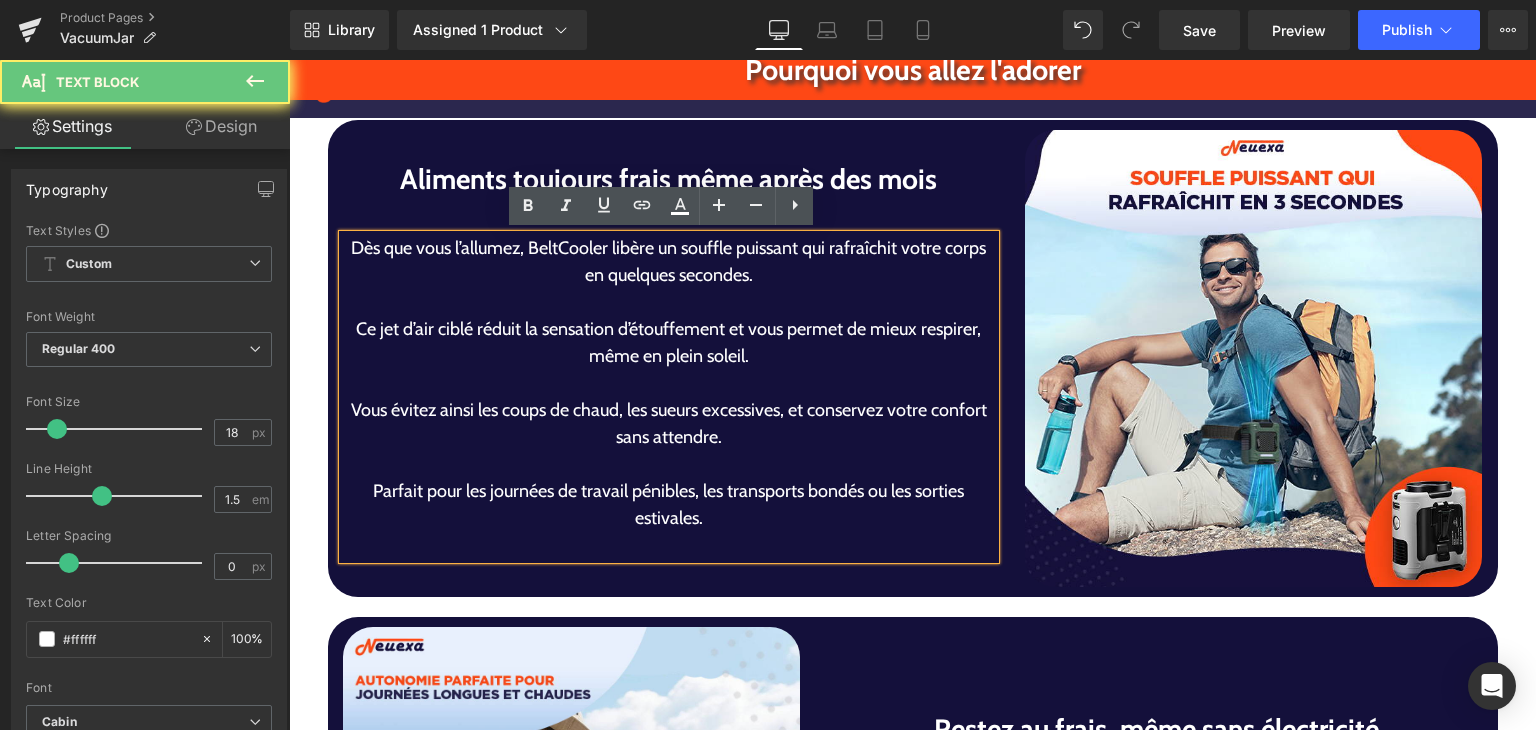 drag, startPoint x: 524, startPoint y: 340, endPoint x: 544, endPoint y: 345, distance: 20.615528 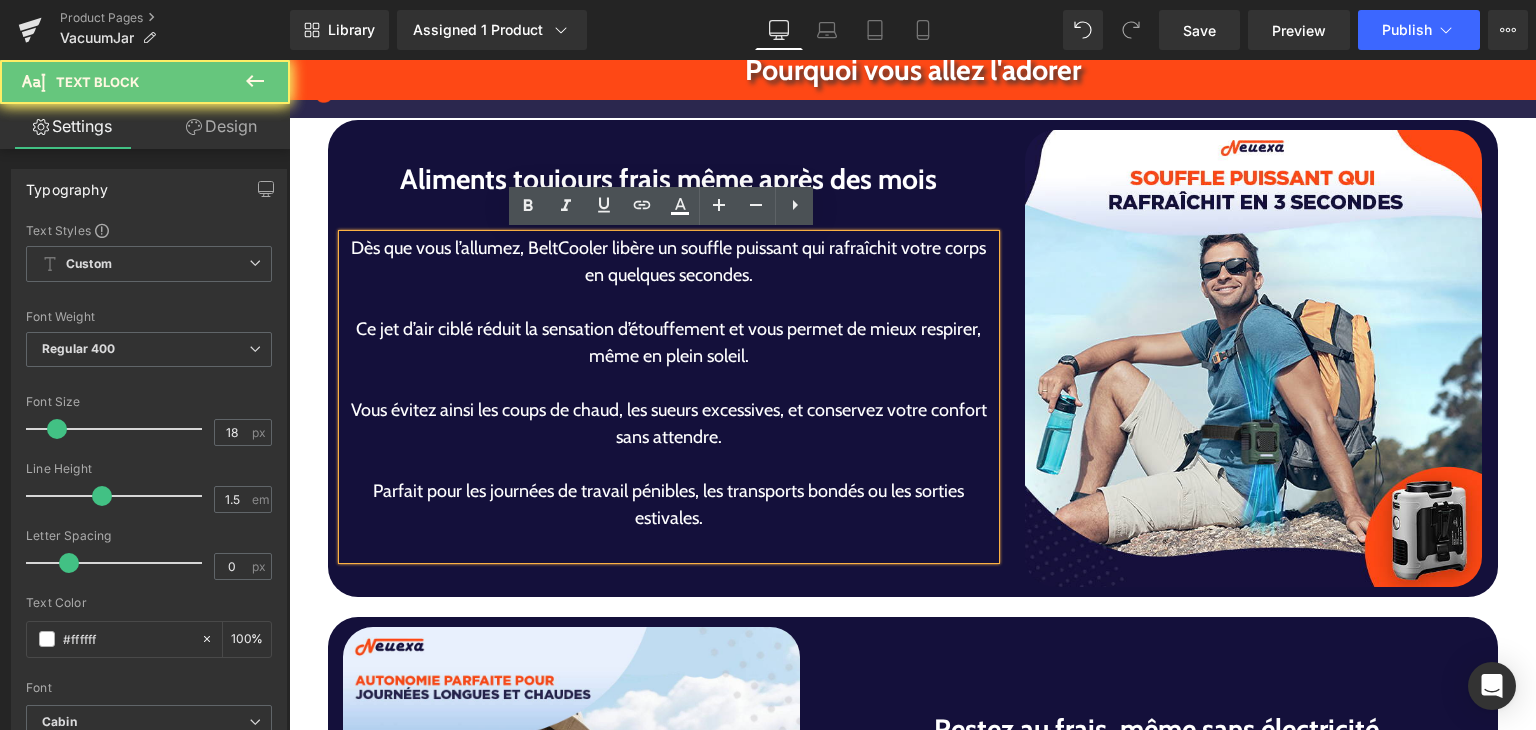 click on "Ce jet d’air ciblé réduit la sensation d’étouffement et vous permet de mieux respirer, même en plein soleil." at bounding box center [669, 343] 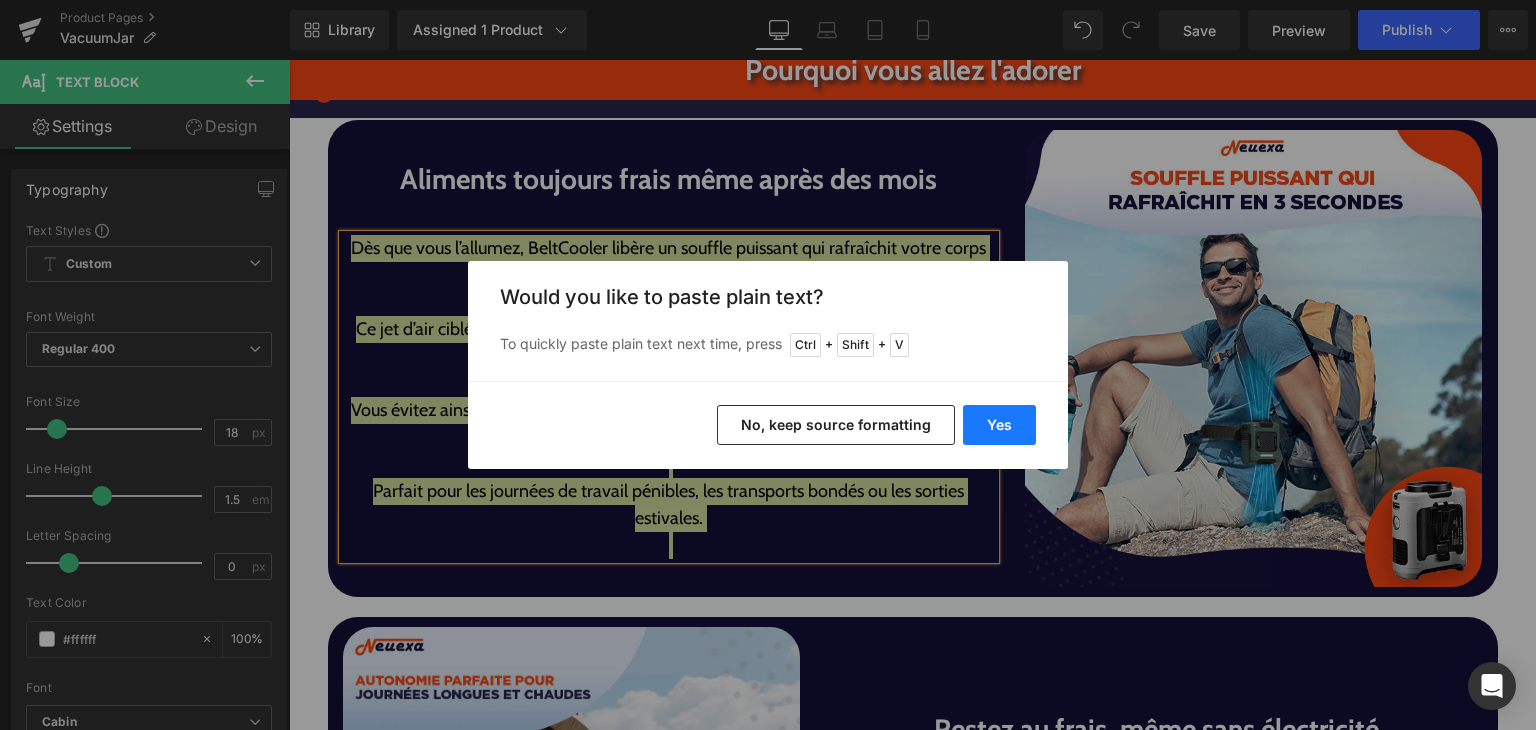 drag, startPoint x: 704, startPoint y: 362, endPoint x: 991, endPoint y: 425, distance: 293.83328 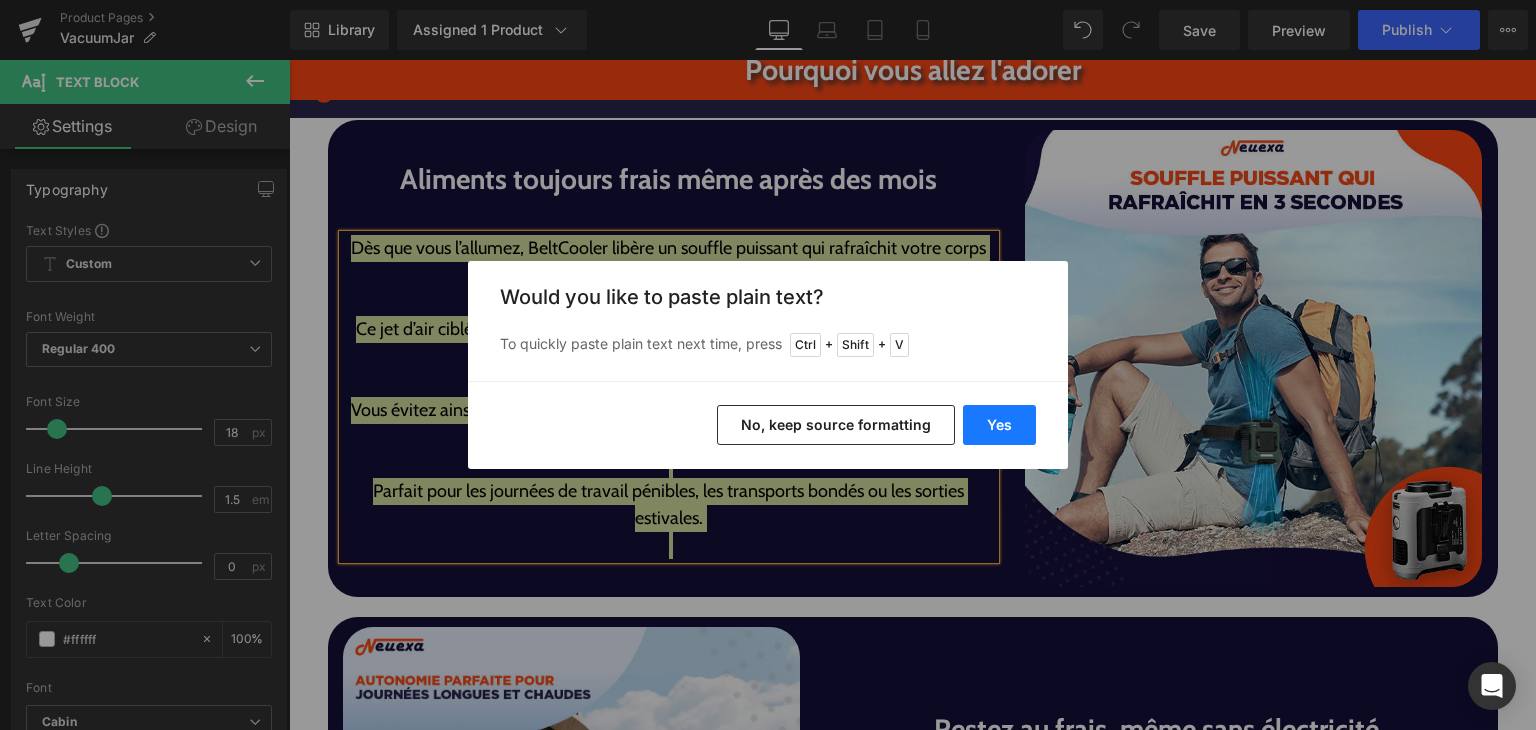 click on "Yes" at bounding box center (999, 425) 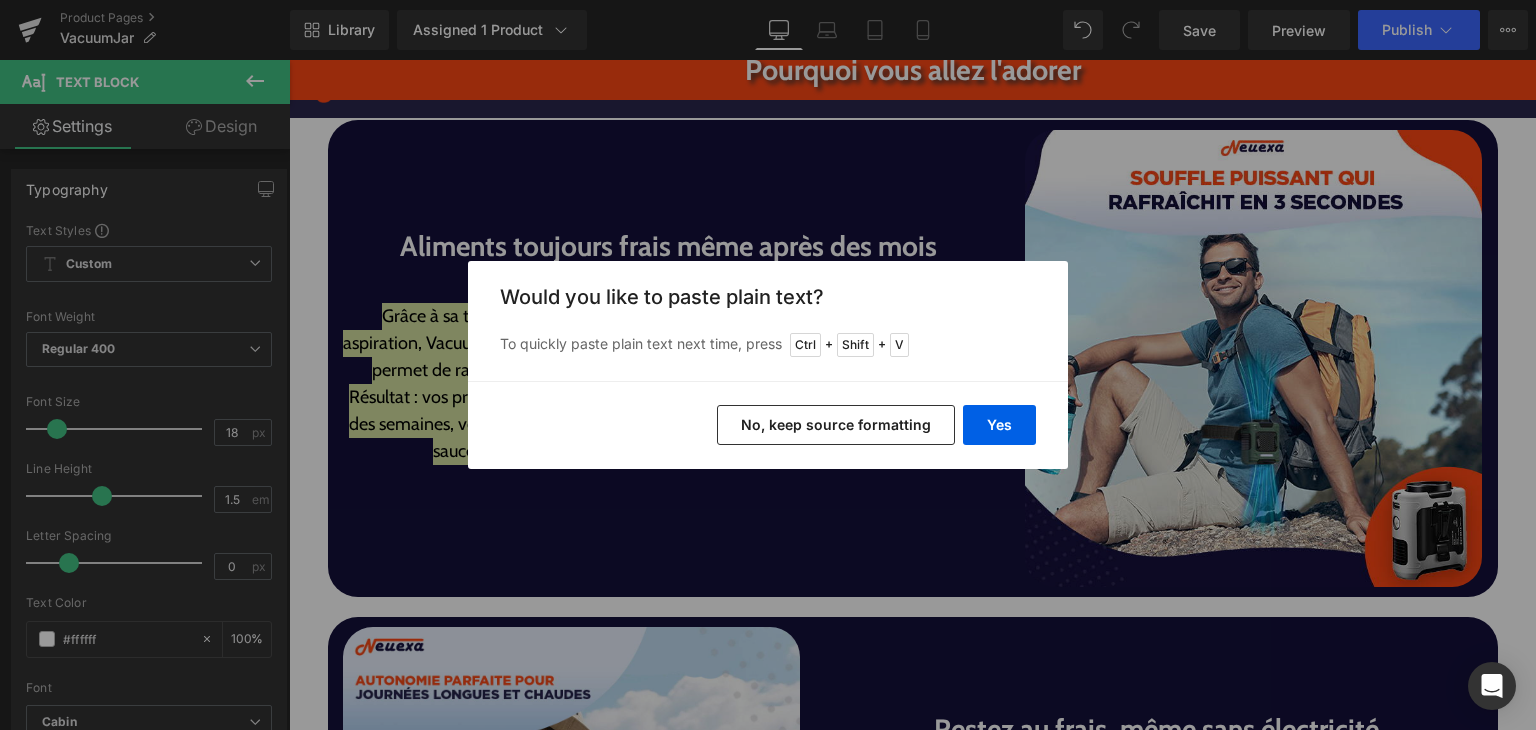 type 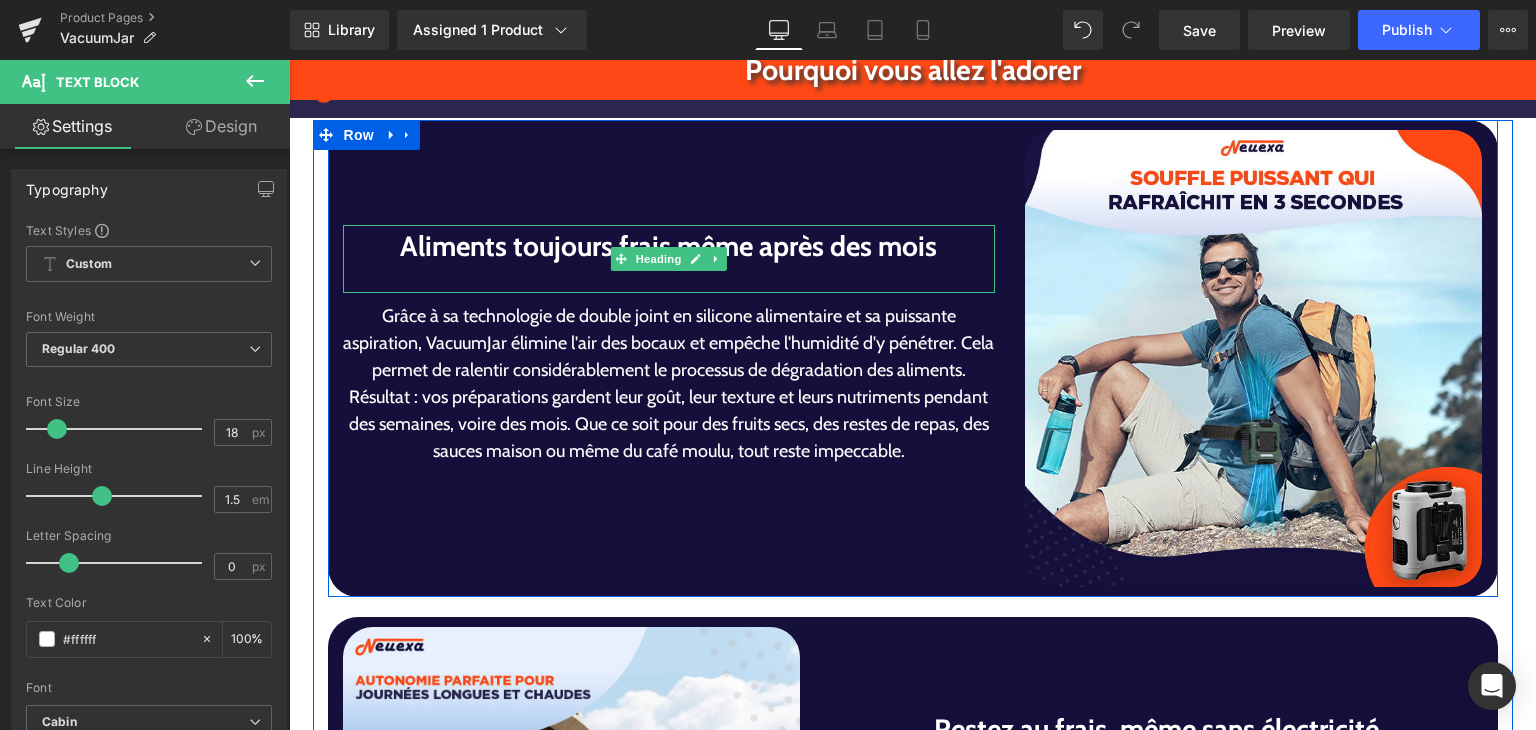 click at bounding box center (669, 280) 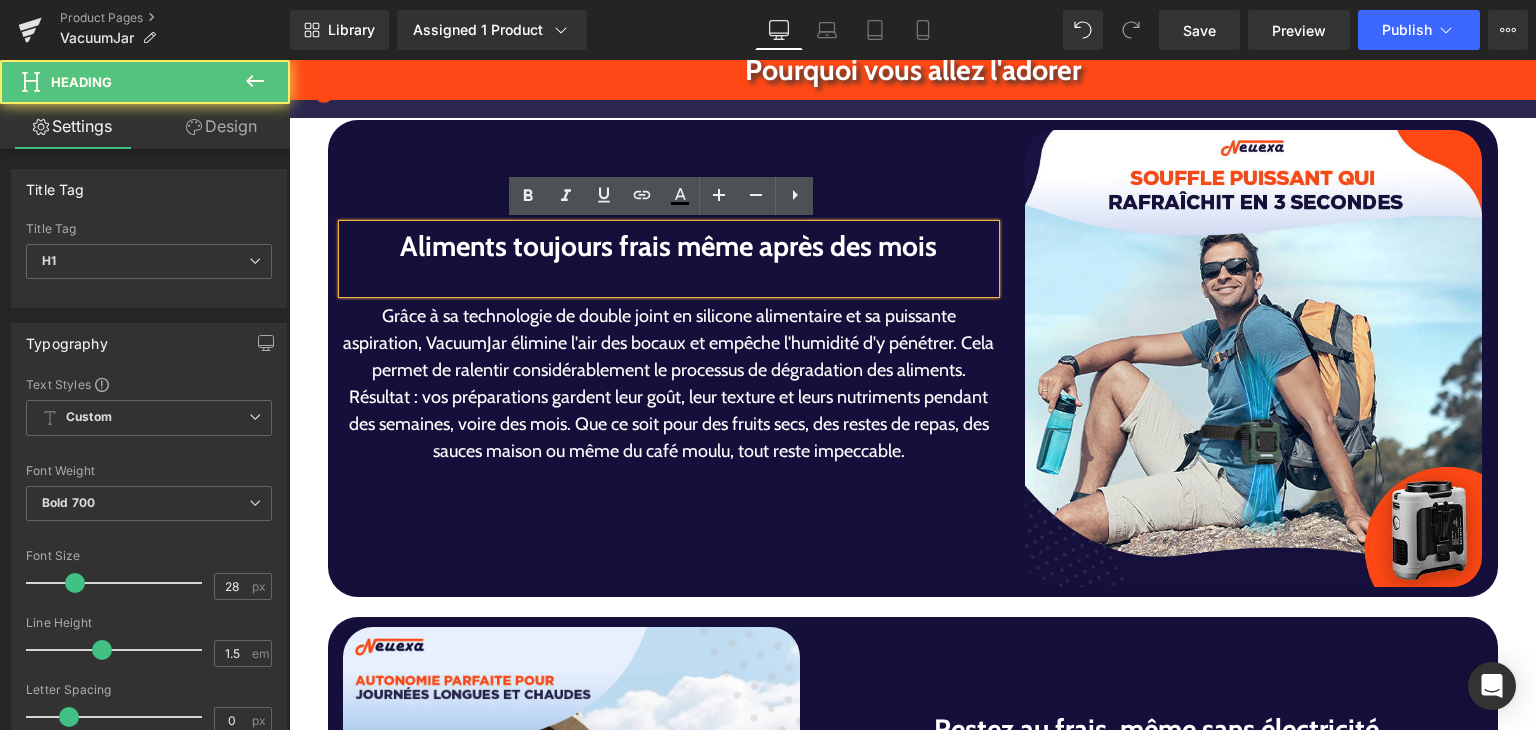 click at bounding box center (669, 280) 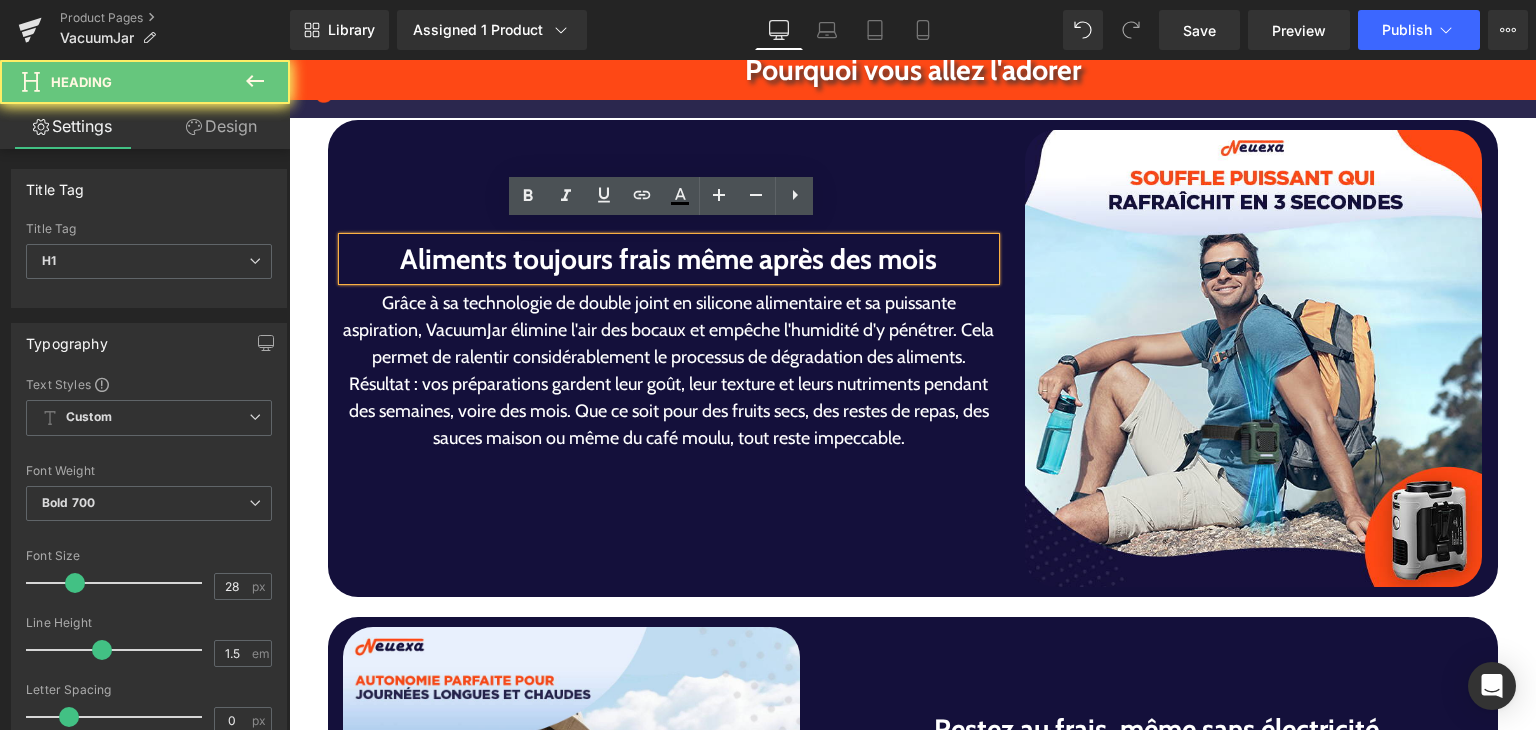 scroll, scrollTop: 3390, scrollLeft: 0, axis: vertical 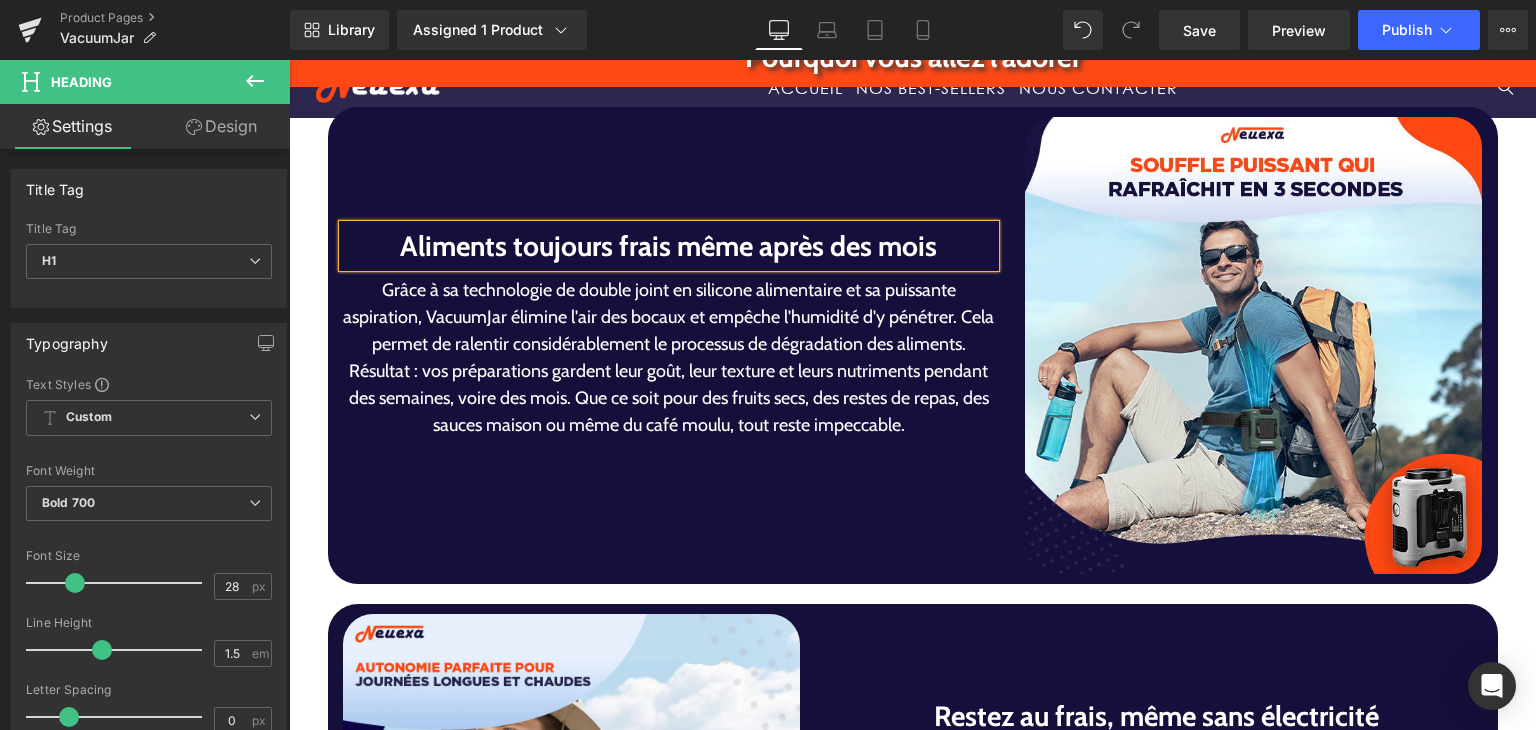 click on "Grâce à sa technologie de double joint en silicone alimentaire et sa puissante aspiration, VacuumJar élimine l'air des bocaux et empêche l'humidité d'y pénétrer. Cela permet de ralentir considérablement le processus de dégradation des aliments. Résultat : vos préparations gardent leur goût, leur texture et leurs nutriments pendant des semaines, voire des mois. Que ce soit pour des fruits secs, des restes de repas, des sauces maison ou même du café moulu, tout reste impeccable." at bounding box center [669, 358] 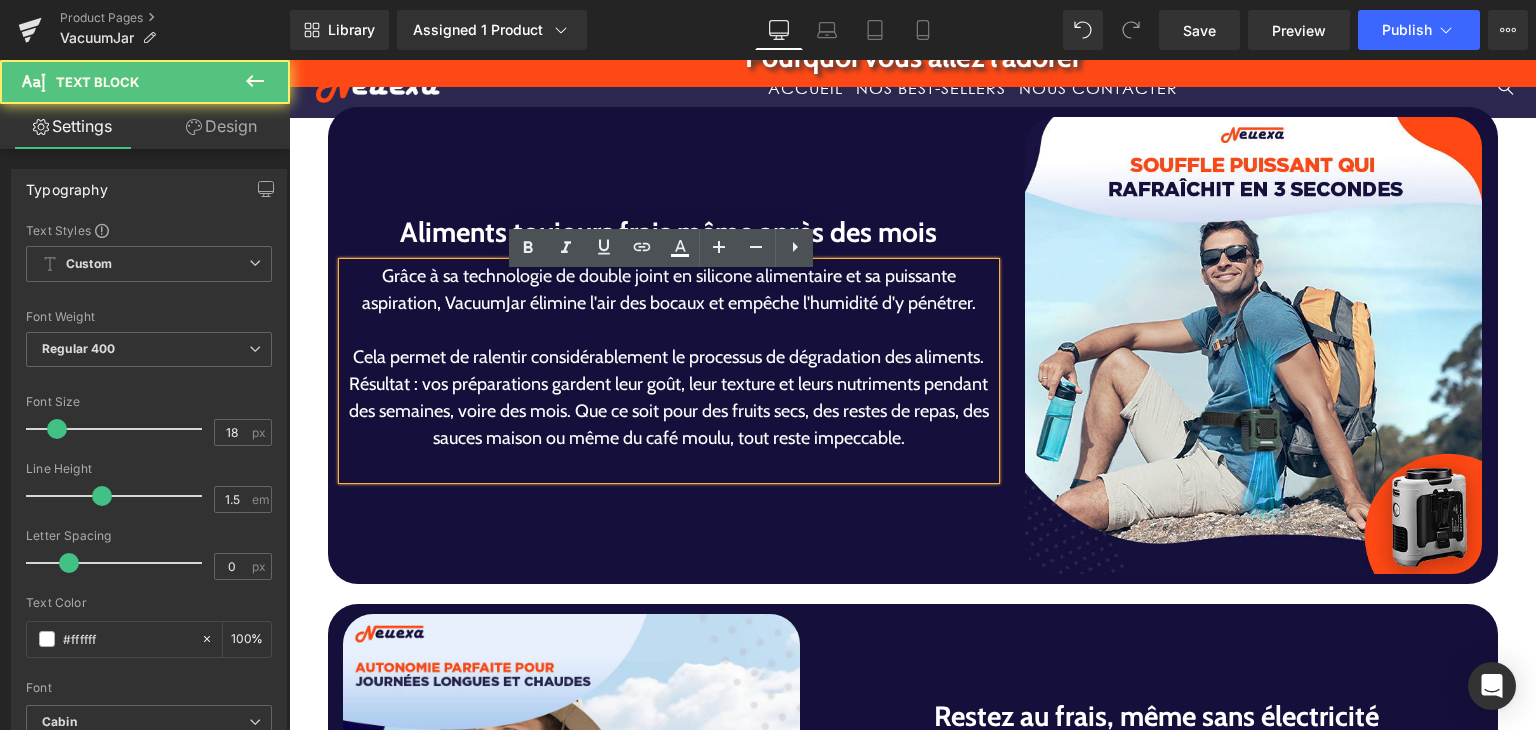 scroll, scrollTop: 3377, scrollLeft: 0, axis: vertical 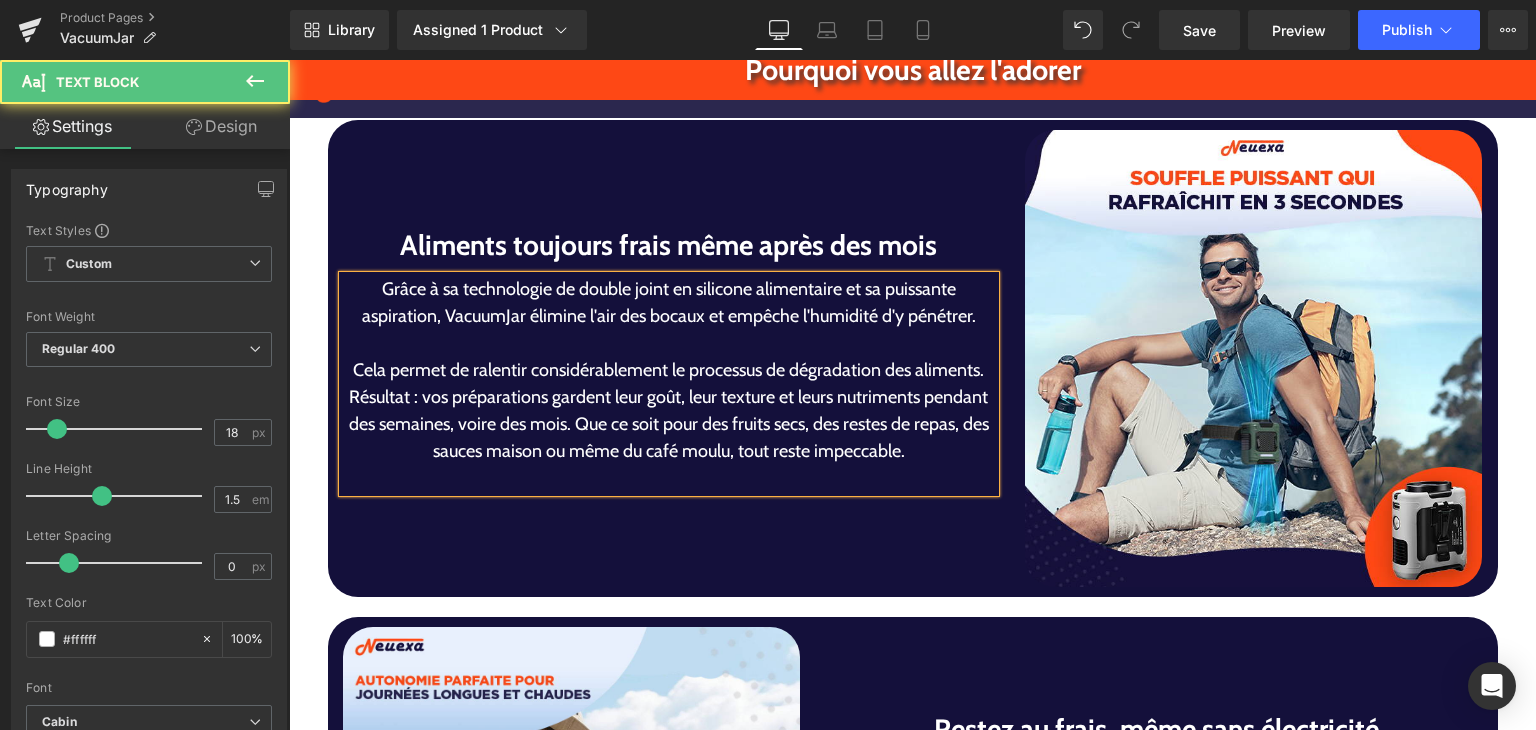 click on "Cela permet de ralentir considérablement le processus de dégradation des aliments. Résultat : vos préparations gardent leur goût, leur texture et leurs nutriments pendant des semaines, voire des mois. Que ce soit pour des fruits secs, des restes de repas, des sauces maison ou même du café moulu, tout reste impeccable." at bounding box center (669, 411) 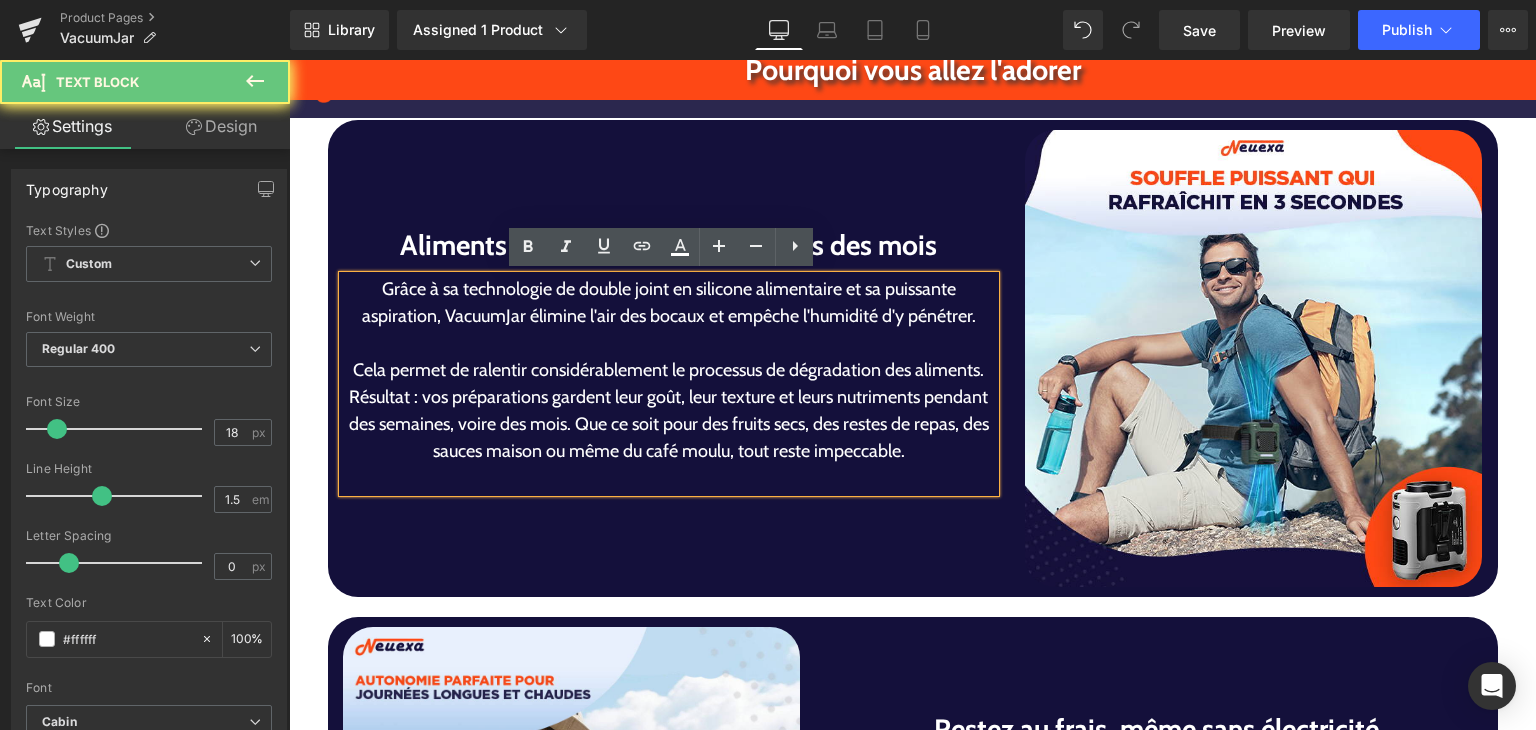 click on "Cela permet de ralentir considérablement le processus de dégradation des aliments. Résultat : vos préparations gardent leur goût, leur texture et leurs nutriments pendant des semaines, voire des mois. Que ce soit pour des fruits secs, des restes de repas, des sauces maison ou même du café moulu, tout reste impeccable." at bounding box center (669, 411) 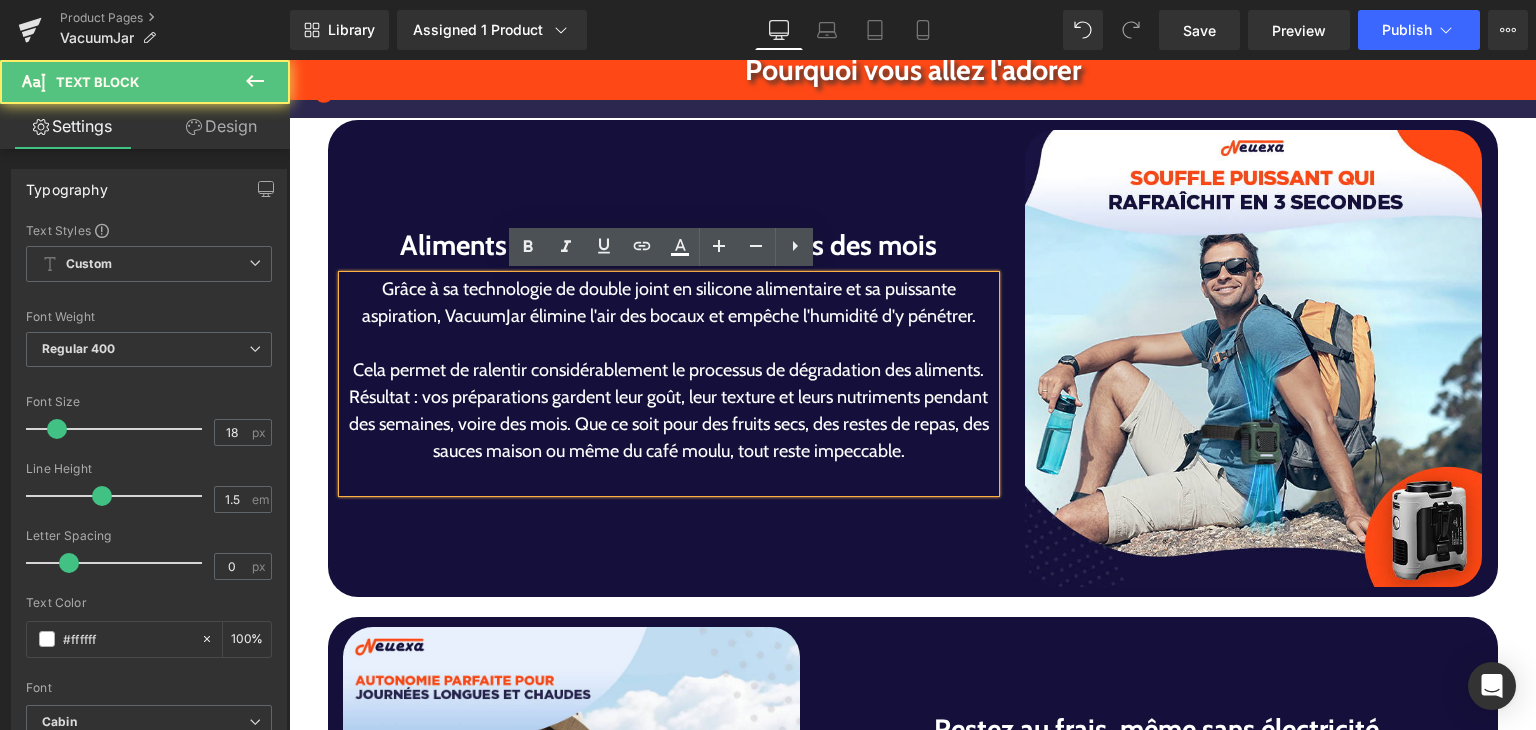 click on "Cela permet de ralentir considérablement le processus de dégradation des aliments. Résultat : vos préparations gardent leur goût, leur texture et leurs nutriments pendant des semaines, voire des mois. Que ce soit pour des fruits secs, des restes de repas, des sauces maison ou même du café moulu, tout reste impeccable." at bounding box center [669, 411] 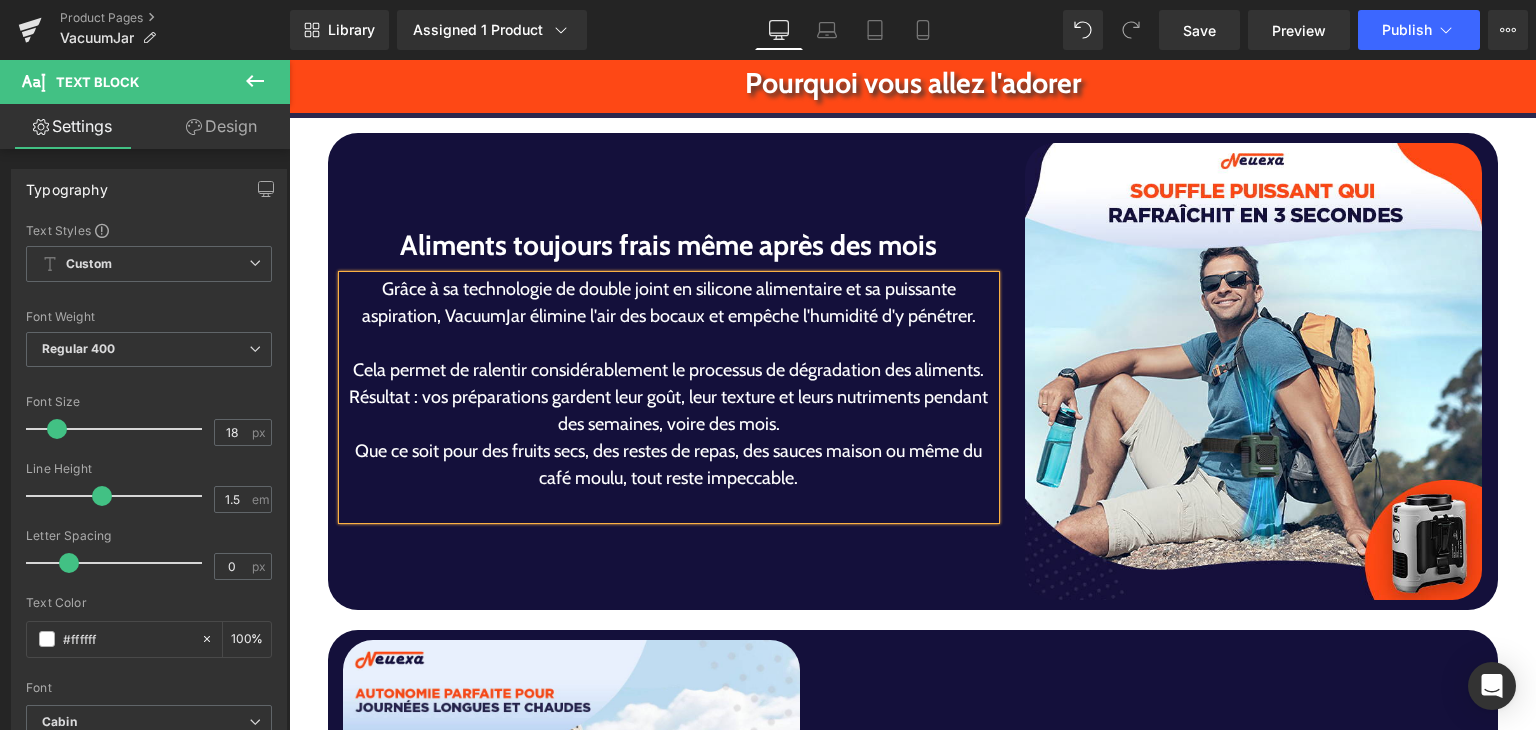 scroll, scrollTop: 3350, scrollLeft: 0, axis: vertical 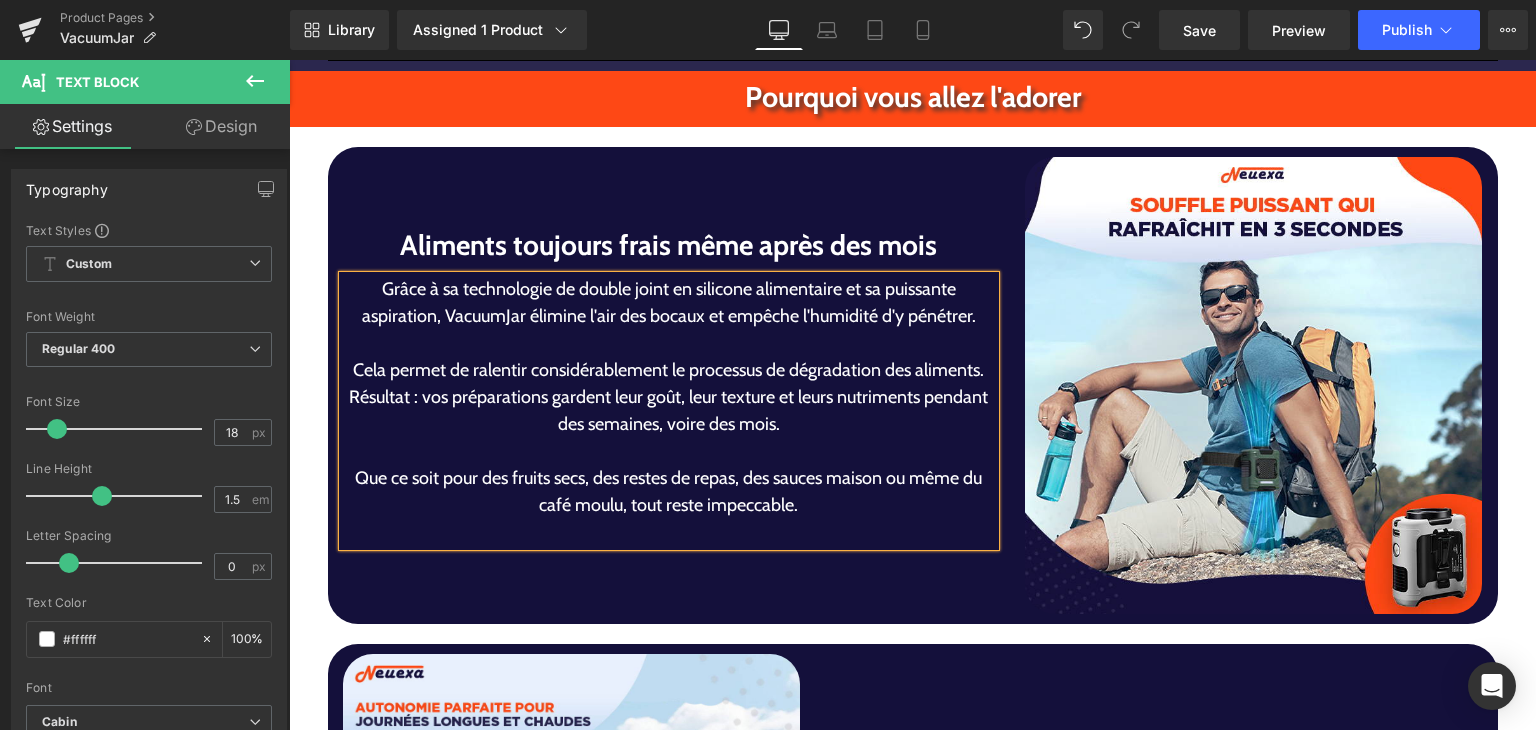 click on "Cela permet de ralentir considérablement le processus de dégradation des aliments. Résultat : vos préparations gardent leur goût, leur texture et leurs nutriments pendant des semaines, voire des mois." at bounding box center [669, 397] 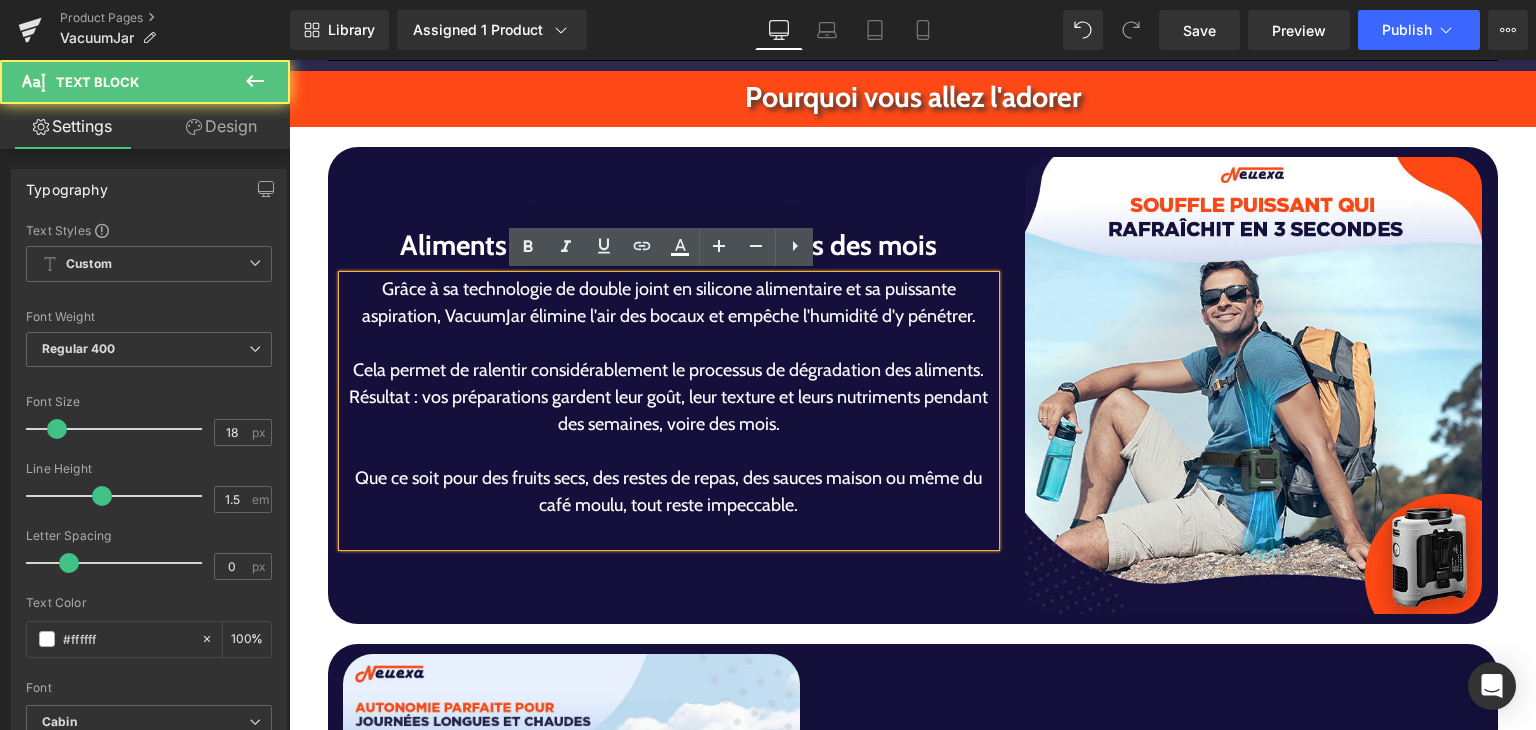 scroll, scrollTop: 3336, scrollLeft: 0, axis: vertical 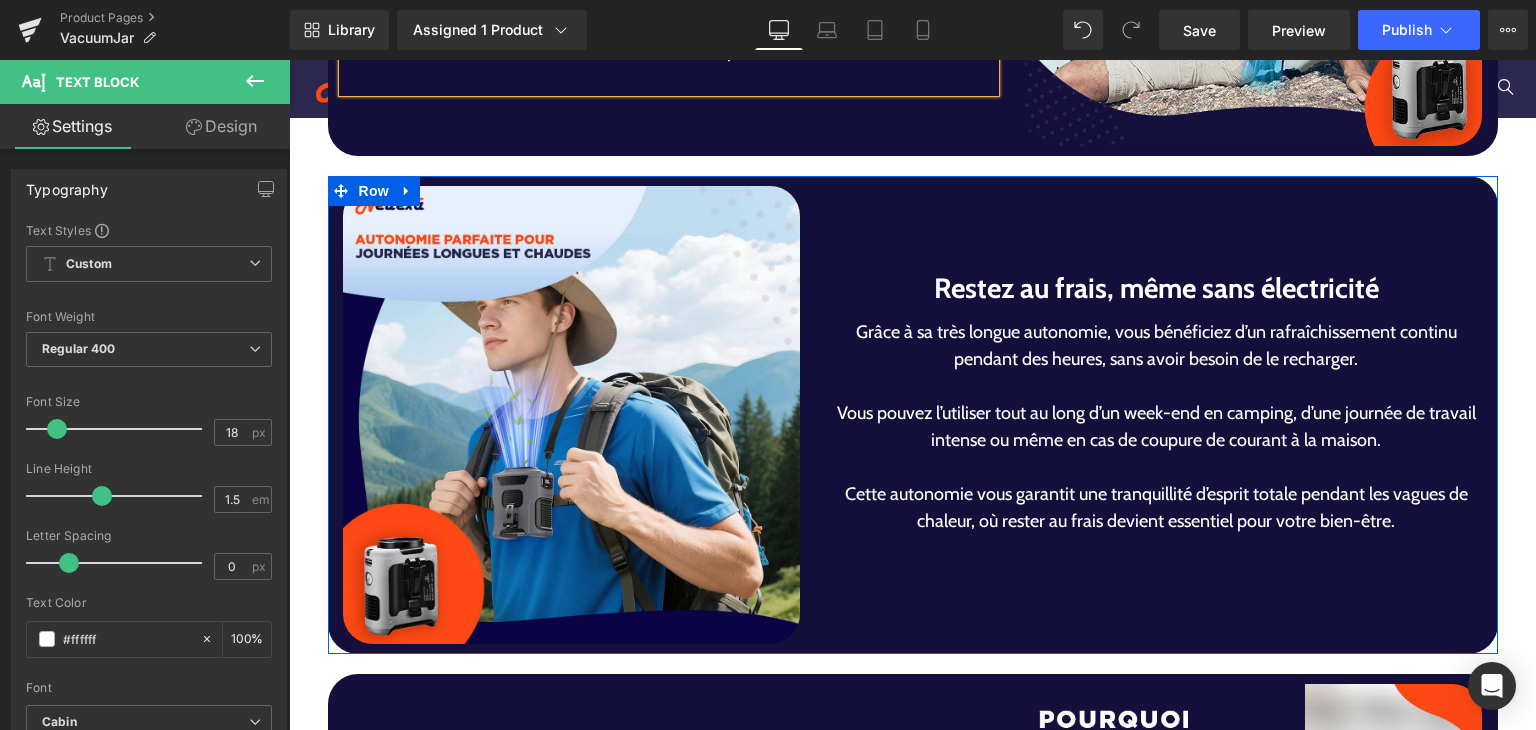 click on "Restez au frais, même sans électricité" at bounding box center (1156, 288) 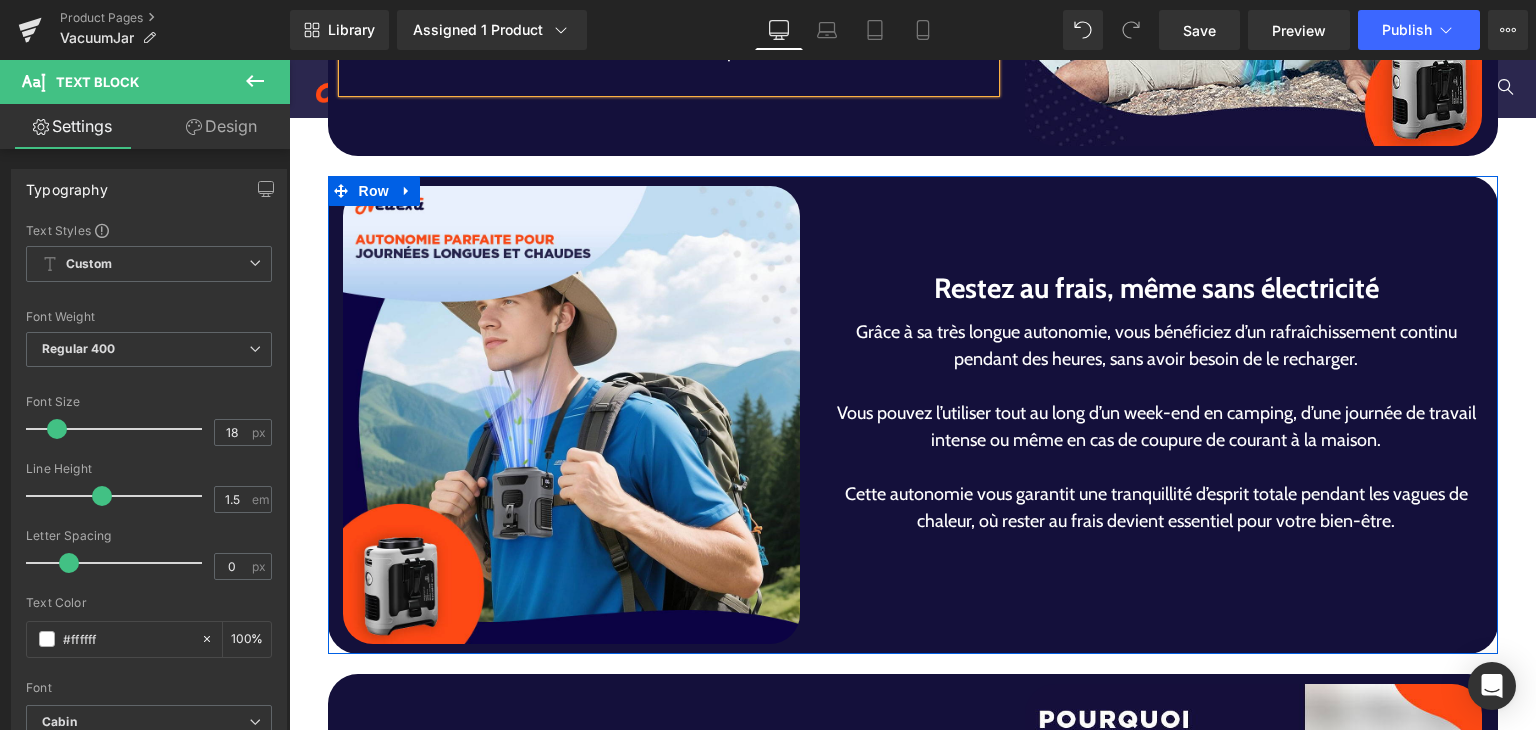 click on "Restez au frais, même sans électricité" at bounding box center [1156, 288] 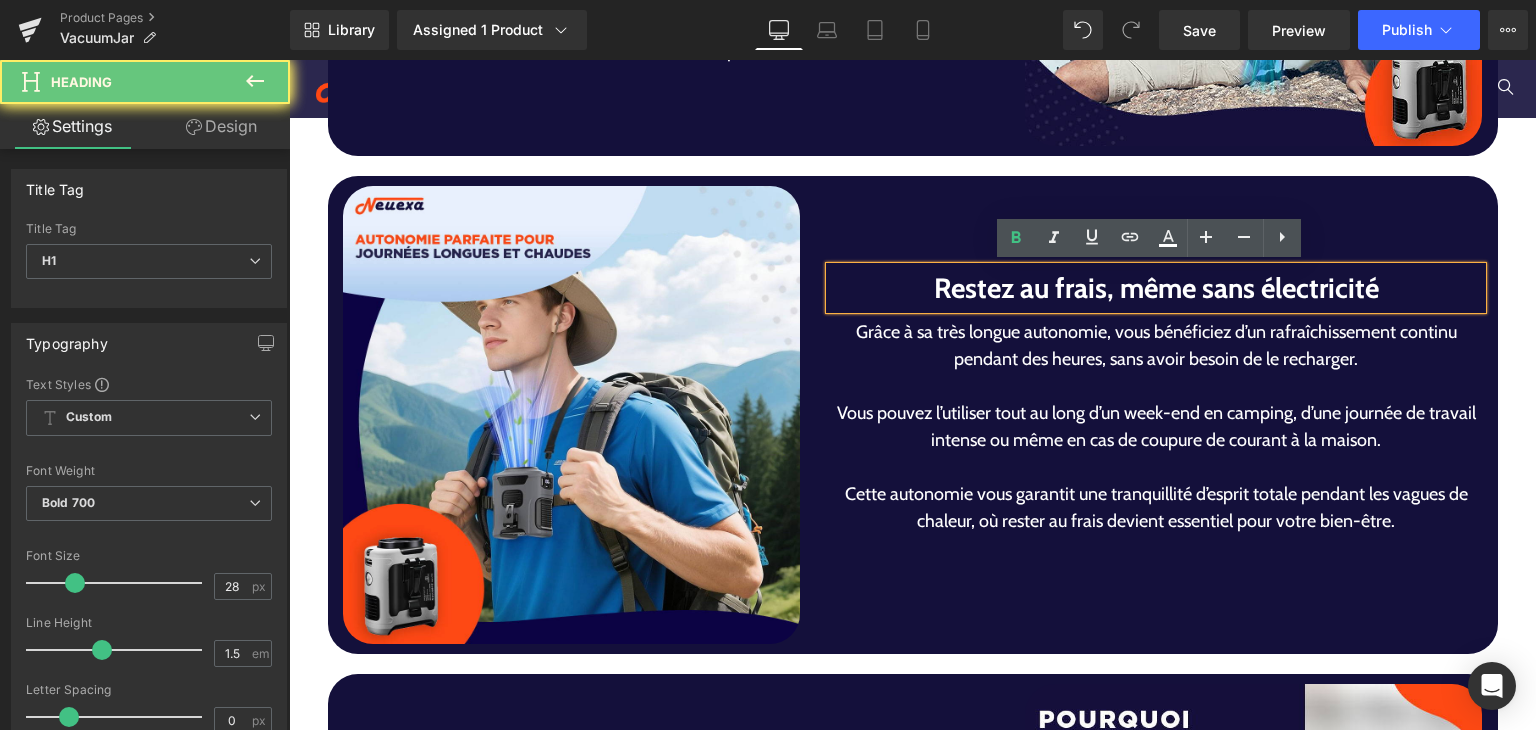 click on "Restez au frais, même sans électricité" at bounding box center (1156, 288) 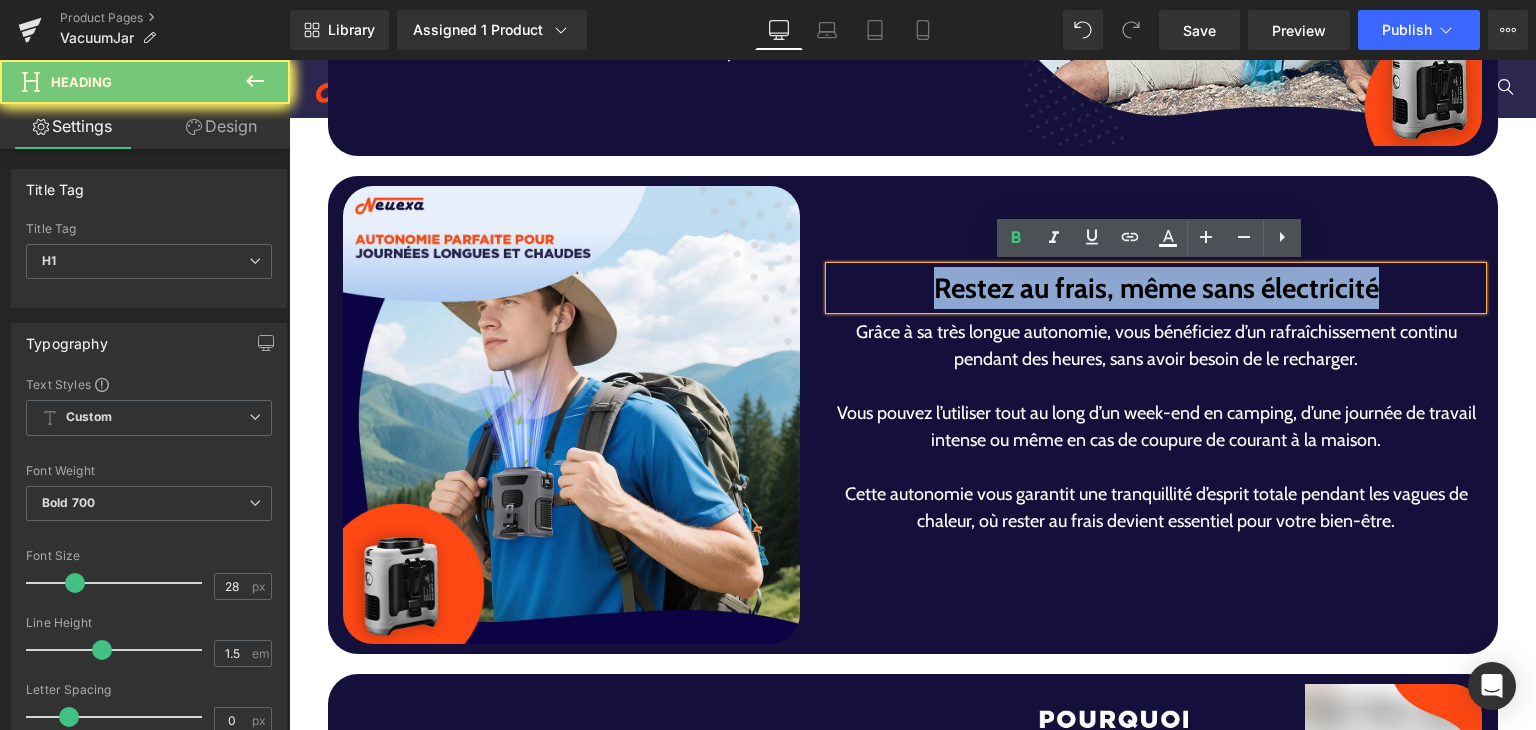 paste 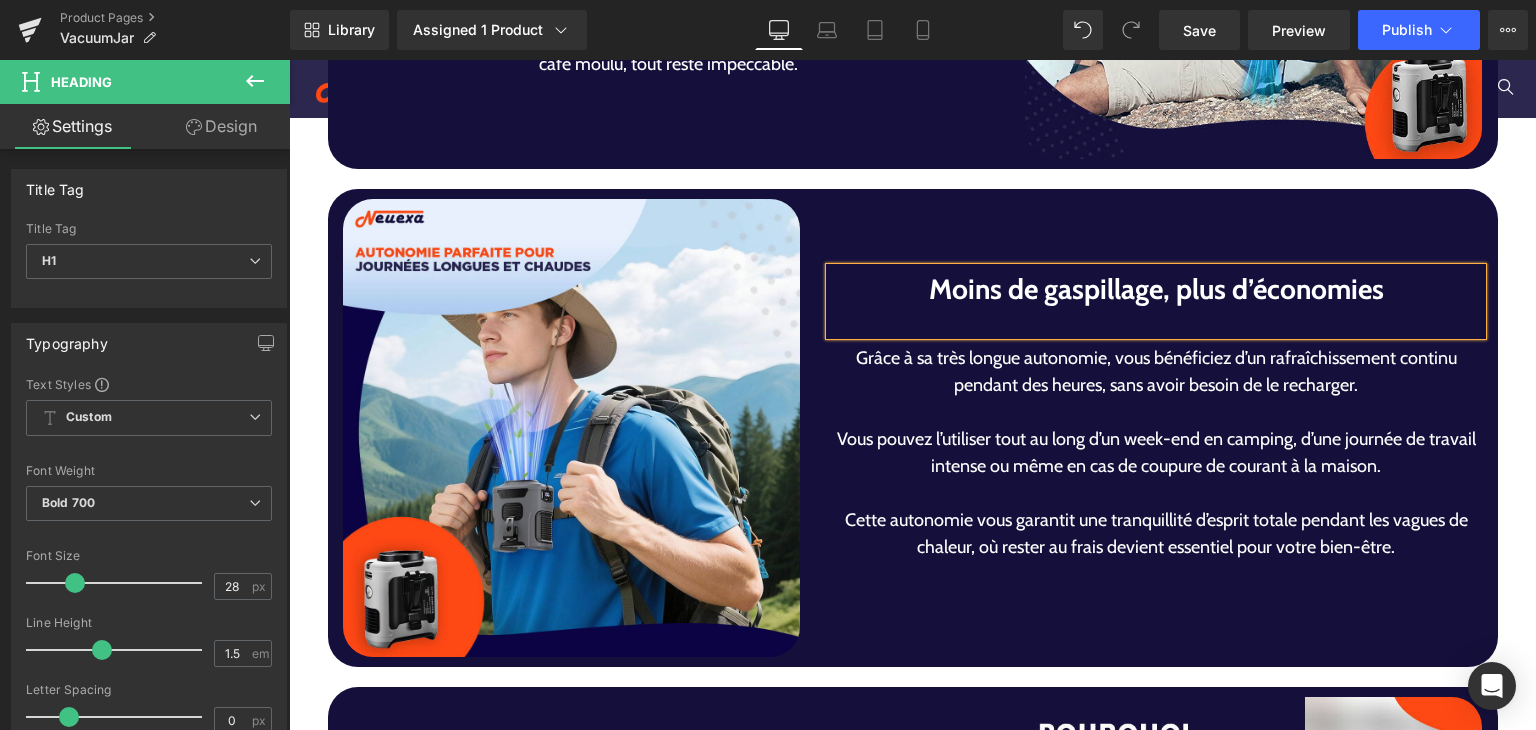 click on "Vous pouvez l’utiliser tout au long d’un week-end en camping, d’une journée de travail intense ou même en cas de coupure de courant à la maison." at bounding box center [1156, 453] 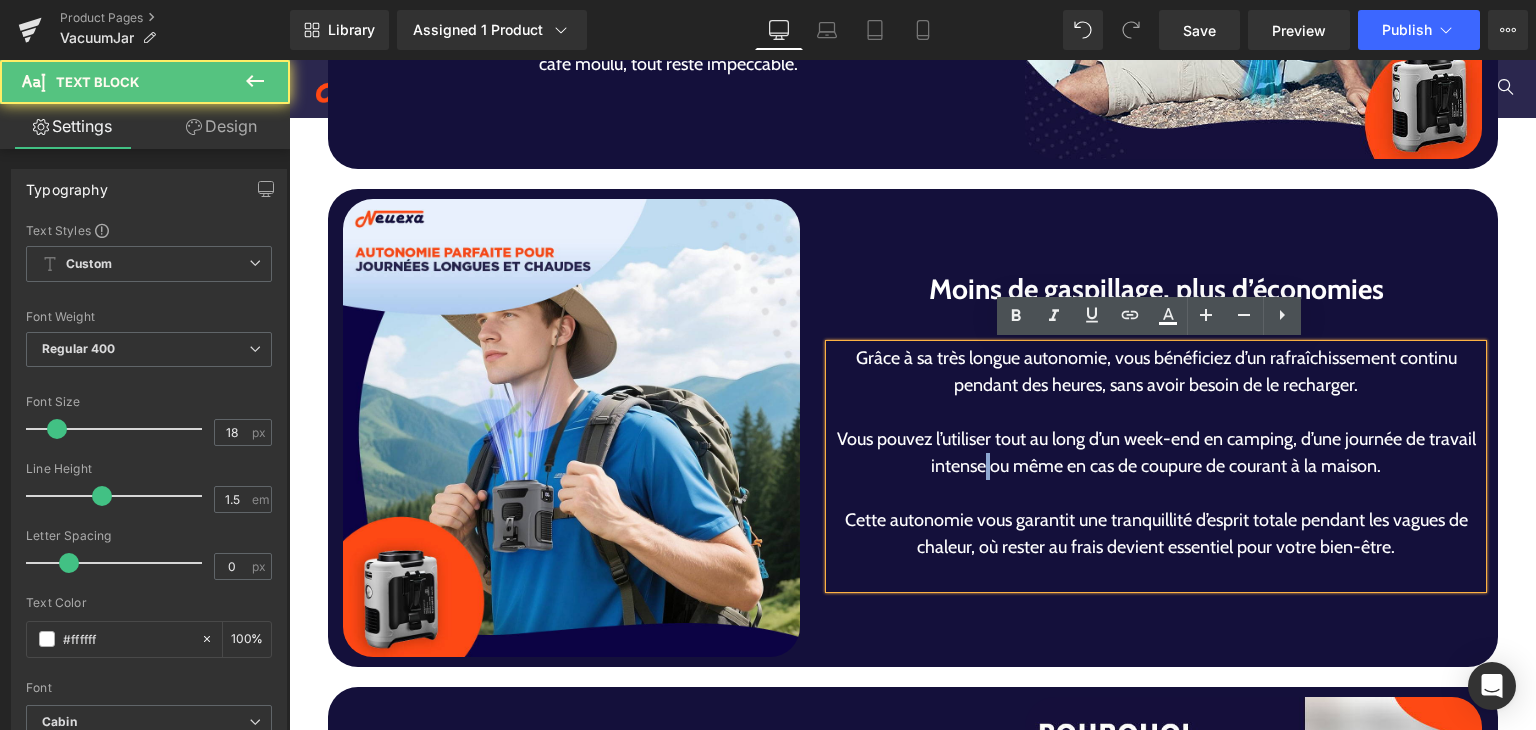 drag, startPoint x: 980, startPoint y: 458, endPoint x: 1004, endPoint y: 467, distance: 25.632011 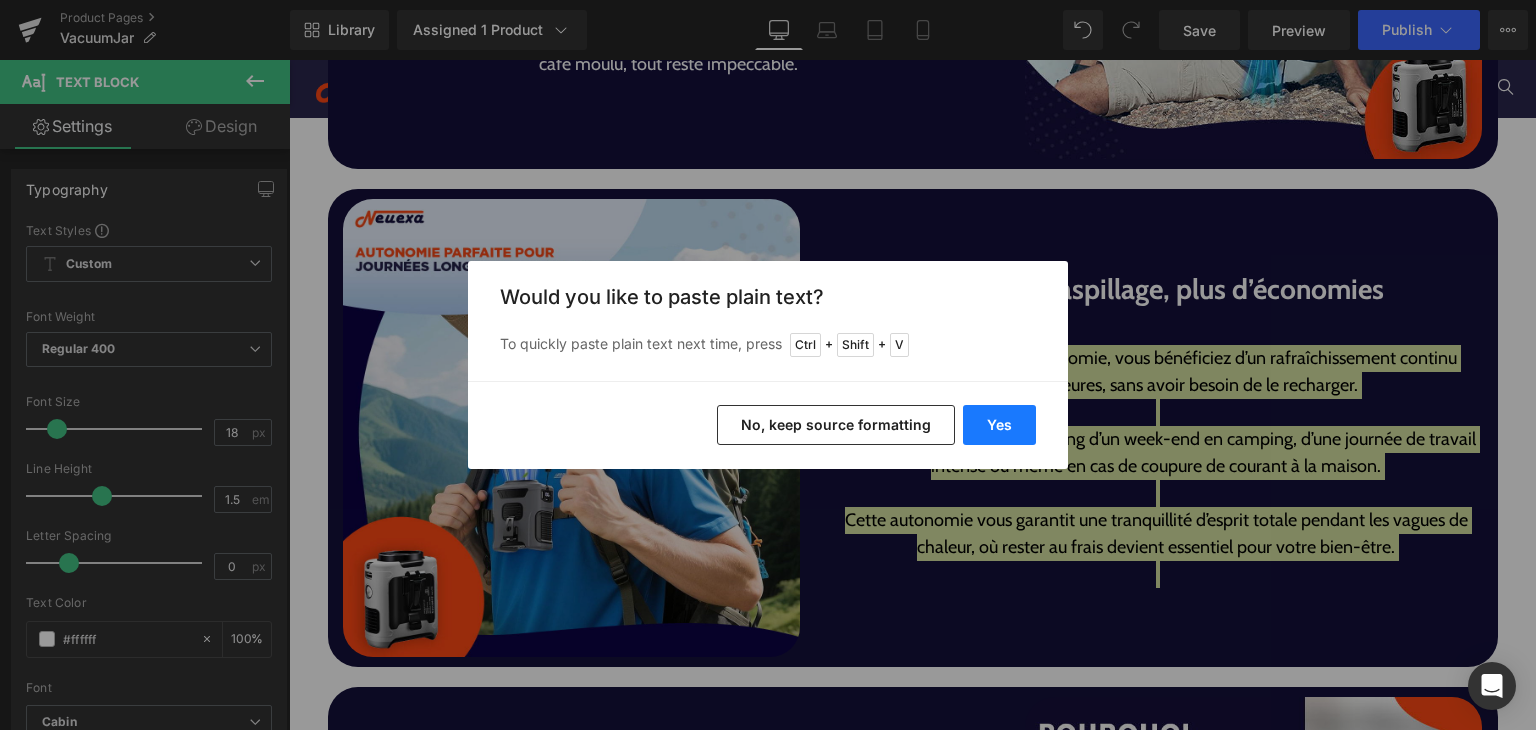 drag, startPoint x: 1006, startPoint y: 426, endPoint x: 717, endPoint y: 366, distance: 295.16266 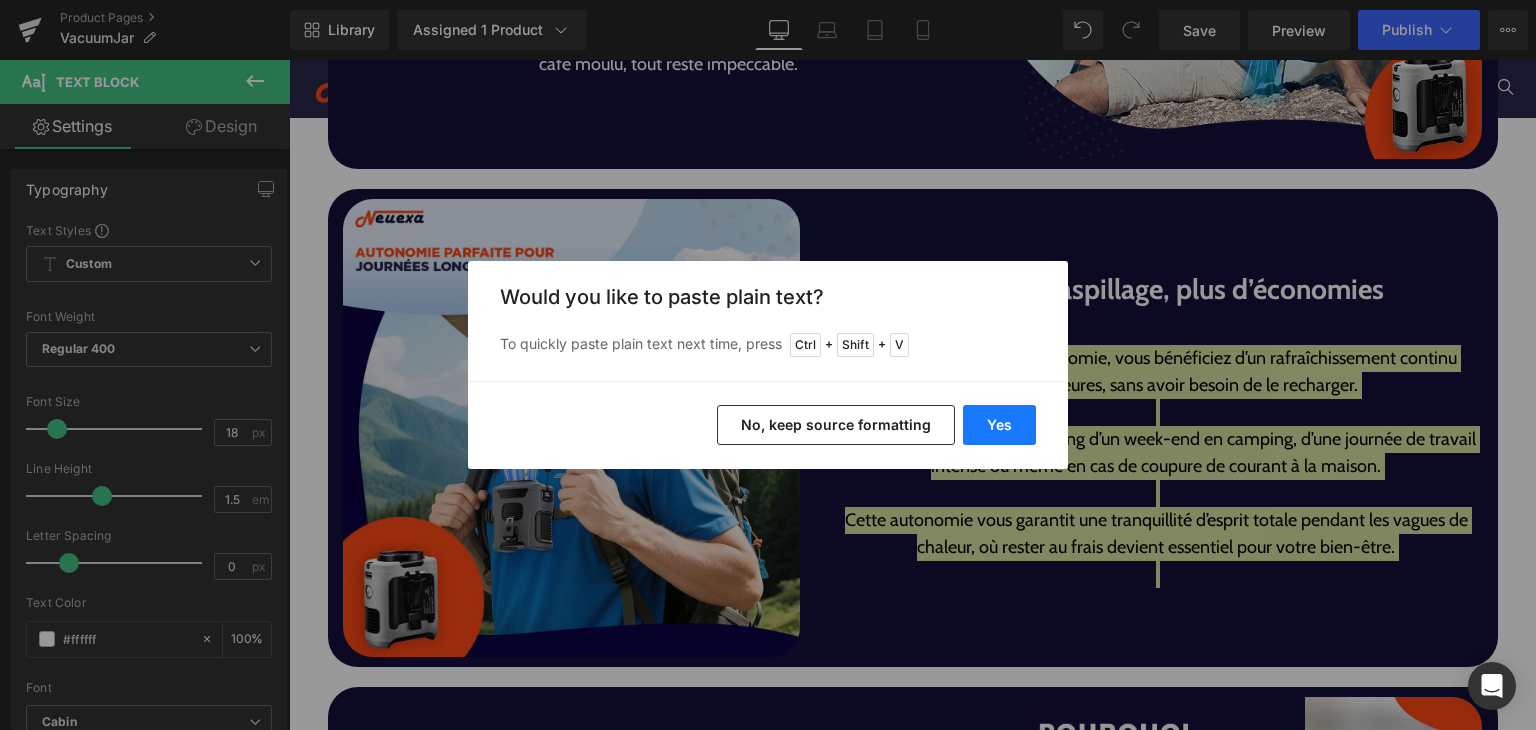 click on "Yes" at bounding box center [999, 425] 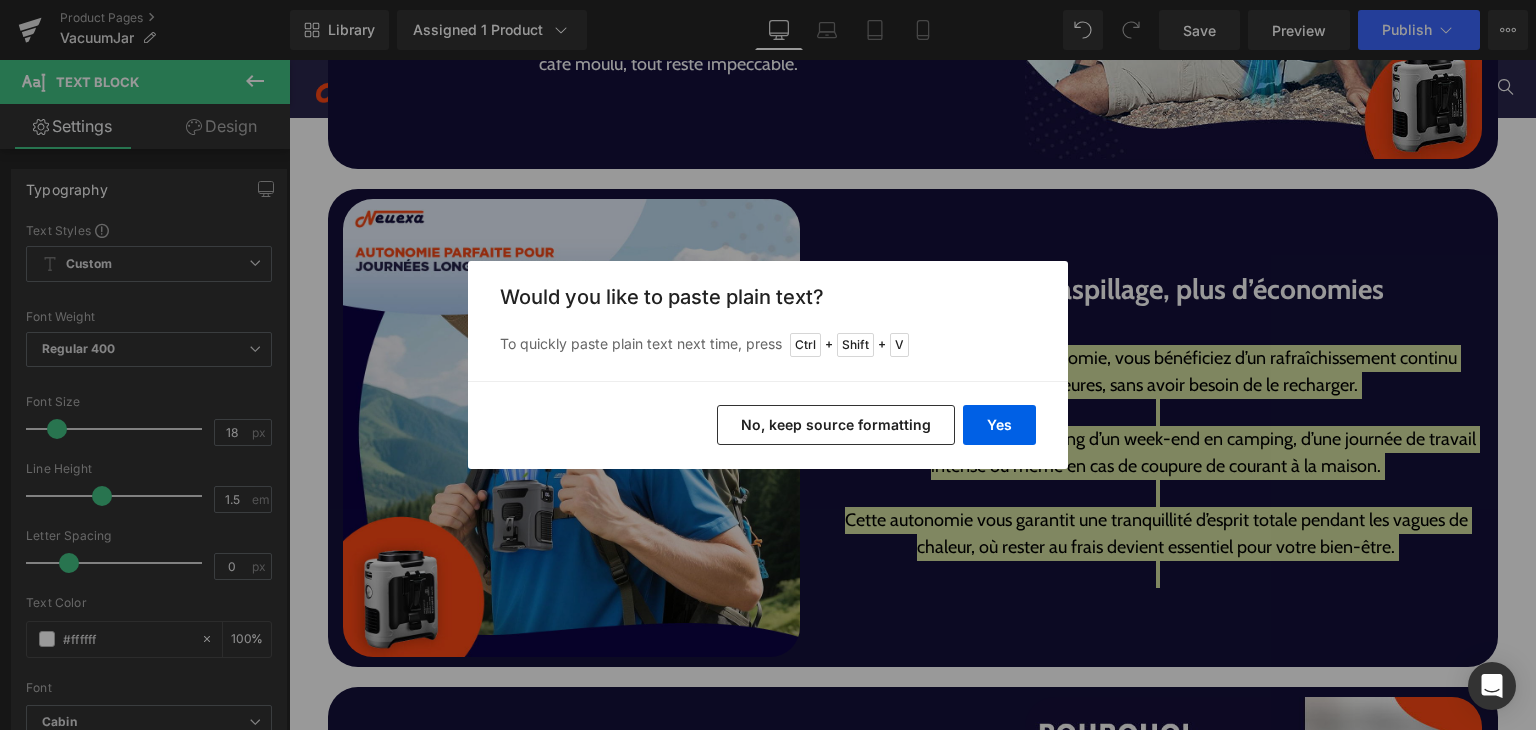type 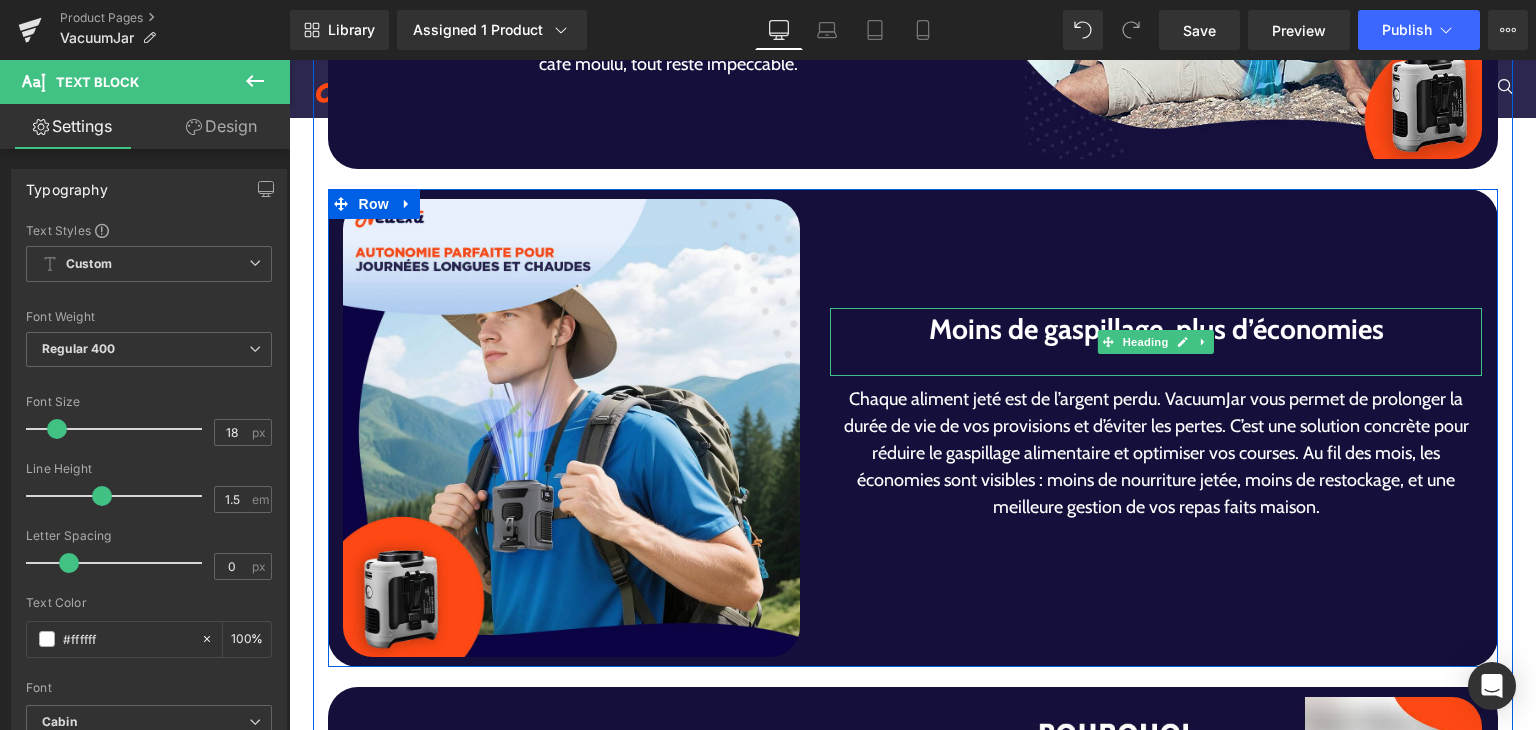 click at bounding box center [1156, 363] 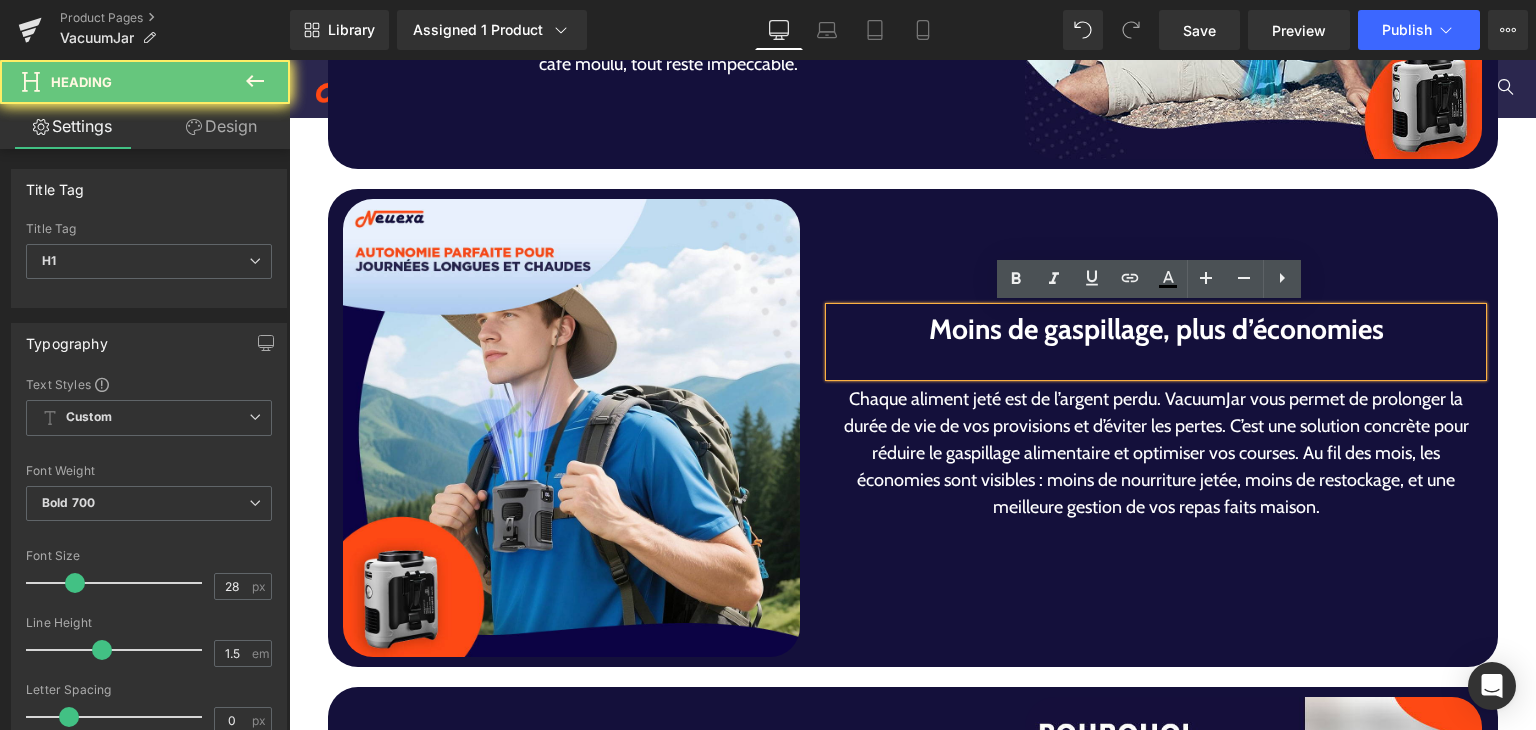click at bounding box center [1156, 363] 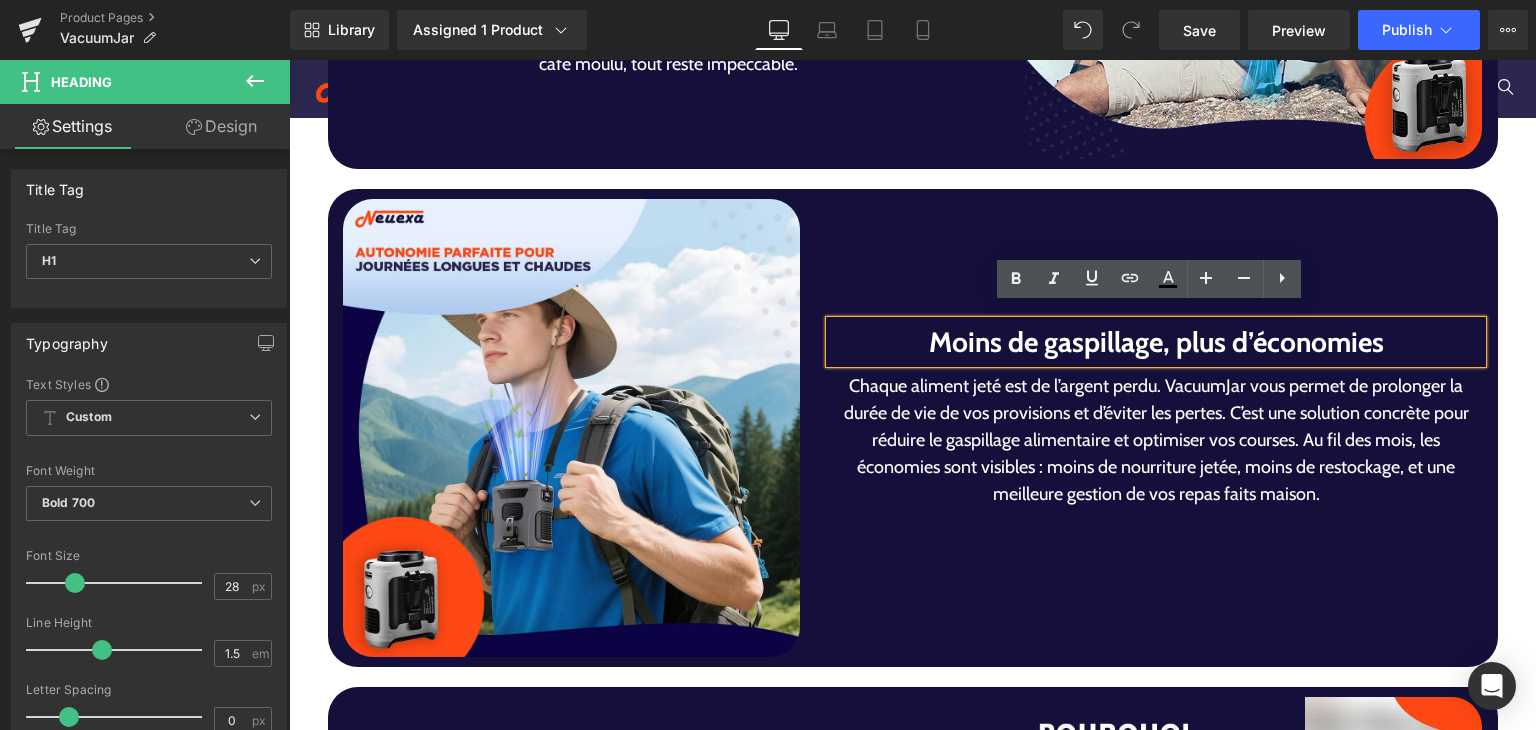 scroll, scrollTop: 3818, scrollLeft: 0, axis: vertical 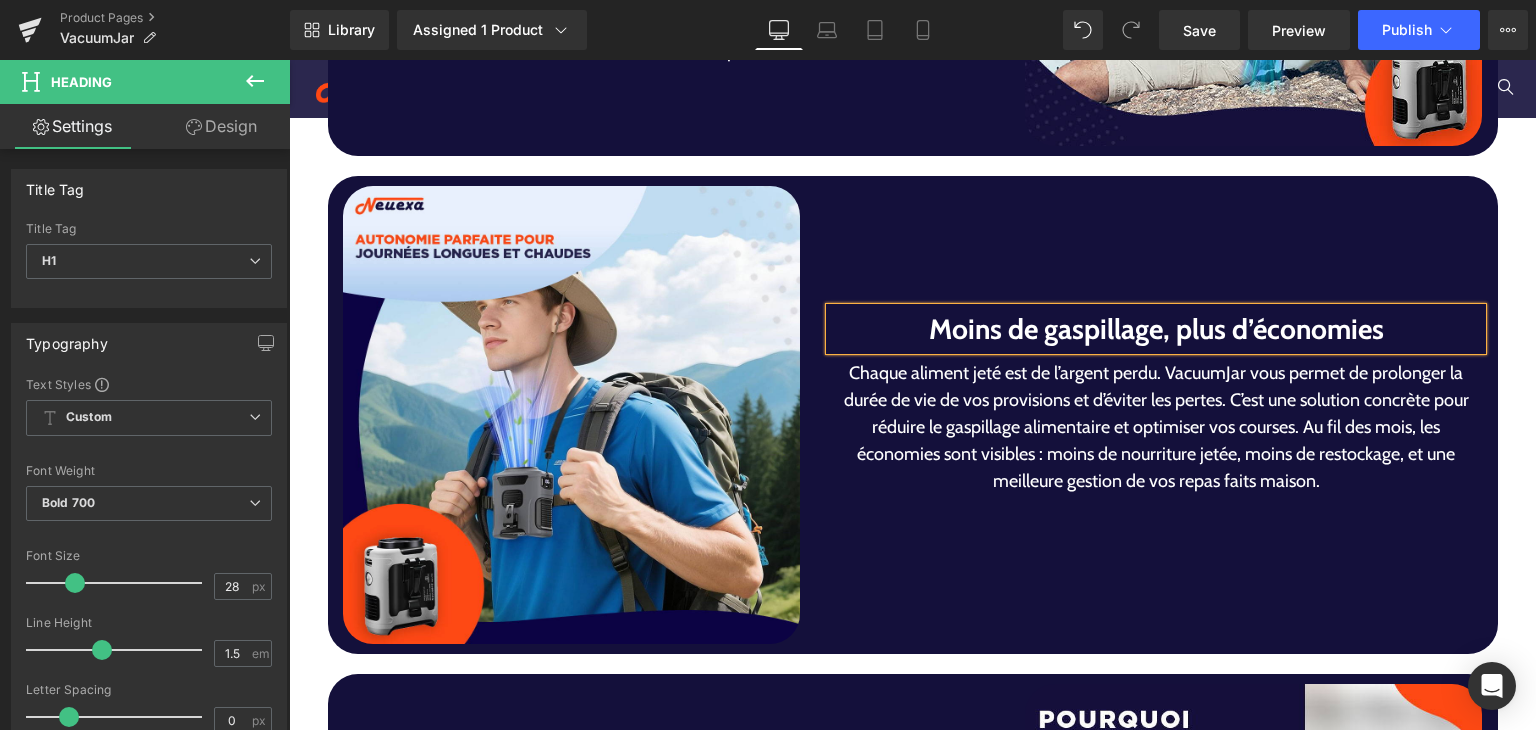 click on "Chaque aliment jeté est de l’argent perdu. VacuumJar vous permet de prolonger la durée de vie de vos provisions et d’éviter les pertes. C’est une solution concrète pour réduire le gaspillage alimentaire et optimiser vos courses. Au fil des mois, les économies sont visibles : moins de nourriture jetée, moins de restockage, et une meilleure gestion de vos repas faits maison." at bounding box center [1156, 427] 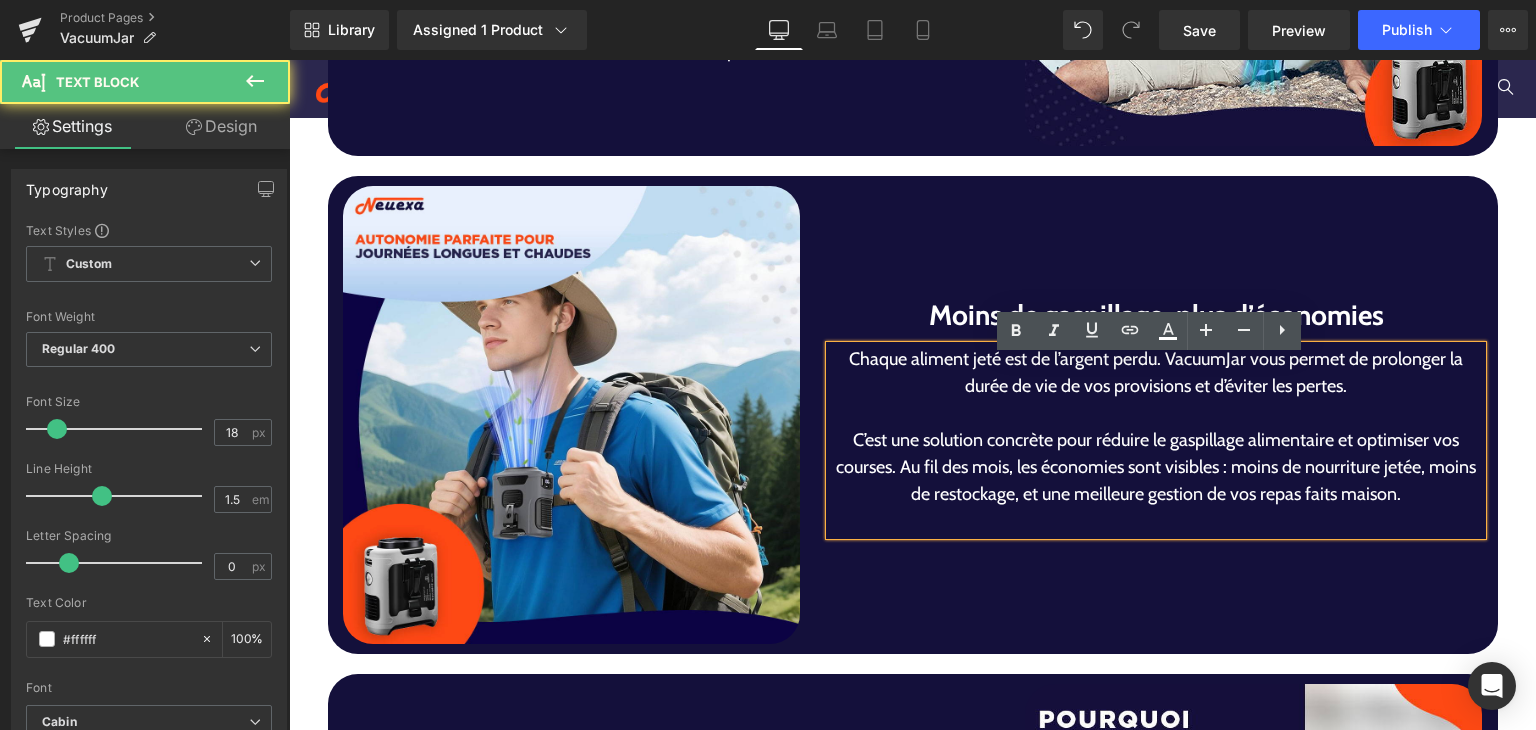 scroll, scrollTop: 3804, scrollLeft: 0, axis: vertical 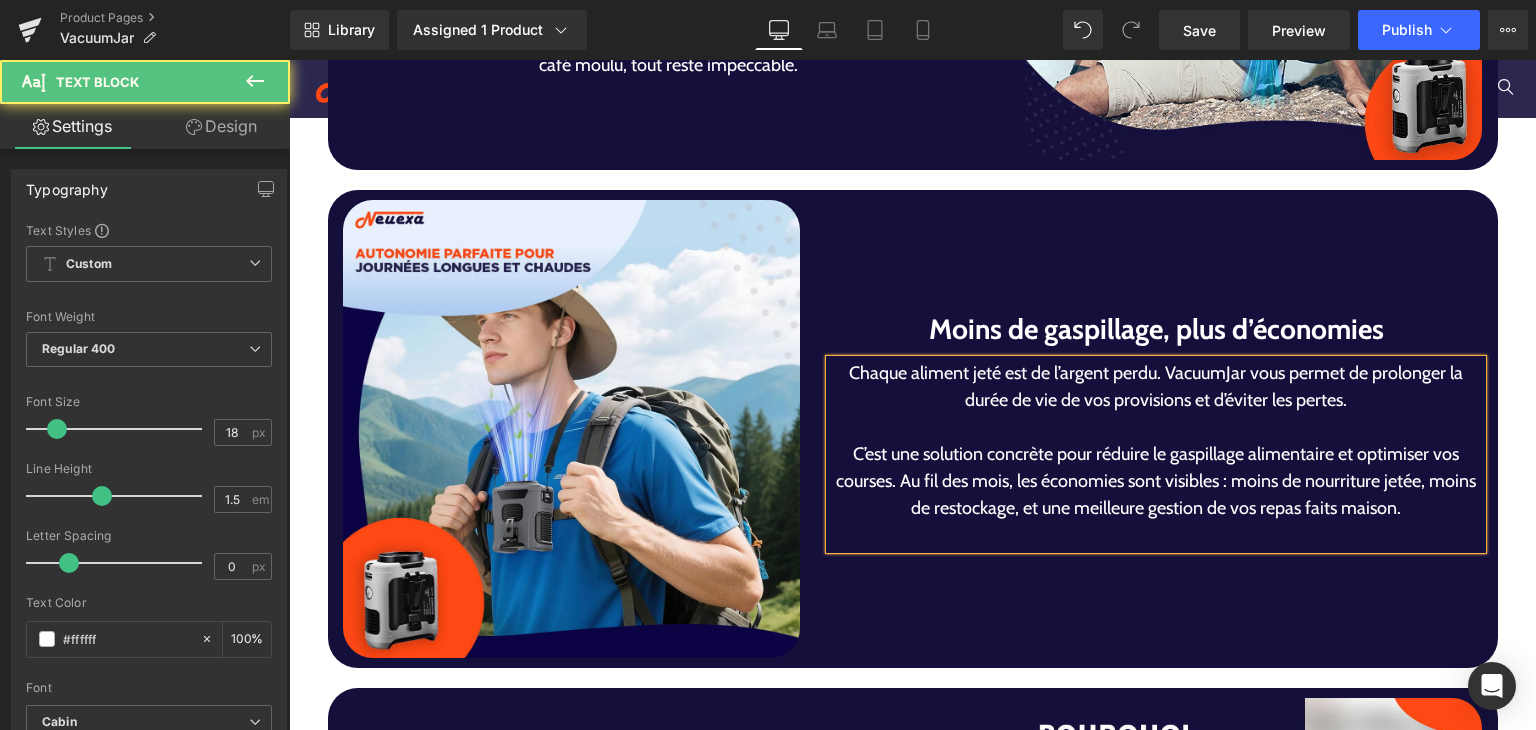 click on "C’est une solution concrète pour réduire le gaspillage alimentaire et optimiser vos courses. Au fil des mois, les économies sont visibles : moins de nourriture jetée, moins de restockage, et une meilleure gestion de vos repas faits maison." at bounding box center (1156, 481) 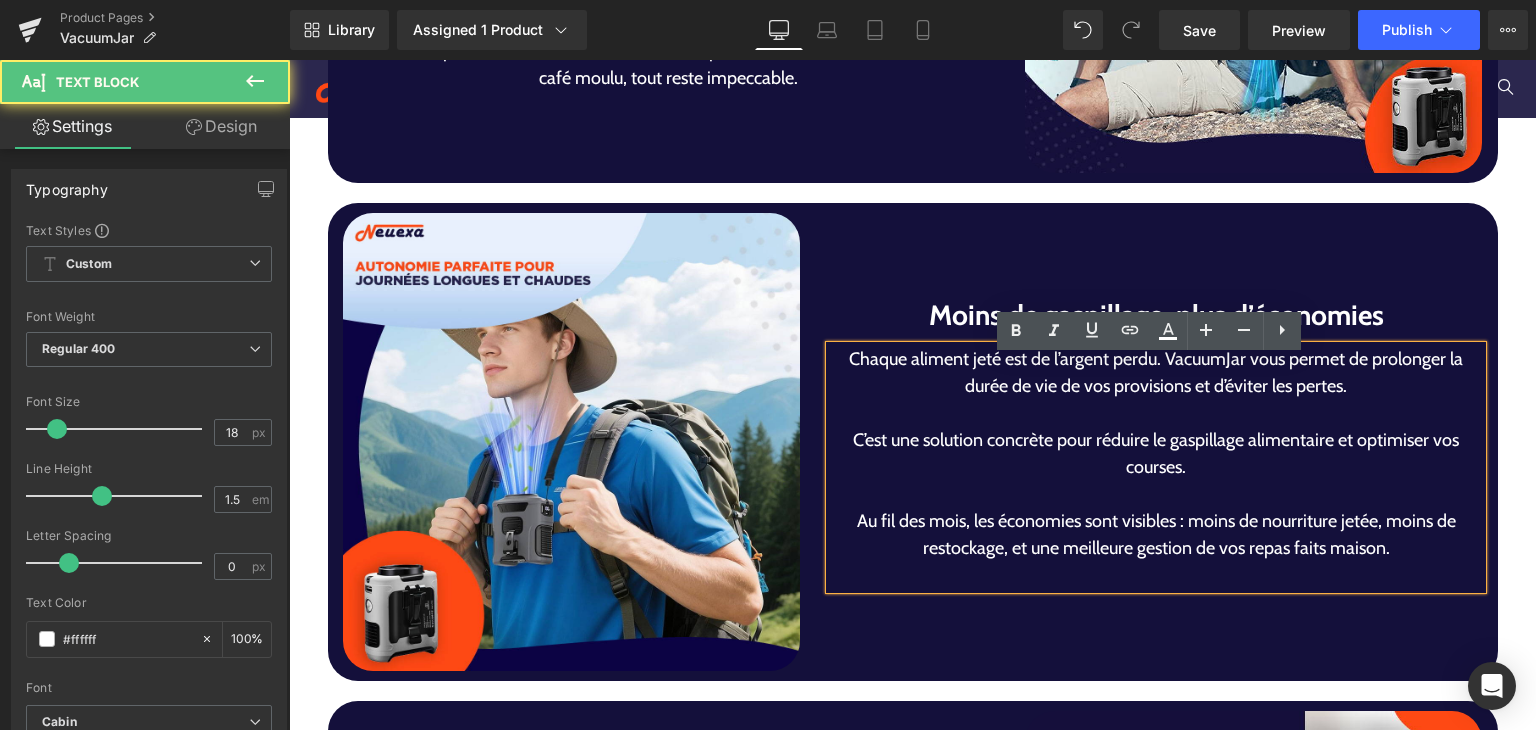 scroll, scrollTop: 3778, scrollLeft: 0, axis: vertical 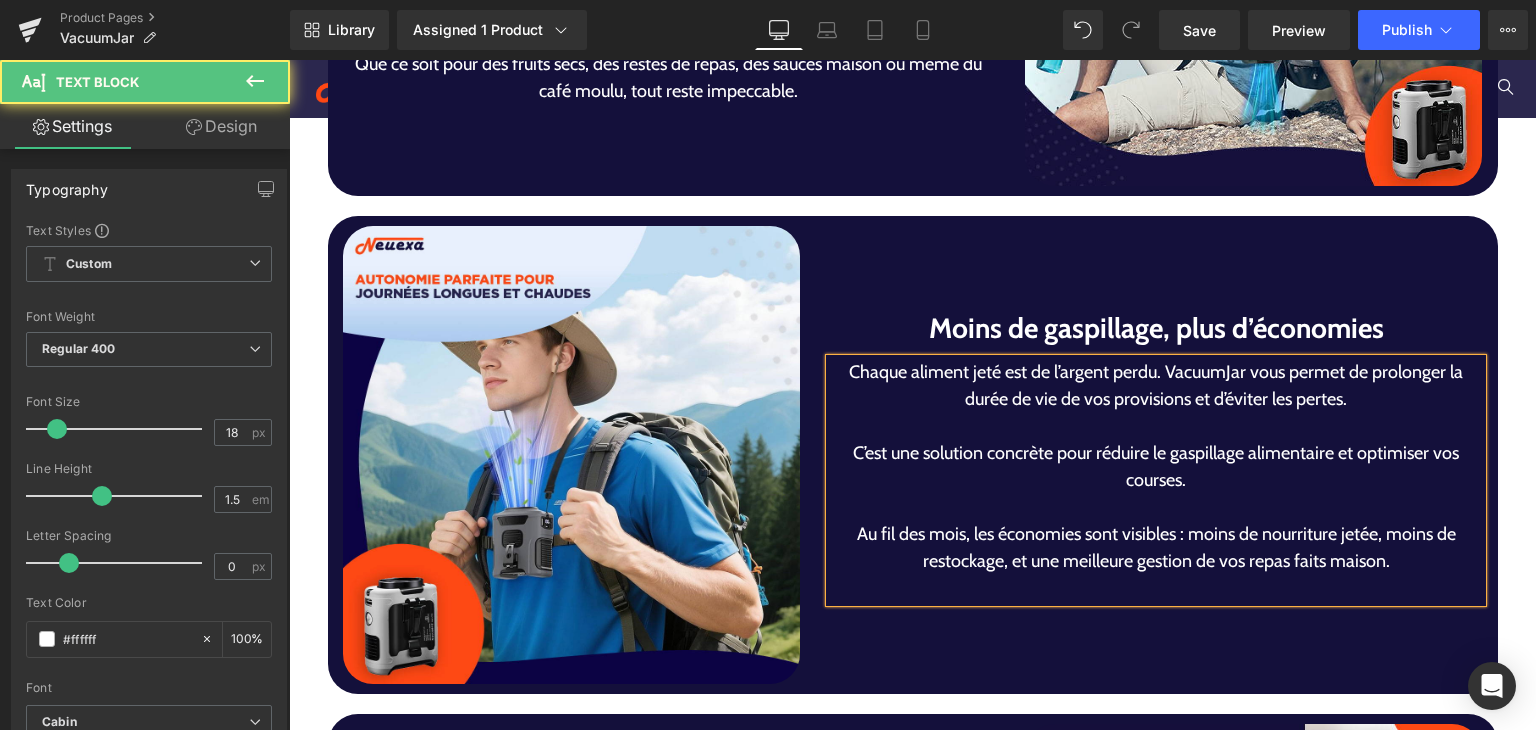click on "Chaque aliment jeté est de l’argent perdu. VacuumJar vous permet de prolonger la durée de vie de vos provisions et d’éviter les pertes." at bounding box center [1156, 386] 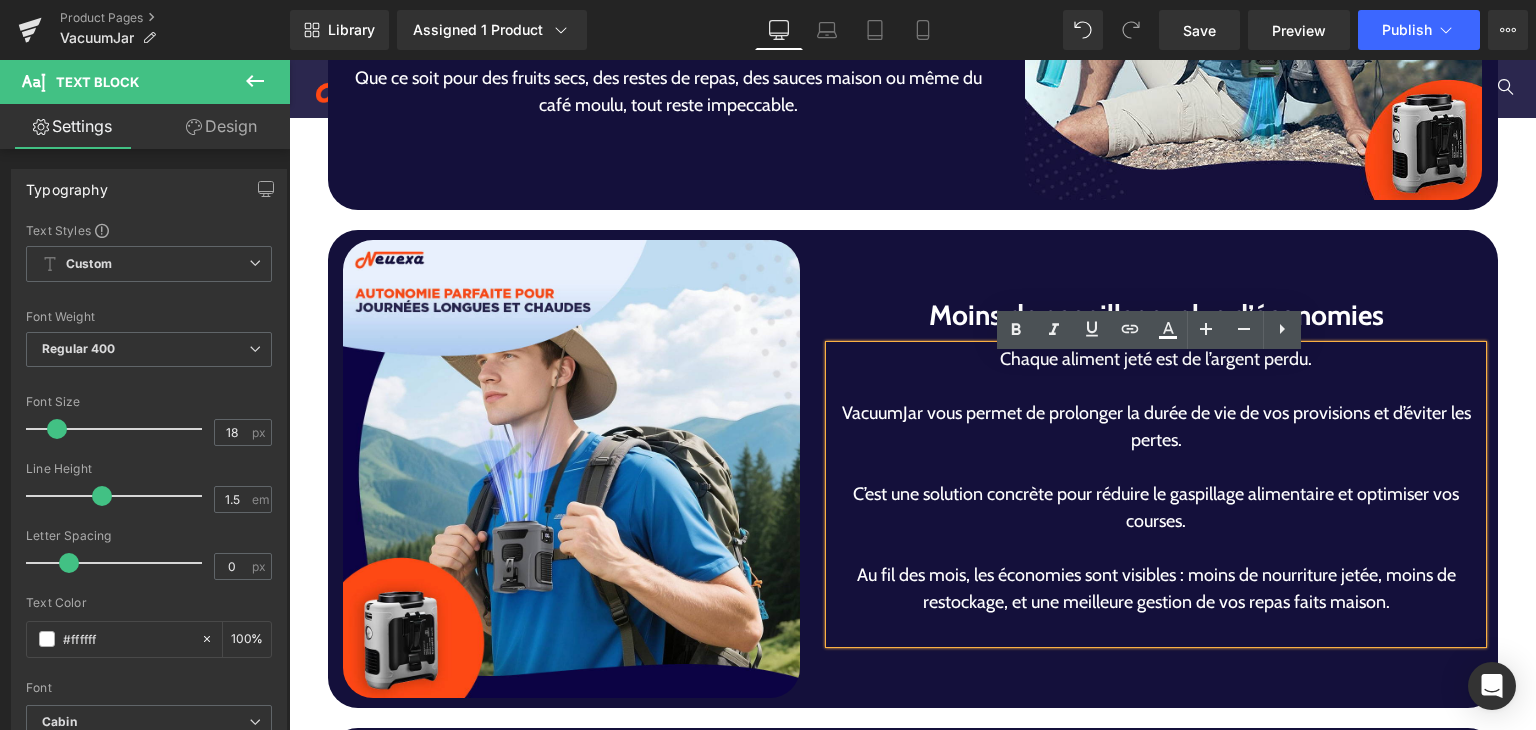 scroll, scrollTop: 3751, scrollLeft: 0, axis: vertical 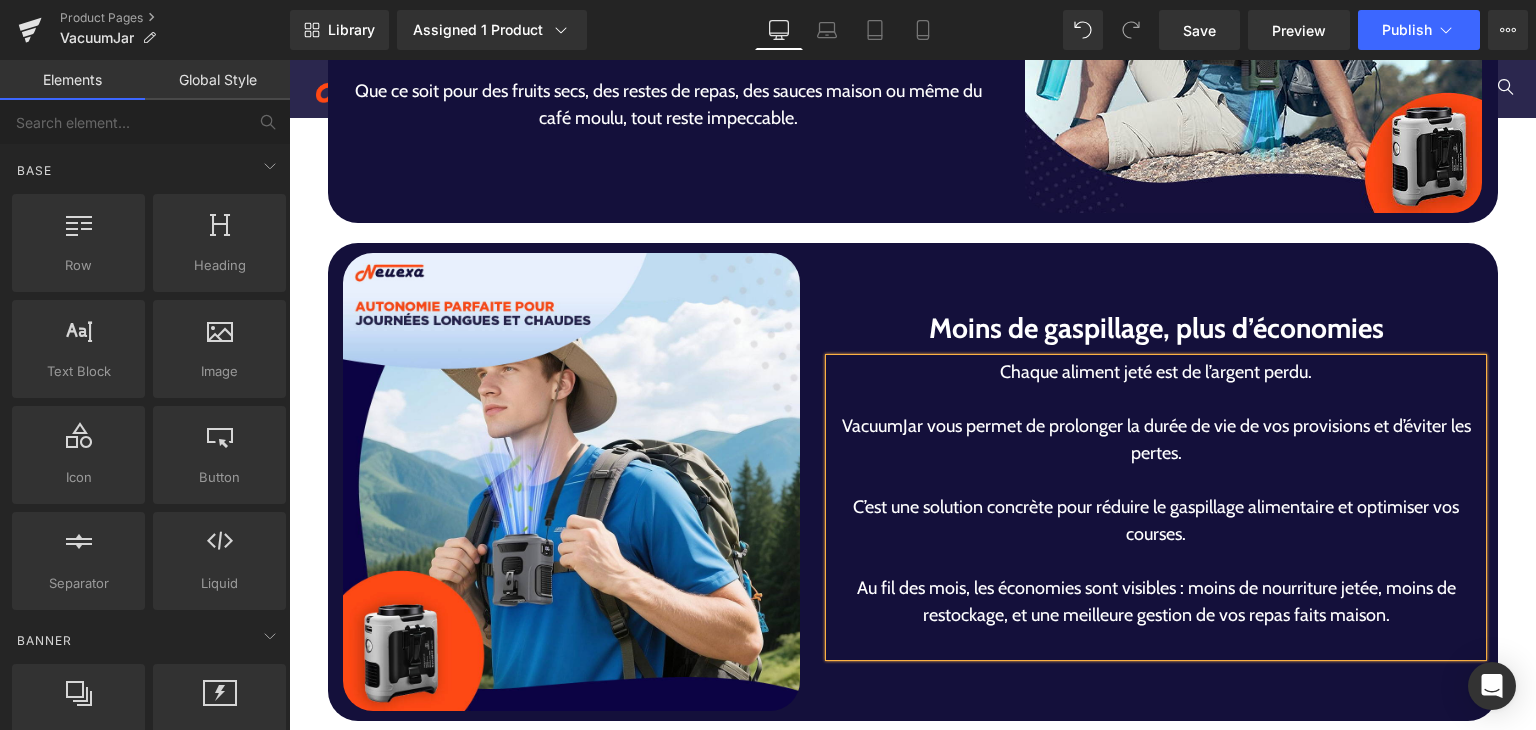 drag, startPoint x: 1514, startPoint y: 442, endPoint x: 1519, endPoint y: 463, distance: 21.587032 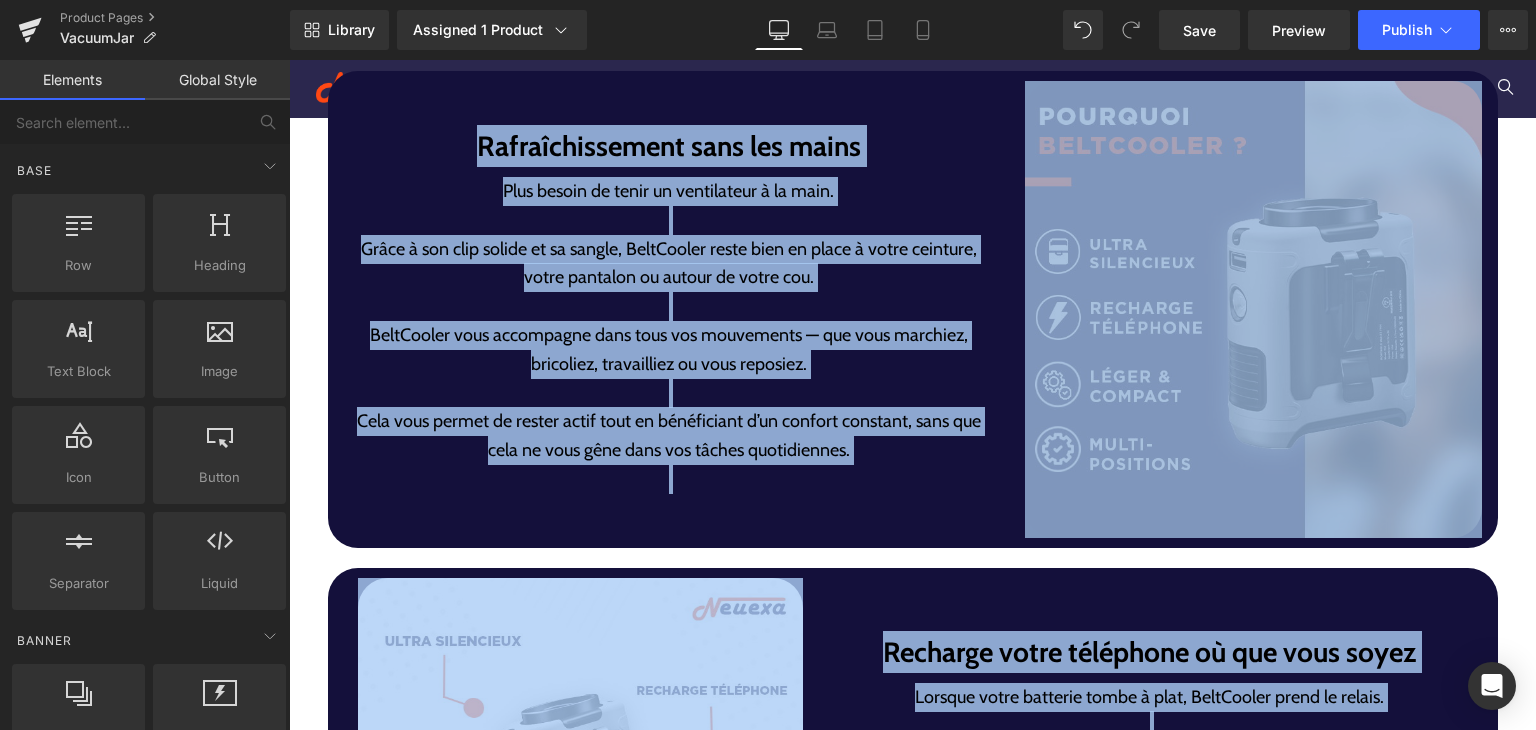 scroll, scrollTop: 4403, scrollLeft: 0, axis: vertical 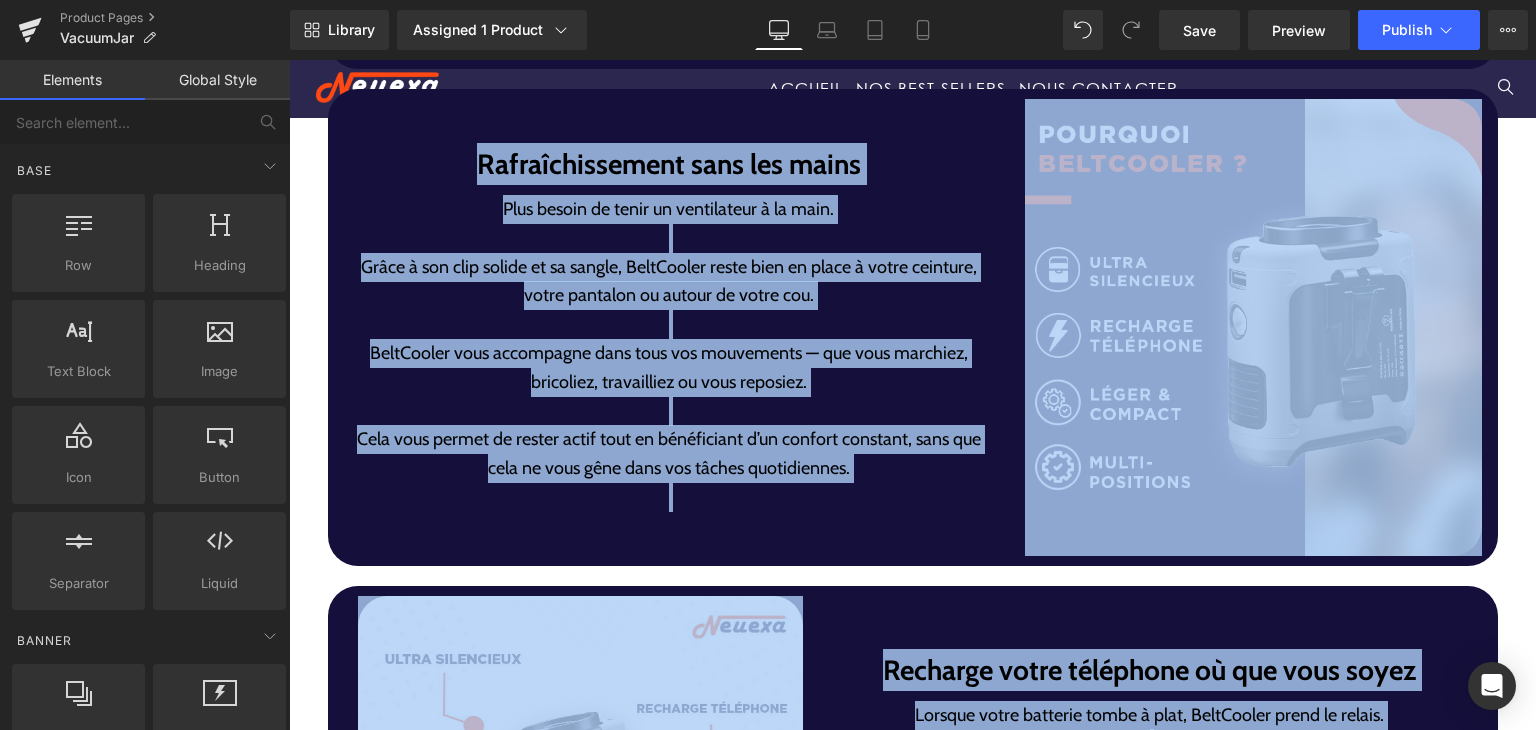 click on "Grâce à son clip solide et sa sangle, BeltCooler reste bien en place à votre ceinture, votre pantalon ou autour de votre cou." at bounding box center (669, 282) 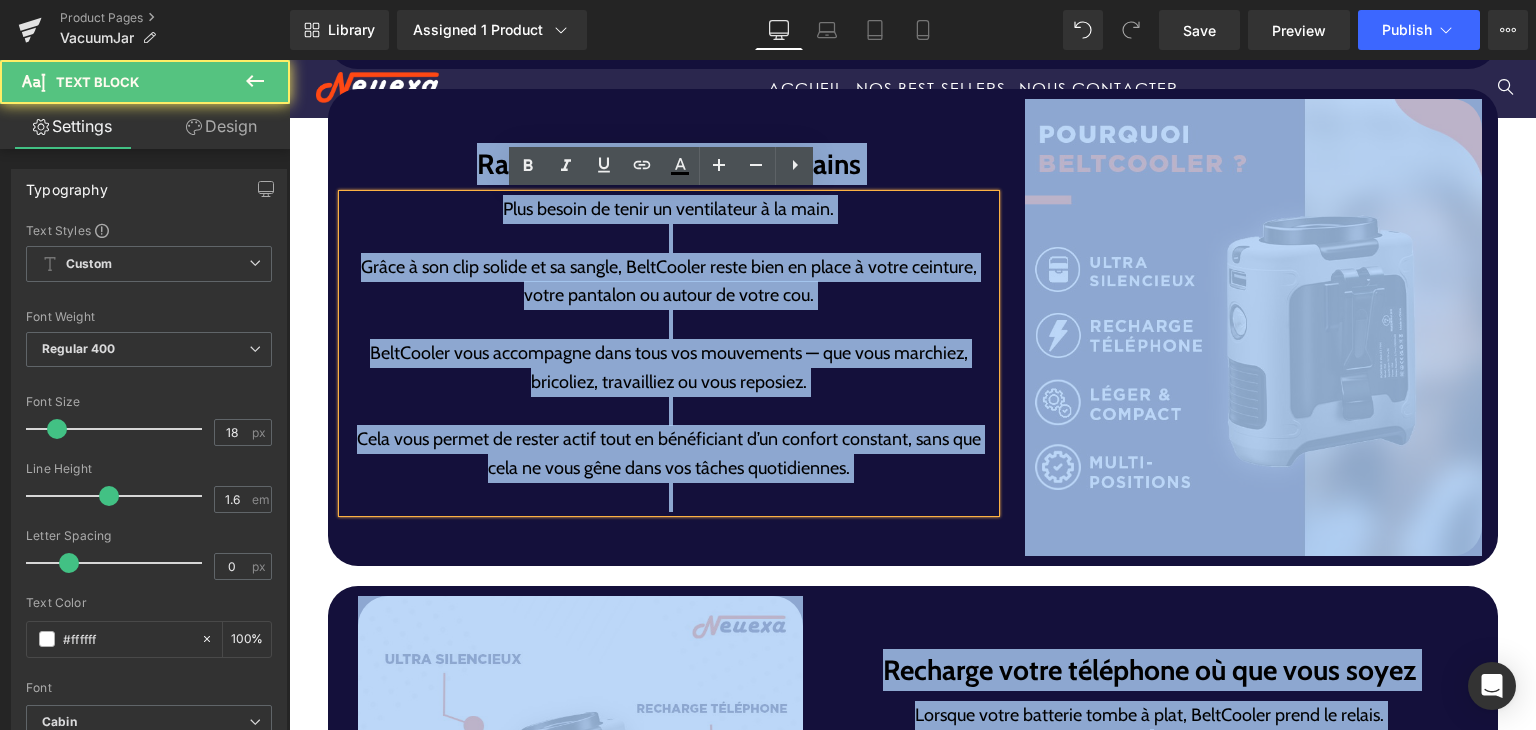 click on "Grâce à son clip solide et sa sangle, BeltCooler reste bien en place à votre ceinture, votre pantalon ou autour de votre cou." at bounding box center (669, 282) 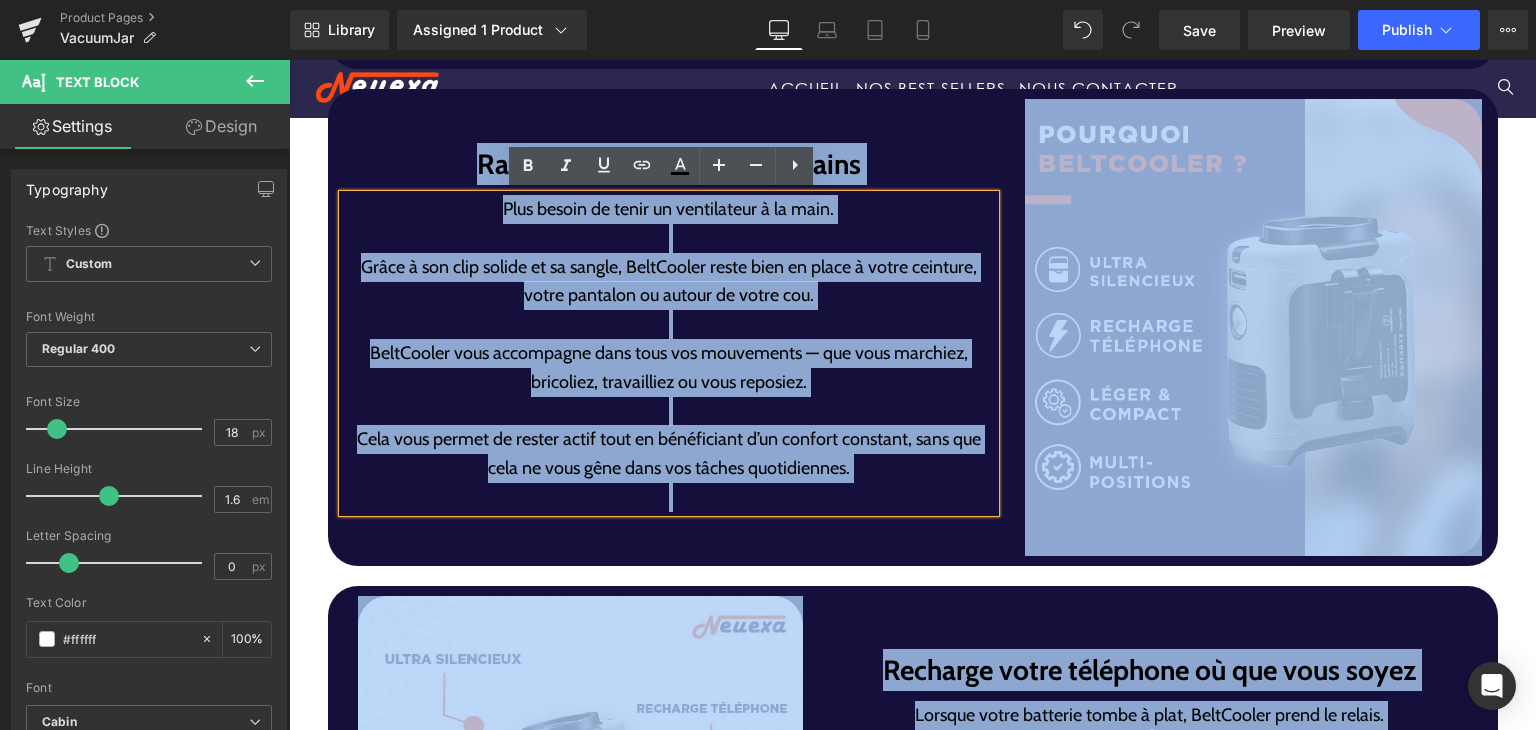 click on "Rafraîchissement sans les mains Heading         Plus besoin de tenir un ventilateur à la main. Grâce à son clip solide et sa sangle, BeltCooler reste bien en place à votre ceinture, votre pantalon ou autour de votre cou. BeltCooler vous accompagne dans tous vos mouvements — que vous marchiez, bricoliez, travailliez ou vous reposiez. Cela vous permet de rester actif tout en bénéficiant d’un confort constant, sans que cela ne vous gêne dans vos tâches quotidiennes. Text Block" at bounding box center [669, 328] 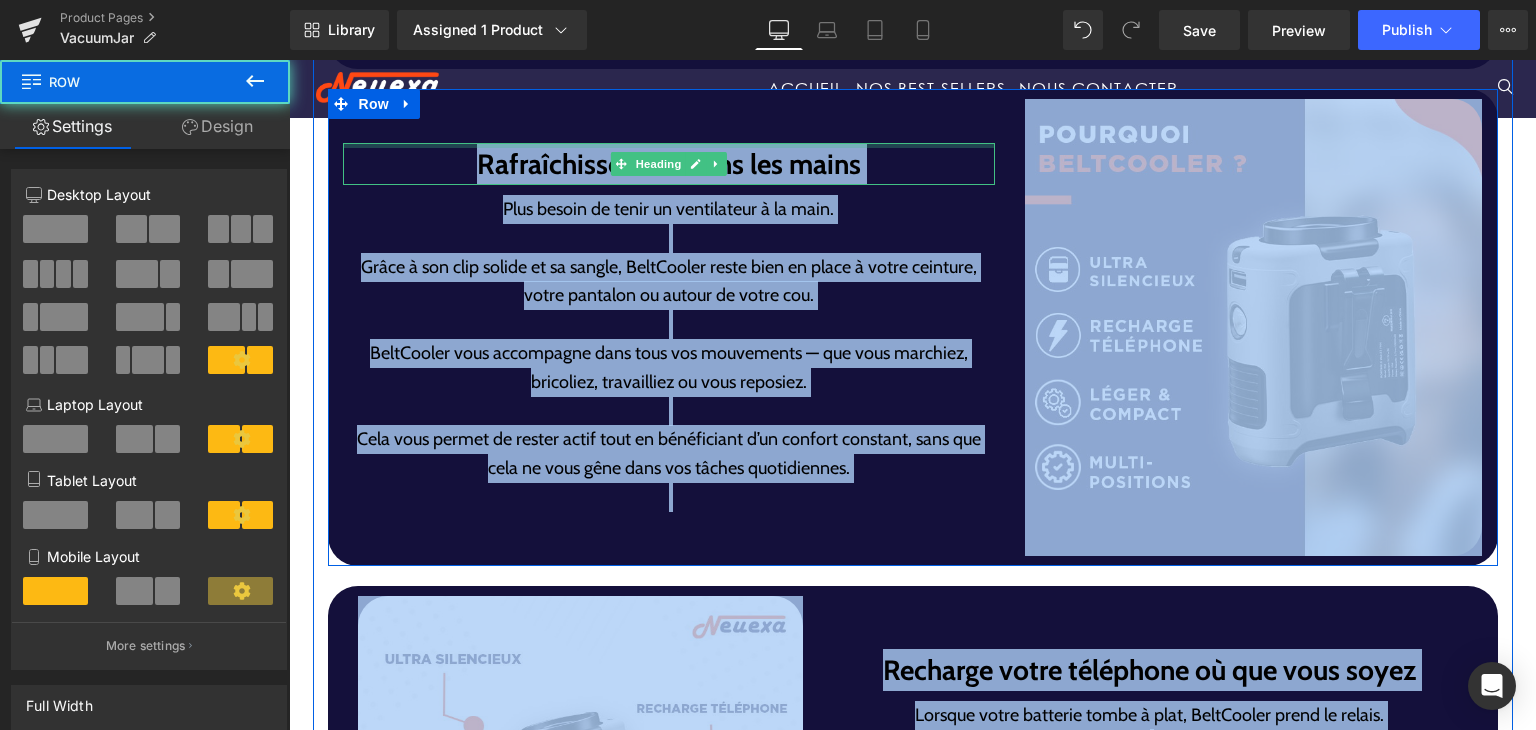 click at bounding box center [669, 145] 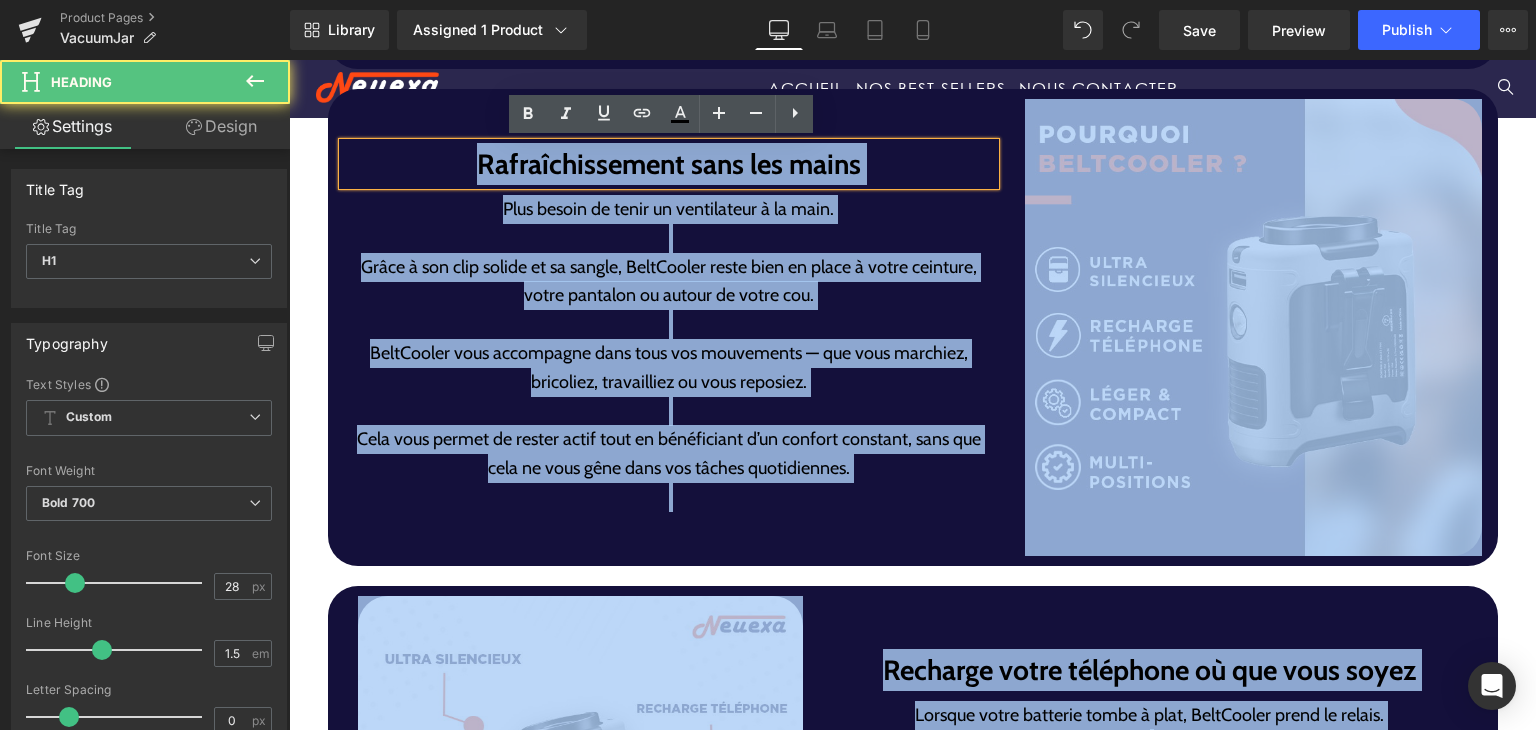 click on "Rafraîchissement sans les mains" at bounding box center (669, 164) 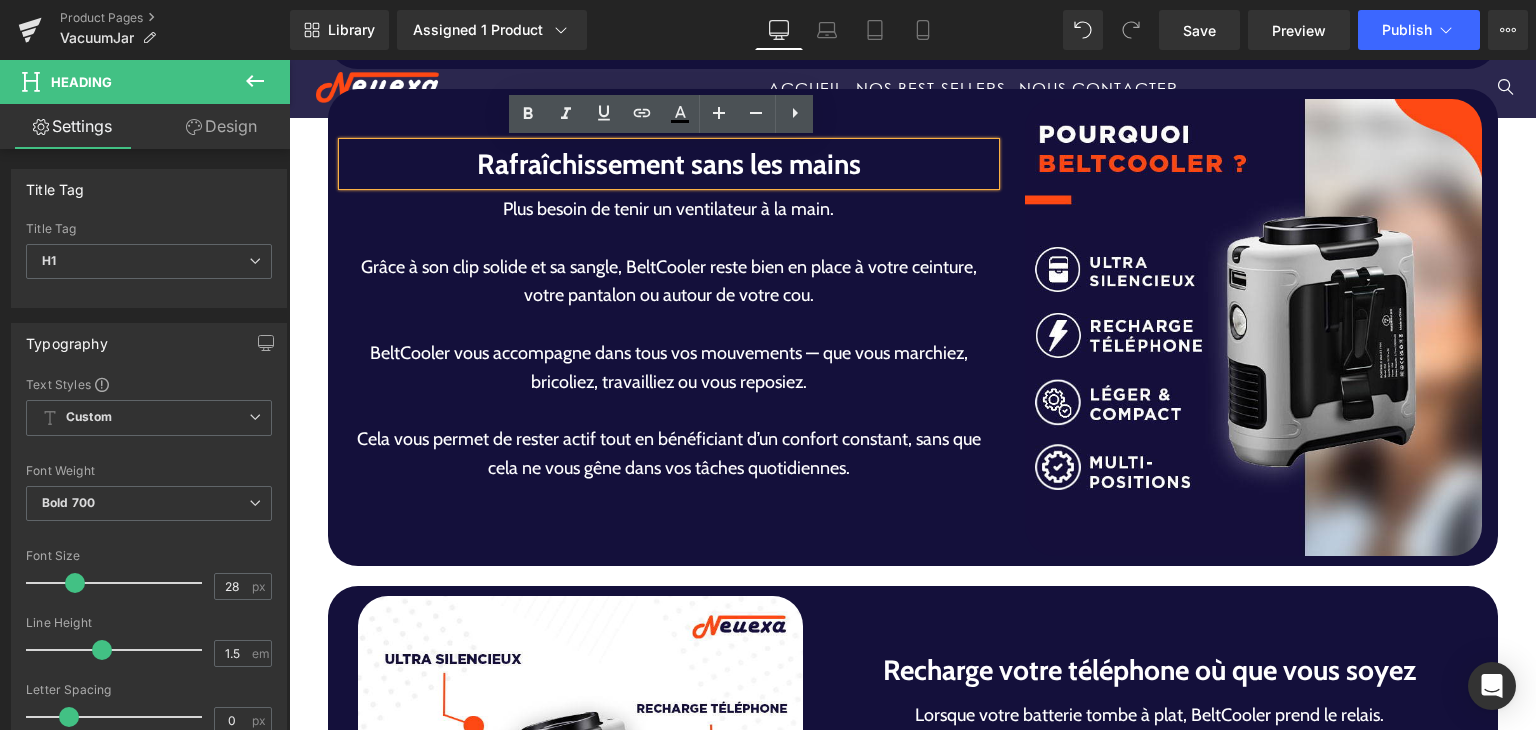 click on "Rafraîchissement sans les mains" at bounding box center [669, 164] 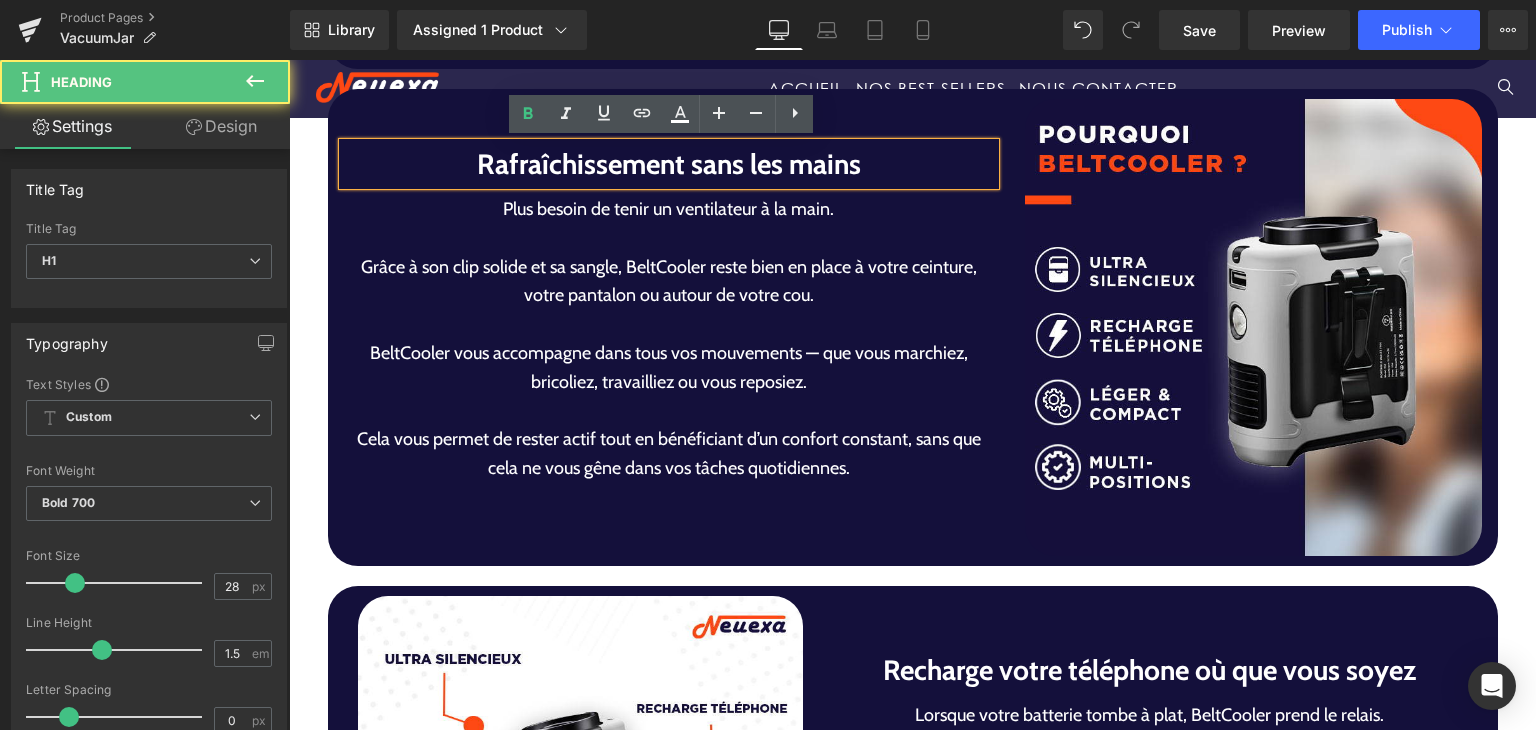 click on "Rafraîchissement sans les mains" at bounding box center (669, 164) 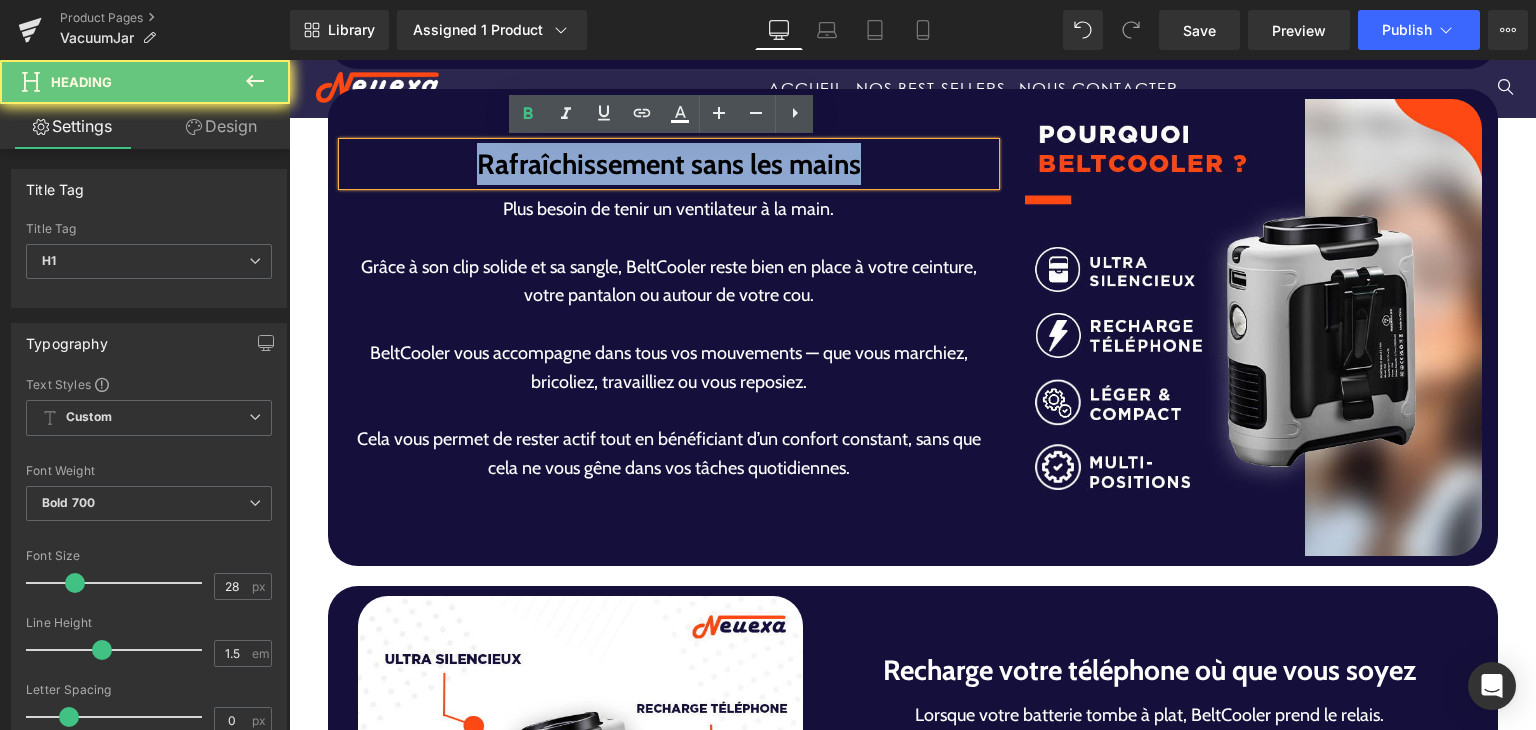 click on "Rafraîchissement sans les mains" at bounding box center [669, 164] 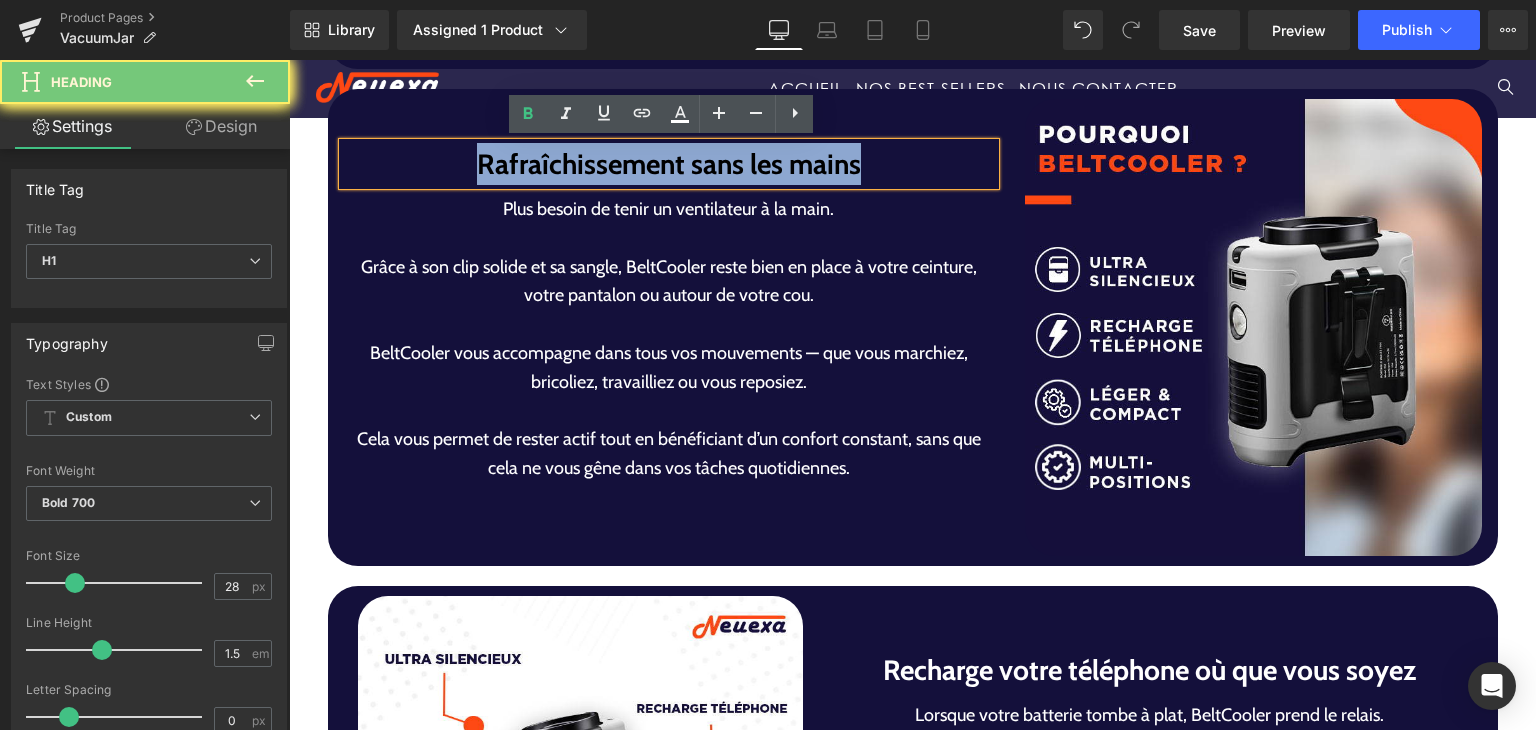type 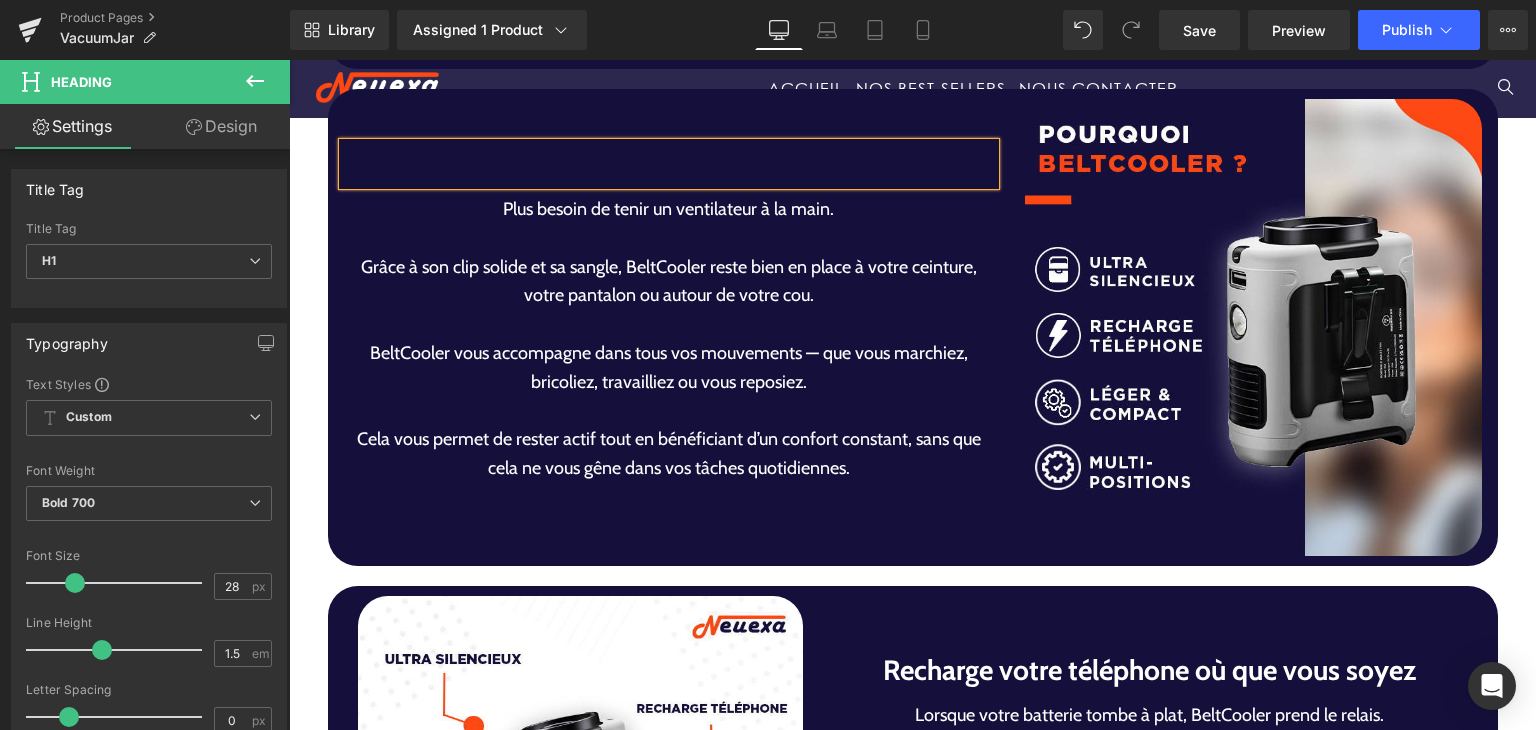 scroll, scrollTop: 4390, scrollLeft: 0, axis: vertical 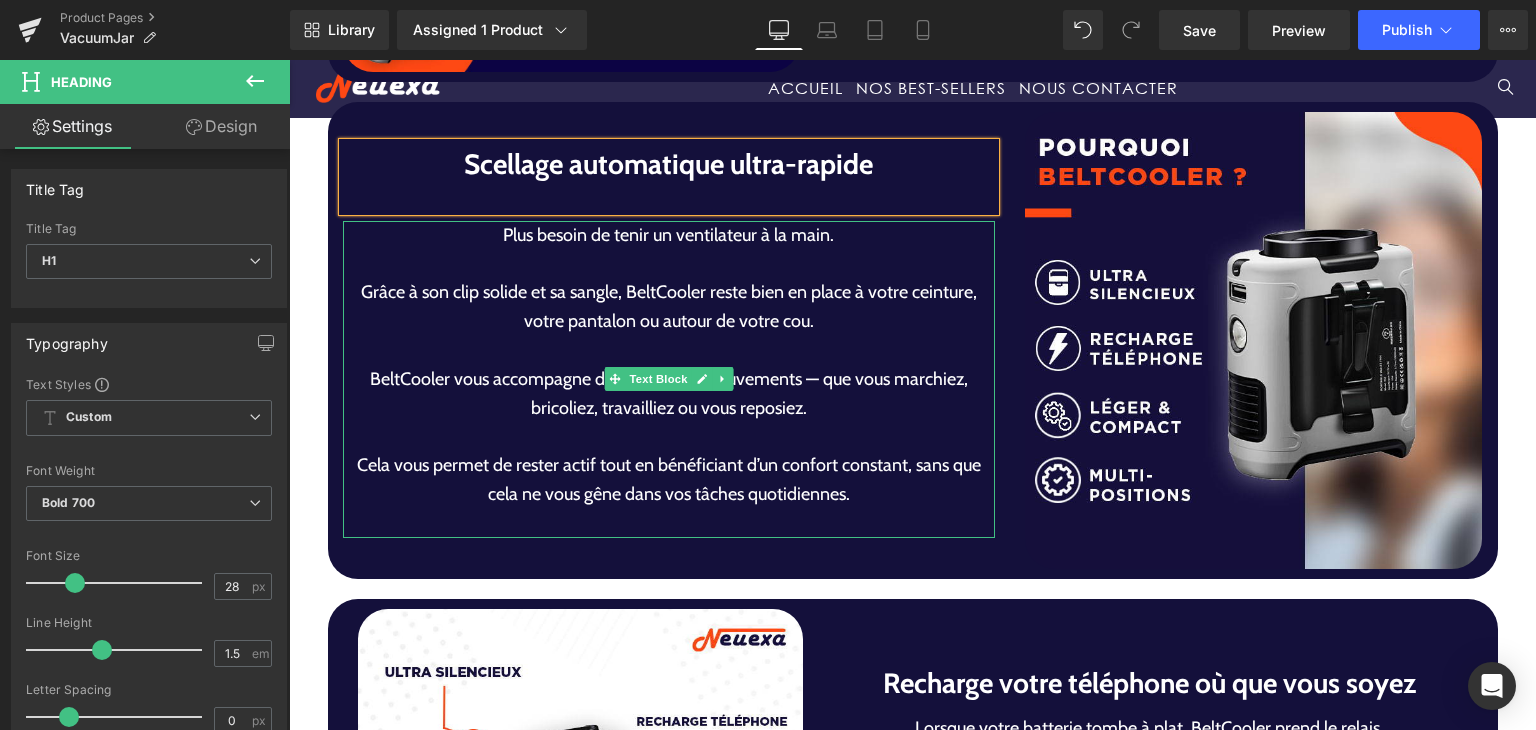 click at bounding box center [669, 350] 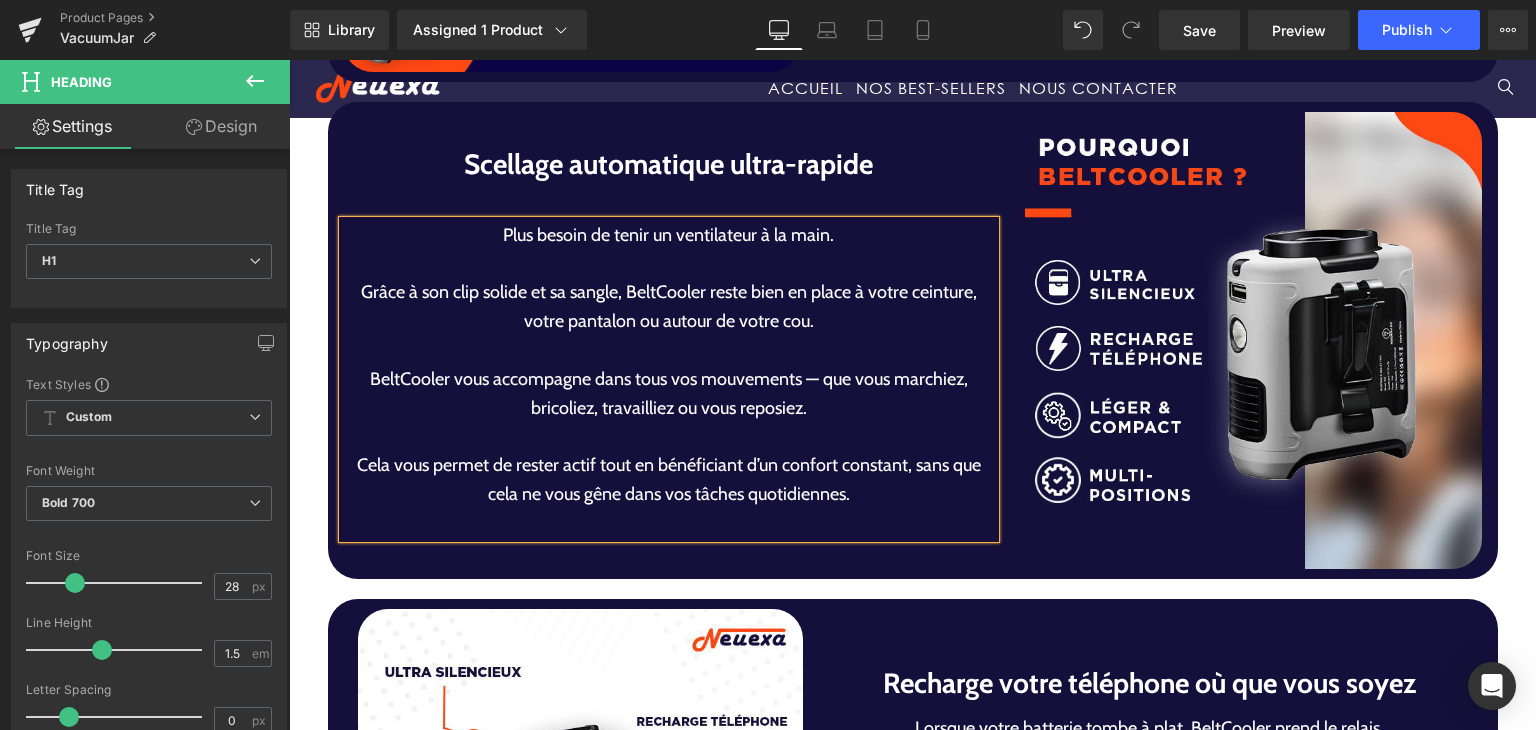 drag, startPoint x: 546, startPoint y: 313, endPoint x: 601, endPoint y: 329, distance: 57.280014 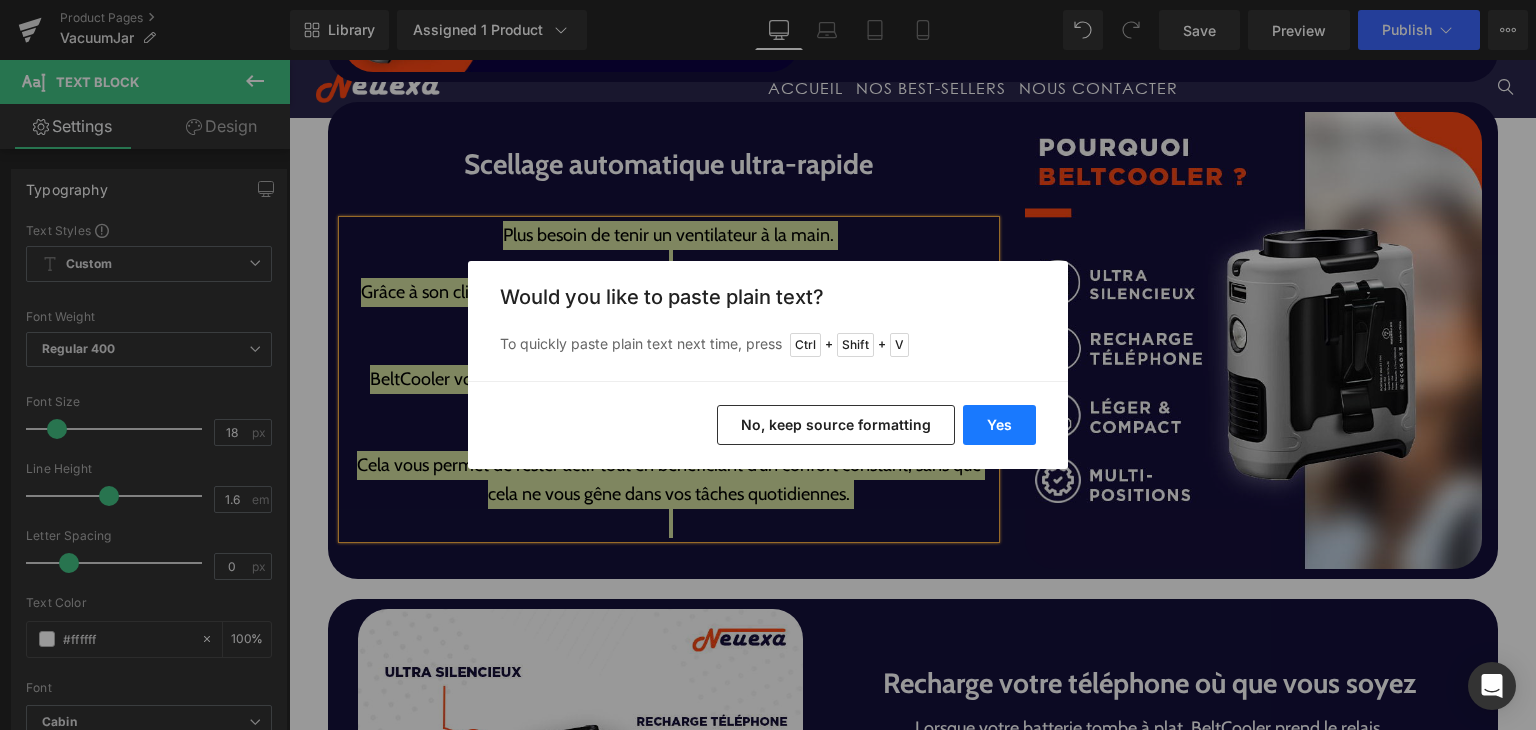 drag, startPoint x: 992, startPoint y: 418, endPoint x: 703, endPoint y: 357, distance: 295.36755 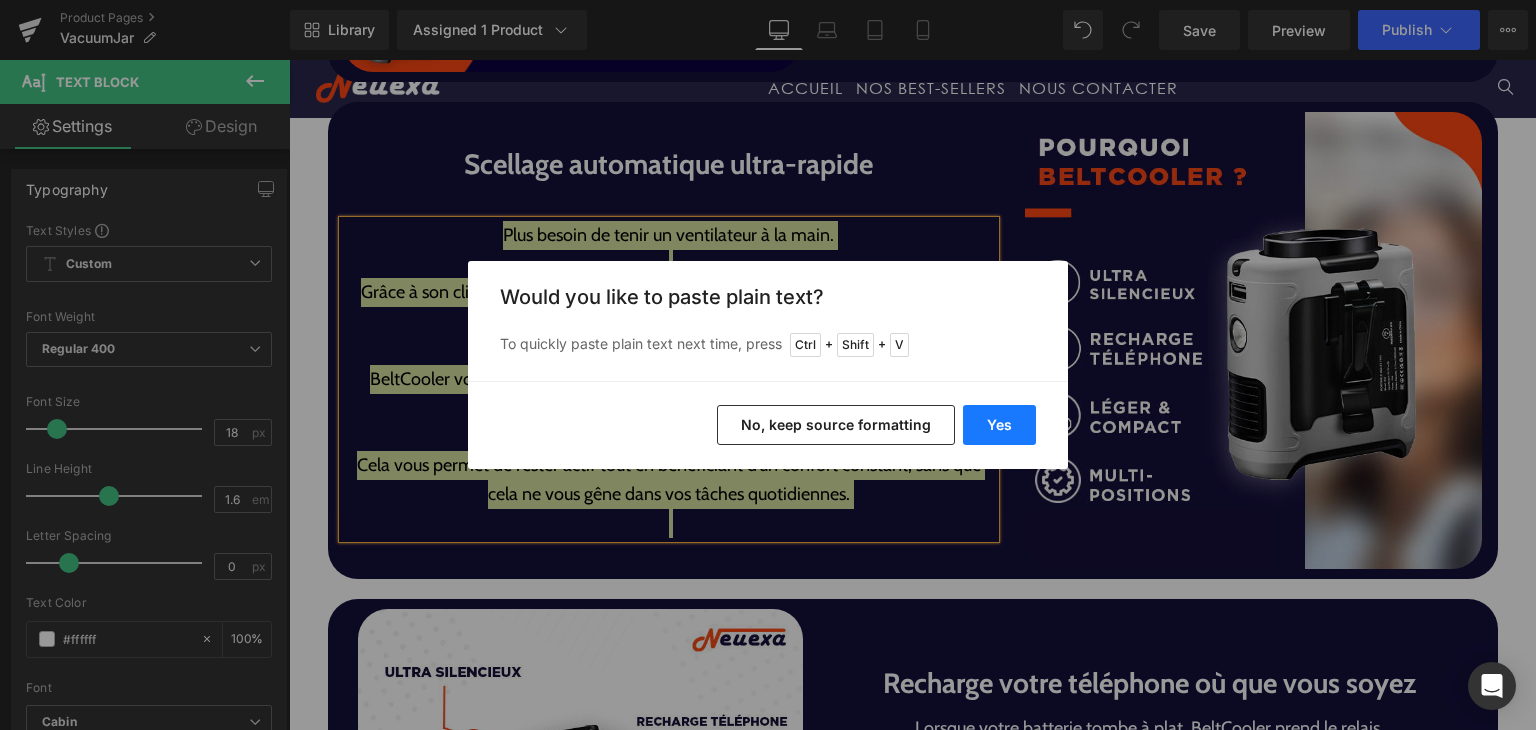 click on "Yes" at bounding box center [999, 425] 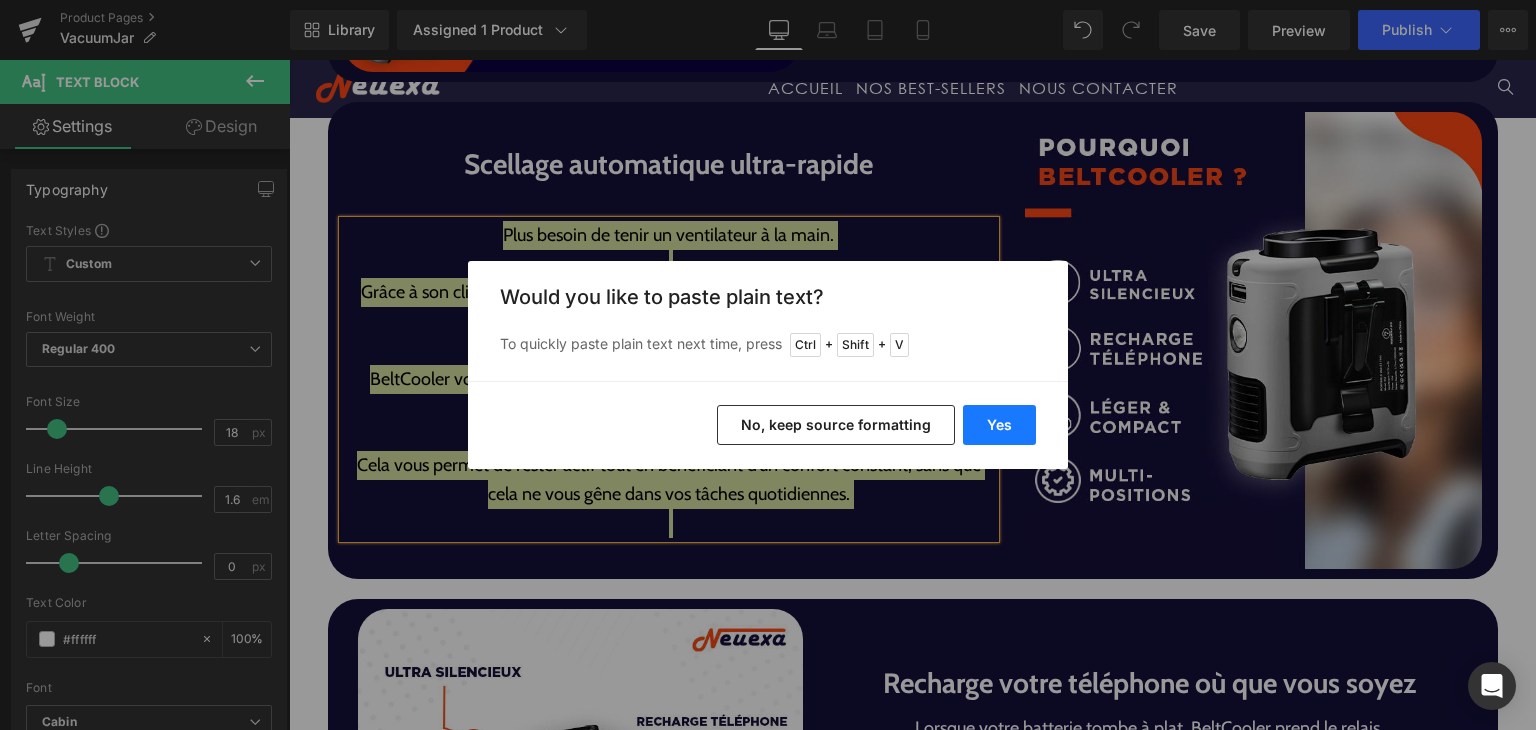type 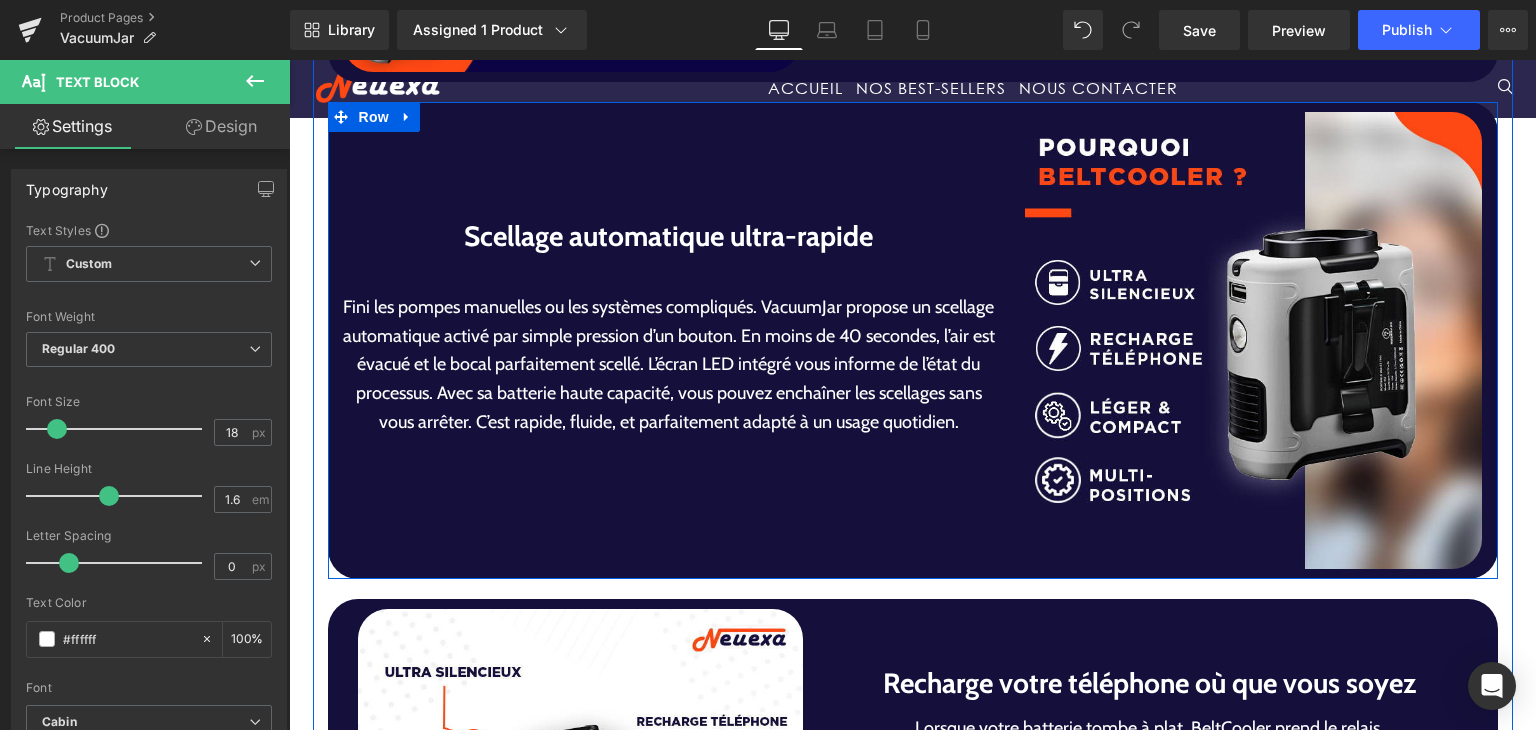 click at bounding box center (669, 270) 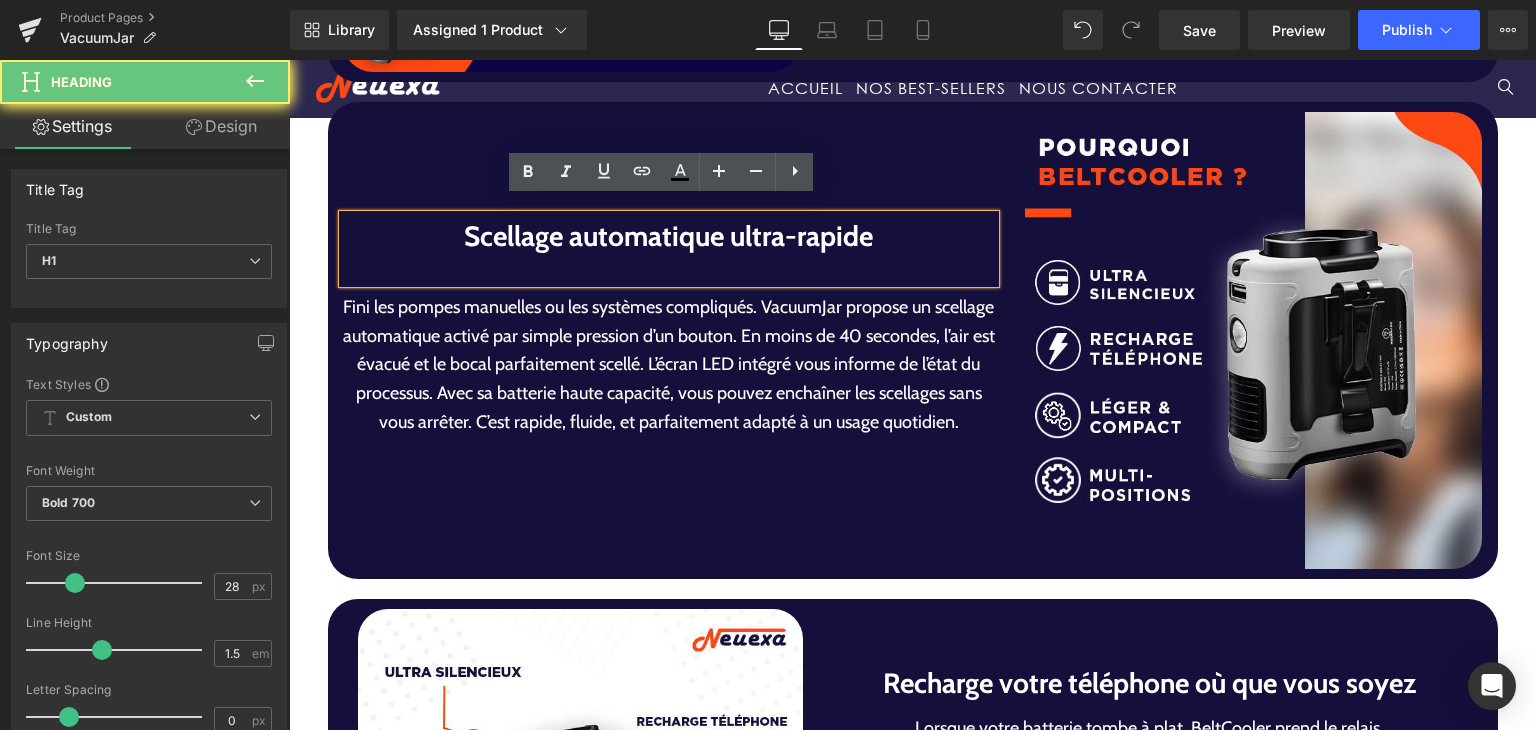 click at bounding box center (669, 270) 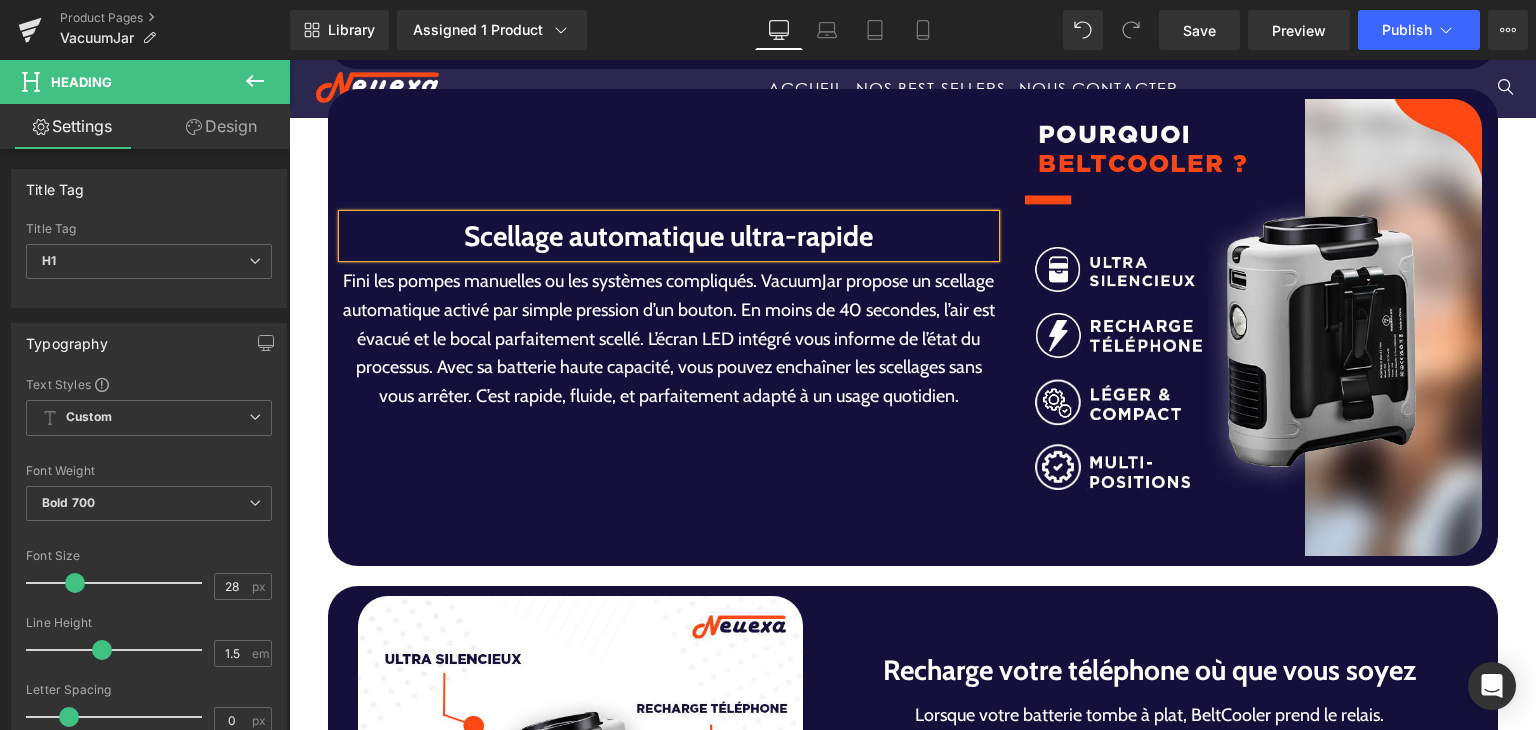 click on "Fini les pompes manuelles ou les systèmes compliqués. VacuumJar propose un scellage automatique activé par simple pression d’un bouton. En moins de 40 secondes, l’air est évacué et le bocal parfaitement scellé. L’écran LED intégré vous informe de l’état du processus. Avec sa batterie haute capacité, vous pouvez enchaîner les scellages sans vous arrêter. C’est rapide, fluide, et parfaitement adapté à un usage quotidien." at bounding box center [669, 339] 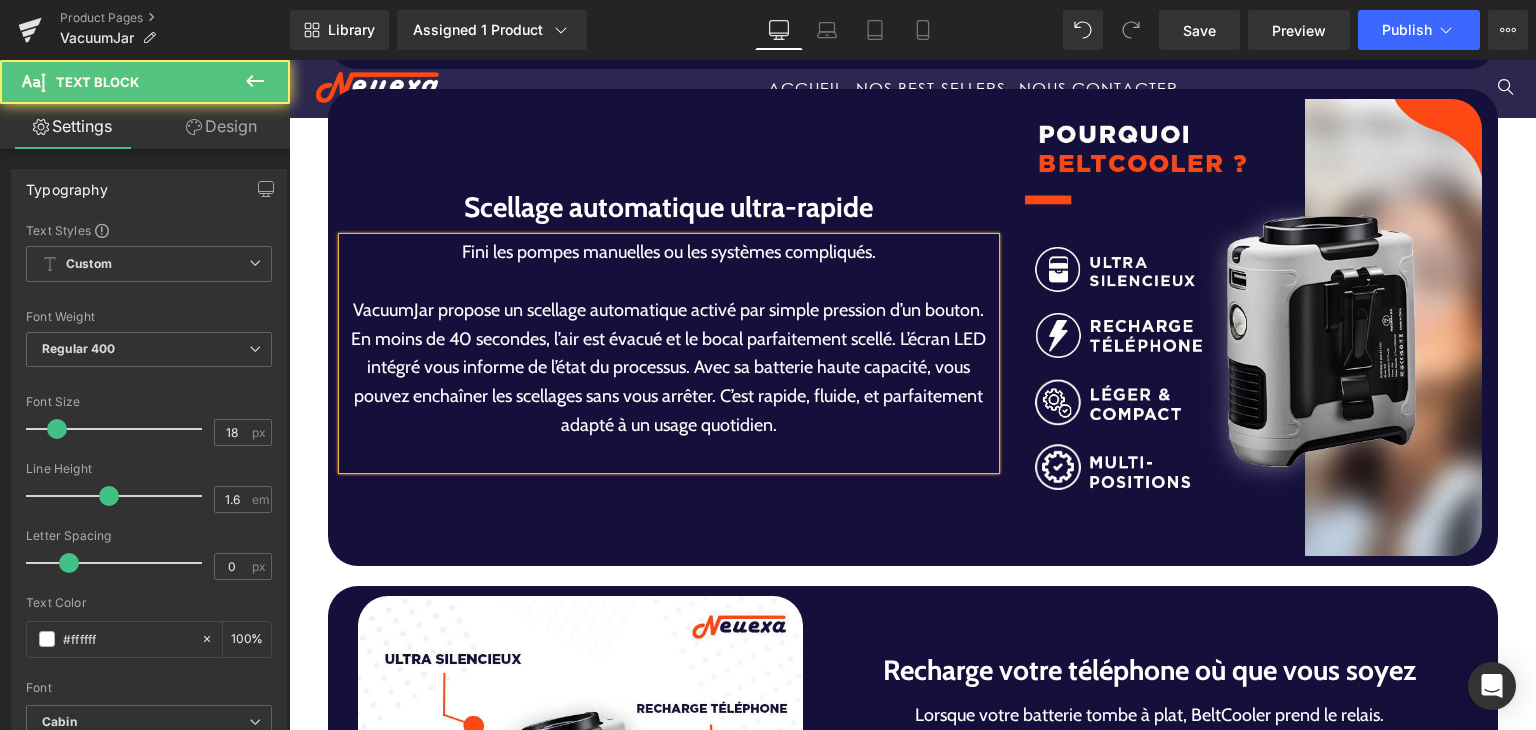 scroll, scrollTop: 4388, scrollLeft: 0, axis: vertical 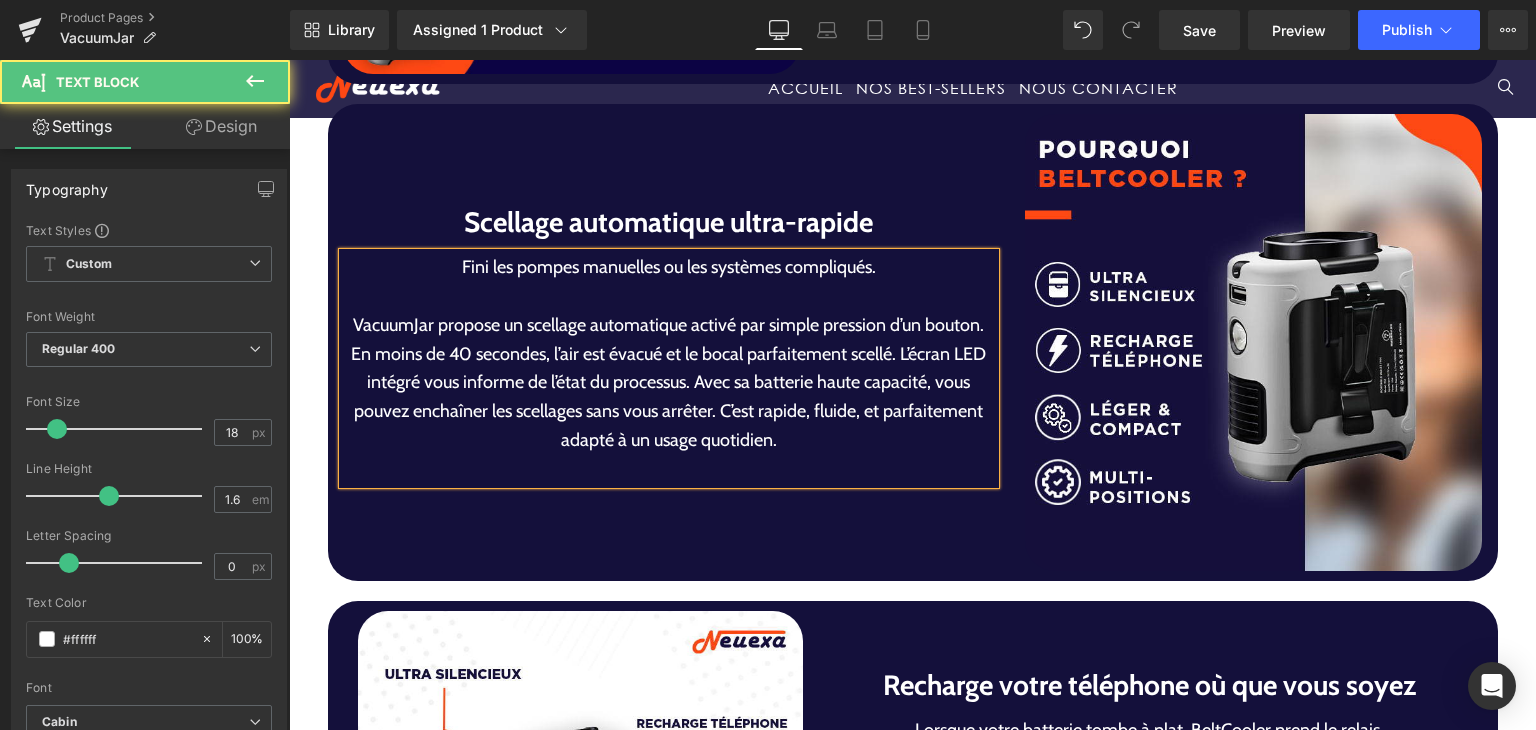 click on "VacuumJar propose un scellage automatique activé par simple pression d’un bouton. En moins de 40 secondes, l’air est évacué et le bocal parfaitement scellé. L’écran LED intégré vous informe de l’état du processus. Avec sa batterie haute capacité, vous pouvez enchaîner les scellages sans vous arrêter. C’est rapide, fluide, et parfaitement adapté à un usage quotidien." at bounding box center [669, 383] 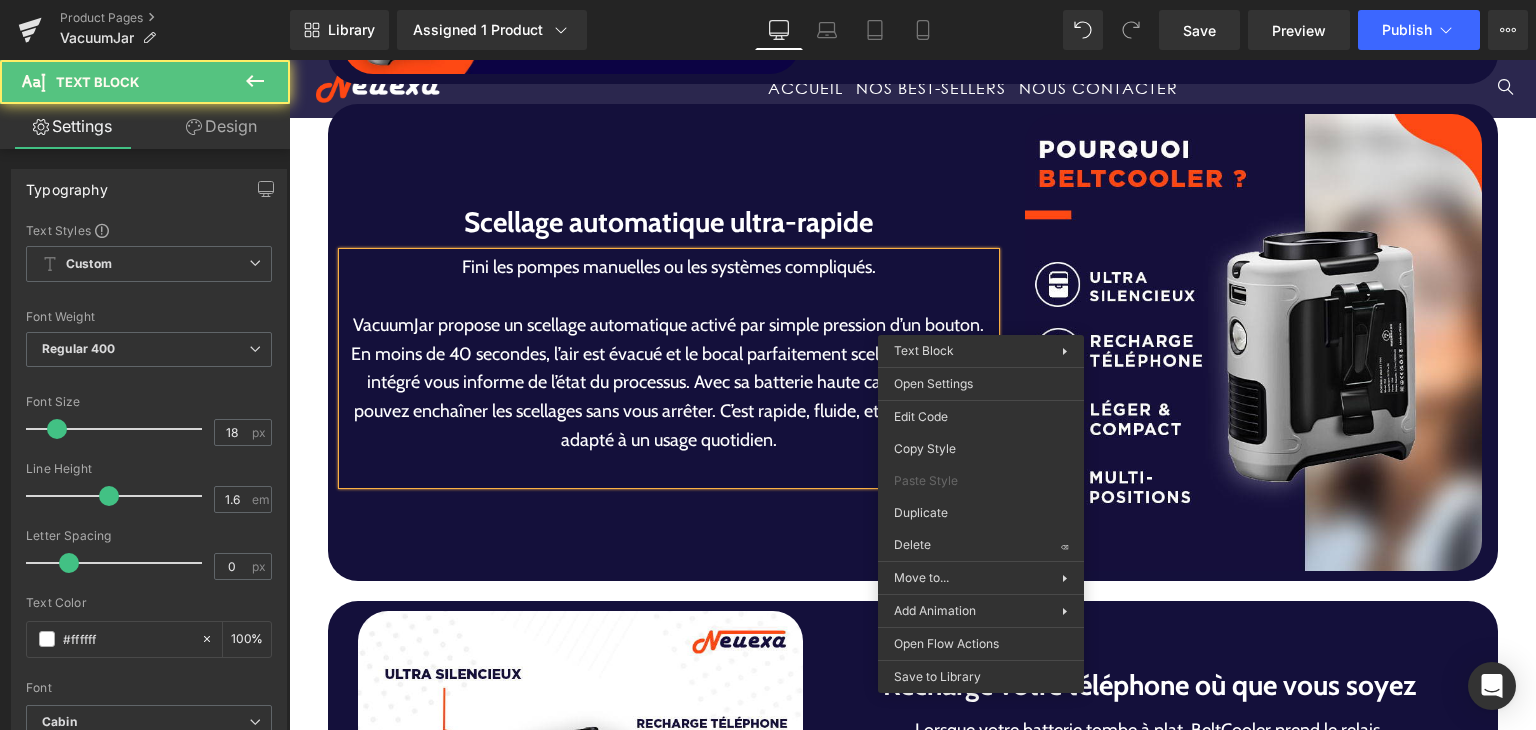 scroll, scrollTop: 4374, scrollLeft: 0, axis: vertical 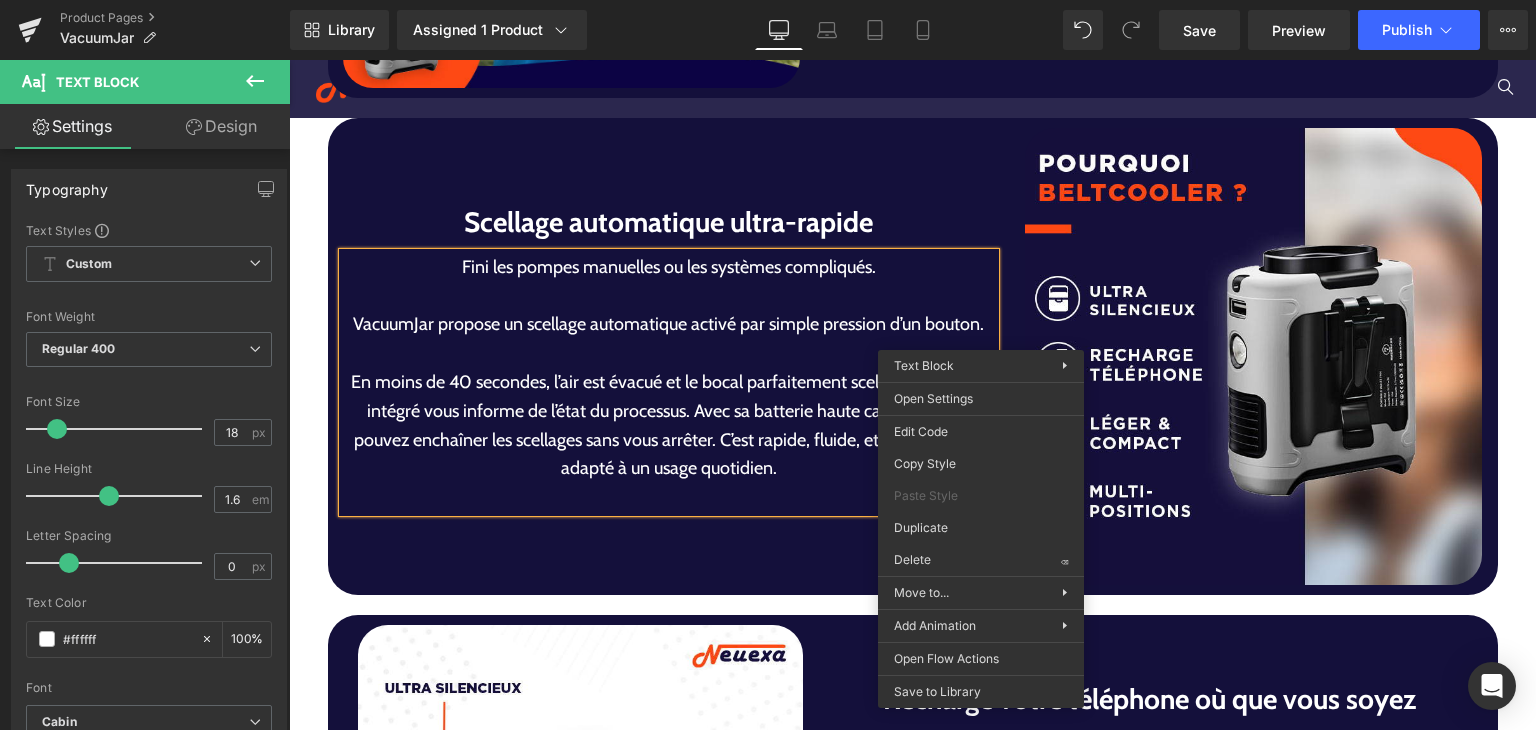 click on "En moins de 40 secondes, l’air est évacué et le bocal parfaitement scellé. L’écran LED intégré vous informe de l’état du processus. Avec sa batterie haute capacité, vous pouvez enchaîner les scellages sans vous arrêter. C’est rapide, fluide, et parfaitement adapté à un usage quotidien." at bounding box center (669, 425) 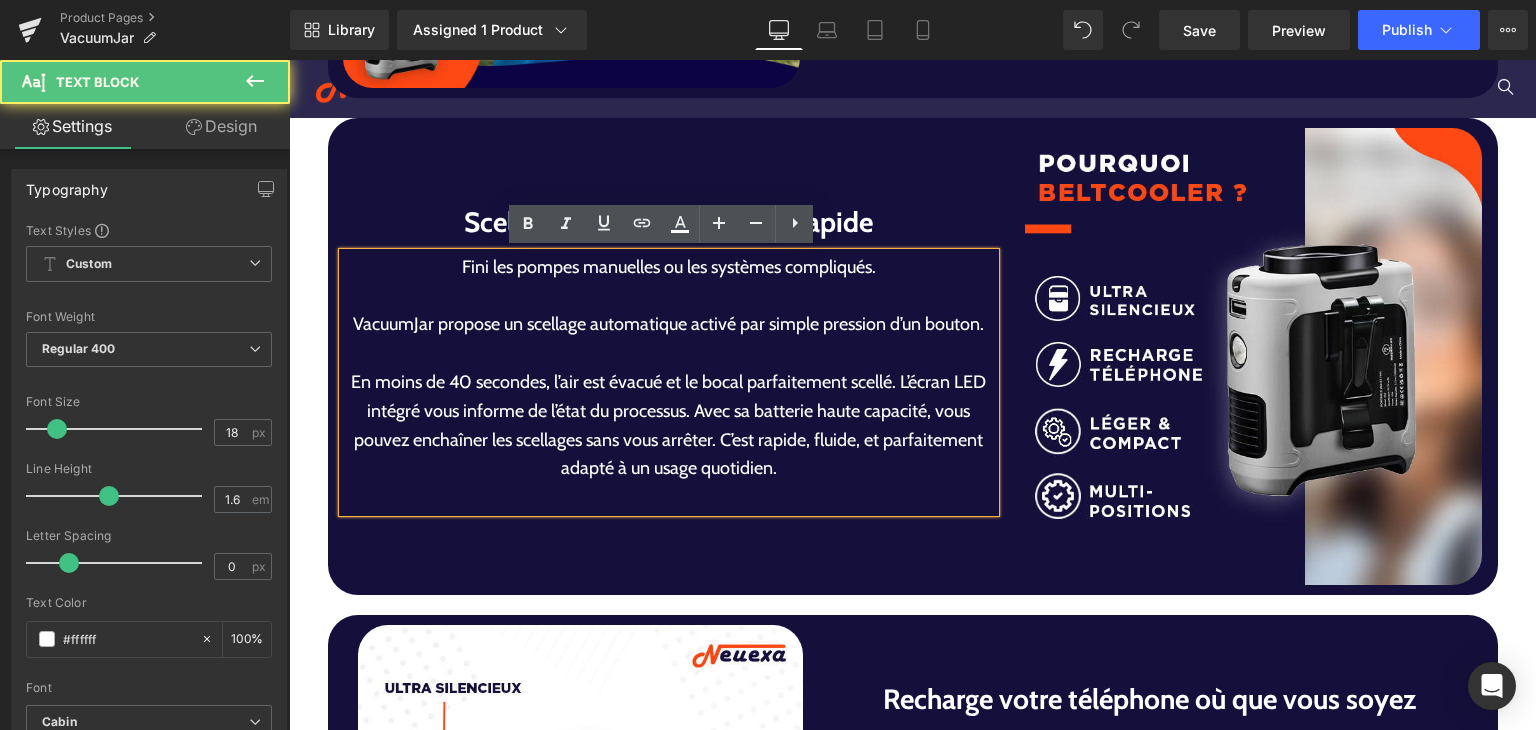 click on "En moins de 40 secondes, l’air est évacué et le bocal parfaitement scellé. L’écran LED intégré vous informe de l’état du processus. Avec sa batterie haute capacité, vous pouvez enchaîner les scellages sans vous arrêter. C’est rapide, fluide, et parfaitement adapté à un usage quotidien." at bounding box center [669, 425] 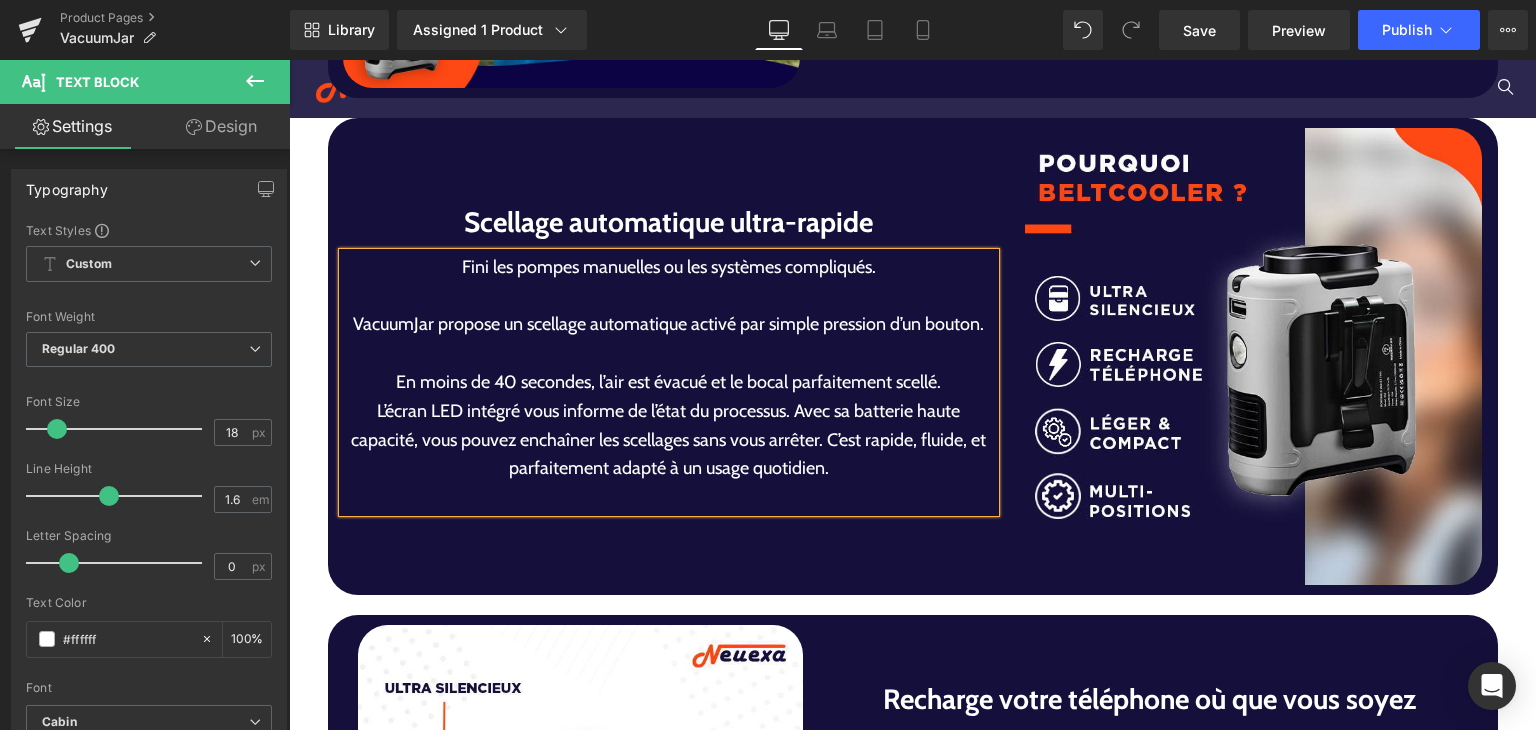scroll, scrollTop: 4360, scrollLeft: 0, axis: vertical 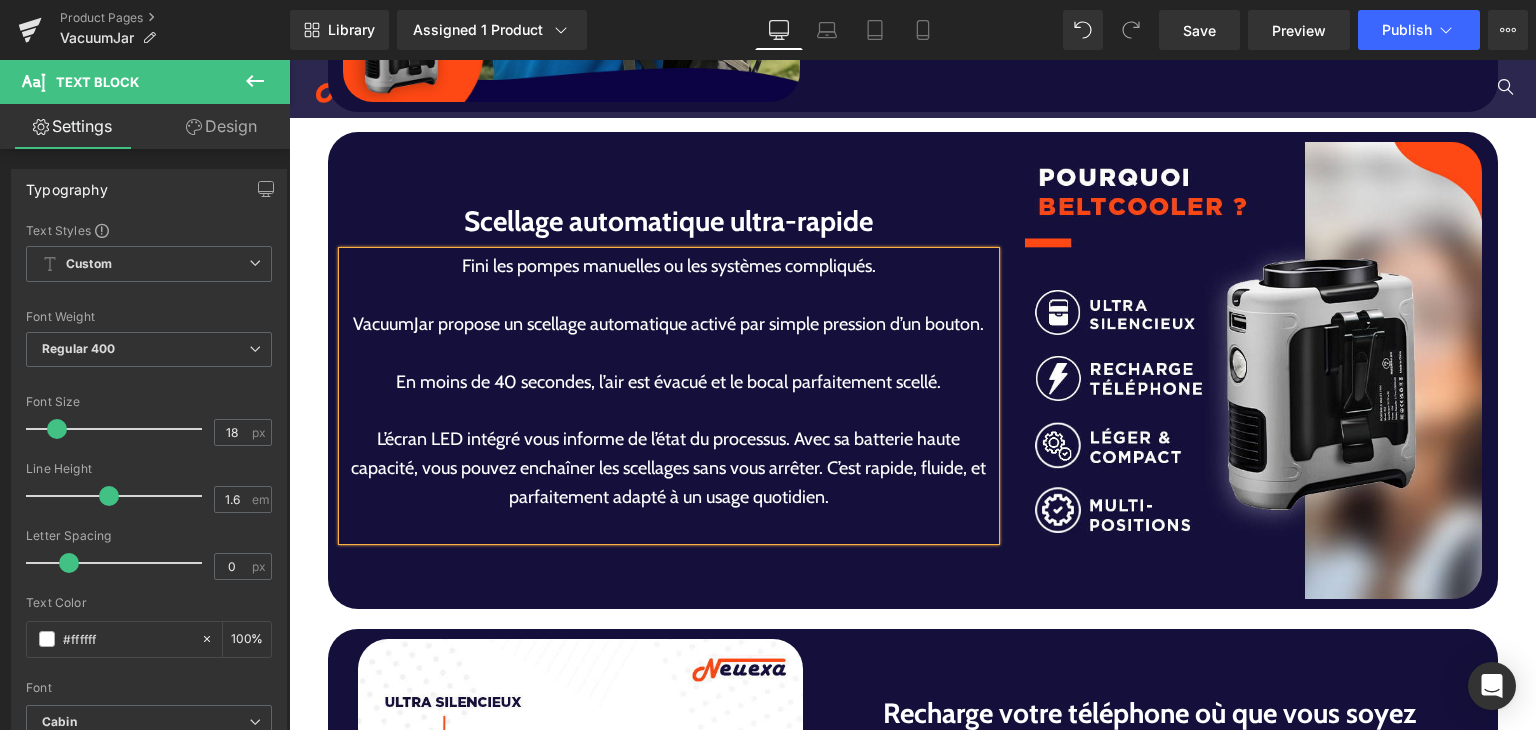 click on "L’écran LED intégré vous informe de l’état du processus. Avec sa batterie haute capacité, vous pouvez enchaîner les scellages sans vous arrêter. C’est rapide, fluide, et parfaitement adapté à un usage quotidien." at bounding box center (669, 468) 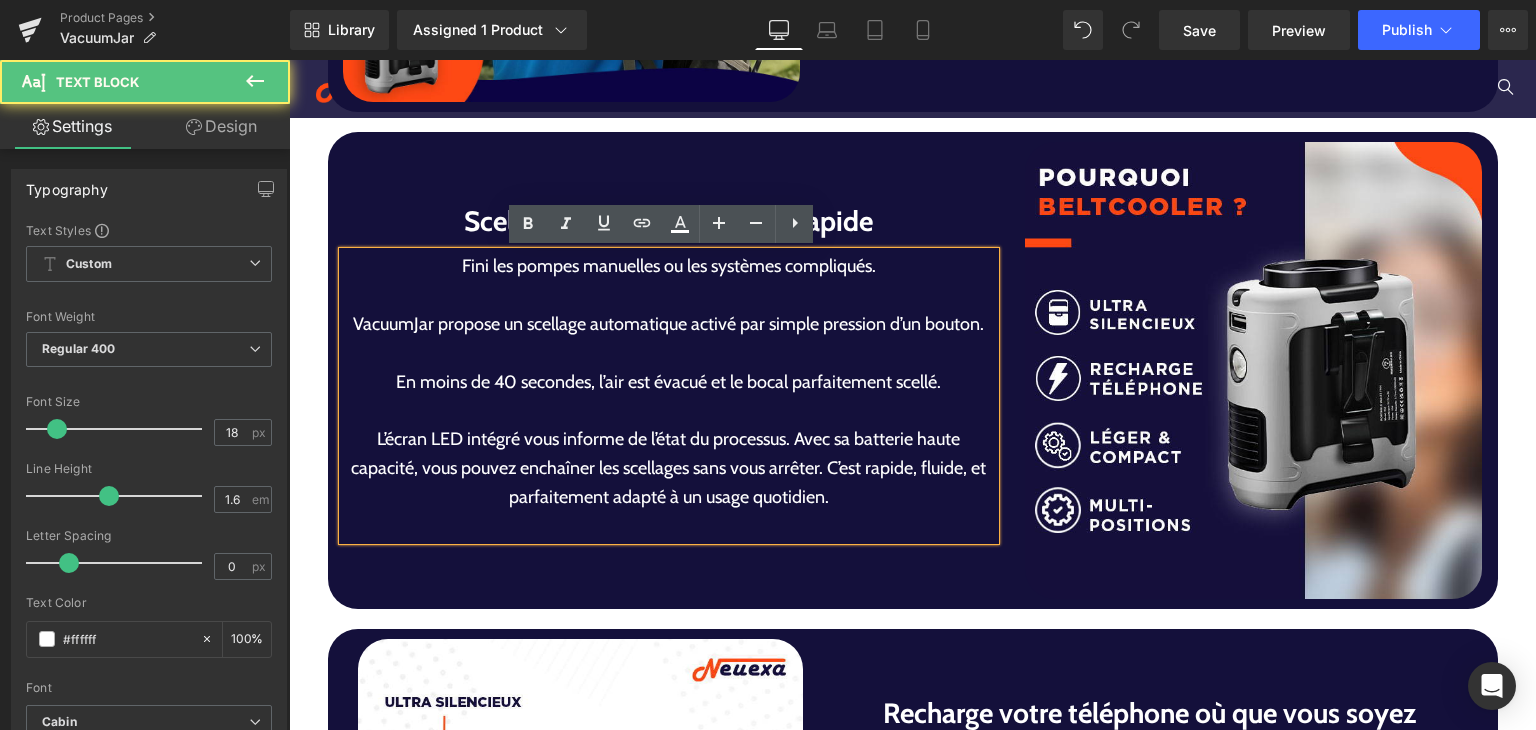 click on "L’écran LED intégré vous informe de l’état du processus. Avec sa batterie haute capacité, vous pouvez enchaîner les scellages sans vous arrêter. C’est rapide, fluide, et parfaitement adapté à un usage quotidien." at bounding box center [669, 468] 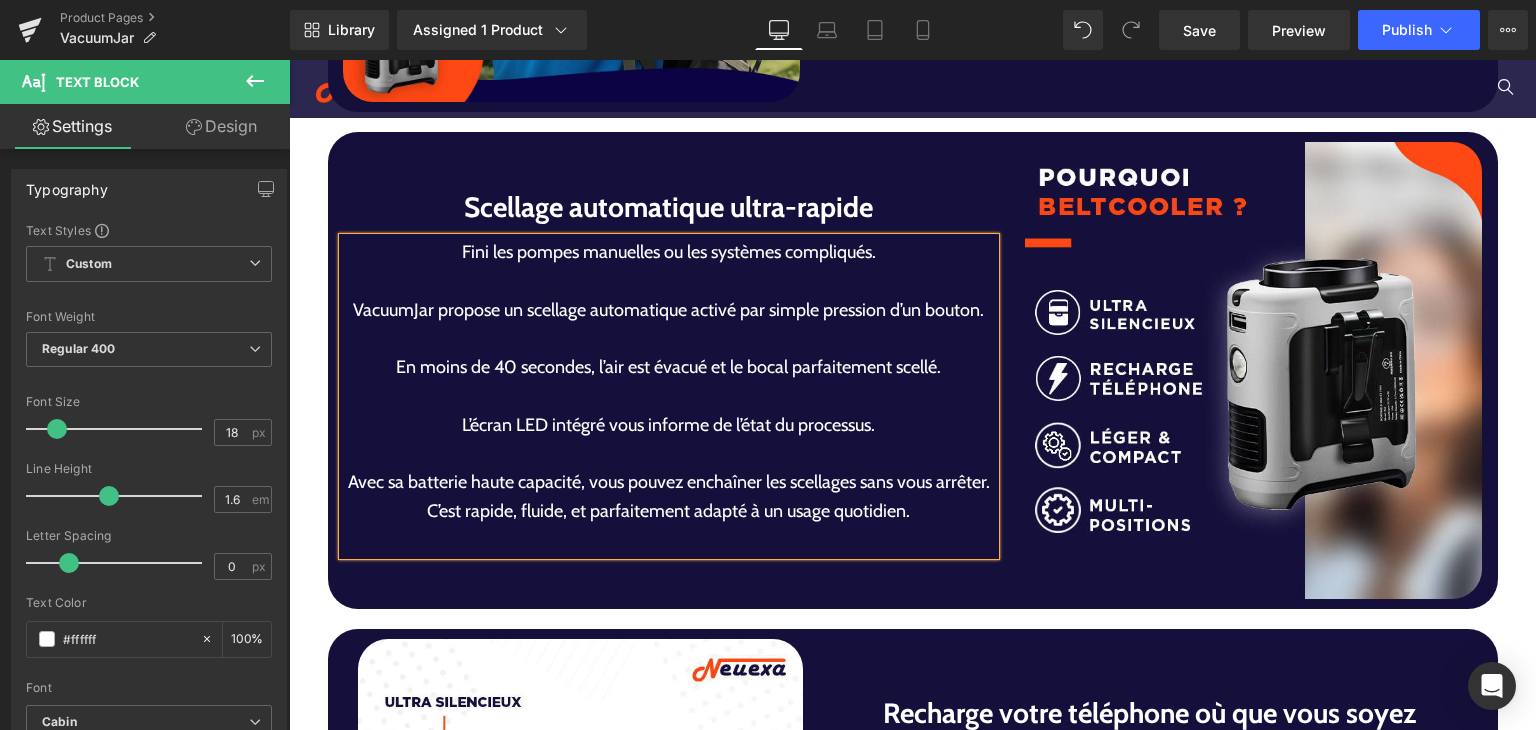 scroll, scrollTop: 4345, scrollLeft: 0, axis: vertical 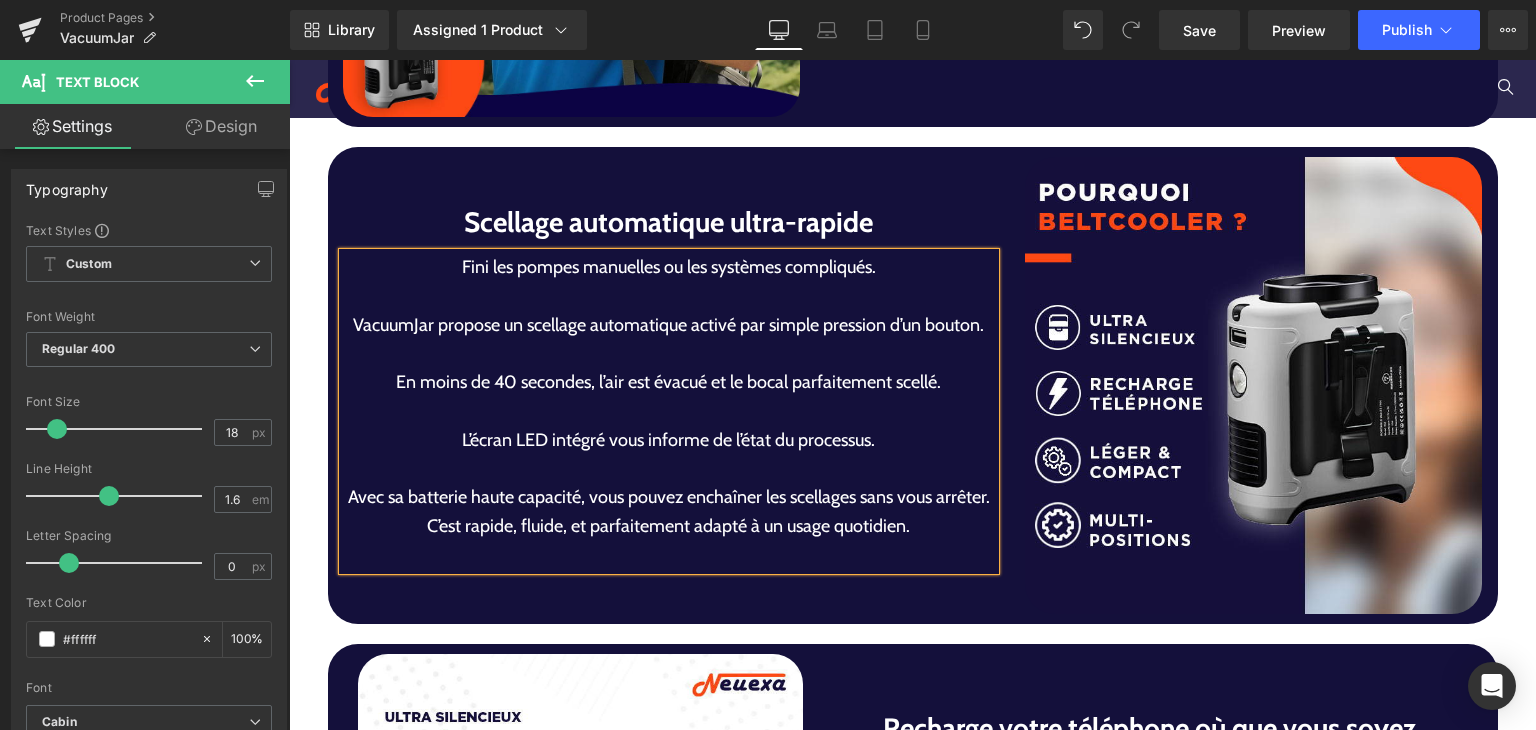 click on "Avec sa batterie haute capacité, vous pouvez enchaîner les scellages sans vous arrêter. C’est rapide, fluide, et parfaitement adapté à un usage quotidien." at bounding box center [669, 512] 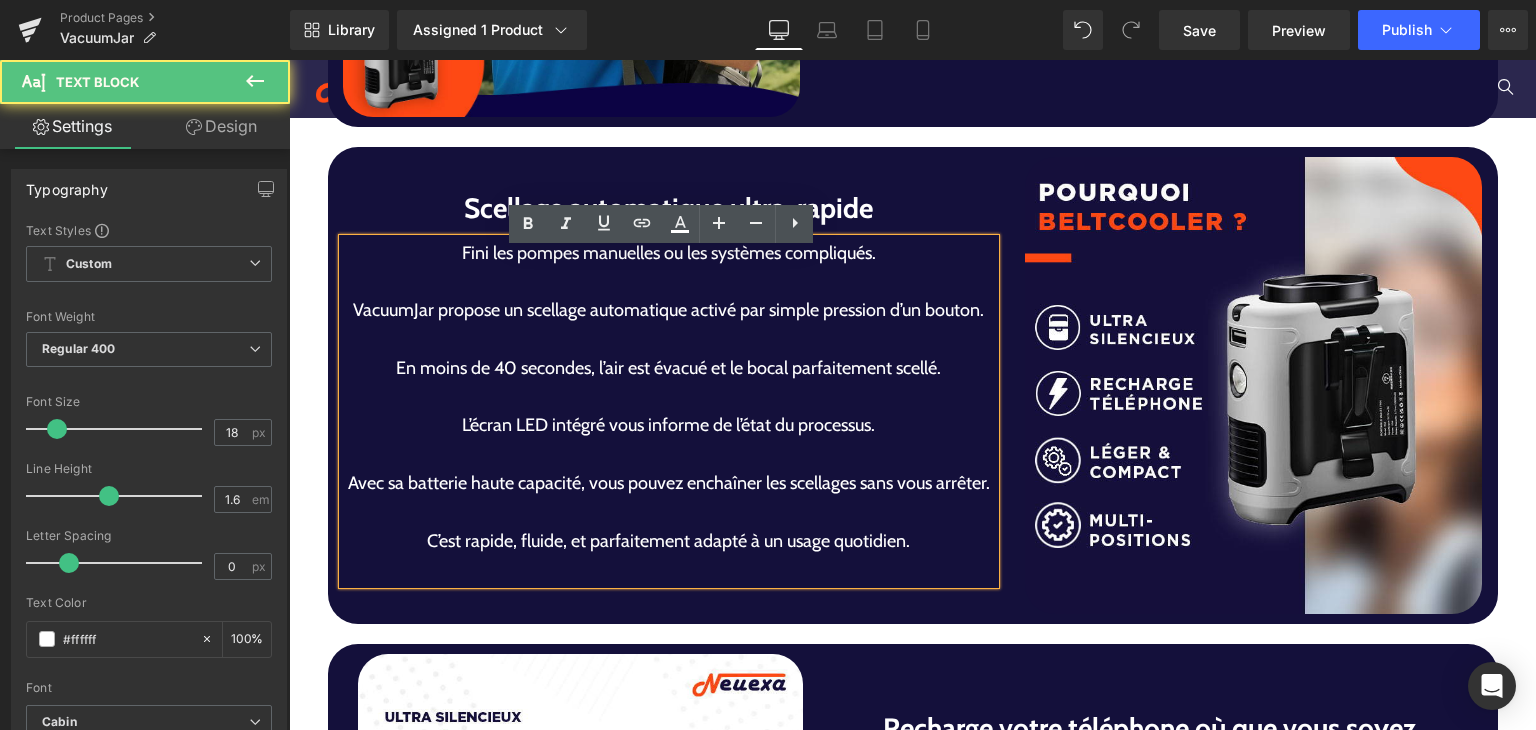 scroll, scrollTop: 4331, scrollLeft: 0, axis: vertical 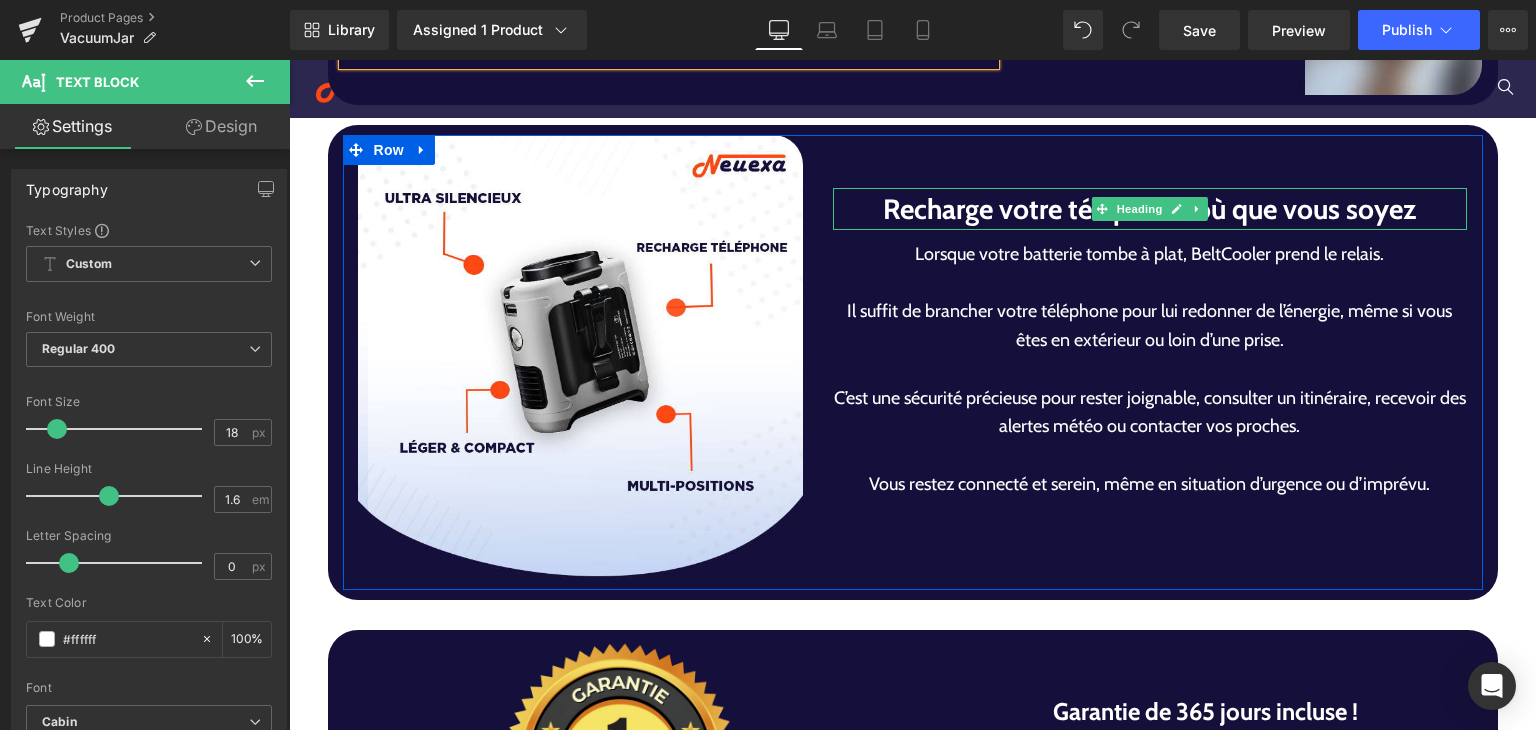 click on "Recharge votre téléphone où que vous soyez" at bounding box center (1150, 209) 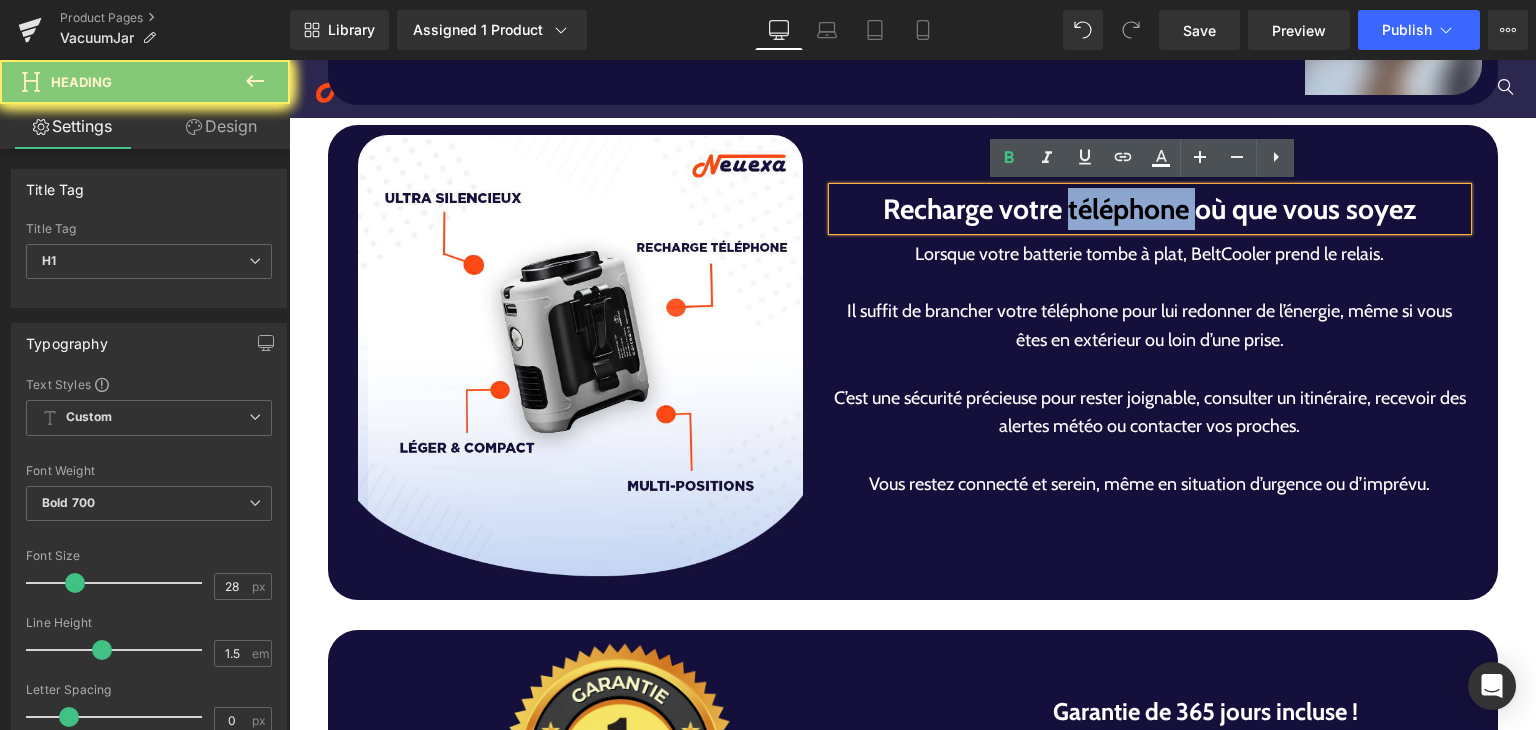 click on "Recharge votre téléphone où que vous soyez" at bounding box center [1150, 209] 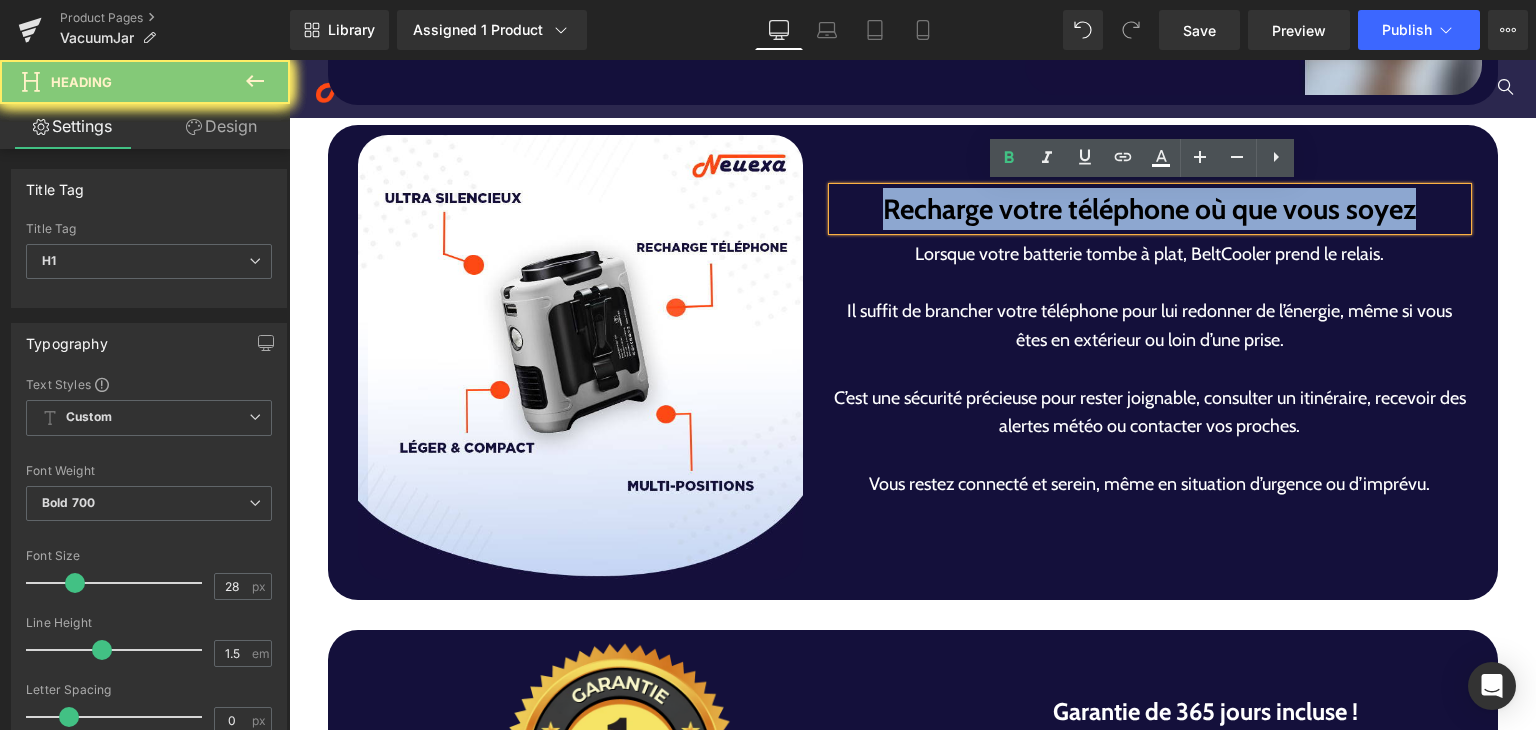 click on "Recharge votre téléphone où que vous soyez" at bounding box center [1150, 209] 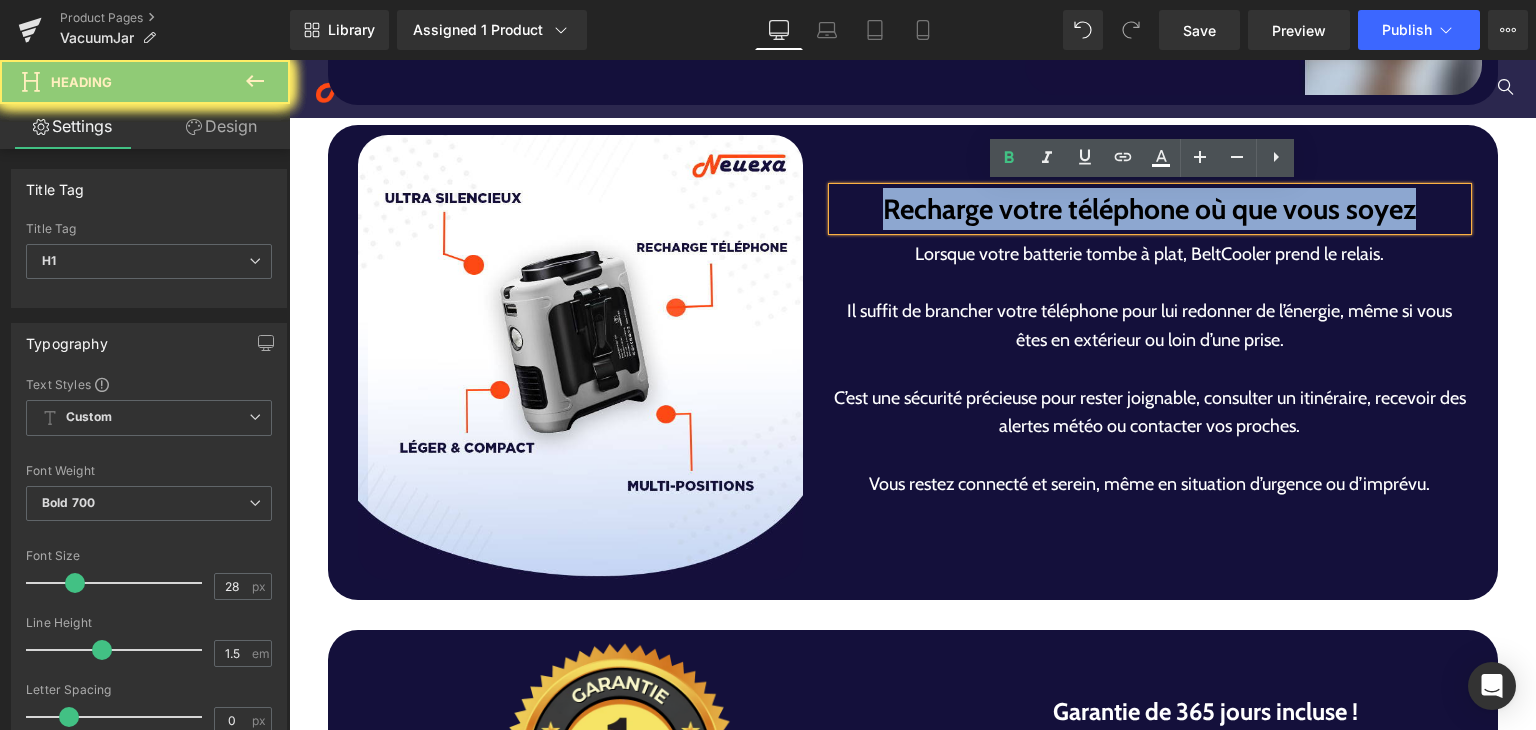 paste 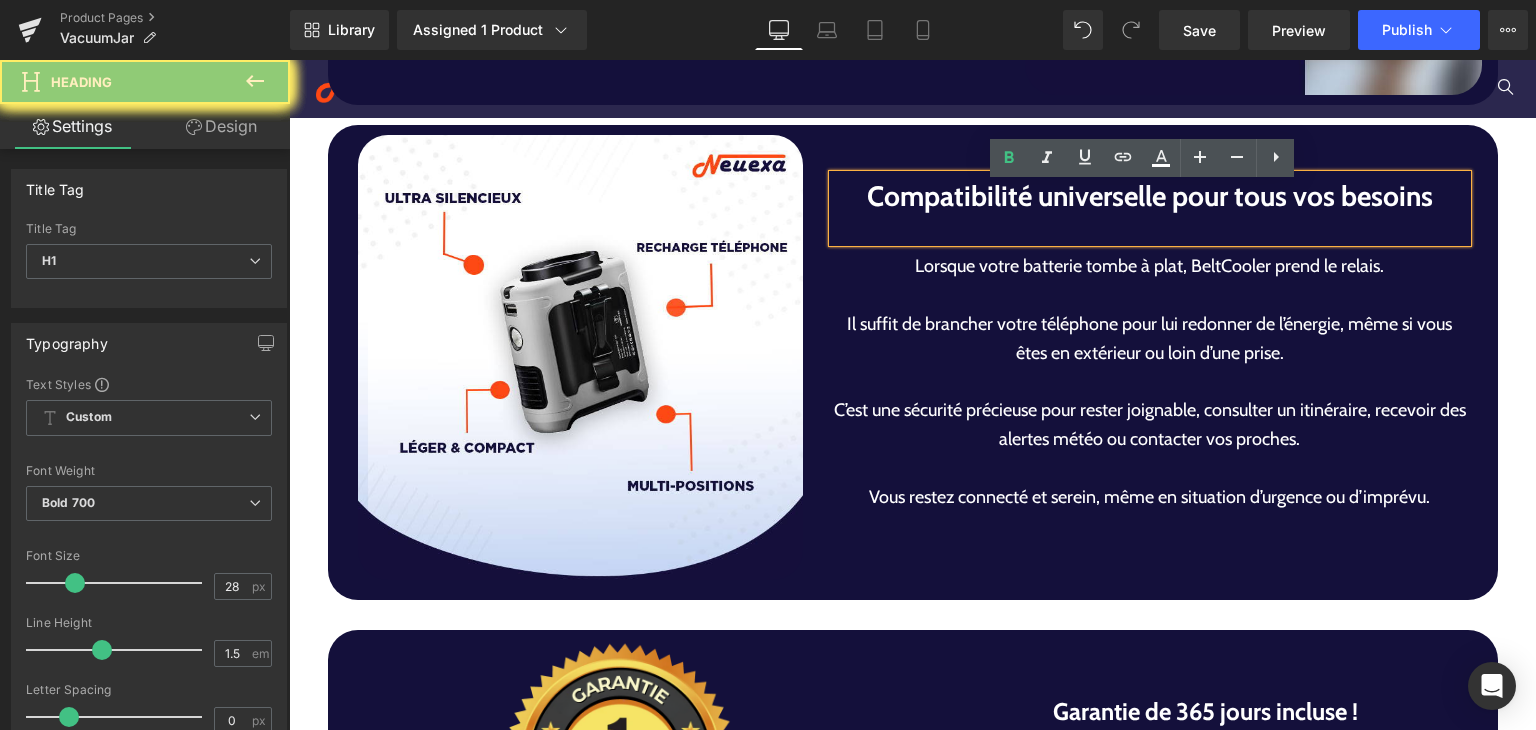 scroll, scrollTop: 4852, scrollLeft: 0, axis: vertical 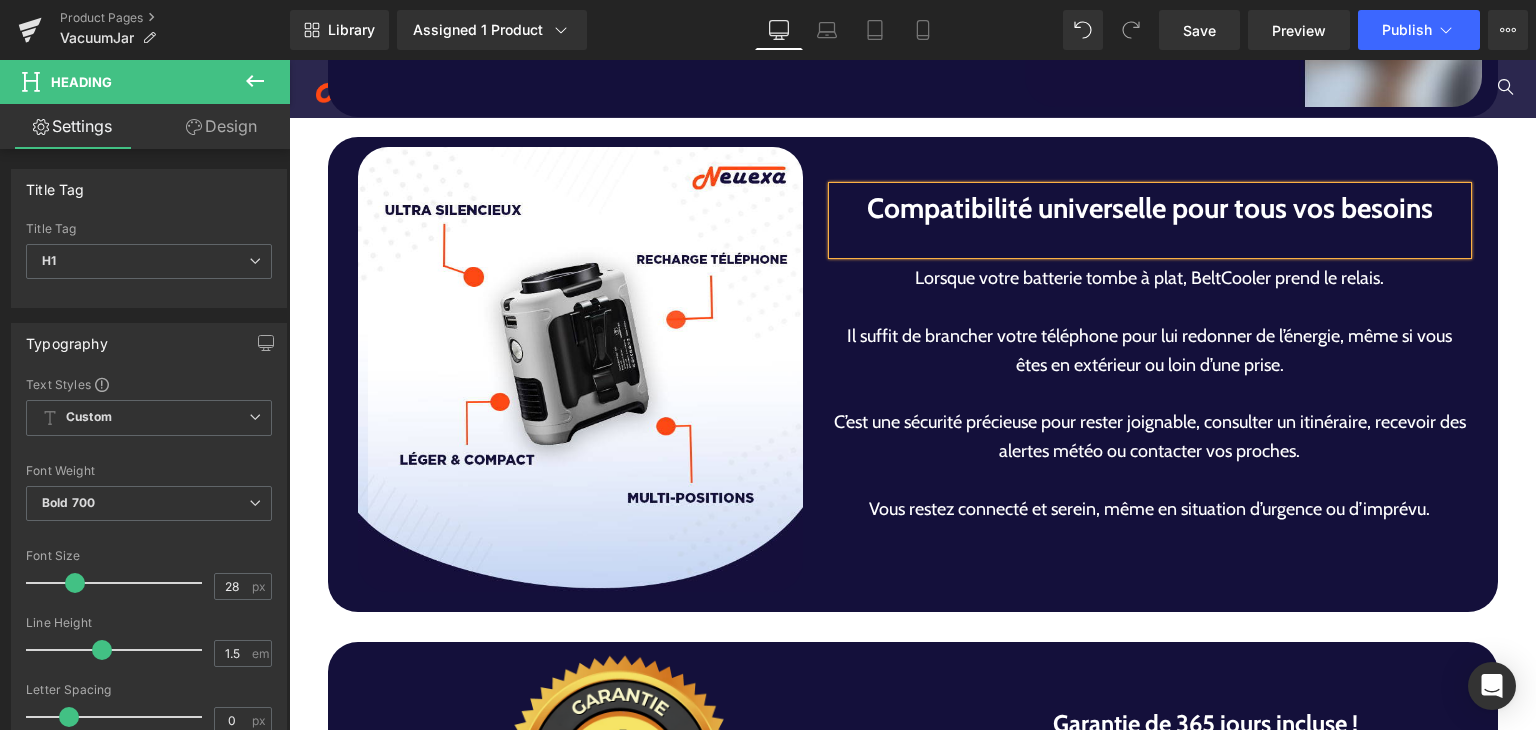 click at bounding box center (1150, 242) 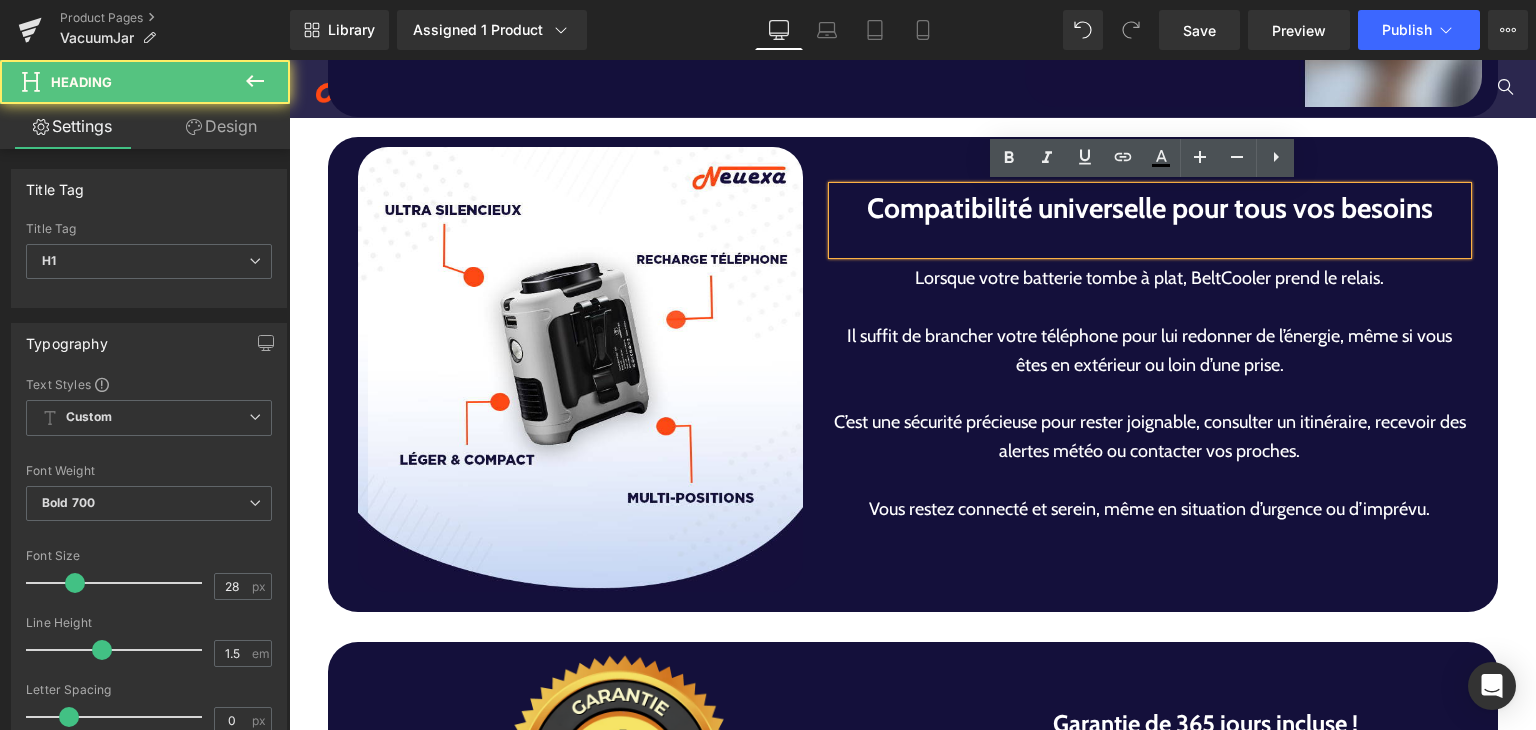 scroll, scrollTop: 4864, scrollLeft: 0, axis: vertical 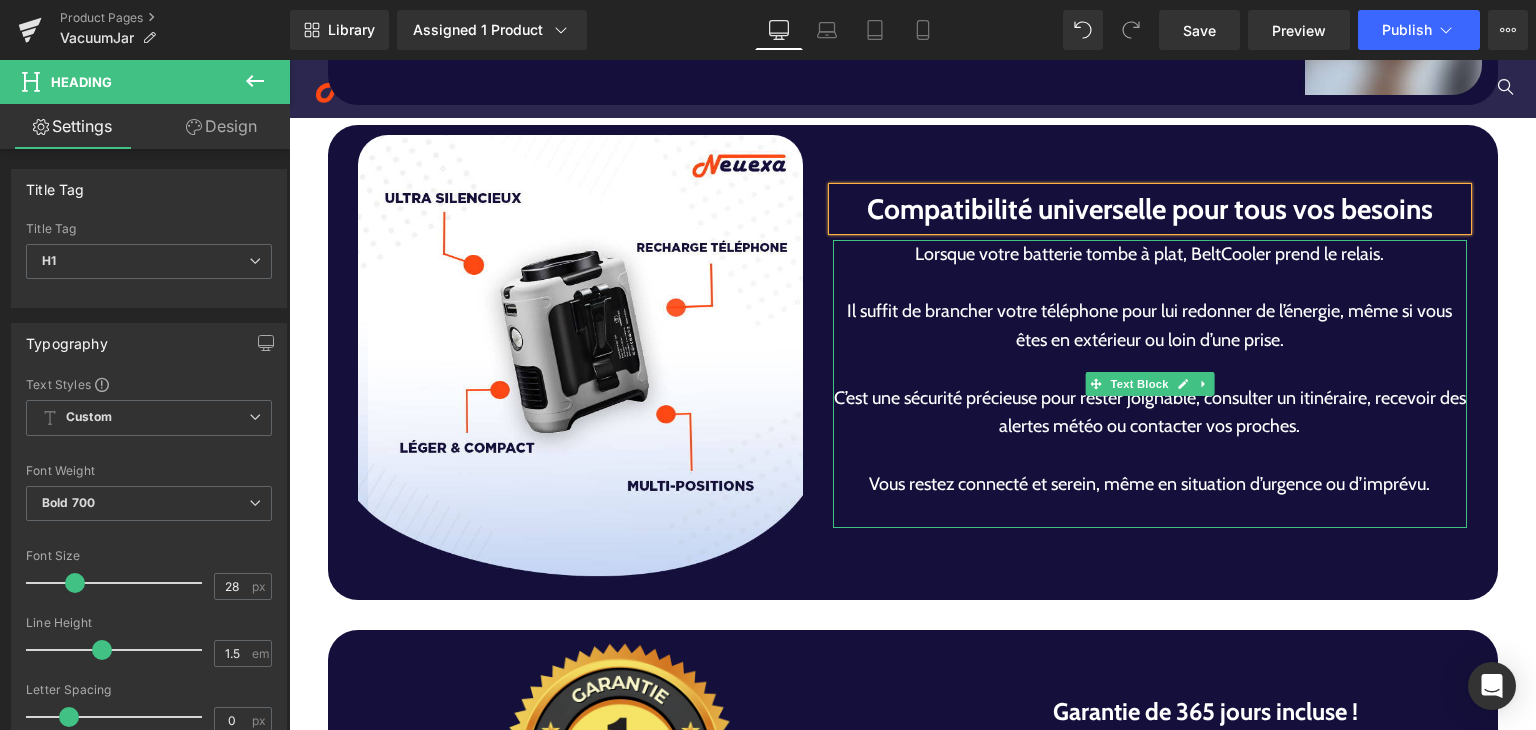 click on "Text Block" at bounding box center [1129, 384] 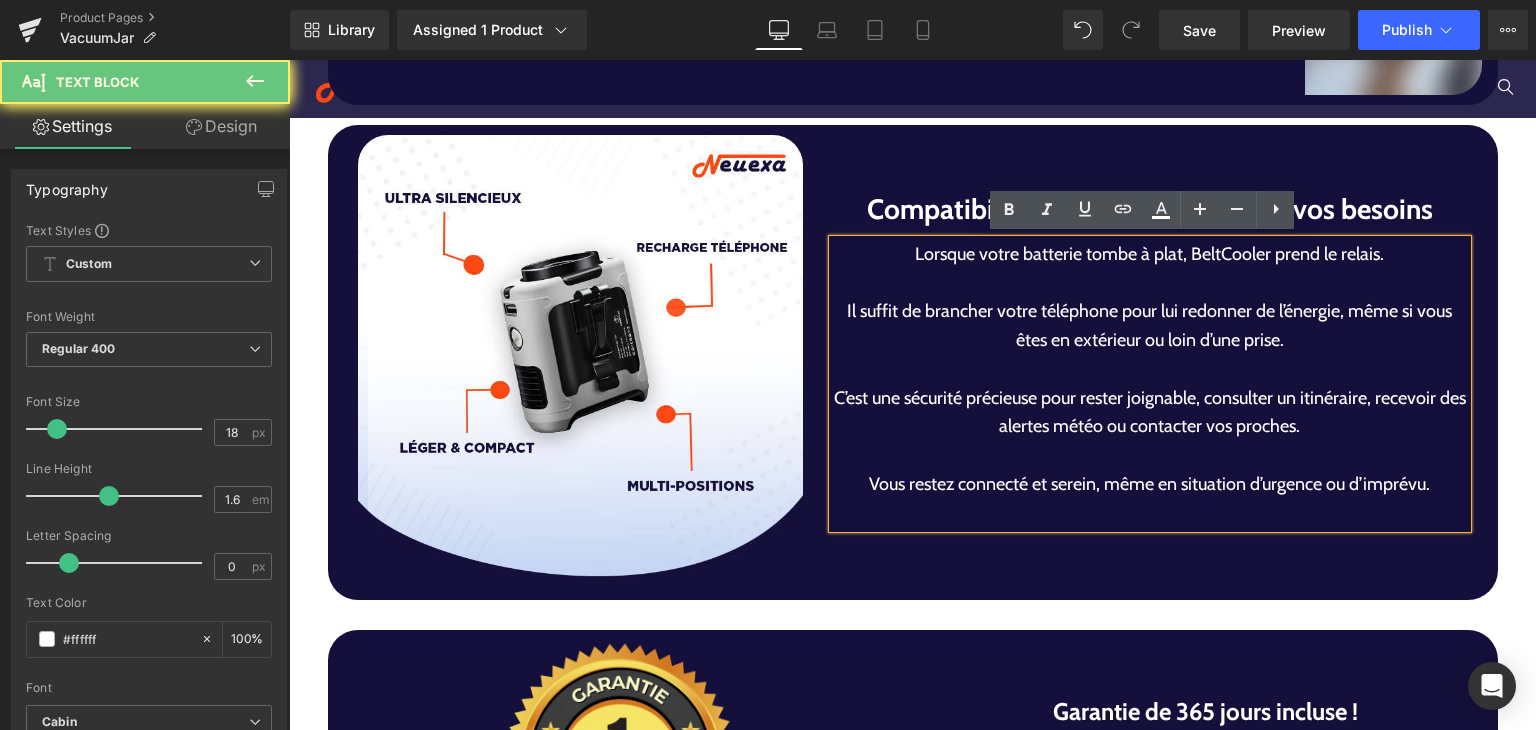 drag, startPoint x: 1044, startPoint y: 317, endPoint x: 1106, endPoint y: 335, distance: 64.56005 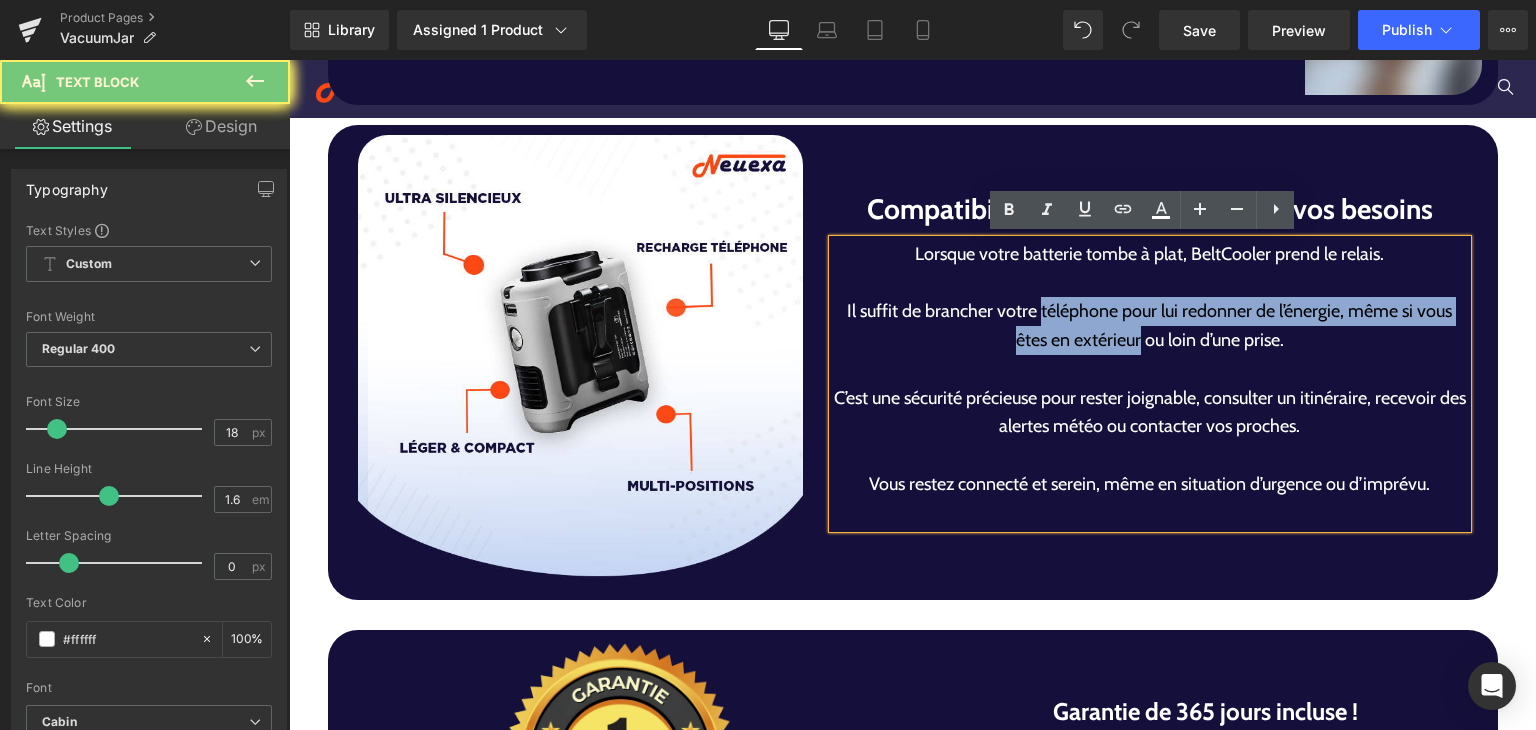type 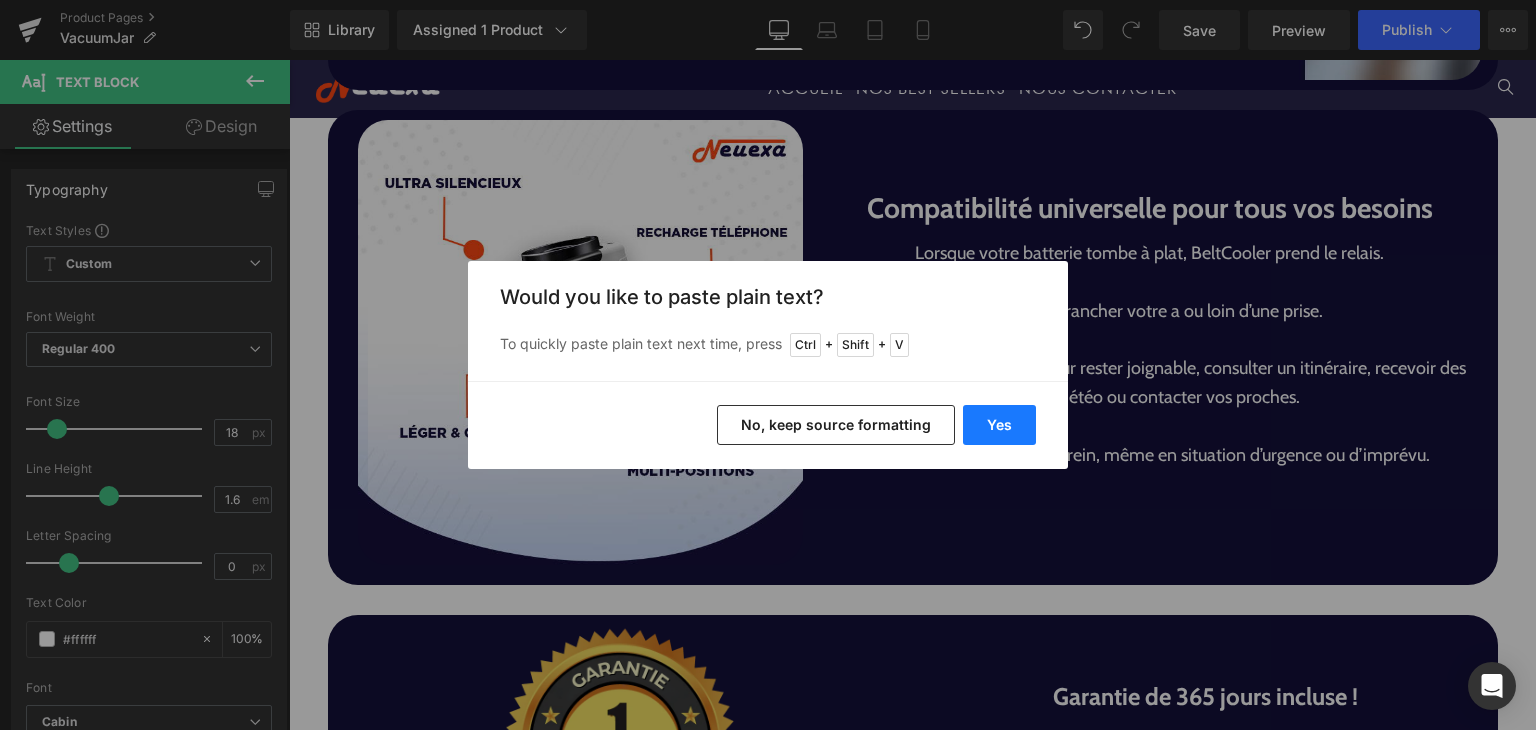 click on "Yes" at bounding box center (999, 425) 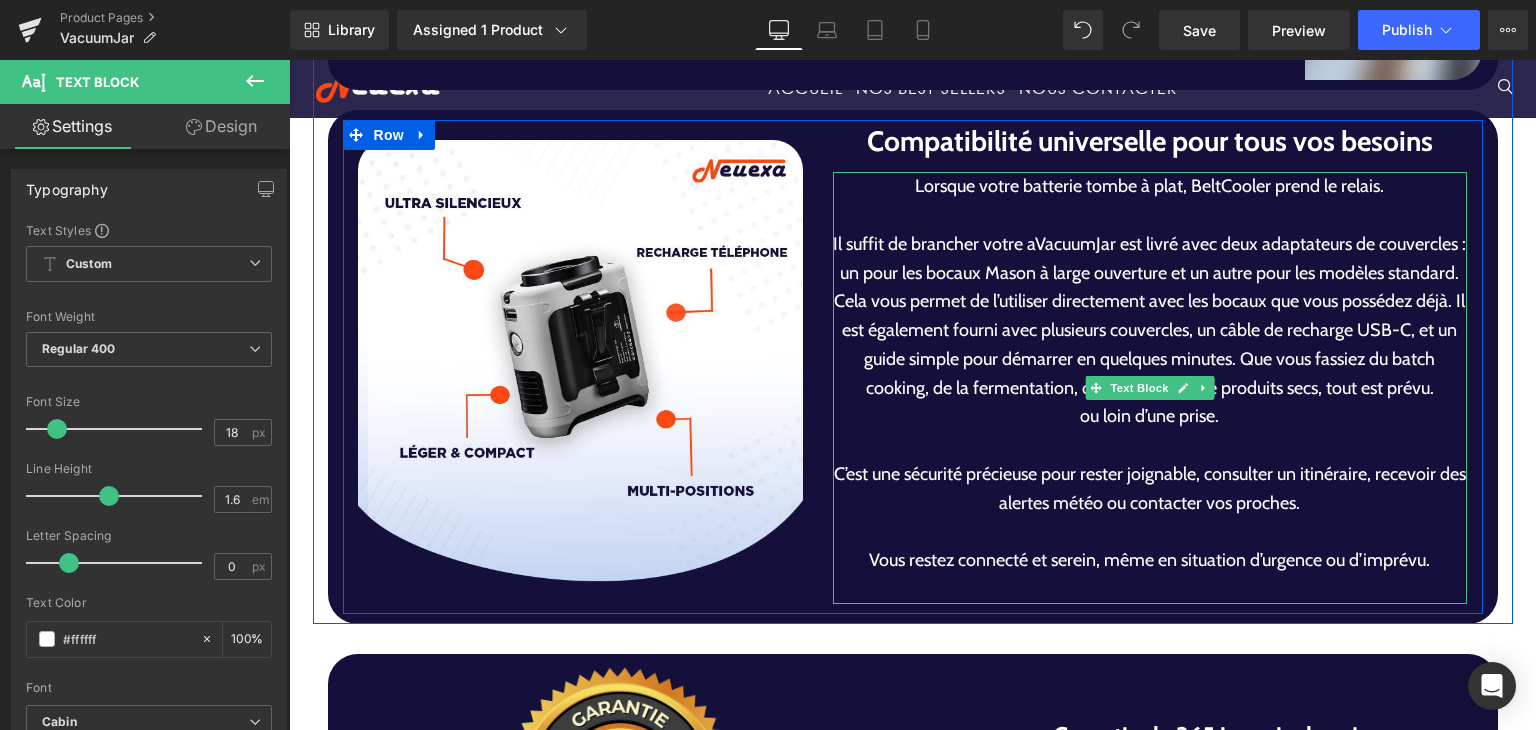click on "Il suffit de brancher votre aVacuumJar est livré avec deux adaptateurs de couvercles : un pour les bocaux Mason à large ouverture et un autre pour les modèles standard. Cela vous permet de l’utiliser directement avec les bocaux que vous possédez déjà. Il est également fourni avec plusieurs couvercles, un câble de recharge USB-C, et un guide simple pour démarrer en quelques minutes. Que vous fassiez du batch cooking, de la fermentation, ou du stockage de produits secs, tout est prévu." at bounding box center (1150, 316) 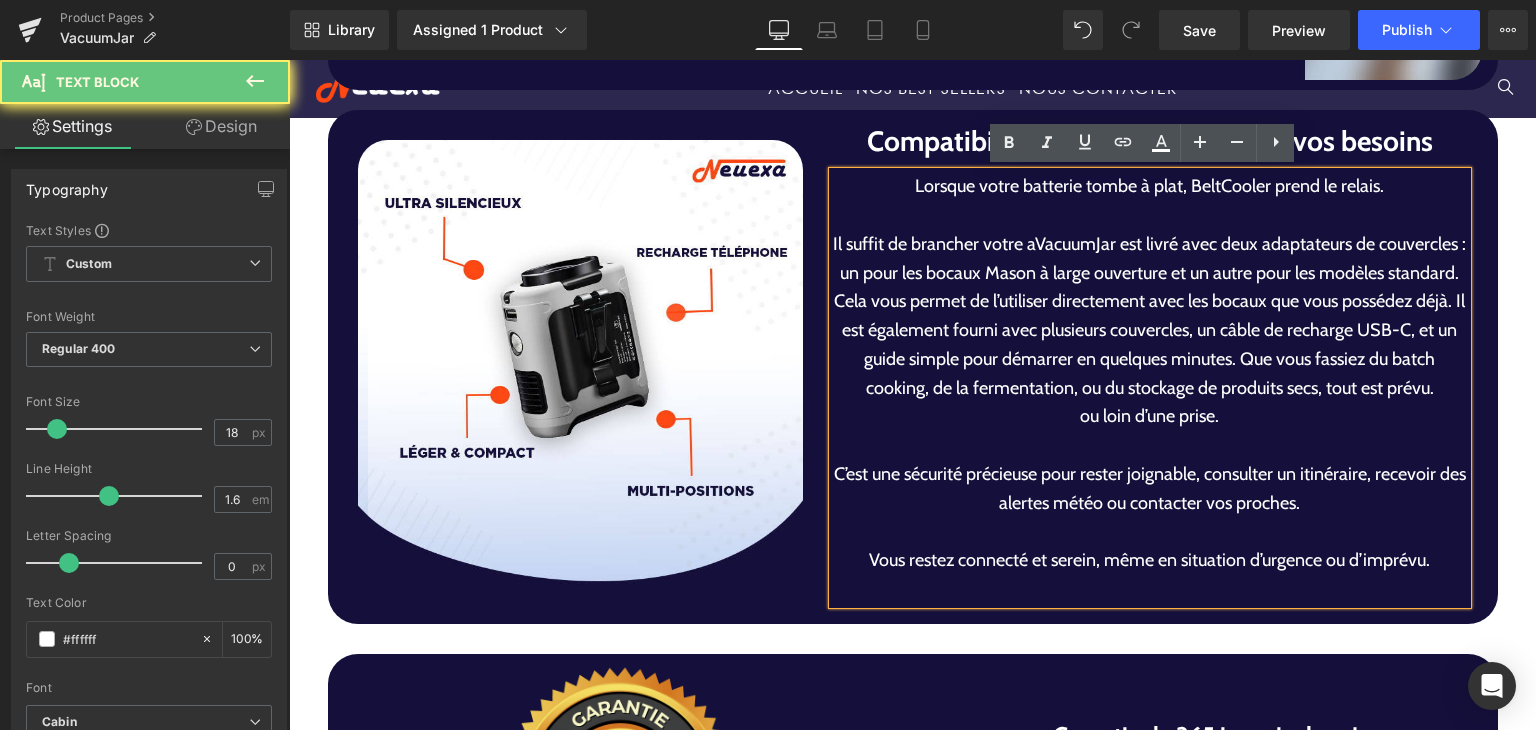drag, startPoint x: 1016, startPoint y: 381, endPoint x: 1062, endPoint y: 397, distance: 48.703182 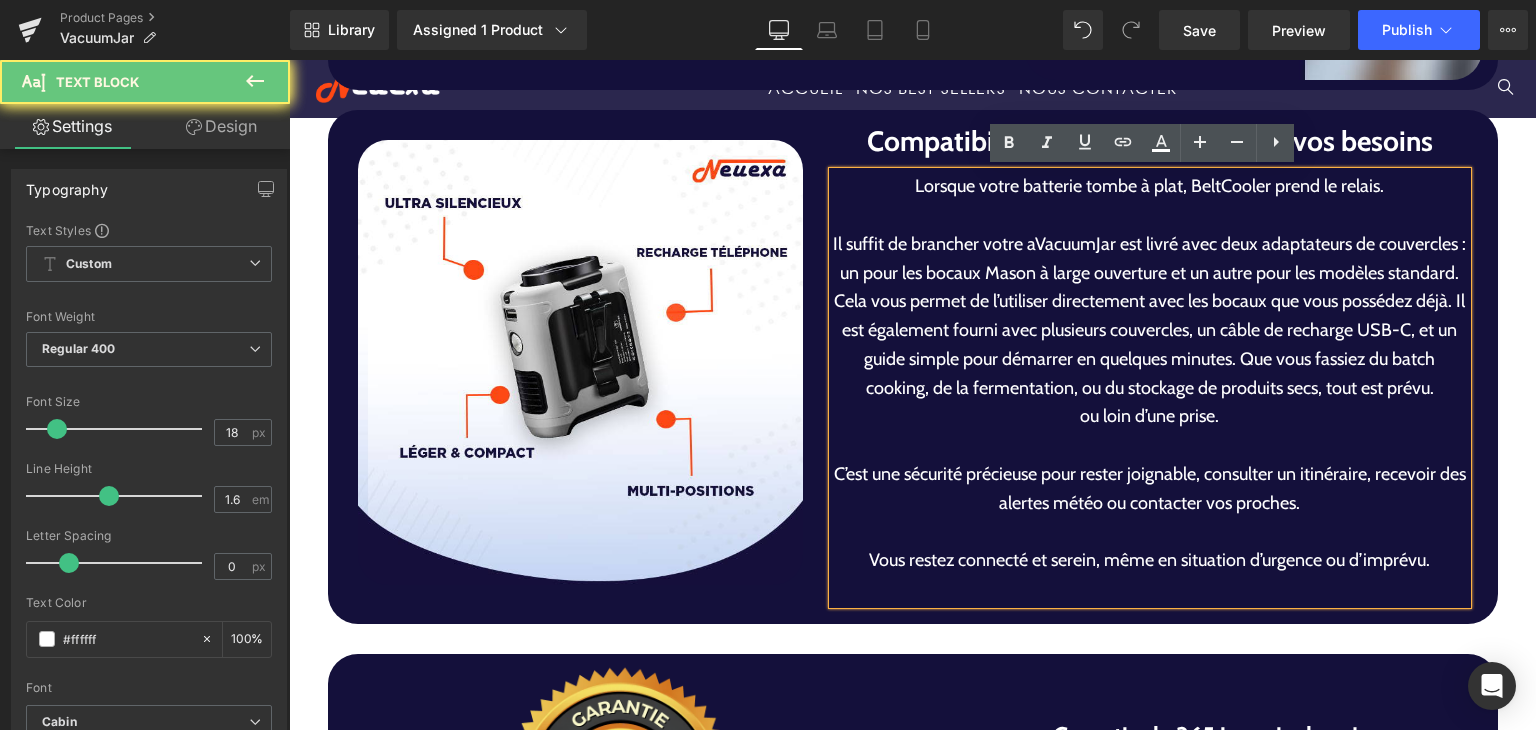 click on "Il suffit de brancher votre aVacuumJar est livré avec deux adaptateurs de couvercles : un pour les bocaux Mason à large ouverture et un autre pour les modèles standard. Cela vous permet de l’utiliser directement avec les bocaux que vous possédez déjà. Il est également fourni avec plusieurs couvercles, un câble de recharge USB-C, et un guide simple pour démarrer en quelques minutes. Que vous fassiez du batch cooking, de la fermentation, ou du stockage de produits secs, tout est prévu." at bounding box center (1150, 316) 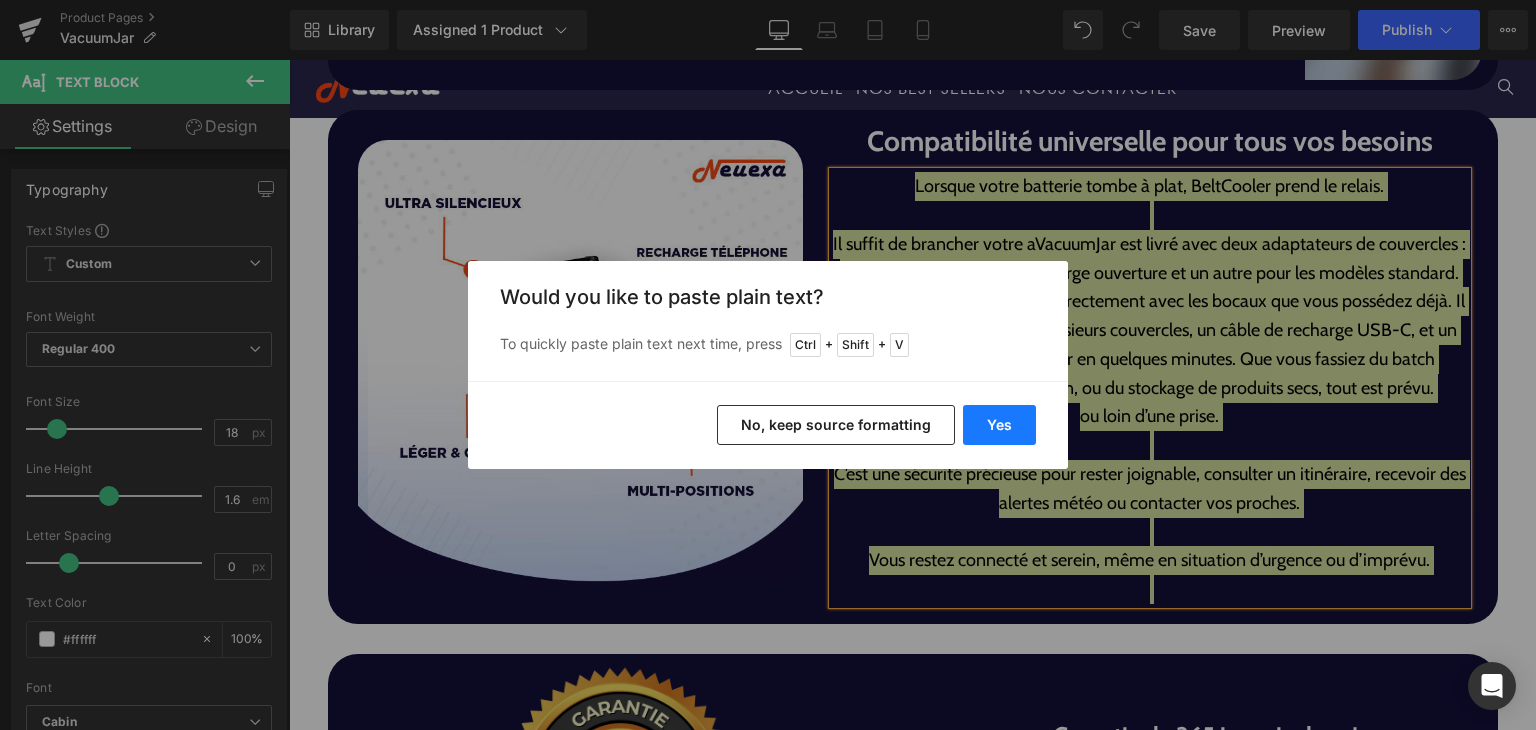 drag, startPoint x: 1001, startPoint y: 417, endPoint x: 712, endPoint y: 357, distance: 295.16266 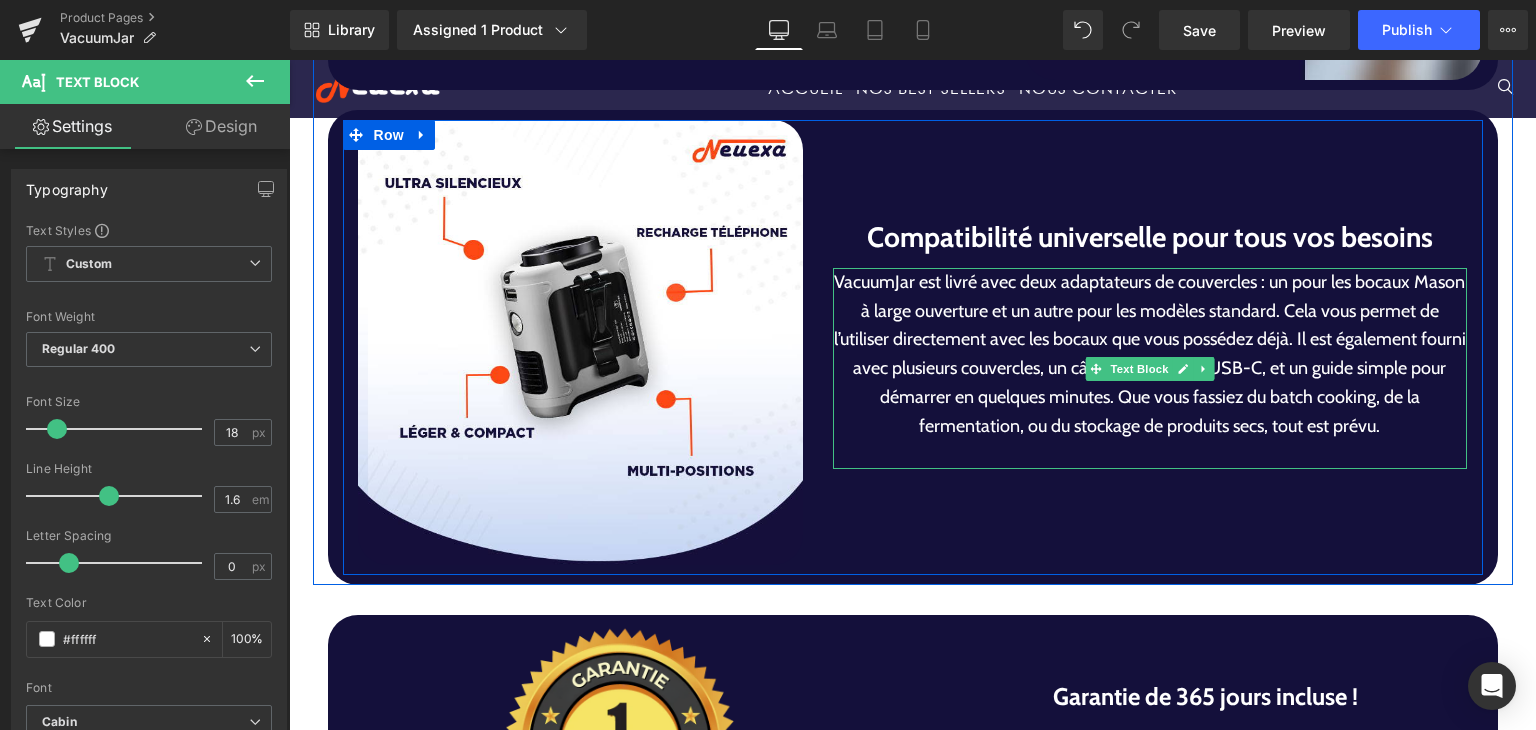 click on "VacuumJar est livré avec deux adaptateurs de couvercles : un pour les bocaux Mason à large ouverture et un autre pour les modèles standard. Cela vous permet de l’utiliser directement avec les bocaux que vous possédez déjà. Il est également fourni avec plusieurs couvercles, un câble de recharge USB-C, et un guide simple pour démarrer en quelques minutes. Que vous fassiez du batch cooking, de la fermentation, ou du stockage de produits secs, tout est prévu." at bounding box center [1150, 354] 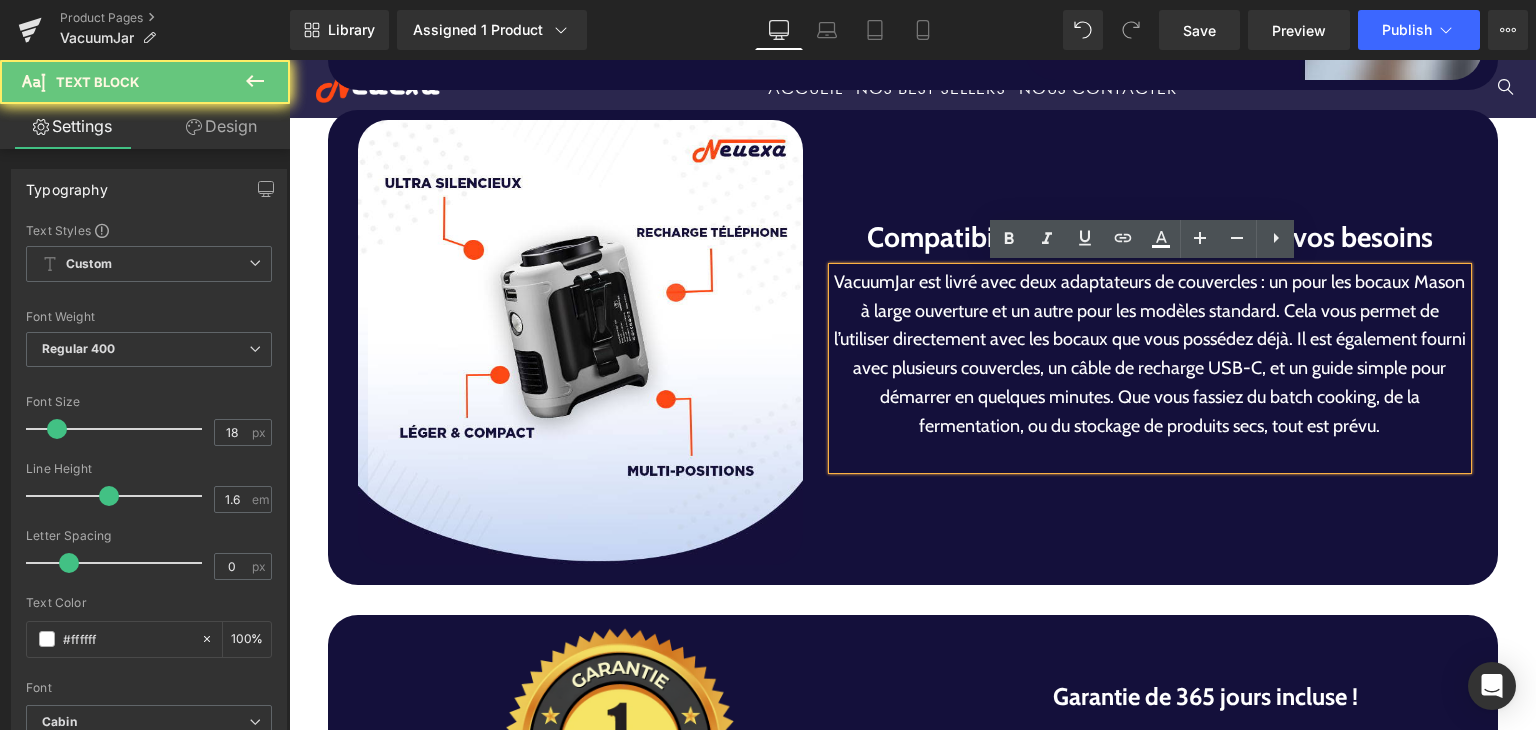 click on "VacuumJar est livré avec deux adaptateurs de couvercles : un pour les bocaux Mason à large ouverture et un autre pour les modèles standard. Cela vous permet de l’utiliser directement avec les bocaux que vous possédez déjà. Il est également fourni avec plusieurs couvercles, un câble de recharge USB-C, et un guide simple pour démarrer en quelques minutes. Que vous fassiez du batch cooking, de la fermentation, ou du stockage de produits secs, tout est prévu." at bounding box center [1150, 354] 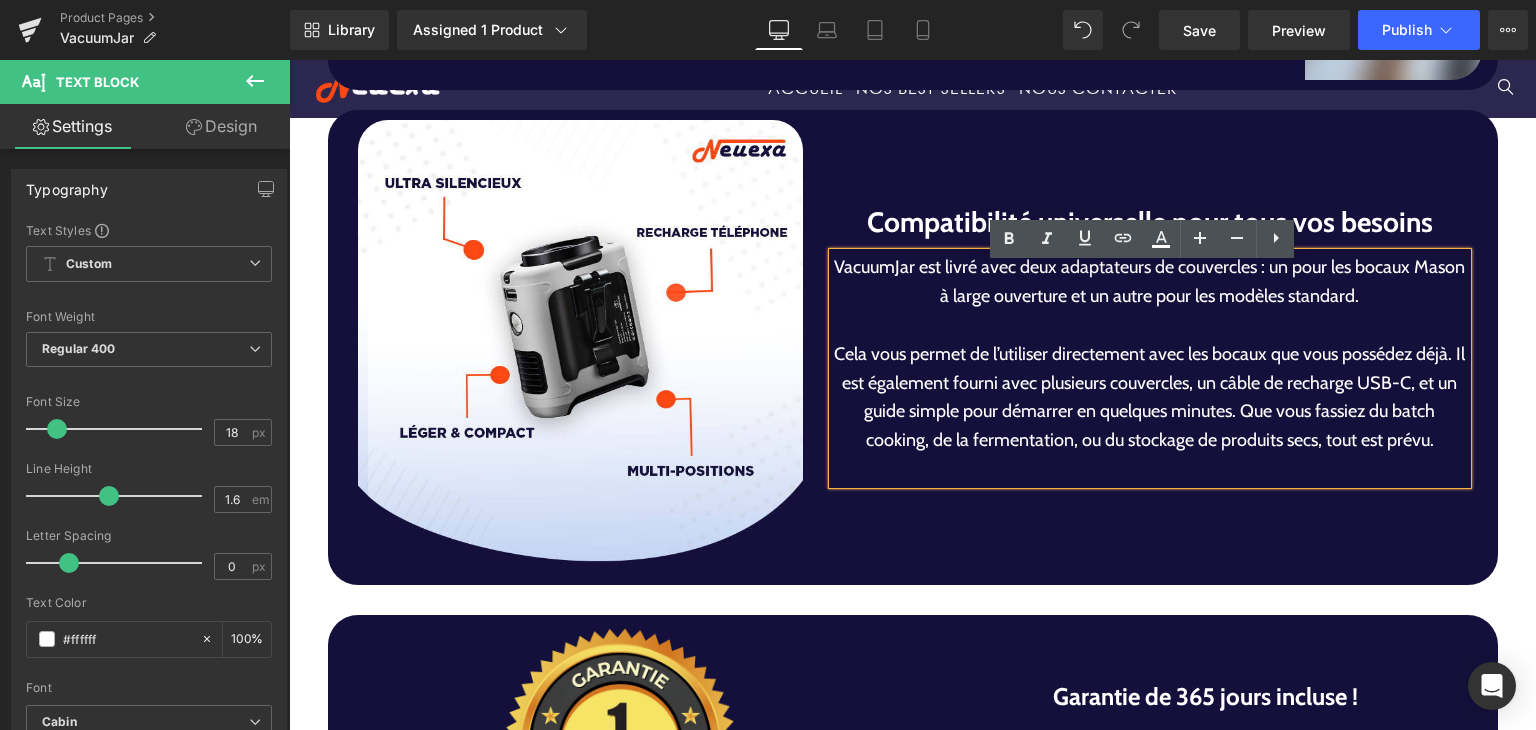 scroll, scrollTop: 4864, scrollLeft: 0, axis: vertical 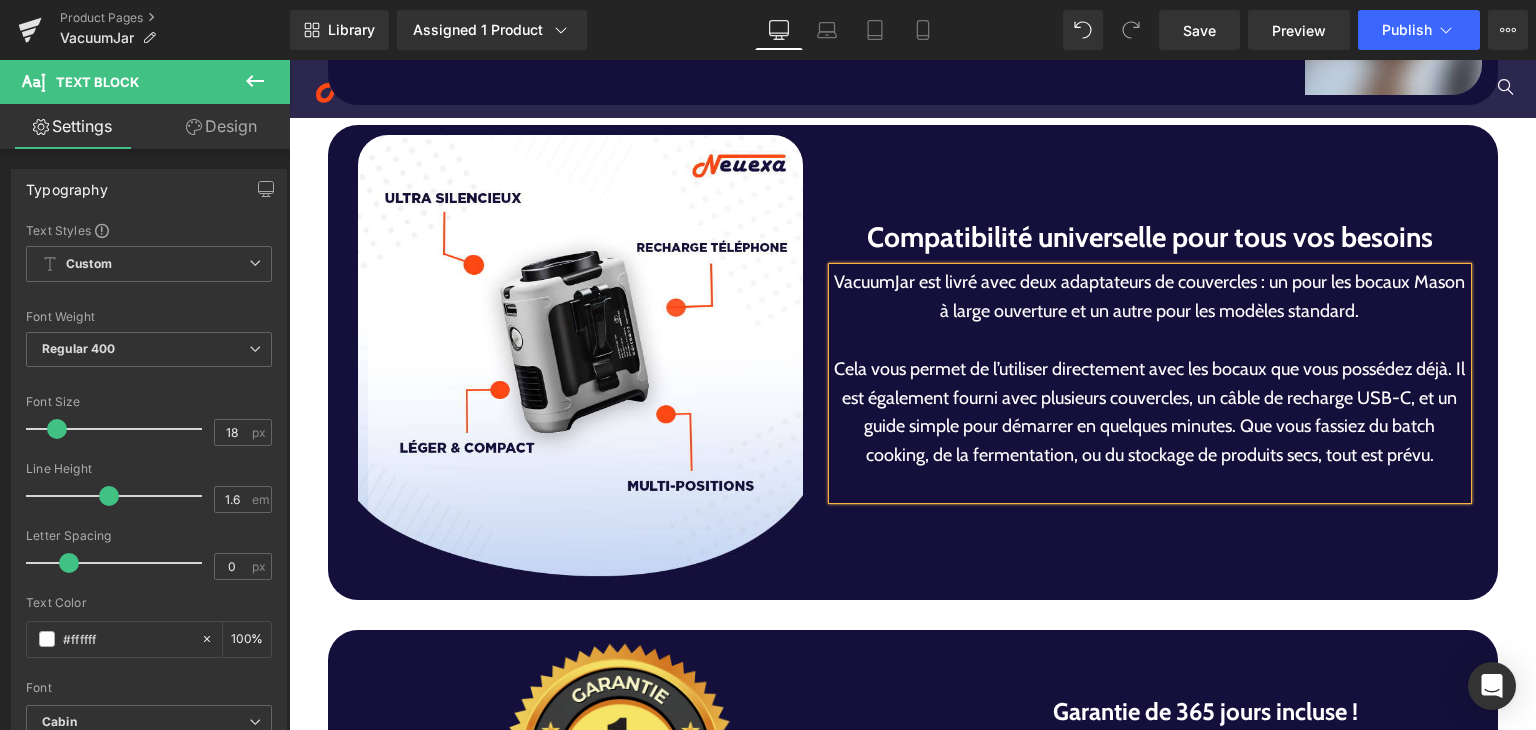click on "VacuumJar est livré avec deux adaptateurs de couvercles : un pour les bocaux Mason à large ouverture et un autre pour les modèles standard.  Cela vous permet de l’utiliser directement avec les bocaux que vous possédez déjà. Il est également fourni avec plusieurs couvercles, un câble de recharge USB-C, et un guide simple pour démarrer en quelques minutes. Que vous fassiez du batch cooking, de la fermentation, ou du stockage de produits secs, tout est prévu." at bounding box center [1150, 383] 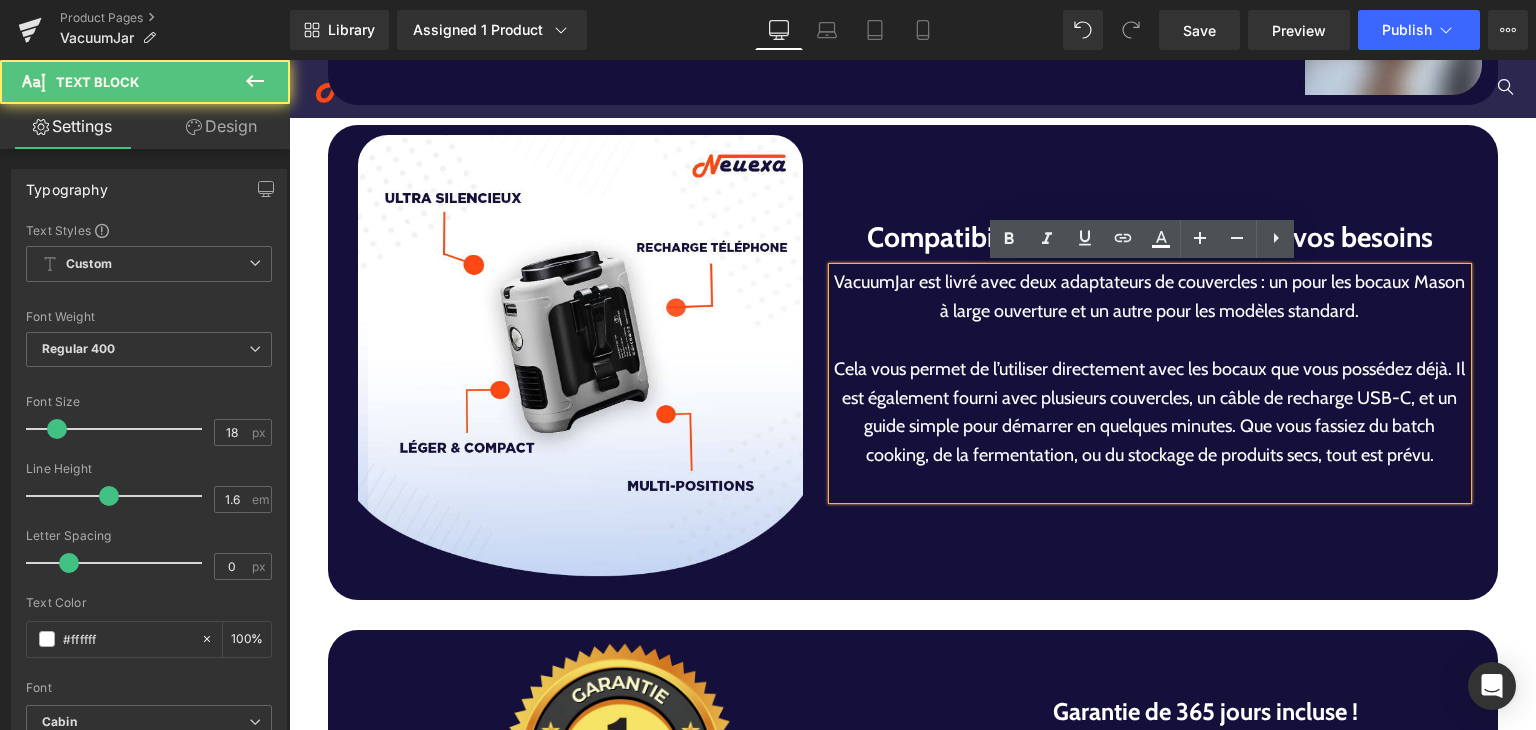 click on "Cela vous permet de l’utiliser directement avec les bocaux que vous possédez déjà. Il est également fourni avec plusieurs couvercles, un câble de recharge USB-C, et un guide simple pour démarrer en quelques minutes. Que vous fassiez du batch cooking, de la fermentation, ou du stockage de produits secs, tout est prévu." at bounding box center [1150, 412] 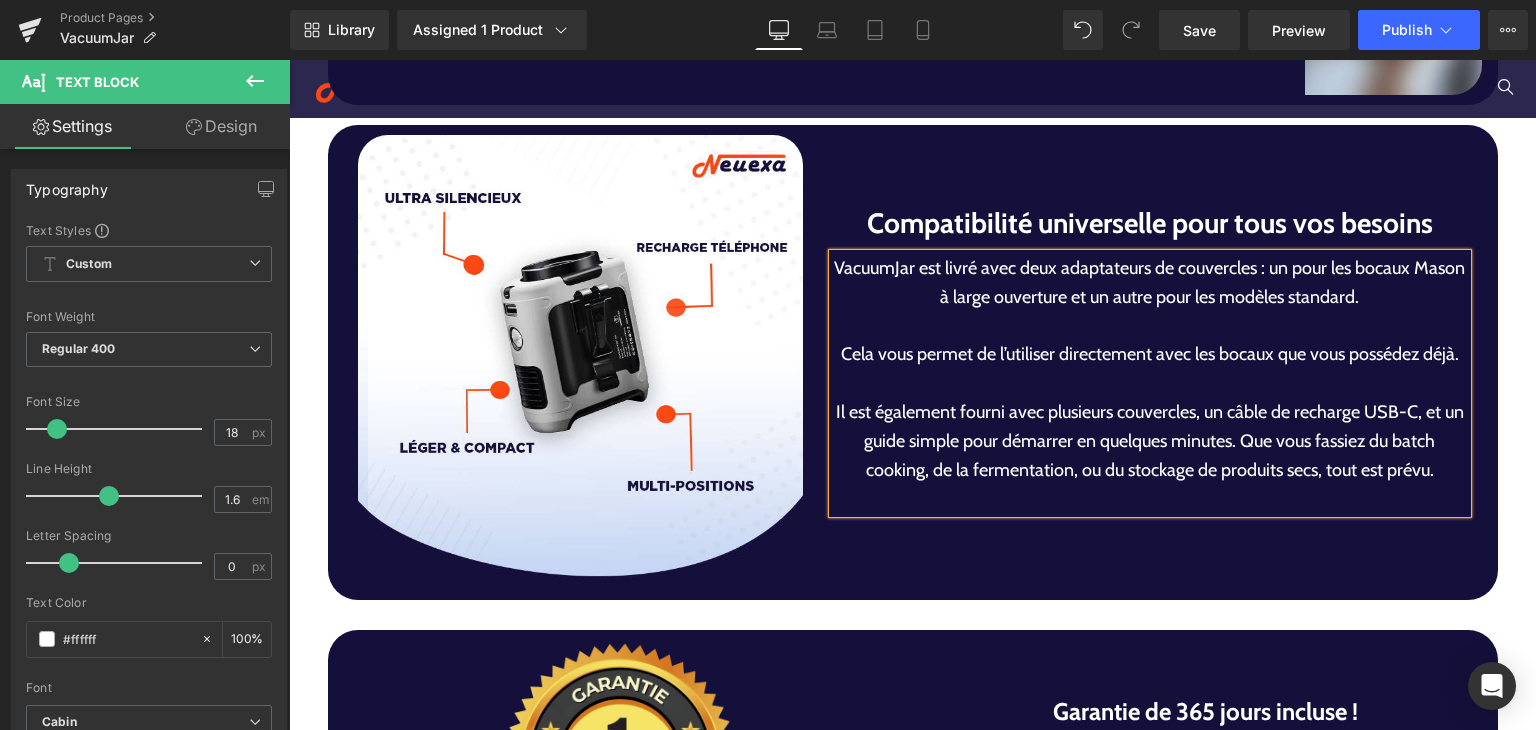 scroll, scrollTop: 4850, scrollLeft: 0, axis: vertical 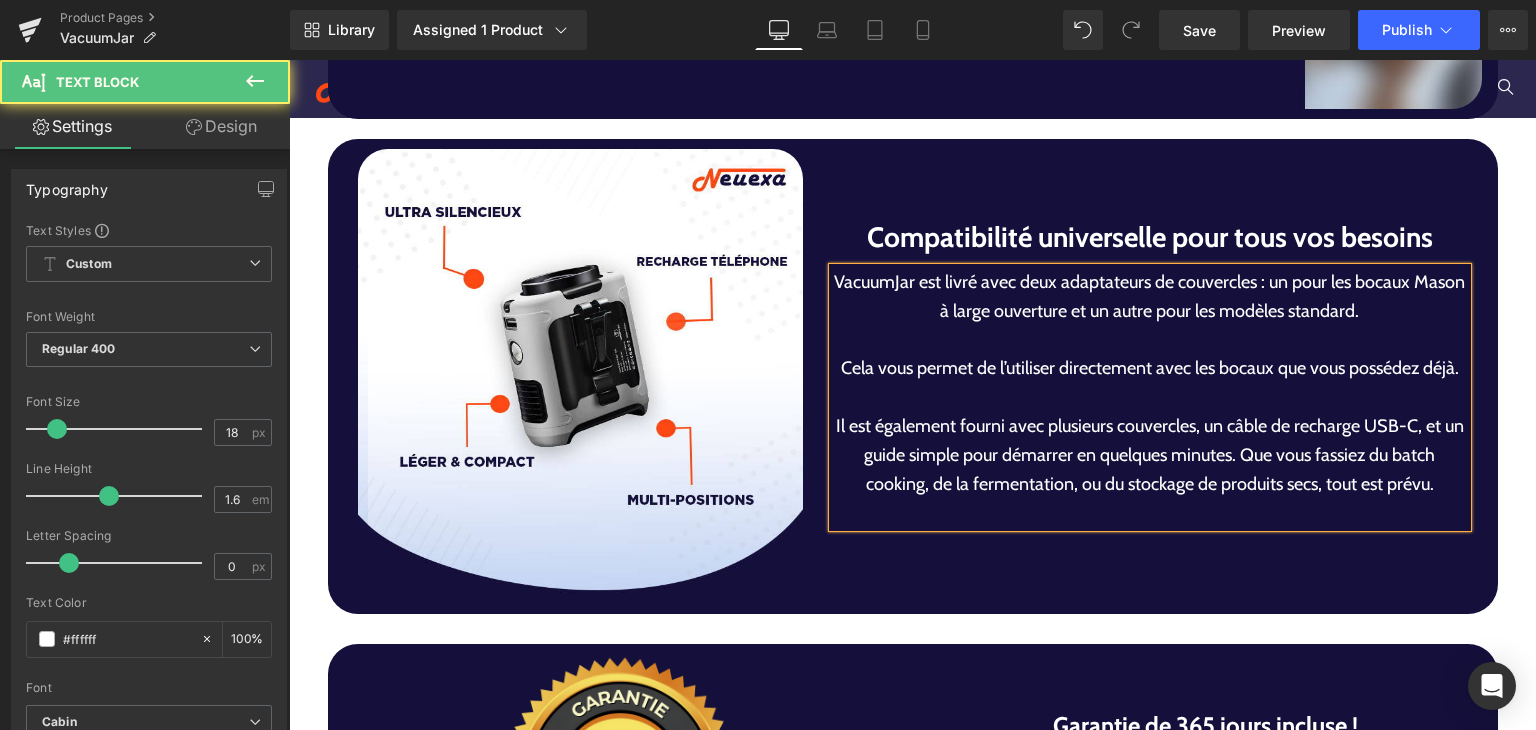 click on "Il est également fourni avec plusieurs couvercles, un câble de recharge USB-C, et un guide simple pour démarrer en quelques minutes. Que vous fassiez du batch cooking, de la fermentation, ou du stockage de produits secs, tout est prévu." at bounding box center [1150, 455] 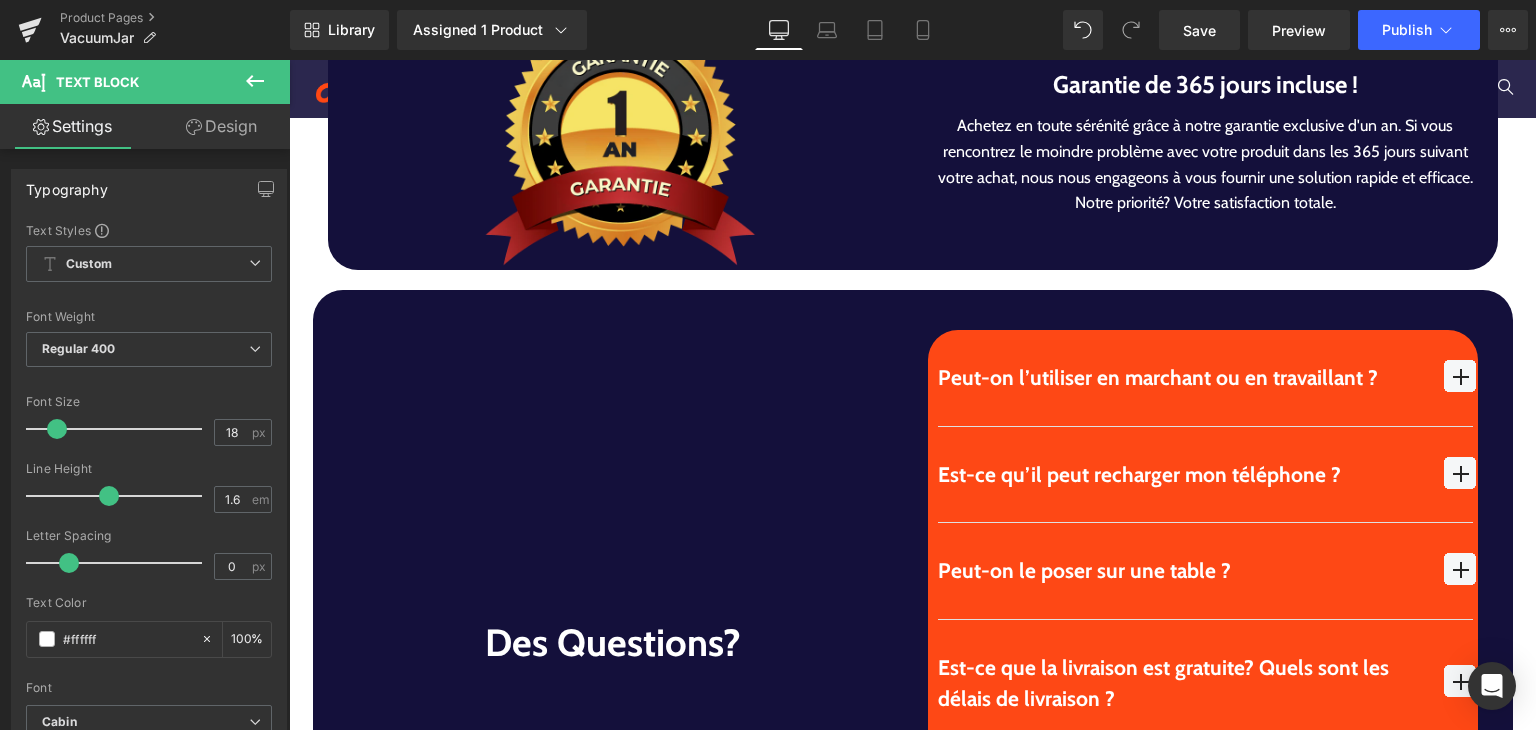 scroll, scrollTop: 5625, scrollLeft: 0, axis: vertical 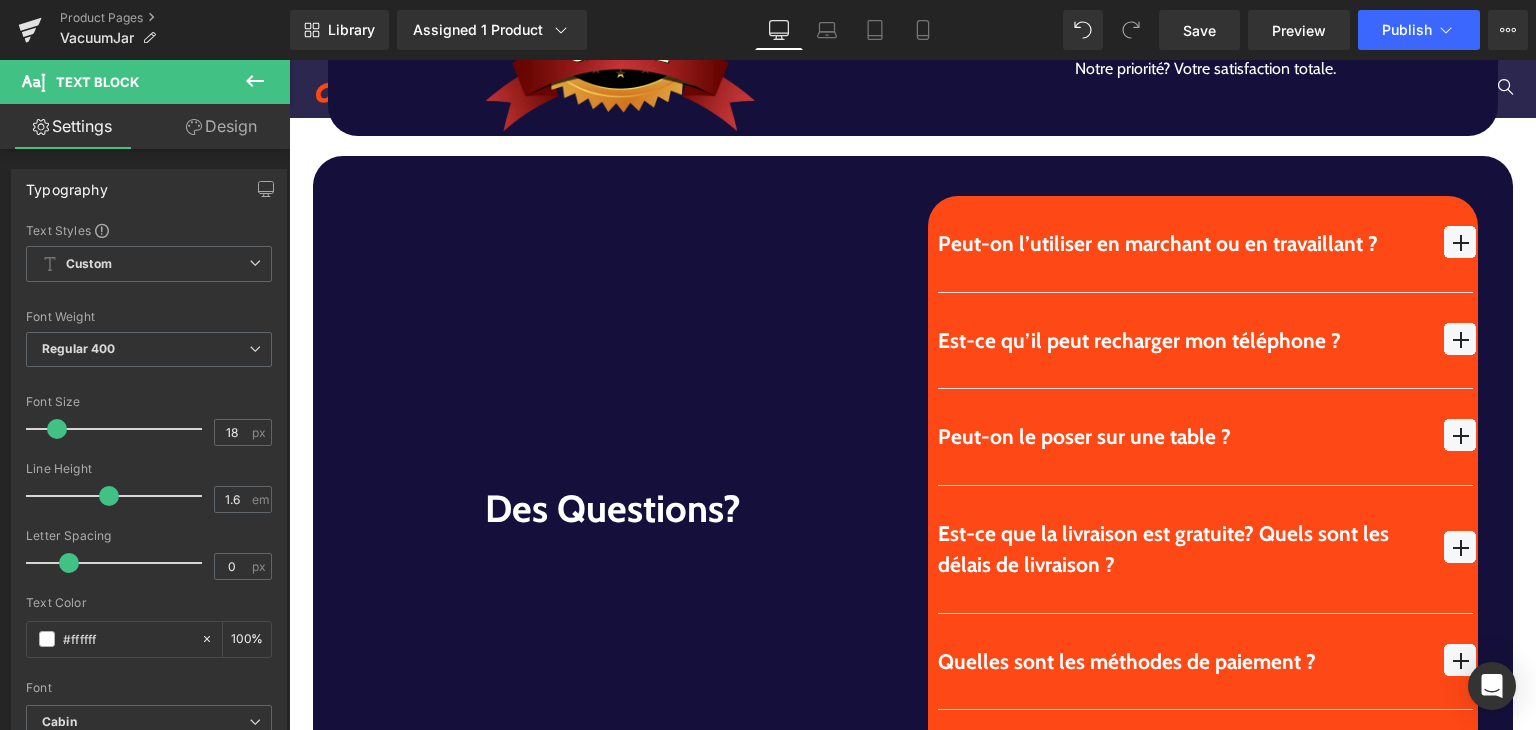 drag, startPoint x: 954, startPoint y: 264, endPoint x: 965, endPoint y: 243, distance: 23.70654 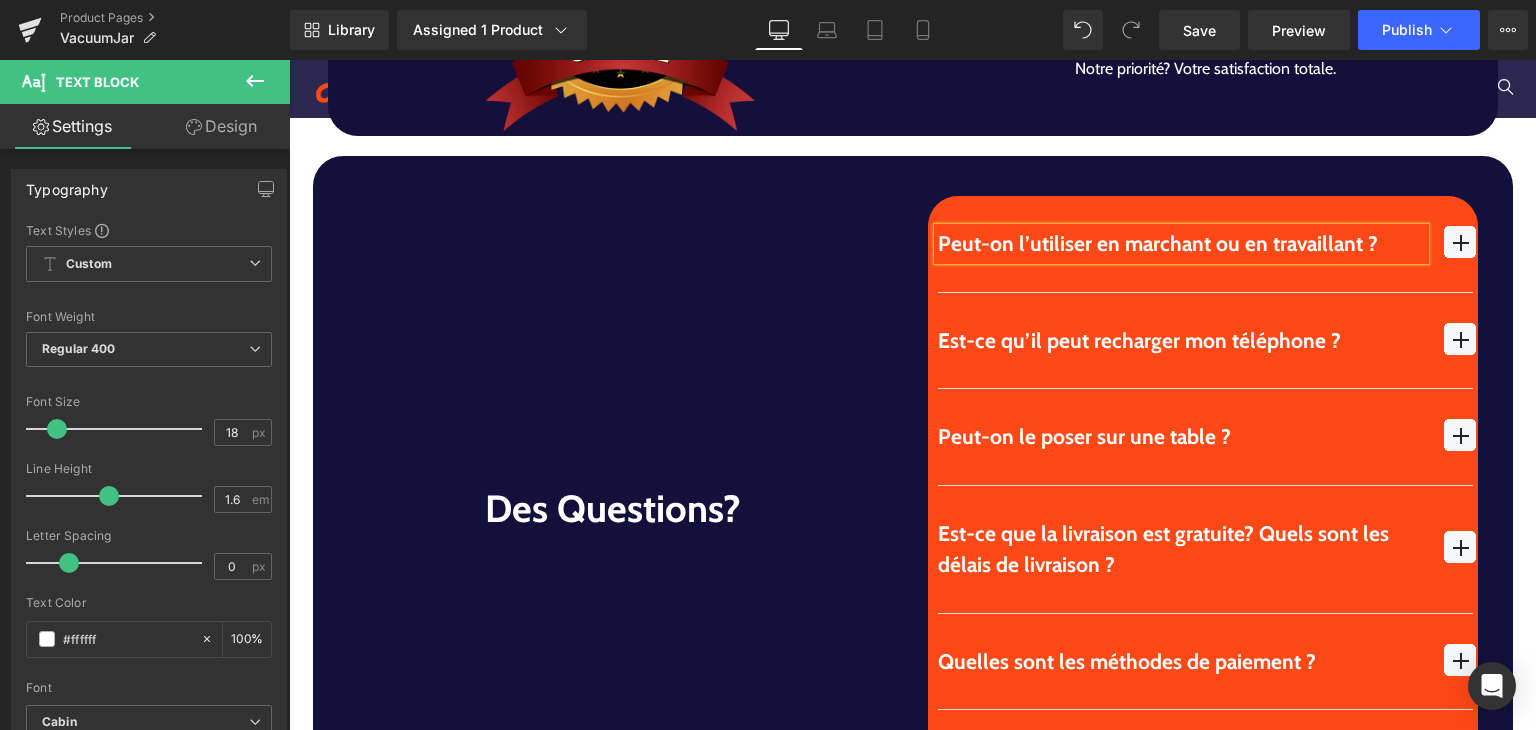 click on "Peut-on l’utiliser en marchant ou en travaillant ?" at bounding box center [1181, 244] 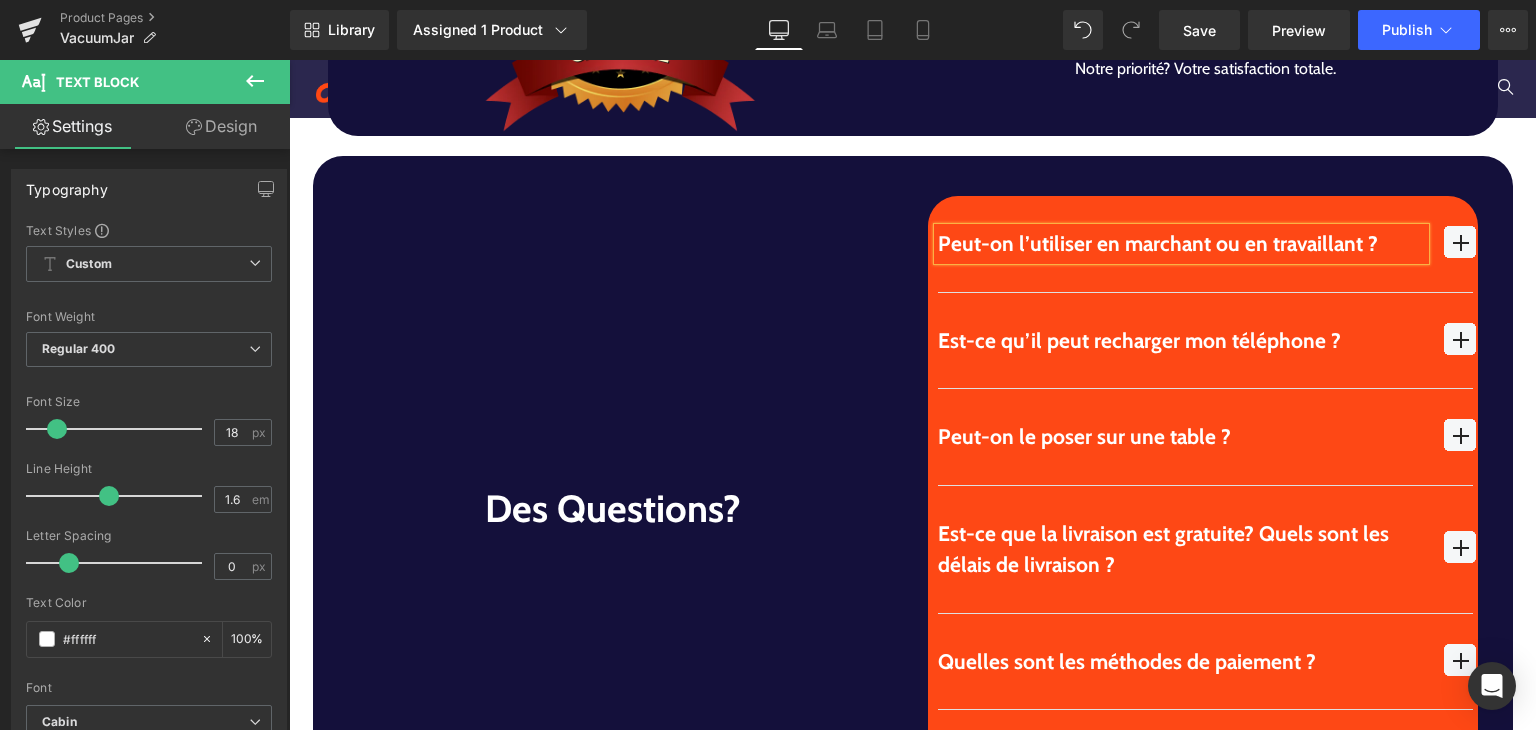 click on "Peut-on l’utiliser en marchant ou en travaillant ?" at bounding box center [1181, 244] 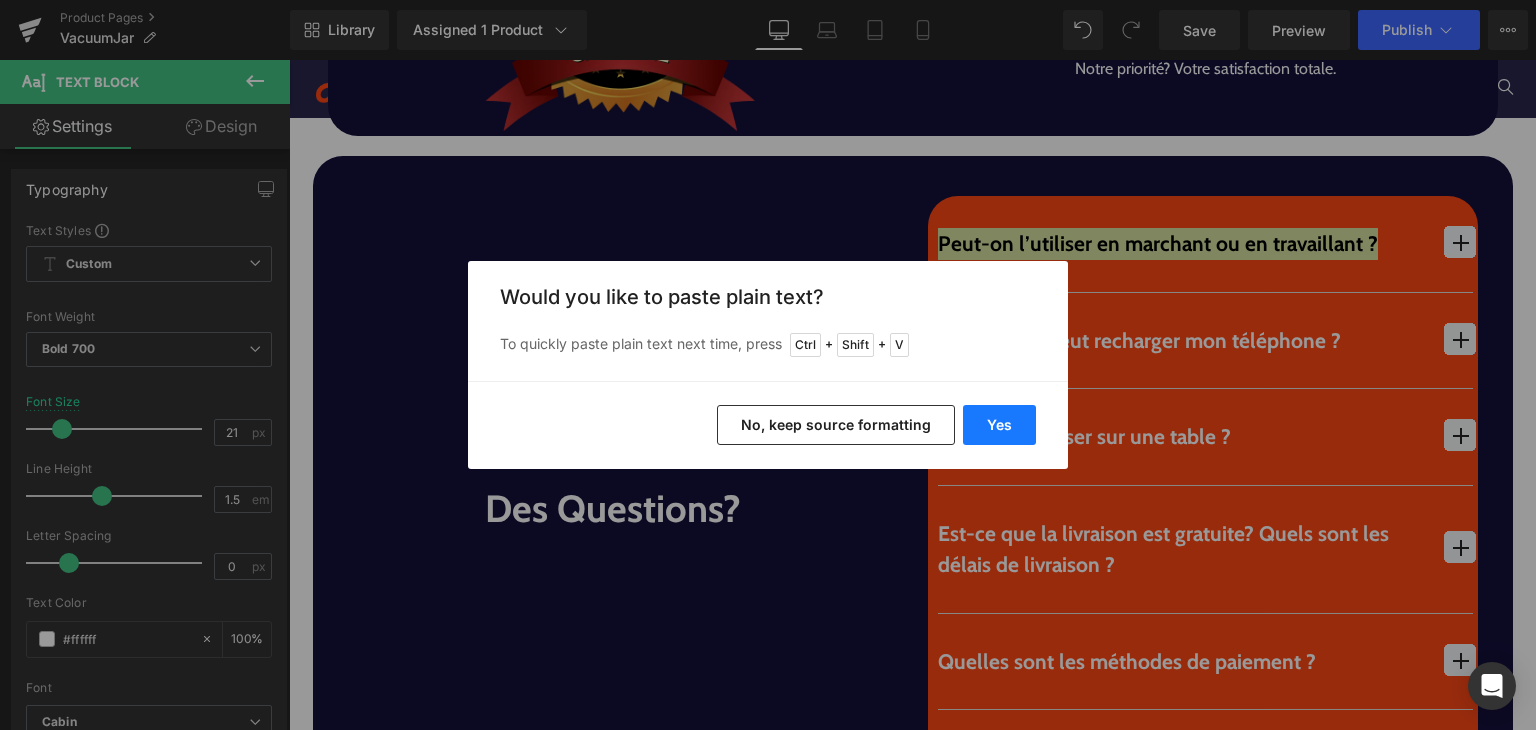 click on "Yes" at bounding box center (999, 425) 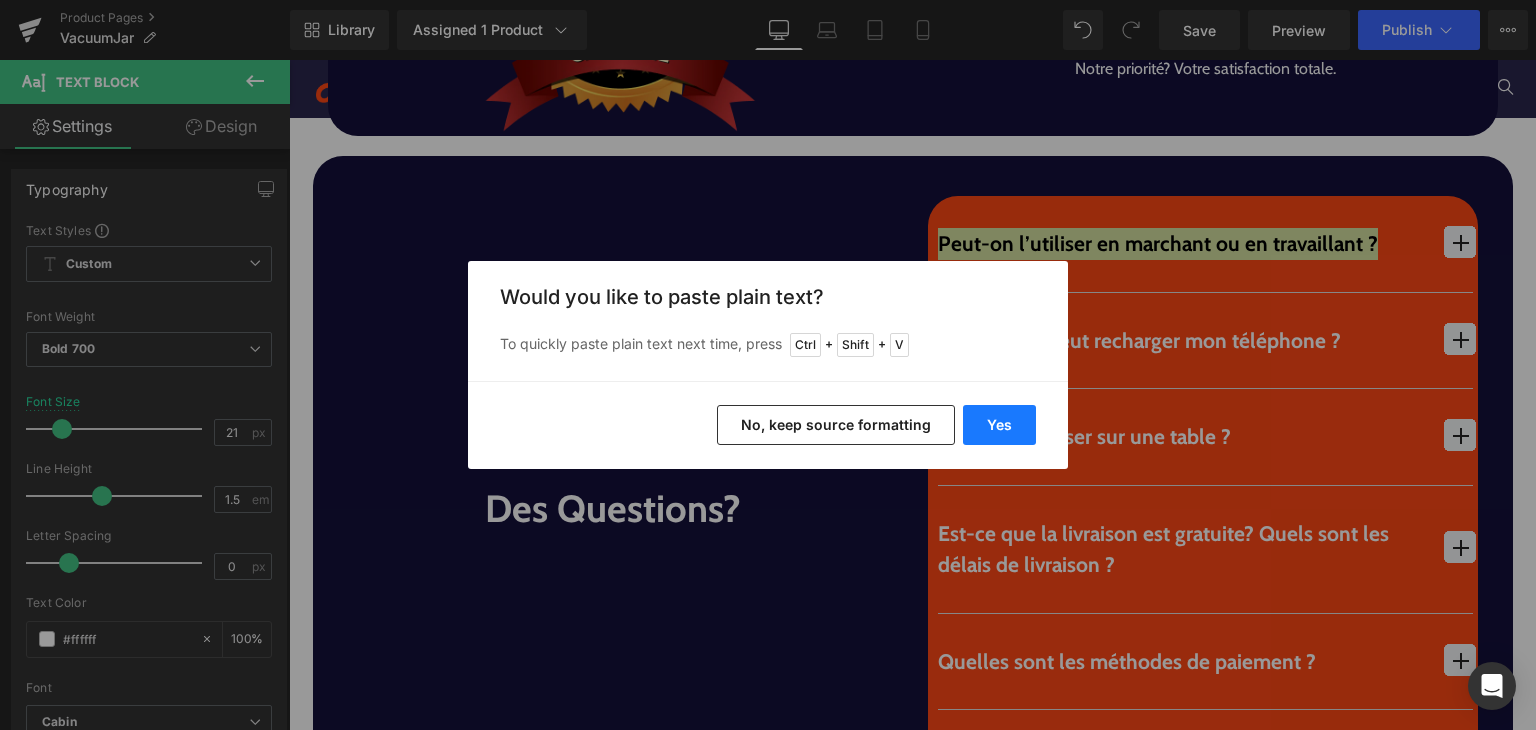 type 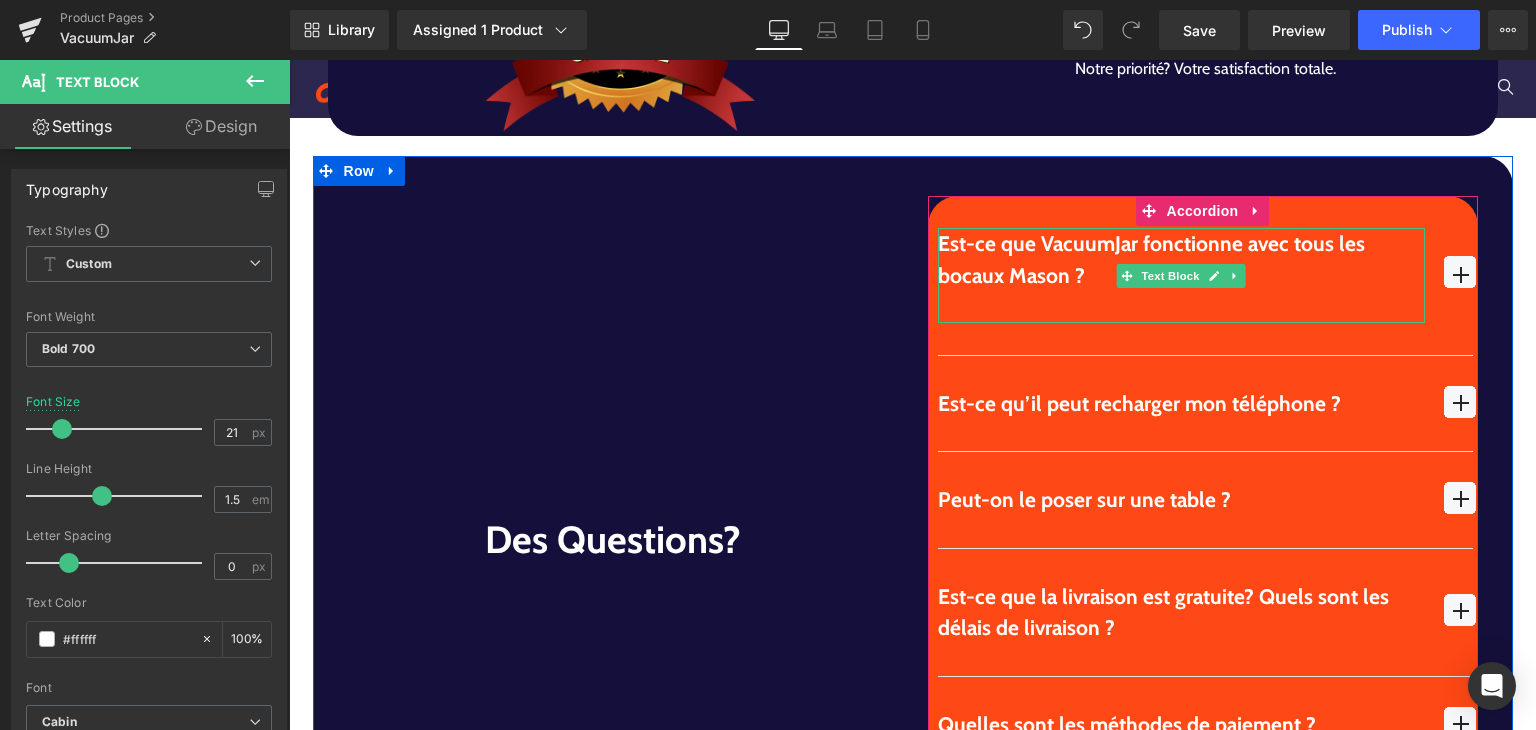 click at bounding box center [1181, 307] 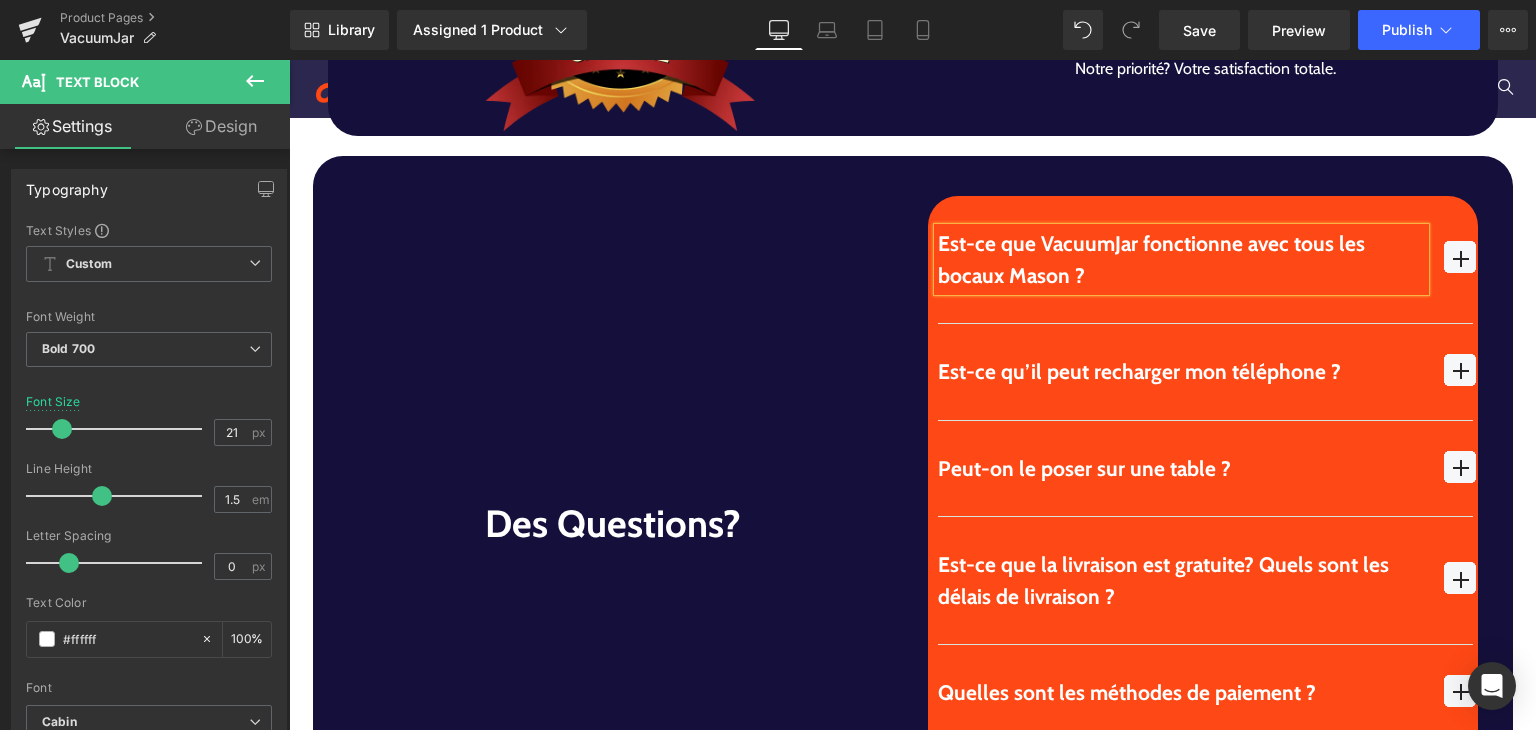 click at bounding box center [1460, 257] 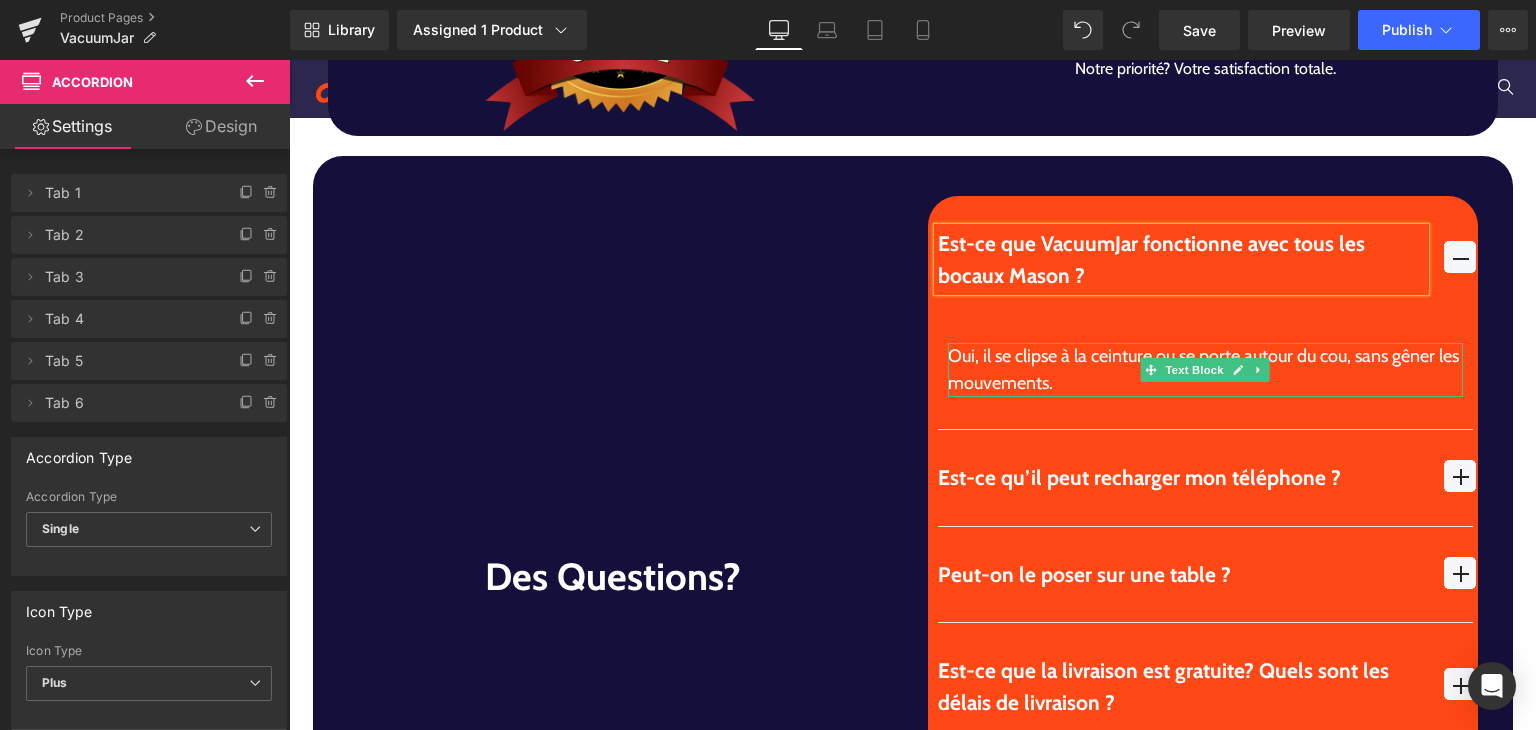 drag, startPoint x: 1188, startPoint y: 369, endPoint x: 1116, endPoint y: 351, distance: 74.215904 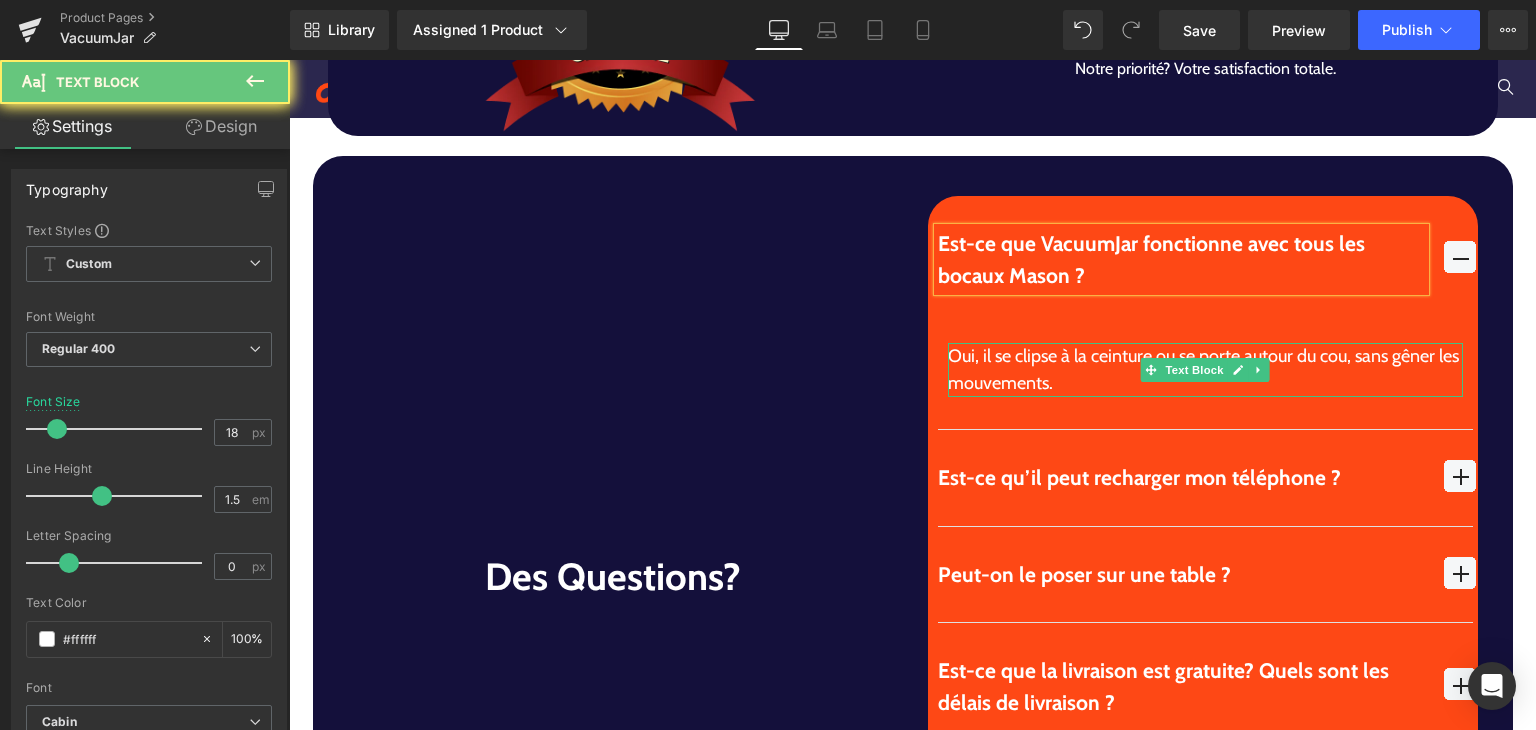 click on "Oui, il se clipse à la ceinture ou se porte autour du cou, sans gêner les mouvements." at bounding box center [1205, 370] 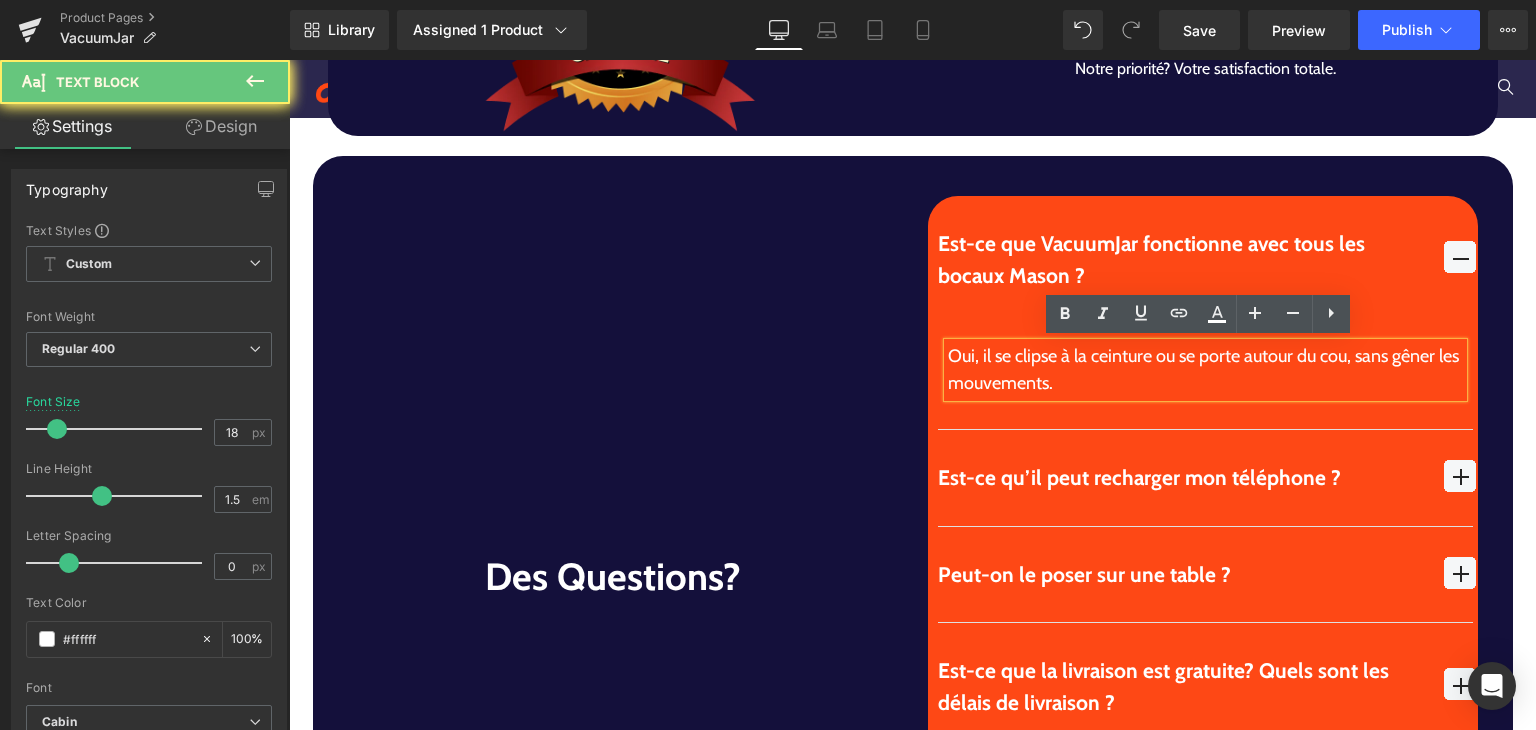 click on "Oui, il se clipse à la ceinture ou se porte autour du cou, sans gêner les mouvements." at bounding box center (1205, 370) 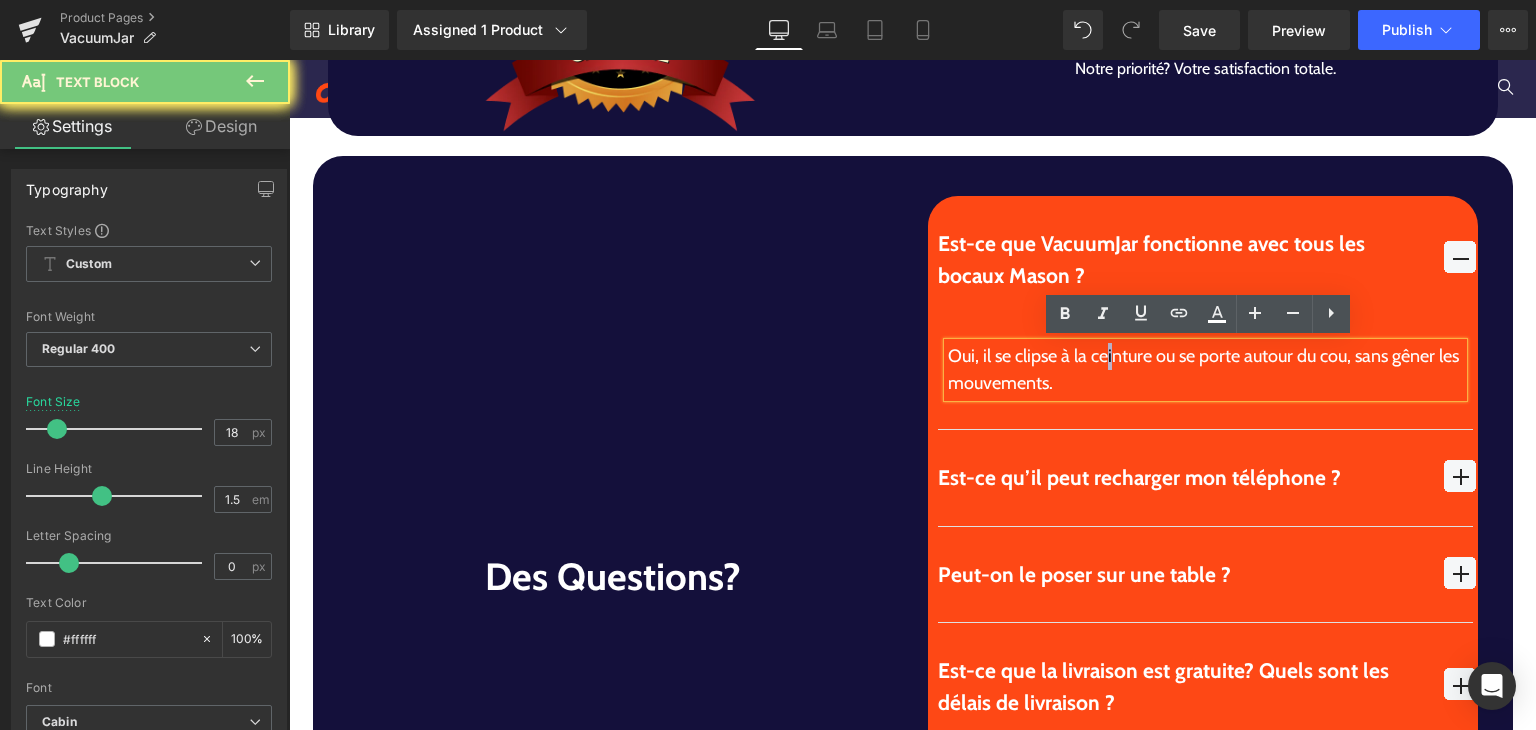 drag, startPoint x: 1110, startPoint y: 346, endPoint x: 1136, endPoint y: 358, distance: 28.635643 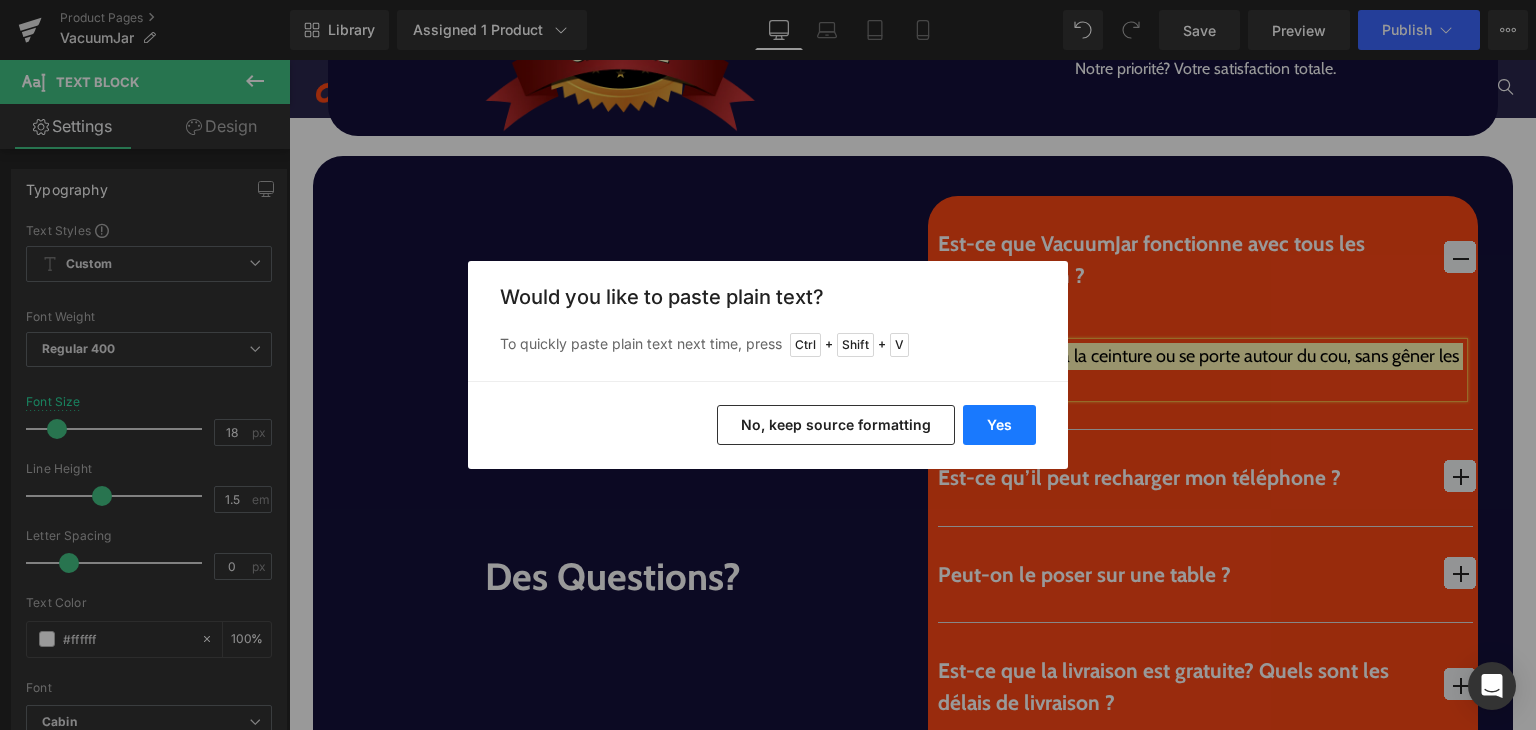 click on "Yes" at bounding box center [999, 425] 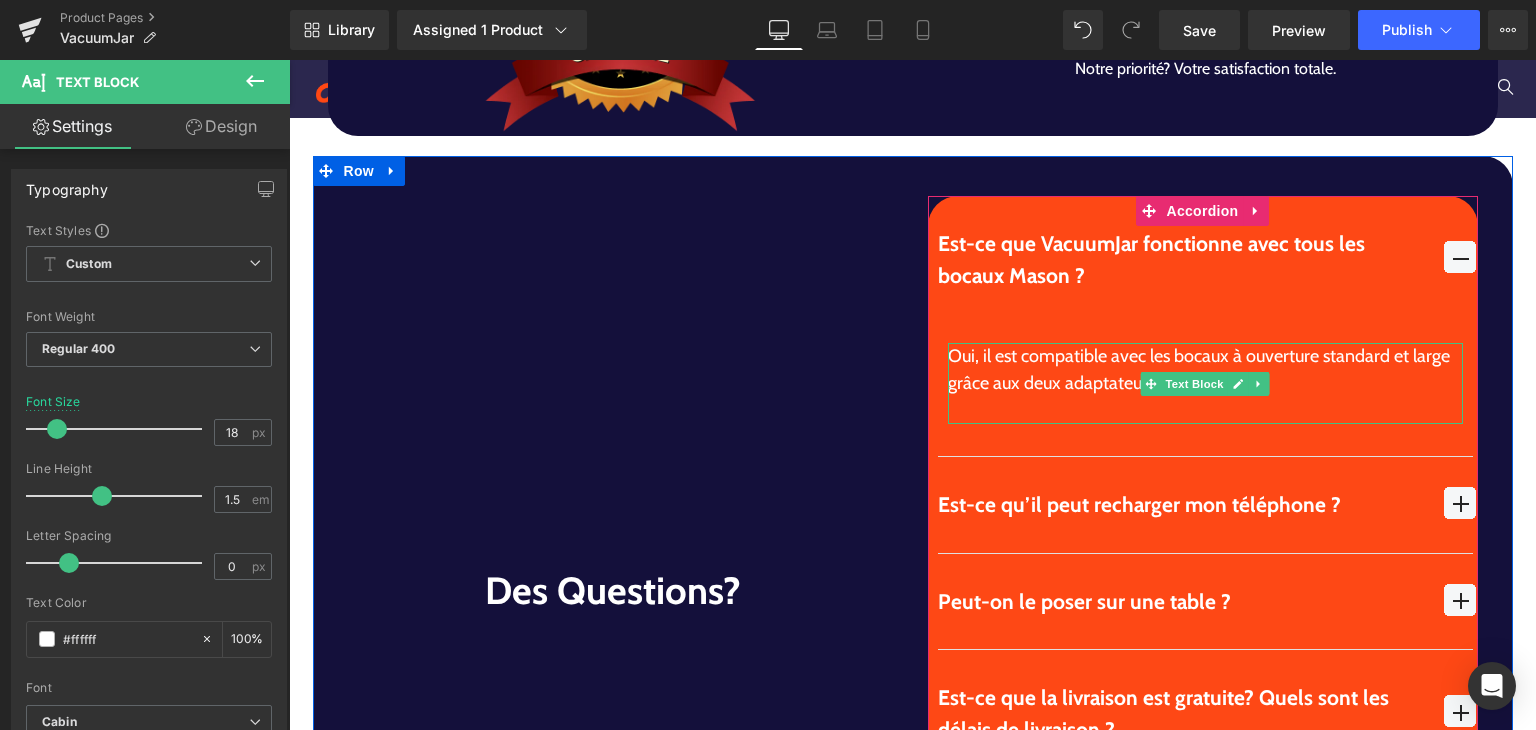 click at bounding box center (1205, 410) 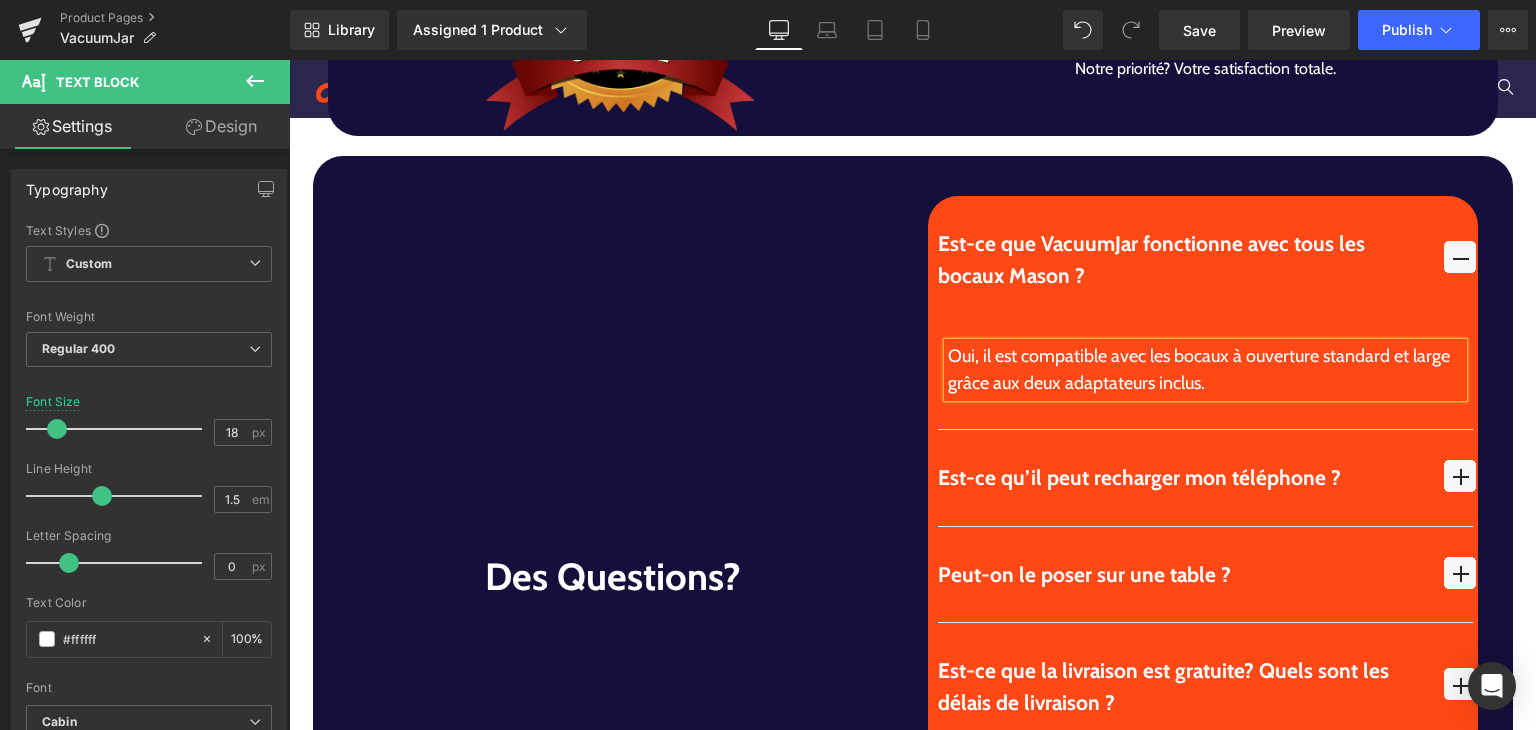click on "Est-ce qu’il peut recharger mon téléphone ?" at bounding box center [1181, 478] 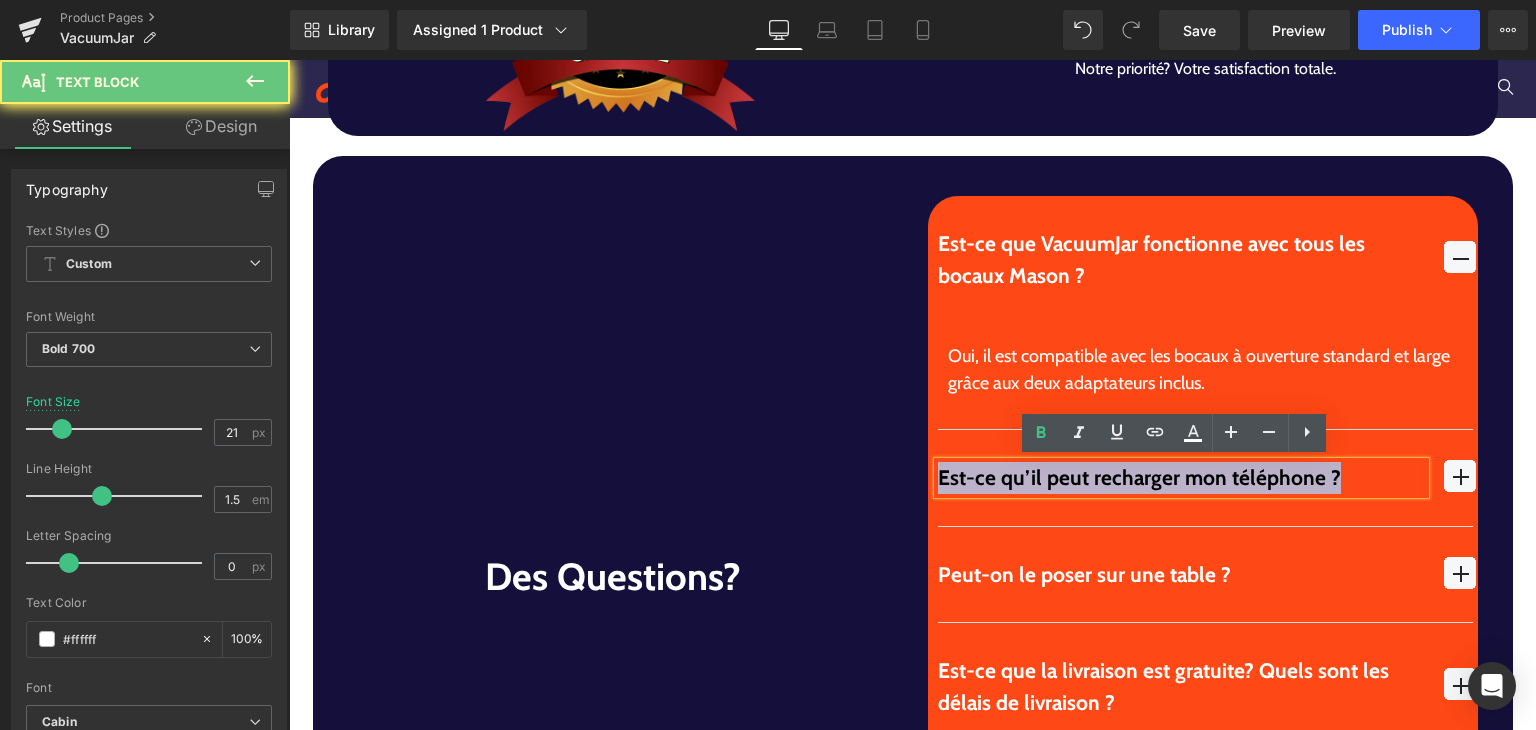 click on "Est-ce qu’il peut recharger mon téléphone ?" at bounding box center (1181, 478) 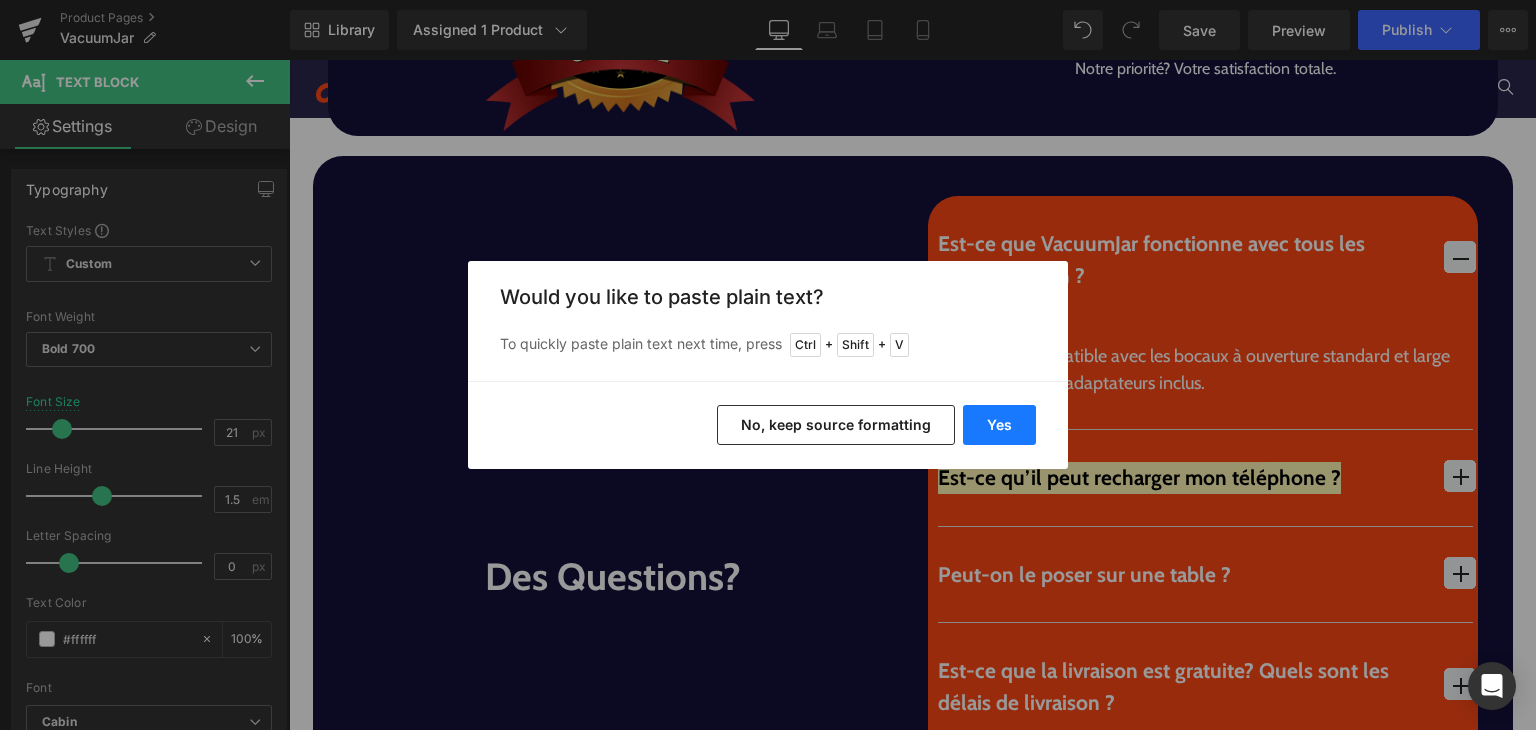 click on "Yes" at bounding box center [999, 425] 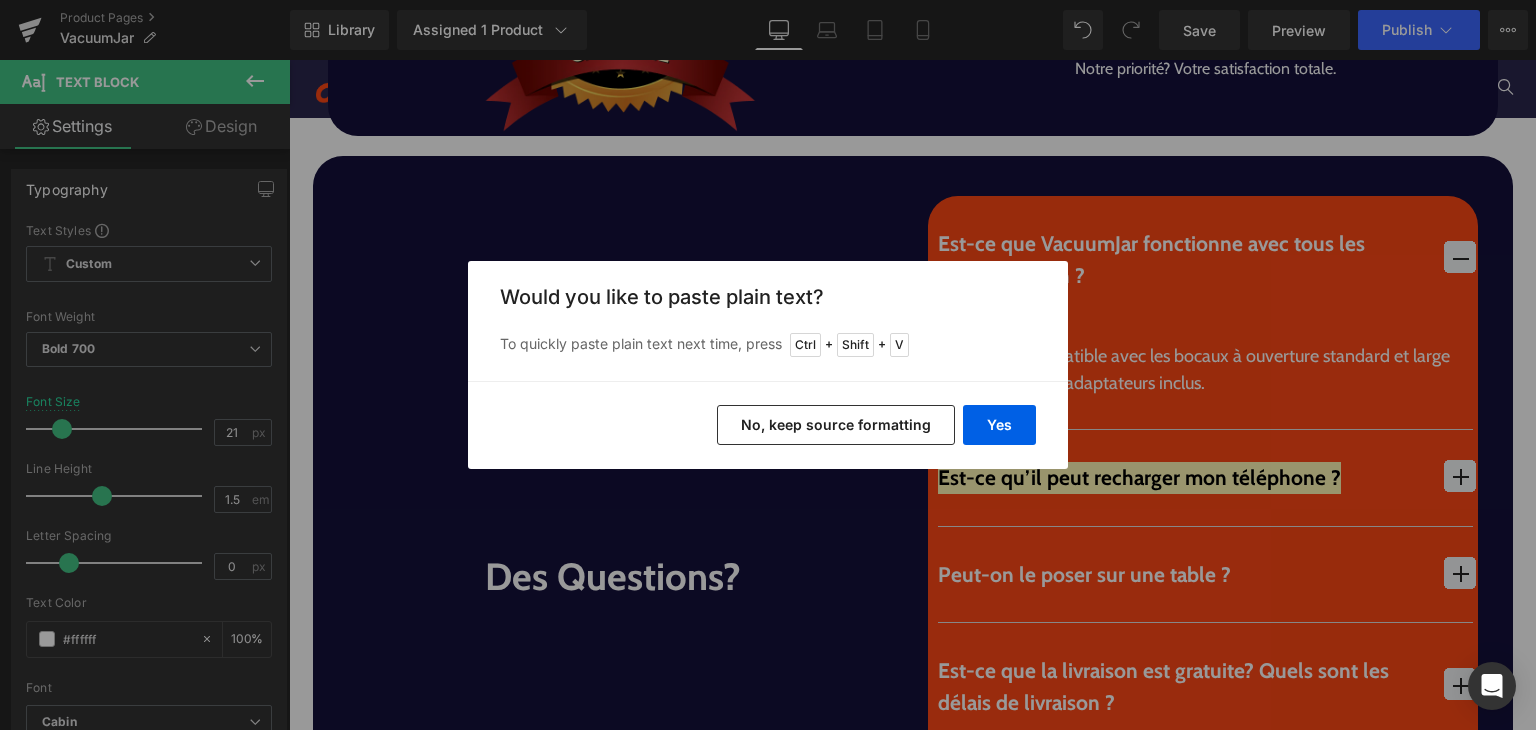 type 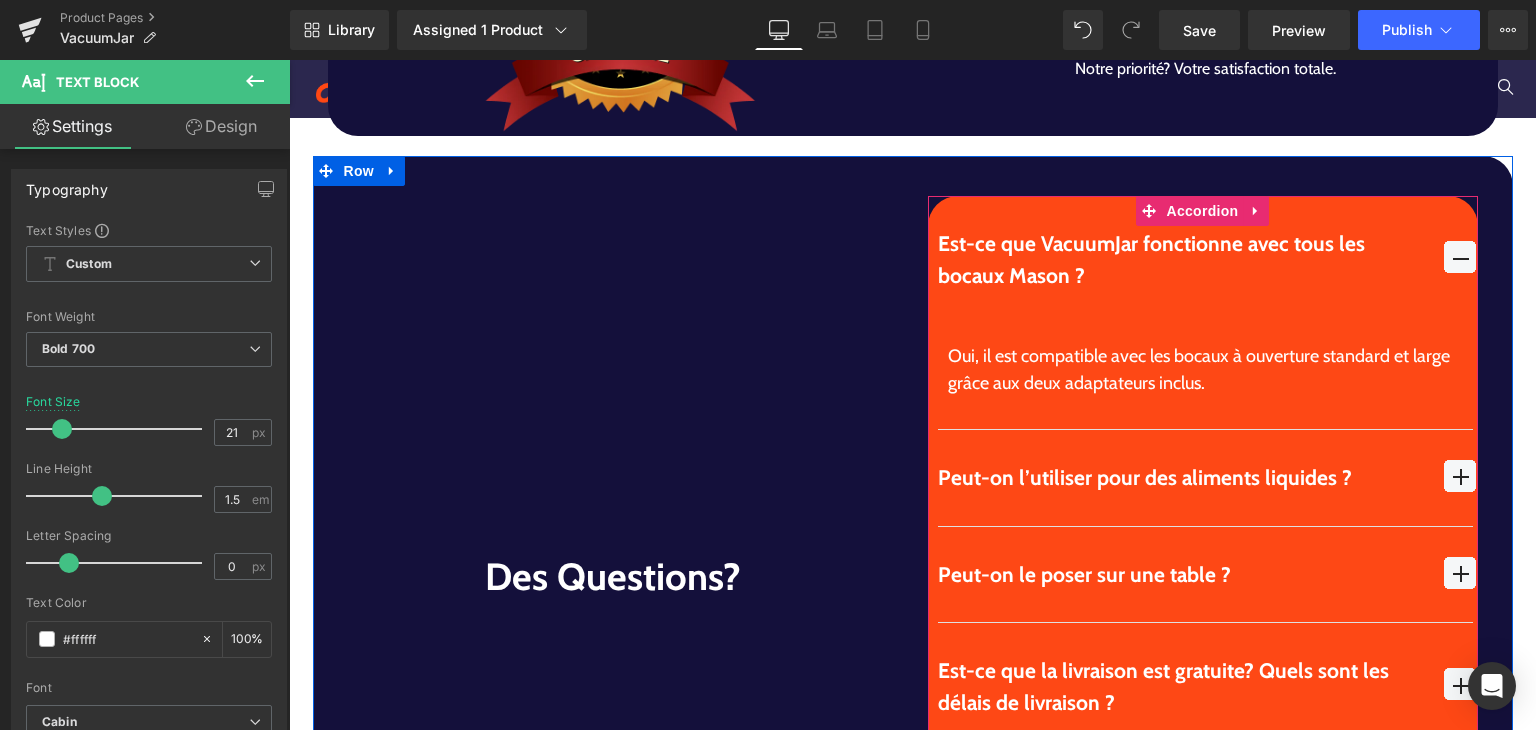 drag, startPoint x: 1434, startPoint y: 468, endPoint x: 1424, endPoint y: 469, distance: 10.049875 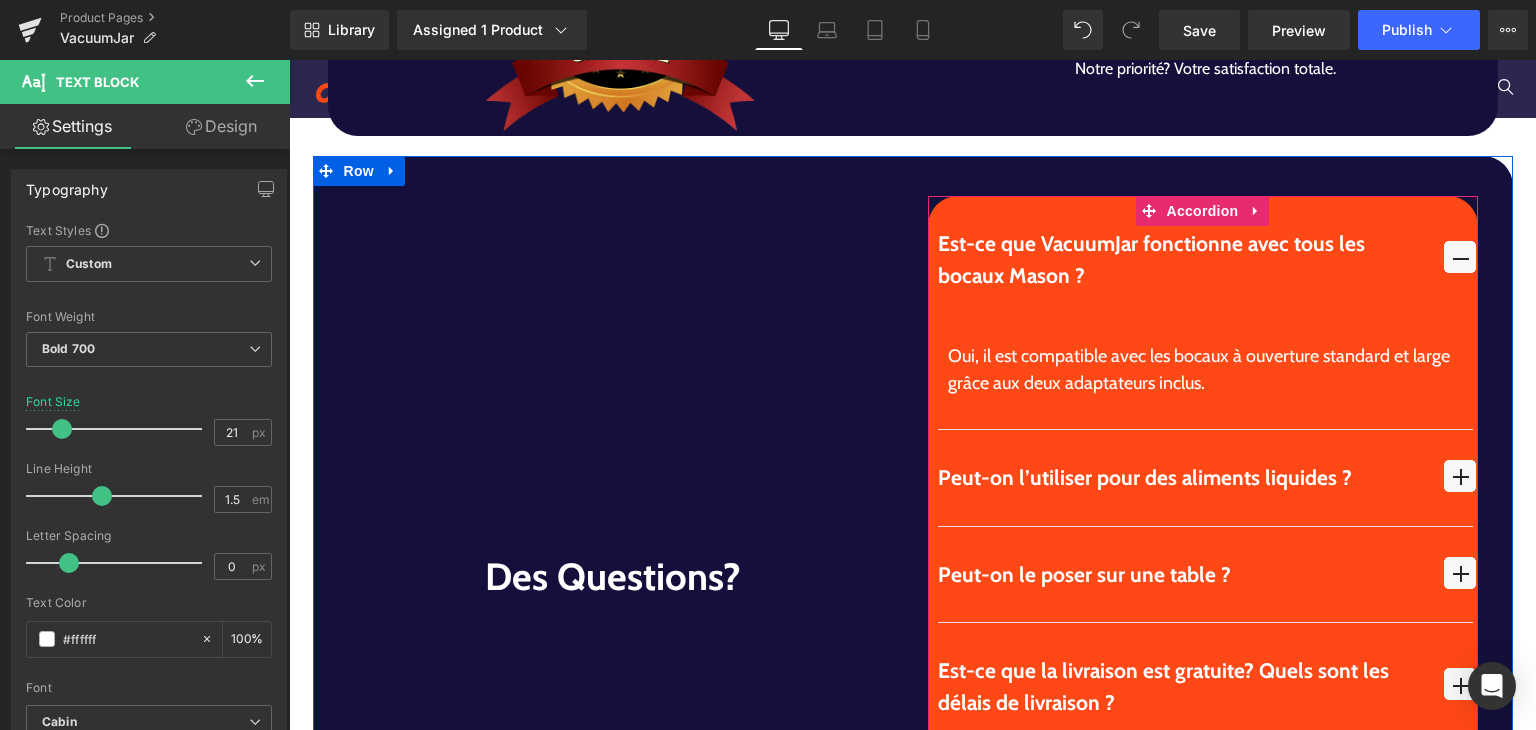 click on "Peut-on l’utiliser pour des aliments liquides ? Text Block" at bounding box center [1205, 478] 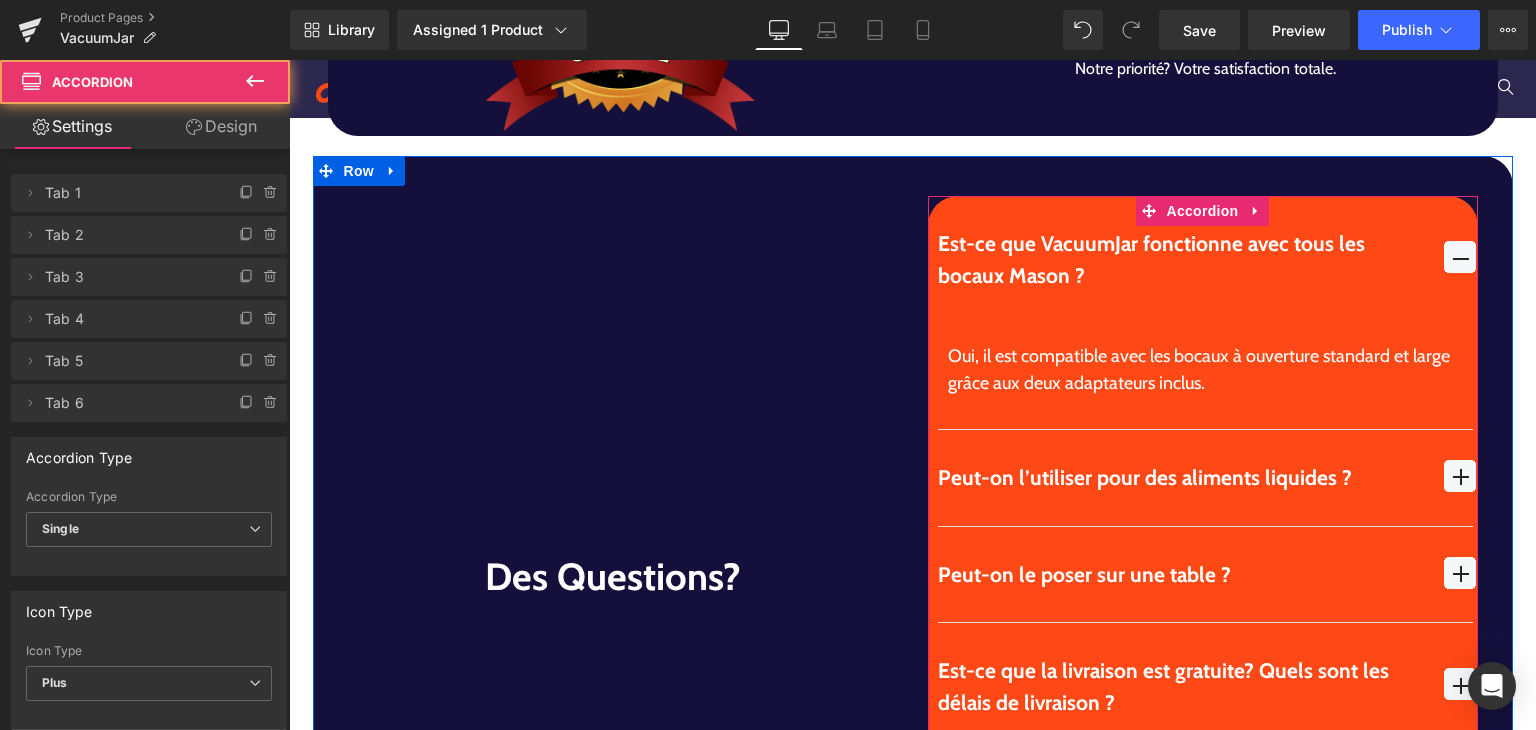click at bounding box center (1460, 476) 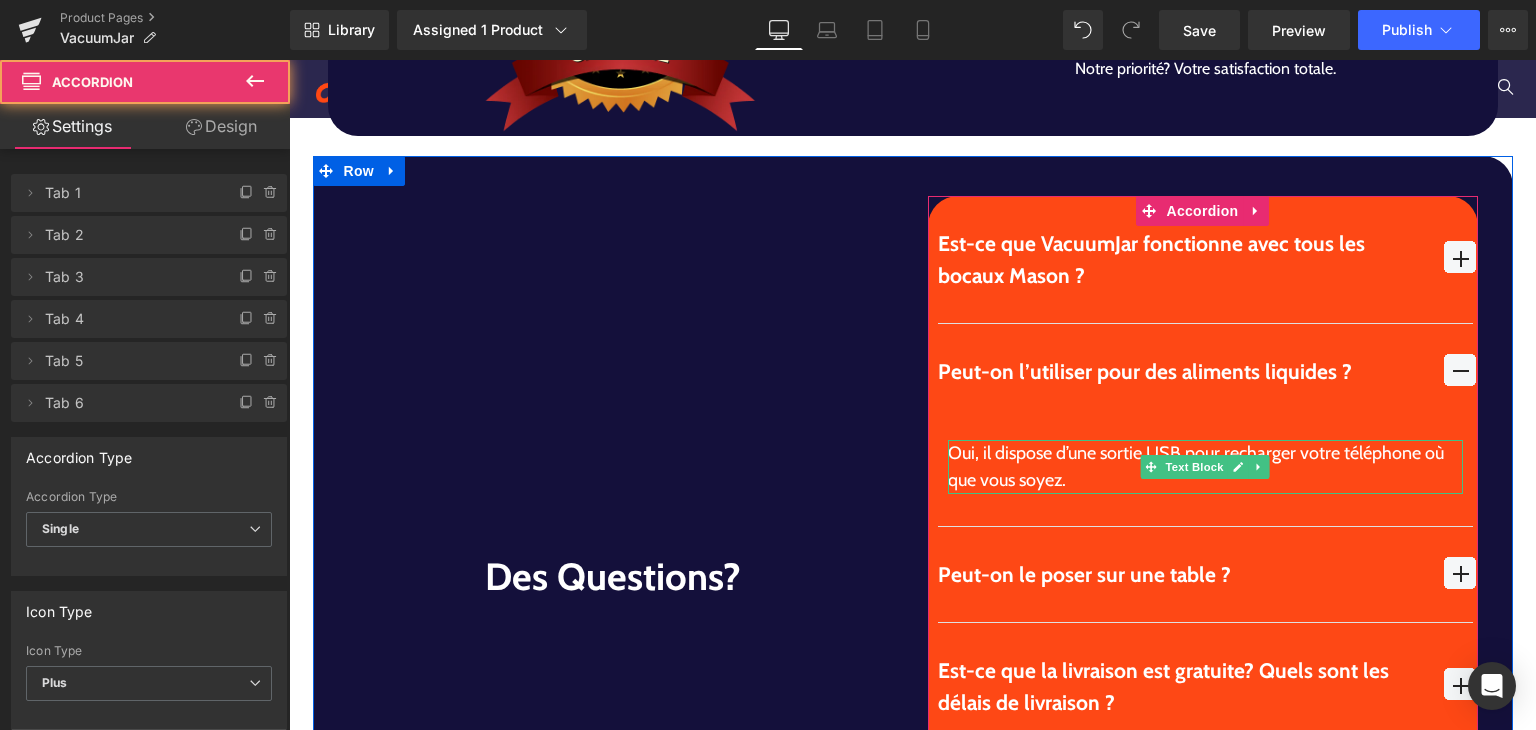 click on "Oui, il dispose d’une sortie USB pour recharger votre téléphone où que vous soyez." at bounding box center (1205, 467) 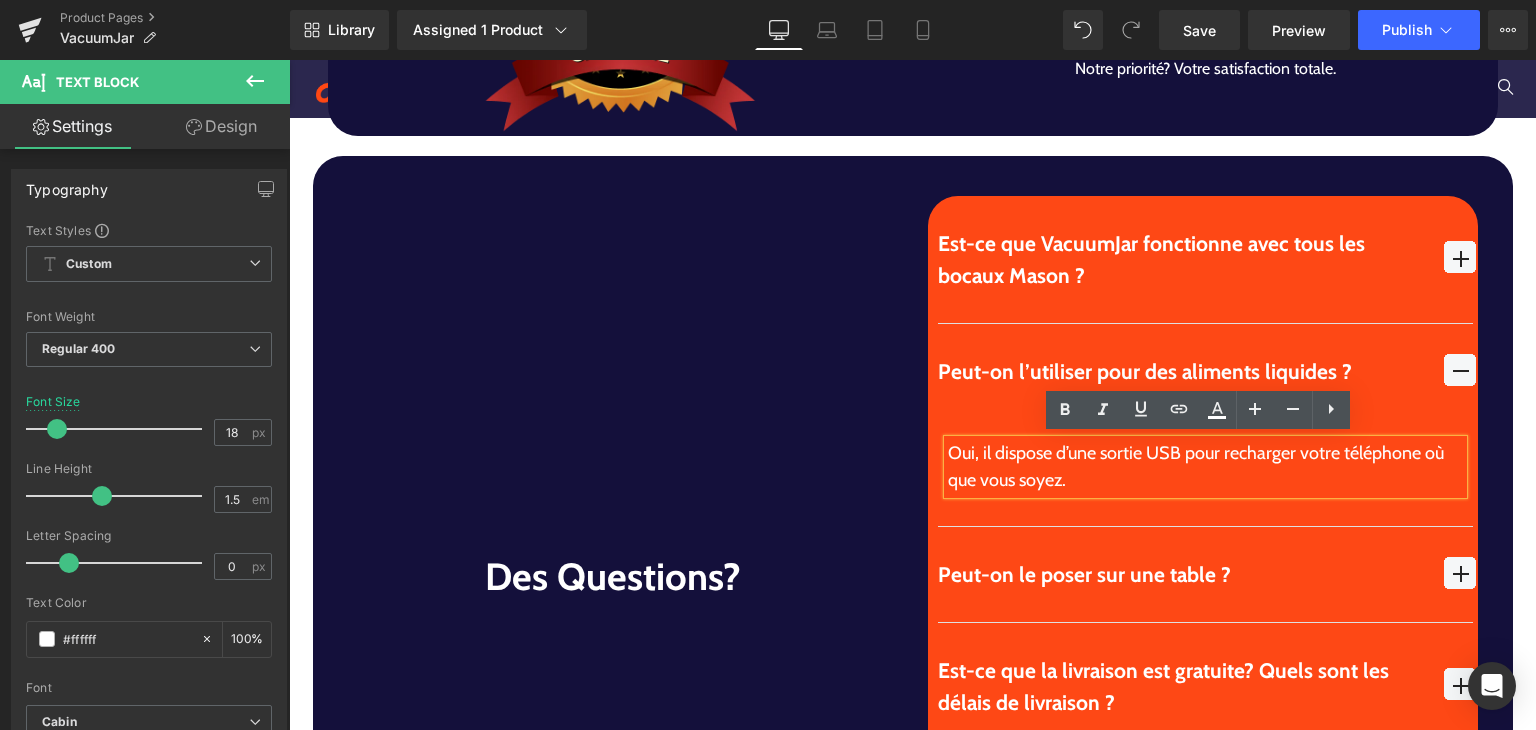 click on "Oui, il dispose d’une sortie USB pour recharger votre téléphone où que vous soyez." at bounding box center (1205, 467) 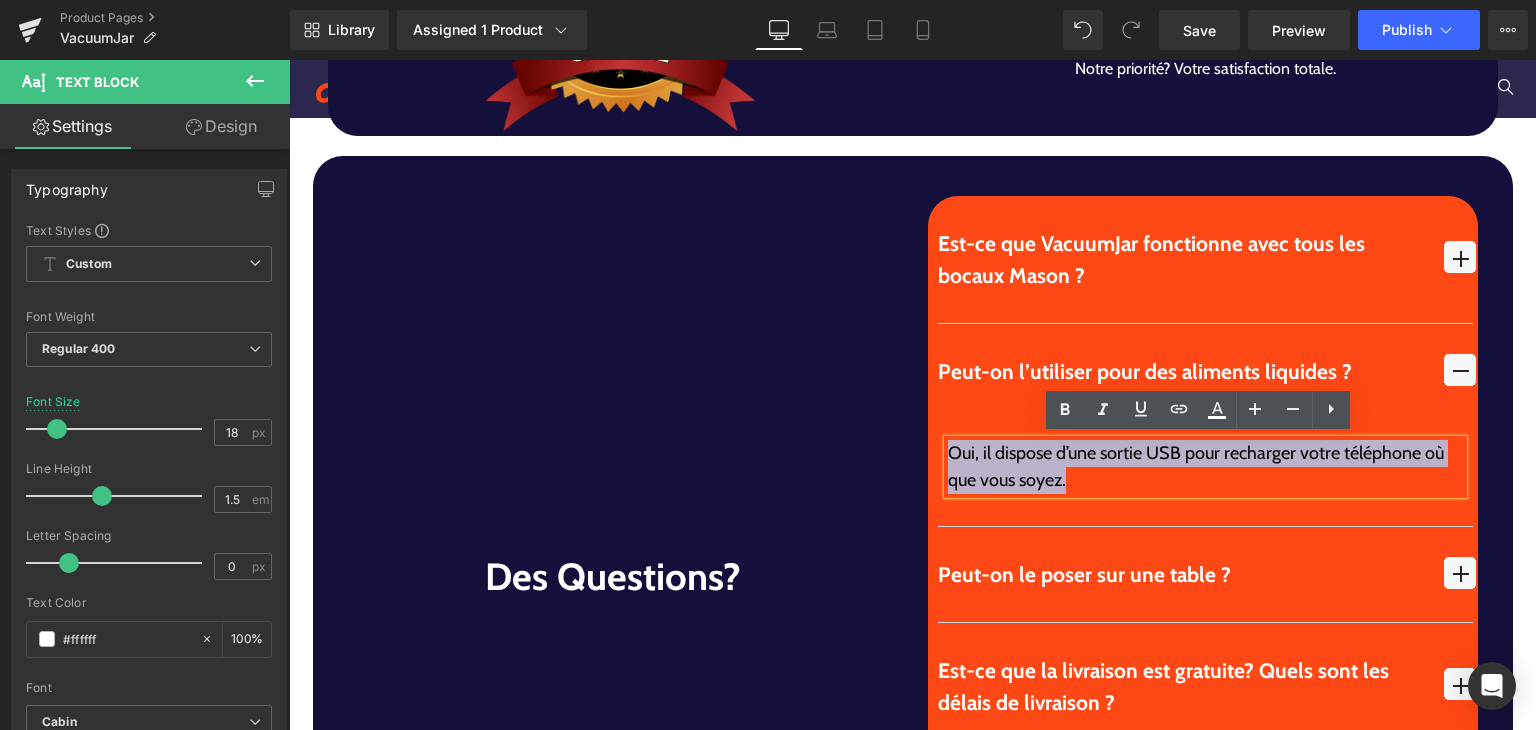 click on "Oui, il dispose d’une sortie USB pour recharger votre téléphone où que vous soyez." at bounding box center [1205, 467] 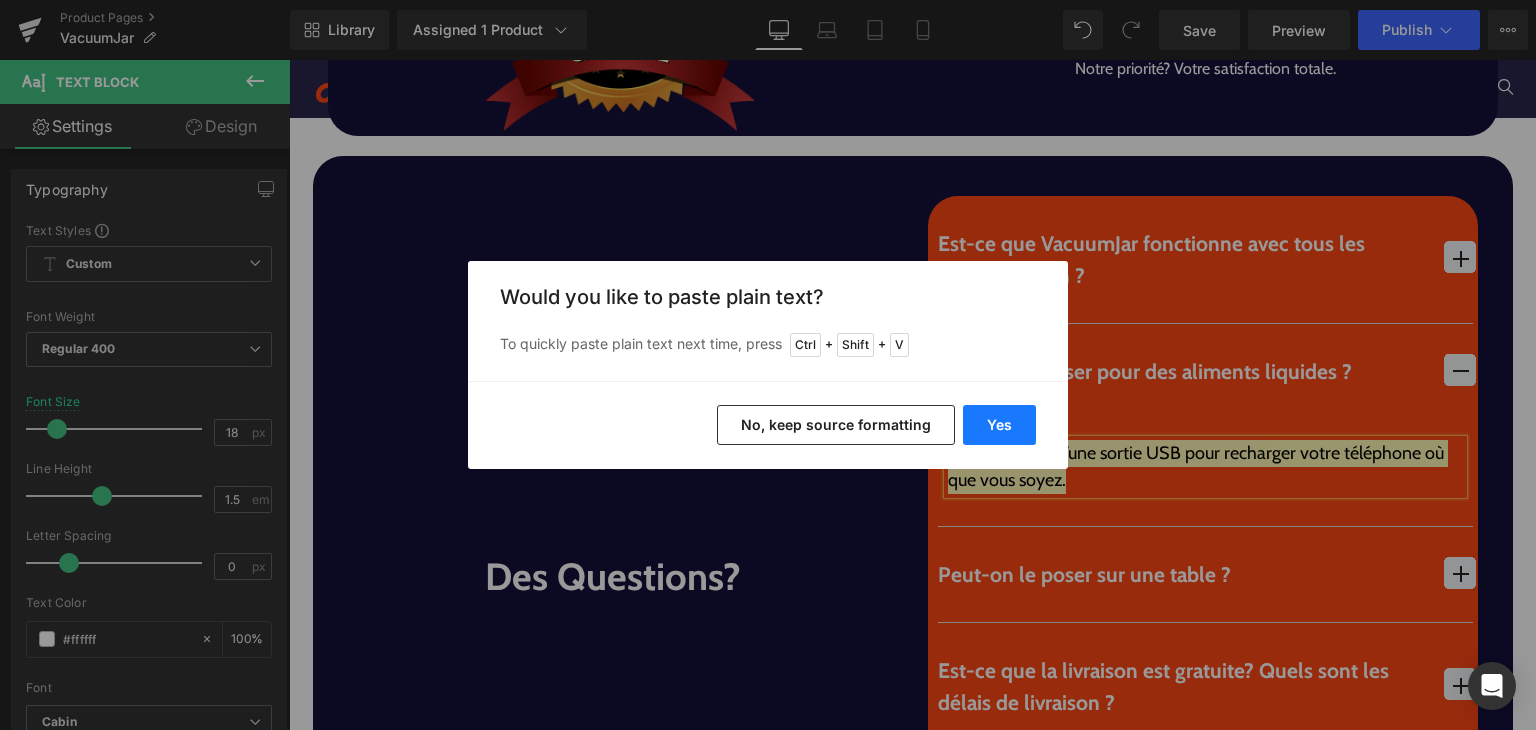 click on "Yes" at bounding box center [999, 425] 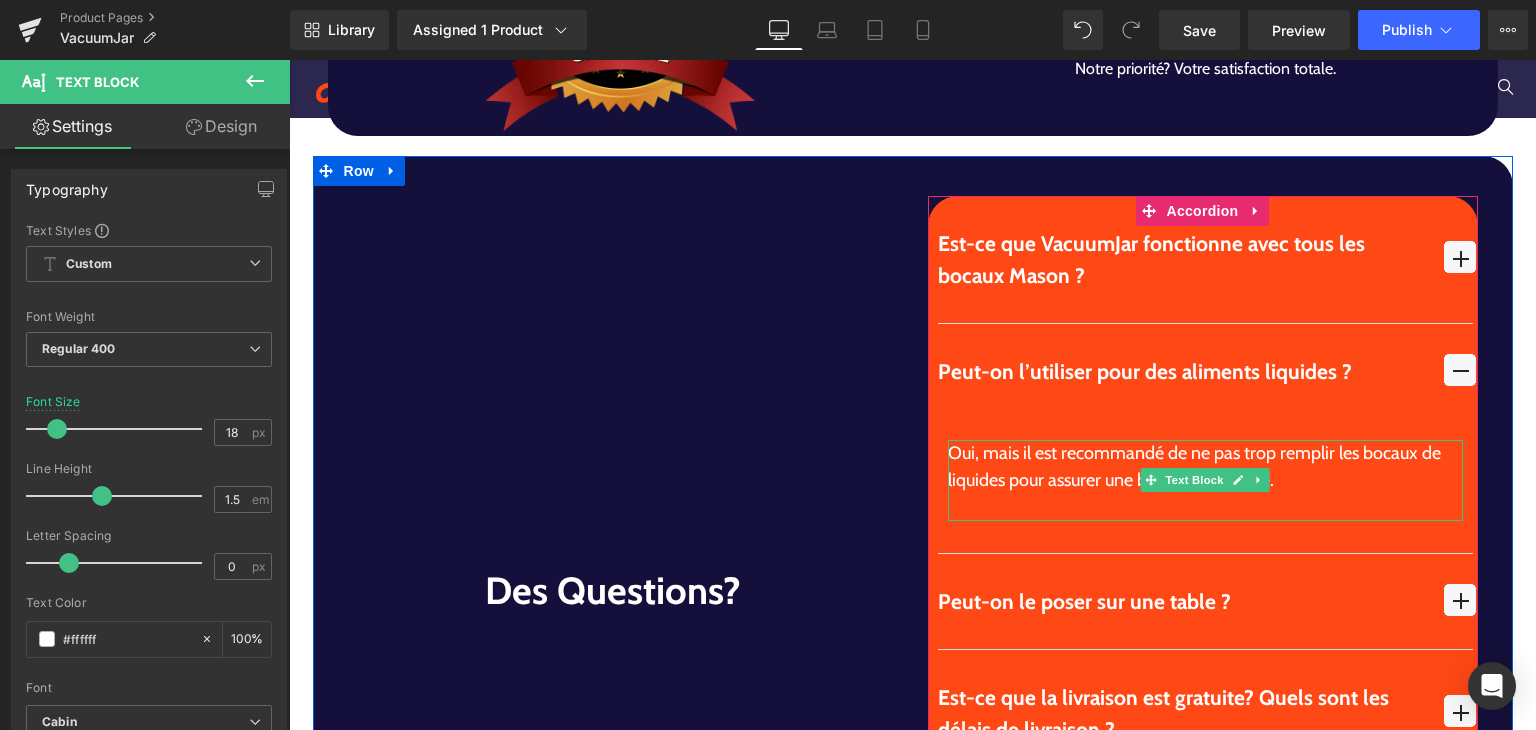 click at bounding box center (1205, 507) 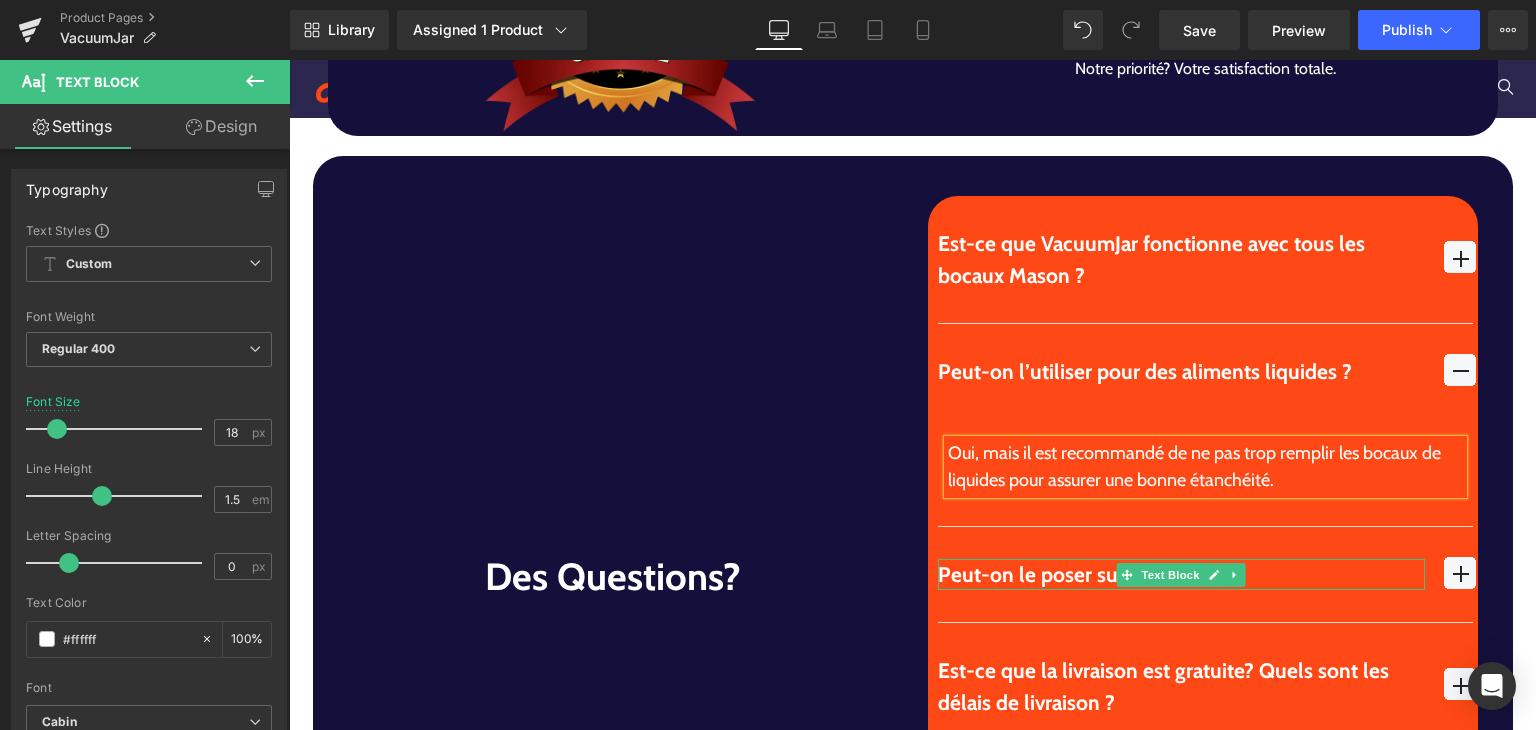 click on "Peut-on le poser sur une table ?" at bounding box center (1181, 575) 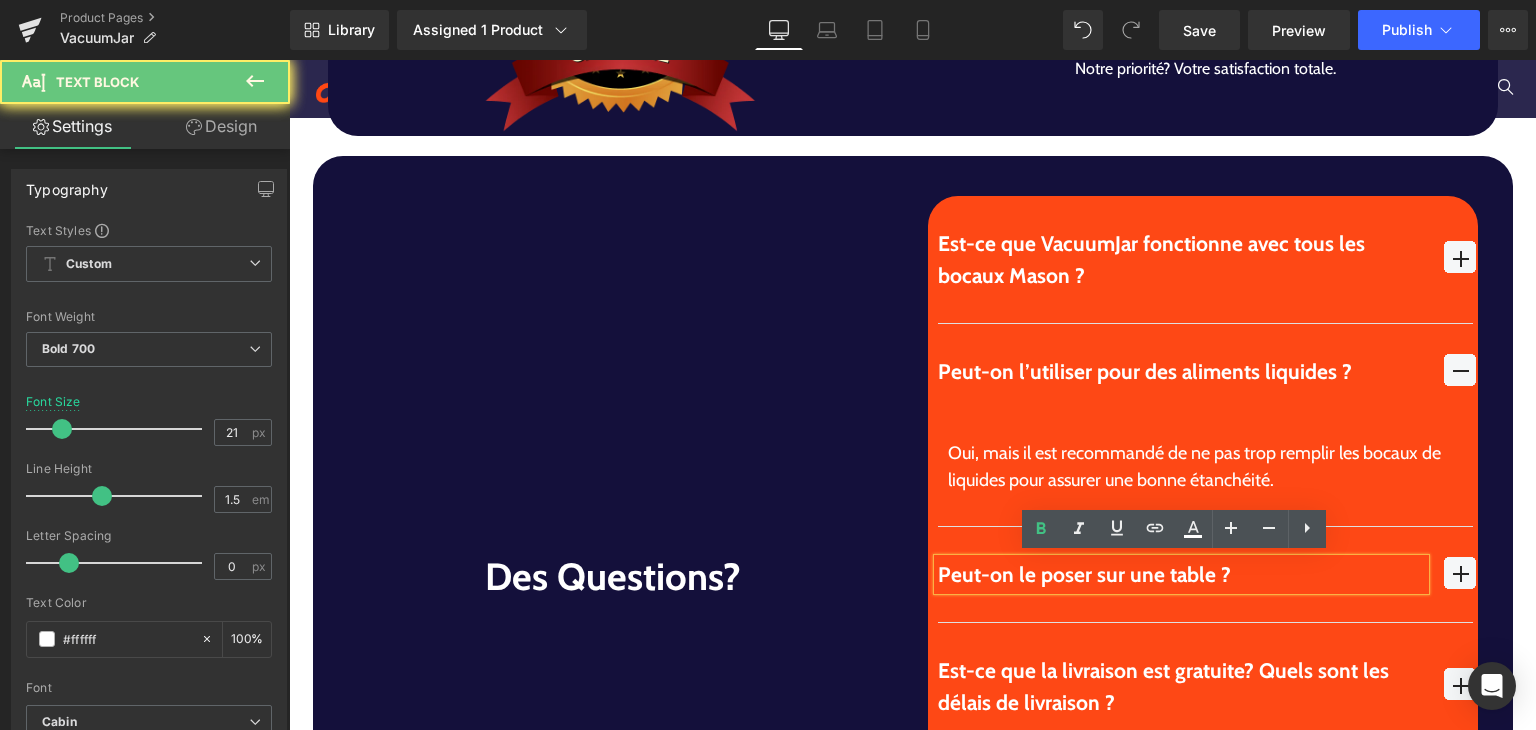 click on "Peut-on le poser sur une table ?" at bounding box center [1181, 575] 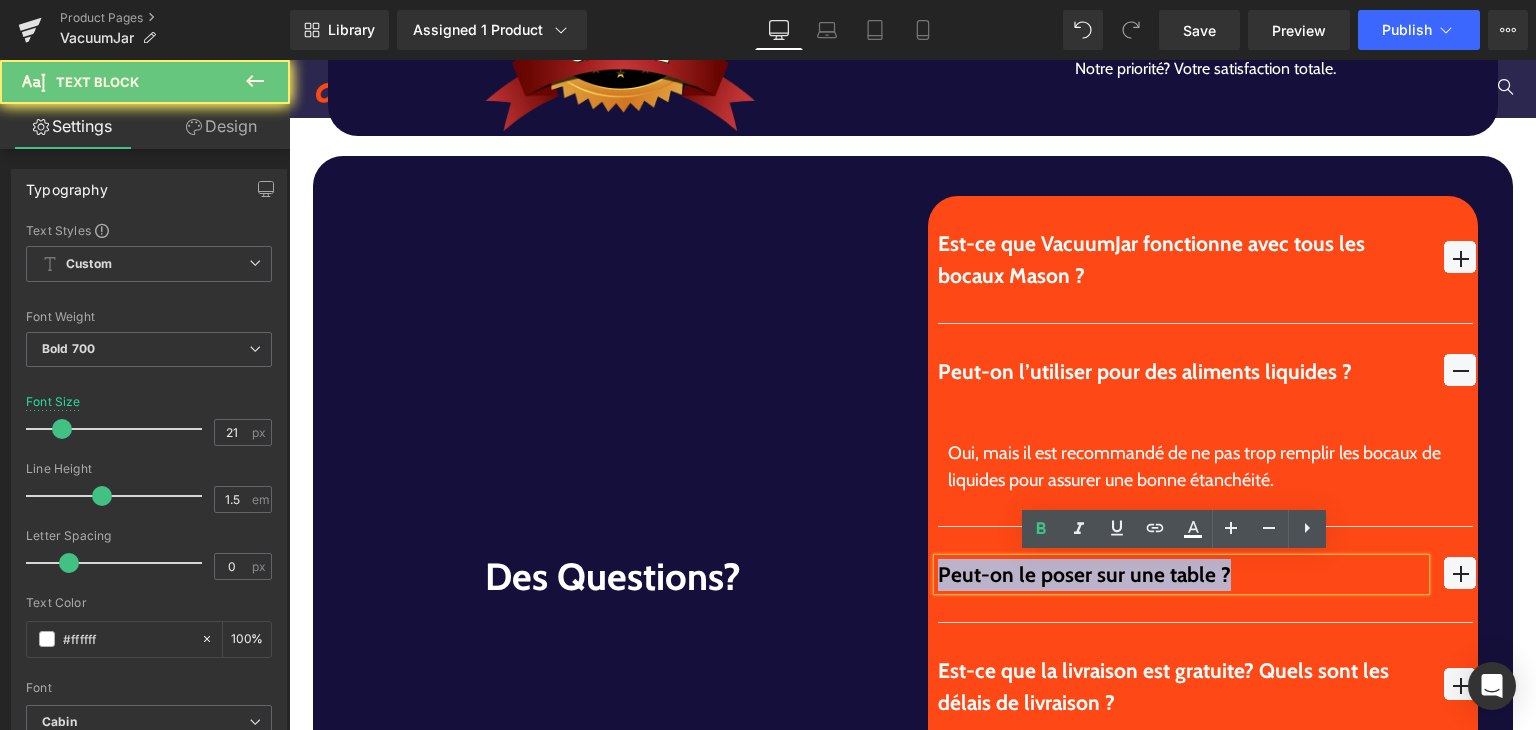 click on "Peut-on le poser sur une table ?" at bounding box center (1181, 575) 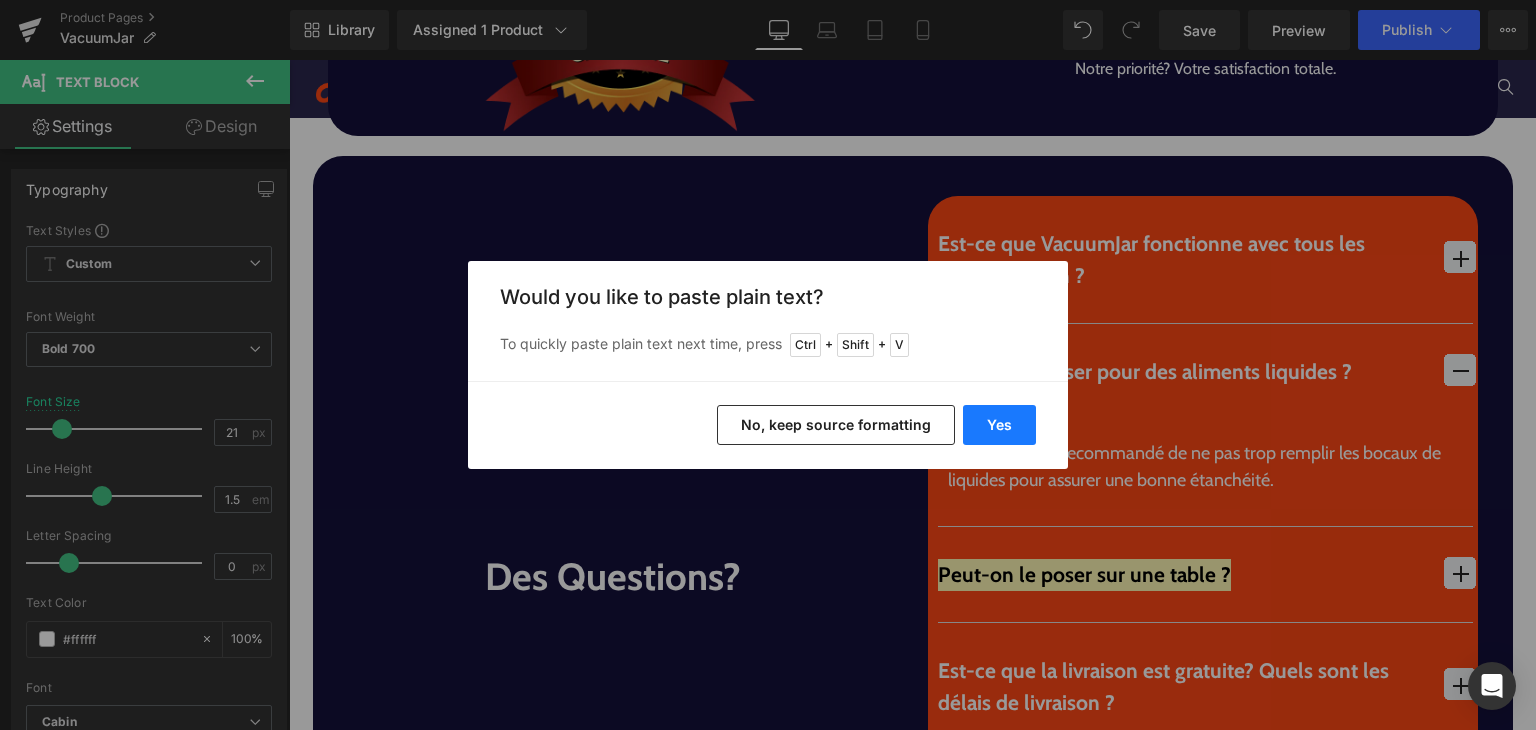 click on "Yes" at bounding box center [999, 425] 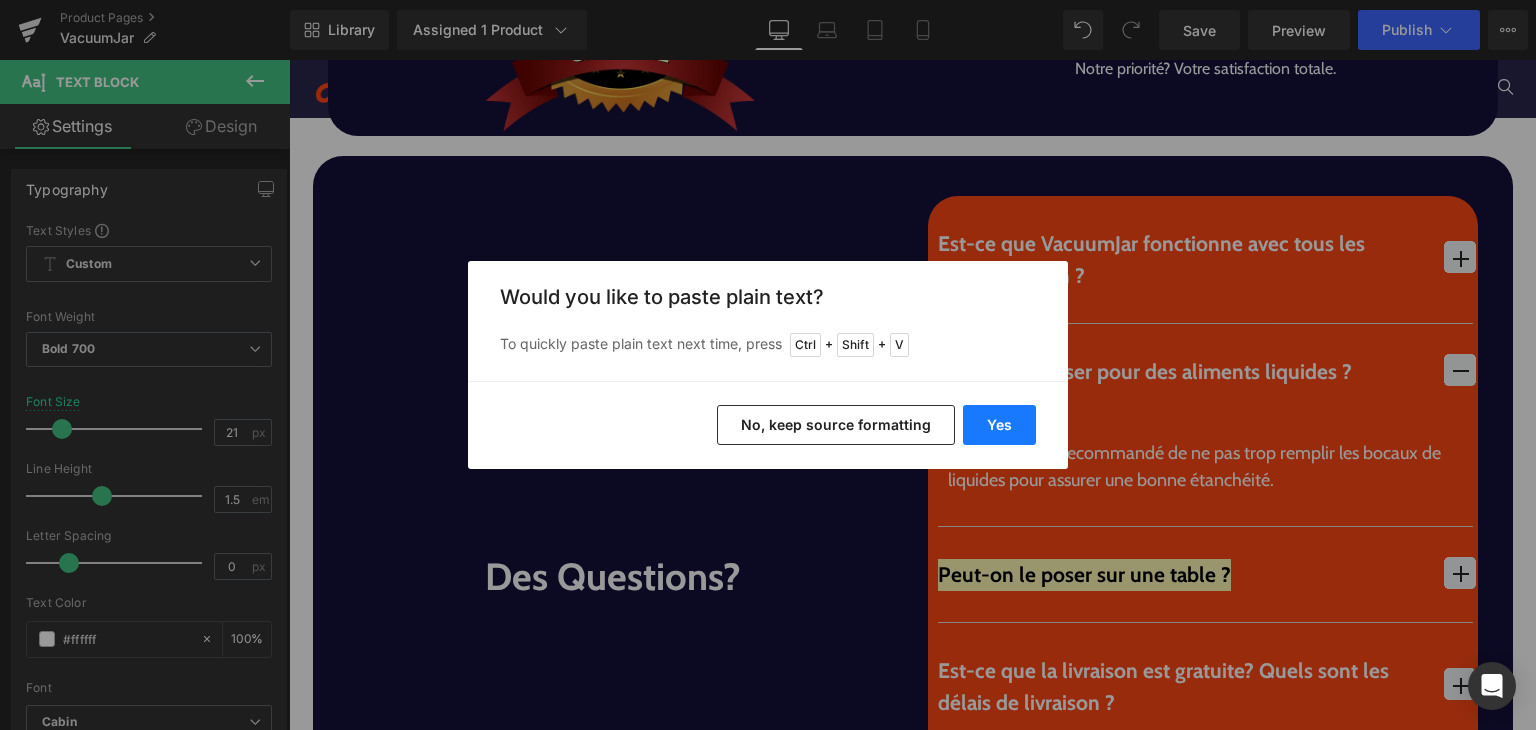 type 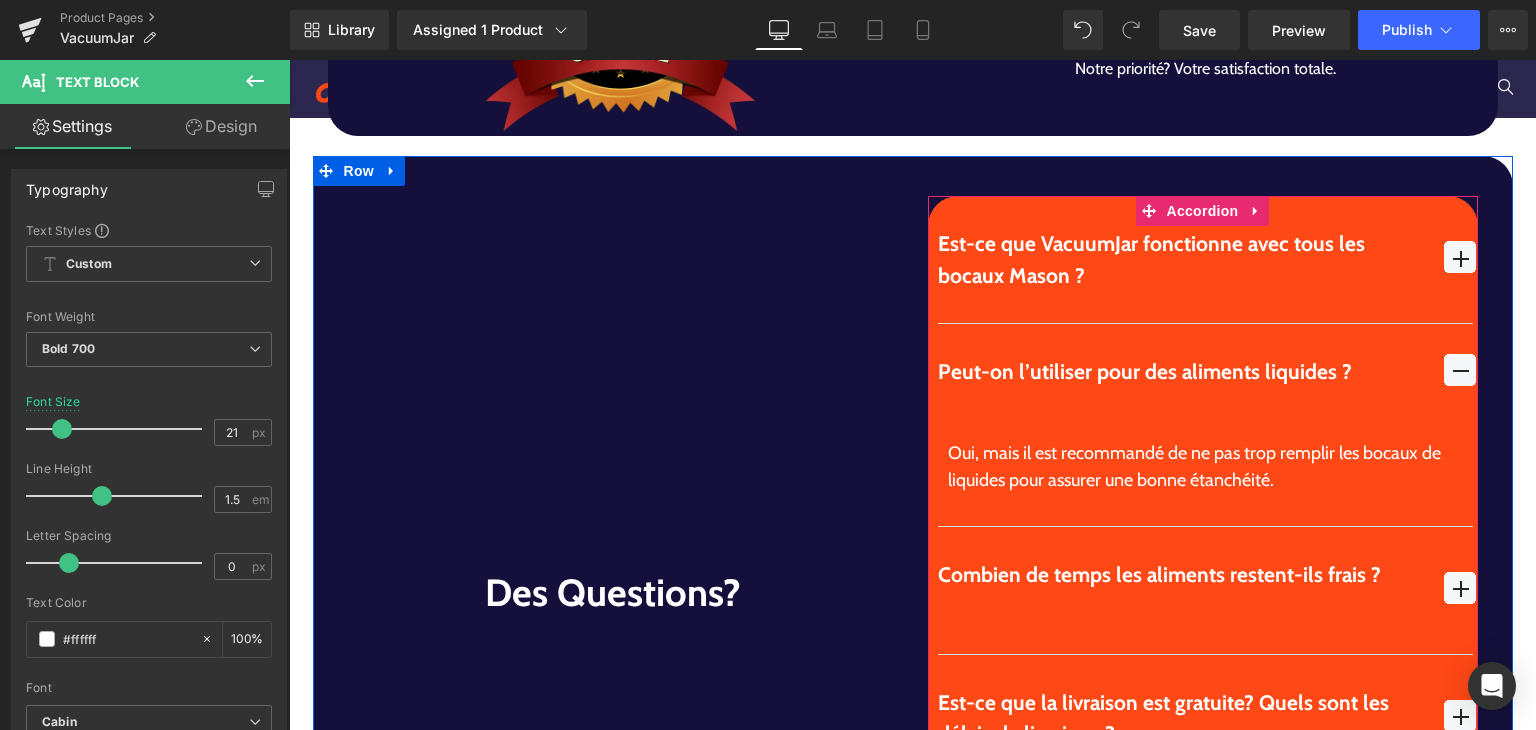 click at bounding box center (1460, 588) 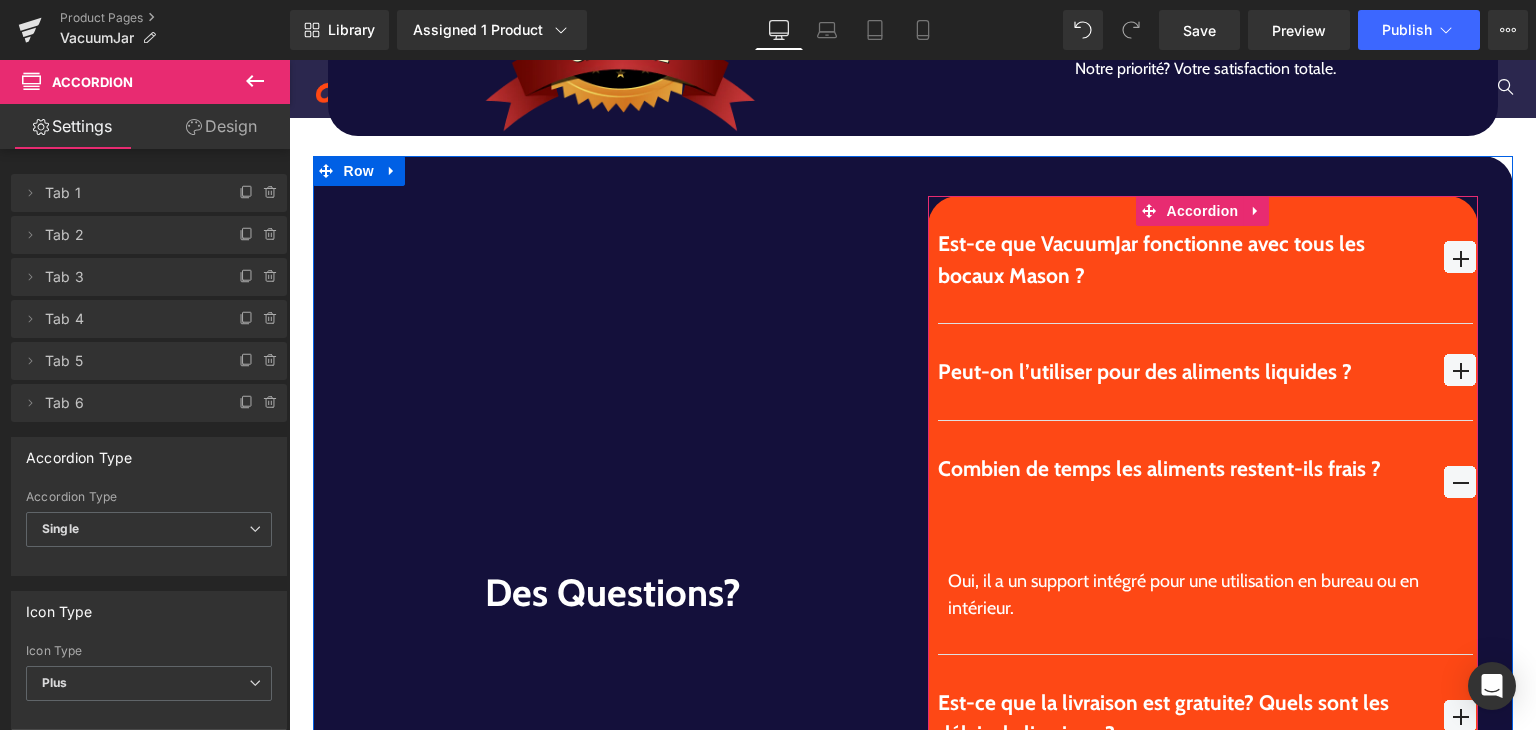 type 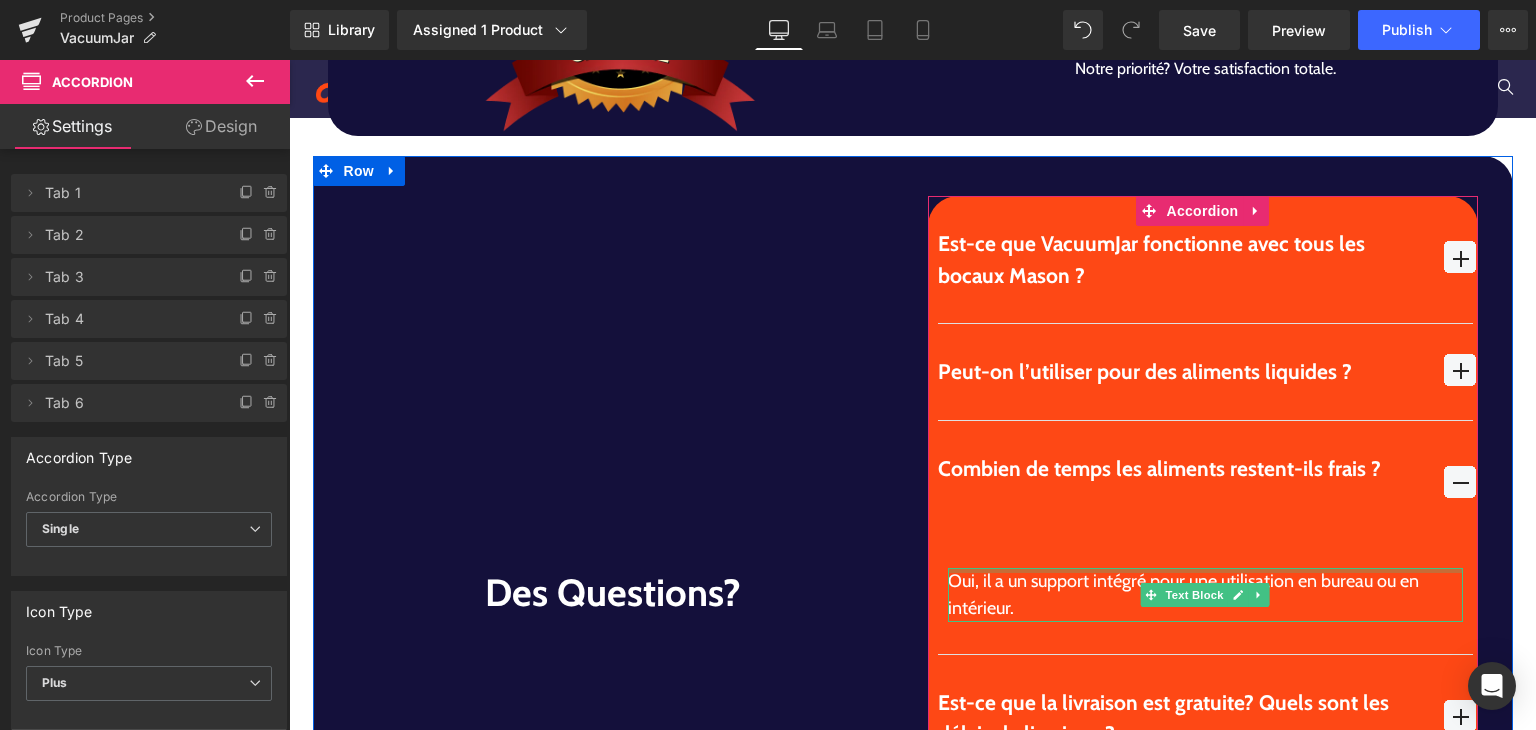 click on "Oui, il a un support intégré pour une utilisation en bureau ou en intérieur." at bounding box center [1205, 595] 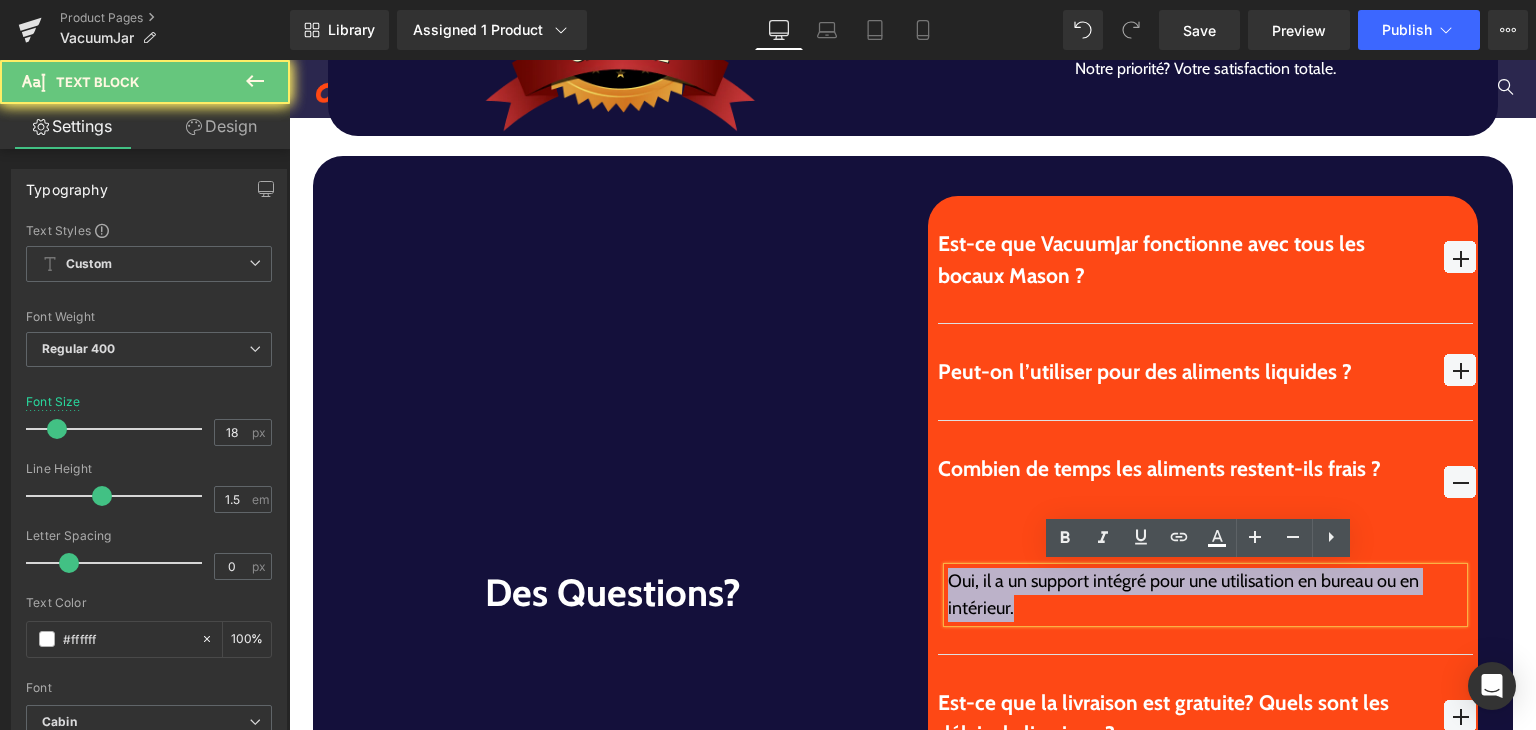 click on "Oui, il a un support intégré pour une utilisation en bureau ou en intérieur." at bounding box center [1205, 595] 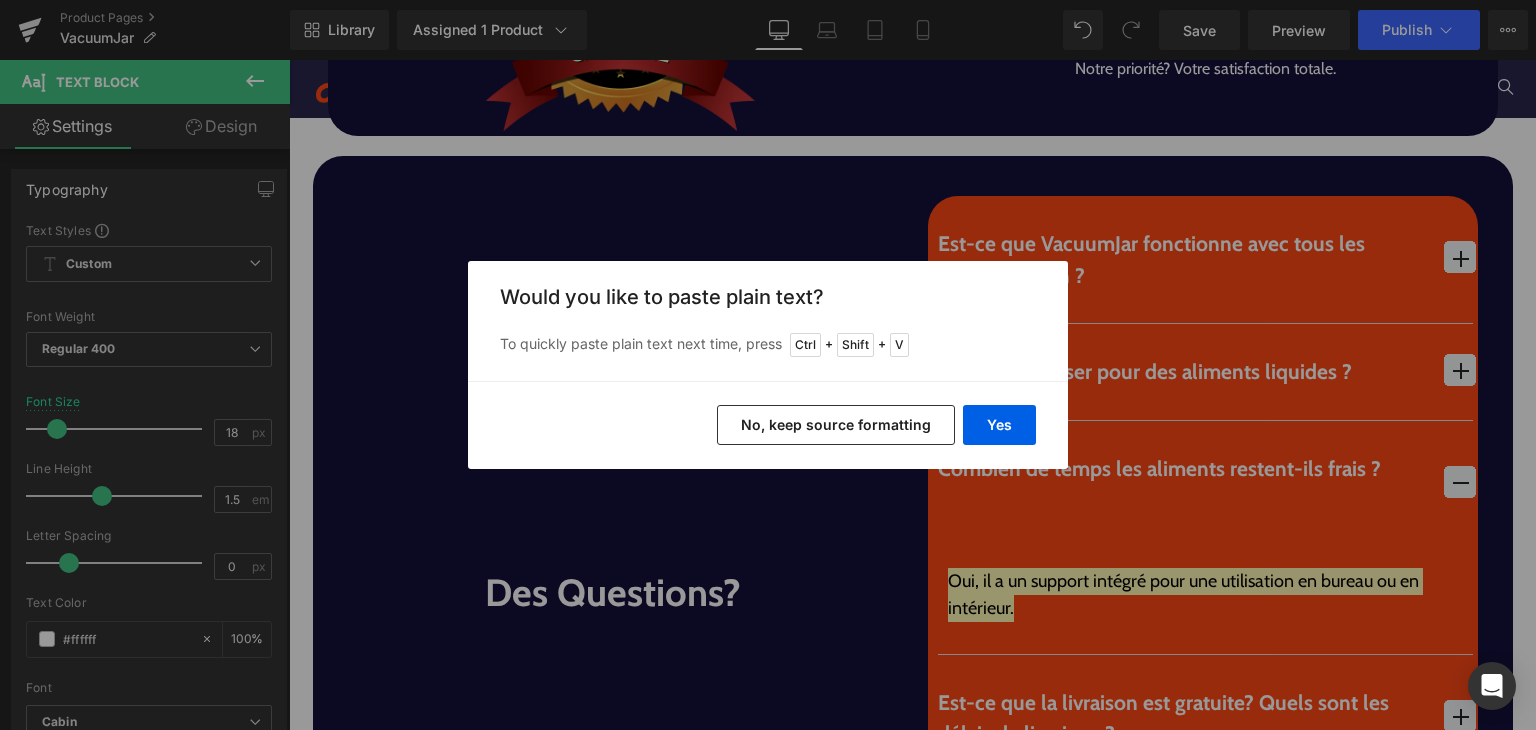 click on "Yes No, keep source formatting" at bounding box center (768, 425) 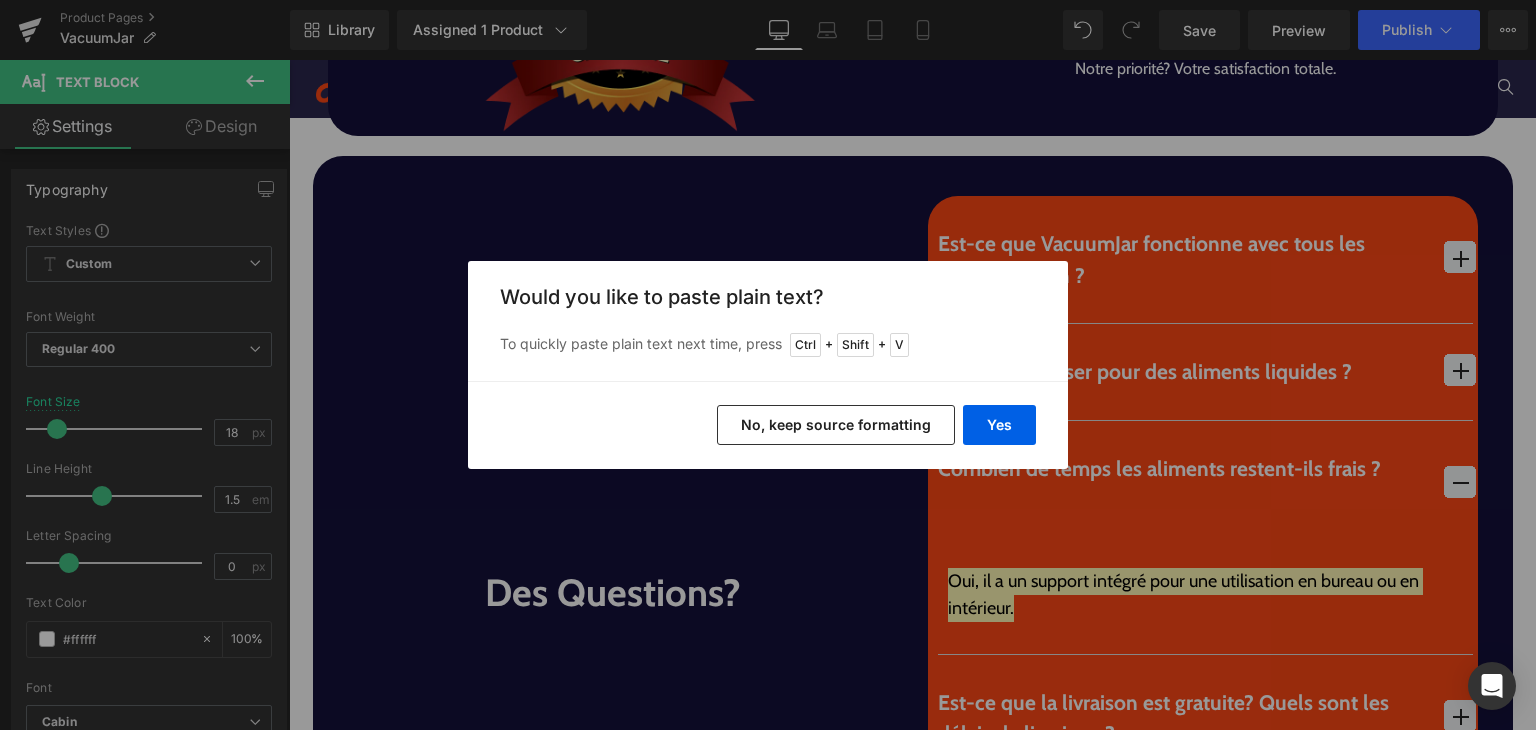 click on "Yes No, keep source formatting" at bounding box center (768, 425) 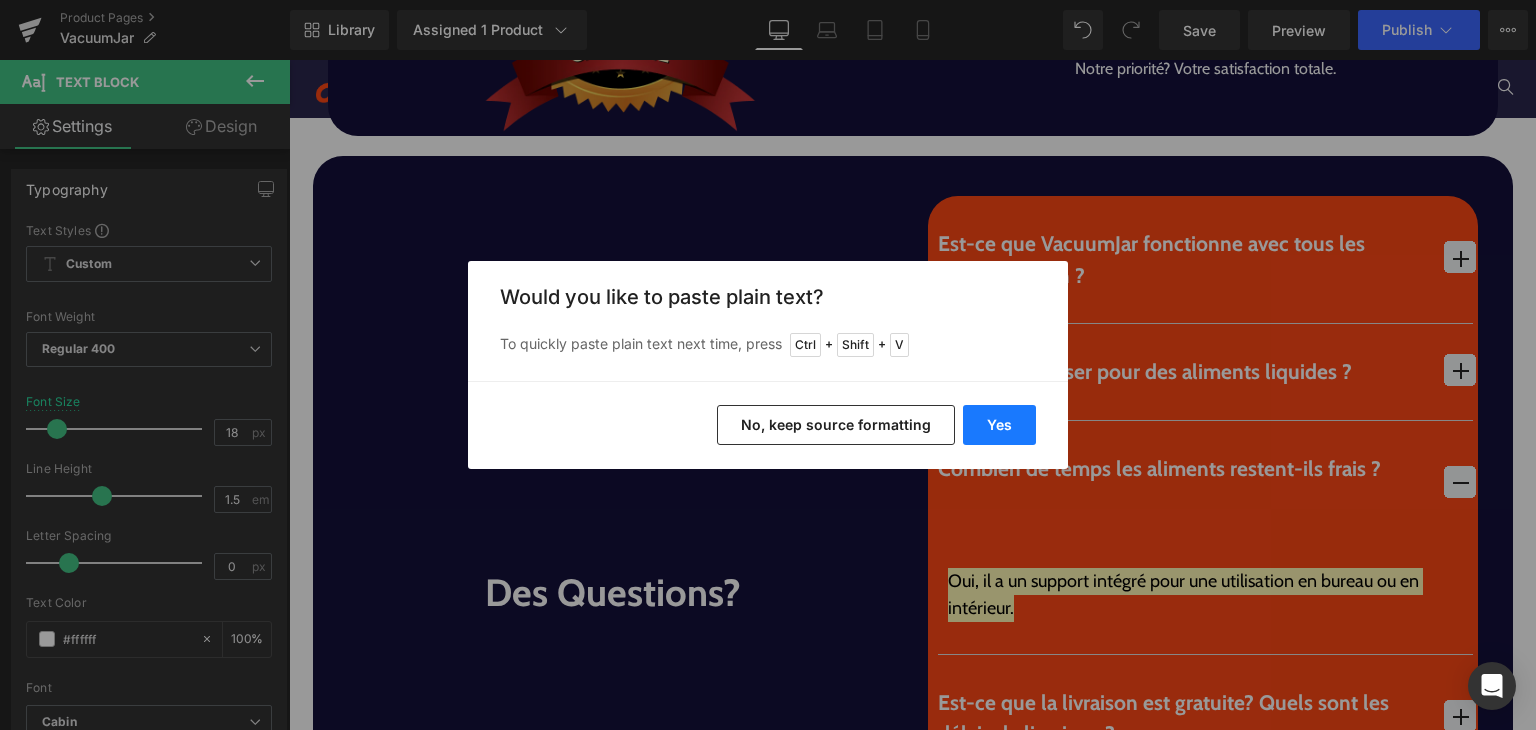 drag, startPoint x: 1008, startPoint y: 420, endPoint x: 731, endPoint y: 428, distance: 277.1155 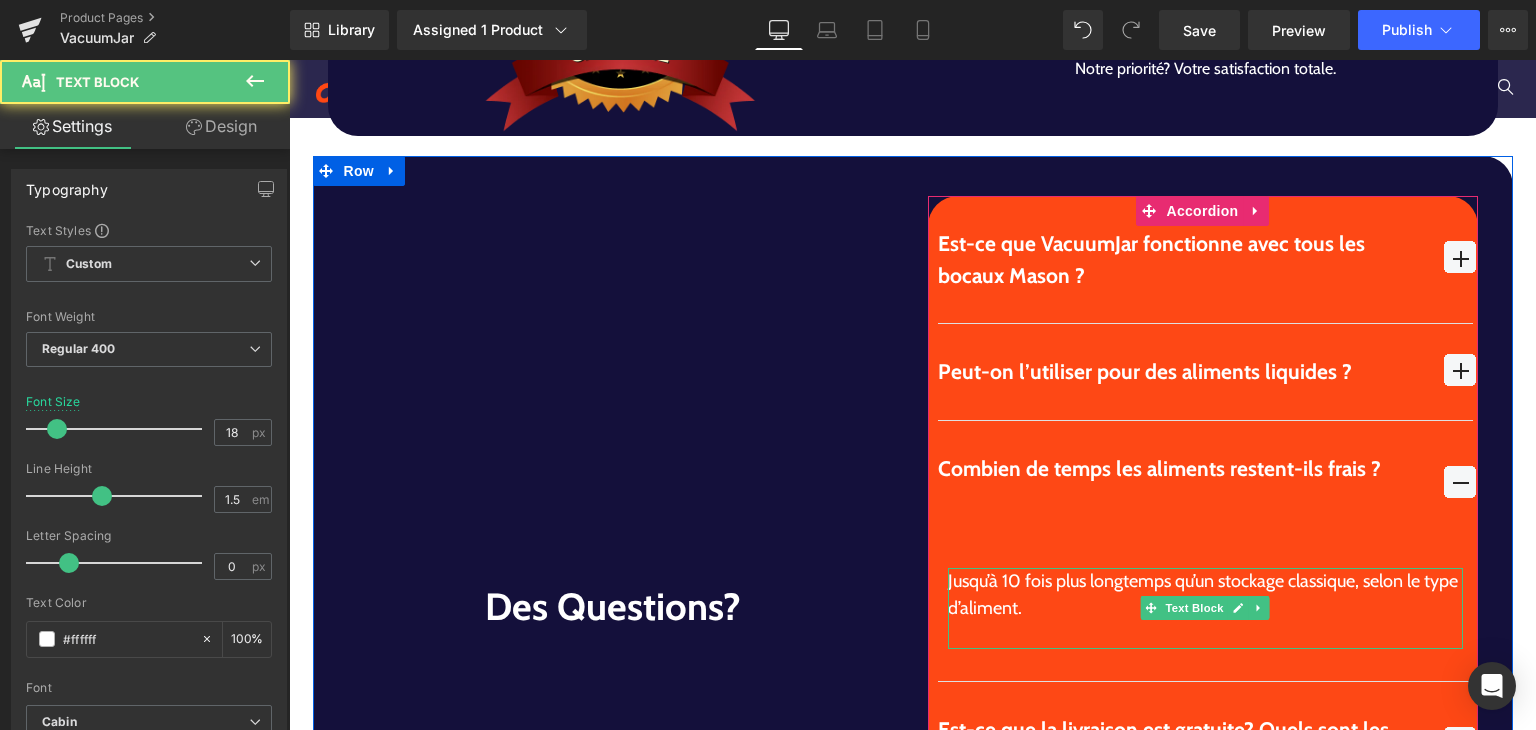 click at bounding box center (1205, 635) 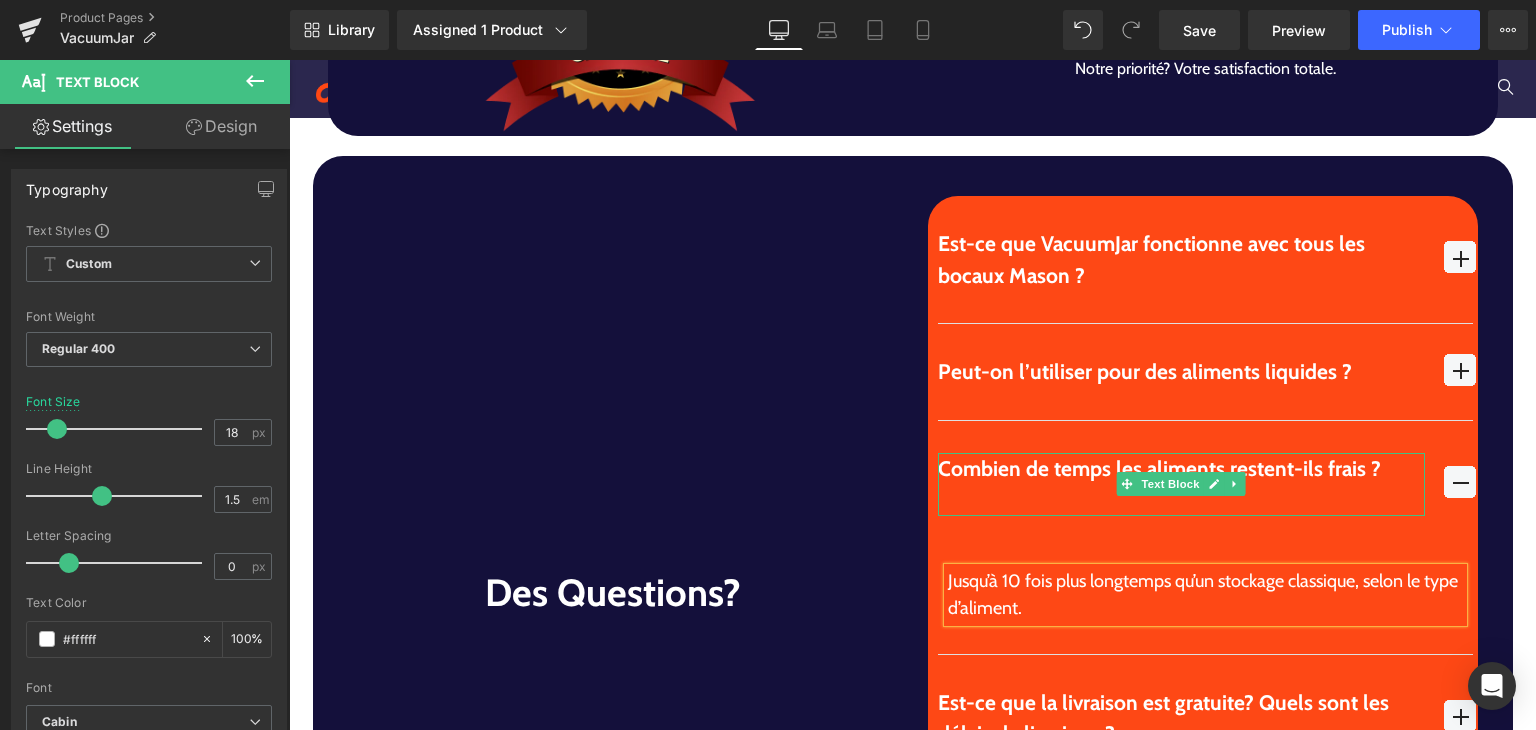 drag, startPoint x: 1009, startPoint y: 482, endPoint x: 1004, endPoint y: 503, distance: 21.587032 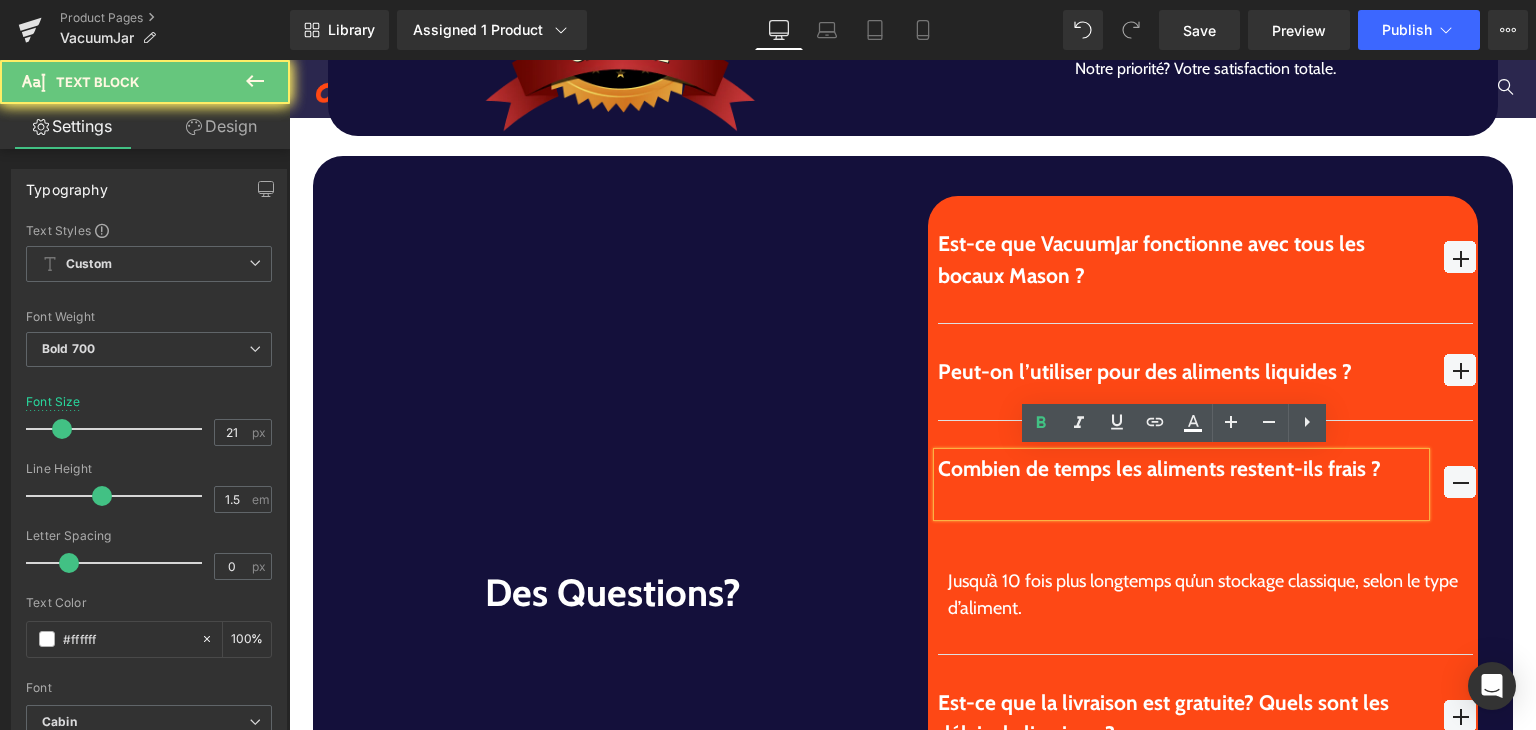 click at bounding box center [1181, 500] 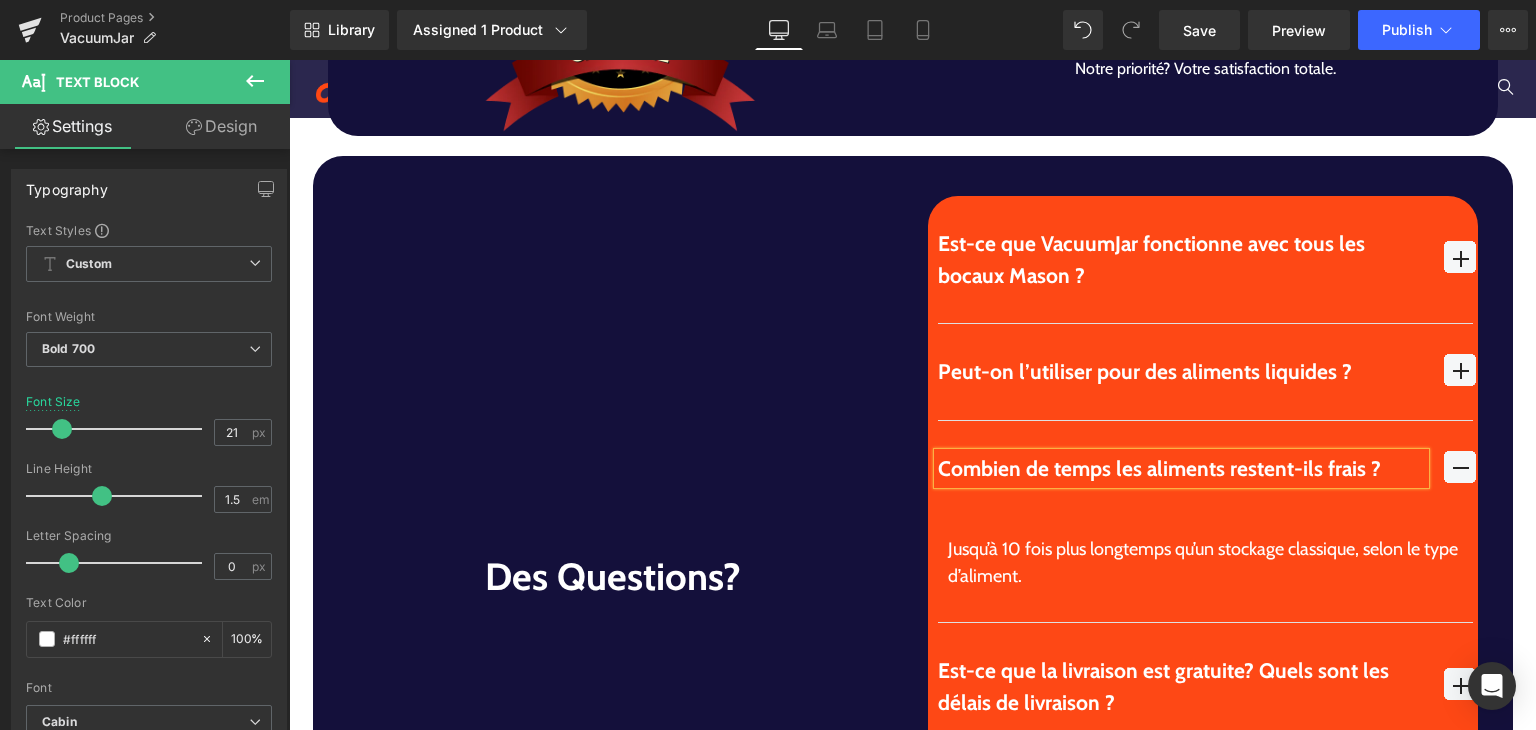 click at bounding box center (1460, 467) 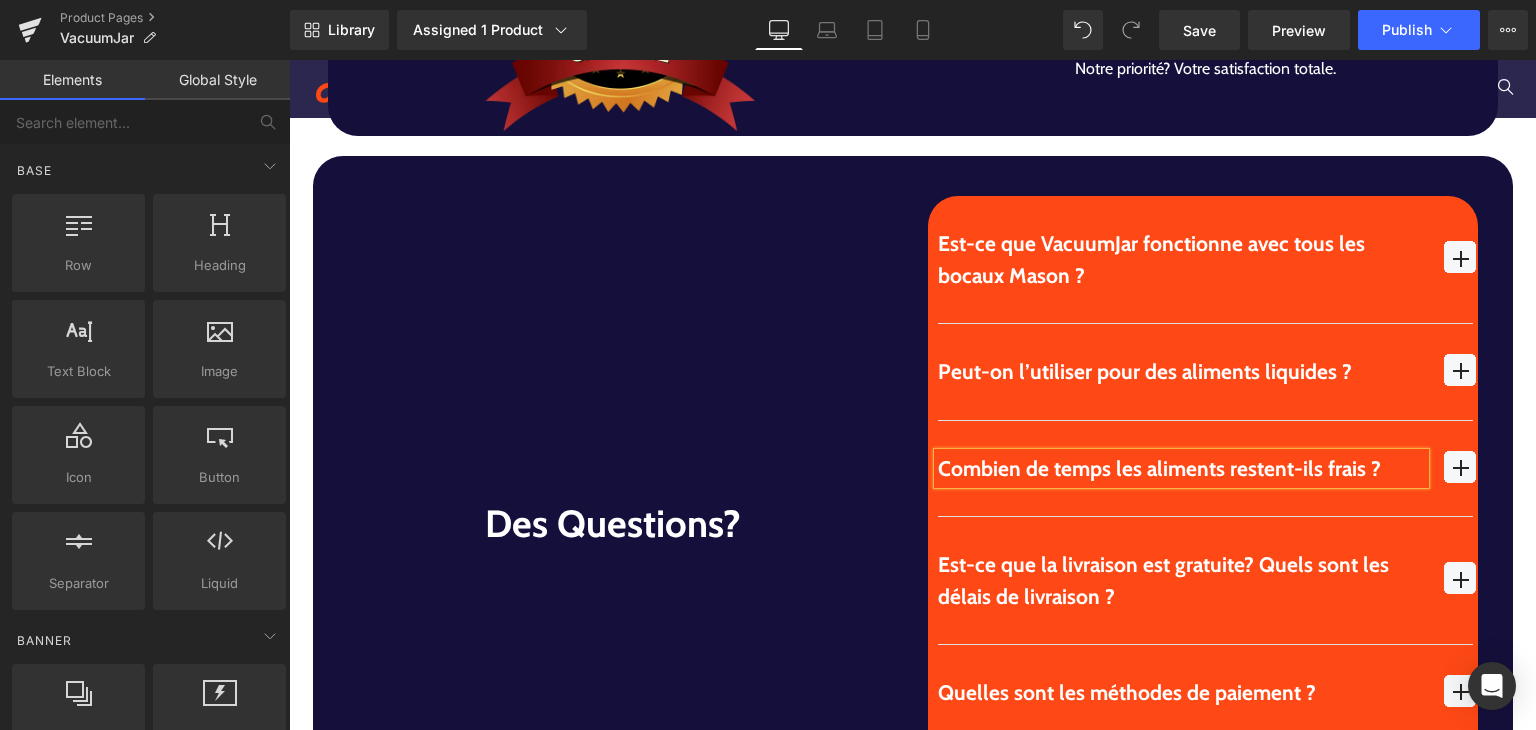 click on "Accueil       Nos Best-Sellers       Nous contacter
⭐ Promotion de fin d'année ⭐ jusqu'à  -50%  et livraison gratuite                     Menu
Accueil
Nos Best-Sellers
Nous contacter
⭐ Promotion de fin d'année ⭐ jusqu'à  -50%  et livraison gratuite
Accueil       Nos Best-Sellers       Nous contacter
Sale Off
(P) Image Image
(P) Title" at bounding box center (912, -2004) 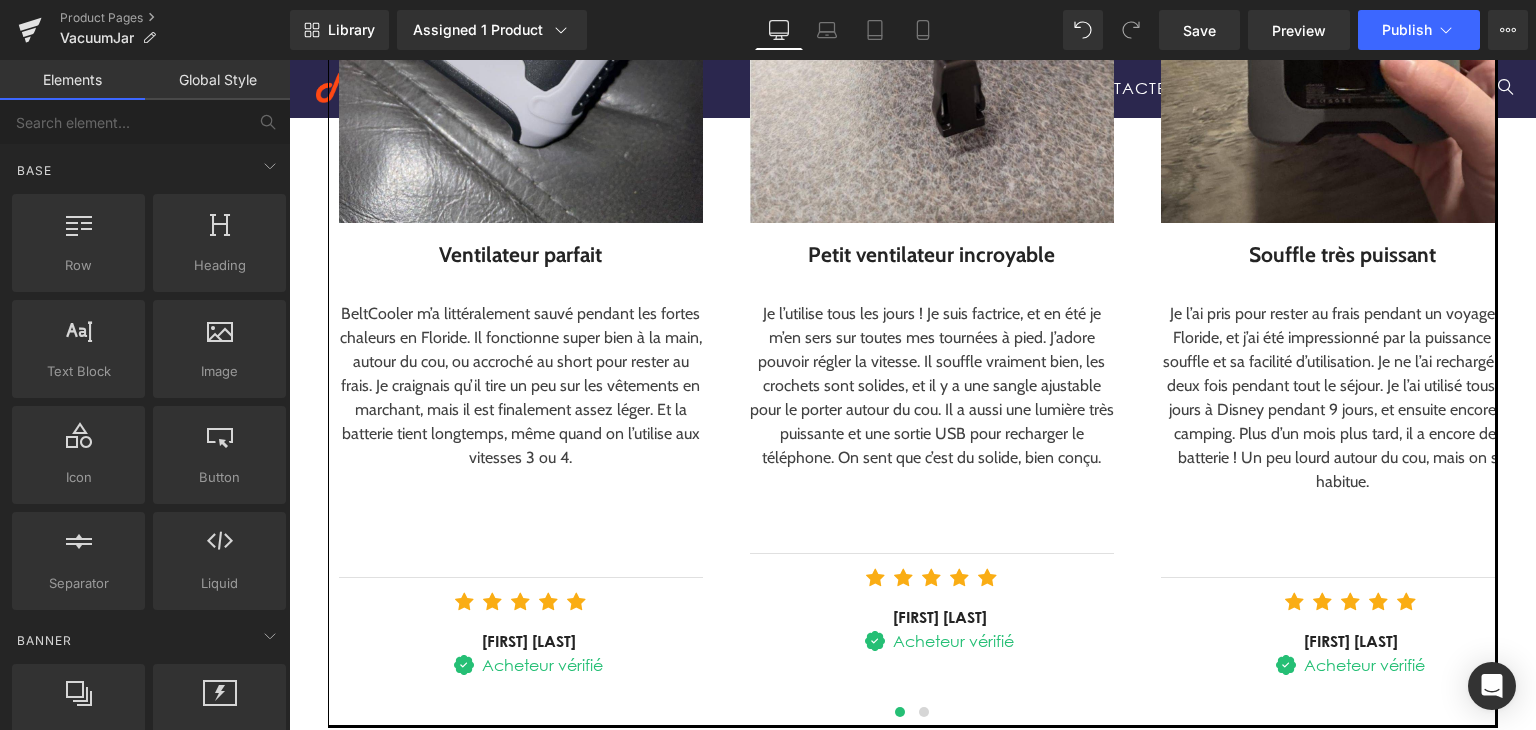 scroll, scrollTop: 2647, scrollLeft: 0, axis: vertical 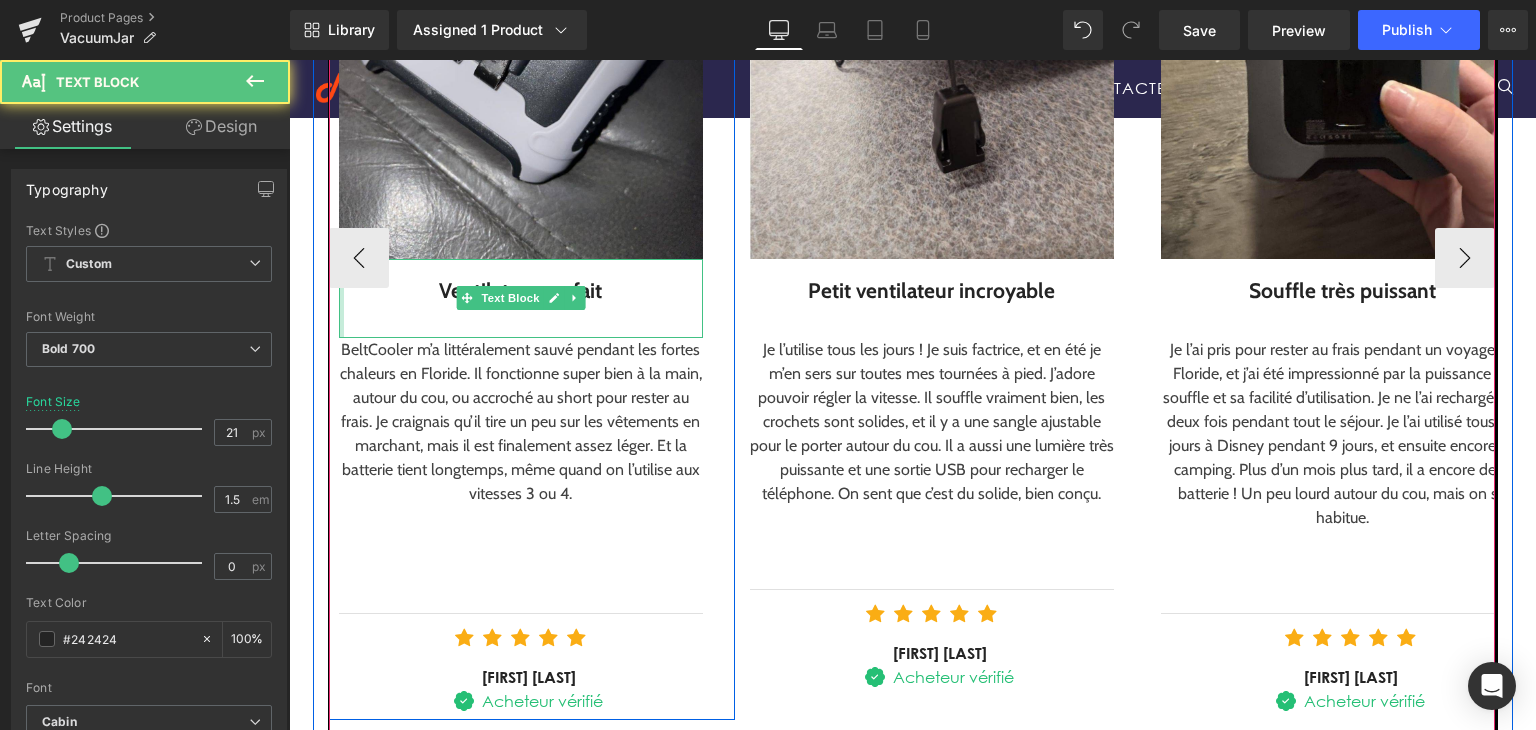 click at bounding box center [341, 298] 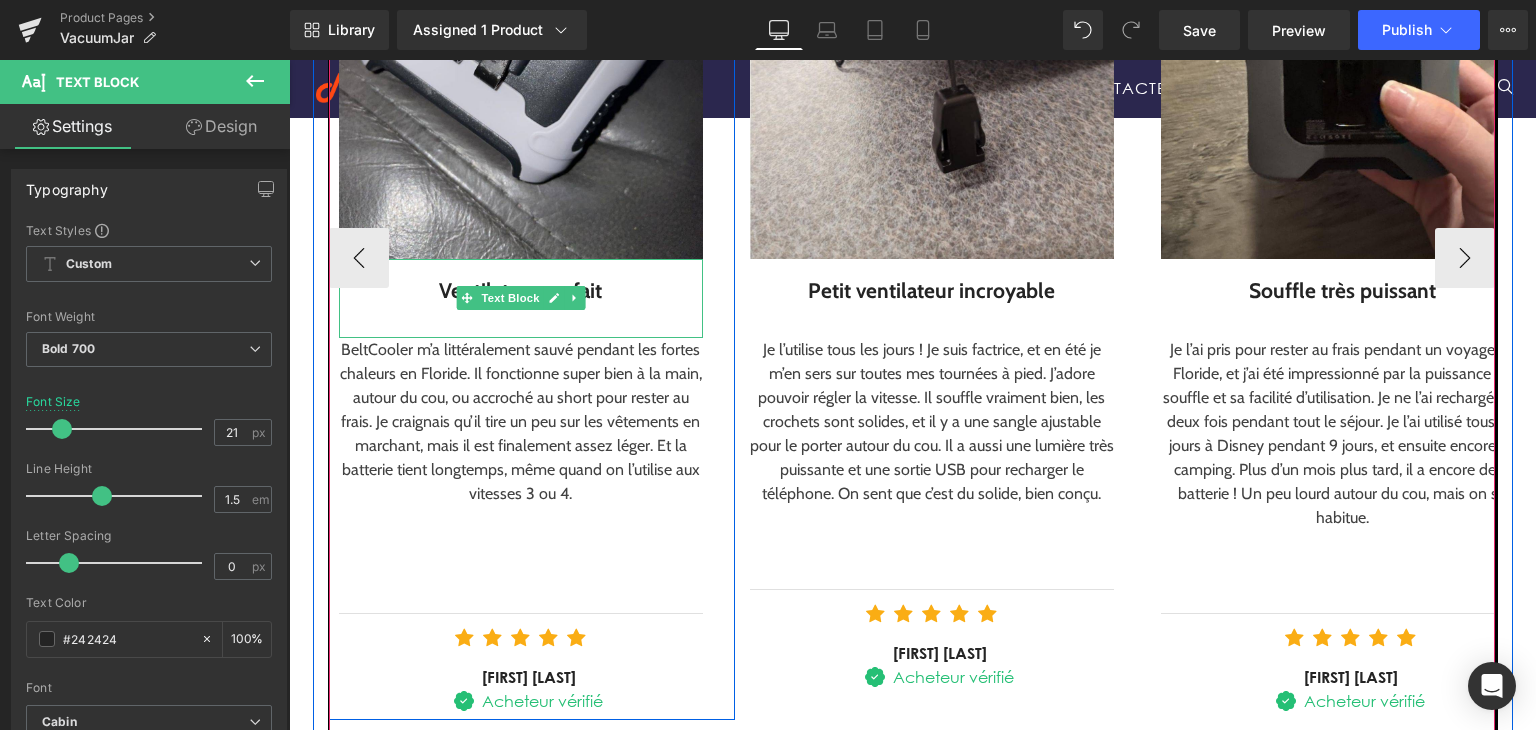 click on "Ventilateur parfait" at bounding box center [521, 291] 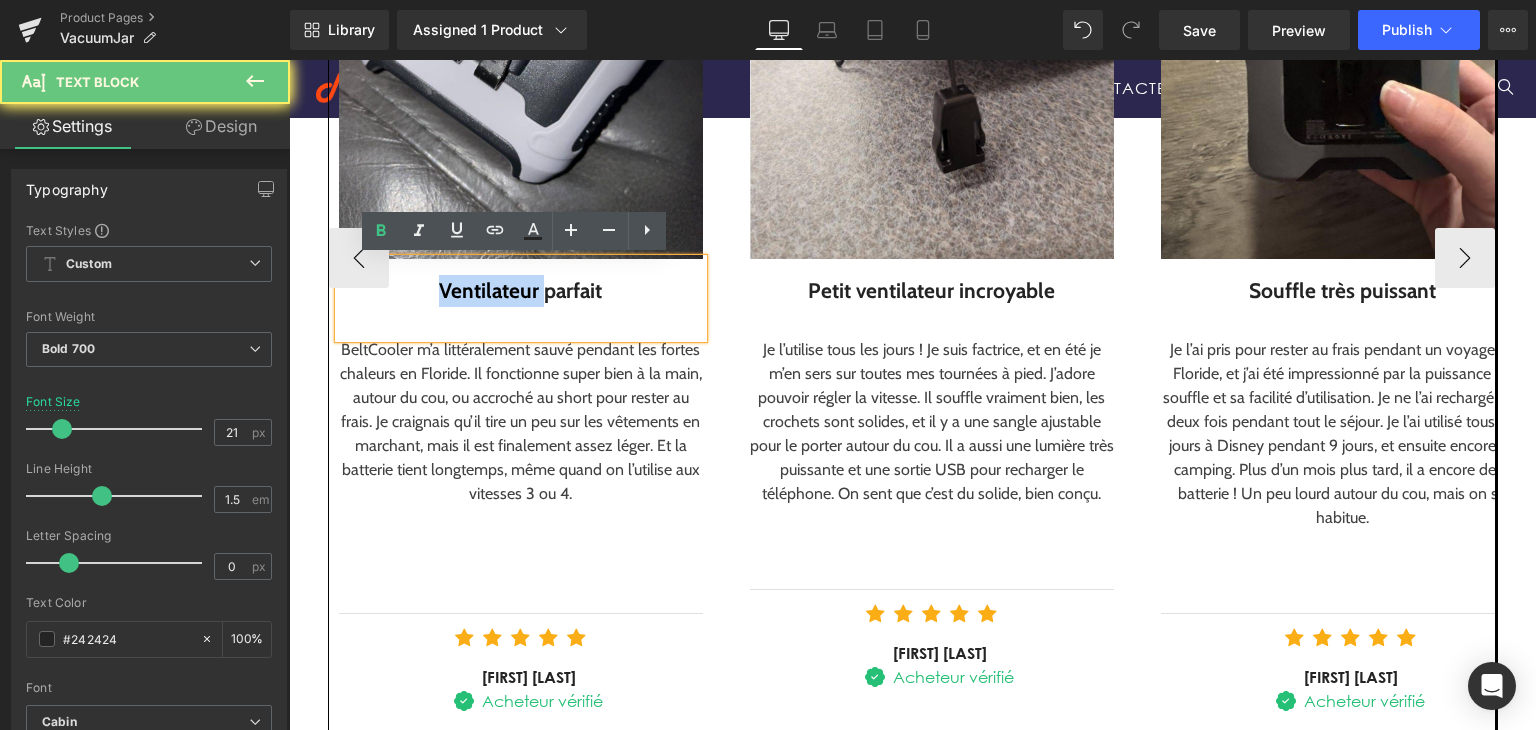click on "Ventilateur parfait" at bounding box center [521, 291] 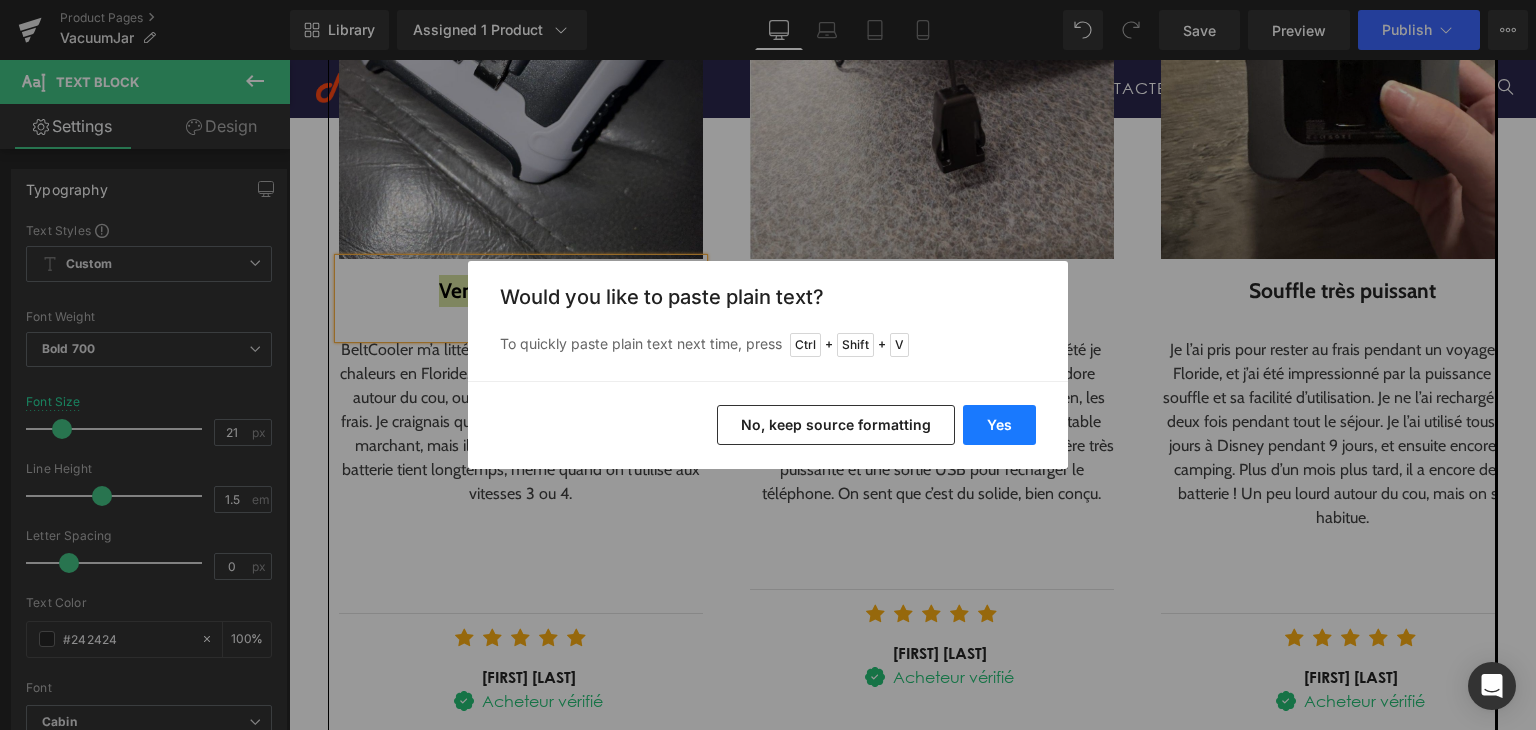 click on "Yes" at bounding box center (999, 425) 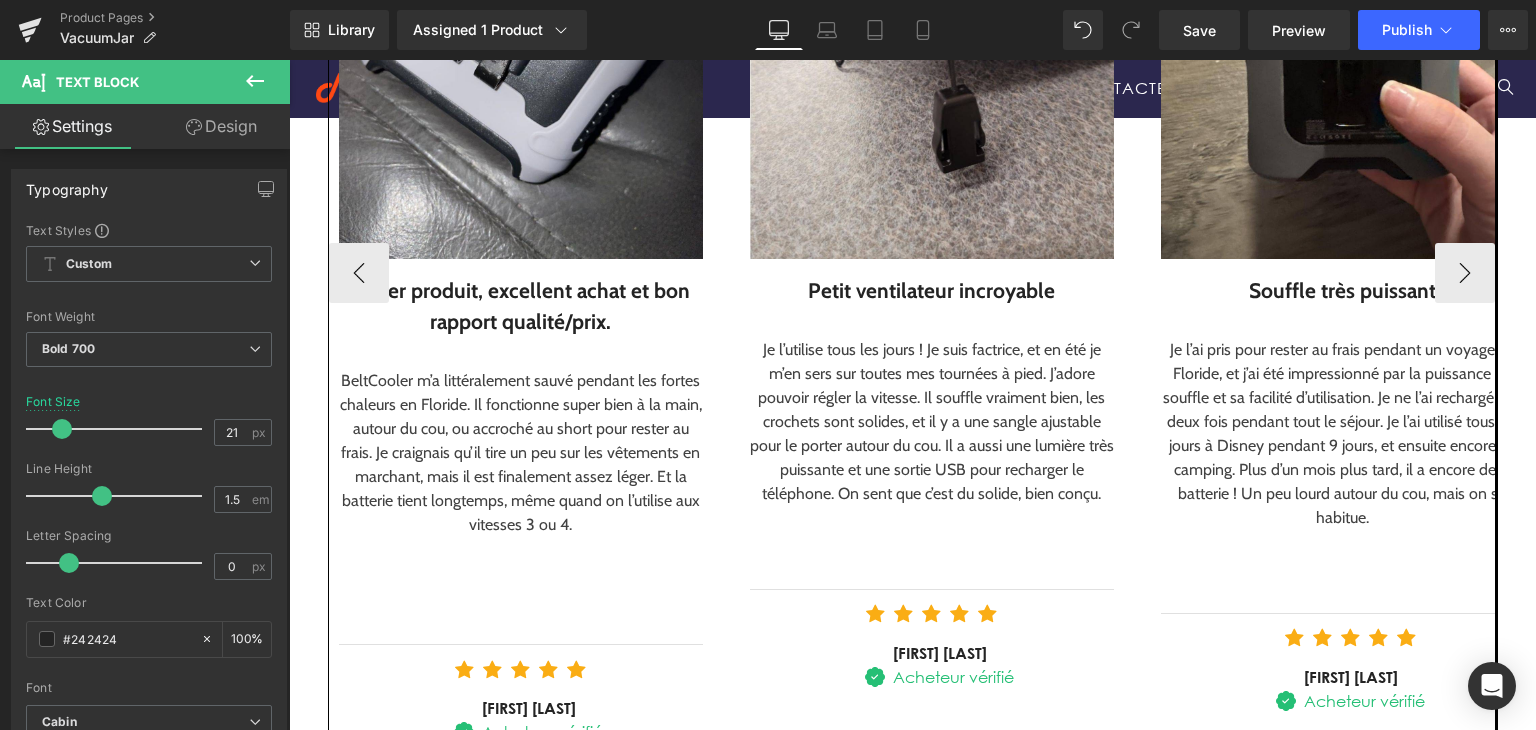 drag, startPoint x: 414, startPoint y: 405, endPoint x: 463, endPoint y: 429, distance: 54.56189 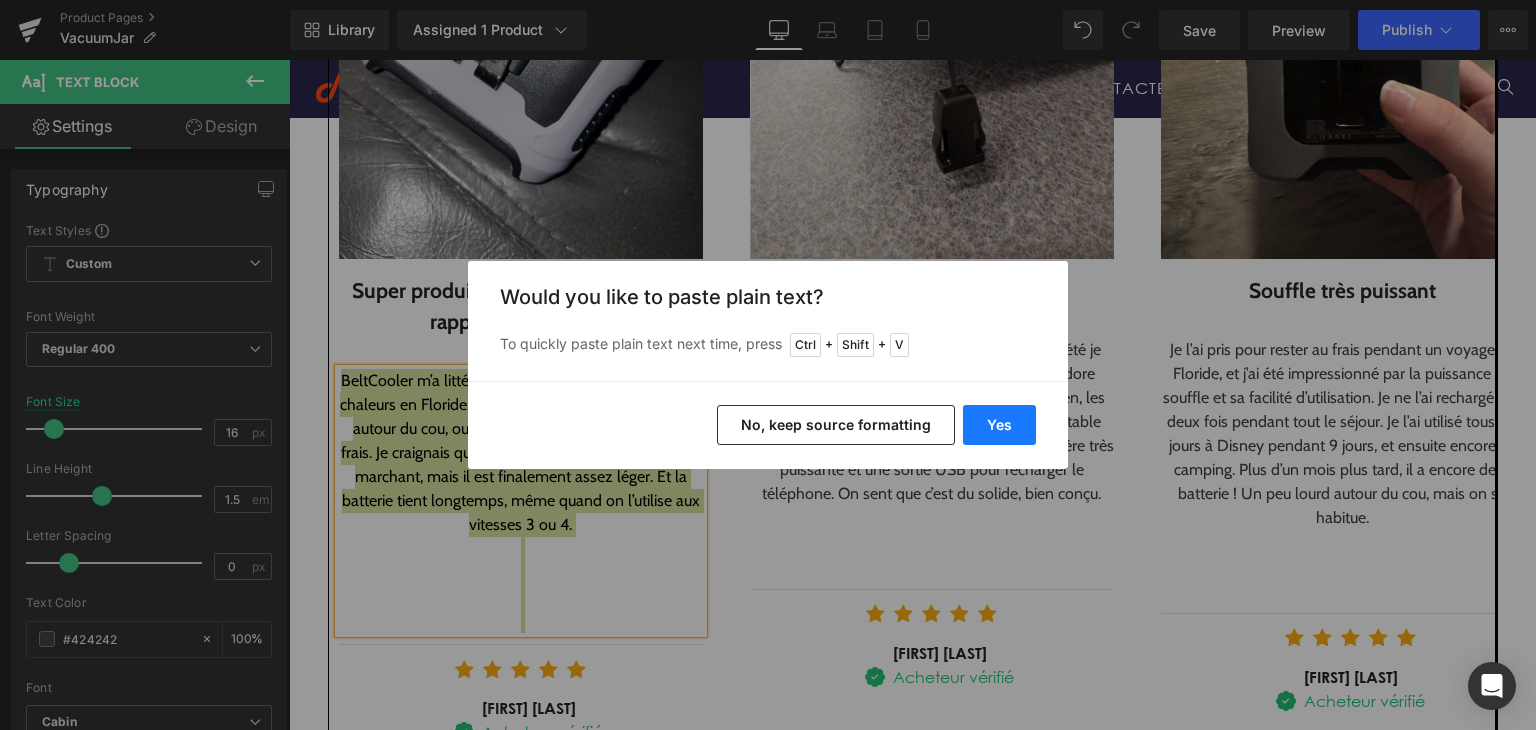 click on "Yes" at bounding box center [999, 425] 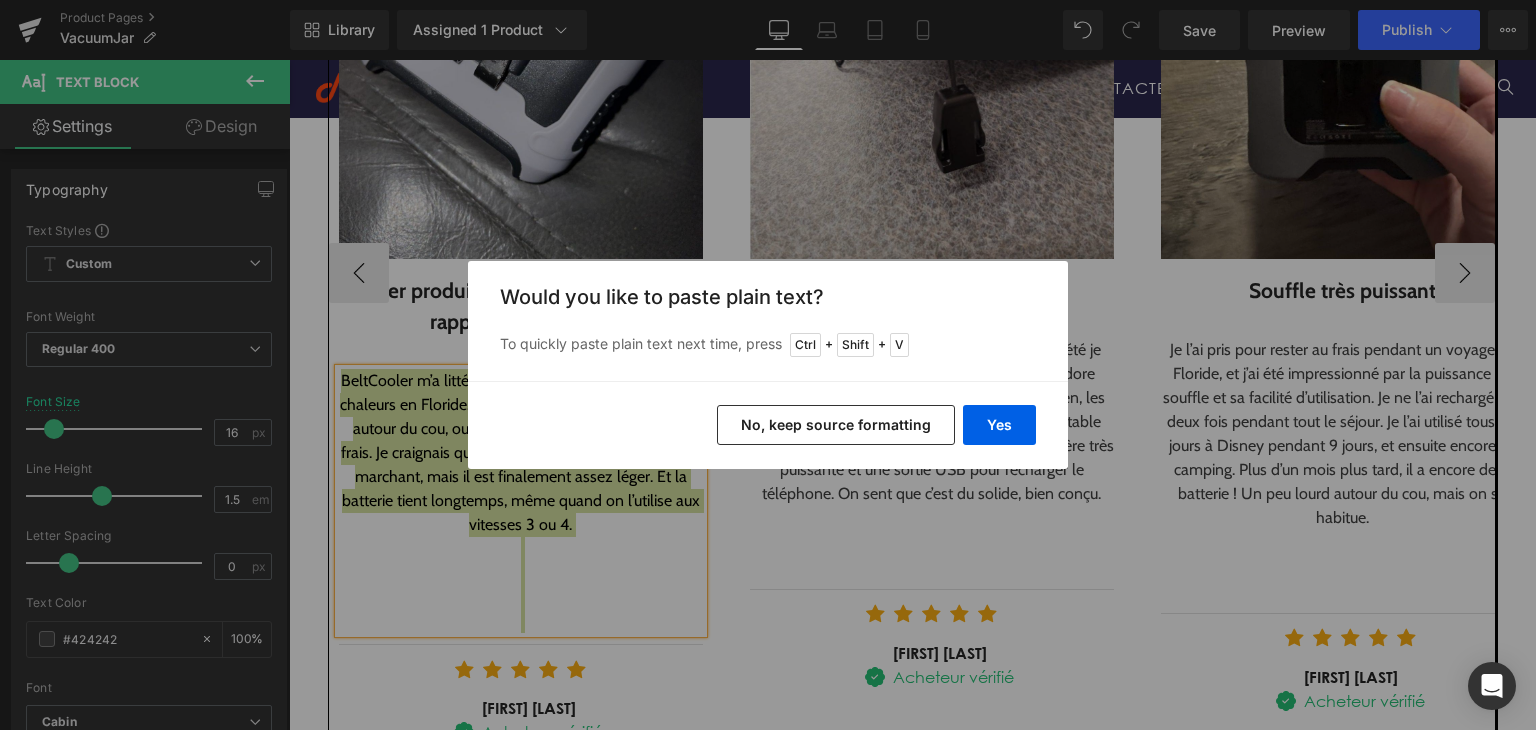 type 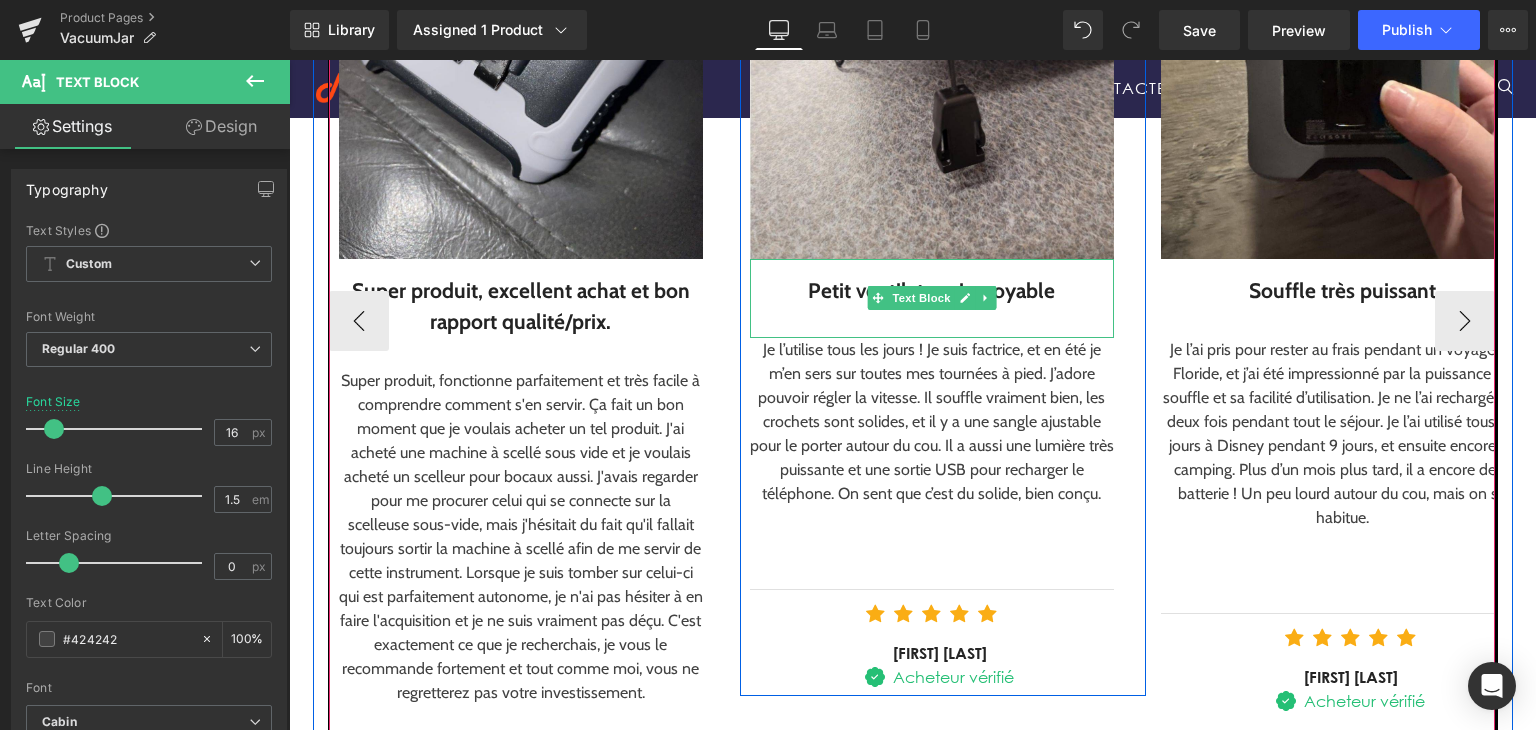 click at bounding box center (932, 322) 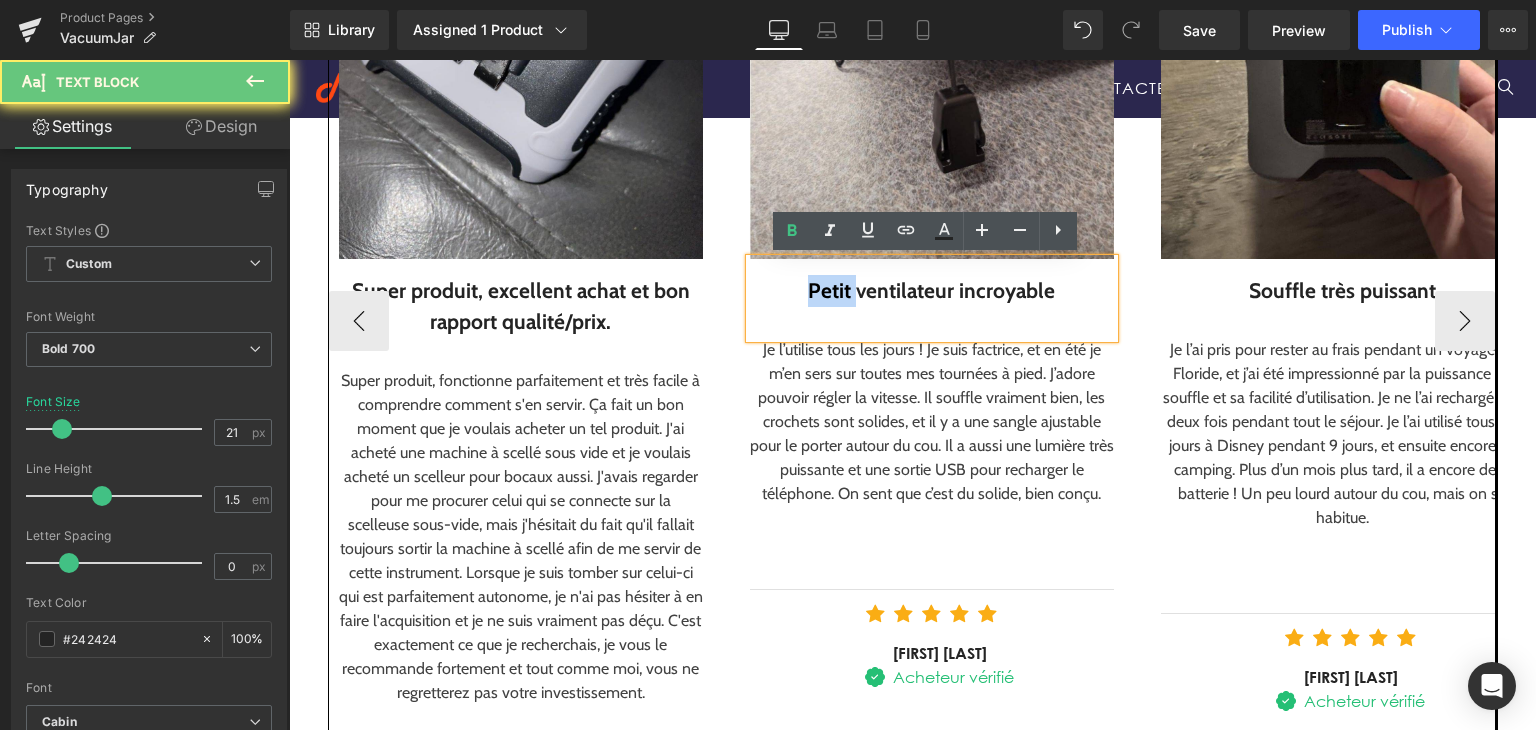 click on "Petit ventilateur incroyable" at bounding box center [932, 291] 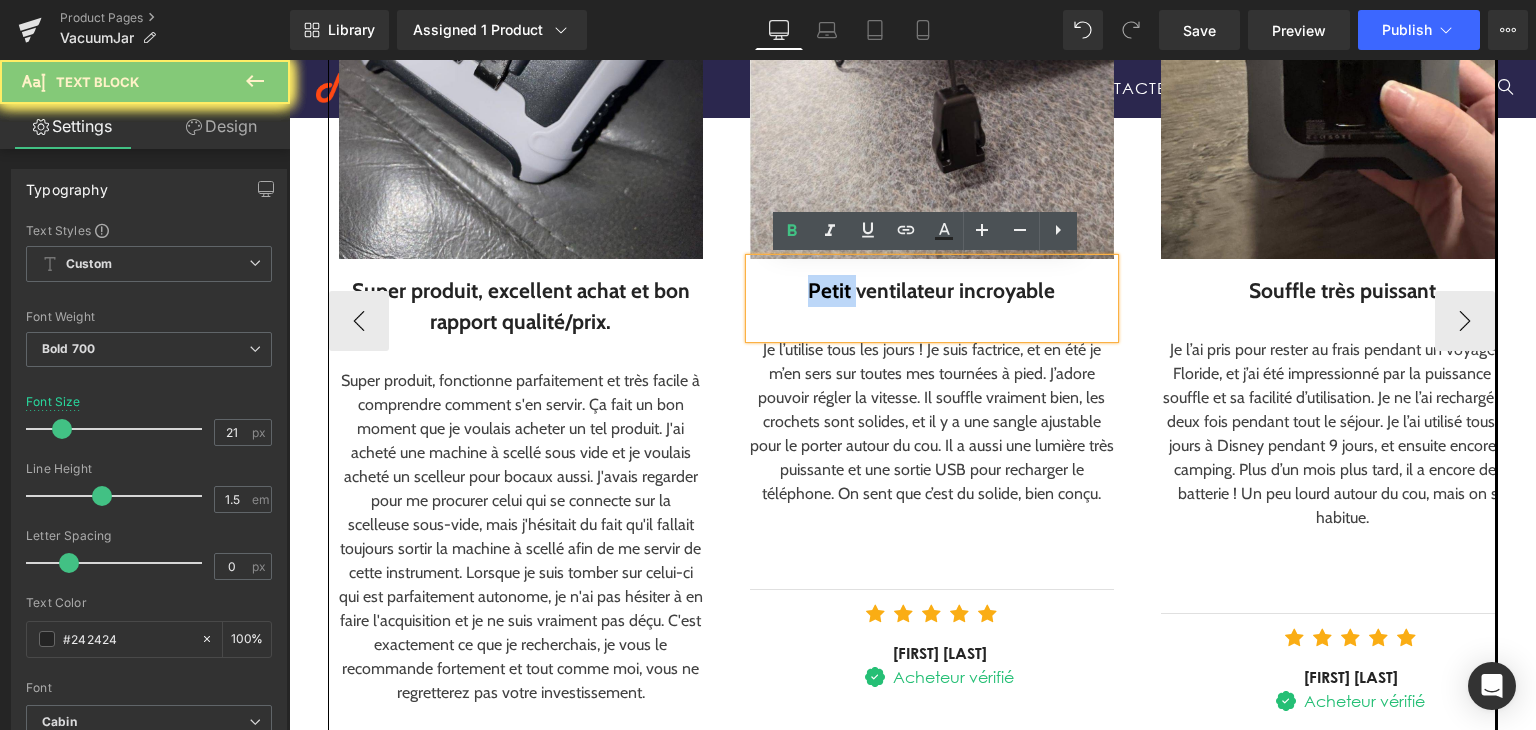 click on "Petit ventilateur incroyable" at bounding box center [932, 291] 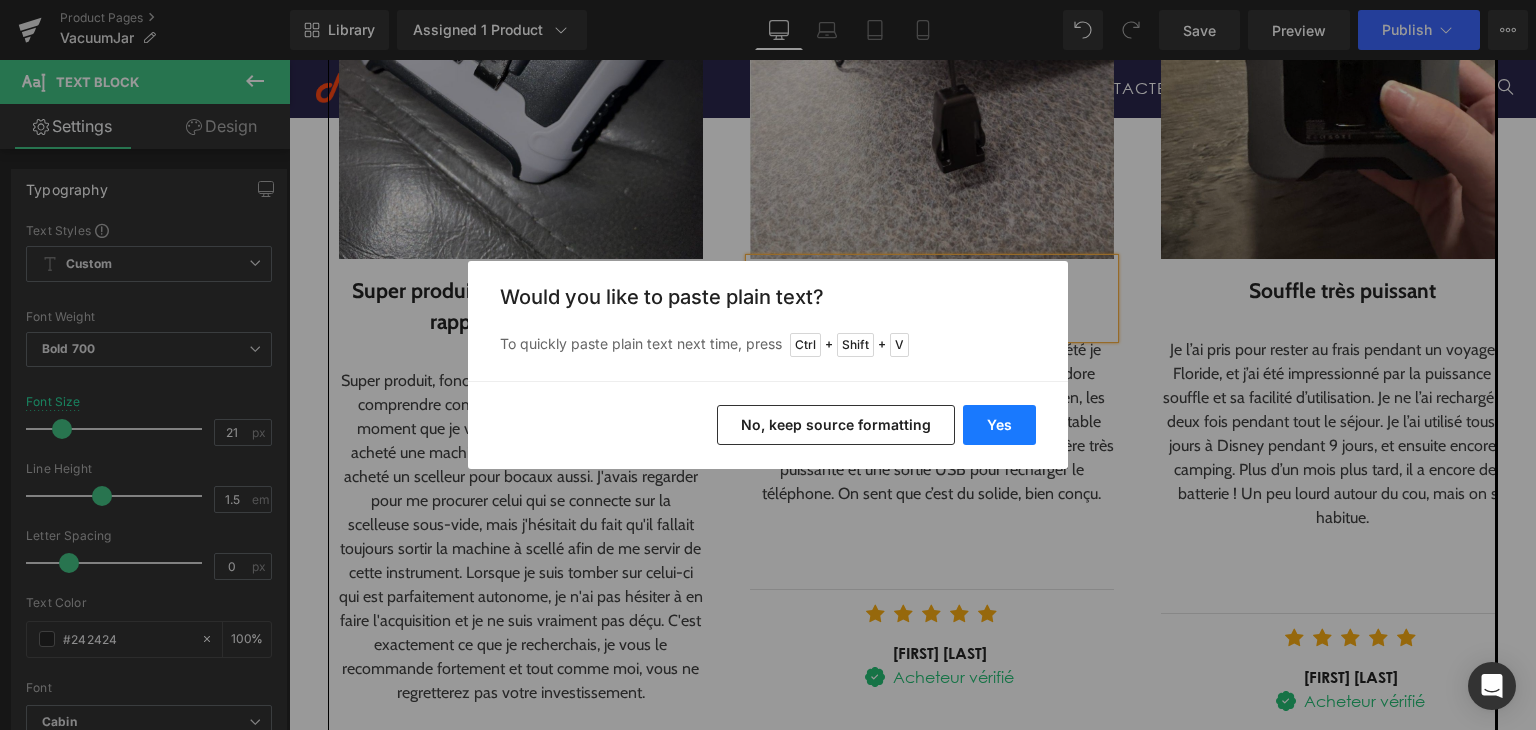 click on "Yes" at bounding box center (999, 425) 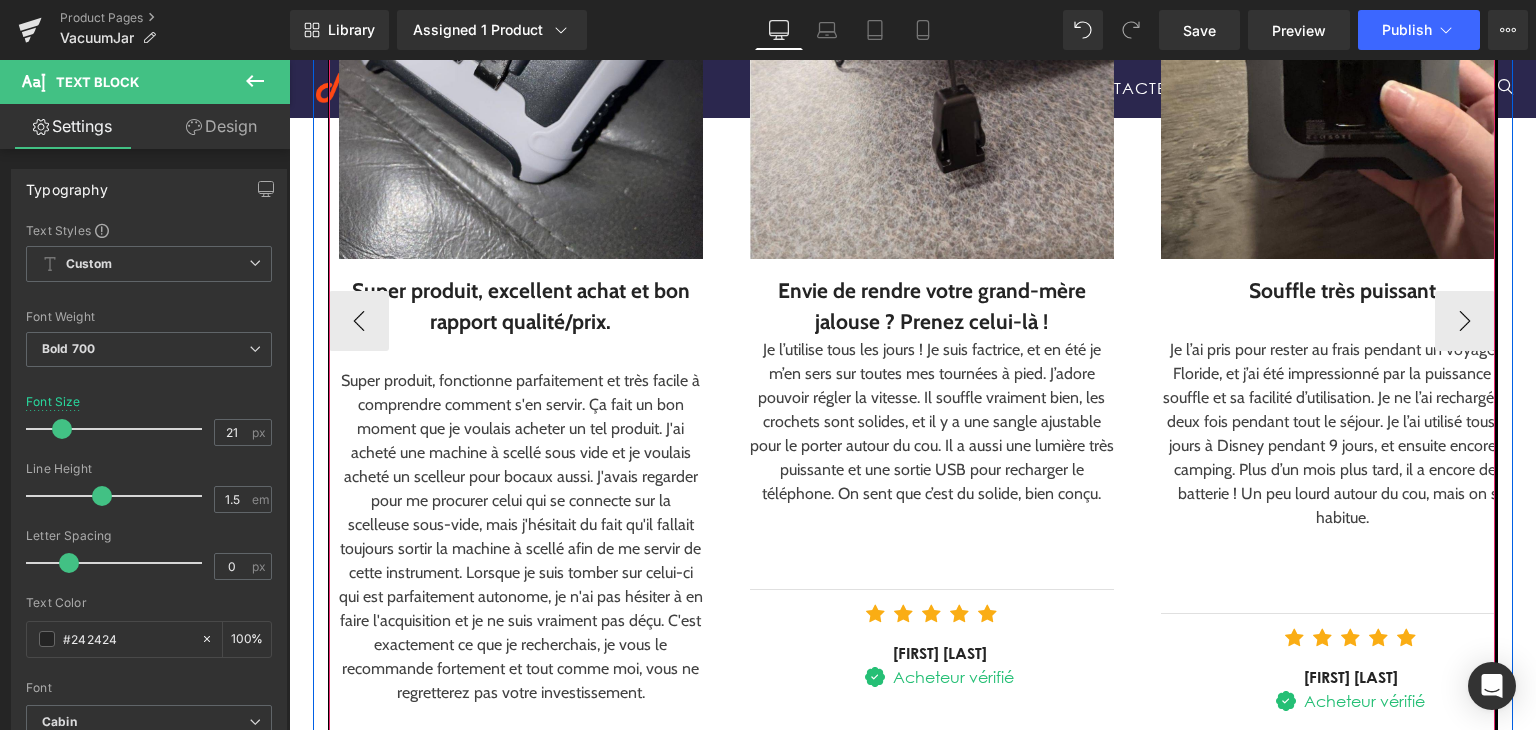 click on "Je l’utilise tous les jours ! Je suis factrice, et en été je m’en sers sur toutes mes tournées à pied. J’adore pouvoir régler la vitesse. Il souffle vraiment bien, les crochets sont solides, et il y a une sangle ajustable pour le porter autour du cou. Il a aussi une lumière très puissante et une sortie USB pour recharger le téléphone. On sent que c’est du solide, bien conçu." at bounding box center [932, 422] 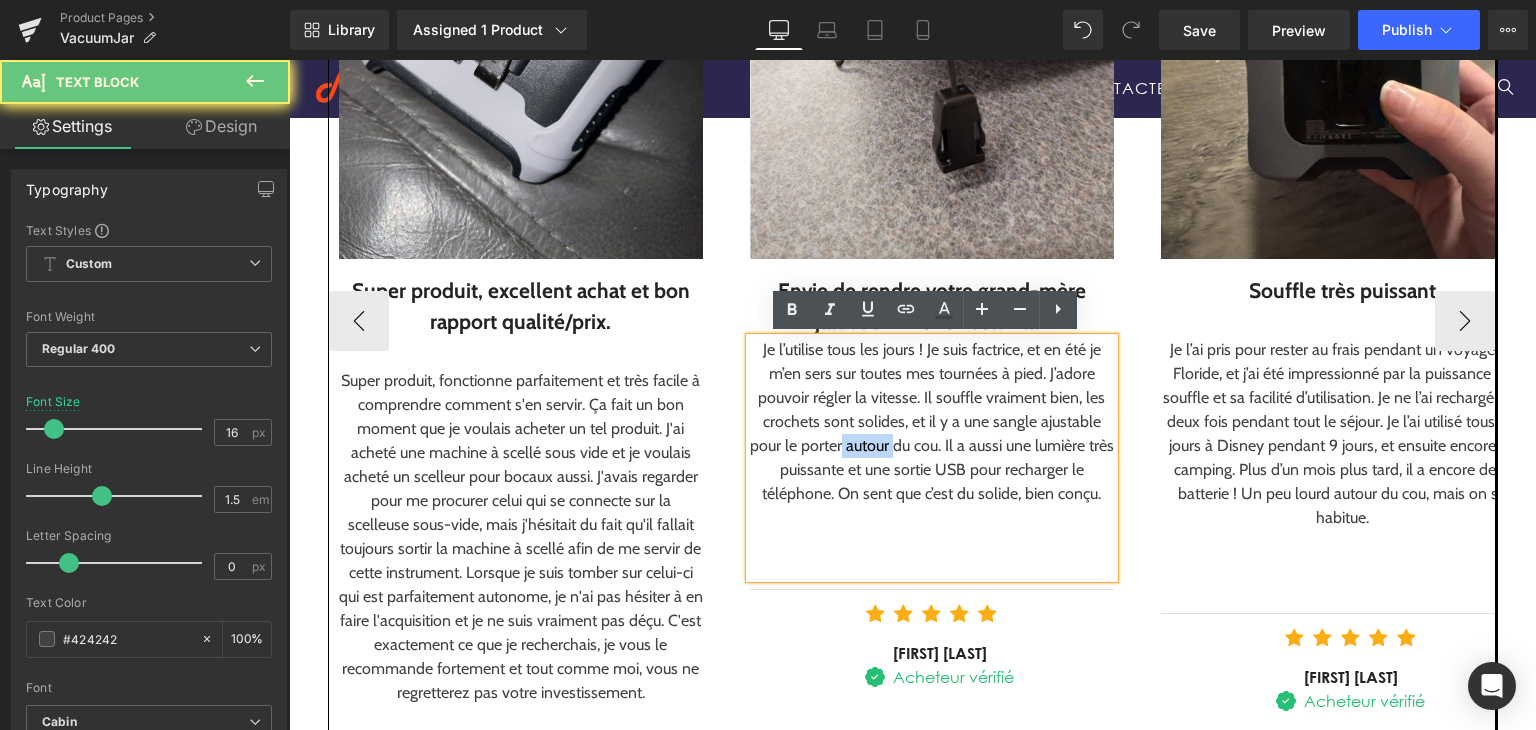 drag, startPoint x: 841, startPoint y: 443, endPoint x: 894, endPoint y: 459, distance: 55.362442 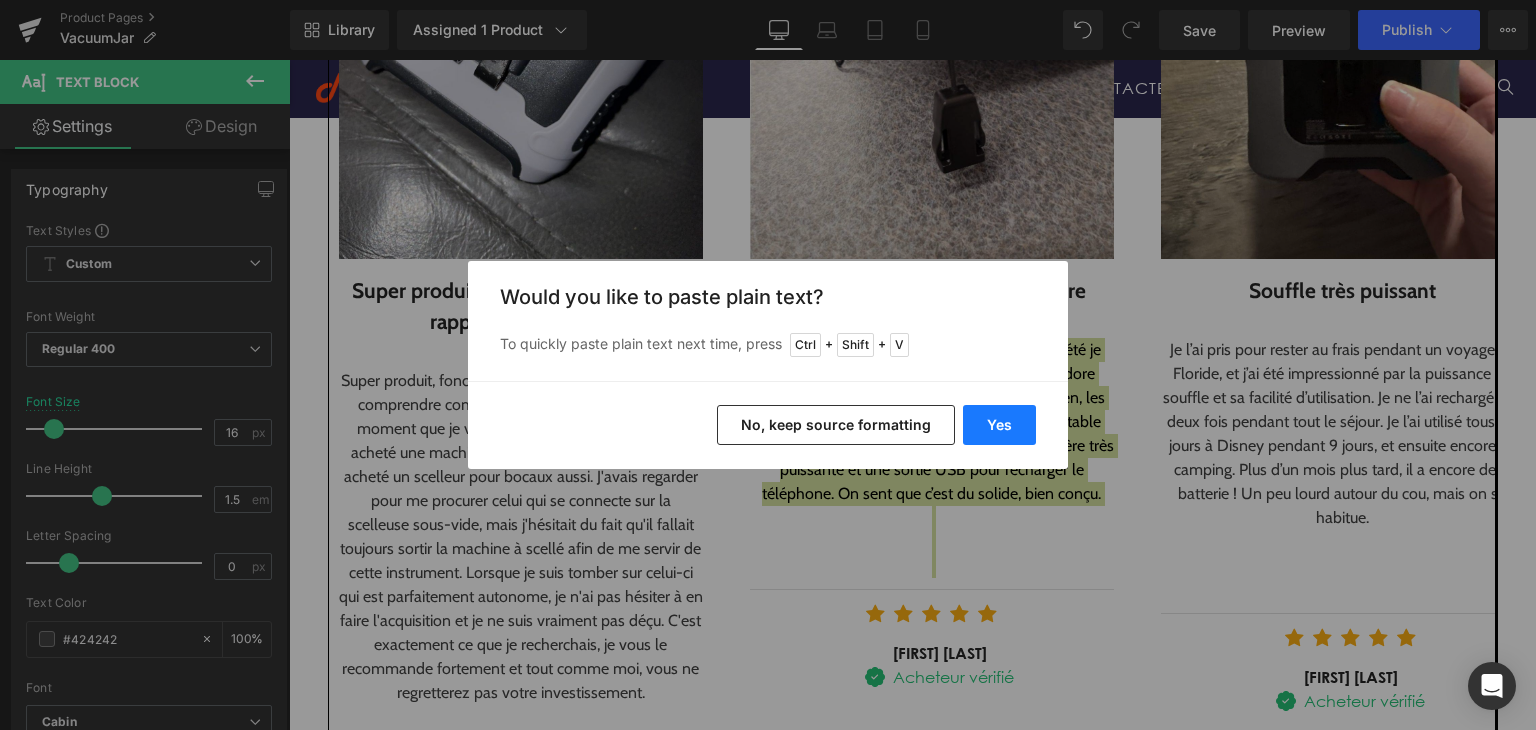drag, startPoint x: 1025, startPoint y: 418, endPoint x: 1024, endPoint y: 370, distance: 48.010414 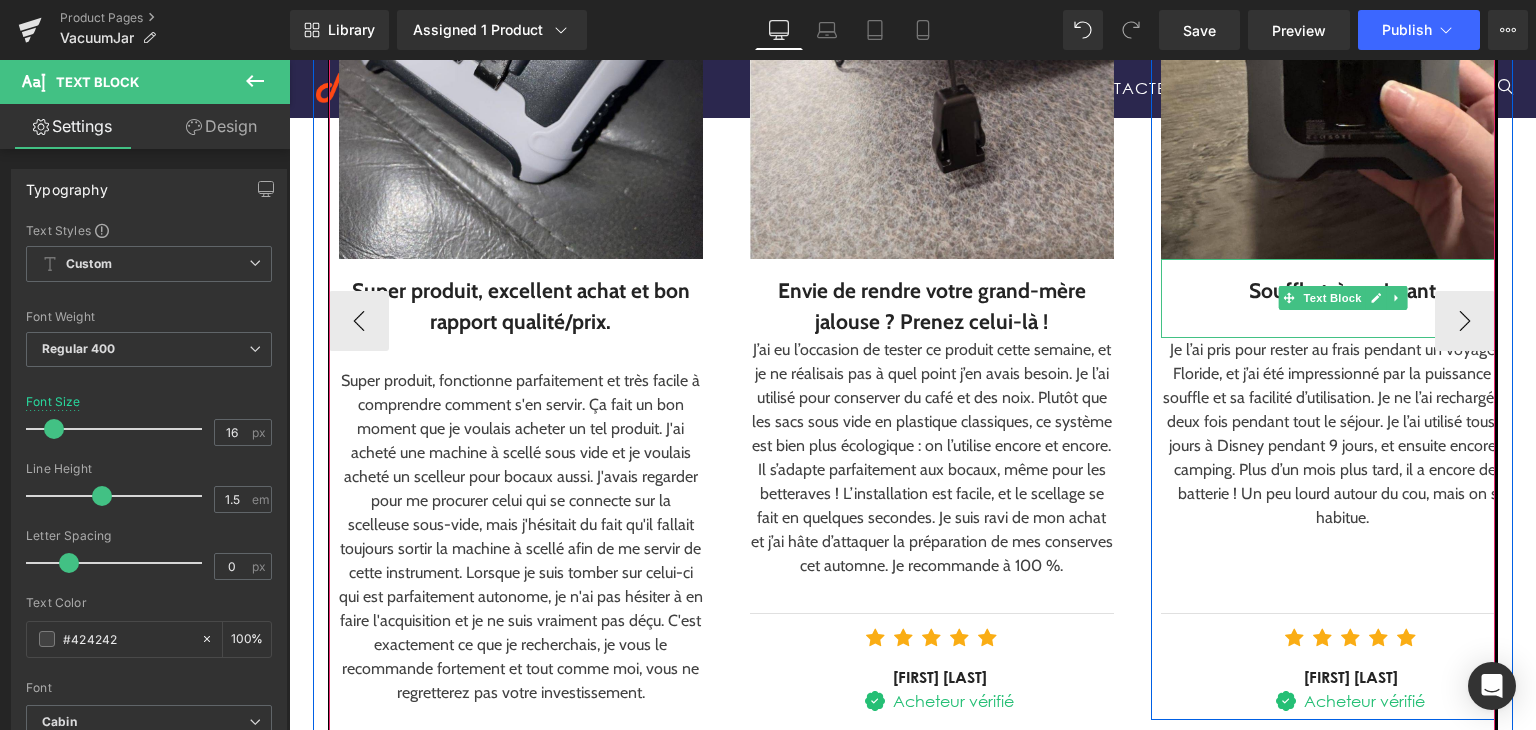 click on "Souffle très puissant" at bounding box center [1343, 291] 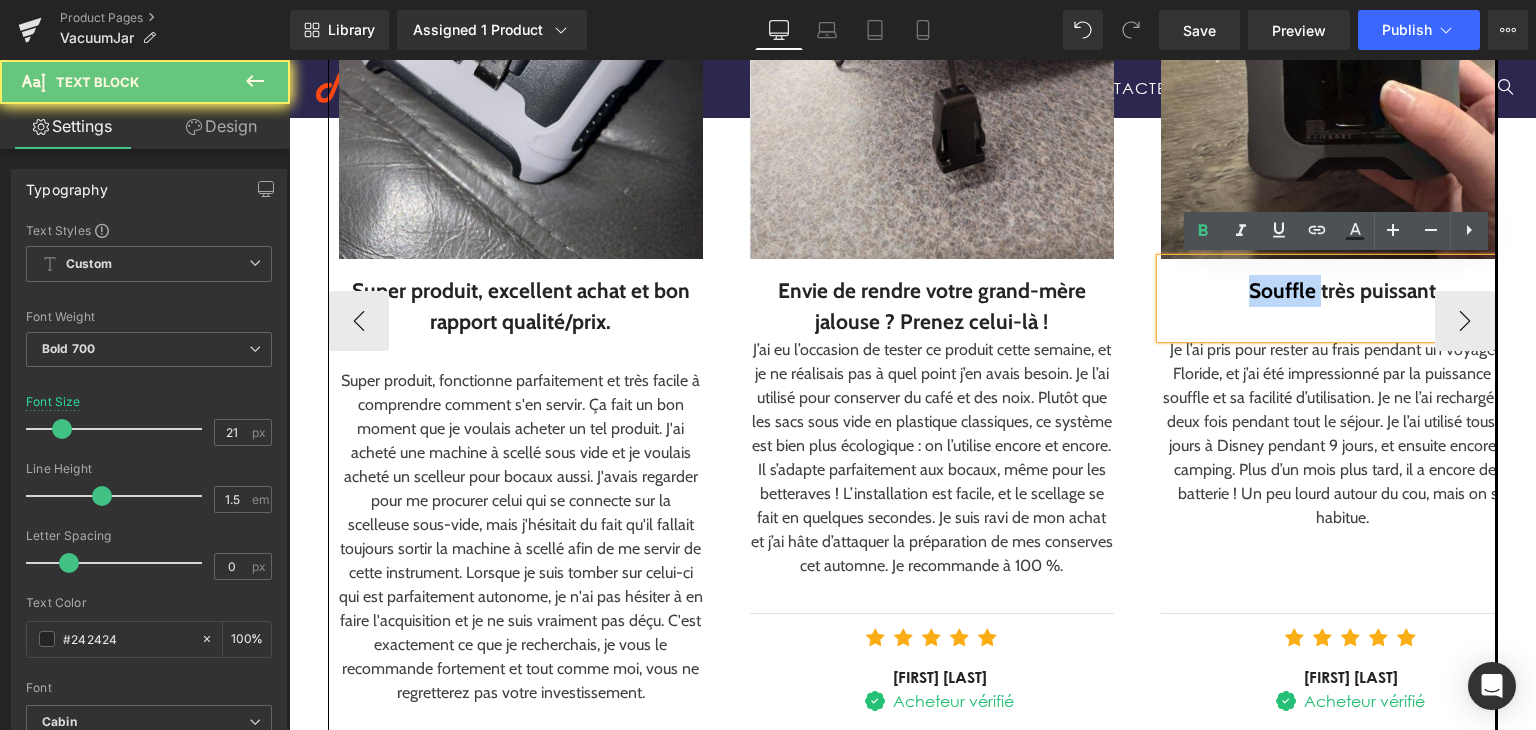 click on "Souffle très puissant" at bounding box center (1343, 291) 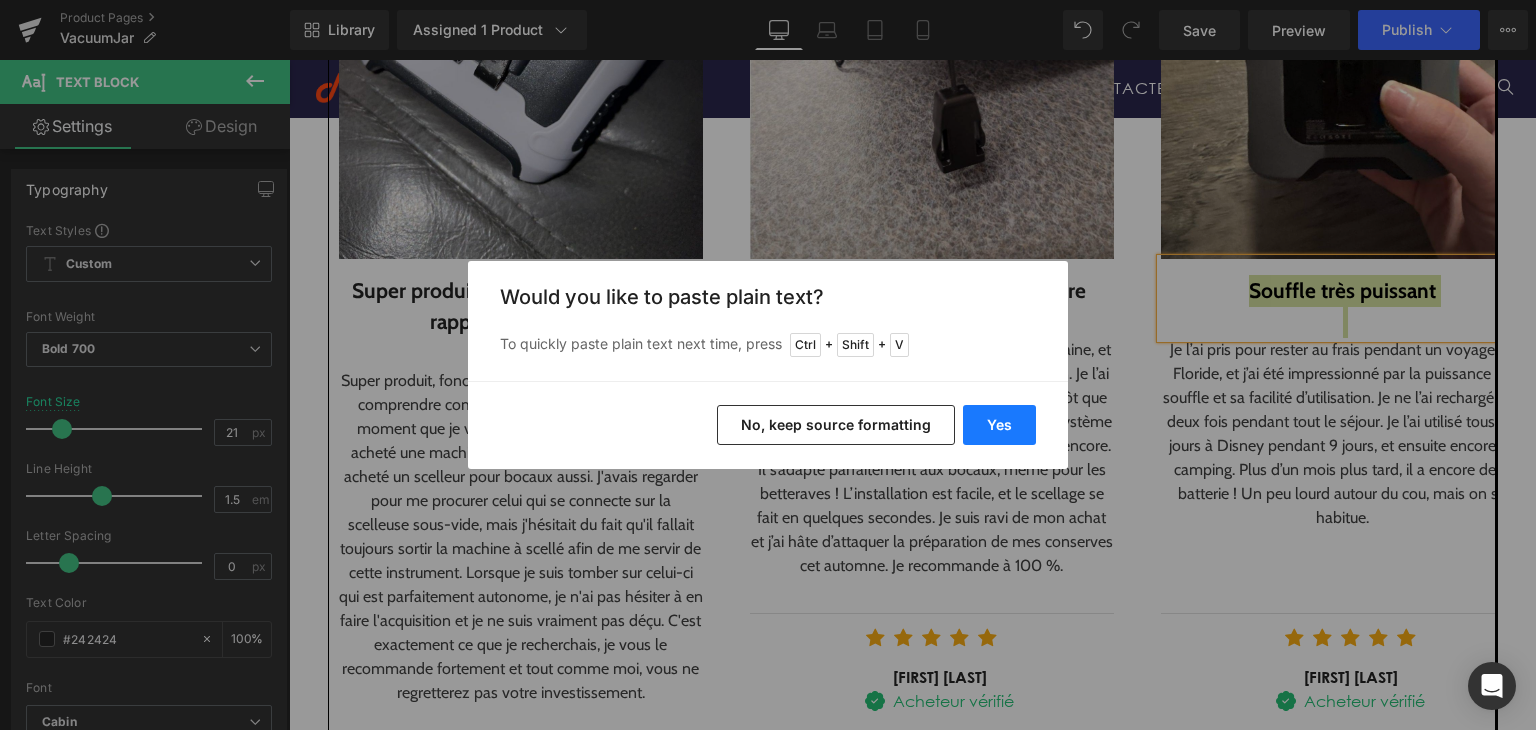 click on "Yes" at bounding box center [999, 425] 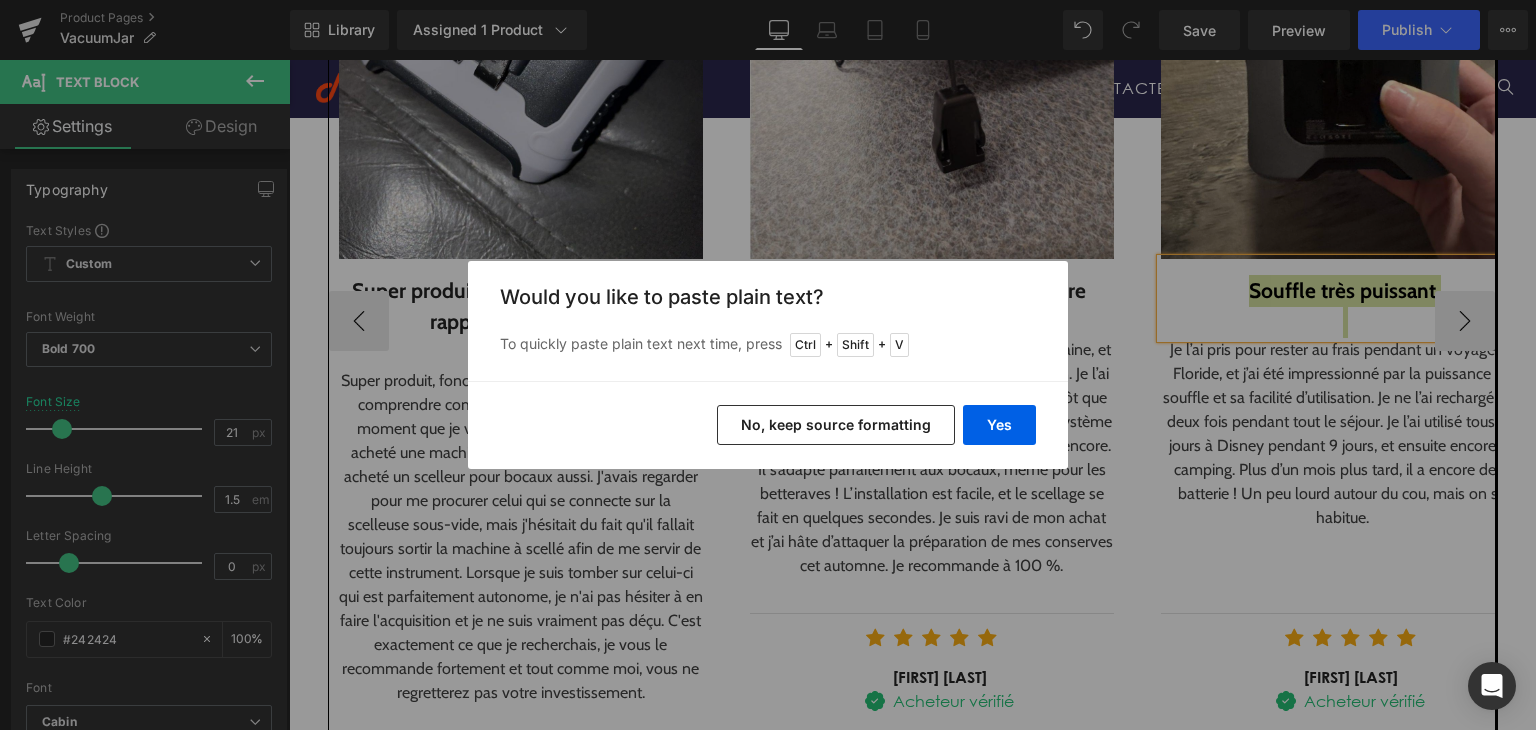 type 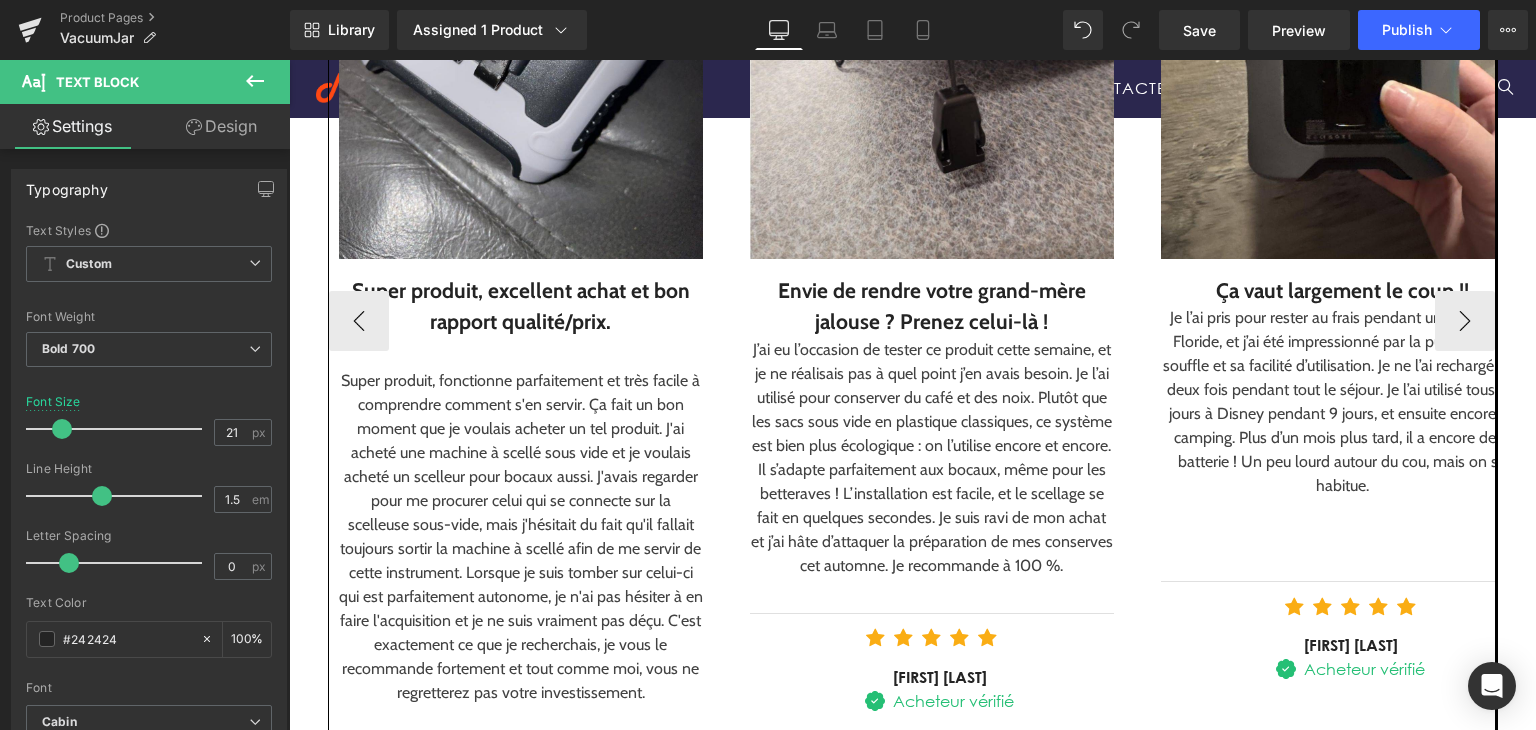 click on "Je l’ai pris pour rester au frais pendant un voyage en Floride, et j’ai été impressionné par la puissance du souffle et sa facilité d’utilisation. Je ne l’ai rechargé que deux fois pendant tout le séjour. Je l’ai utilisé tous les jours à Disney pendant 9 jours, et ensuite encore au camping. Plus d’un mois plus tard, il a encore de la batterie ! Un peu lourd autour du cou, mais on s’y habitue." at bounding box center (1343, 402) 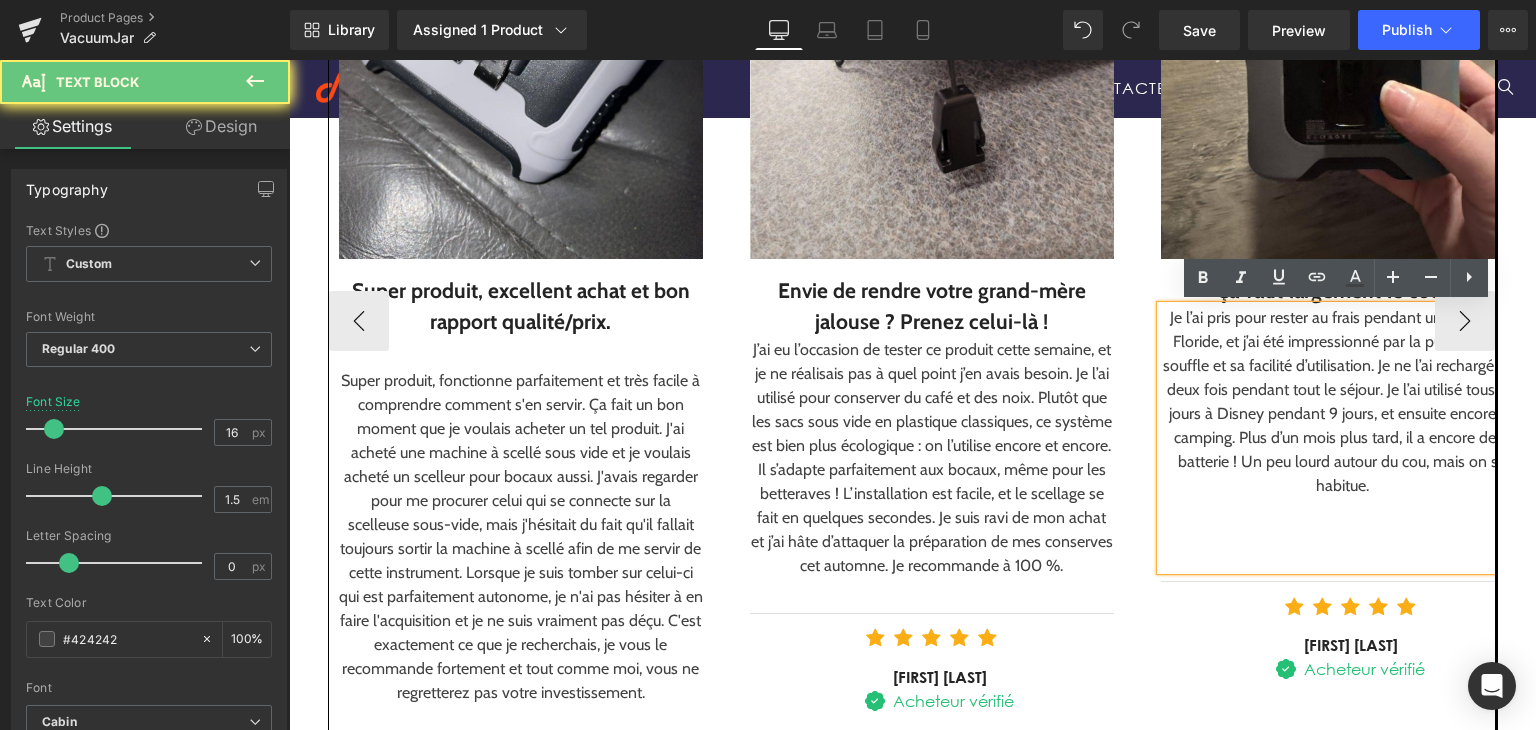 click on "Je l’ai pris pour rester au frais pendant un voyage en Floride, et j’ai été impressionné par la puissance du souffle et sa facilité d’utilisation. Je ne l’ai rechargé que deux fois pendant tout le séjour. Je l’ai utilisé tous les jours à Disney pendant 9 jours, et ensuite encore au camping. Plus d’un mois plus tard, il a encore de la batterie ! Un peu lourd autour du cou, mais on s’y habitue." at bounding box center [1343, 402] 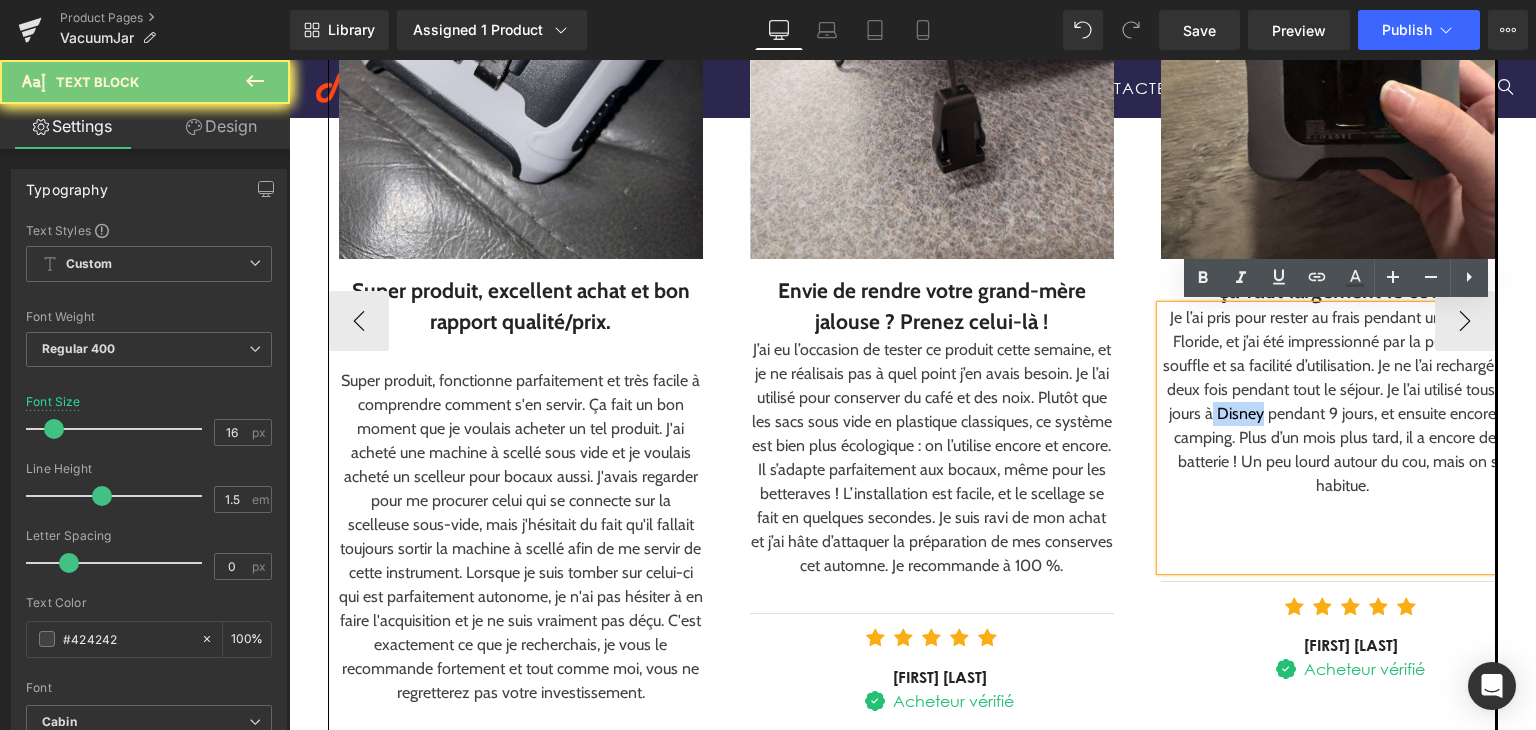 drag, startPoint x: 1204, startPoint y: 403, endPoint x: 1215, endPoint y: 403, distance: 11 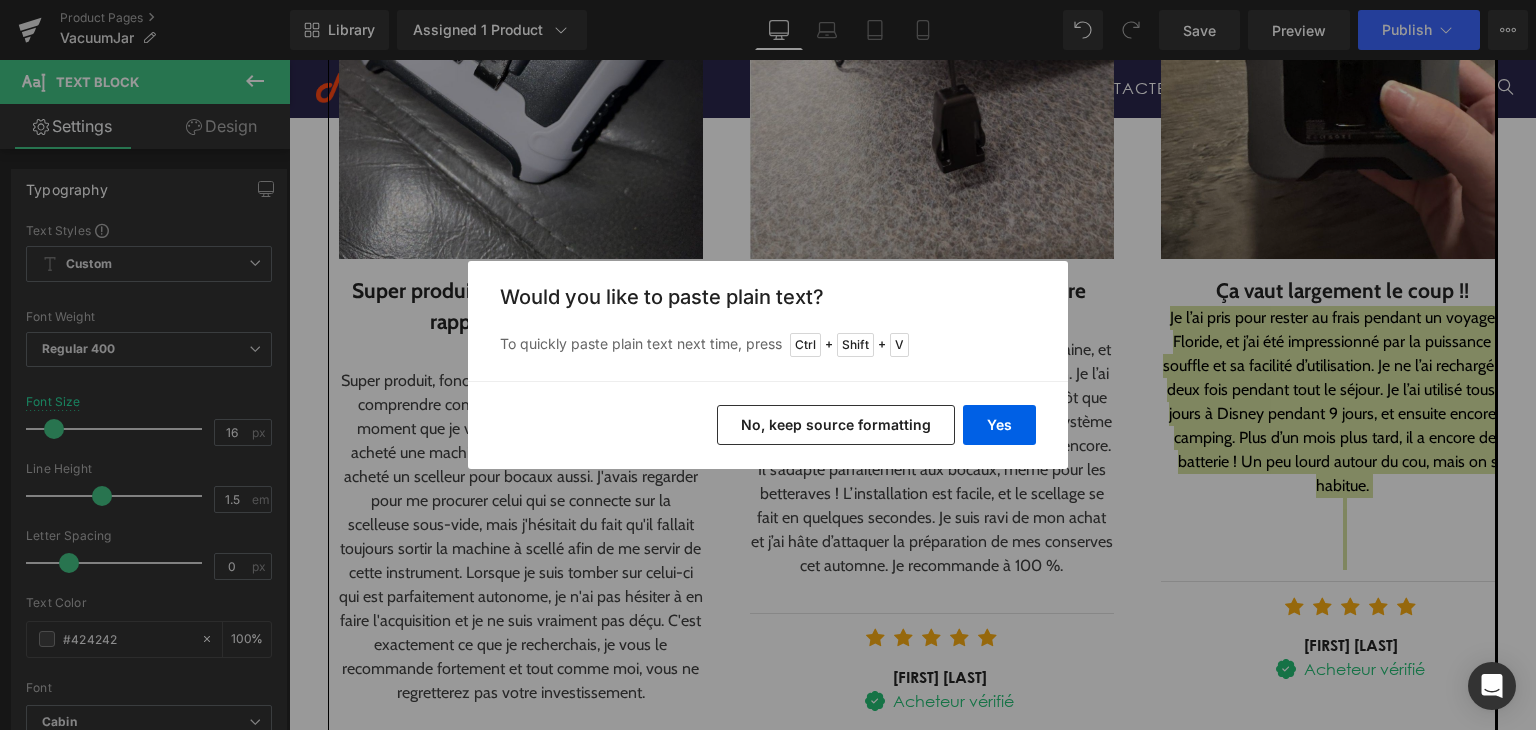click on "No, keep source formatting" at bounding box center [836, 425] 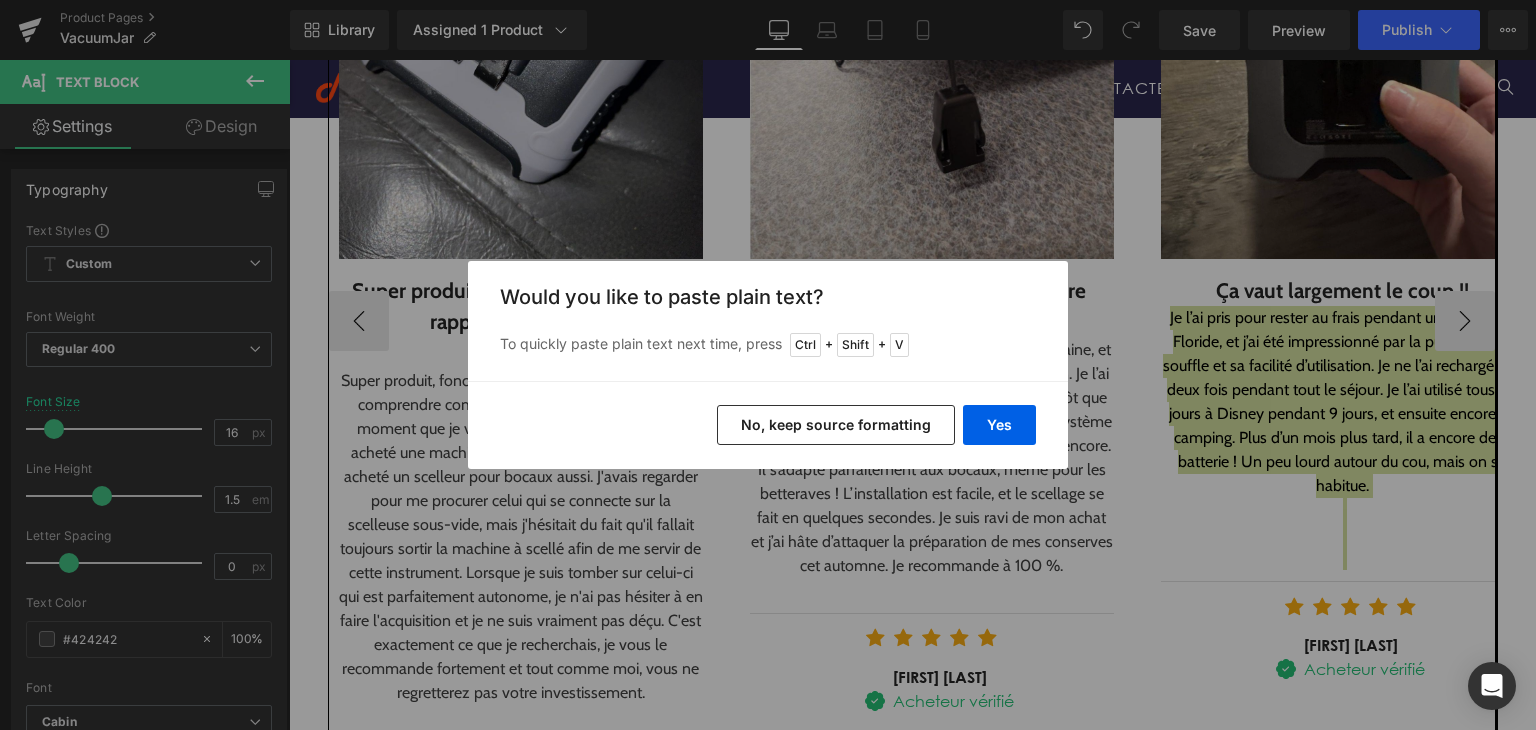 type 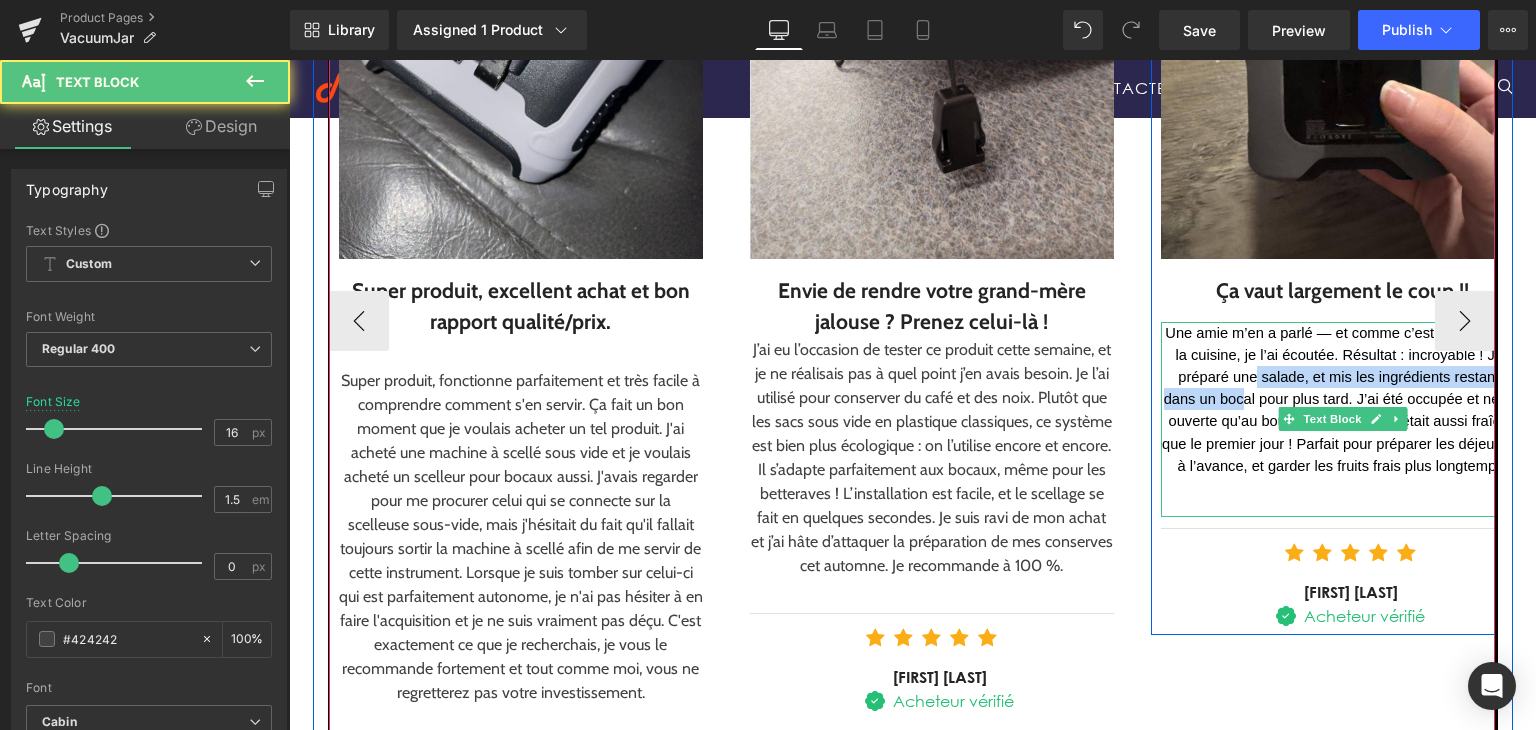 drag, startPoint x: 1227, startPoint y: 390, endPoint x: 1279, endPoint y: 388, distance: 52.03845 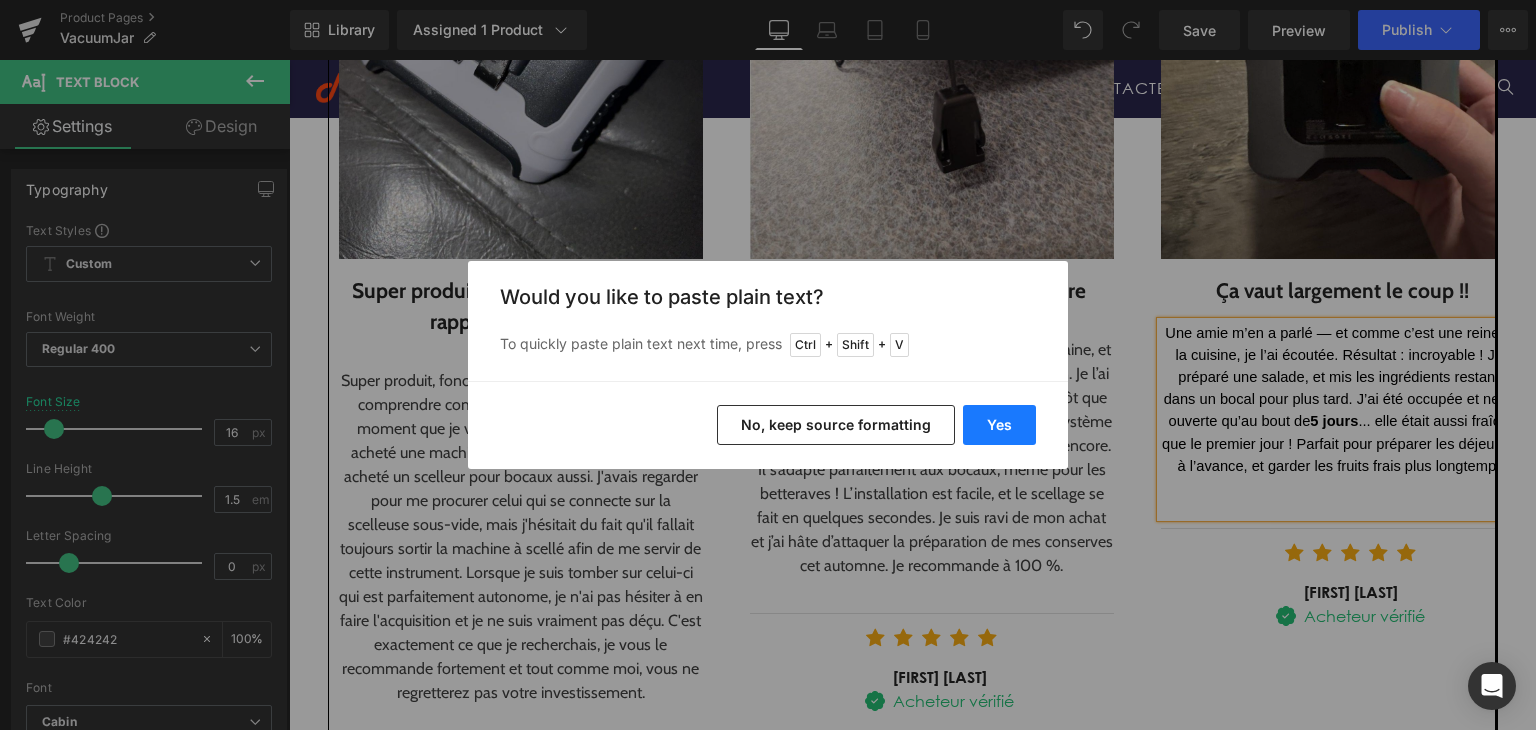 drag, startPoint x: 992, startPoint y: 431, endPoint x: 703, endPoint y: 372, distance: 294.96103 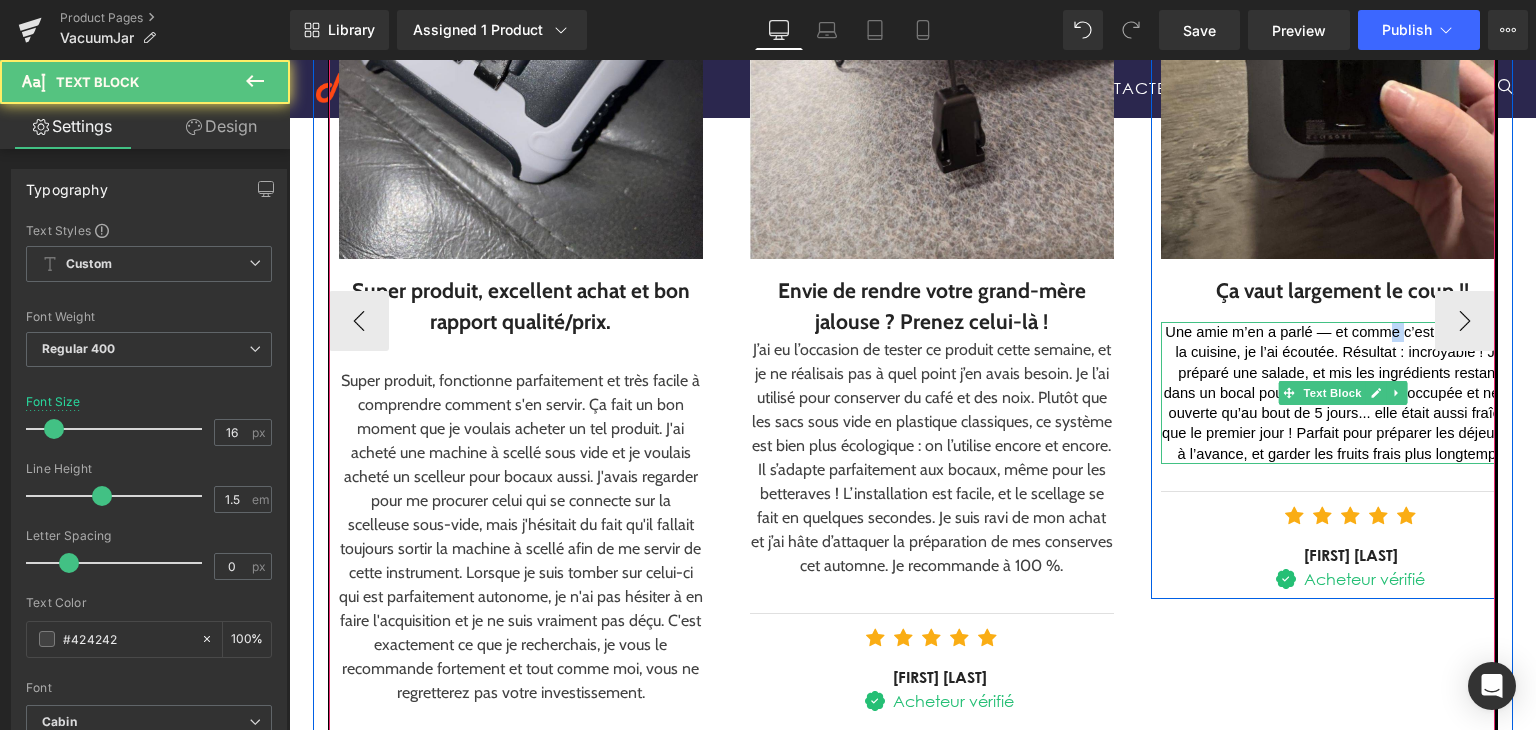 drag, startPoint x: 1376, startPoint y: 332, endPoint x: 1392, endPoint y: 335, distance: 16.27882 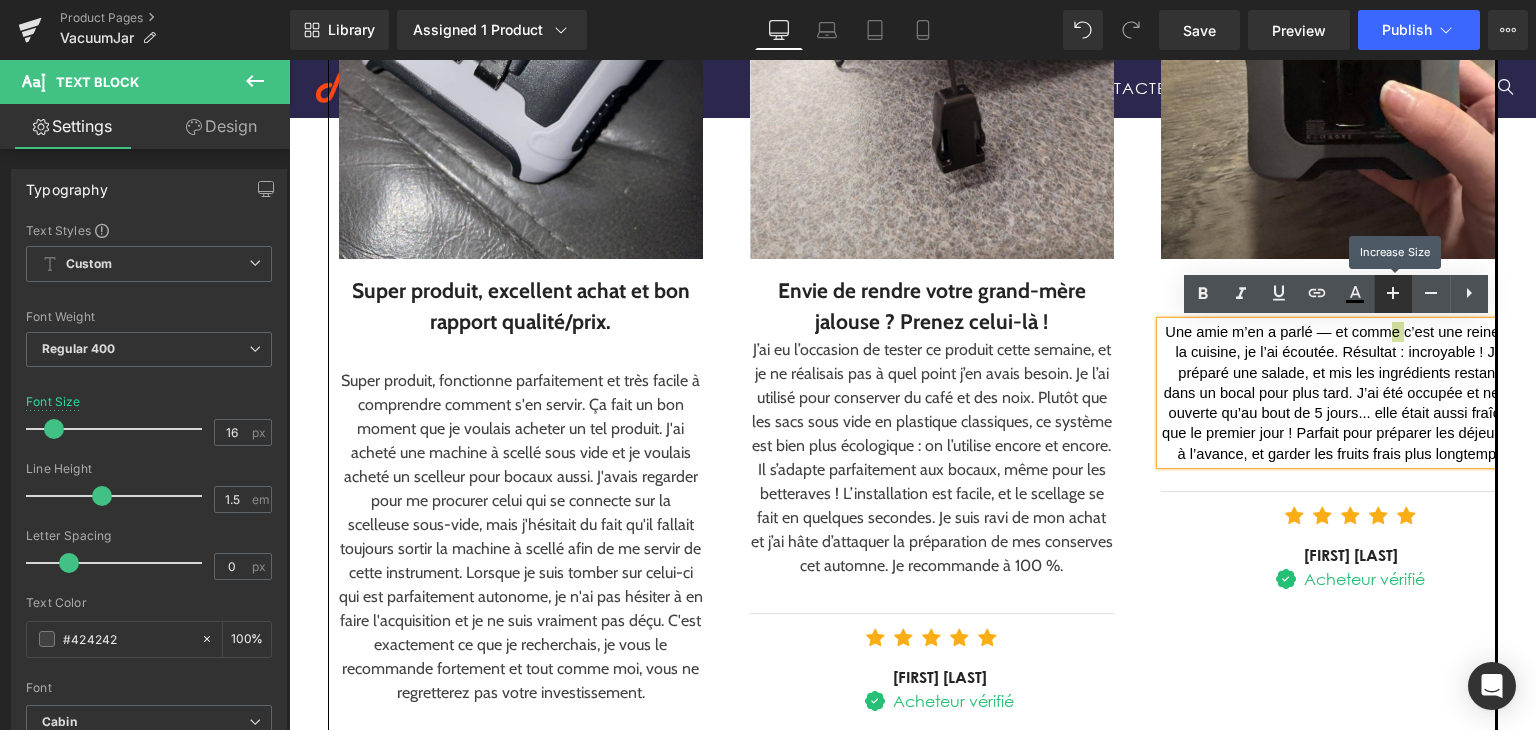 click 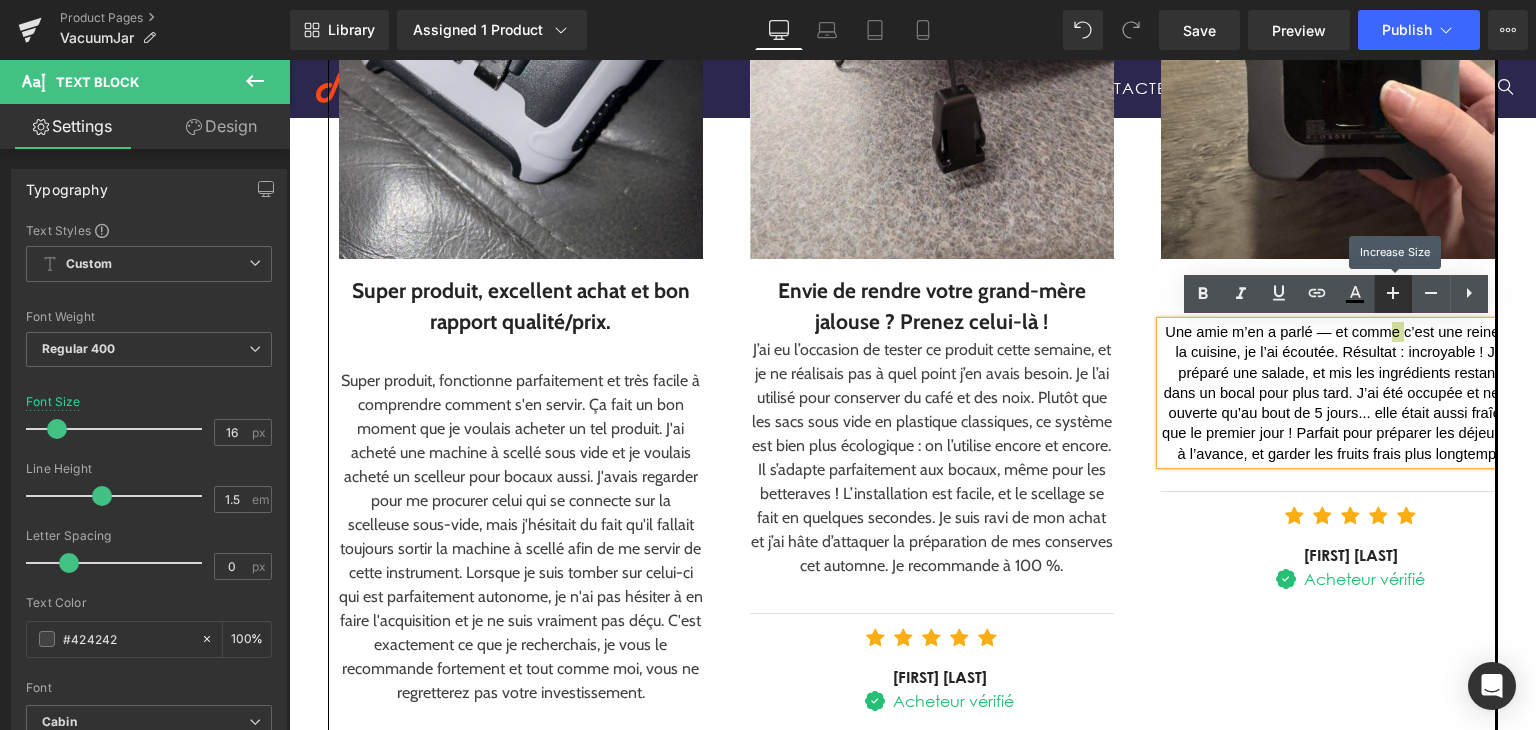 click 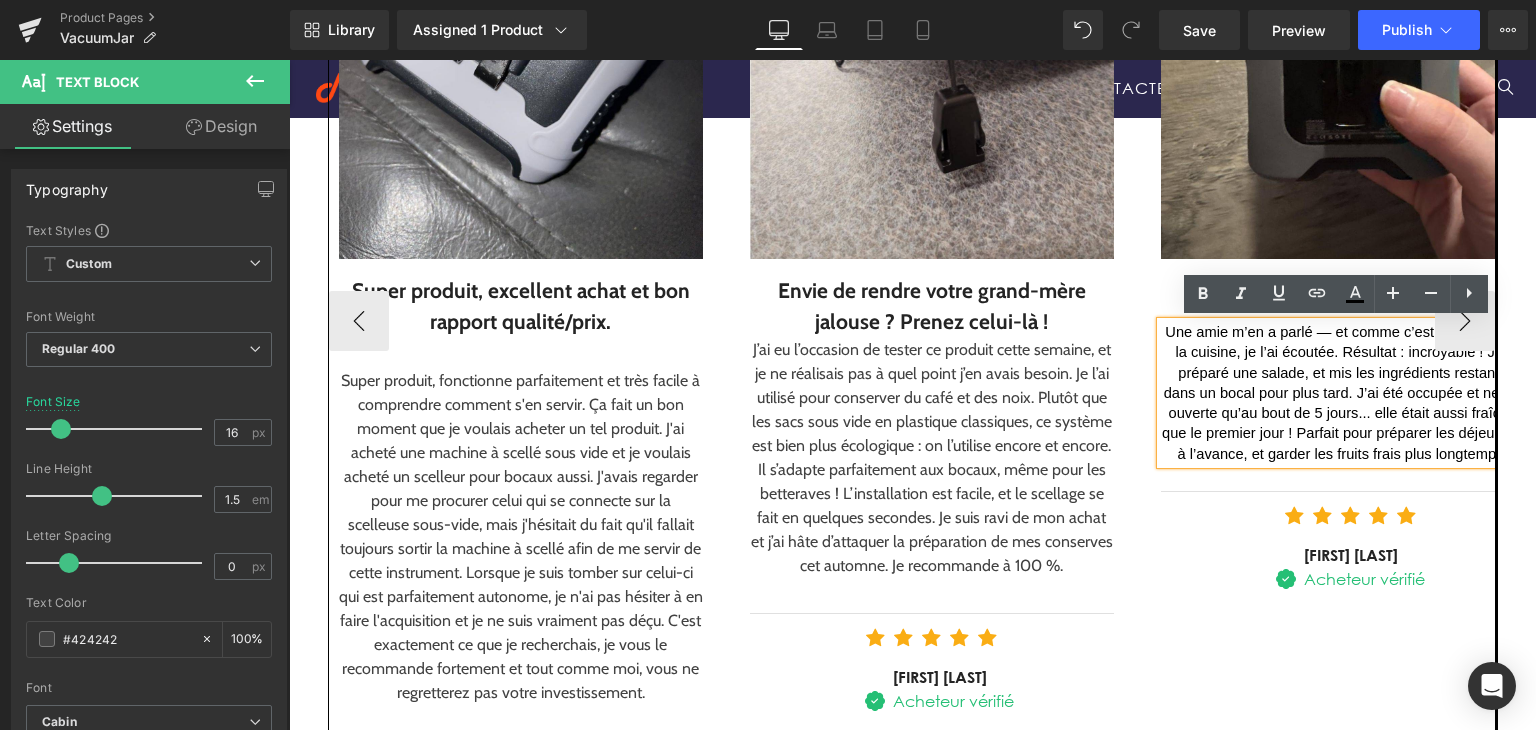 click on "Une amie m’en a parlé — et comme c’est une reine de la cuisine, je l’ai écoutée. Résultat : incroyable ! J’ai préparé une salade, et mis les ingrédients restants dans un bocal pour plus tard. J’ai été occupée et ne l’ai ouverte qu’au bout de 5 jours... elle était aussi fraîche que le premier jour ! Parfait pour préparer les déjeuners à l’avance, et garder les fruits frais plus longtemps." at bounding box center (1344, 392) 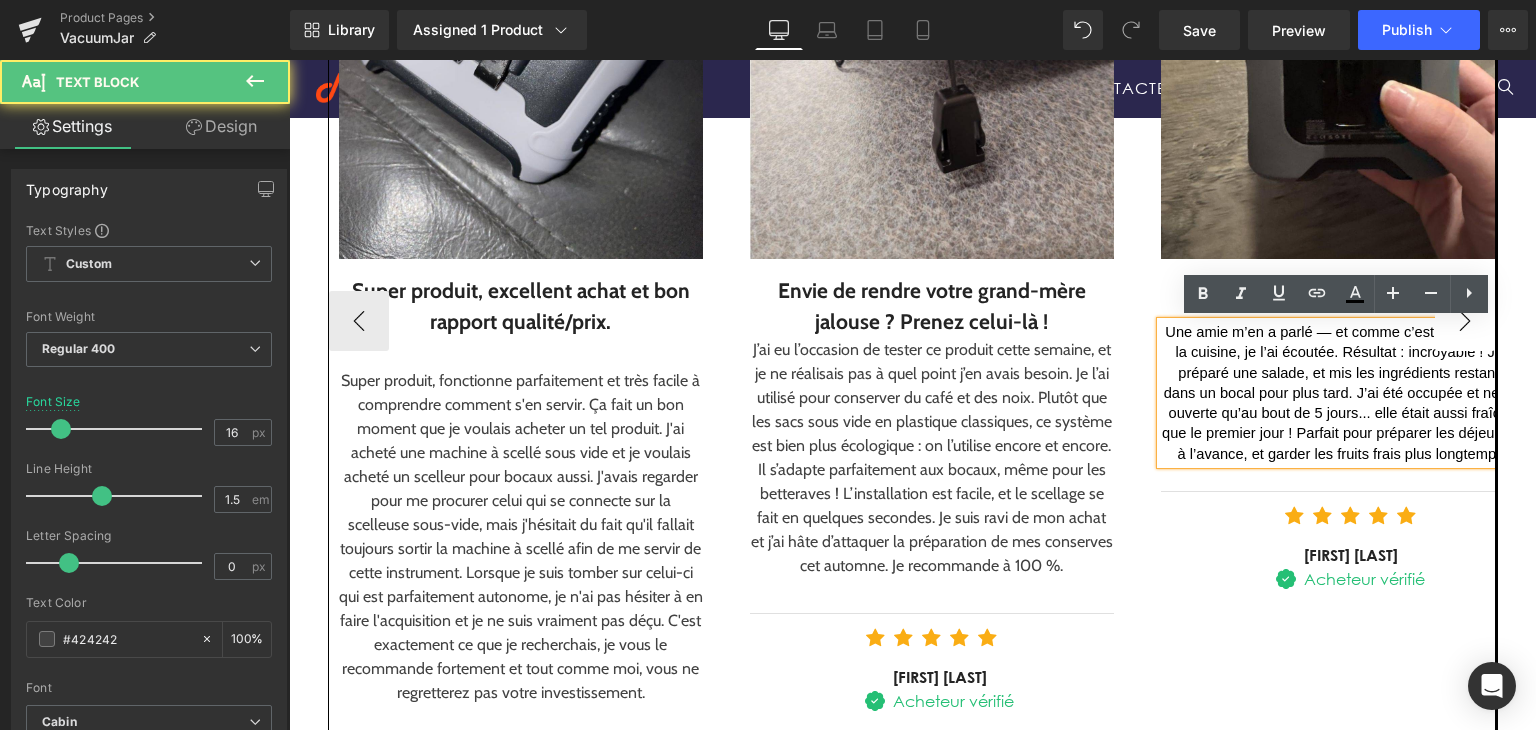 click on "›" at bounding box center [1465, 321] 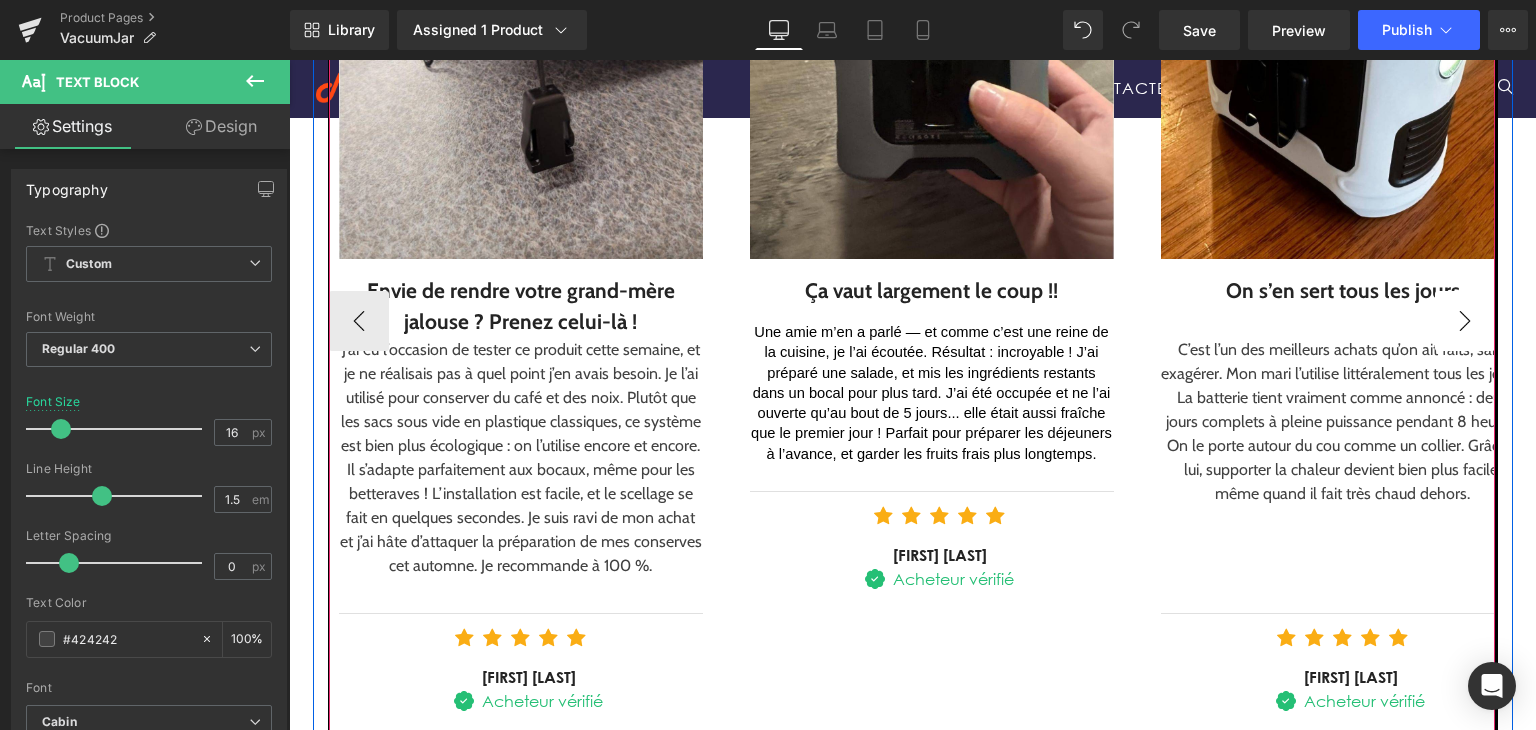 click on "›" at bounding box center (1465, 321) 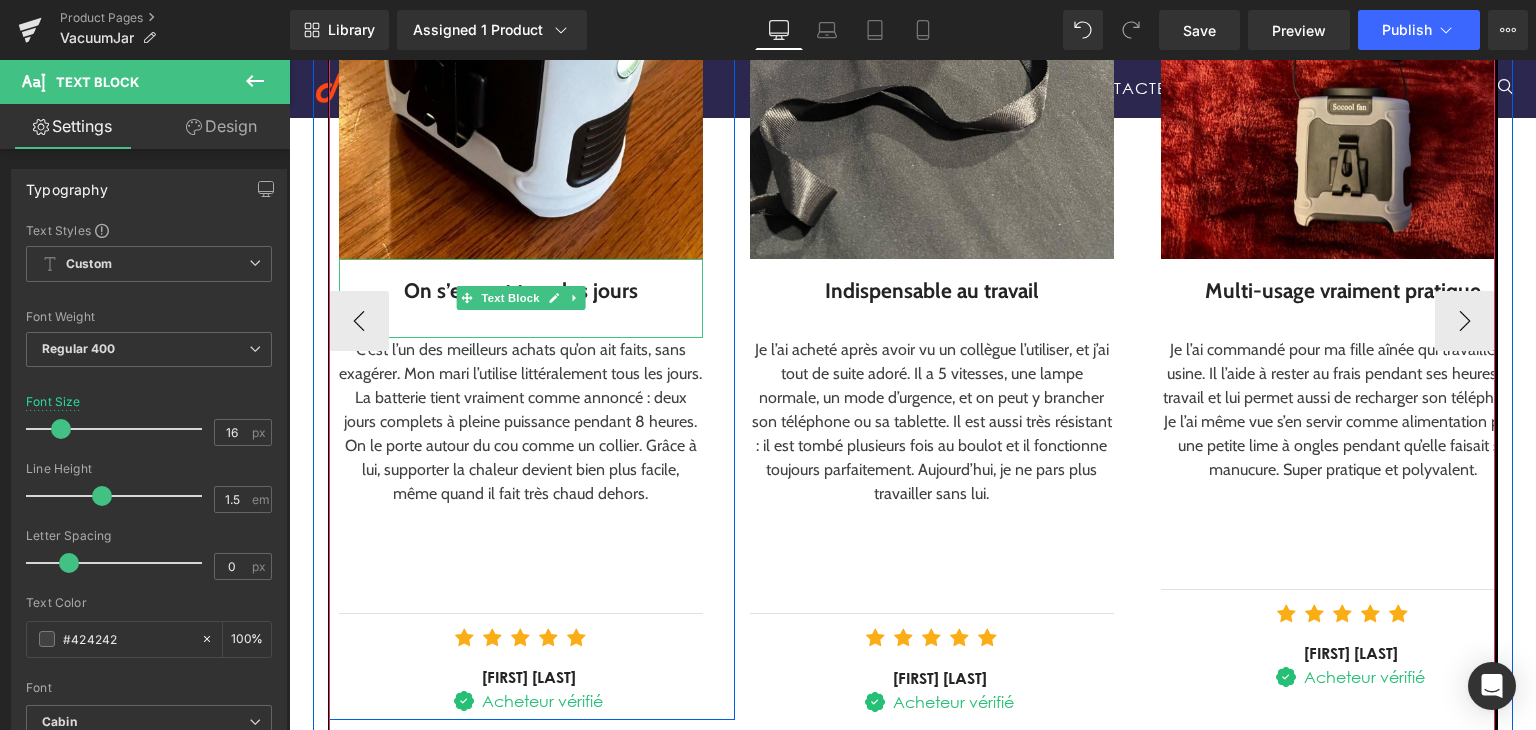 click on "On s’en sert tous les jours" at bounding box center (521, 291) 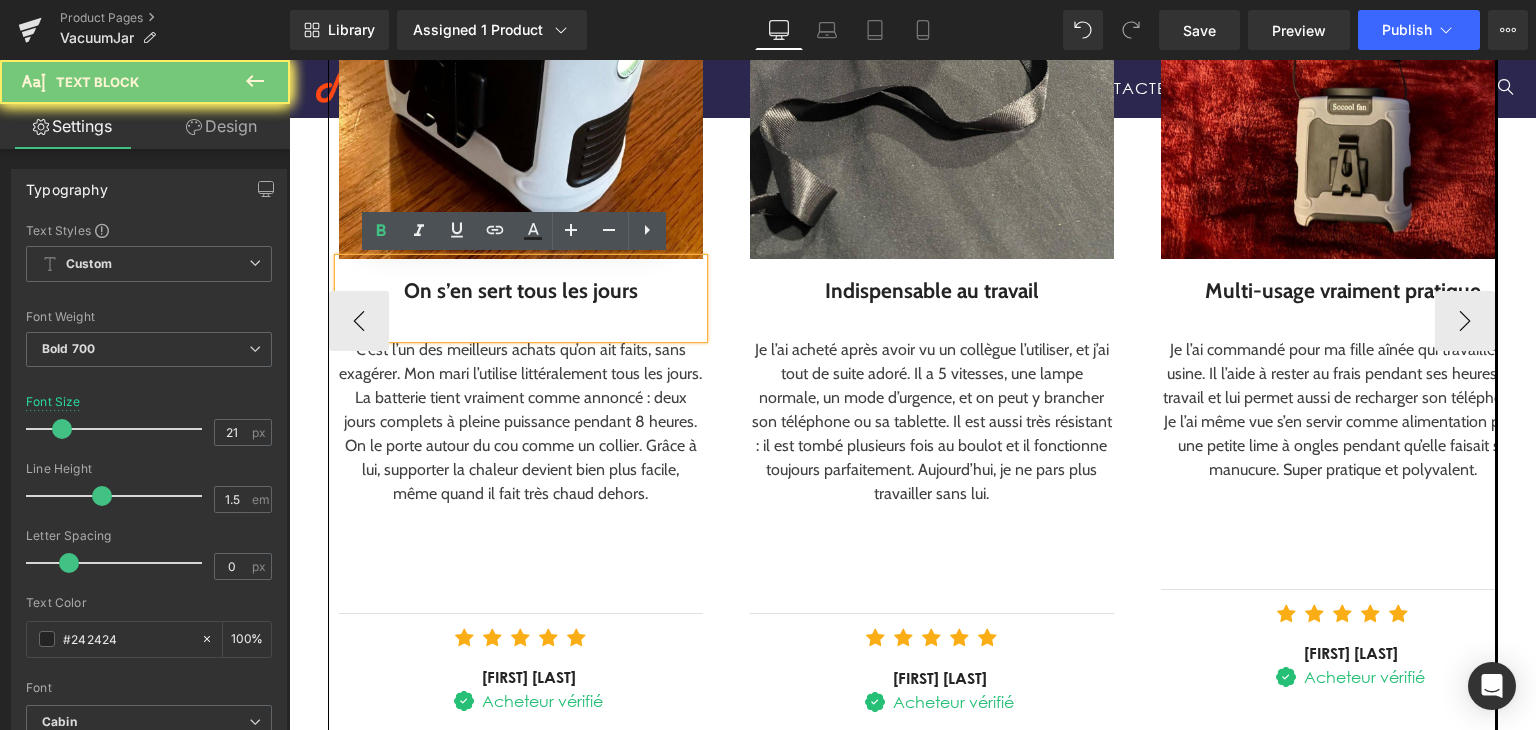 click on "On s’en sert tous les jours" at bounding box center [521, 291] 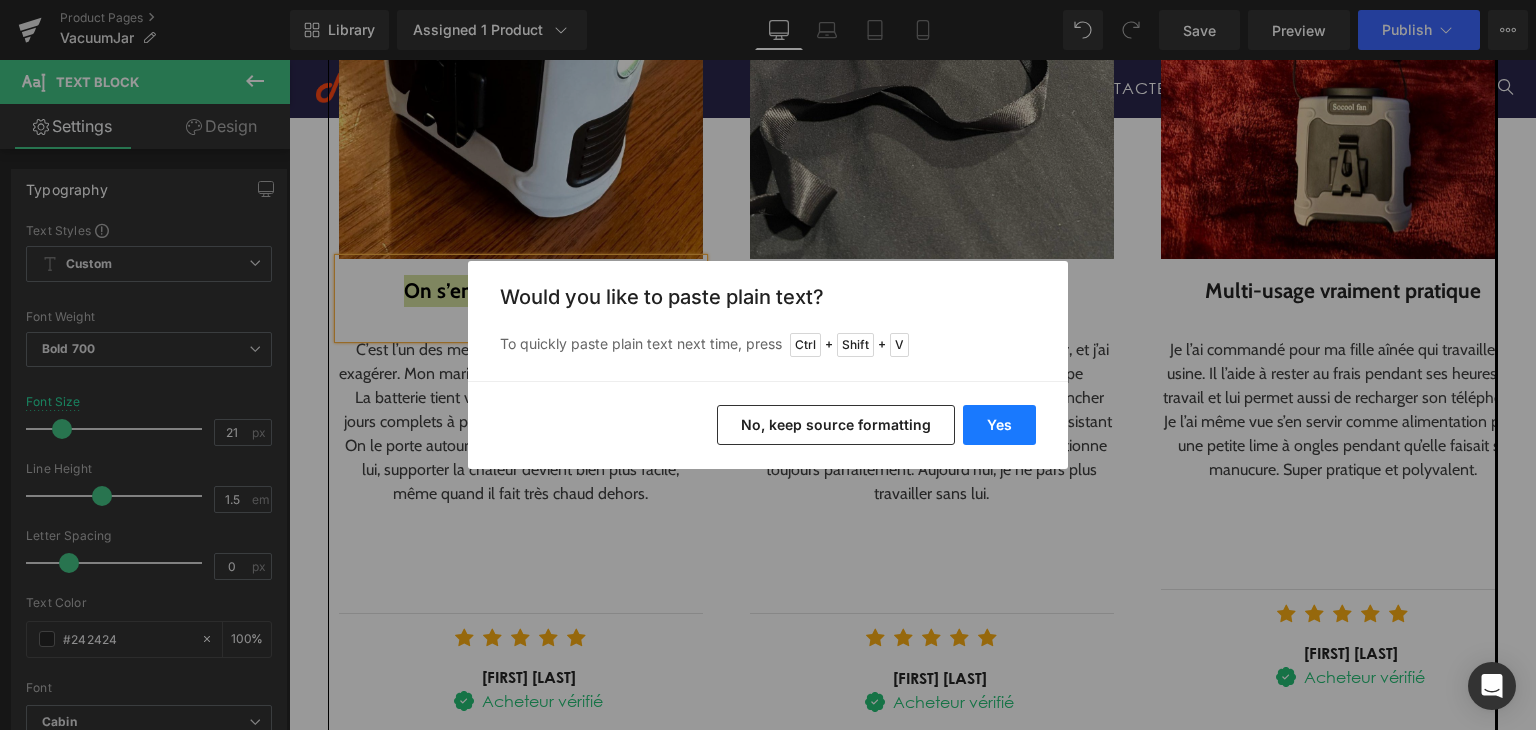 click on "Yes" at bounding box center (999, 425) 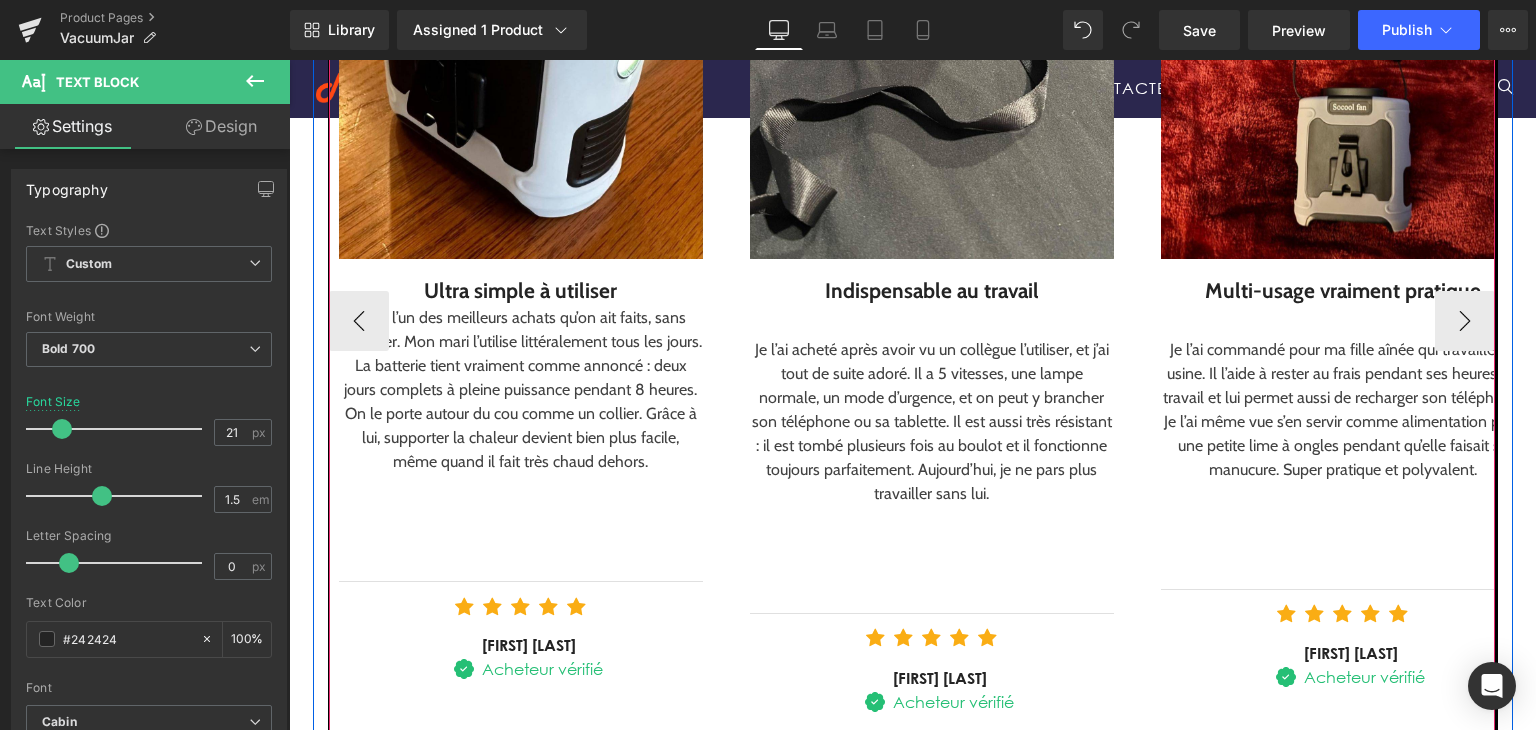 click on "C’est l’un des meilleurs achats qu’on ait faits, sans exagérer. Mon mari l’utilise littéralement tous les jours. La batterie tient vraiment comme annoncé : deux jours complets à pleine puissance pendant 8 heures. On le porte autour du cou comme un collier. Grâce à lui, supporter la chaleur devient bien plus facile, même quand il fait très chaud dehors." at bounding box center [521, 390] 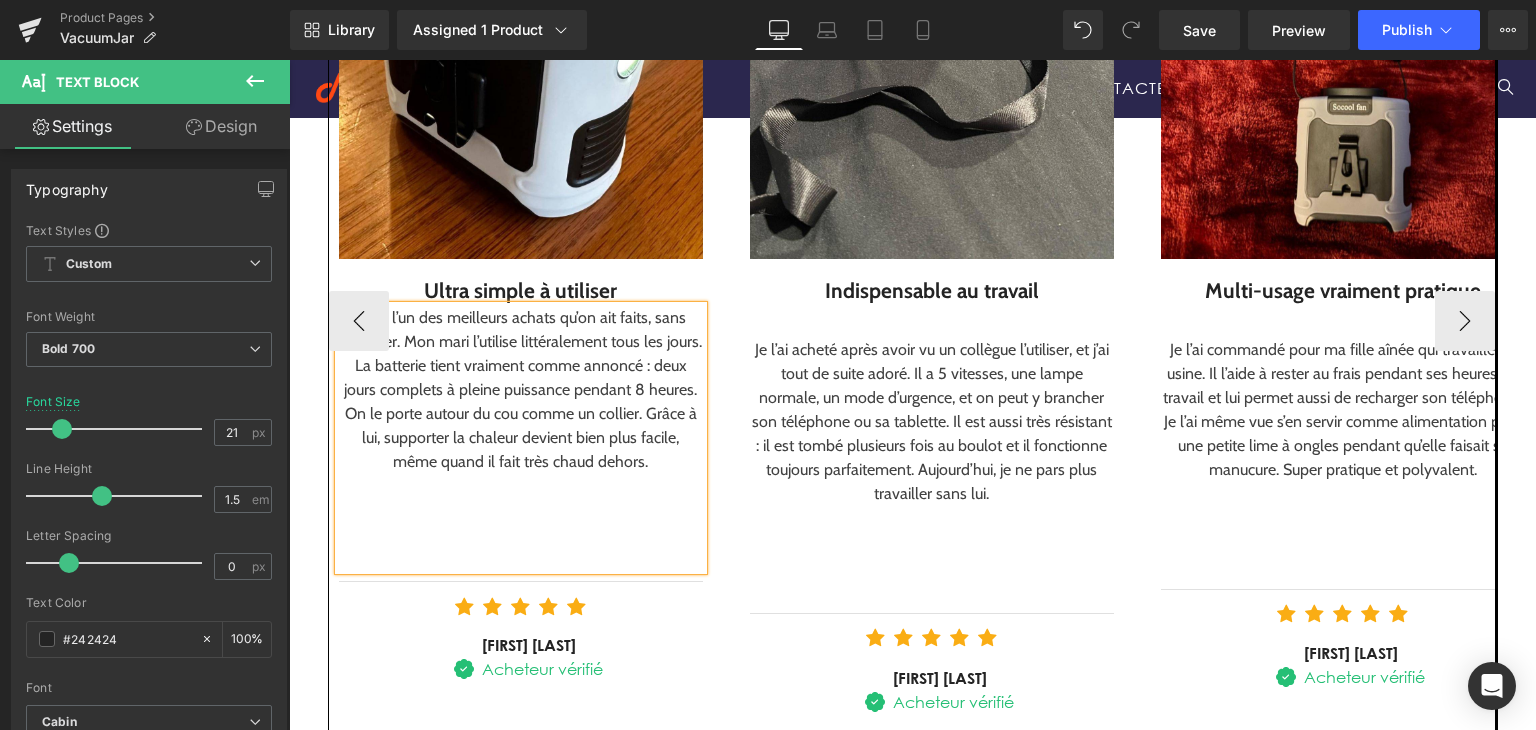 drag, startPoint x: 512, startPoint y: 368, endPoint x: 608, endPoint y: 402, distance: 101.84302 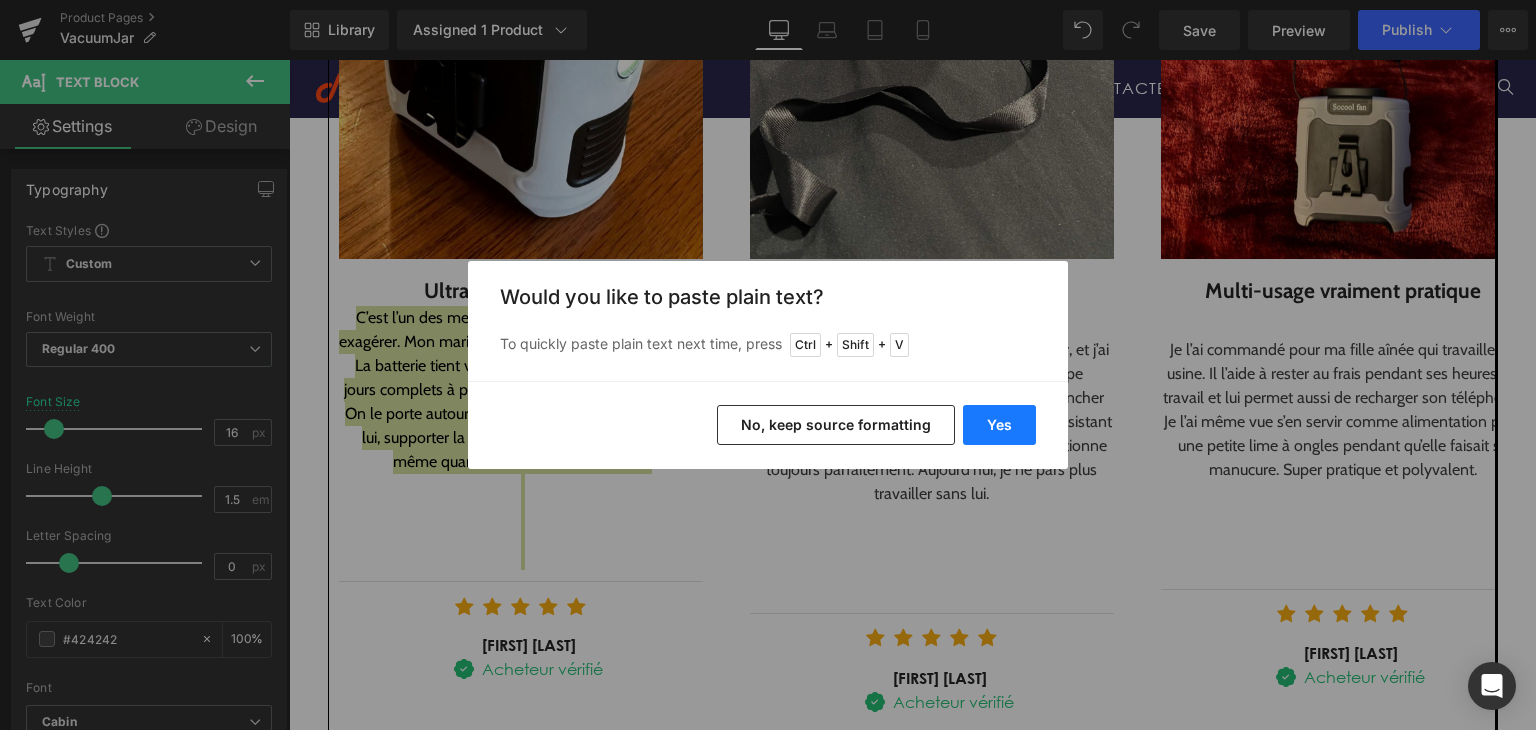 click on "Yes" at bounding box center (999, 425) 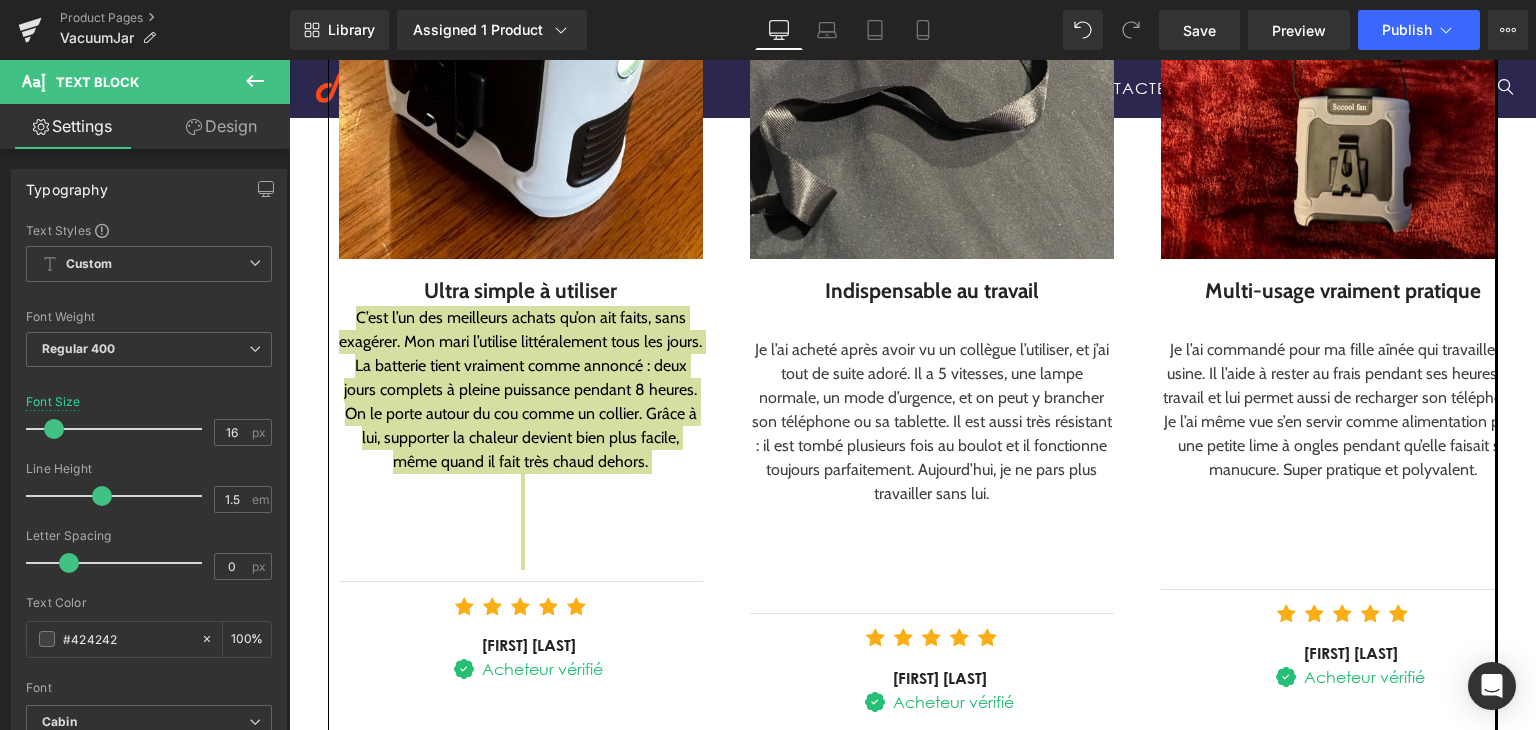 type 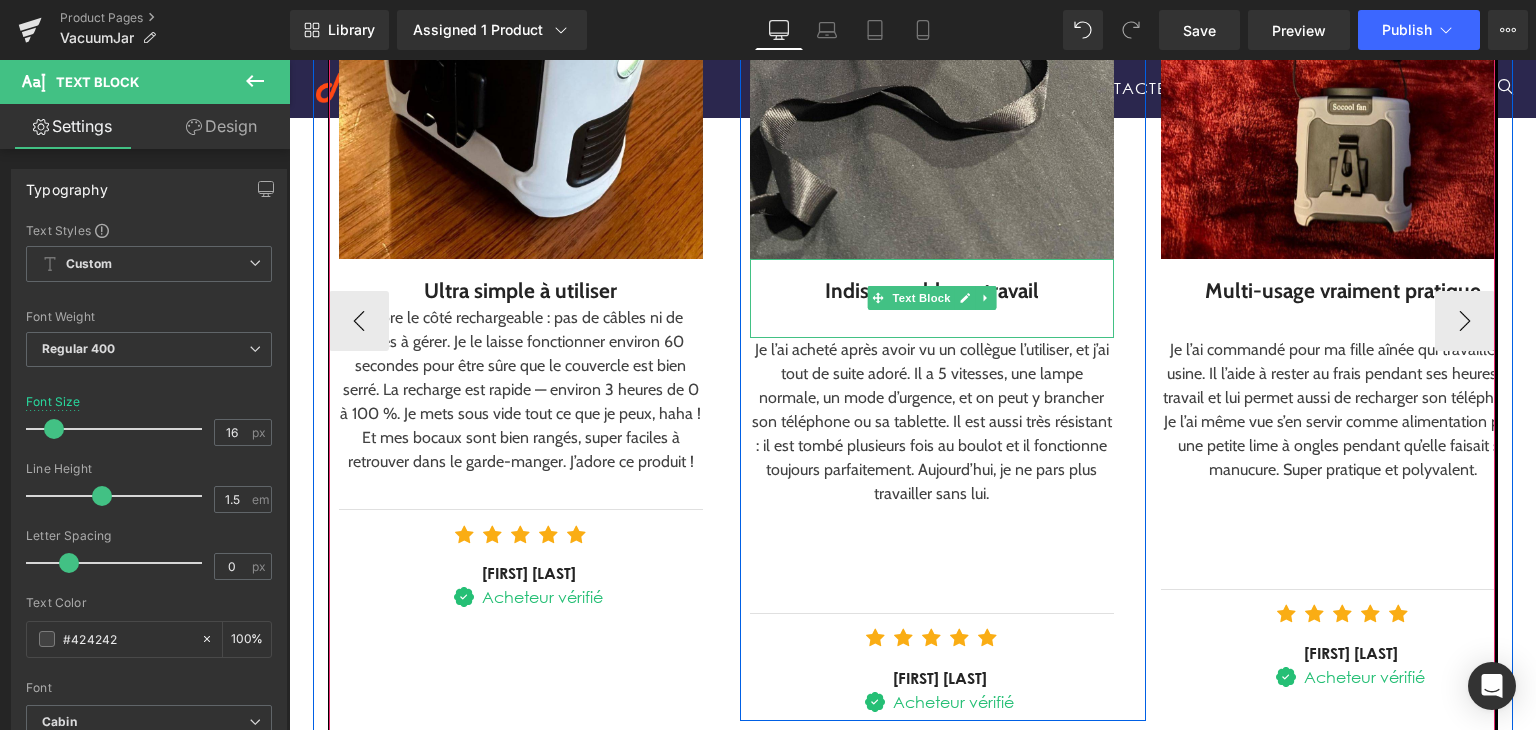 click on "Indispensable au travail" at bounding box center [932, 298] 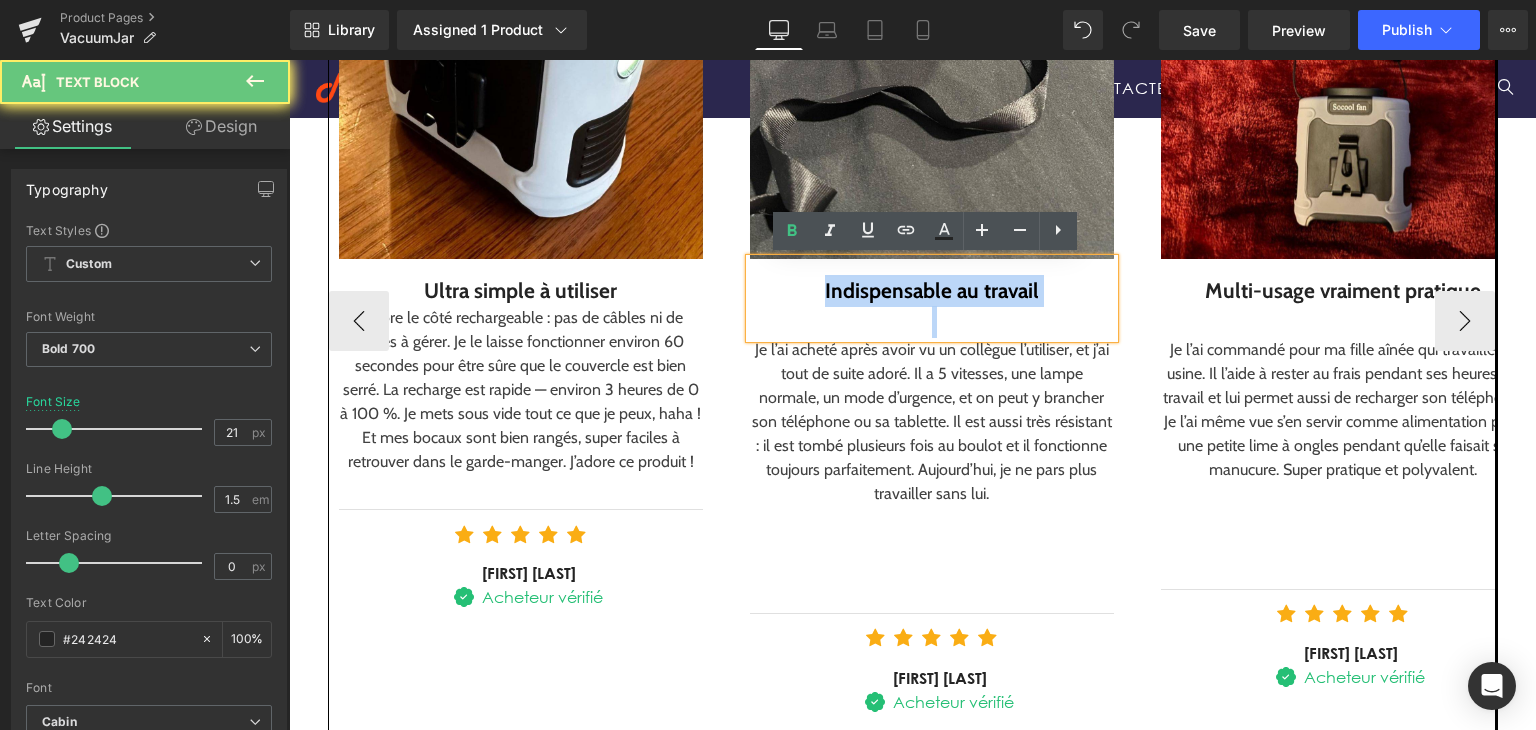 click on "Indispensable au travail" at bounding box center [932, 298] 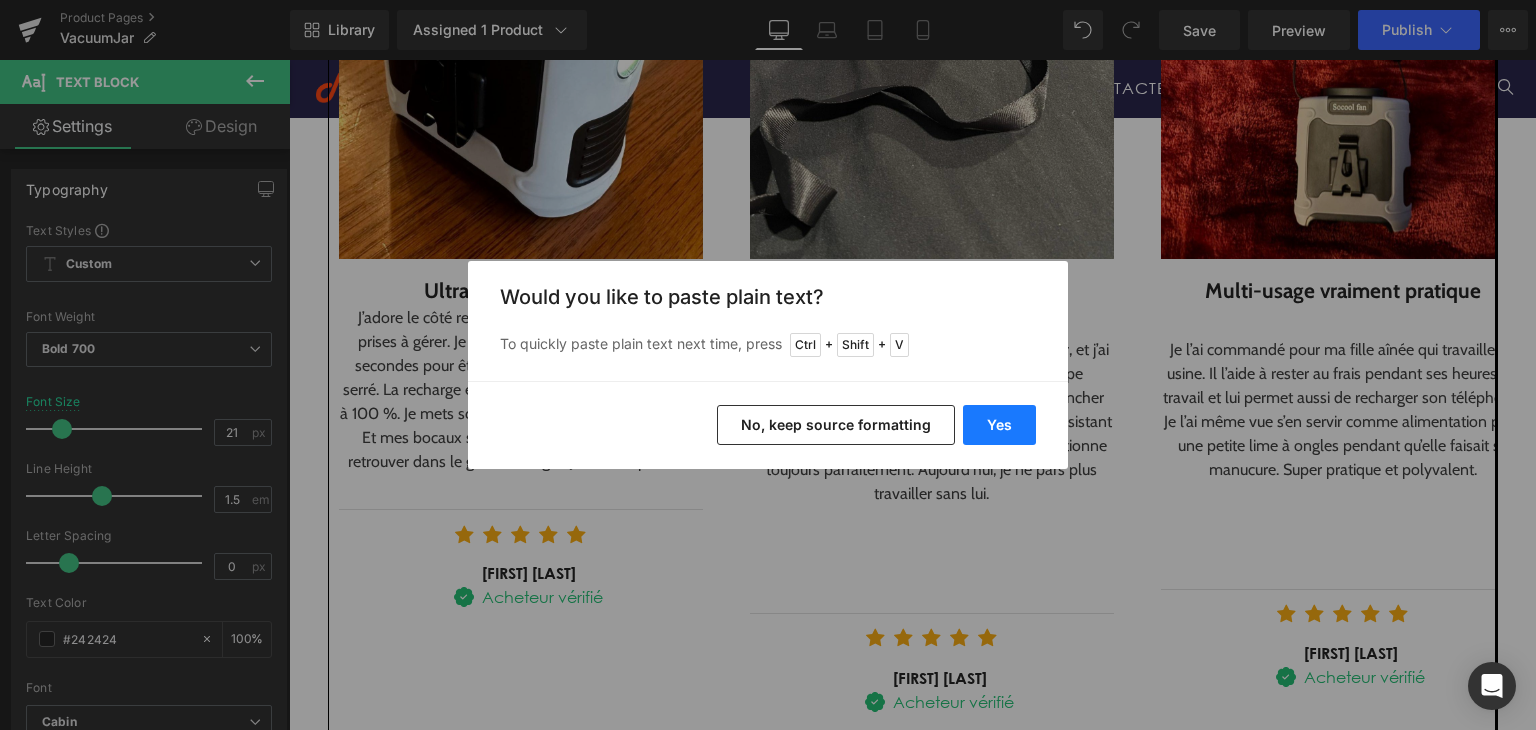 click on "Yes" at bounding box center [999, 425] 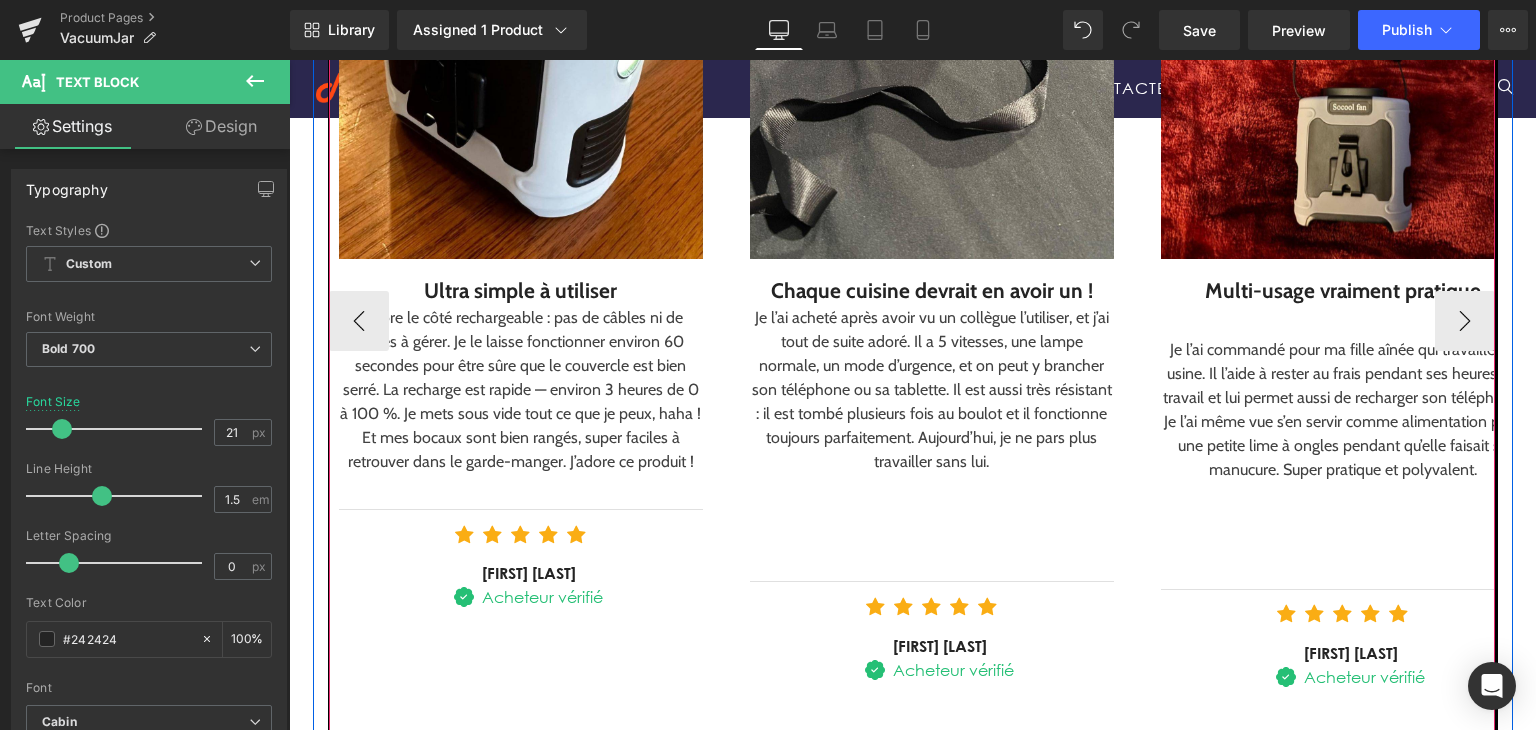 click on "Je l’ai acheté après avoir vu un collègue l’utiliser, et j’ai tout de suite adoré. Il a 5 vitesses, une lampe normale, un mode d’urgence, et on peut y brancher son téléphone ou sa tablette. Il est aussi très résistant : il est tombé plusieurs fois au boulot et il fonctionne toujours parfaitement. Aujourd’hui, je ne pars plus travailler sans lui." at bounding box center (932, 390) 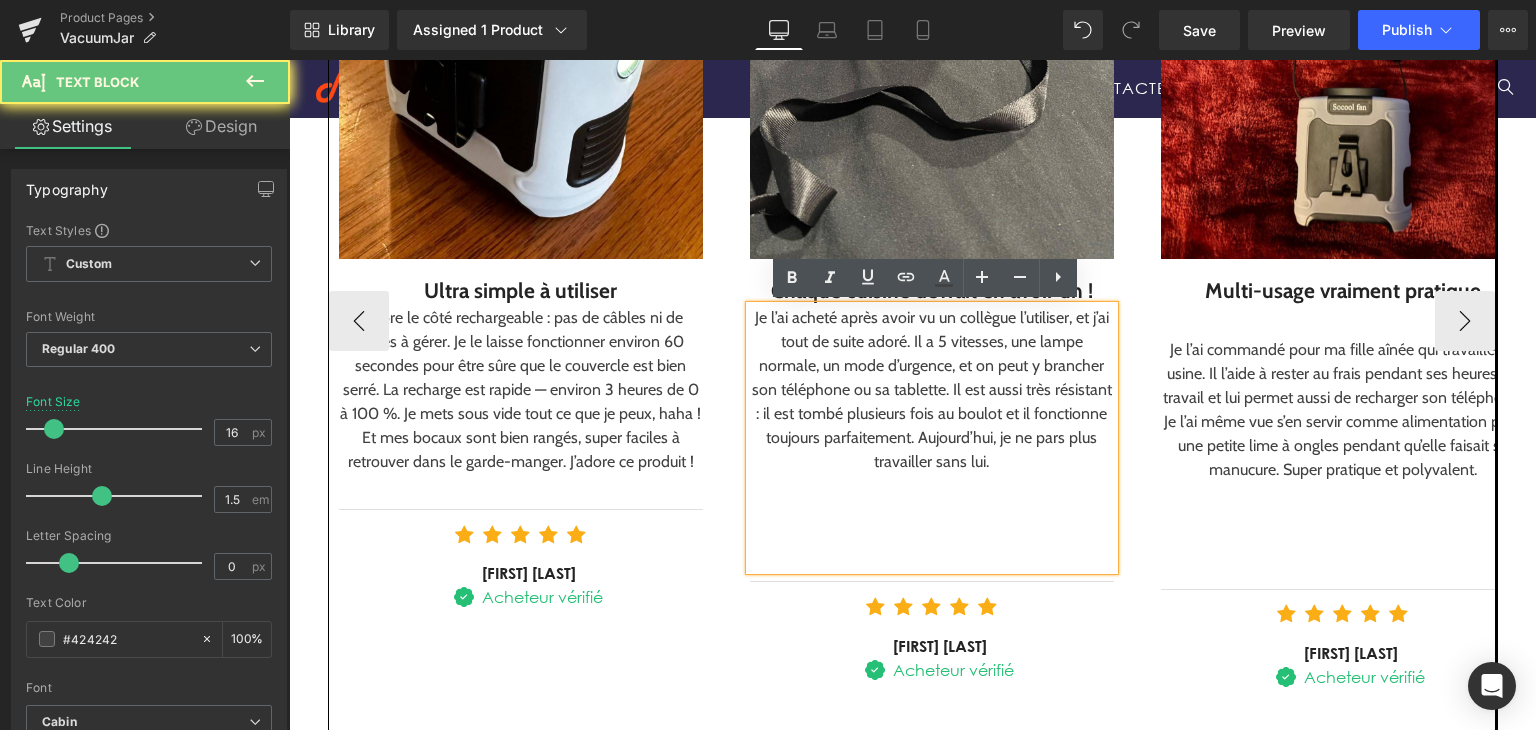 drag, startPoint x: 894, startPoint y: 358, endPoint x: 931, endPoint y: 373, distance: 39.92493 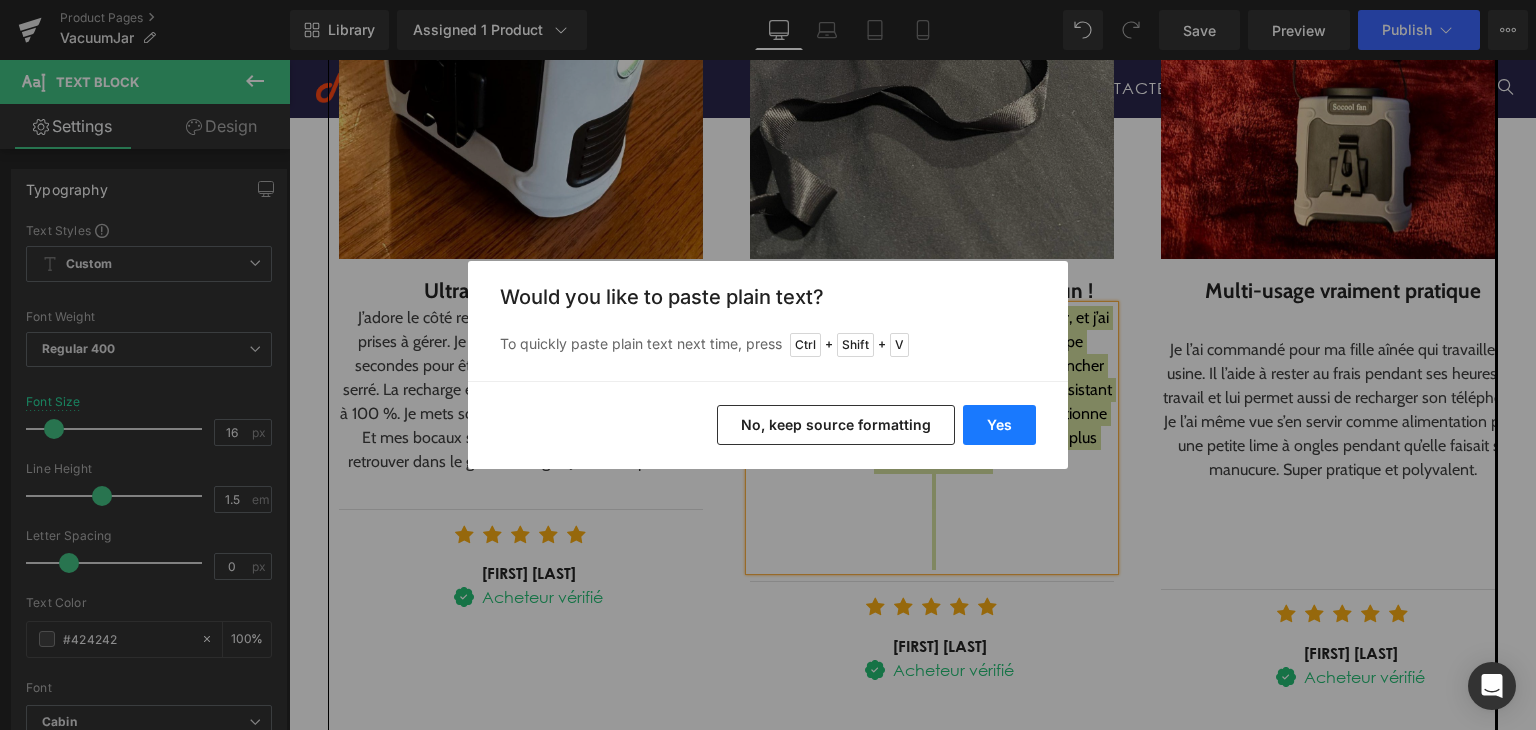 drag, startPoint x: 1009, startPoint y: 421, endPoint x: 743, endPoint y: 361, distance: 272.68295 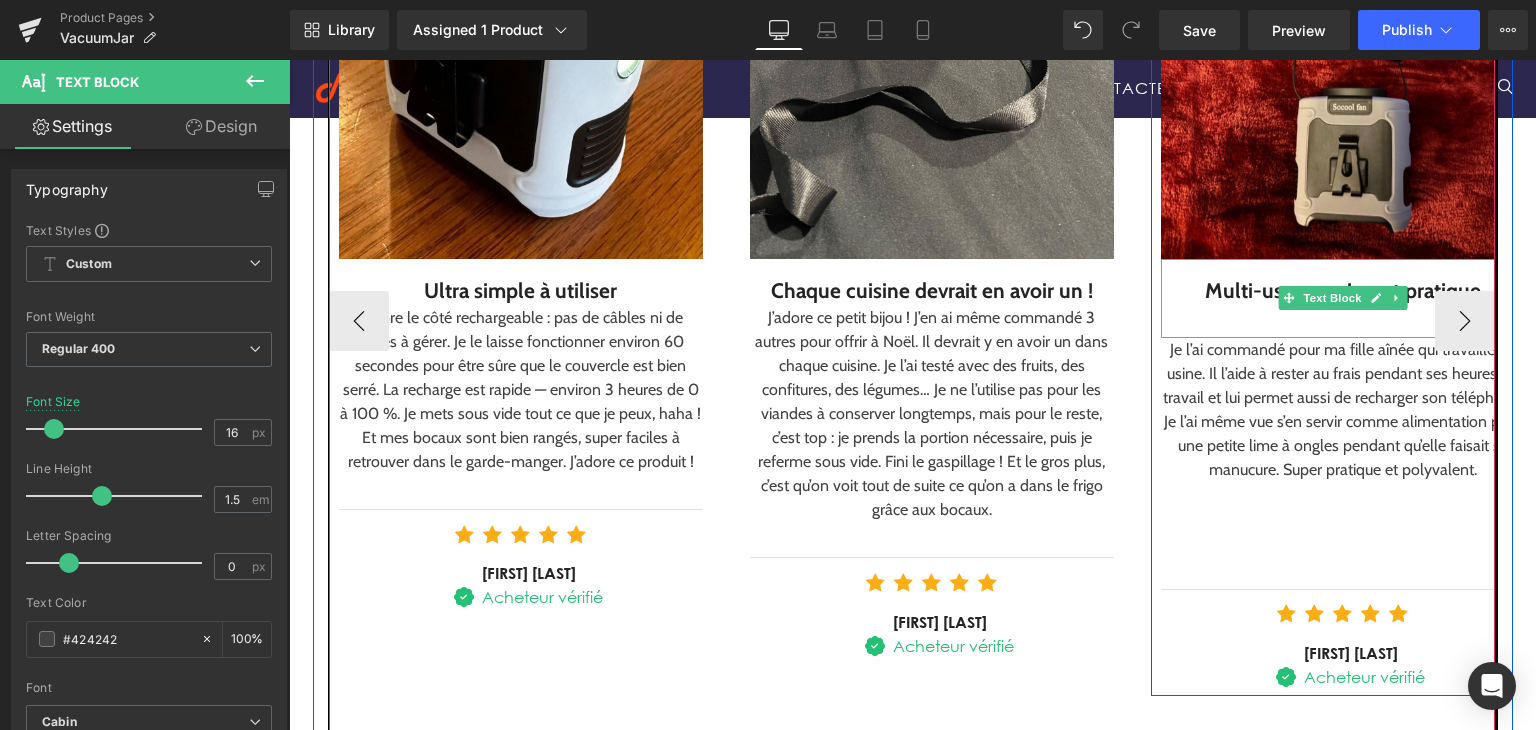 drag, startPoint x: 1176, startPoint y: 288, endPoint x: 1216, endPoint y: 291, distance: 40.112343 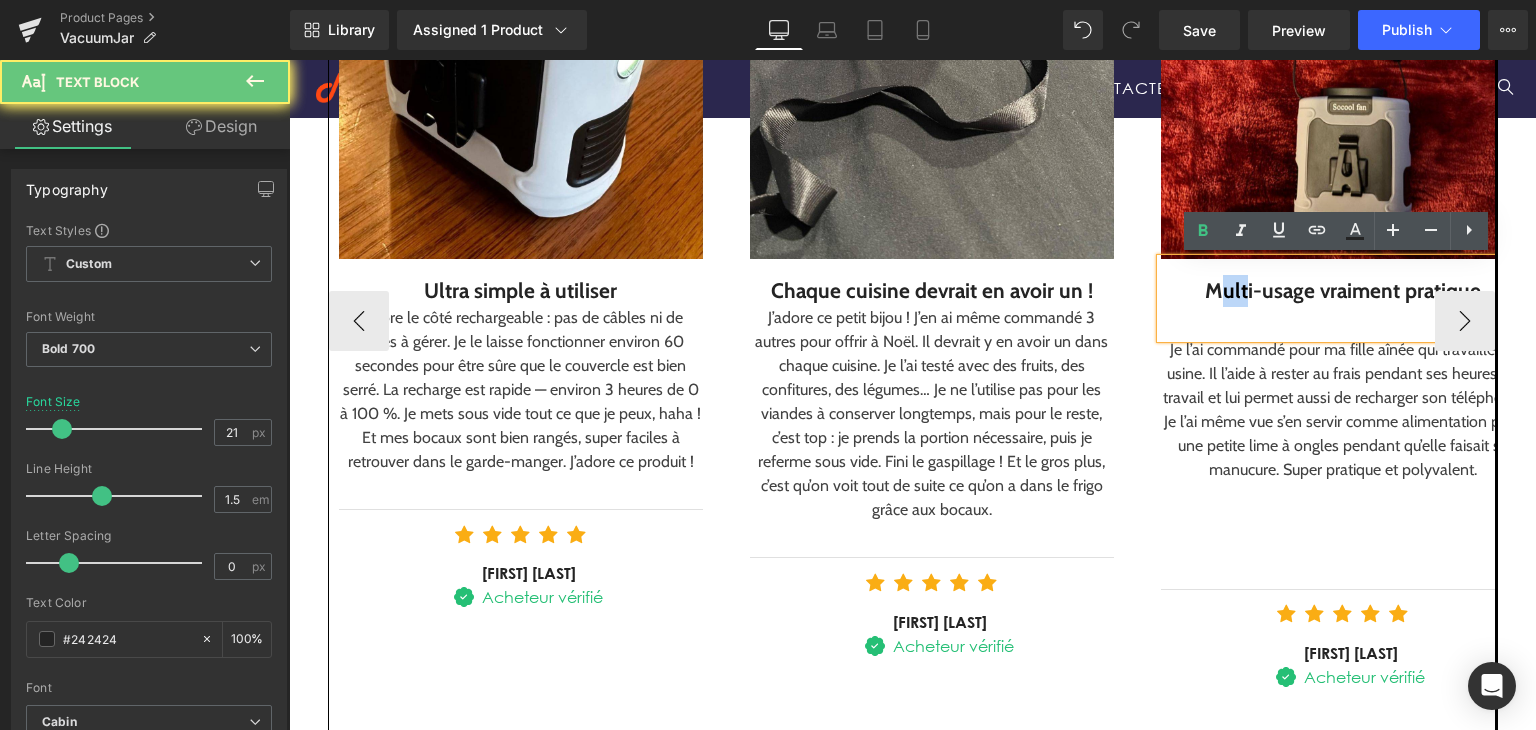click on "Multi-usage vraiment pratique" at bounding box center (1343, 291) 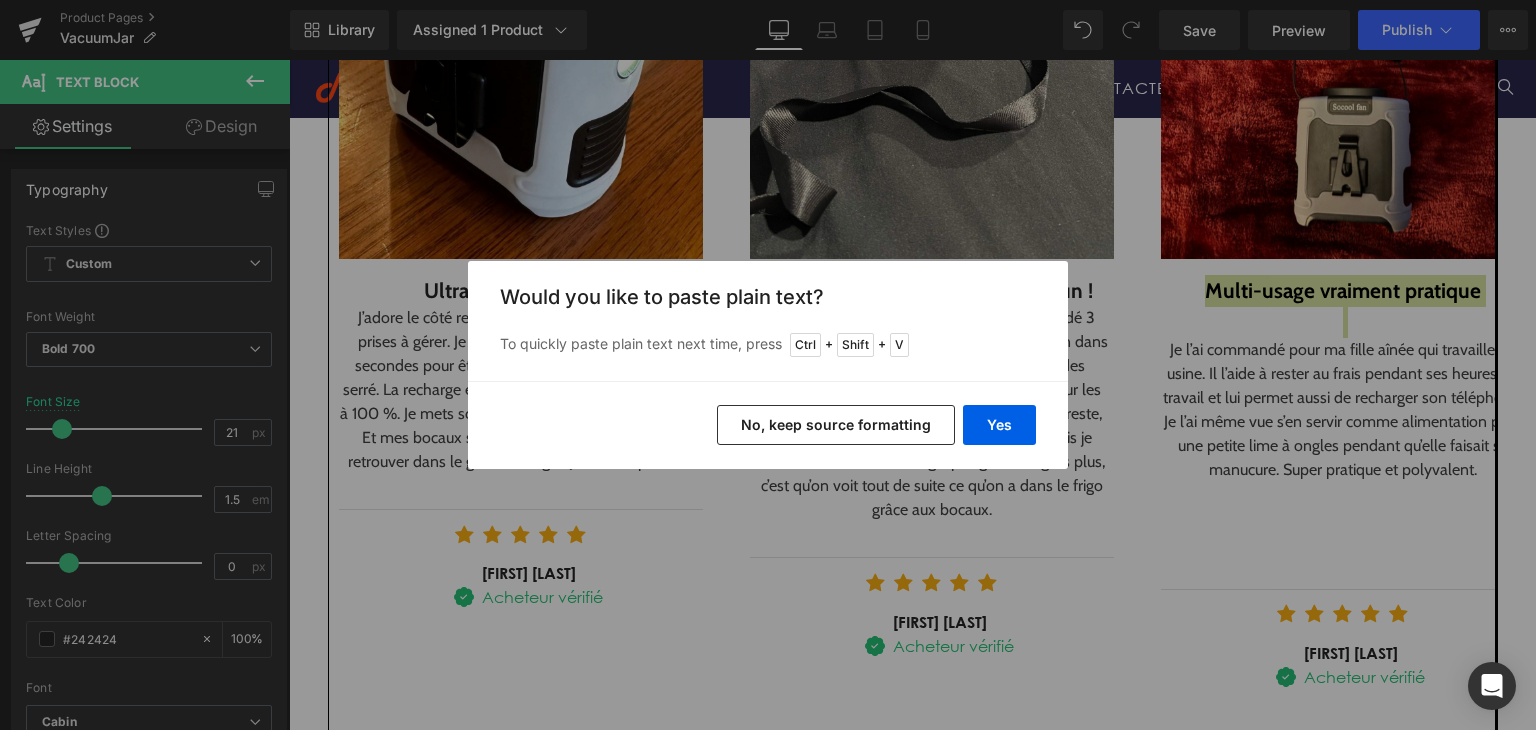 click on "Yes No, keep source formatting" at bounding box center [768, 425] 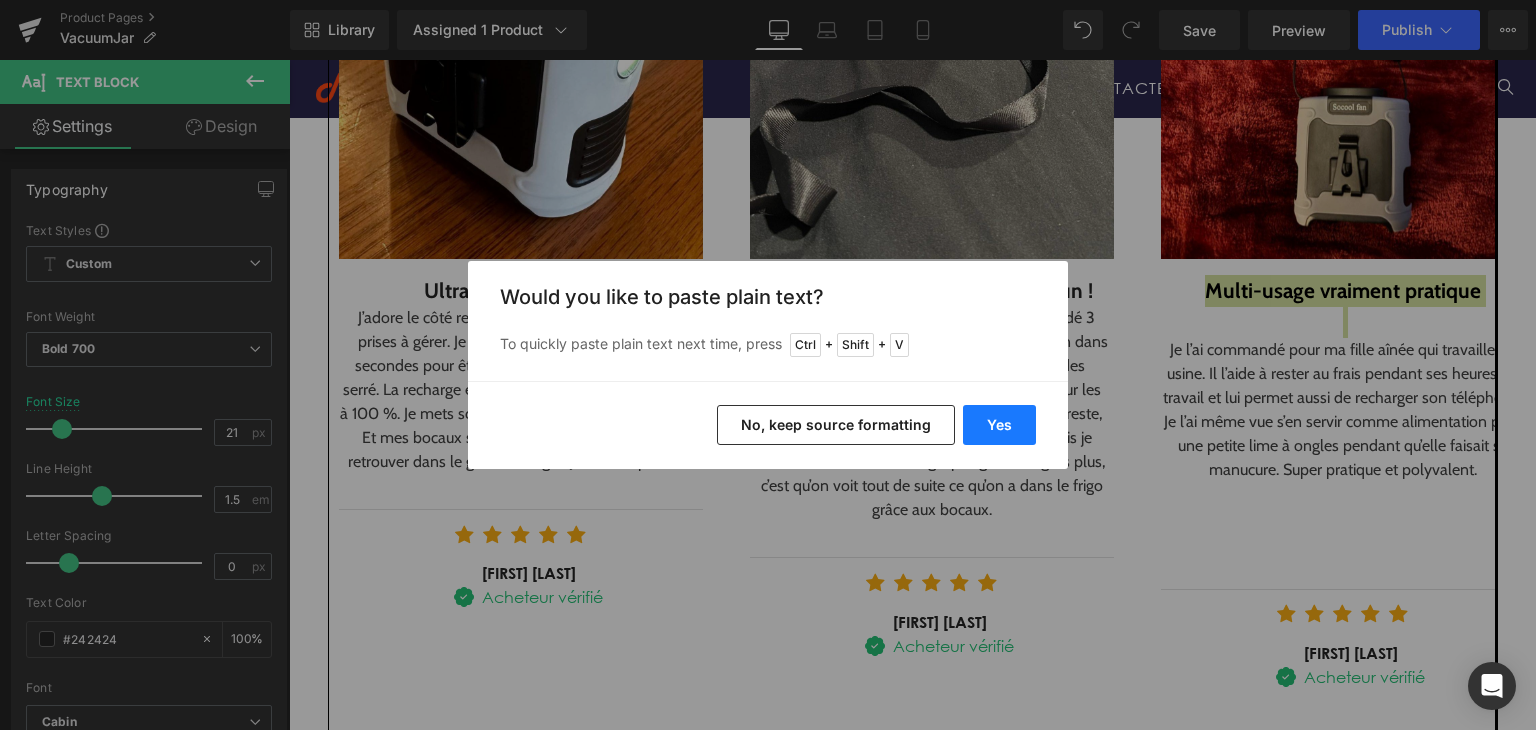 drag, startPoint x: 990, startPoint y: 421, endPoint x: 890, endPoint y: 356, distance: 119.26861 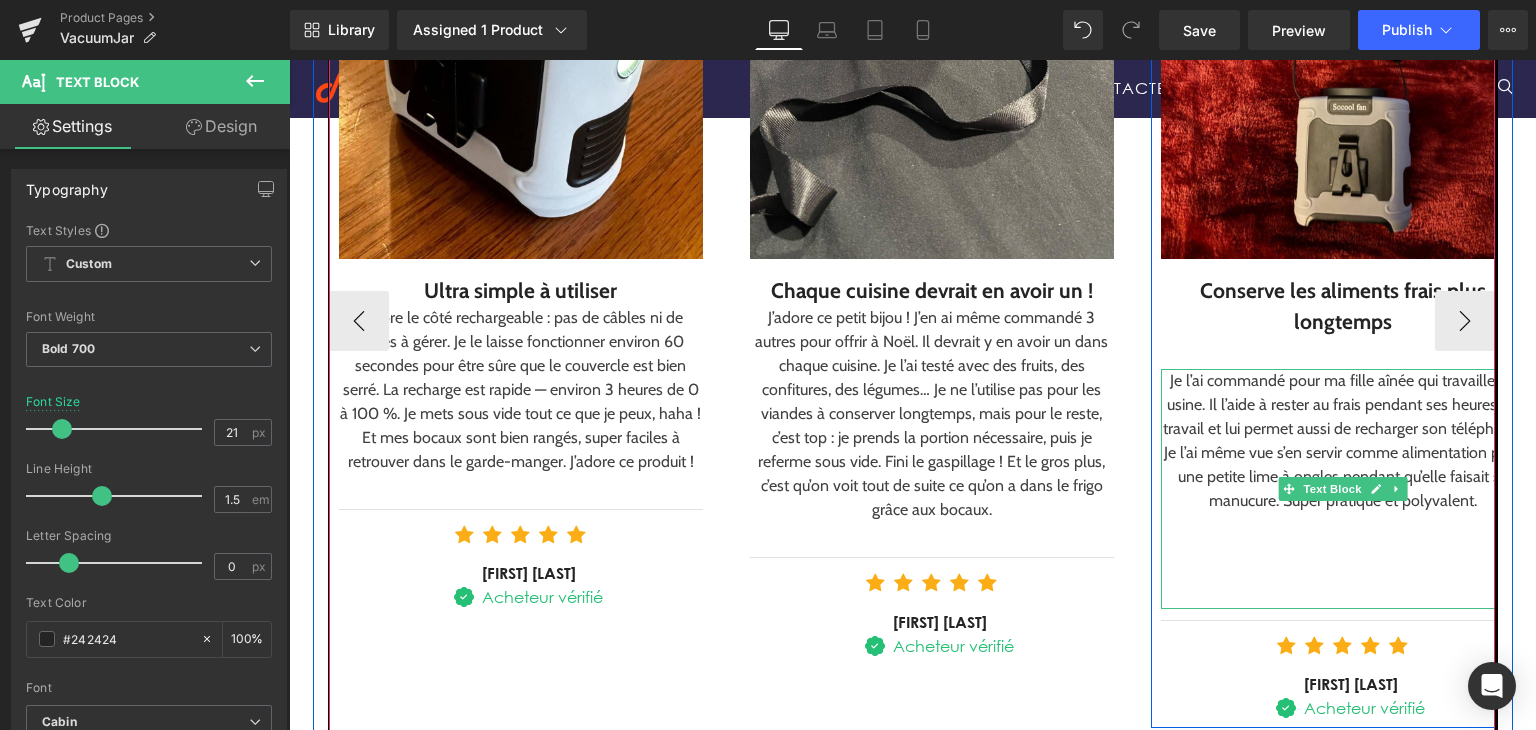 drag, startPoint x: 1260, startPoint y: 453, endPoint x: 1256, endPoint y: 442, distance: 11.7046995 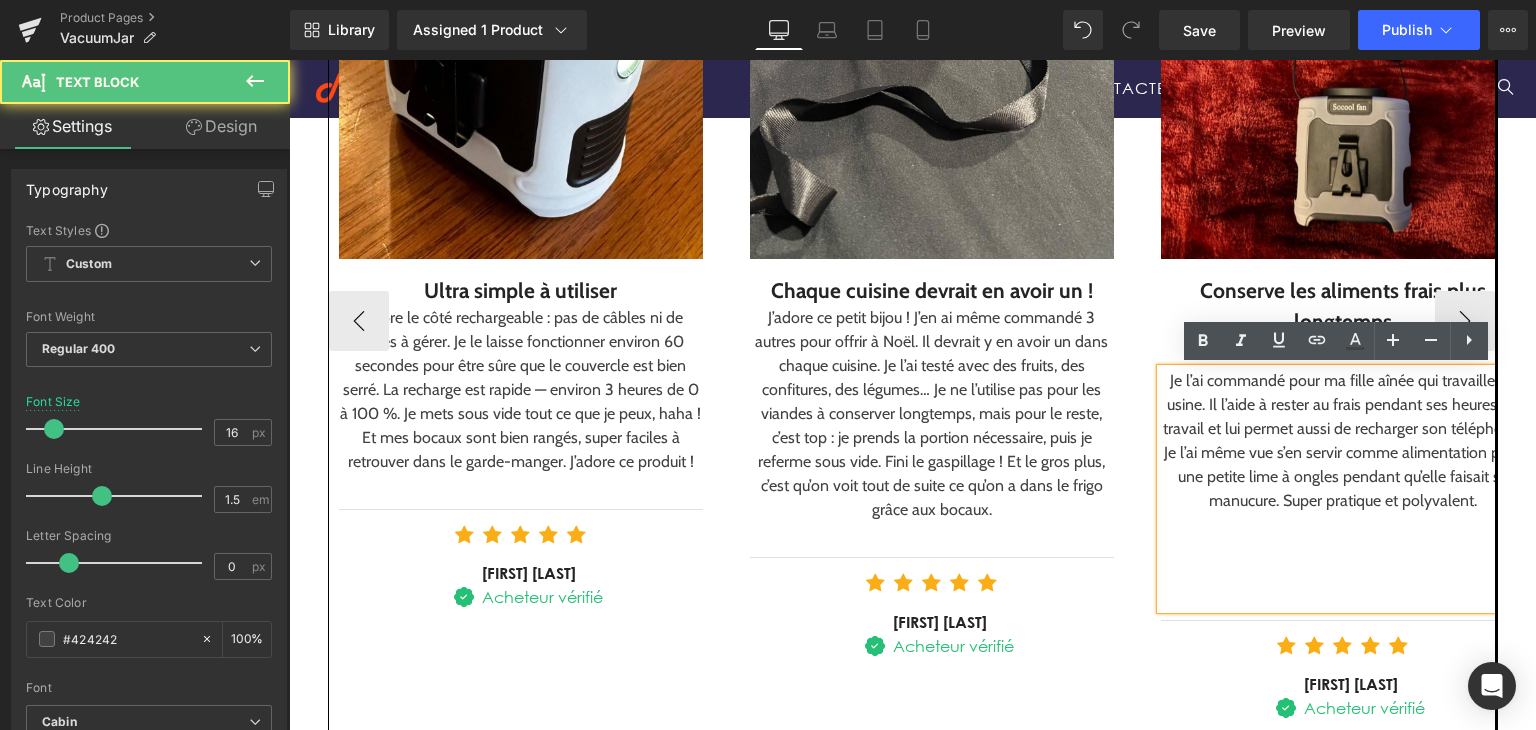 drag, startPoint x: 1256, startPoint y: 442, endPoint x: 1287, endPoint y: 447, distance: 31.400637 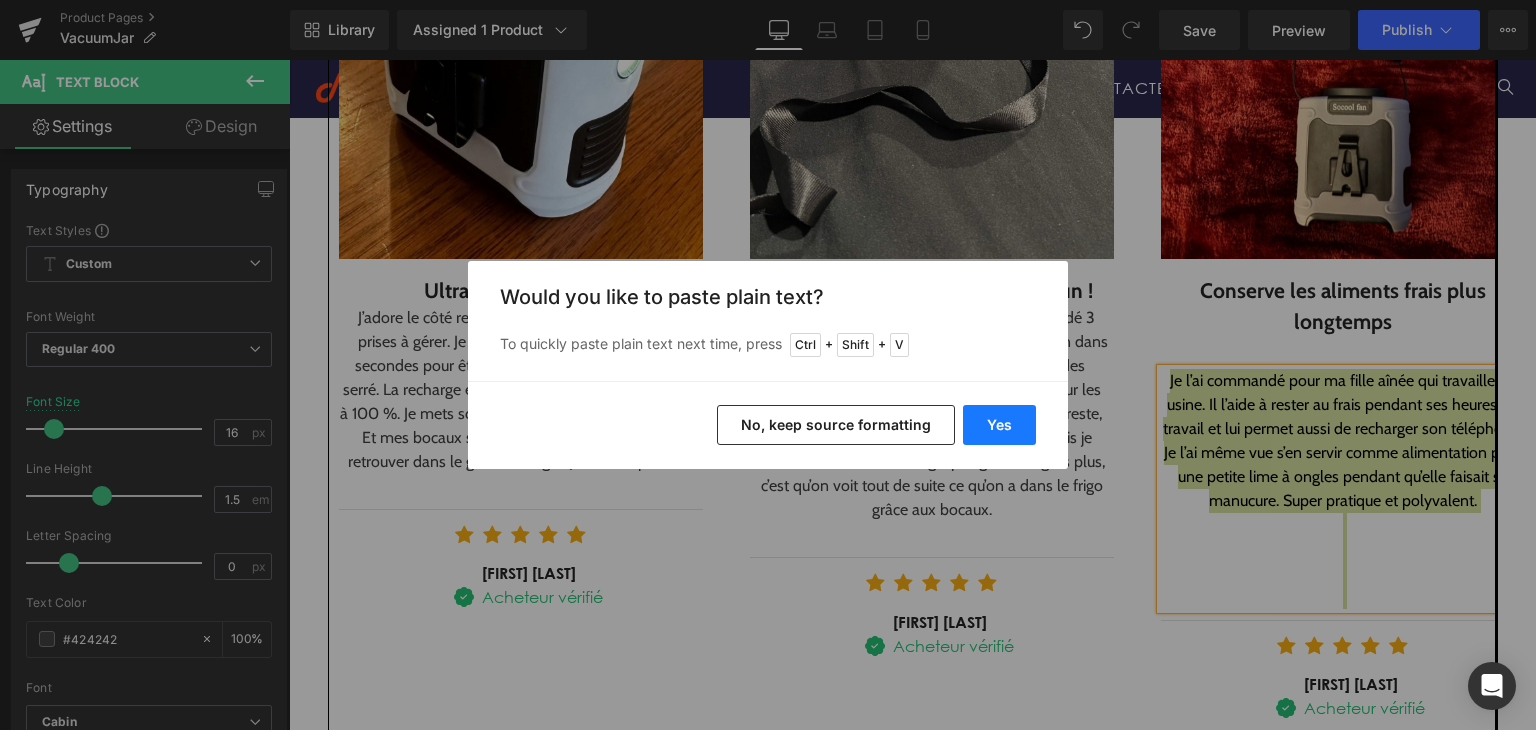 click on "Yes" at bounding box center [999, 425] 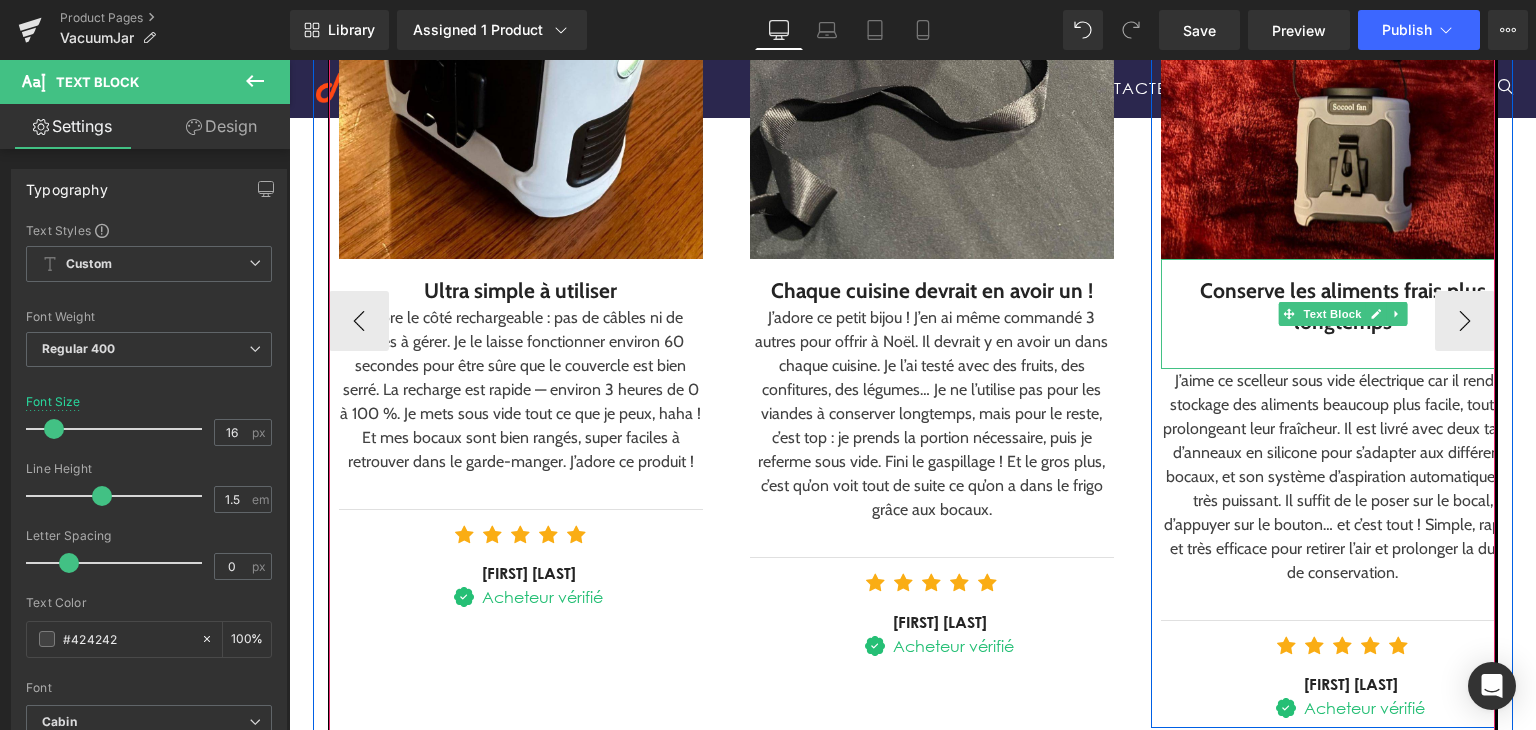 click at bounding box center (1343, 354) 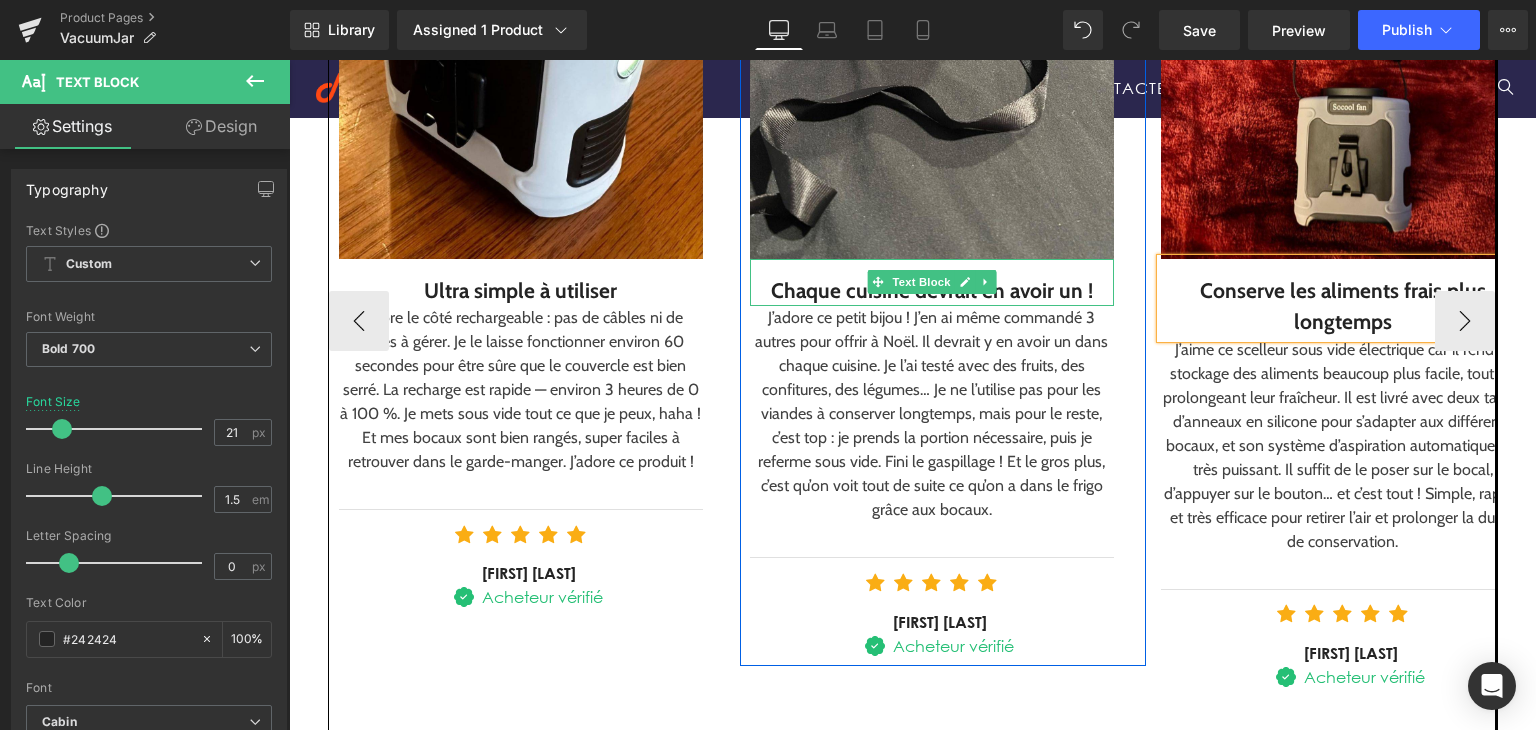 click on "Chaque cuisine devrait en avoir un !" at bounding box center (932, 291) 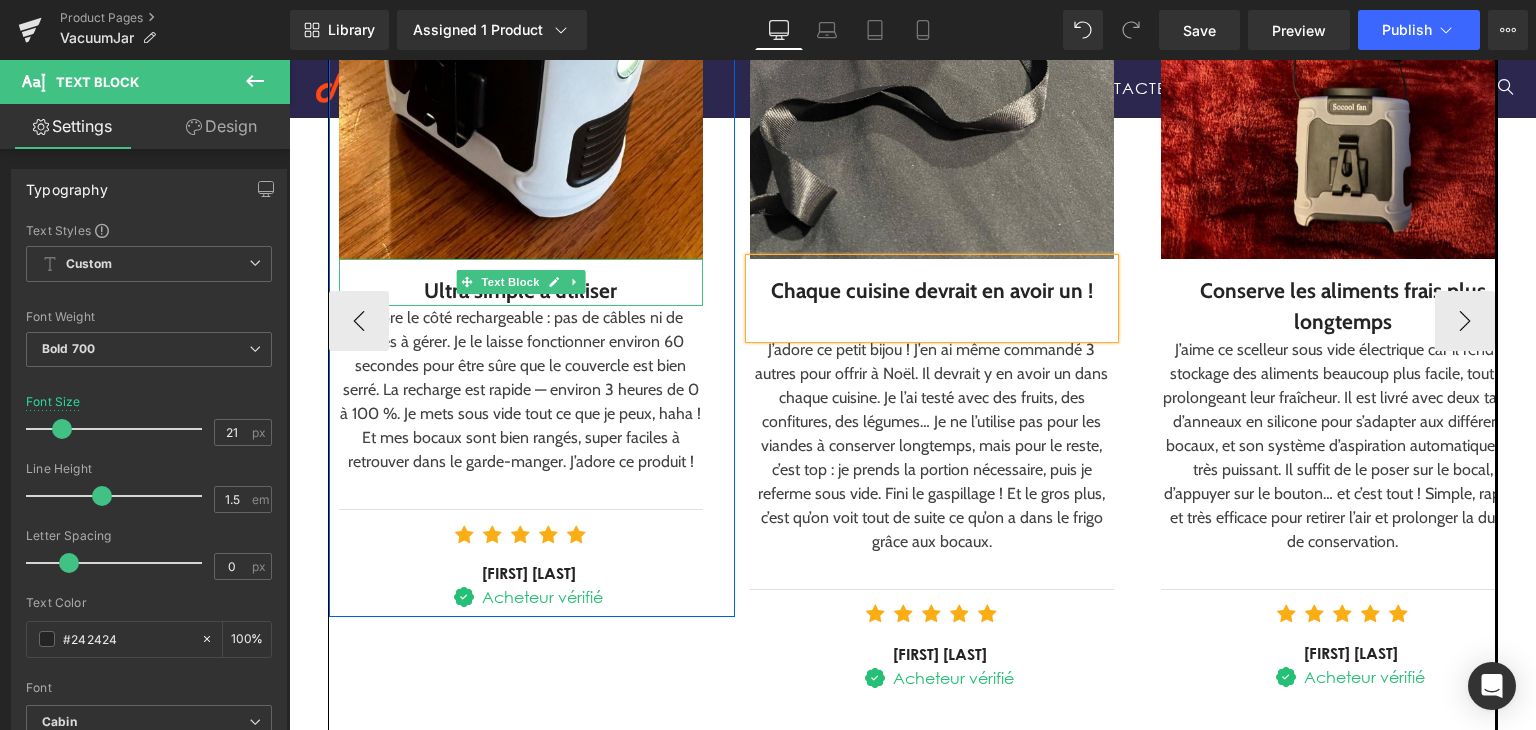 click on "Ultra simple à utiliser" at bounding box center [521, 291] 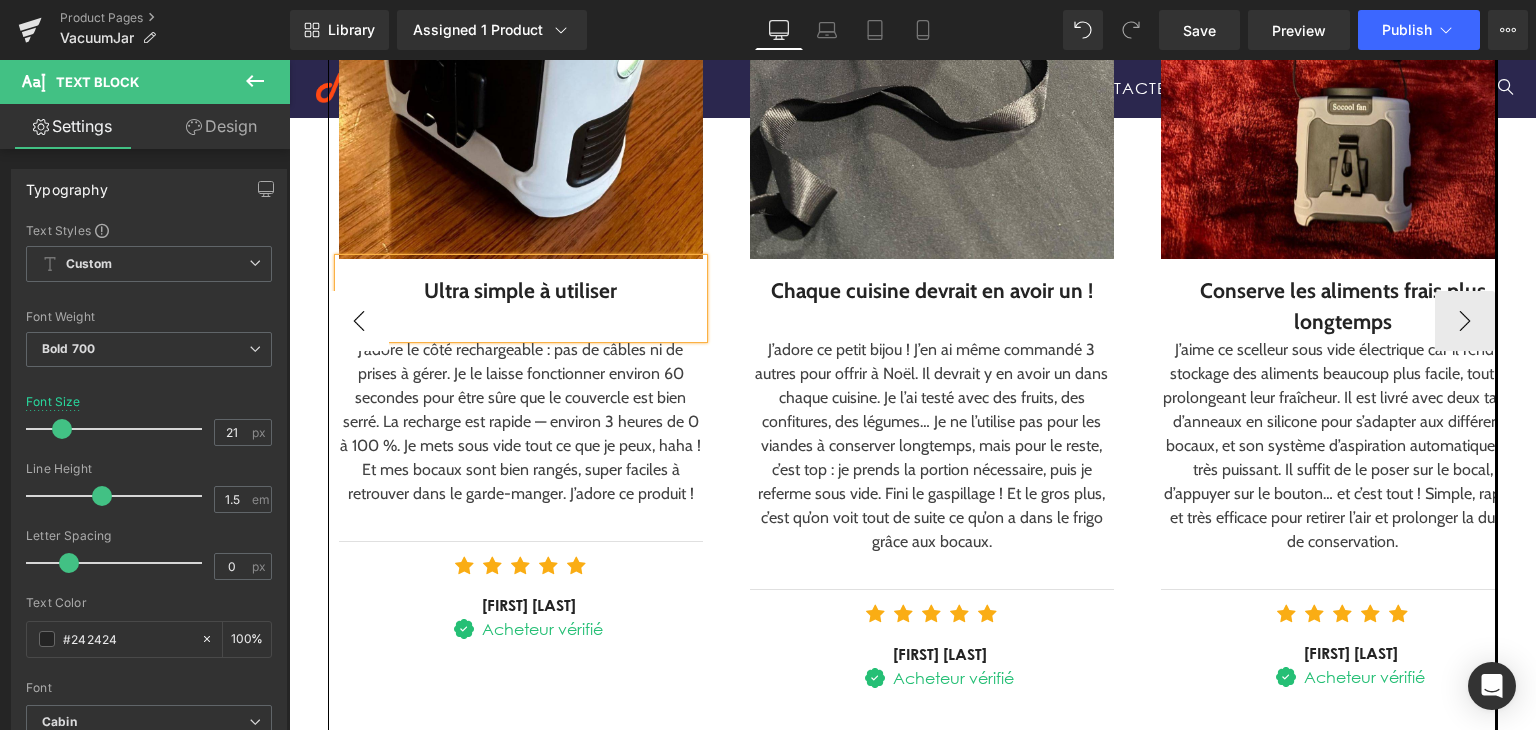 click on "‹" at bounding box center (359, 321) 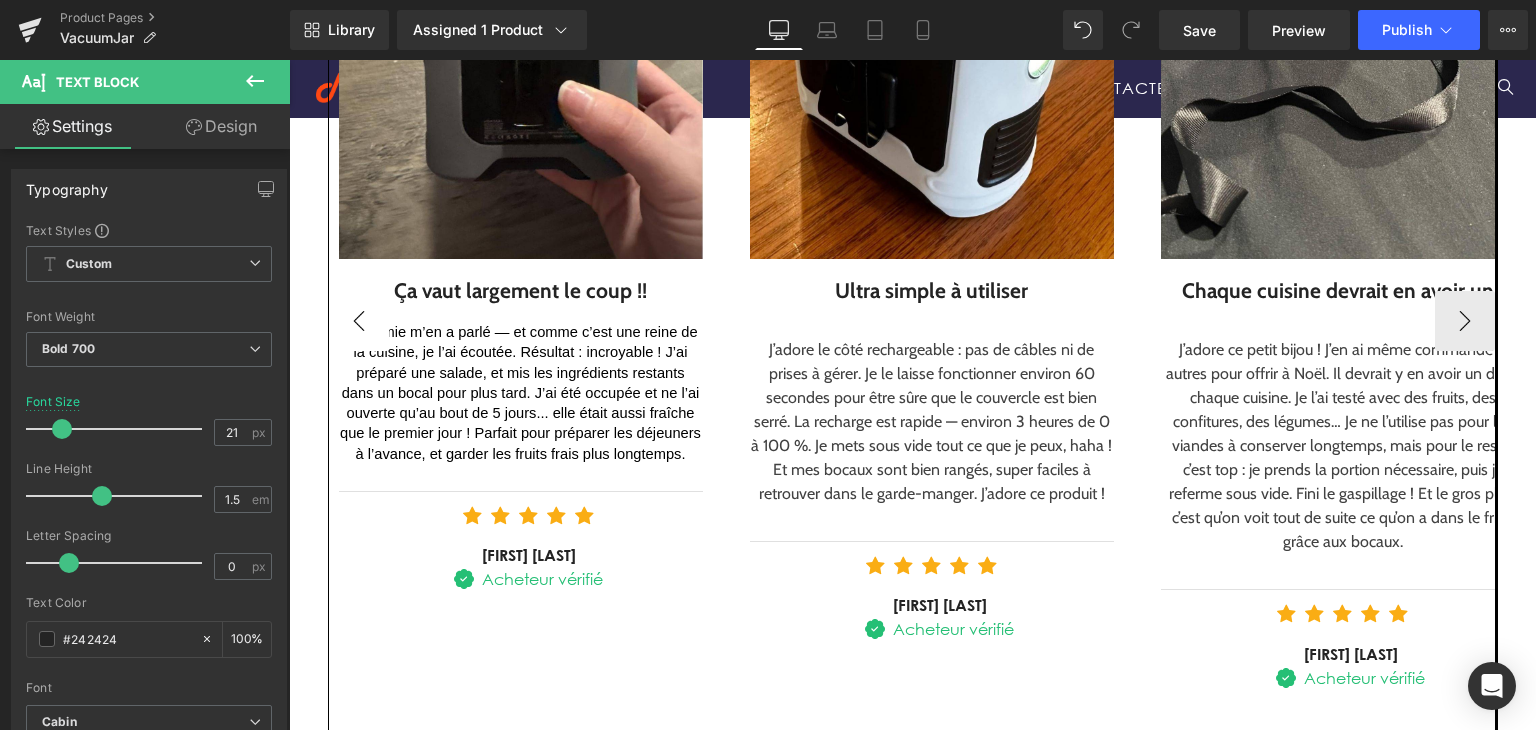 click on "‹" at bounding box center (359, 321) 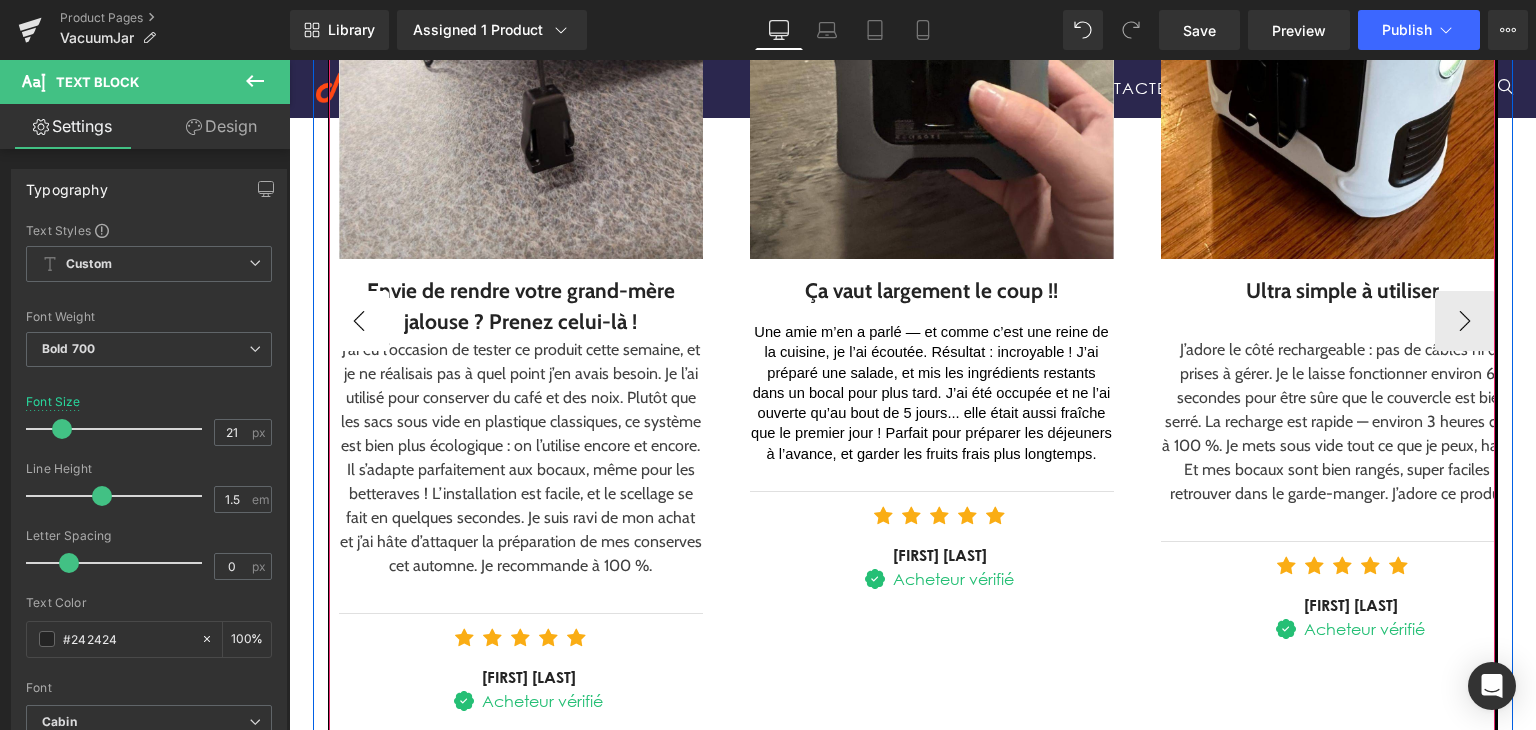 click on "‹" at bounding box center [359, 321] 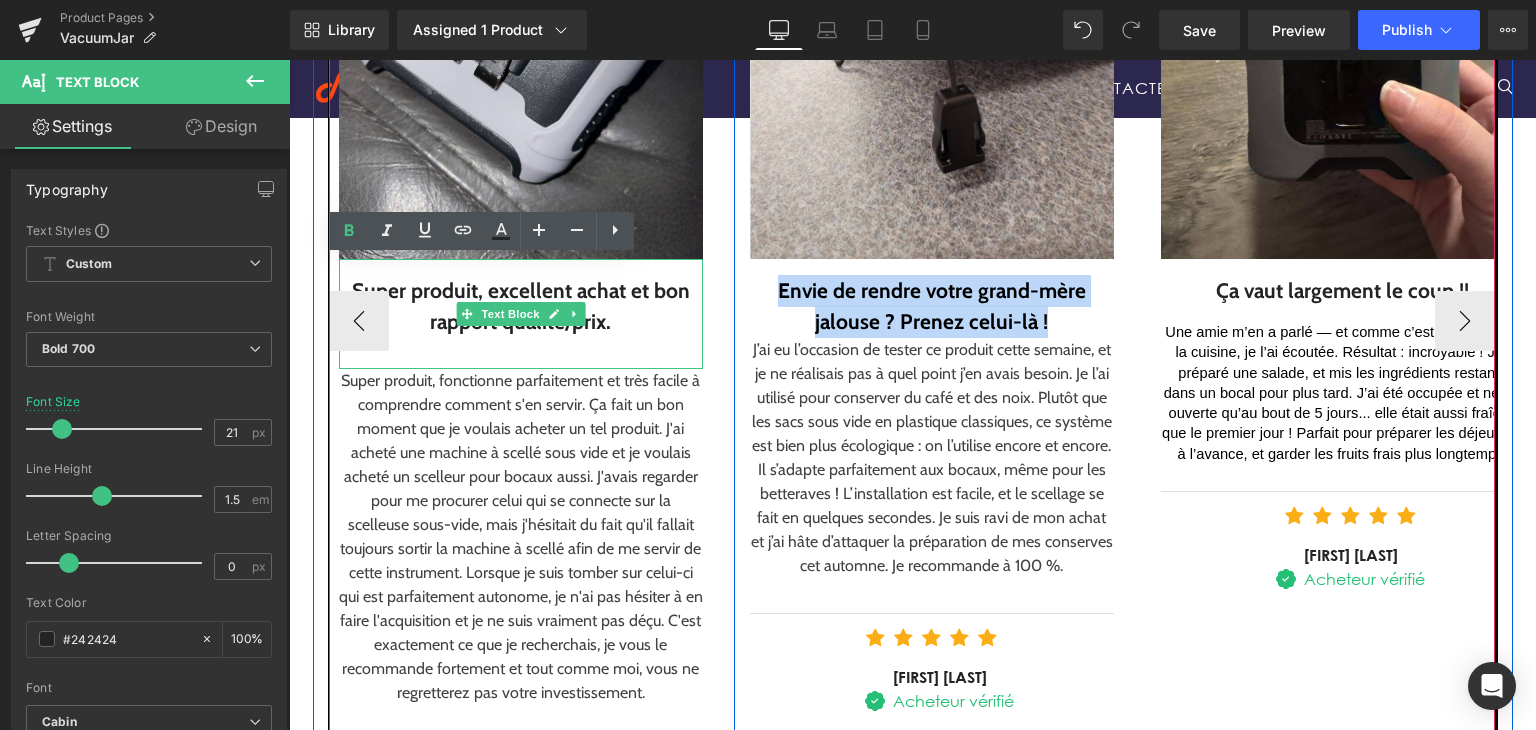 click at bounding box center (521, 354) 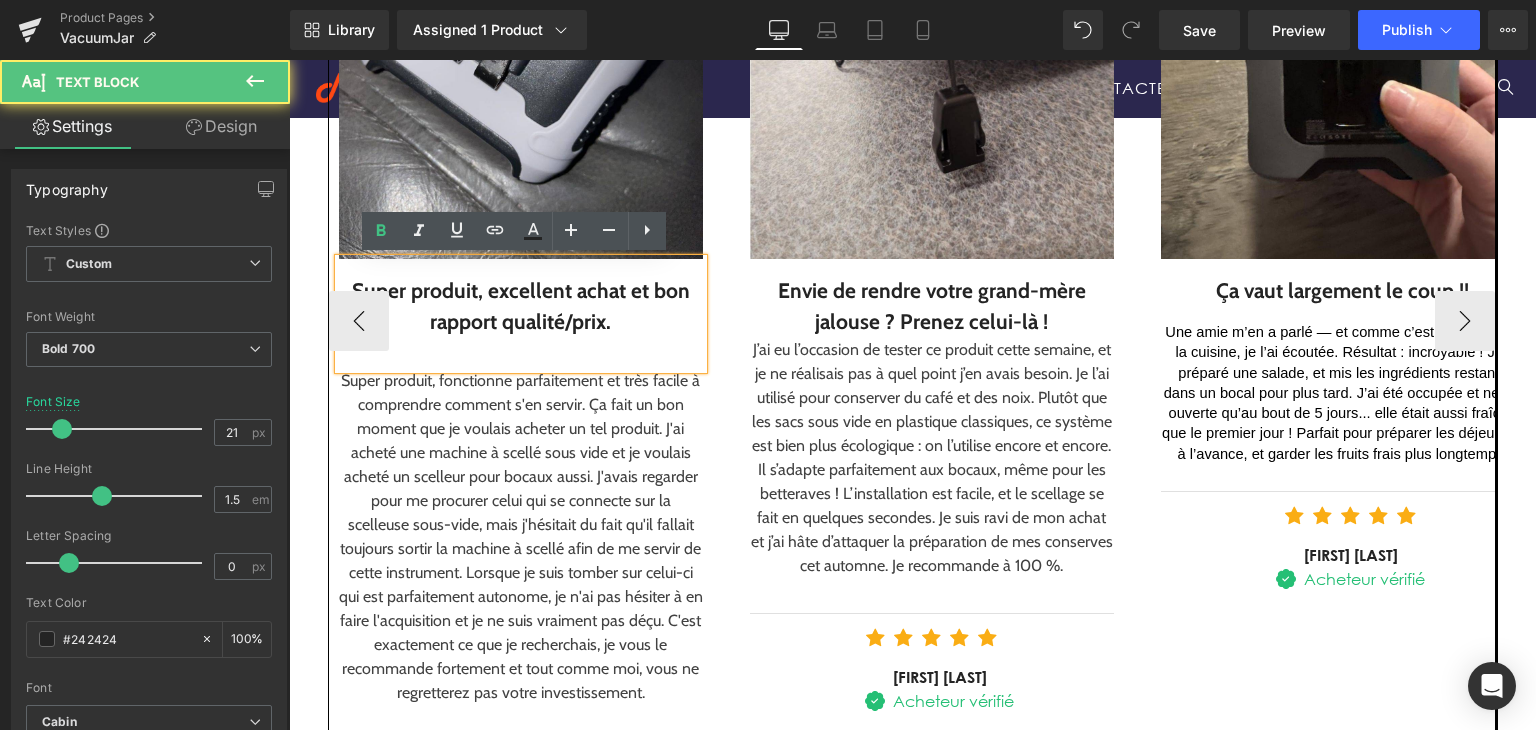 click at bounding box center (521, 354) 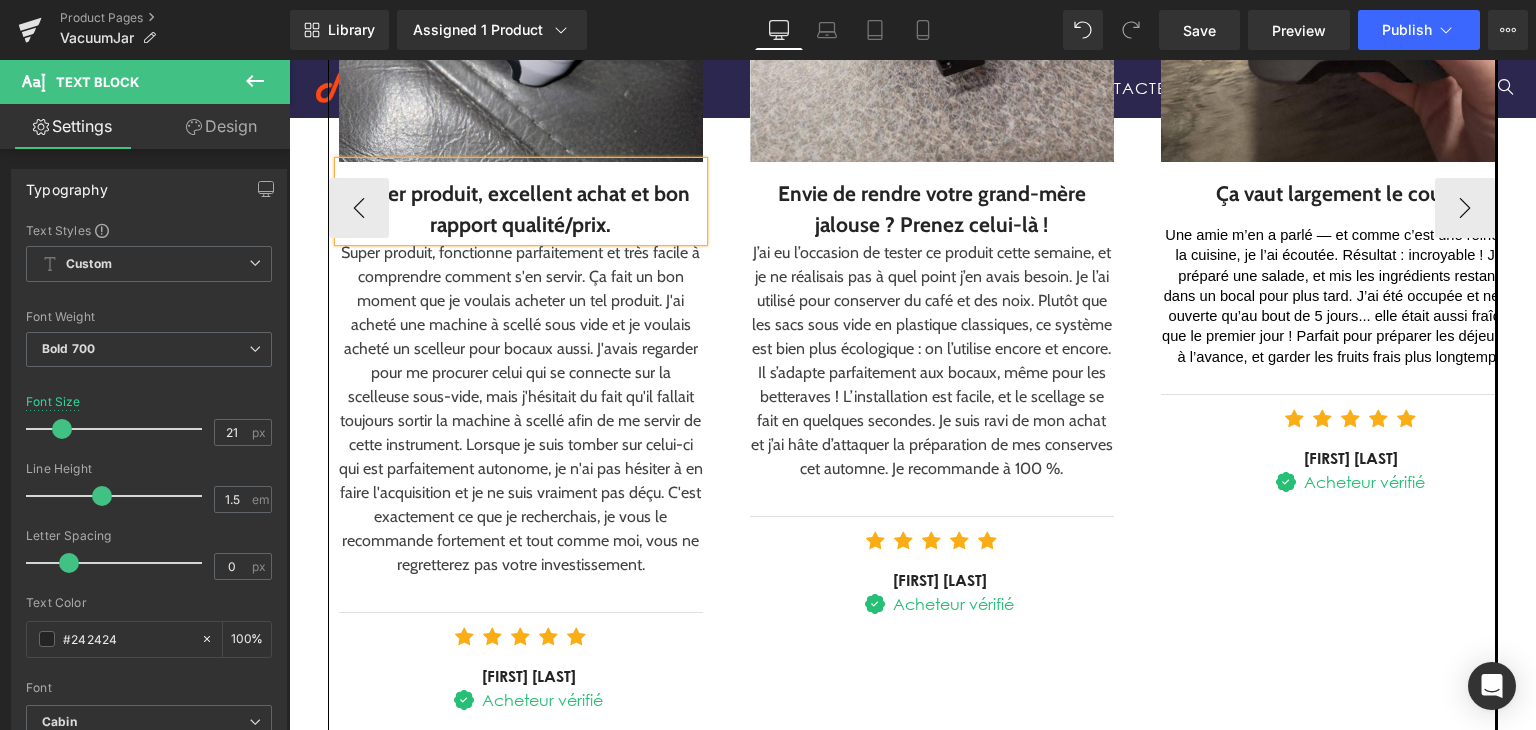 scroll, scrollTop: 2890, scrollLeft: 0, axis: vertical 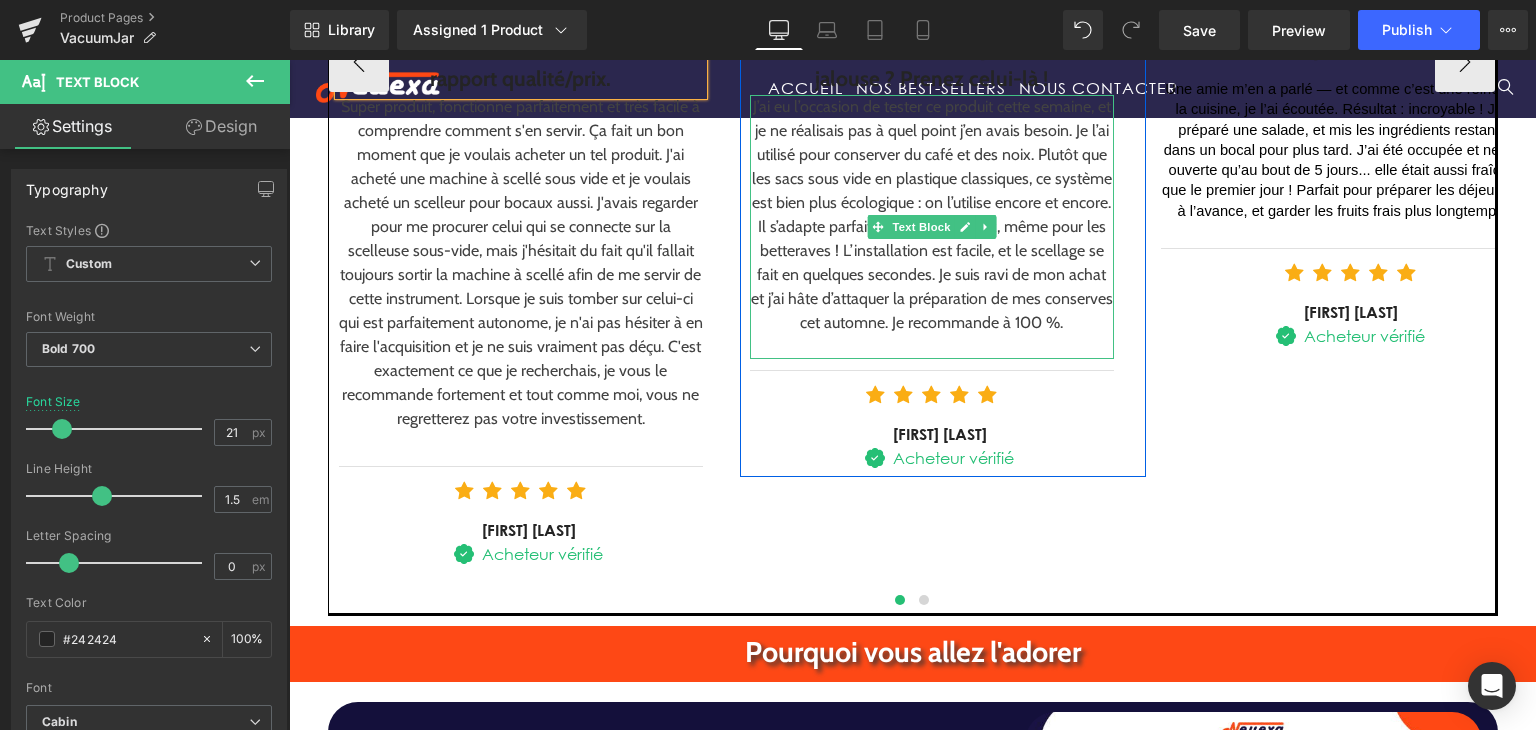 click at bounding box center (932, 347) 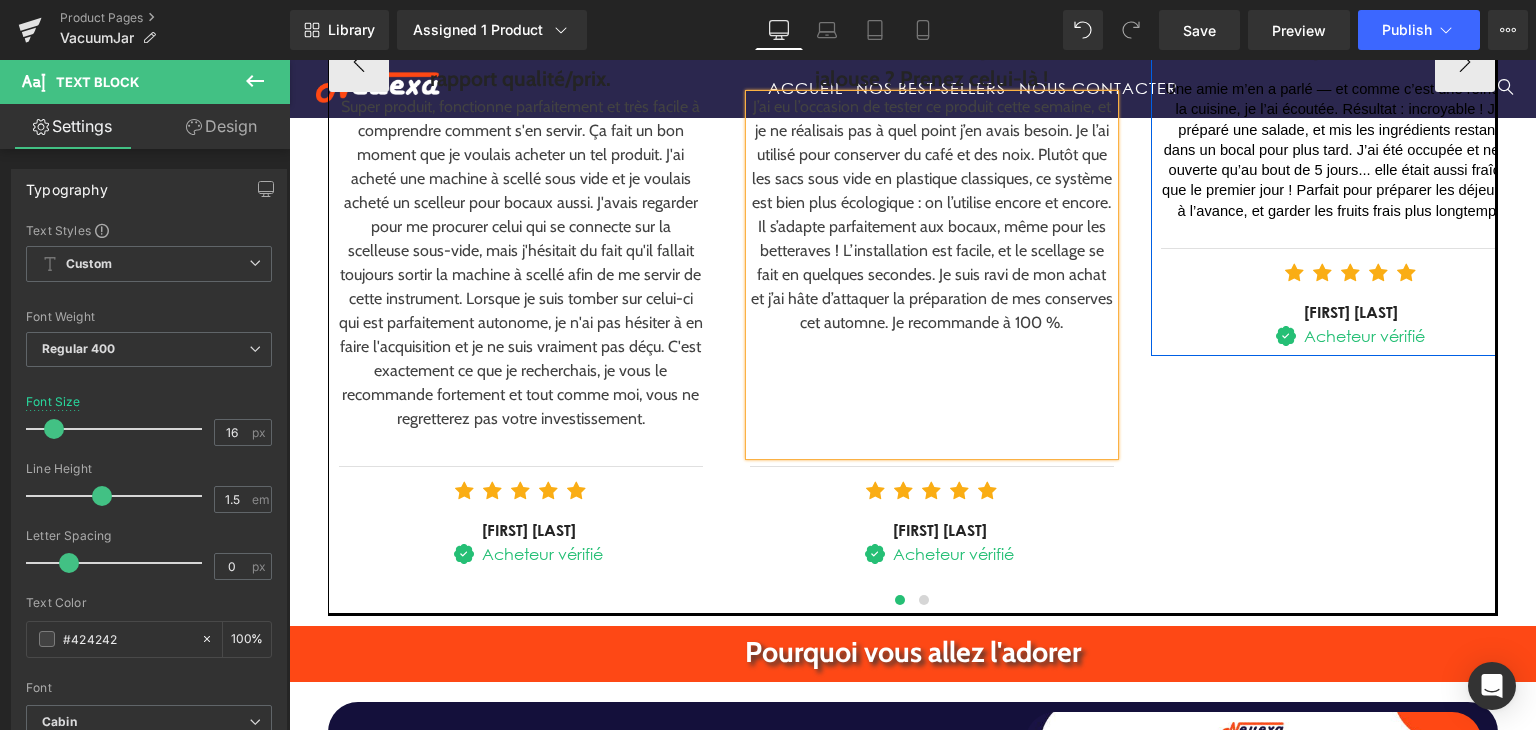 click on "Image         Ça vaut largement le coup !! Text Block          Une amie m’en a parlé — et comme c’est une reine de la cuisine, je l’ai écoutée. Résultat : incroyable ! J’ai préparé une salade, et mis les ingrédients restants dans un bocal pour plus tard. J’ai été occupée et ne l’ai ouverte qu’au bout de 5 jours... elle était aussi fraîche que le premier jour ! Parfait pour préparer les déjeuners à l’avance, et garder les fruits frais plus longtemps.  Text Block         Separator
Icon
Icon
Icon
Icon
Icon
Icon List Hoz         [FIRST] [LAST] Text Block" at bounding box center [1343, -47] 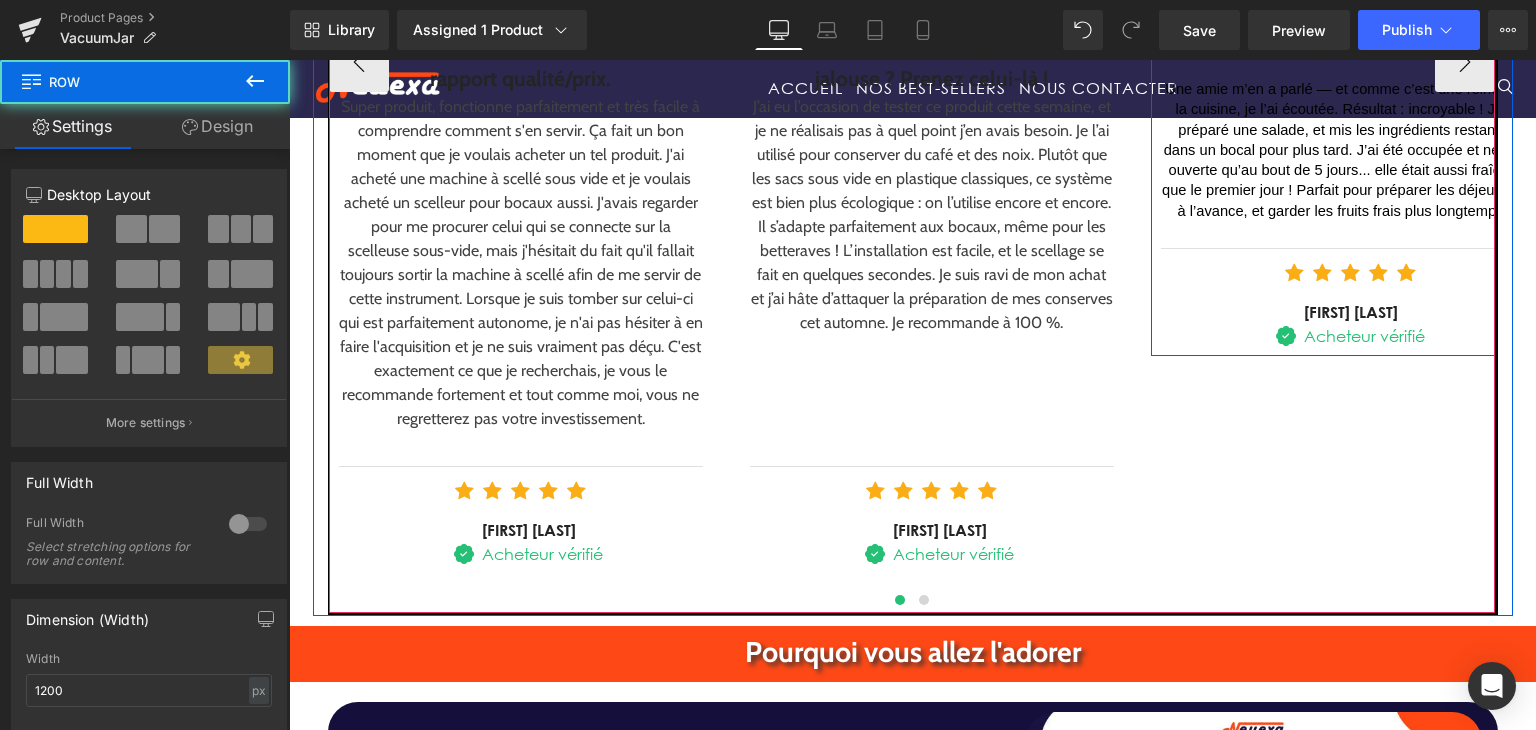 click on "Image         Ça vaut largement le coup !! Text Block          Une amie m’en a parlé — et comme c’est une reine de la cuisine, je l’ai écoutée. Résultat : incroyable ! J’ai préparé une salade, et mis les ingrédients restants dans un bocal pour plus tard. J’ai été occupée et ne l’ai ouverte qu’au bout de 5 jours... elle était aussi fraîche que le premier jour ! Parfait pour préparer les déjeuners à l’avance, et garder les fruits frais plus longtemps.  Text Block         Separator
Icon
Icon
Icon
Icon
Icon
Icon List Hoz         [FIRST] [LAST] Text Block" at bounding box center [1343, -47] 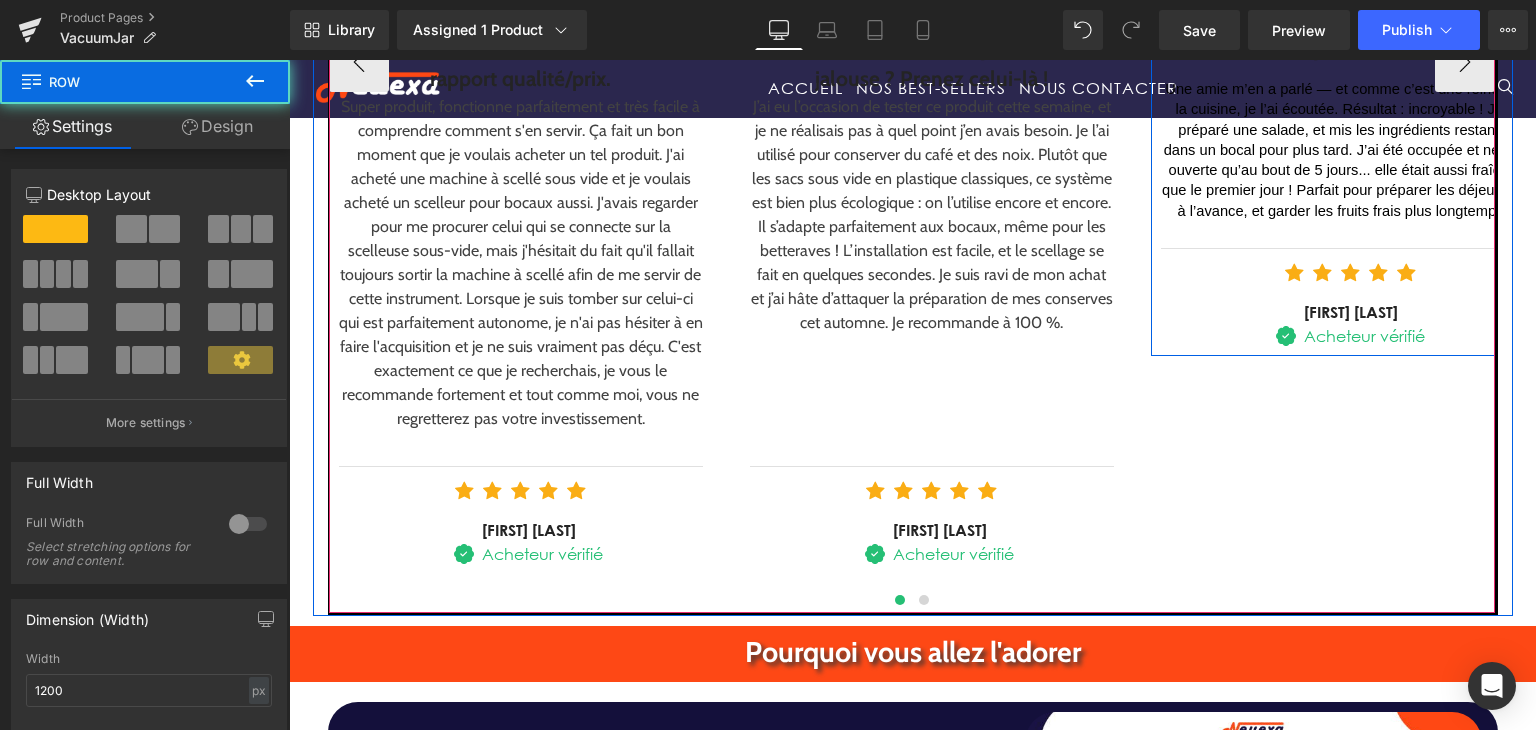 drag, startPoint x: 1344, startPoint y: 229, endPoint x: 1366, endPoint y: 226, distance: 22.203604 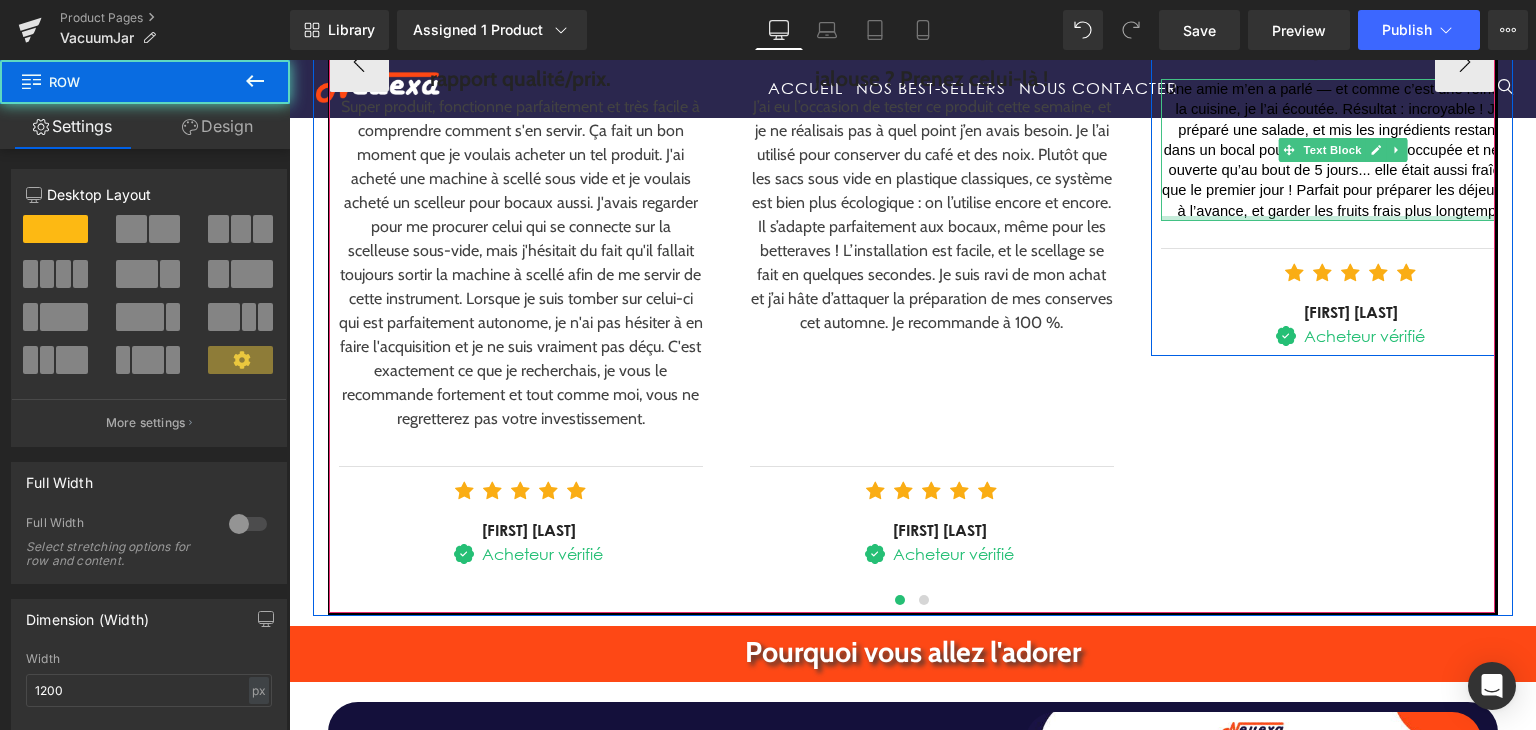 click at bounding box center [1343, 218] 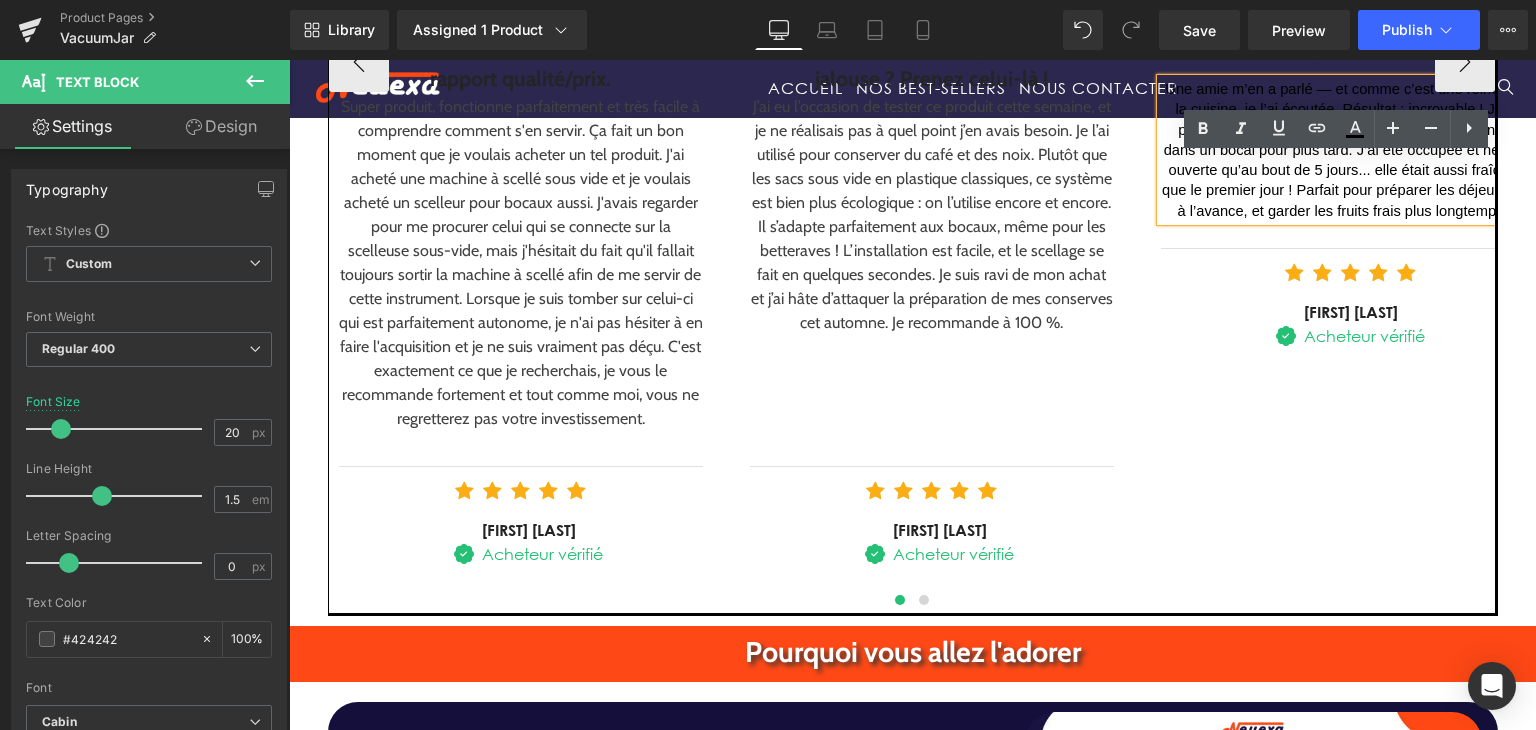 click on "Une amie m’en a parlé — et comme c’est une reine de la cuisine, je l’ai écoutée. Résultat : incroyable ! J’ai préparé une salade, et mis les ingrédients restants dans un bocal pour plus tard. J’ai été occupée et ne l’ai ouverte qu’au bout de 5 jours... elle était aussi fraîche que le premier jour ! Parfait pour préparer les déjeuners à l’avance, et garder les fruits frais plus longtemps." at bounding box center (1344, 149) 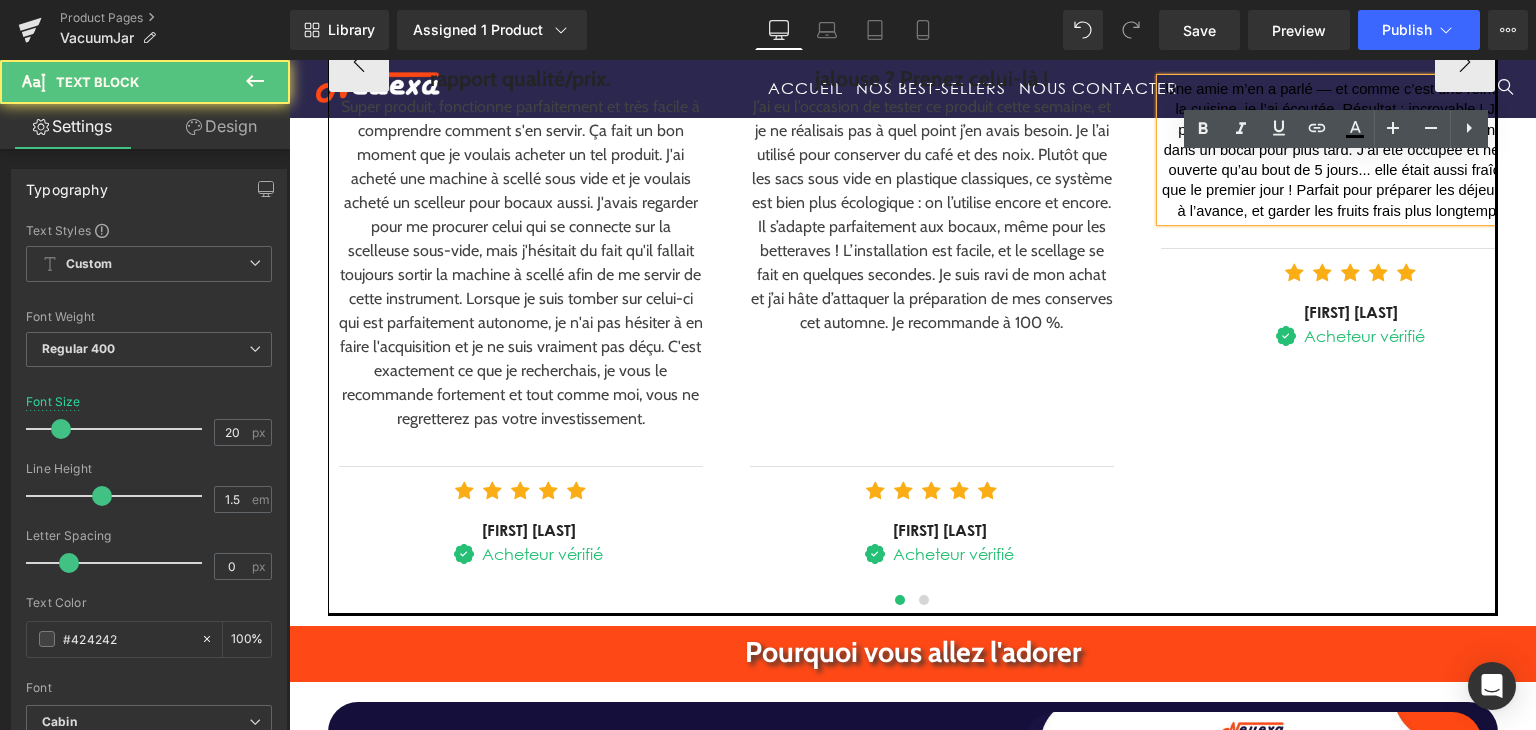scroll, scrollTop: 0, scrollLeft: 13, axis: horizontal 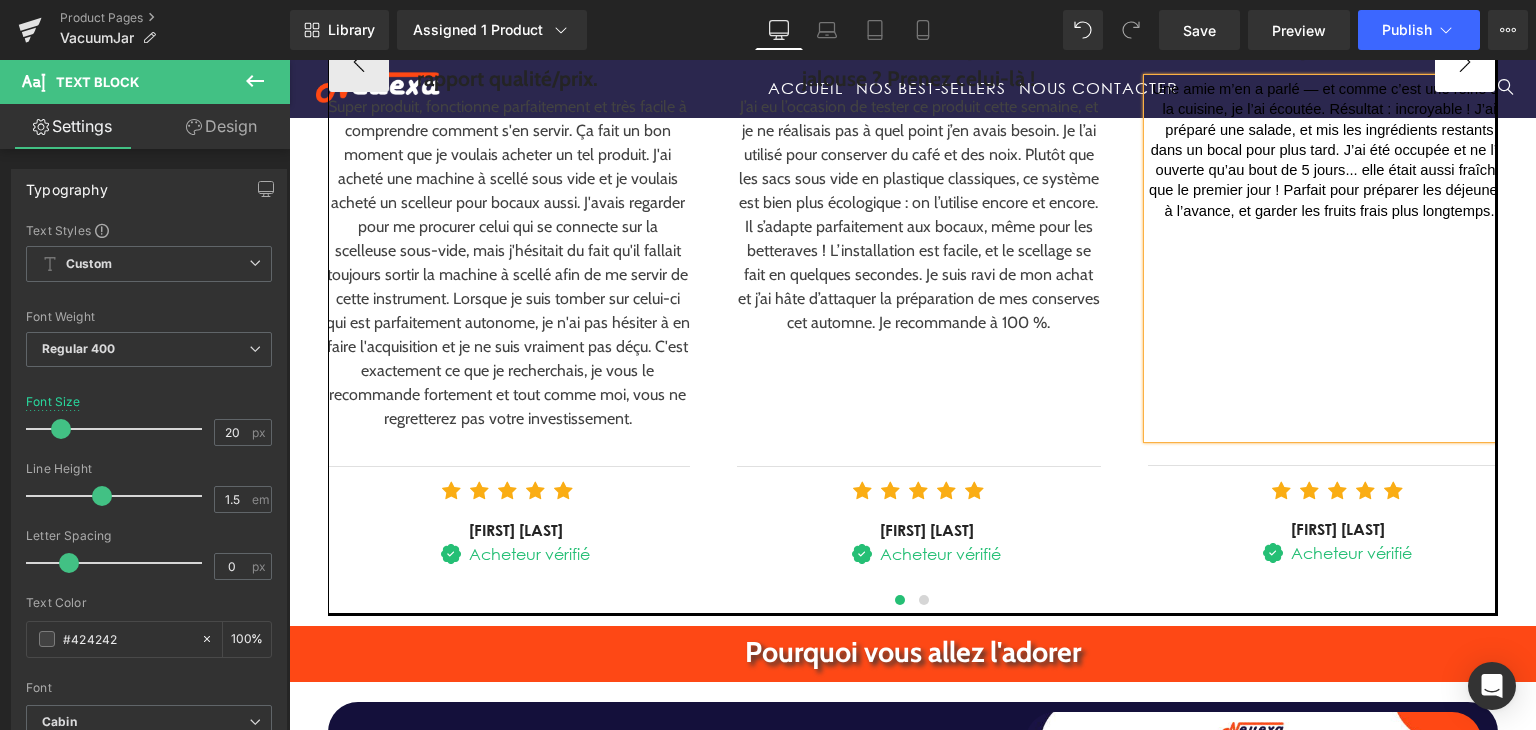 click on "›" at bounding box center (1465, 62) 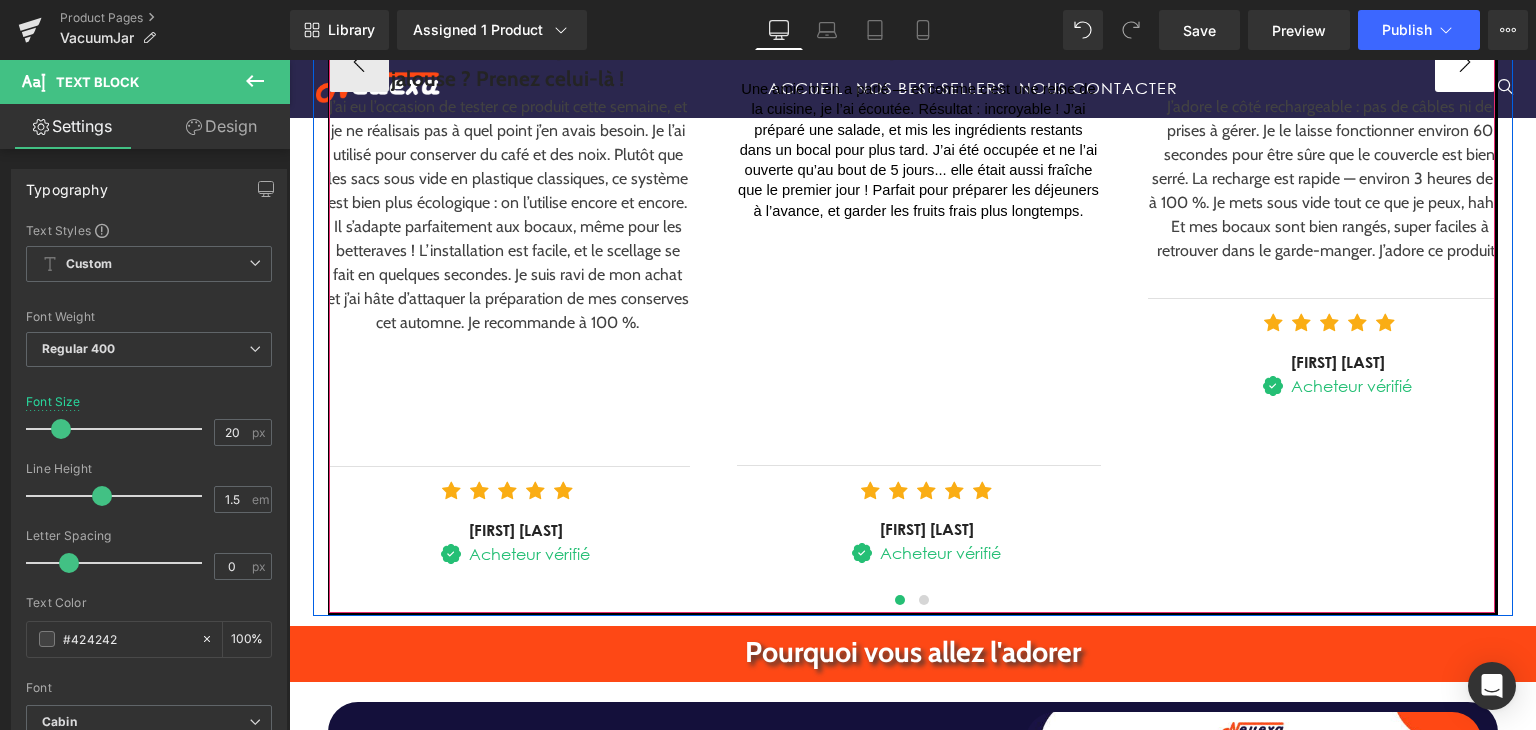 click on "›" at bounding box center [1465, 62] 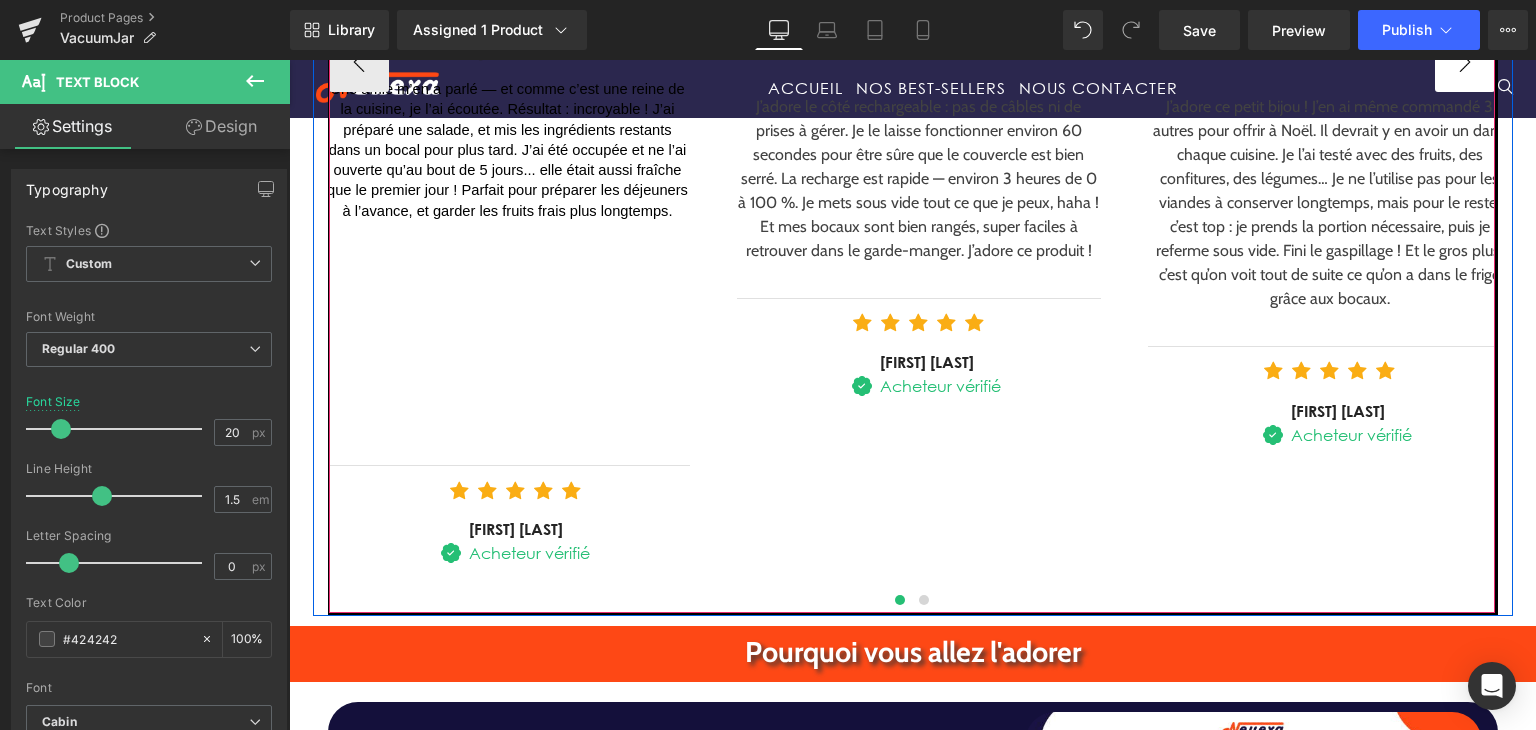 click on "›" at bounding box center [1465, 62] 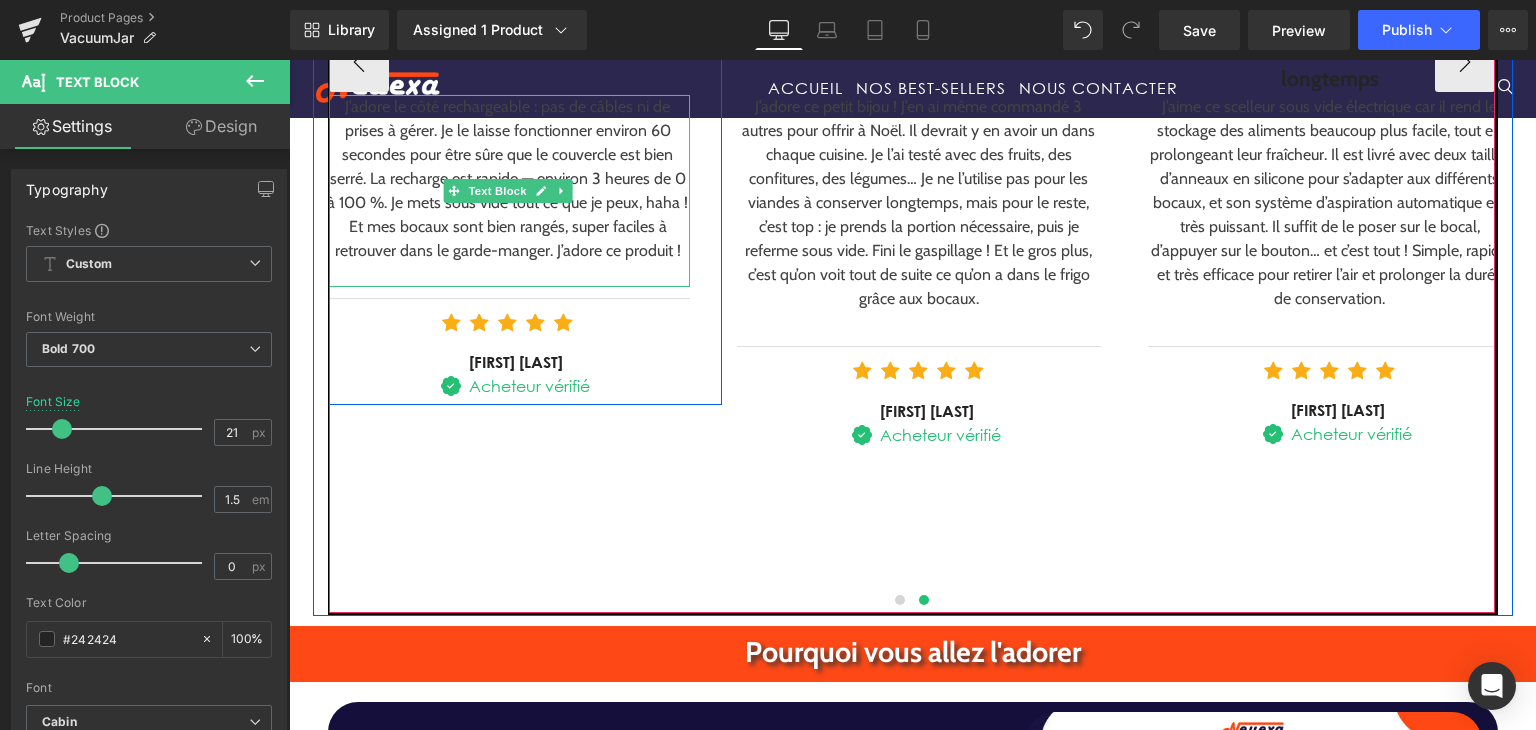 click at bounding box center (508, 275) 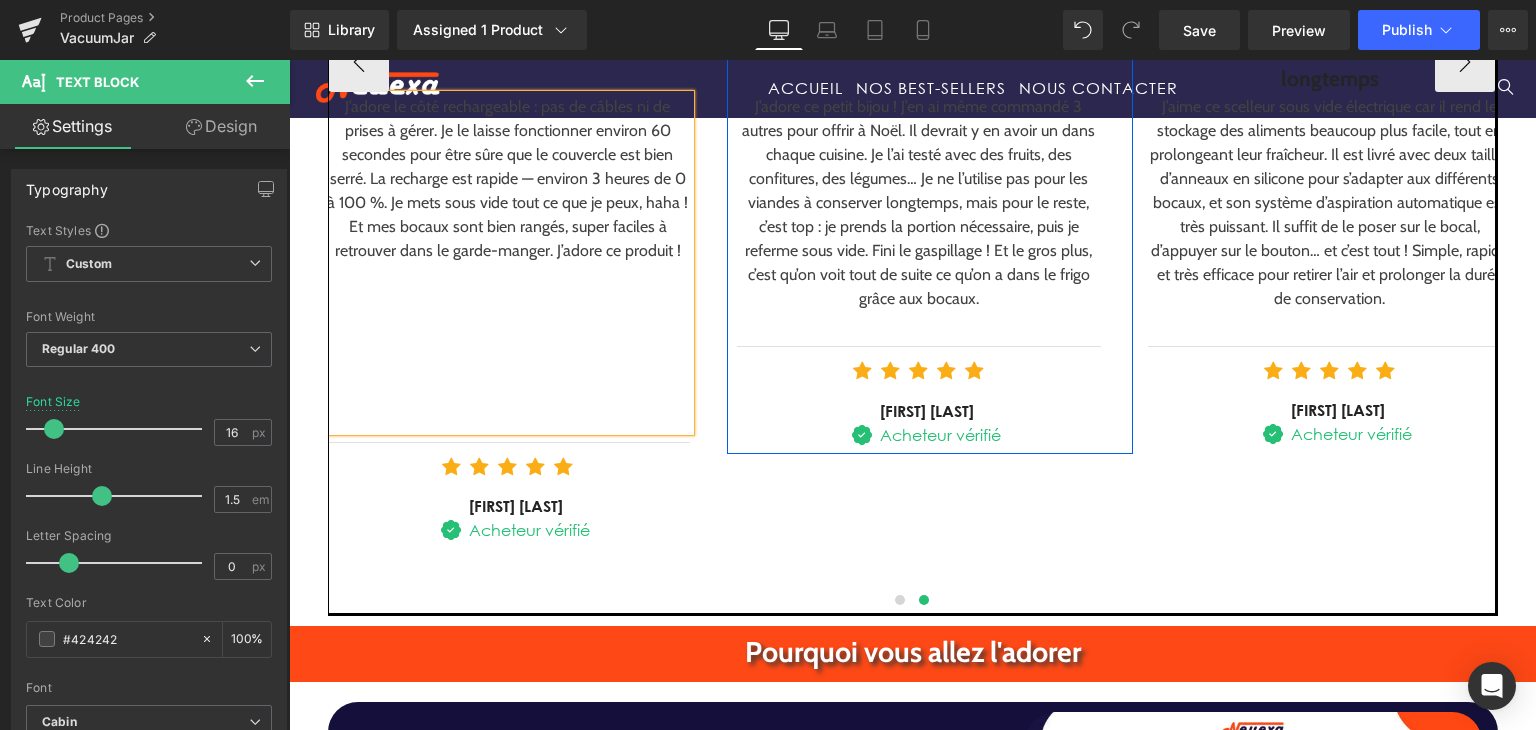 click at bounding box center [919, 323] 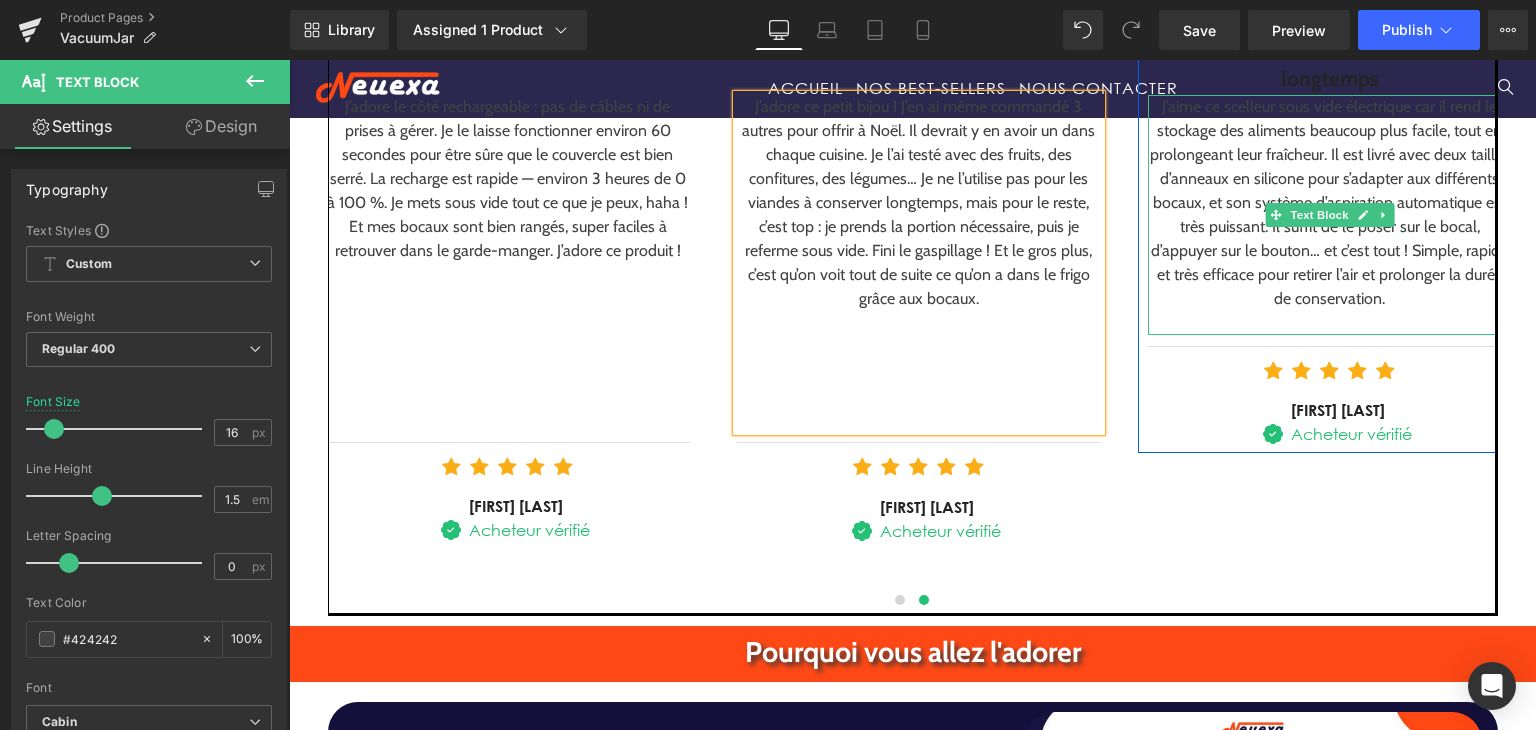 click at bounding box center (1330, 323) 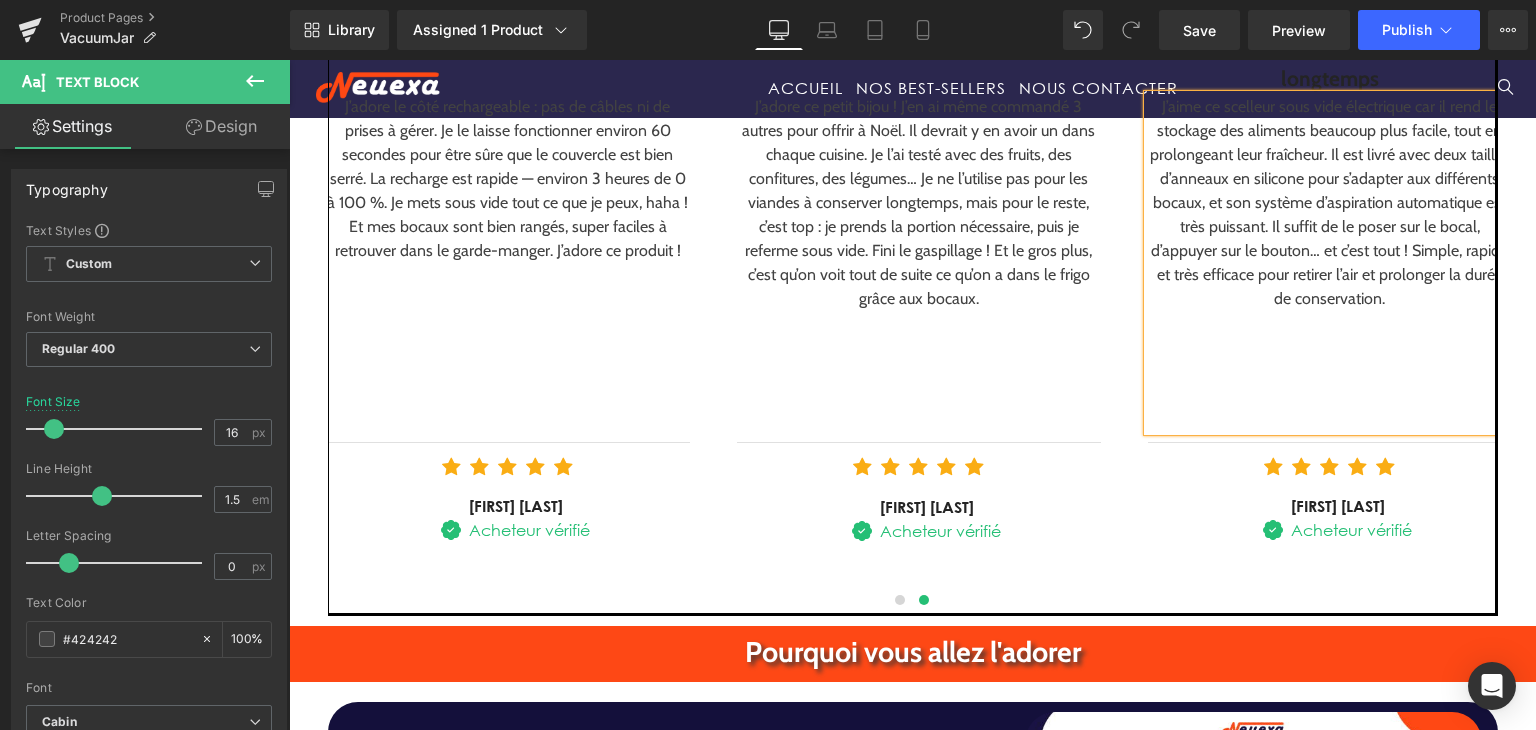 click on "‹" at bounding box center [299, 62] 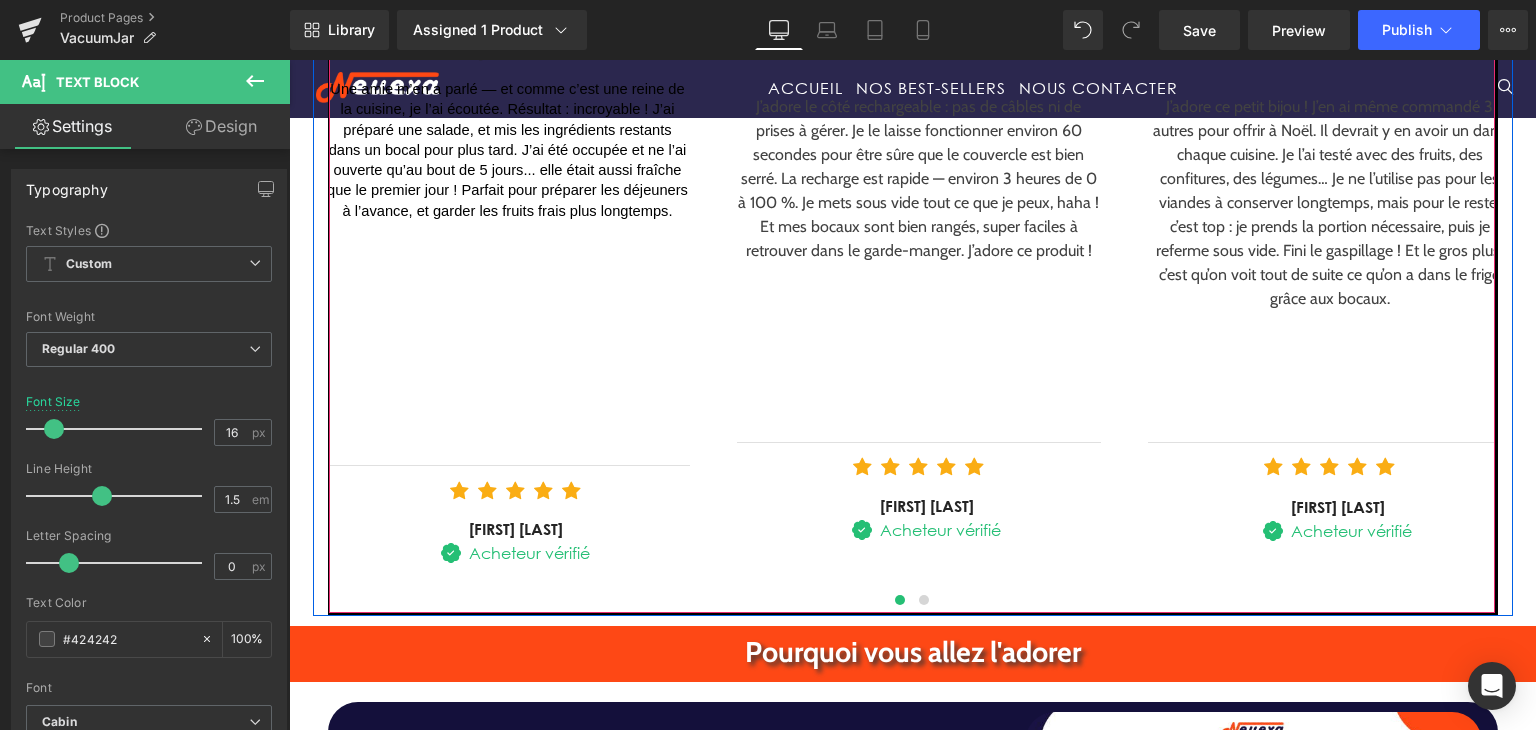 click at bounding box center (919, 419) 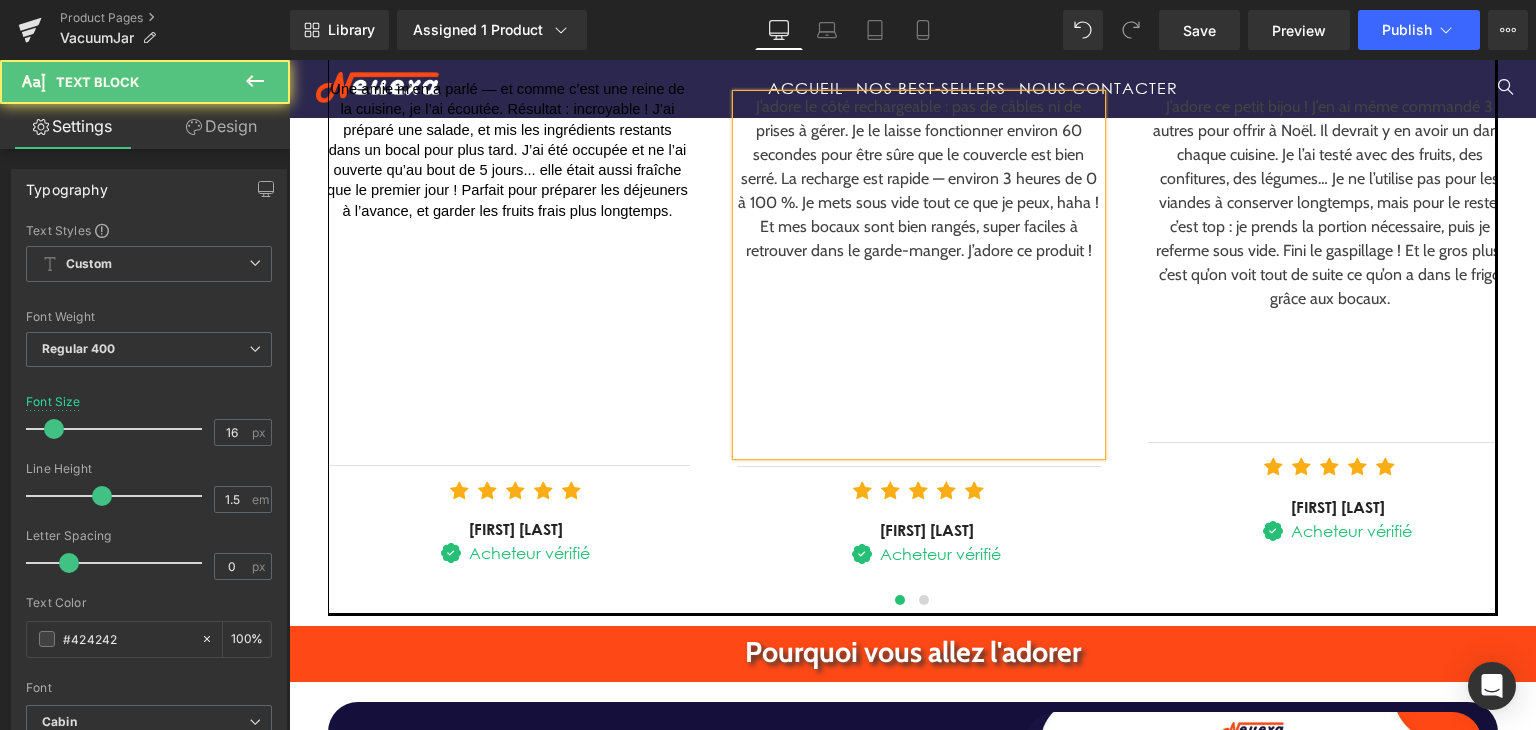 click on "Separator" at bounding box center [1330, 444] 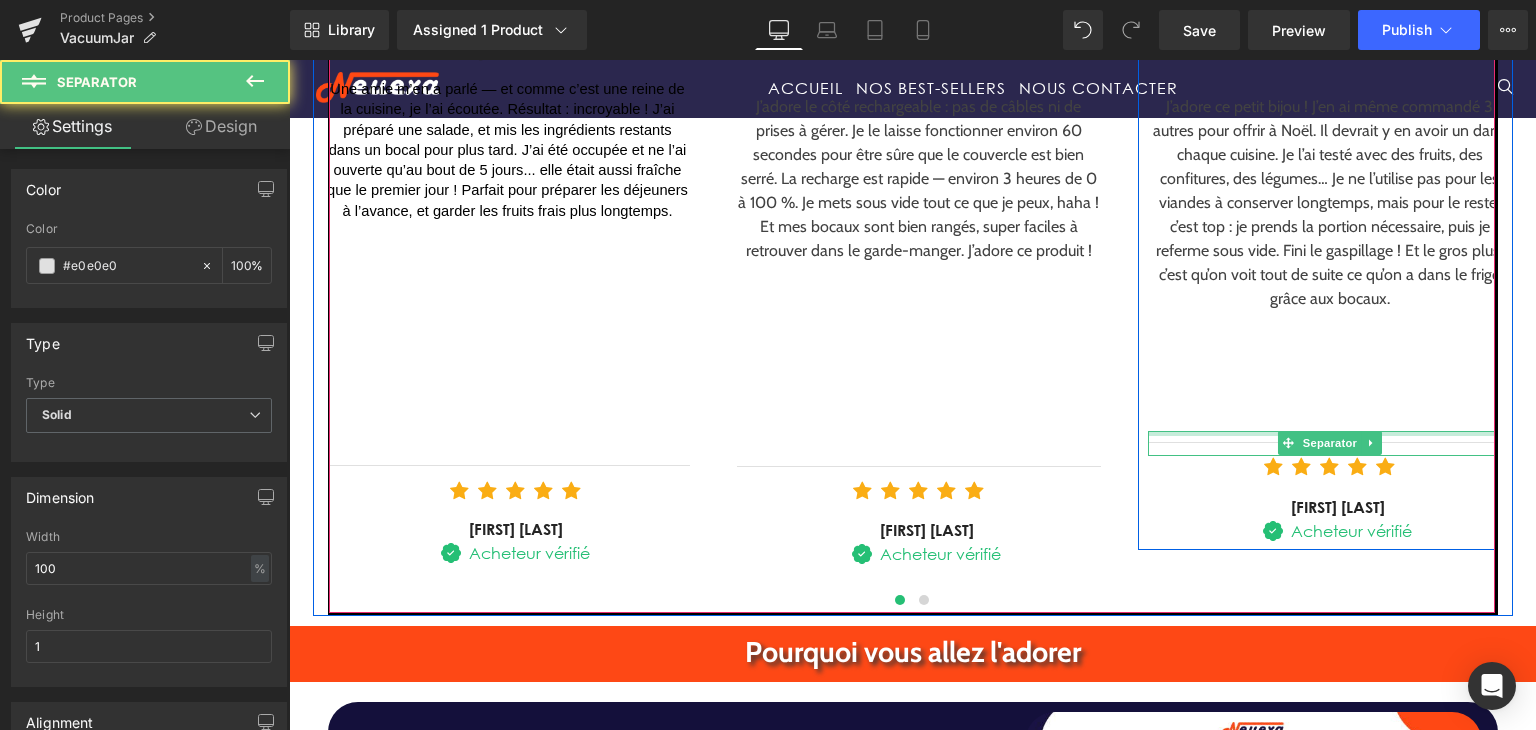 click at bounding box center (1330, 419) 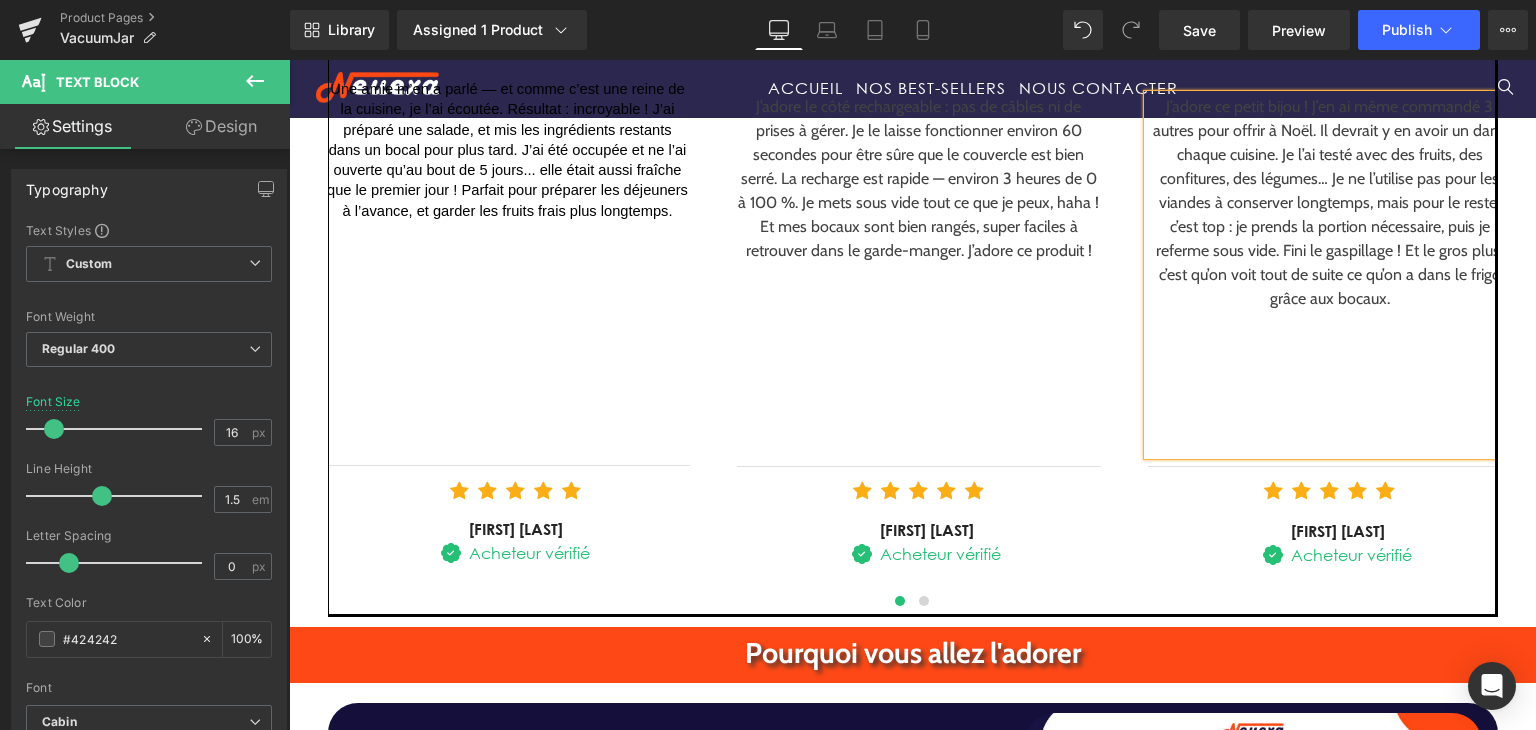 click on "›" at bounding box center (1525, 63) 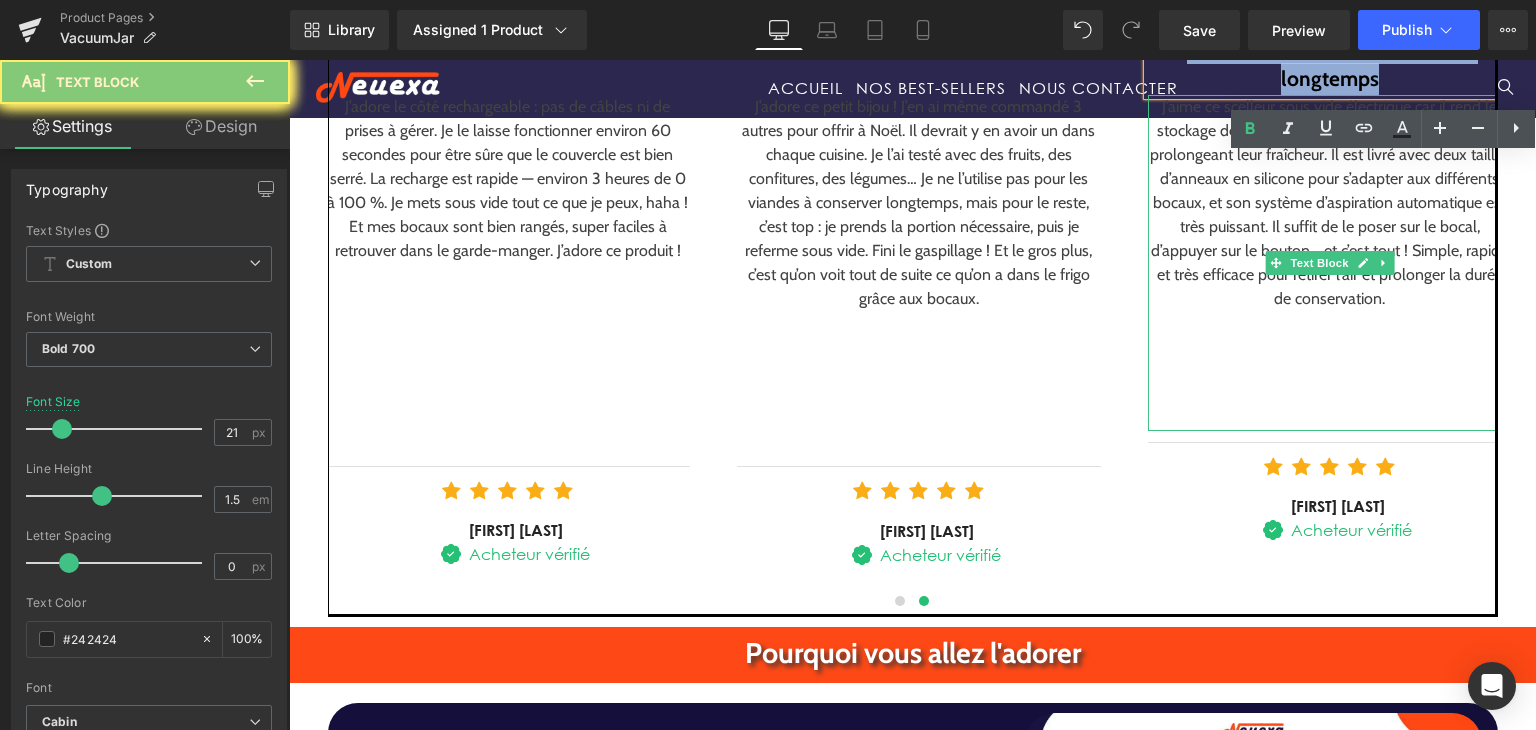 click at bounding box center (1330, 323) 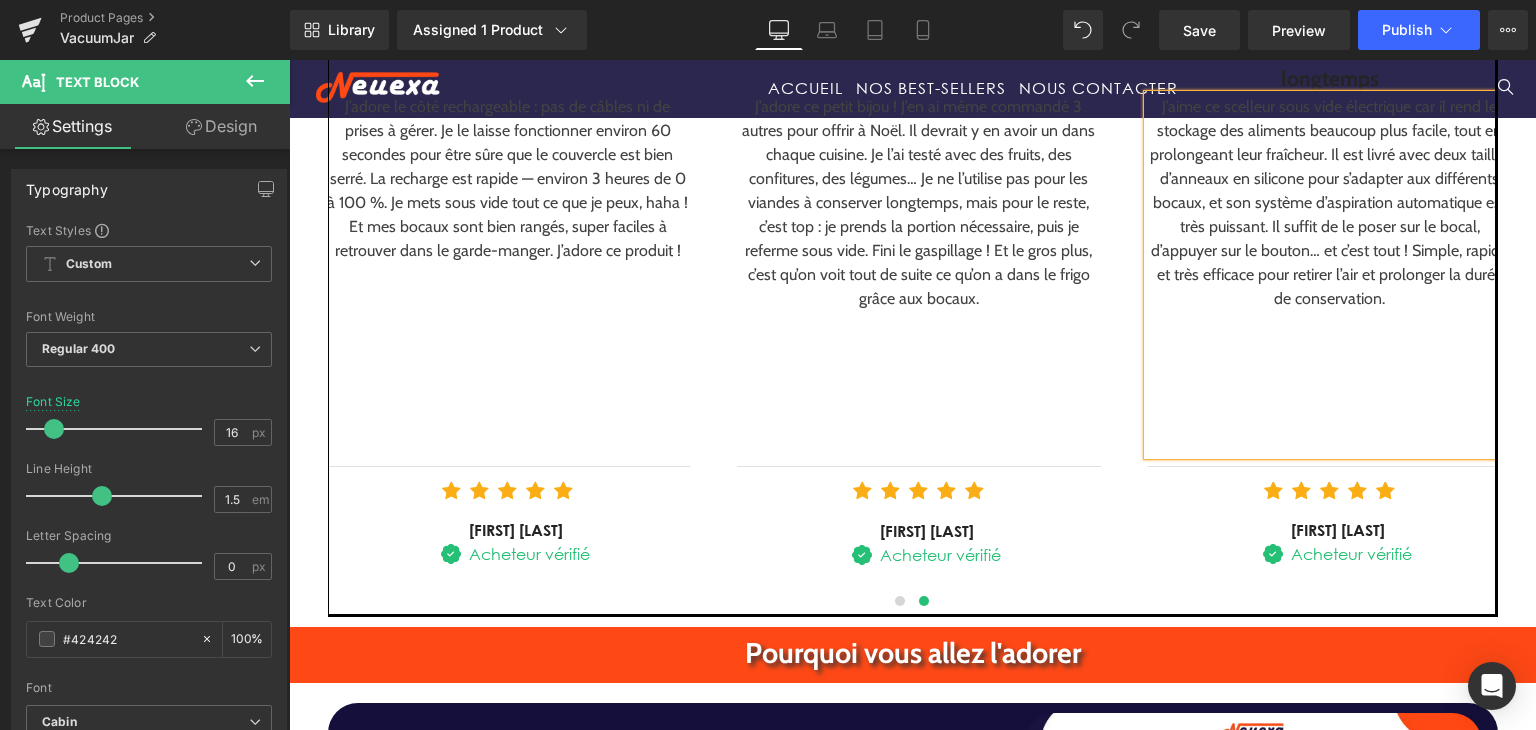 click on "Conserve les aliments frais plus longtemps" at bounding box center [1330, 63] 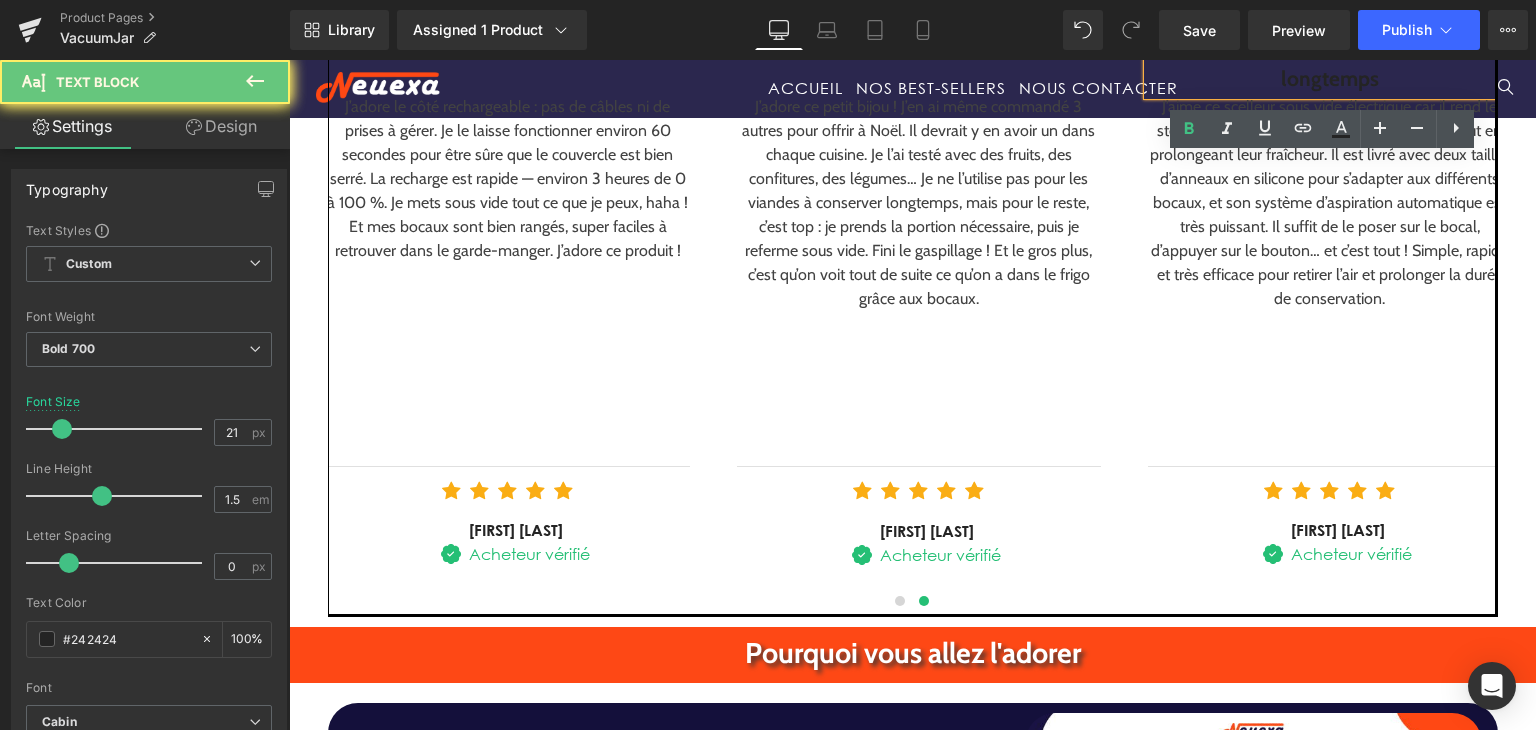 click on "Conserve les aliments frais plus longtemps" at bounding box center (1330, 63) 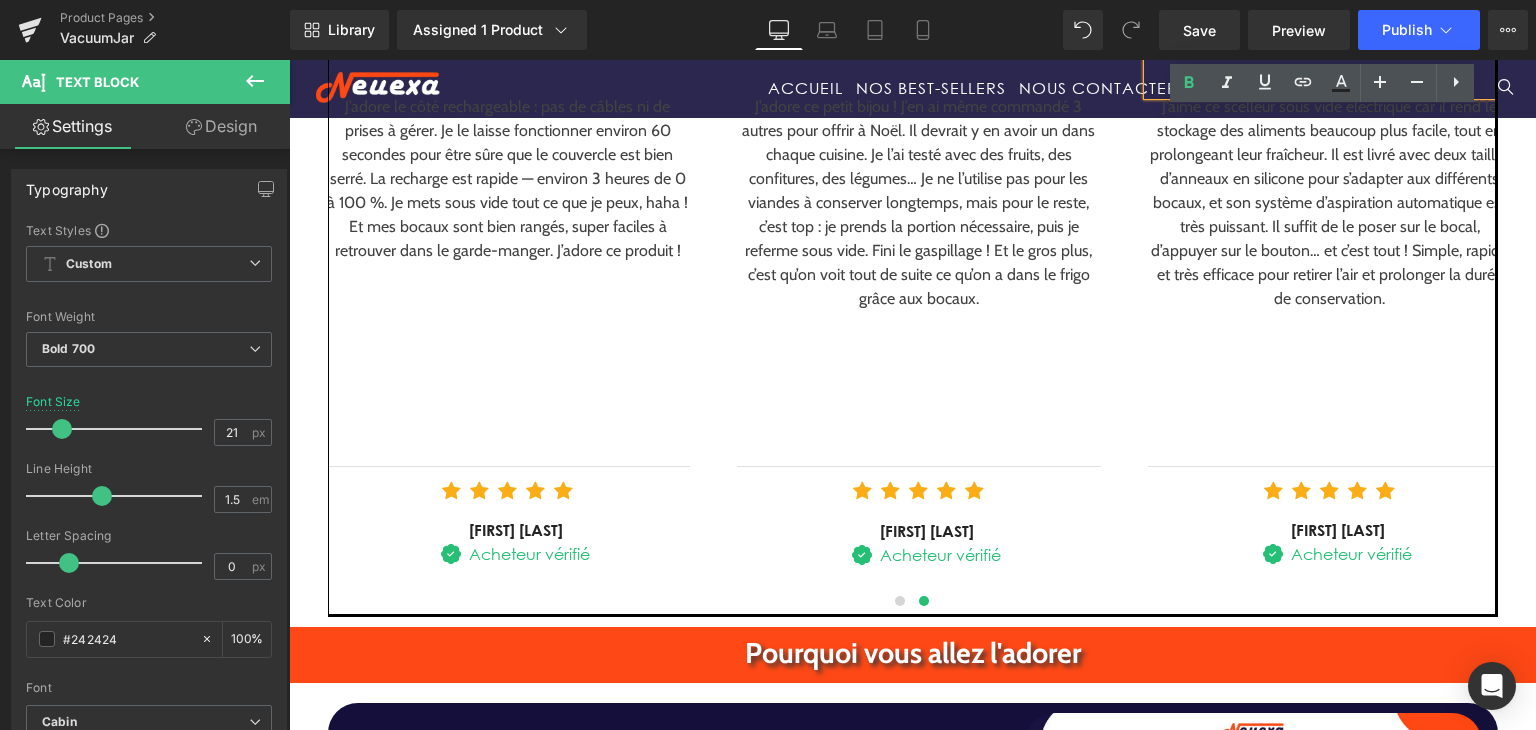 scroll, scrollTop: 2790, scrollLeft: 0, axis: vertical 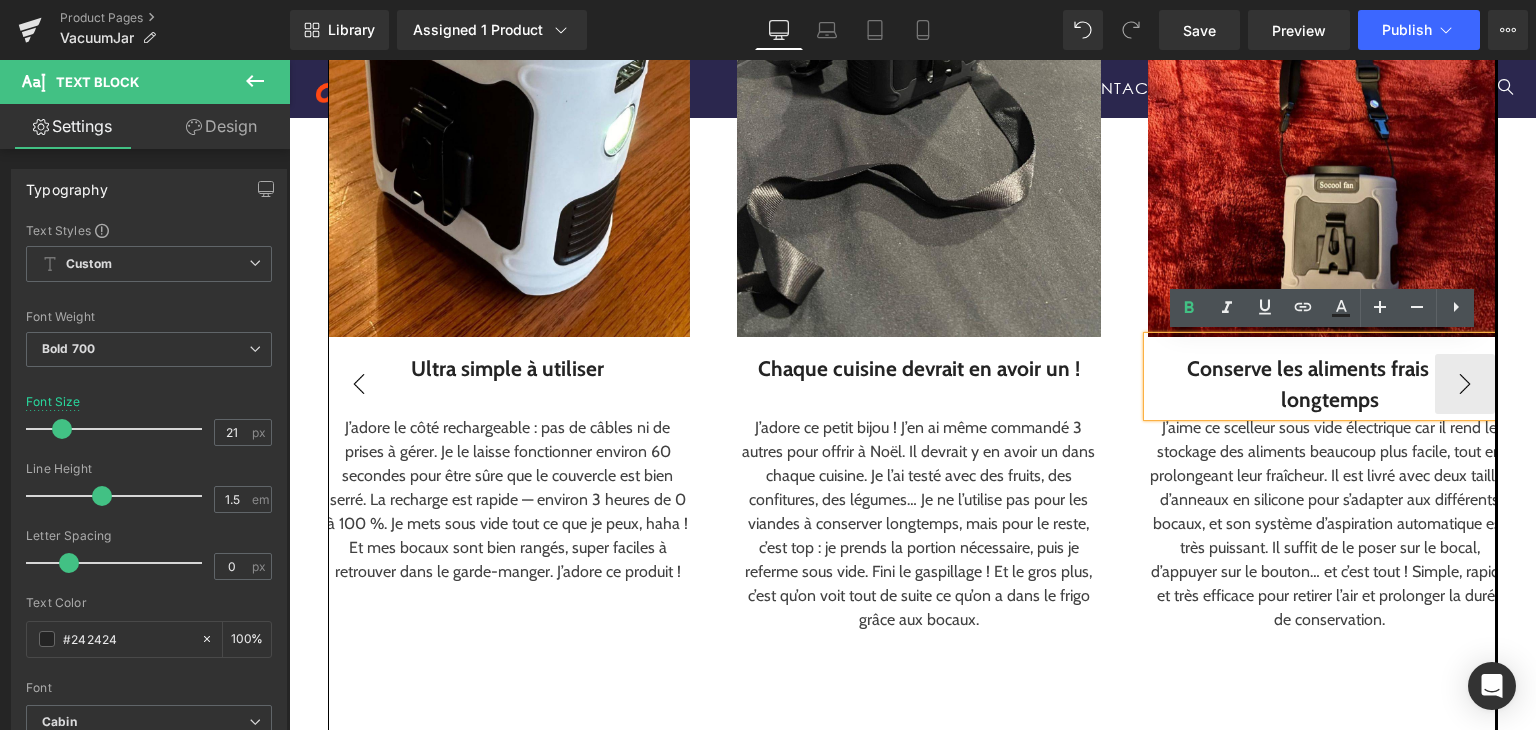 click on "‹" at bounding box center [359, 384] 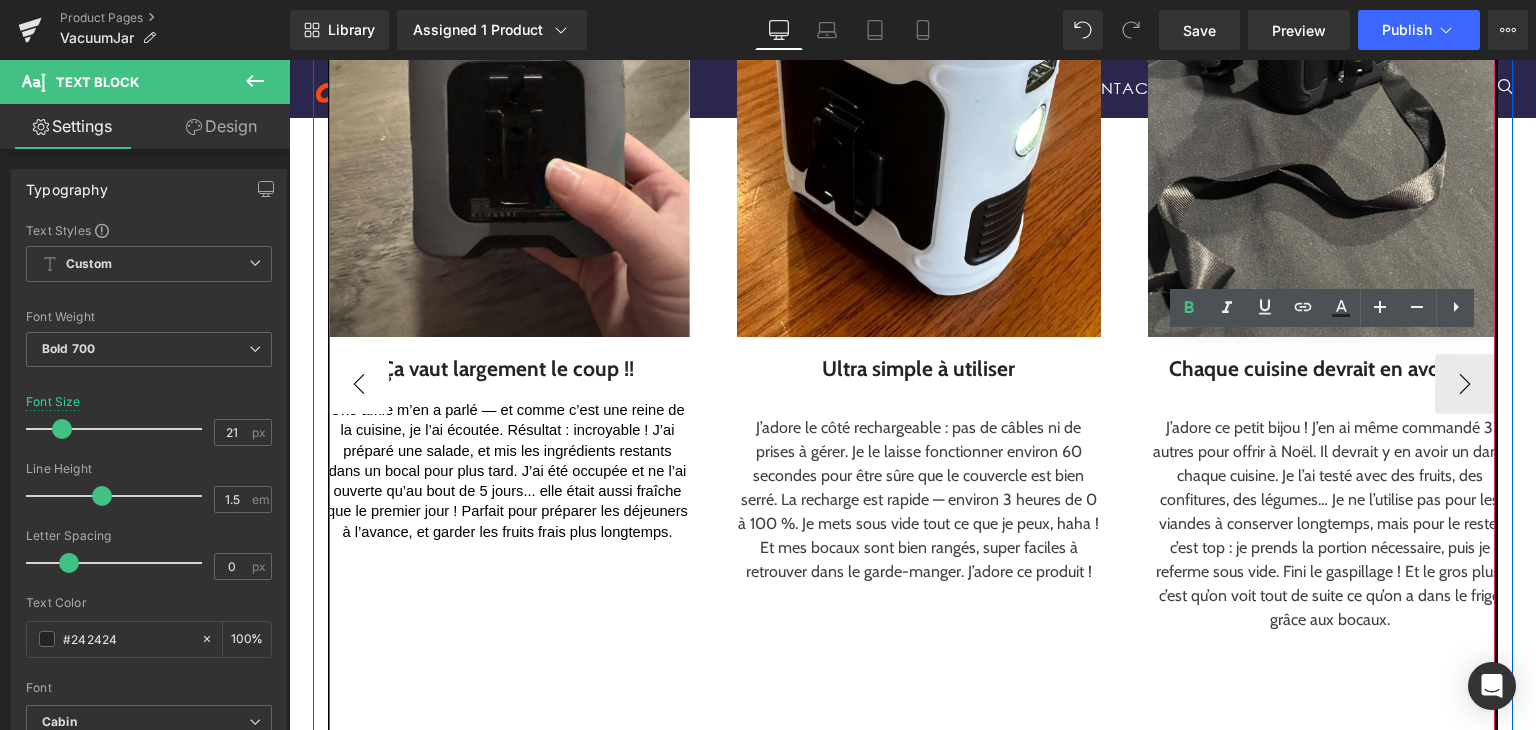 click on "‹" at bounding box center [359, 384] 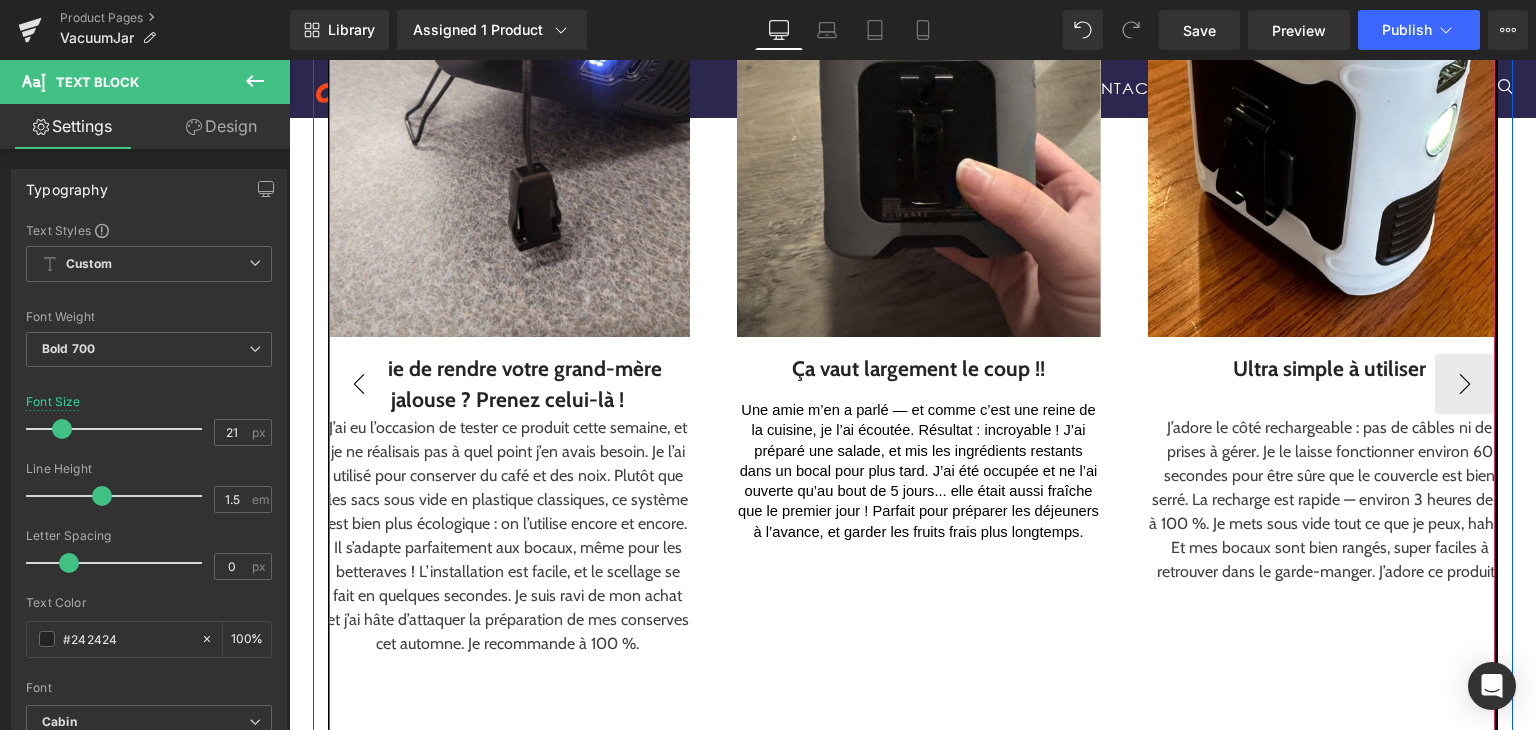 click on "‹" at bounding box center [359, 384] 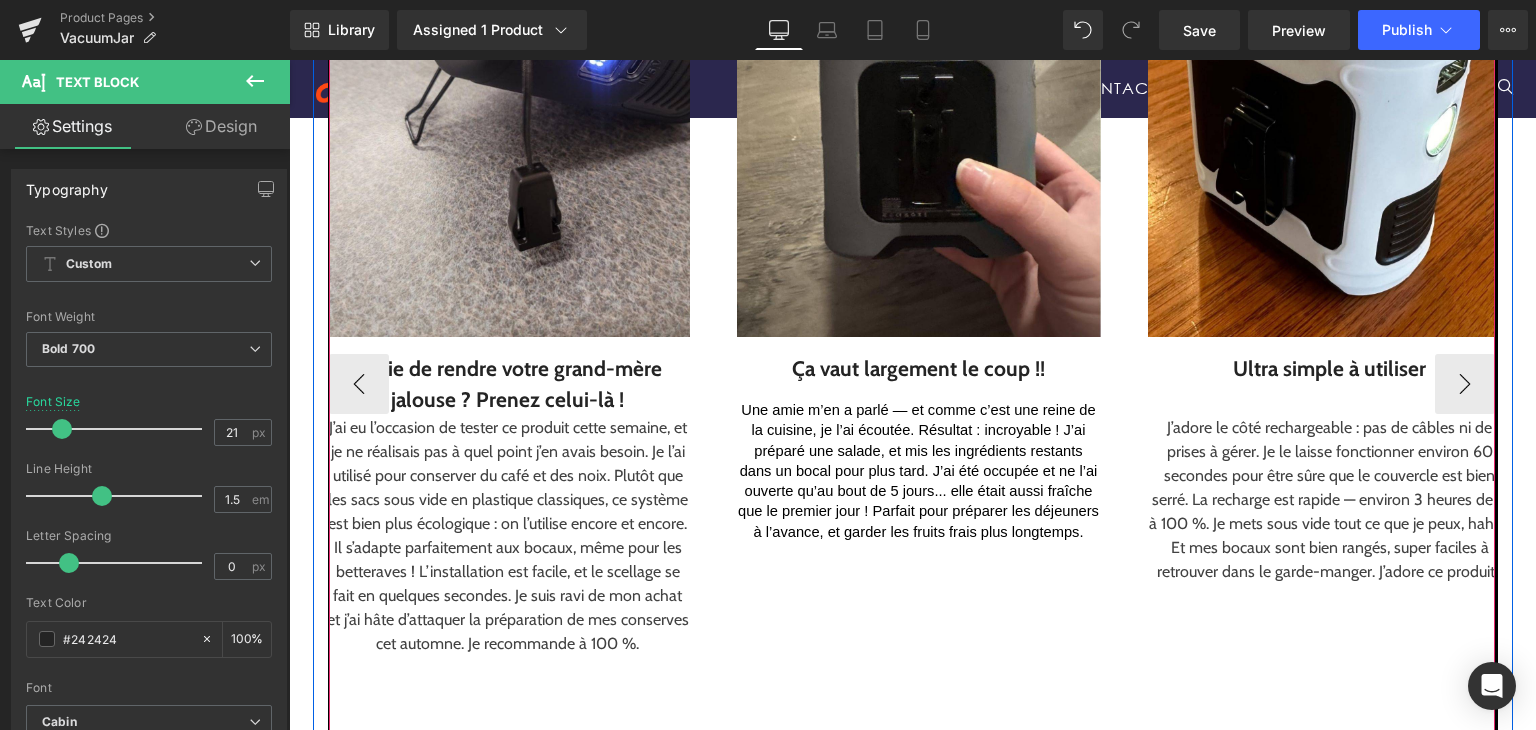 click on "Image         Super produit, excellent achat et bon rapport qualité/prix. Text Block         Text Block         Separator
Icon
Icon
Icon
Icon
Icon
Icon List Hoz         [FIRST] [LAST]
Text Block" at bounding box center (1138, 384) 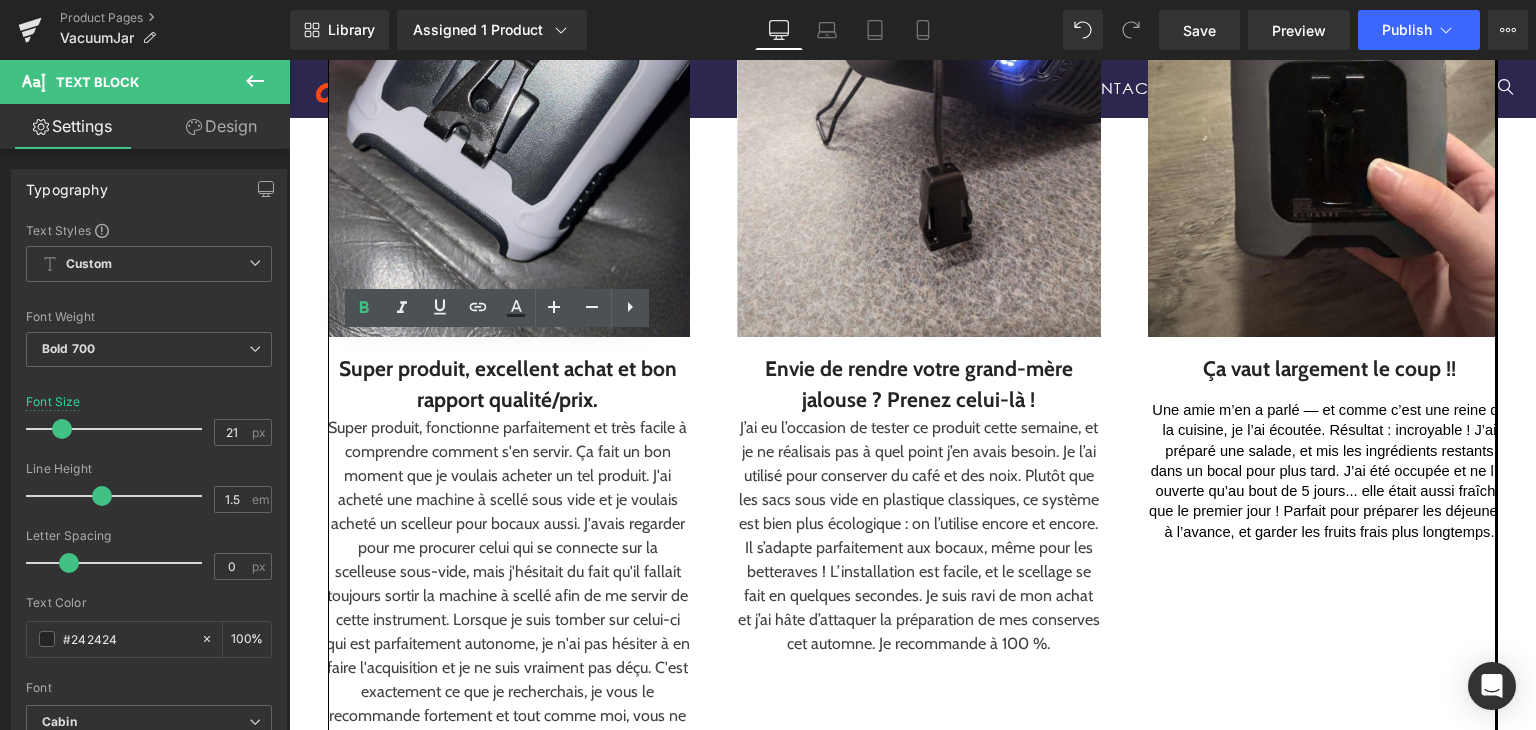 scroll, scrollTop: 2832, scrollLeft: 0, axis: vertical 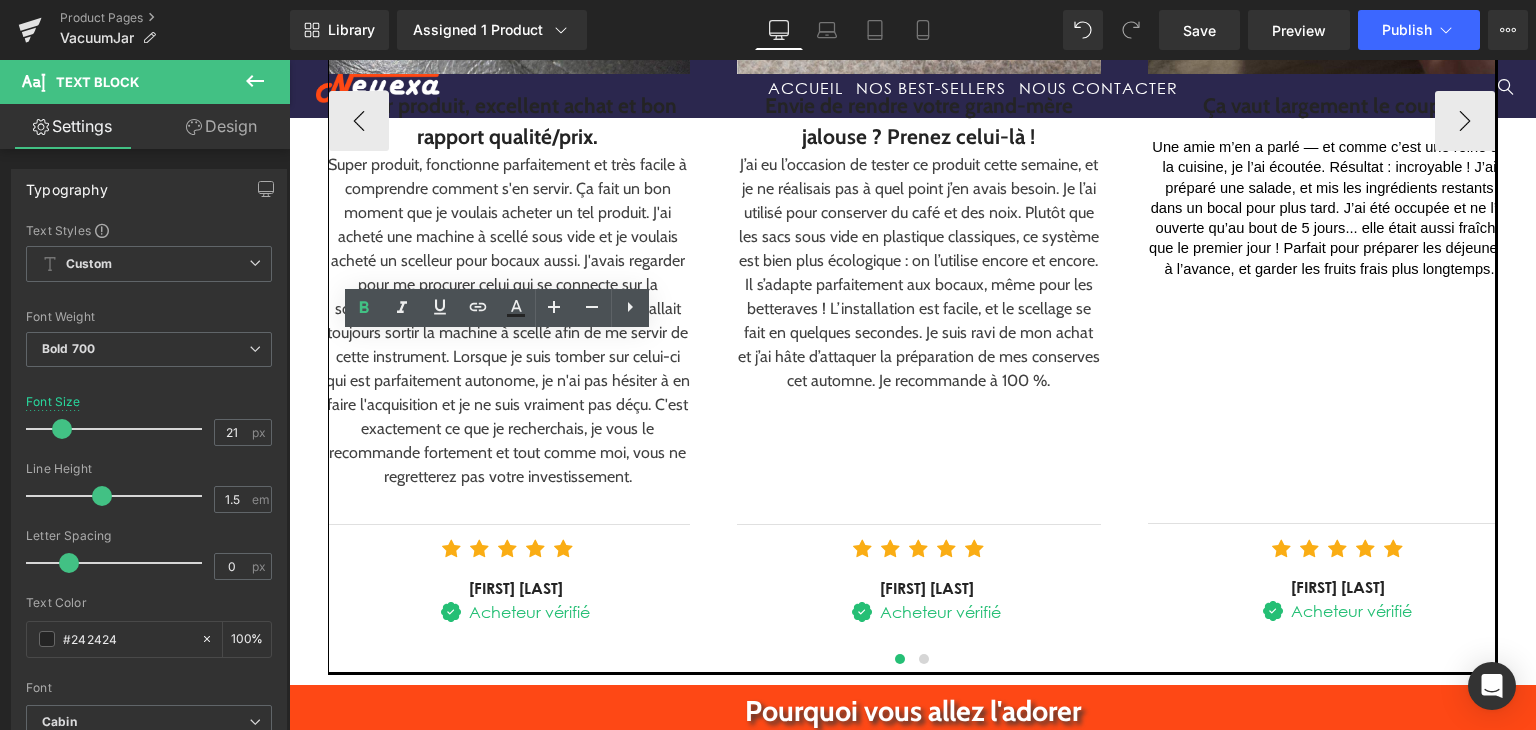 click at bounding box center (919, 477) 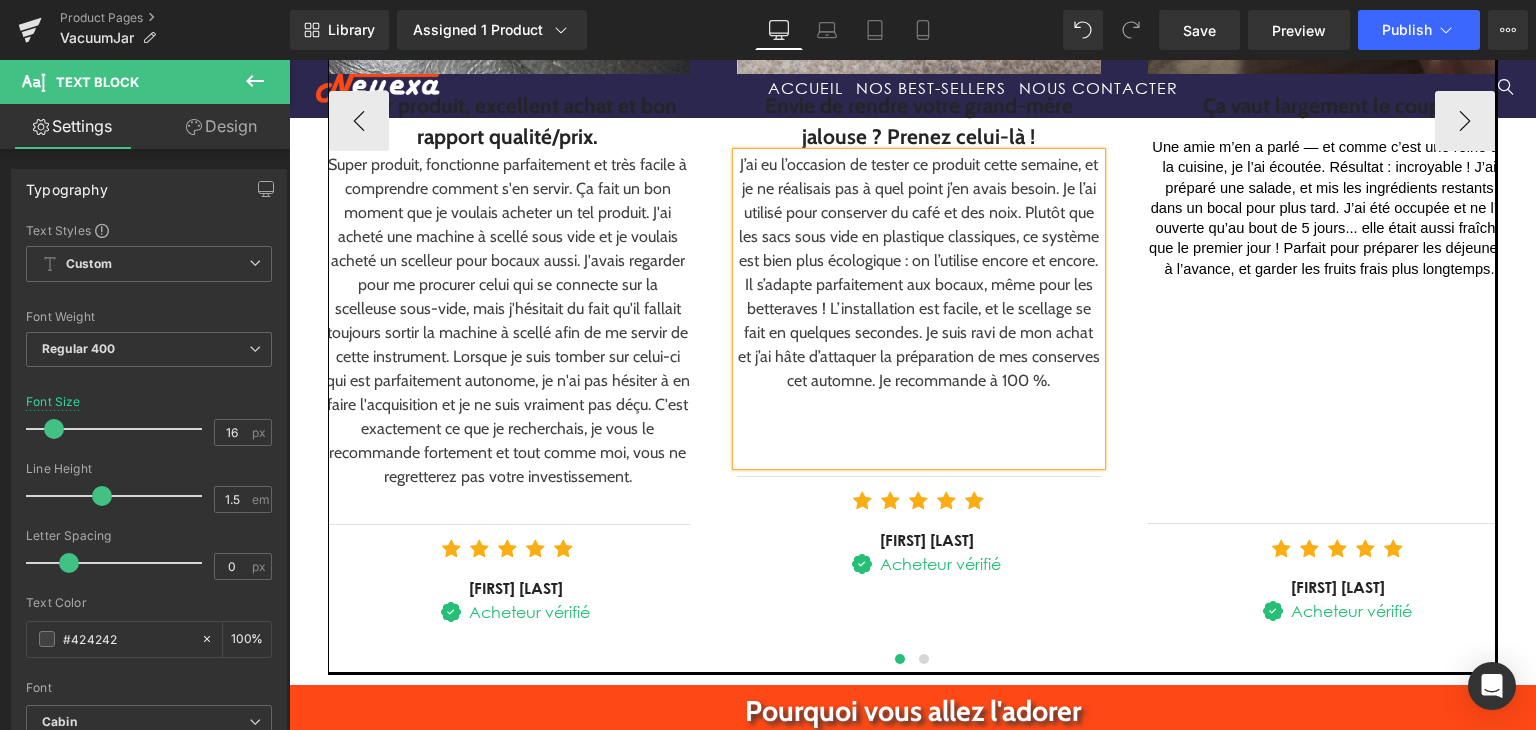 click on "Une amie m’en a parlé — et comme c’est une reine de la cuisine, je l’ai écoutée. Résultat : incroyable ! J’ai préparé une salade, et mis les ingrédients restants dans un bocal pour plus tard. J’ai été occupée et ne l’ai ouverte qu’au bout de 5 jours... elle était aussi fraîche que le premier jour ! Parfait pour préparer les déjeuners à l’avance, et garder les fruits frais plus longtemps." at bounding box center (1330, 316) 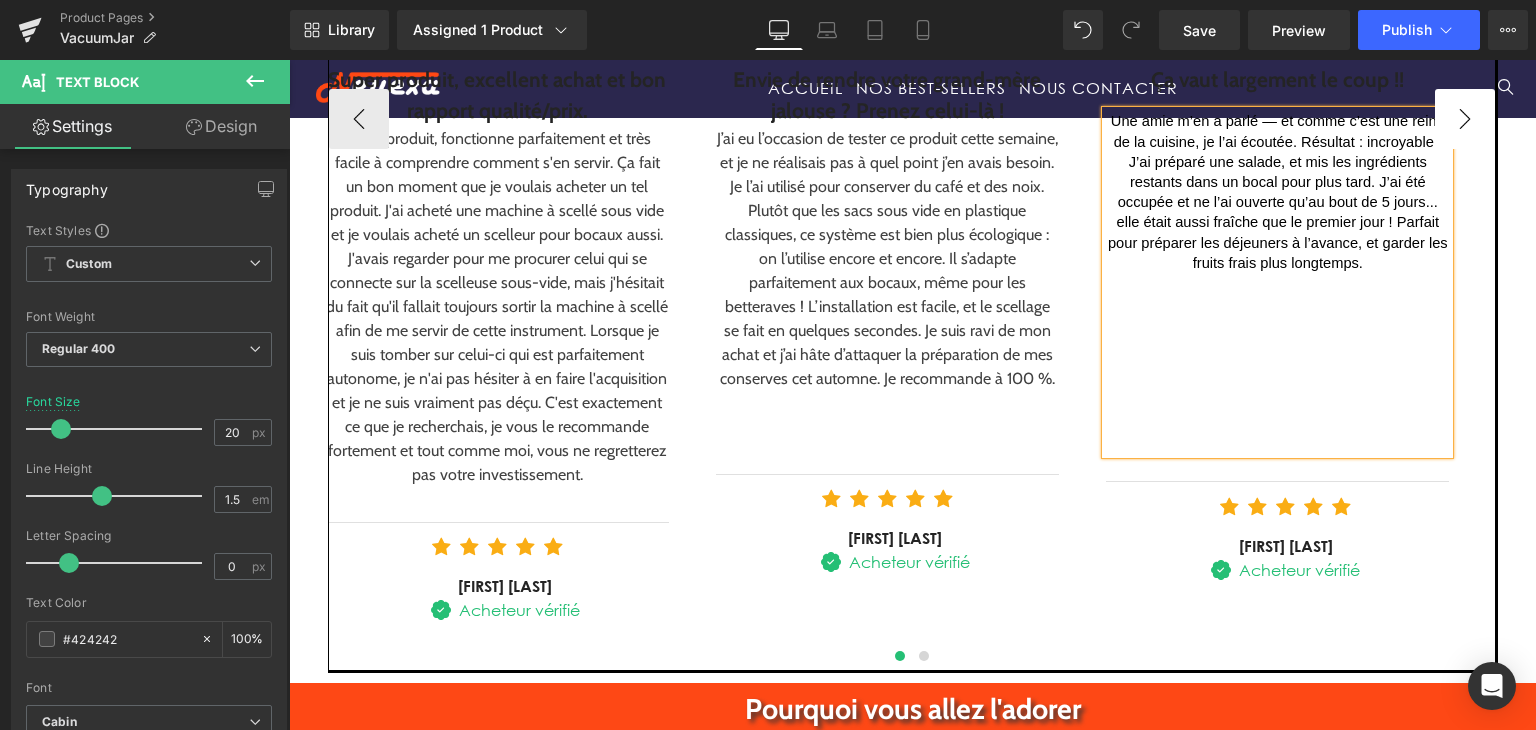 click on "›" at bounding box center [1465, 119] 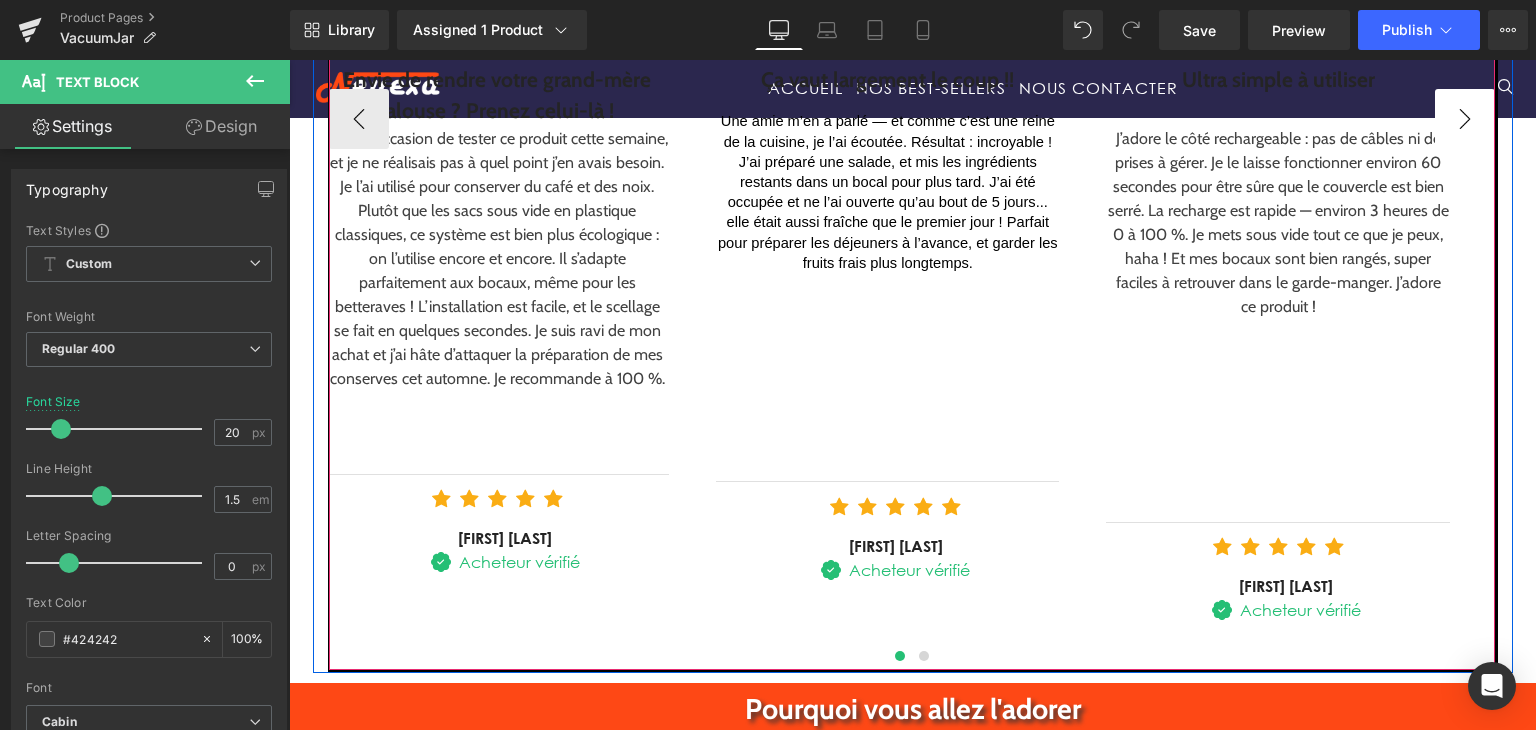 click on "›" at bounding box center (1465, 119) 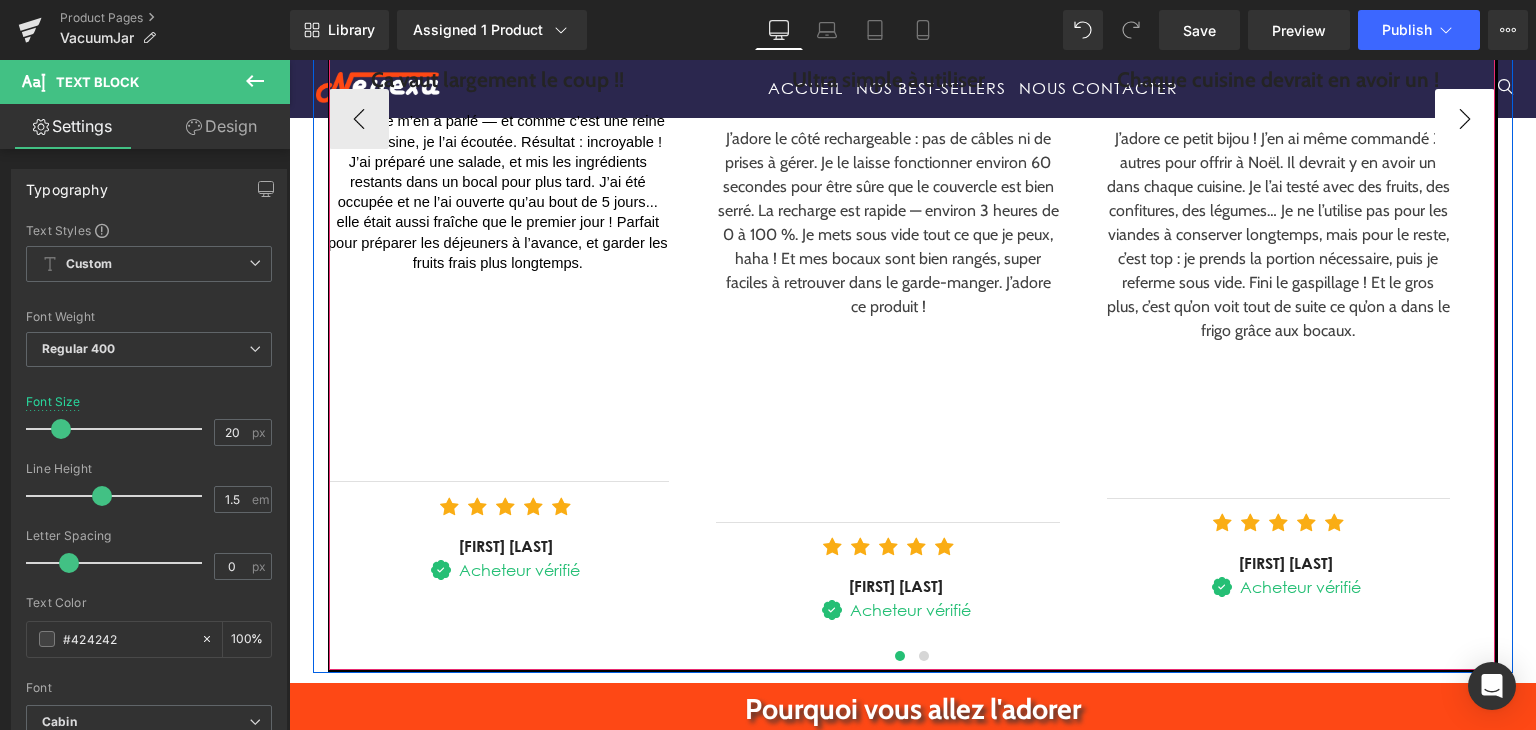 click on "›" at bounding box center [1465, 119] 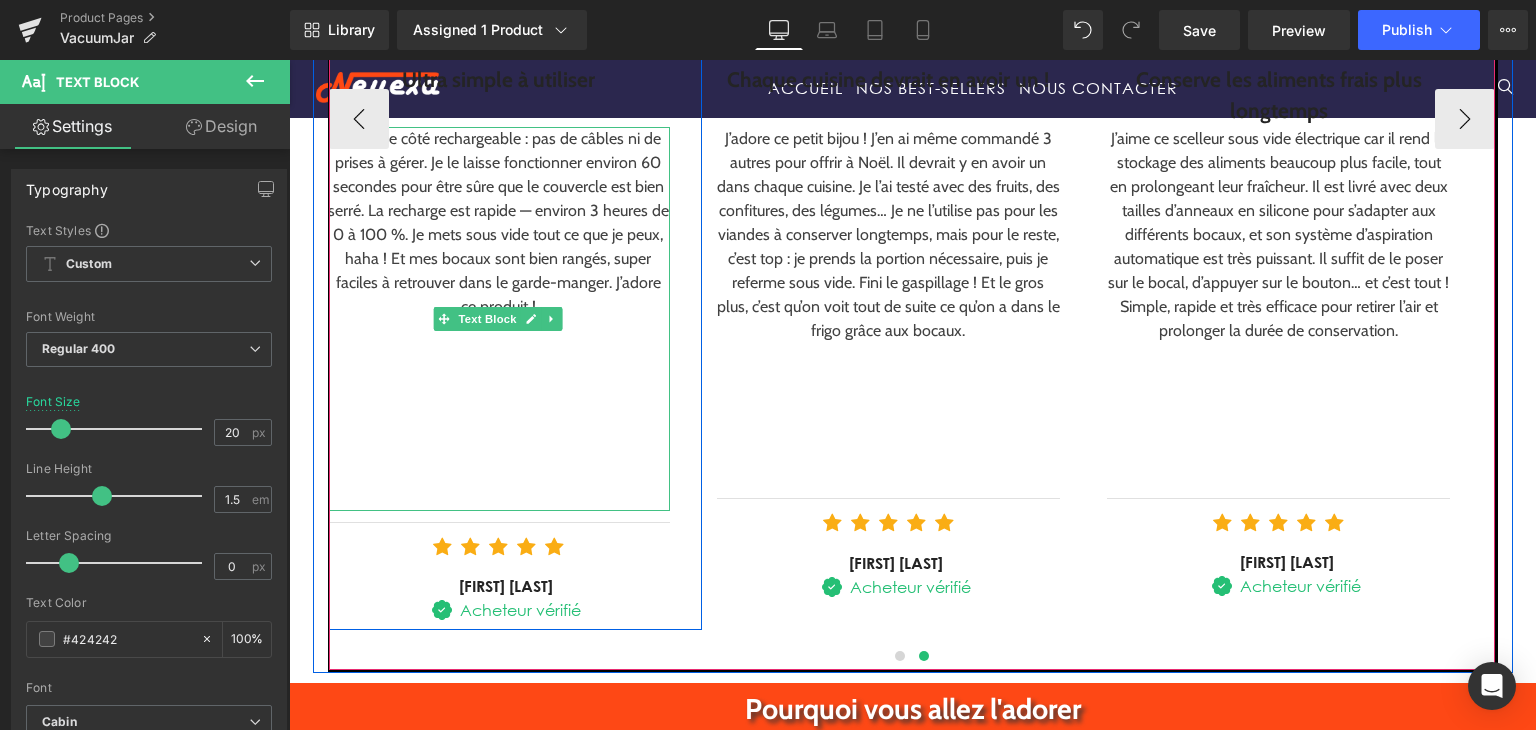 click on "Image         Ultra simple à utiliser Text Block          J’adore le côté rechargeable : pas de câbles ni de prises à gérer. Je le laisse fonctionner environ 60 secondes pour être sûre que le couvercle est bien serré. La recharge est rapide — environ 3 heures de 0 à 100 %. Je mets sous vide tout ce que je peux, haha ! Et mes bocaux sont bien rangés, super faciles à retrouver dans le garde-manger. J’adore ce produit ! Text Block         Separator
Icon
Icon
Icon
Icon
Icon
Icon List Hoz         [FIRST] [LAST] Text Block
Image" at bounding box center (508, 119) 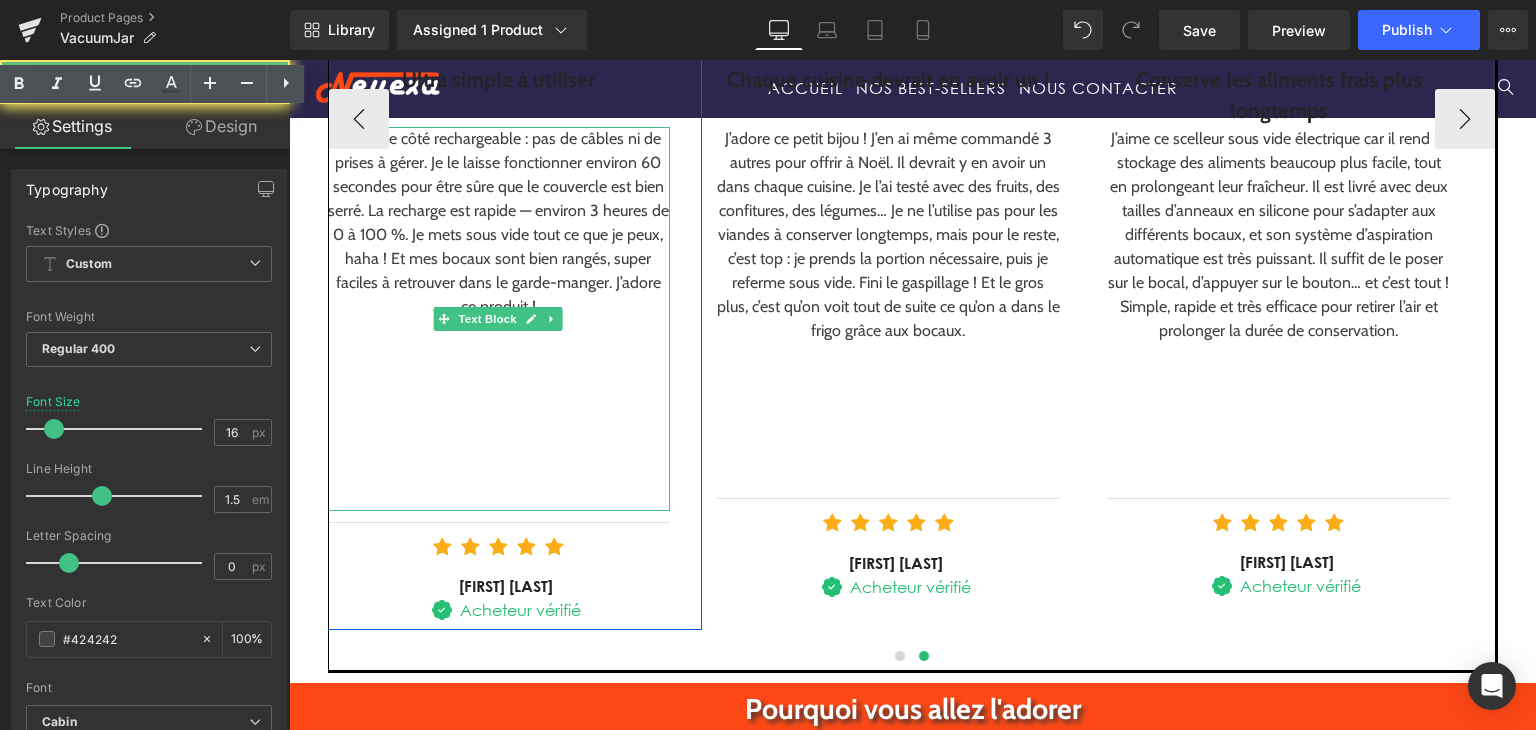click at bounding box center (497, 451) 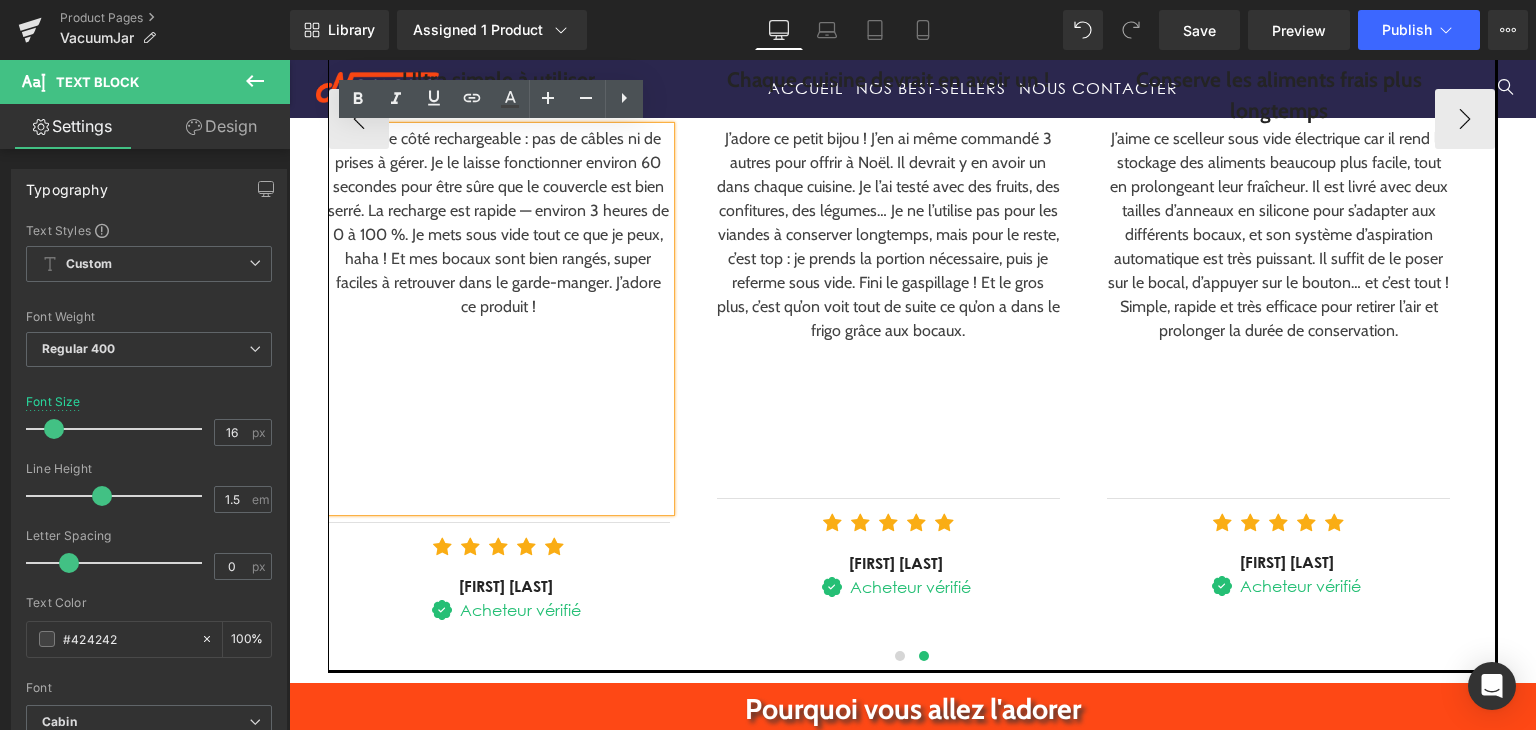 click at bounding box center [497, 451] 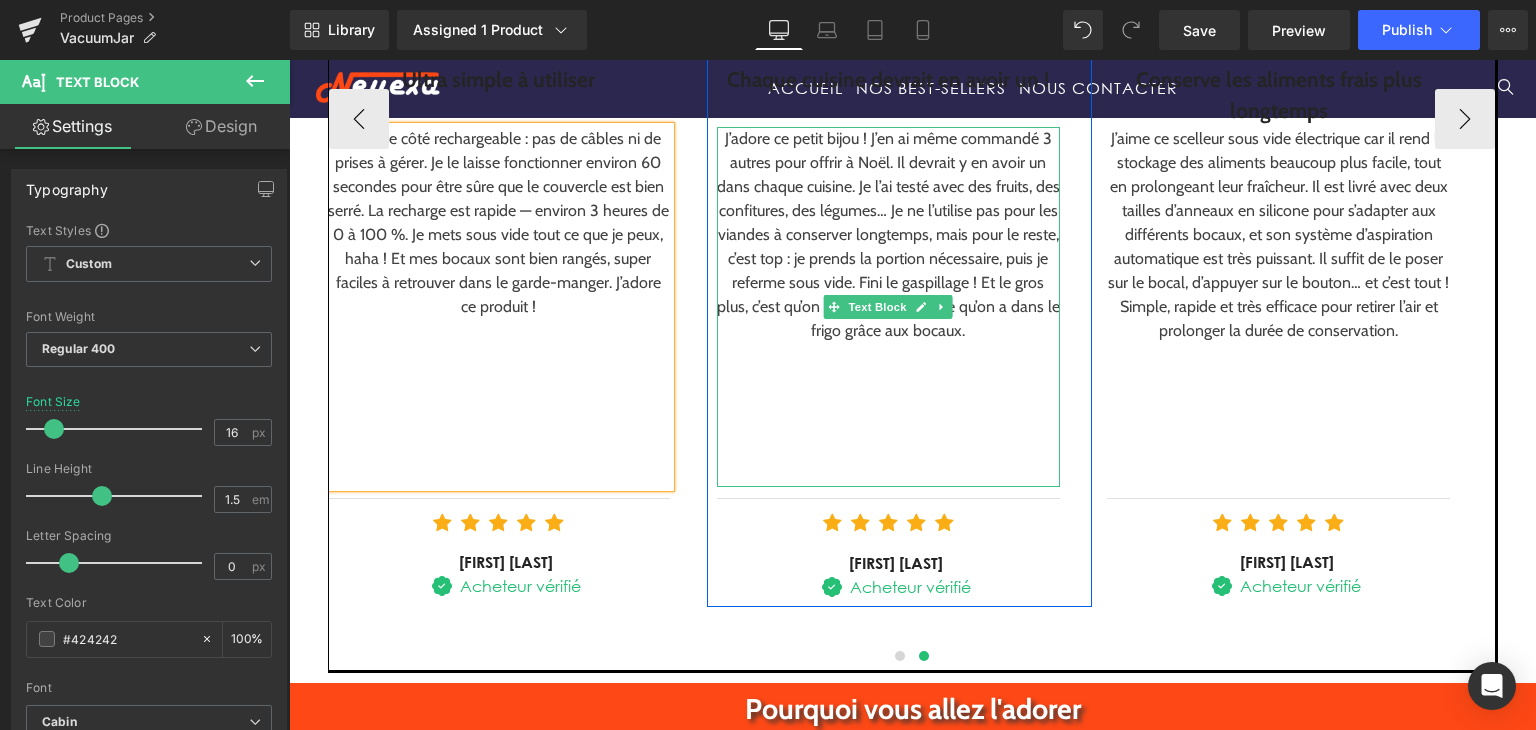 click at bounding box center [888, 427] 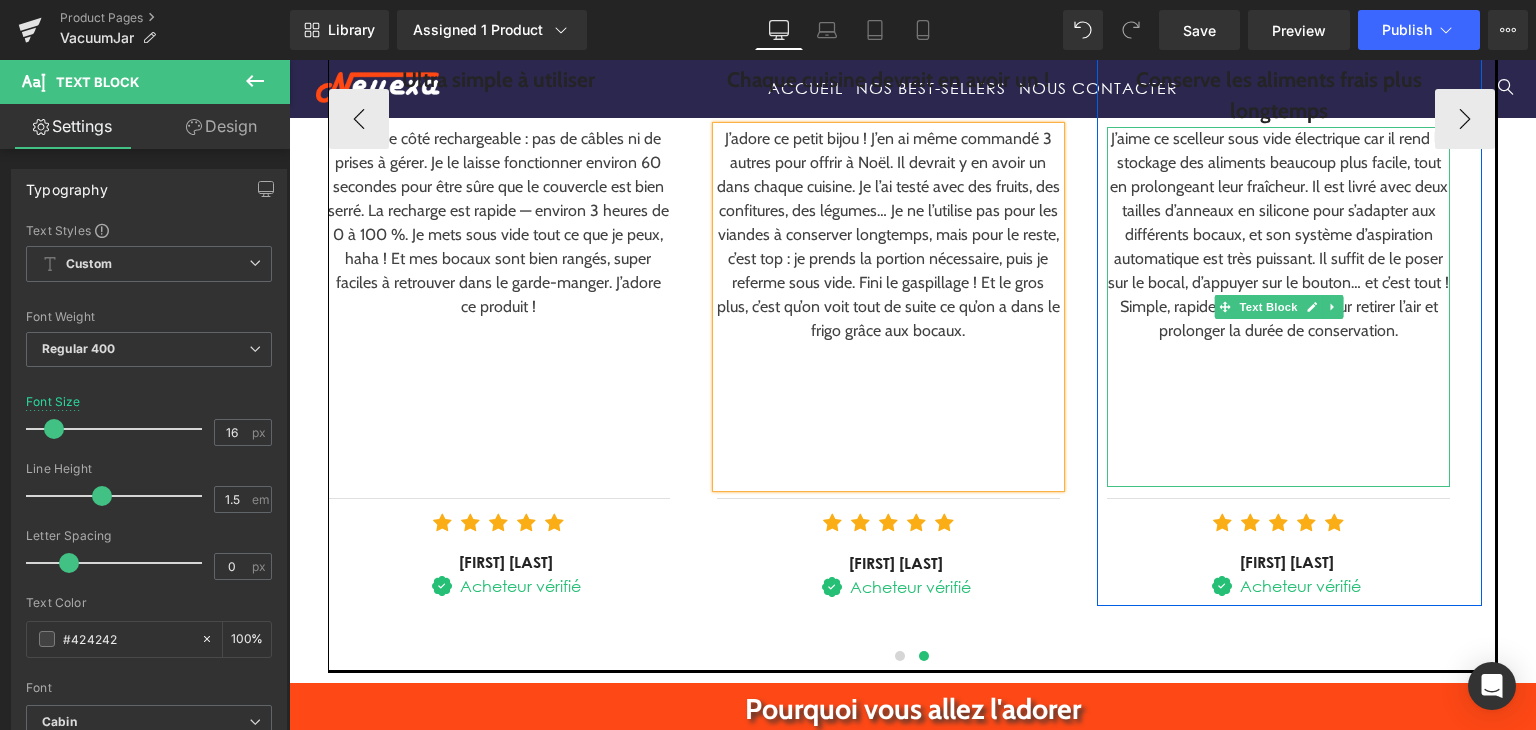 click at bounding box center [1278, 427] 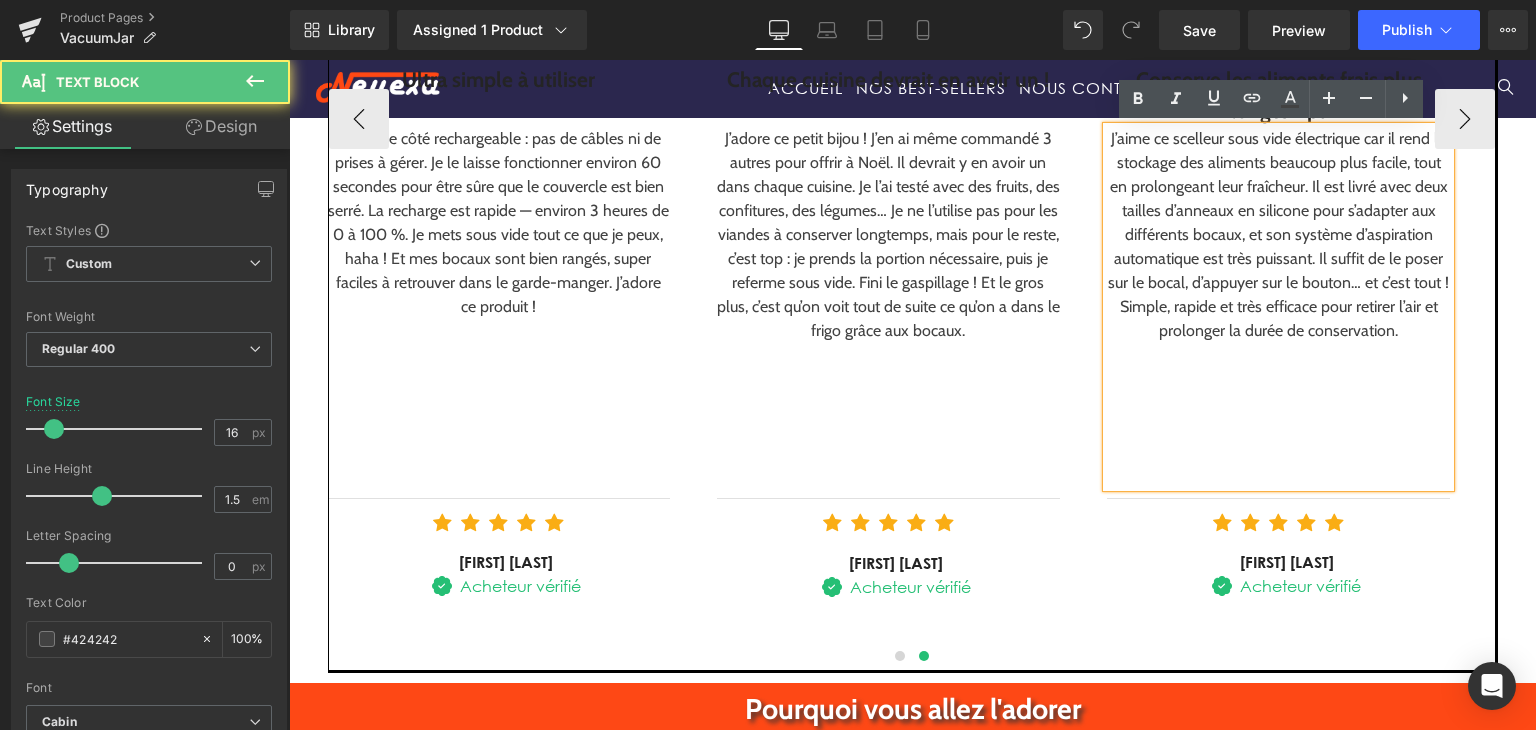 click on "Image         Conserve les aliments frais plus longtemps Text Block          J’aime ce scelleur sous vide électrique car il rend le stockage des aliments beaucoup plus facile, tout en prolongeant leur fraîcheur. Il est livré avec deux tailles d’anneaux en silicone pour s’adapter aux différents bocaux, et son système d’aspiration automatique est très puissant. Il suffit de le poser sur le bocal, d’appuyer sur le bouton… et c’est tout ! Simple, rapide et très efficace pour retirer l’air et prolonger la durée de conservation. Text Block         Separator
Icon
Icon
Icon
Icon
Icon" at bounding box center [1289, 107] 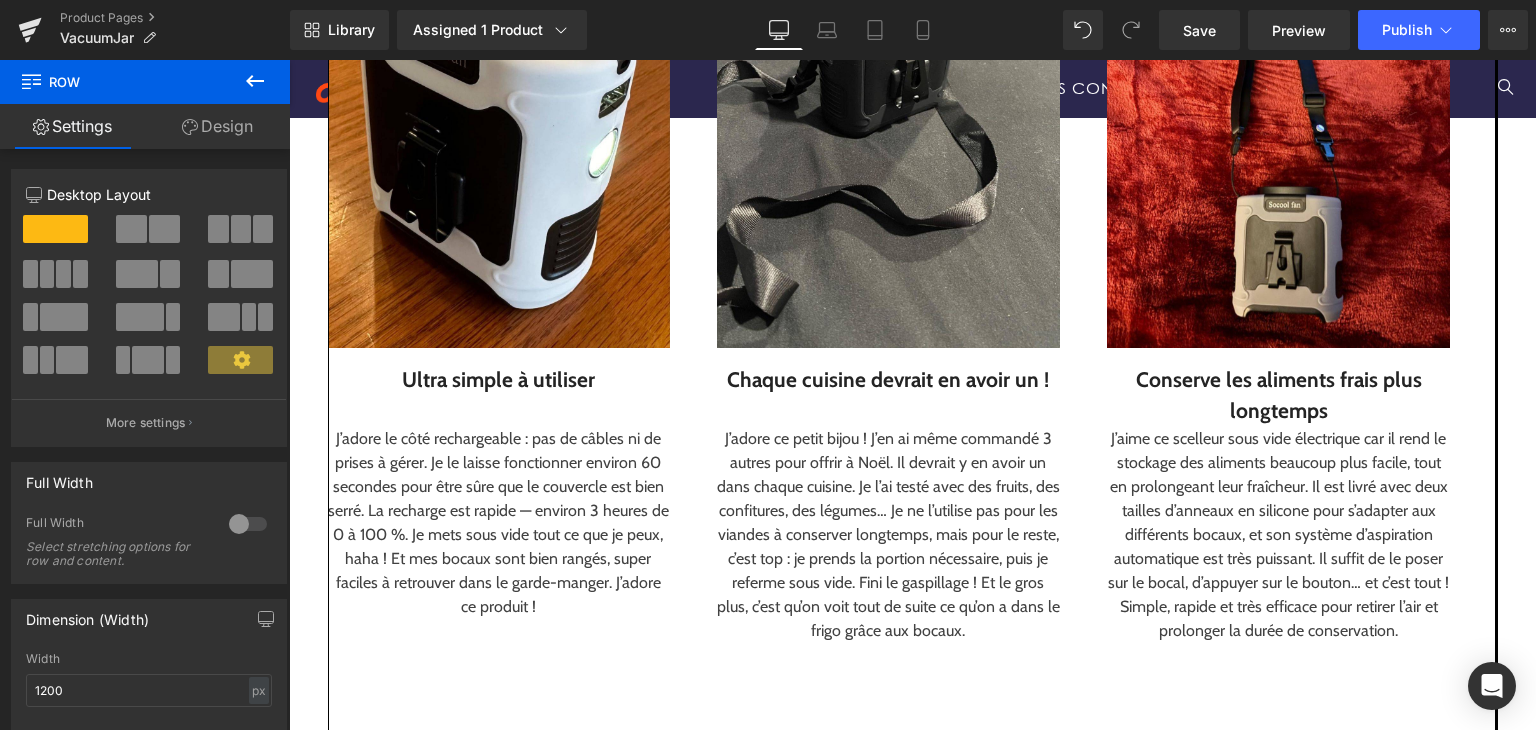scroll, scrollTop: 2432, scrollLeft: 0, axis: vertical 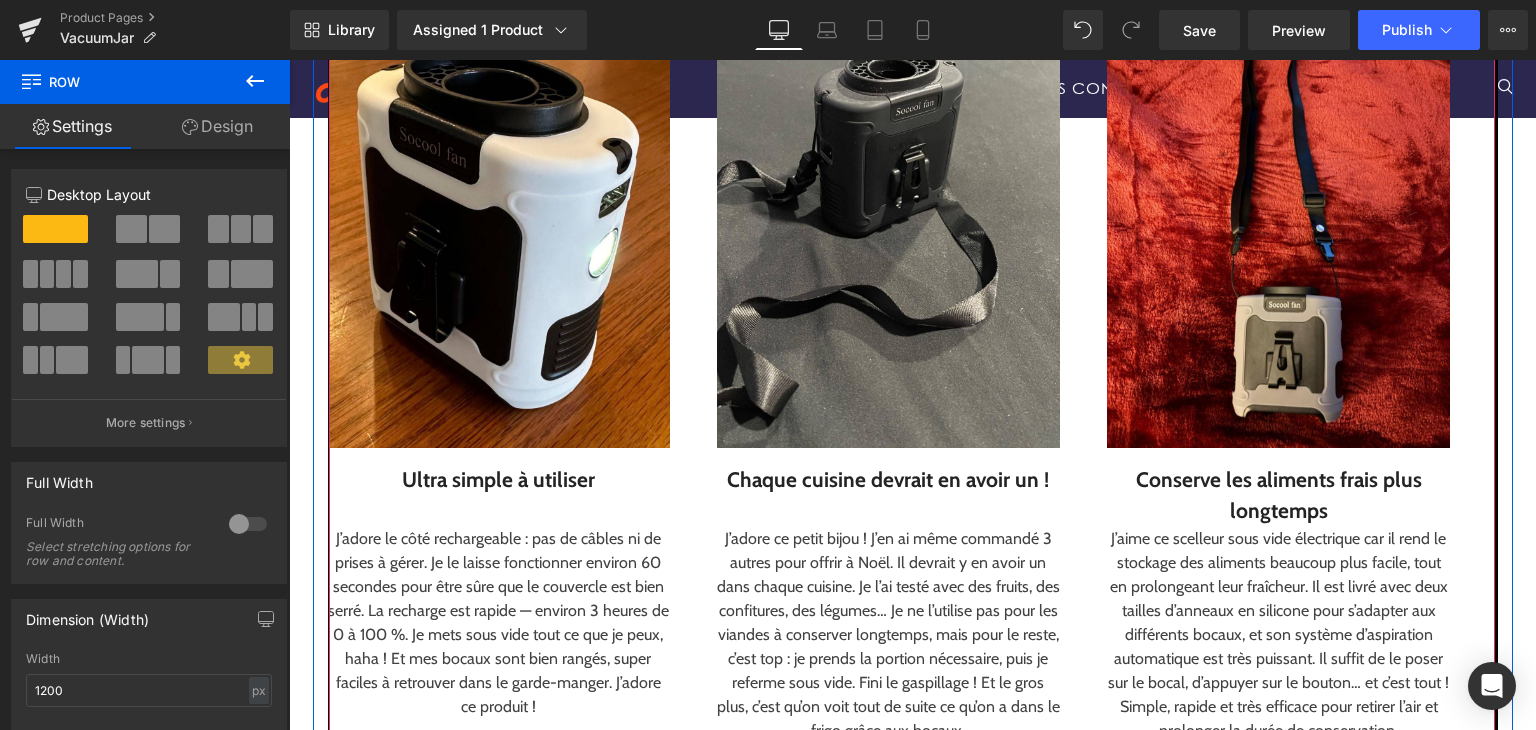 click on "‹" at bounding box center (299, 519) 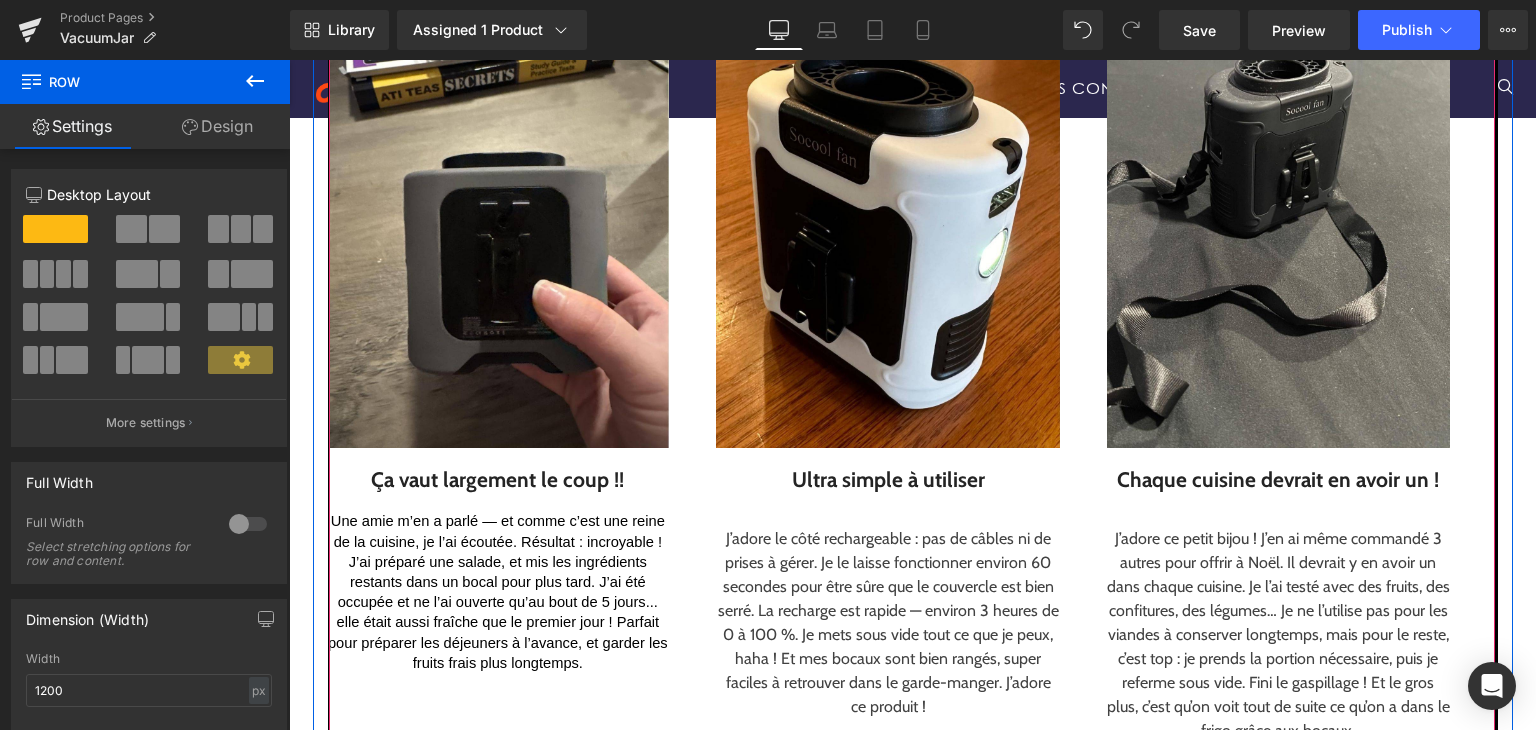 click on "‹" at bounding box center (299, 519) 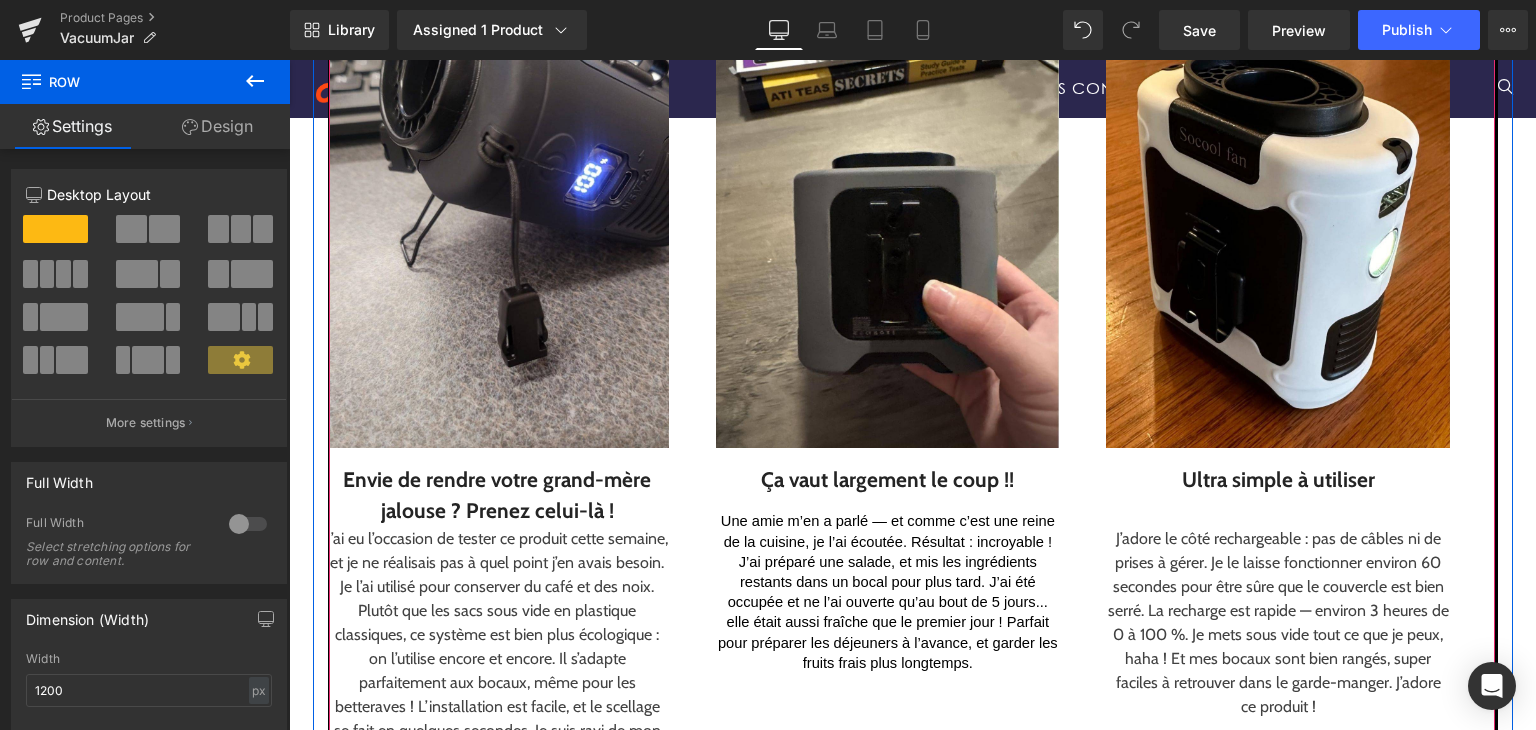 click on "‹" at bounding box center [299, 519] 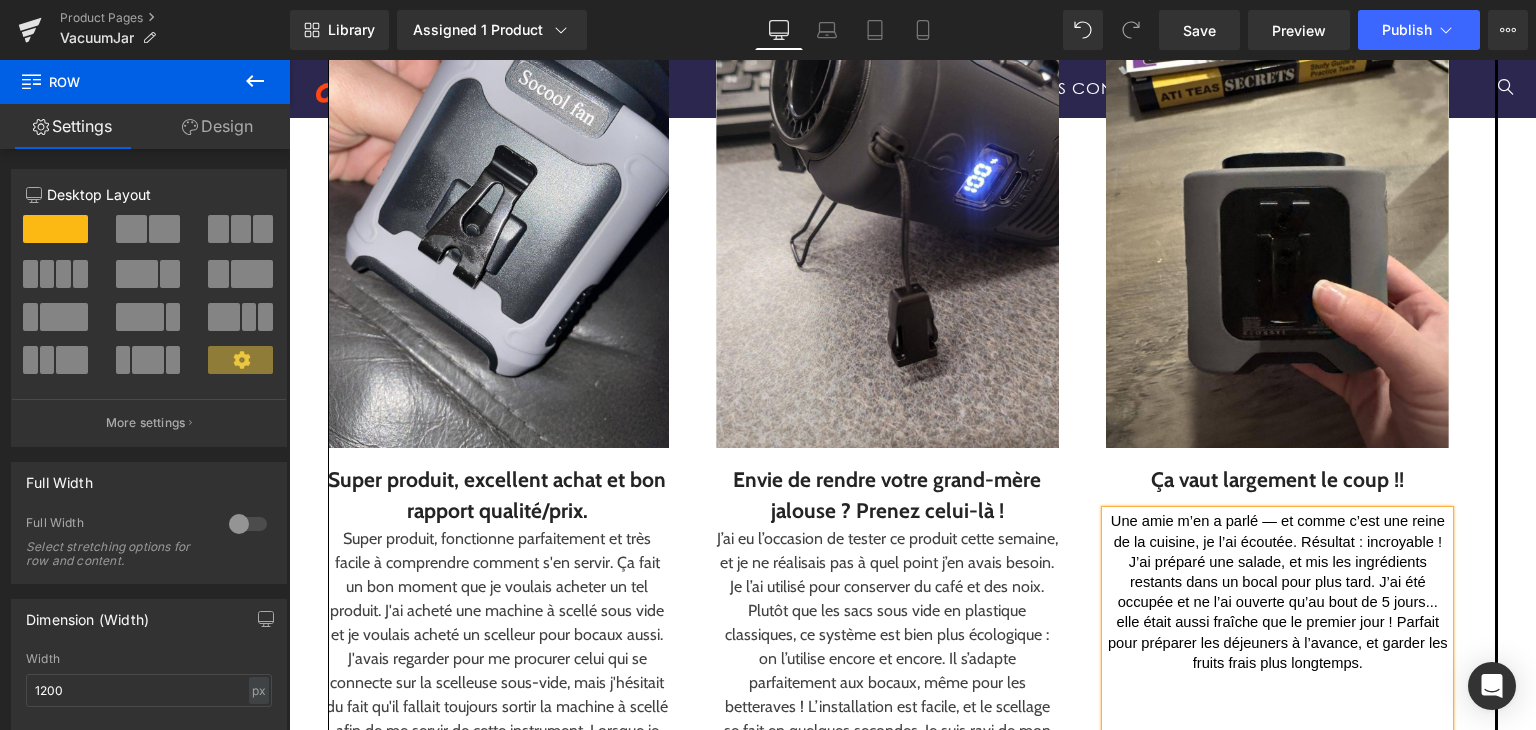 click on "Super produit, excellent achat et bon rapport qualité/prix." at bounding box center [497, 495] 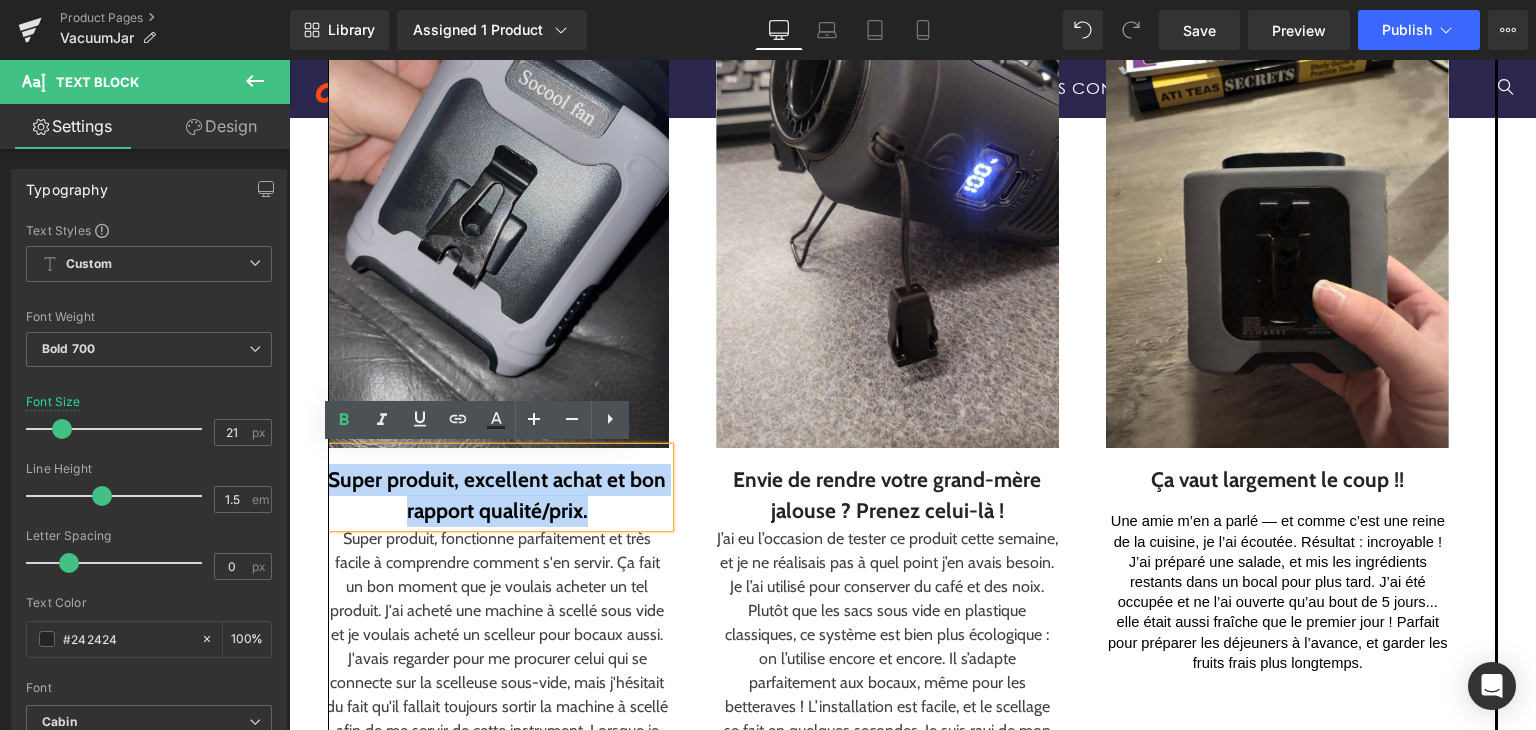 click at bounding box center (497, 233) 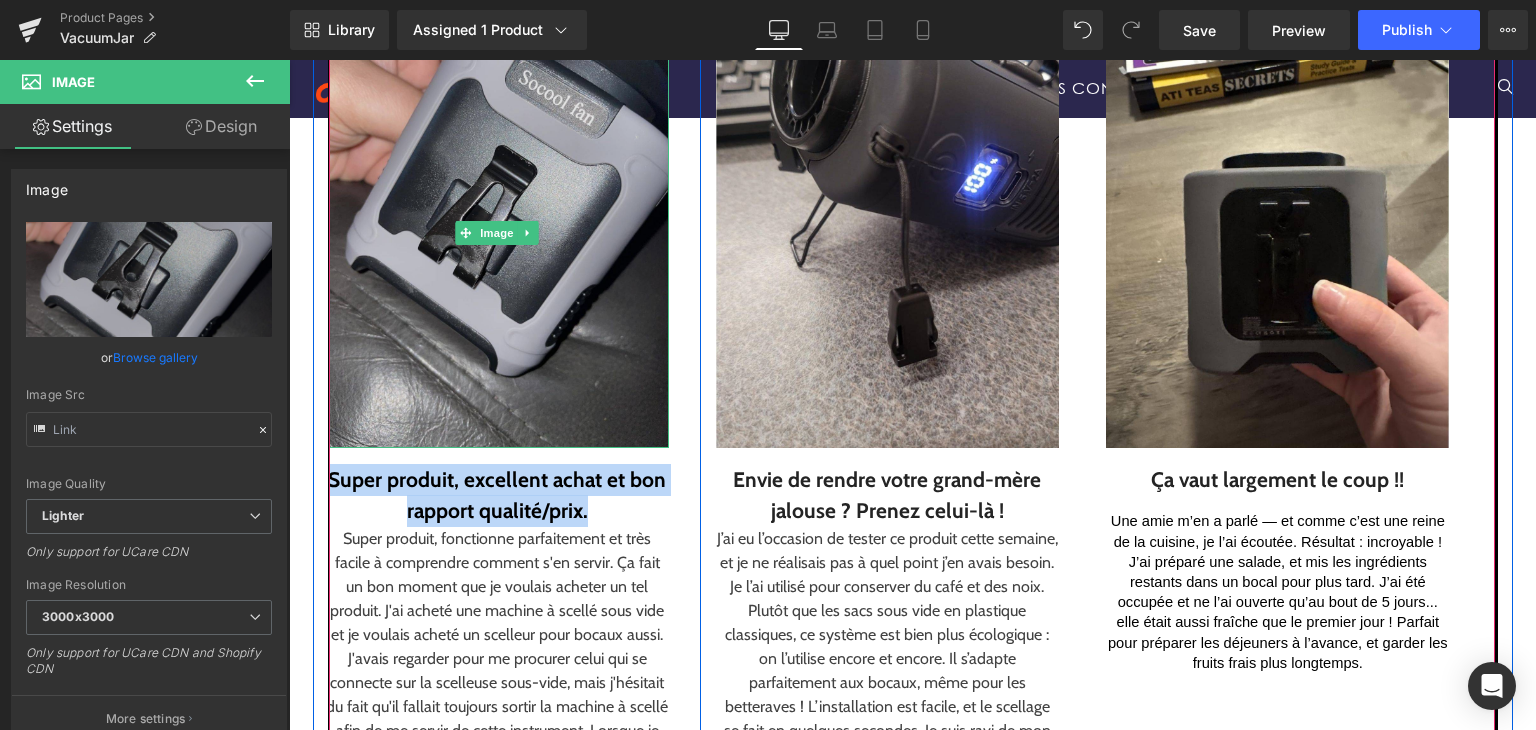 click at bounding box center (497, 233) 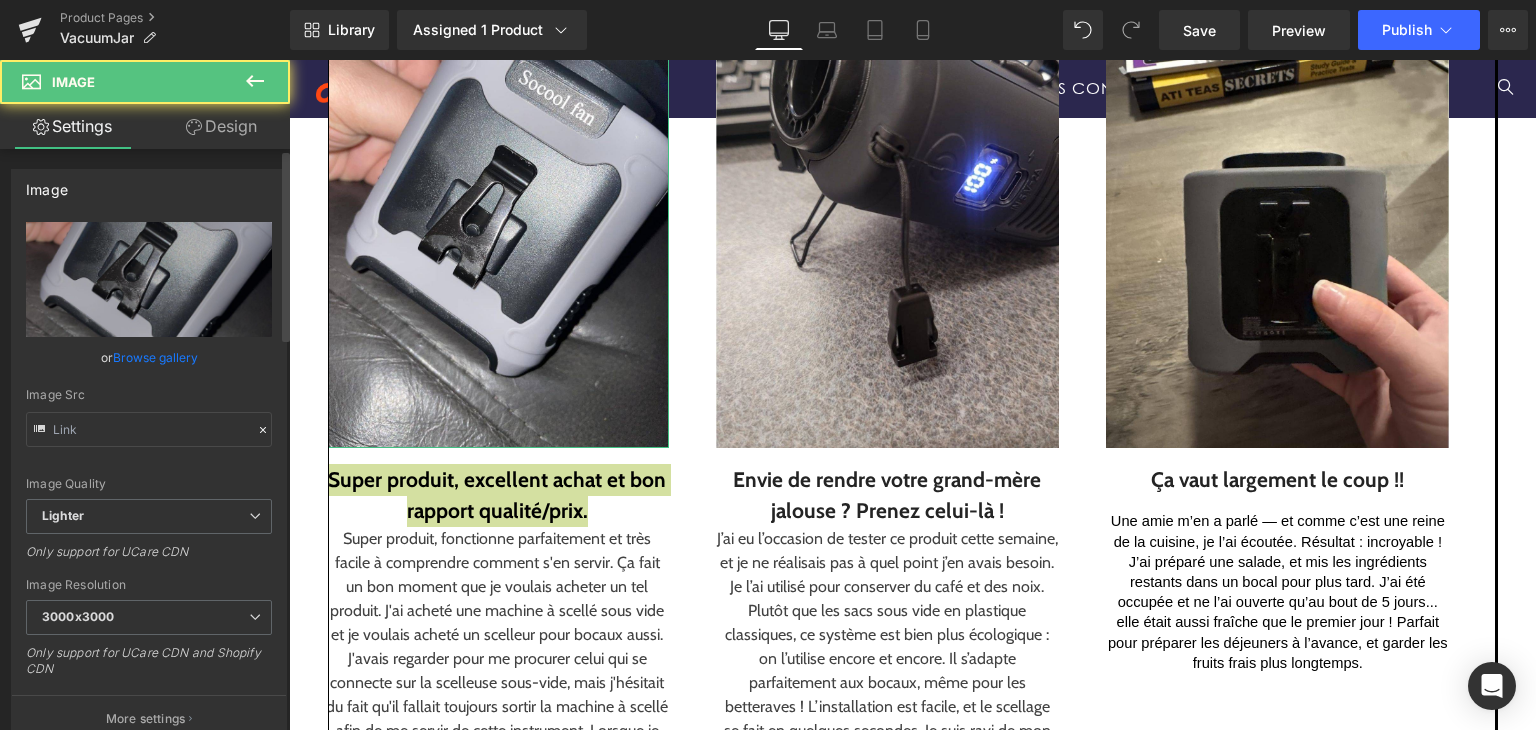 click on "Browse gallery" at bounding box center (155, 357) 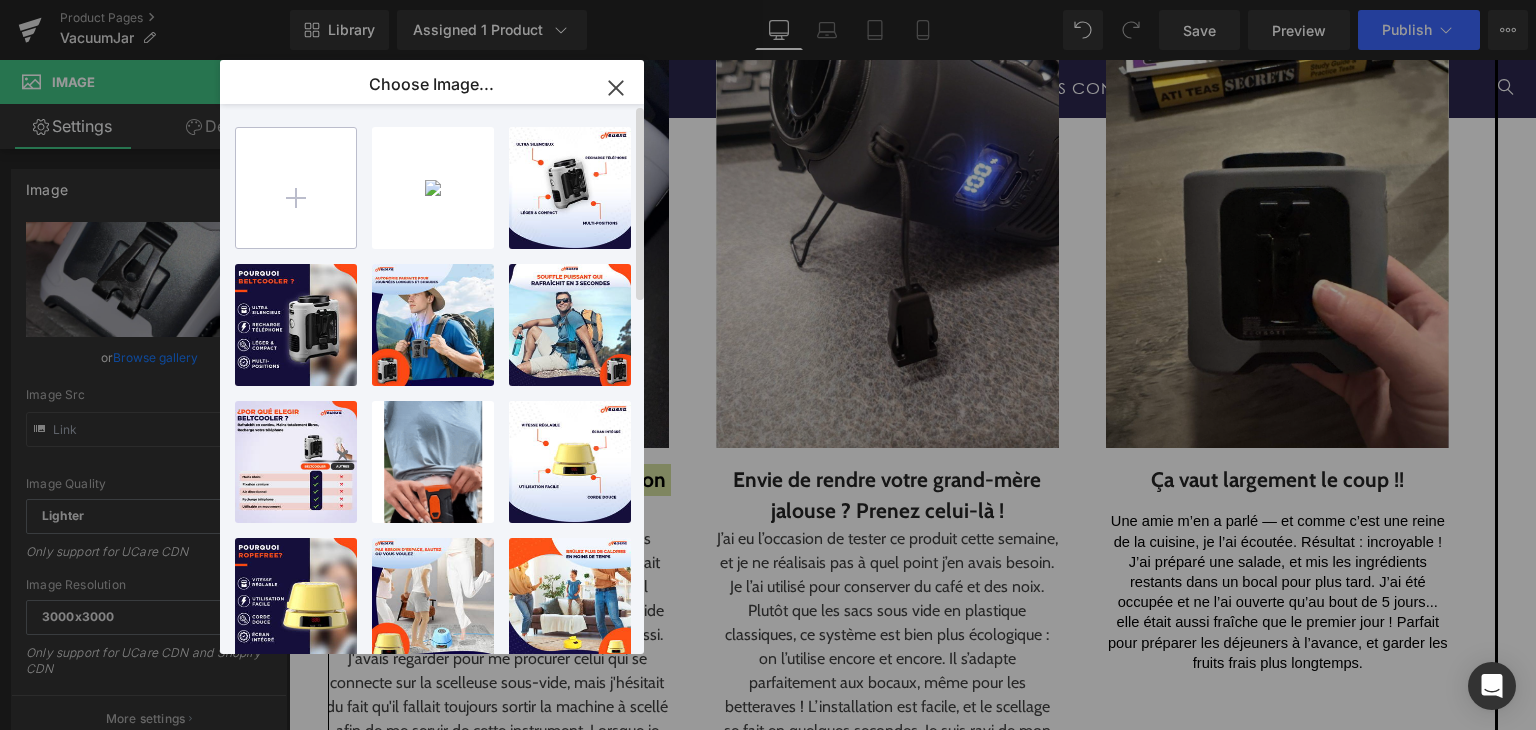 click at bounding box center [296, 188] 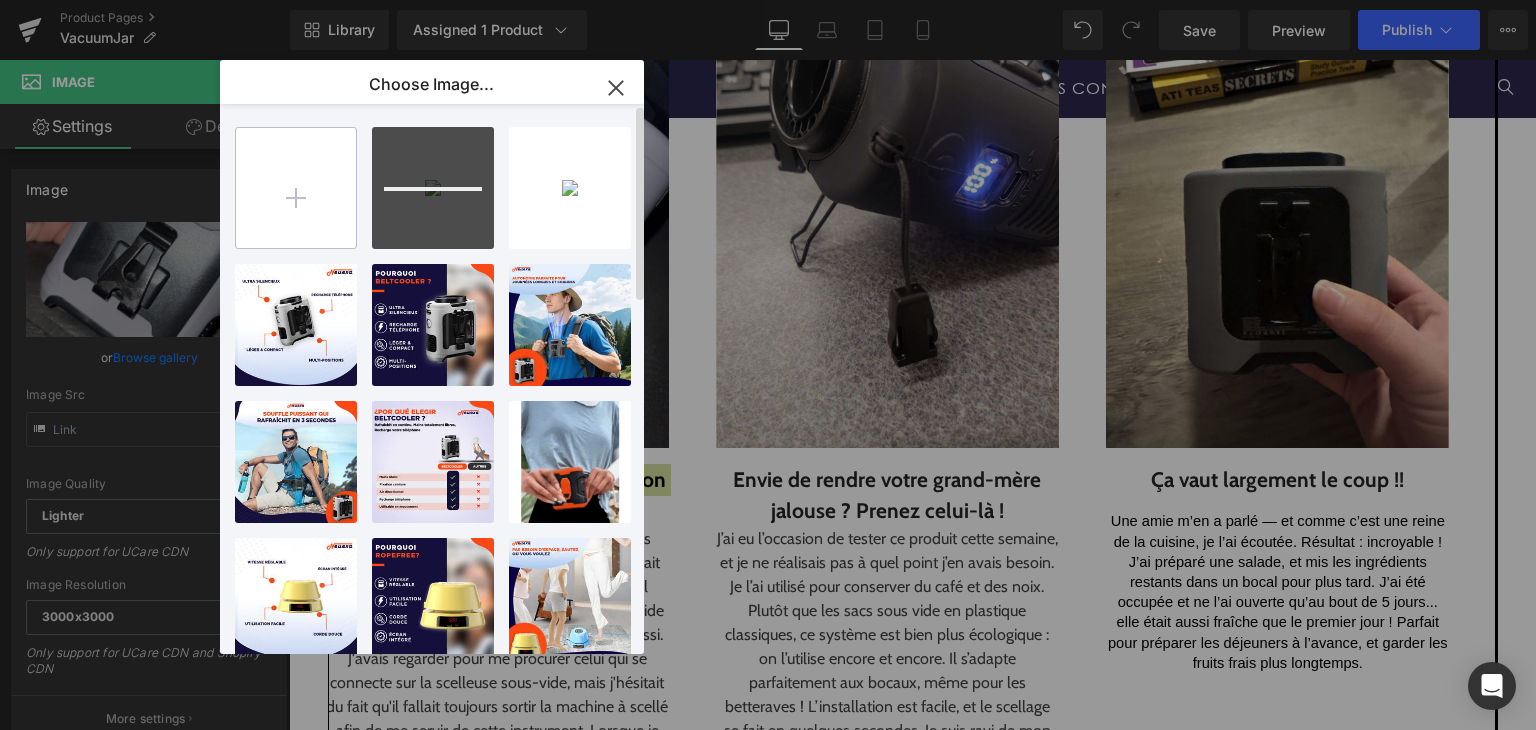 click at bounding box center (296, 188) 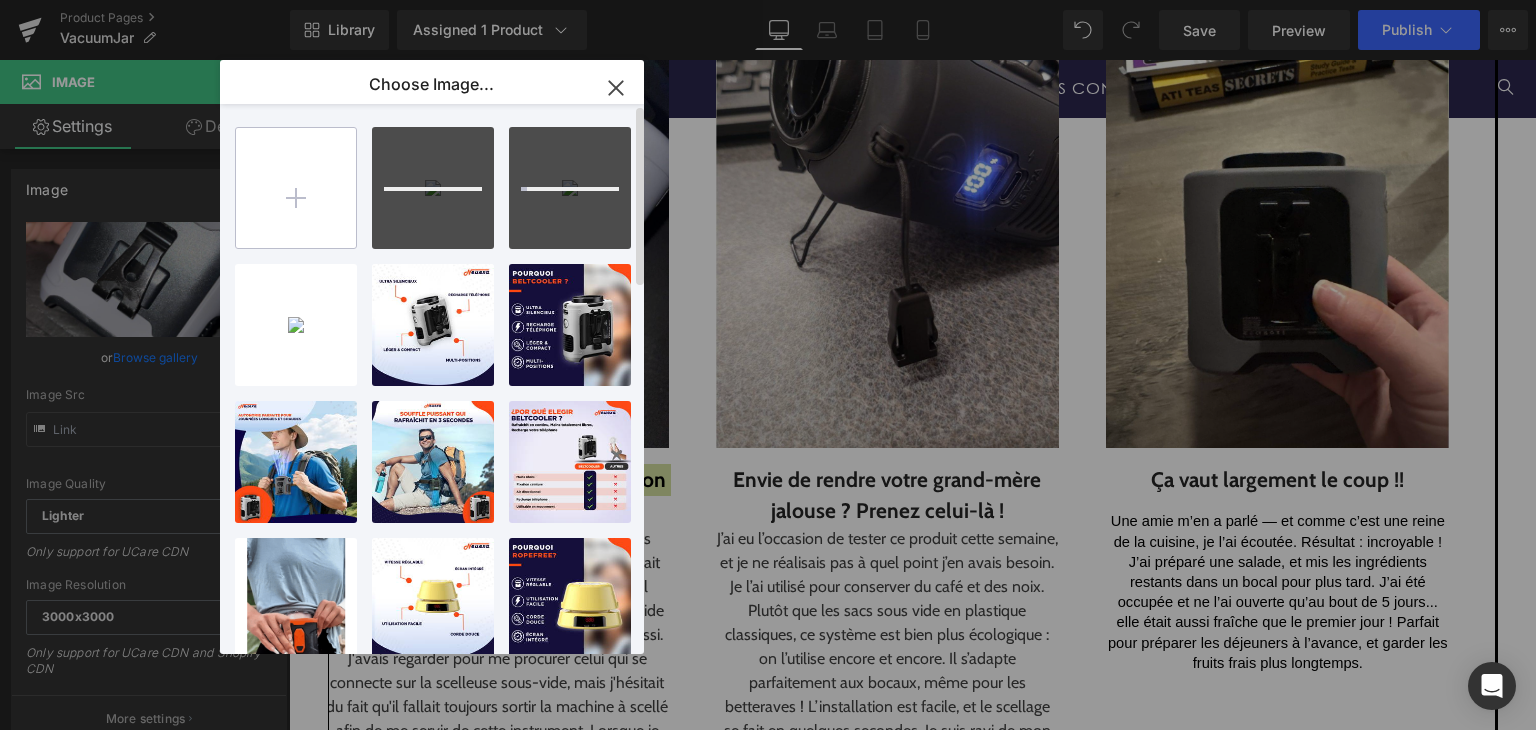 click at bounding box center (296, 188) 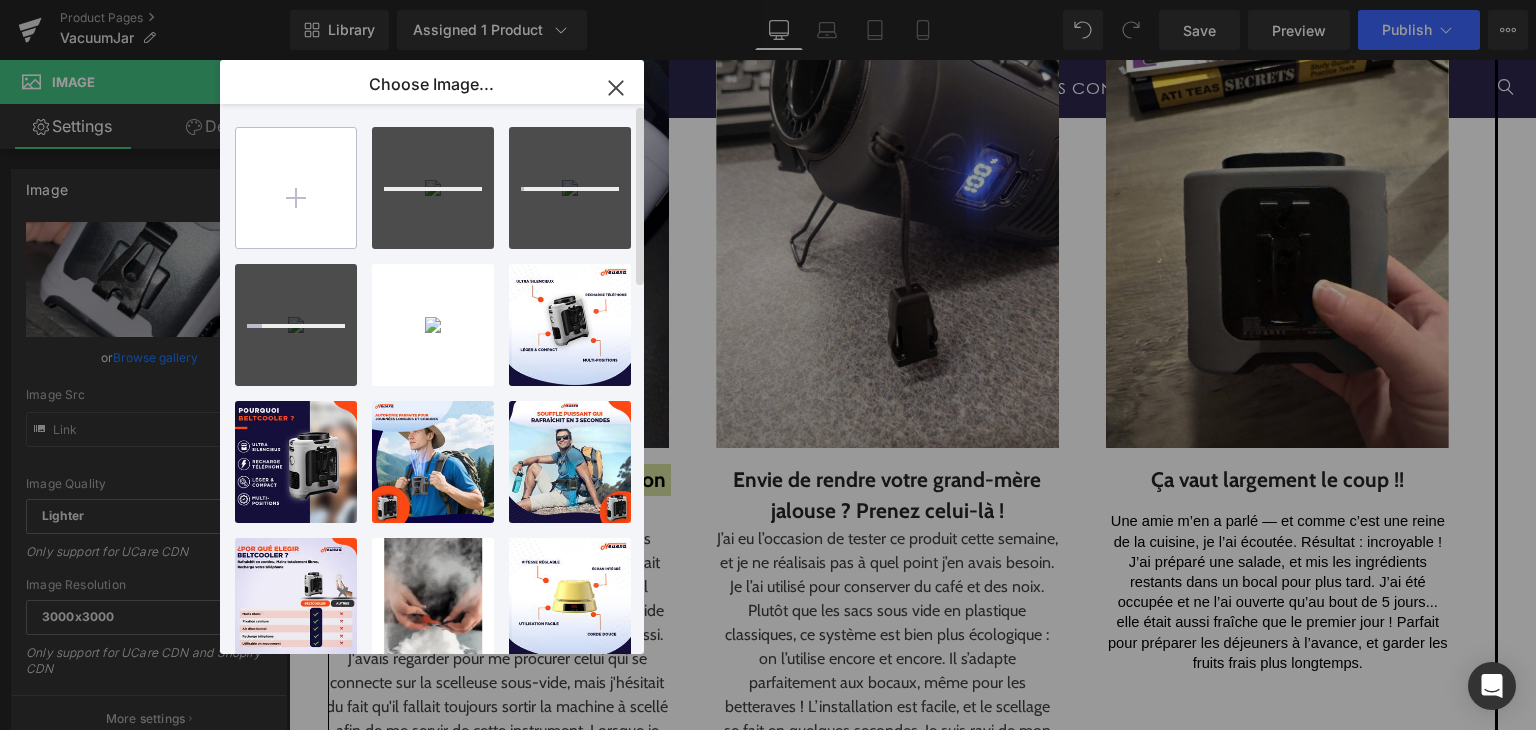 click at bounding box center (296, 188) 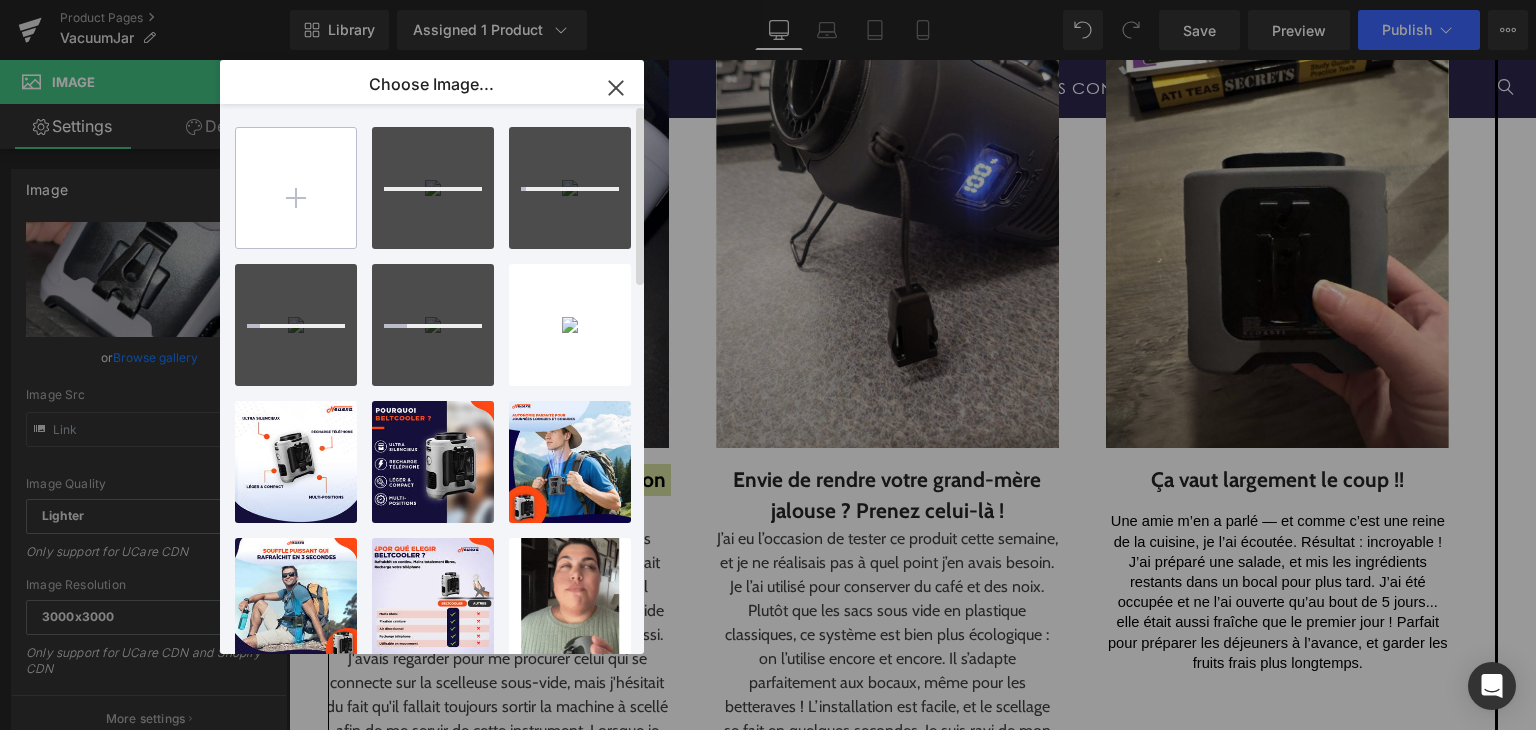 click at bounding box center (296, 188) 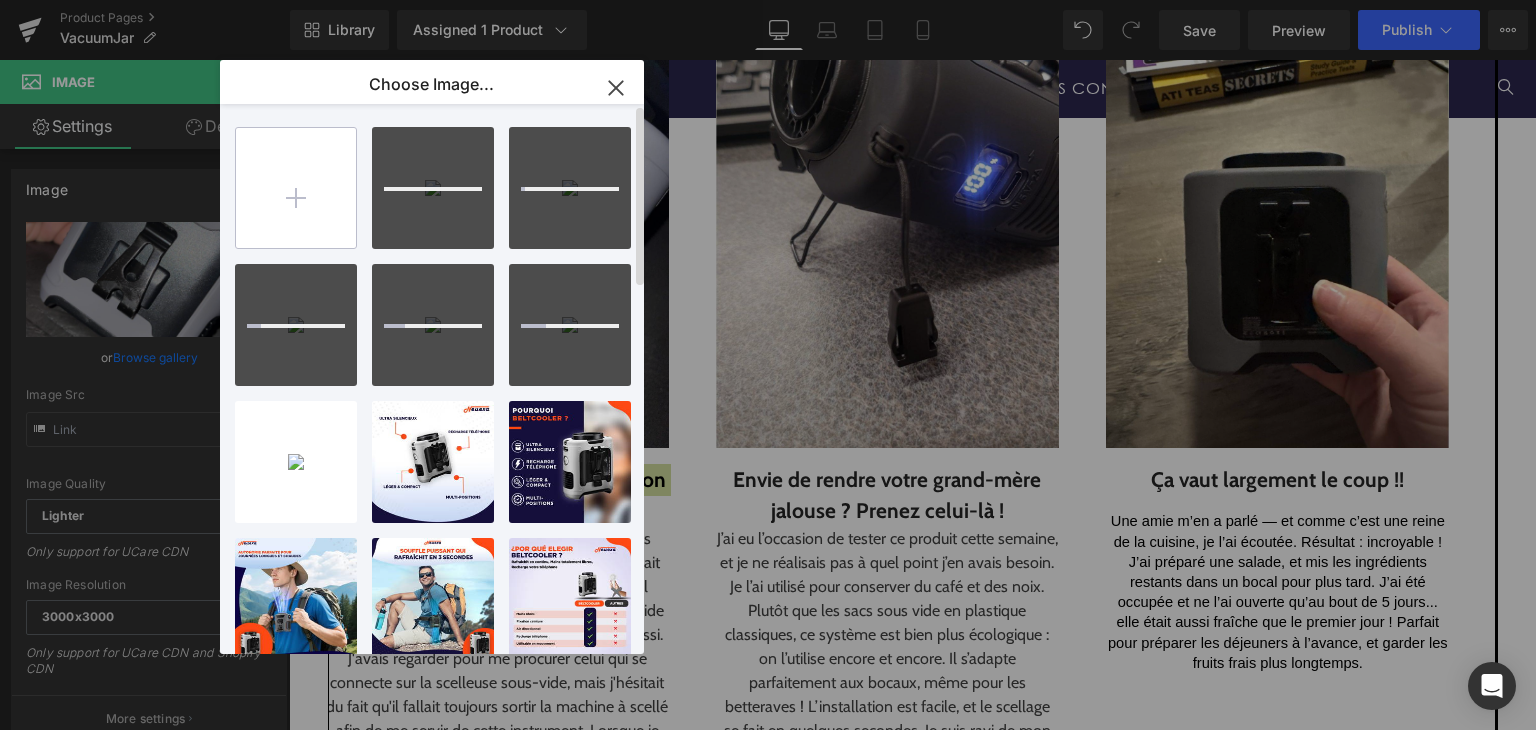 click at bounding box center (296, 188) 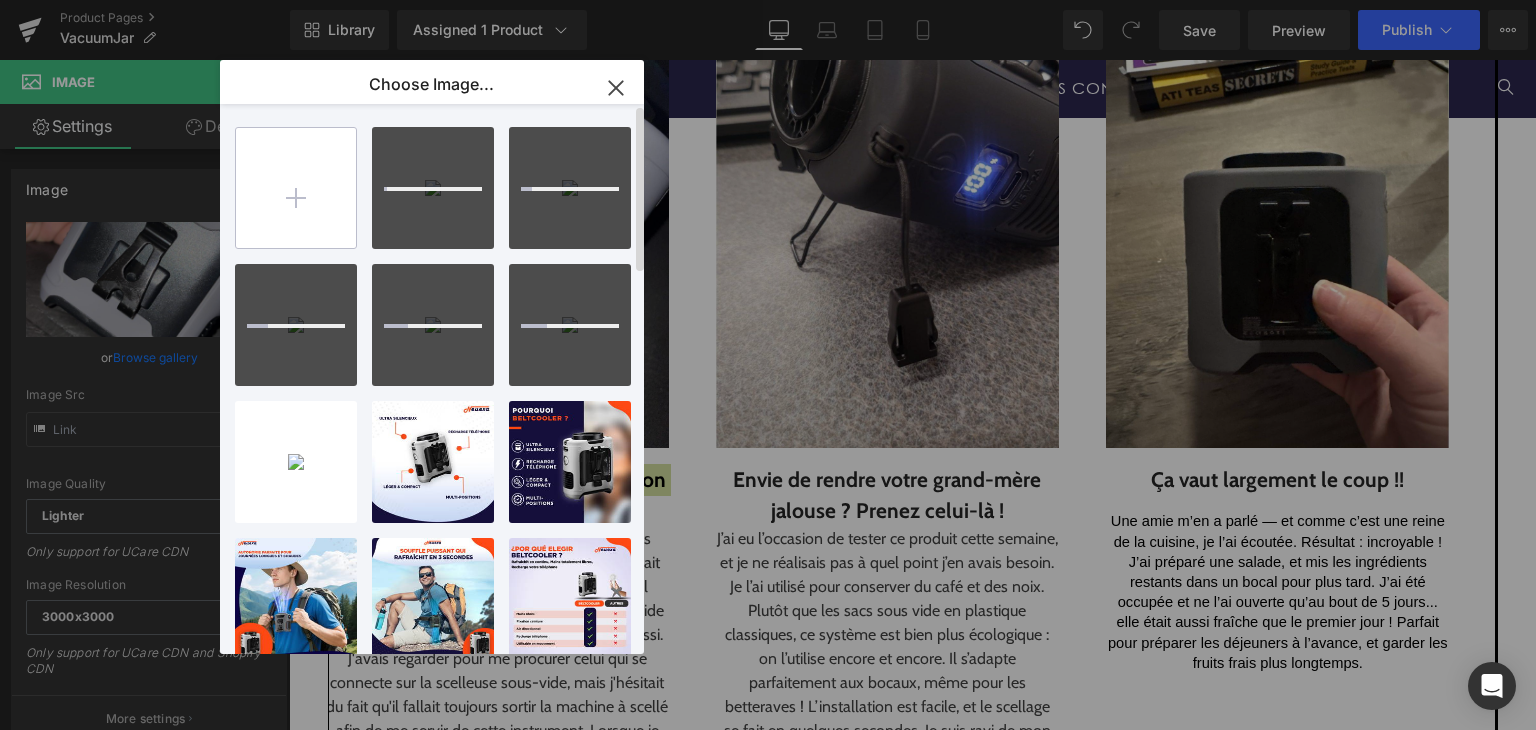 type on "C:\fakepath\6.png" 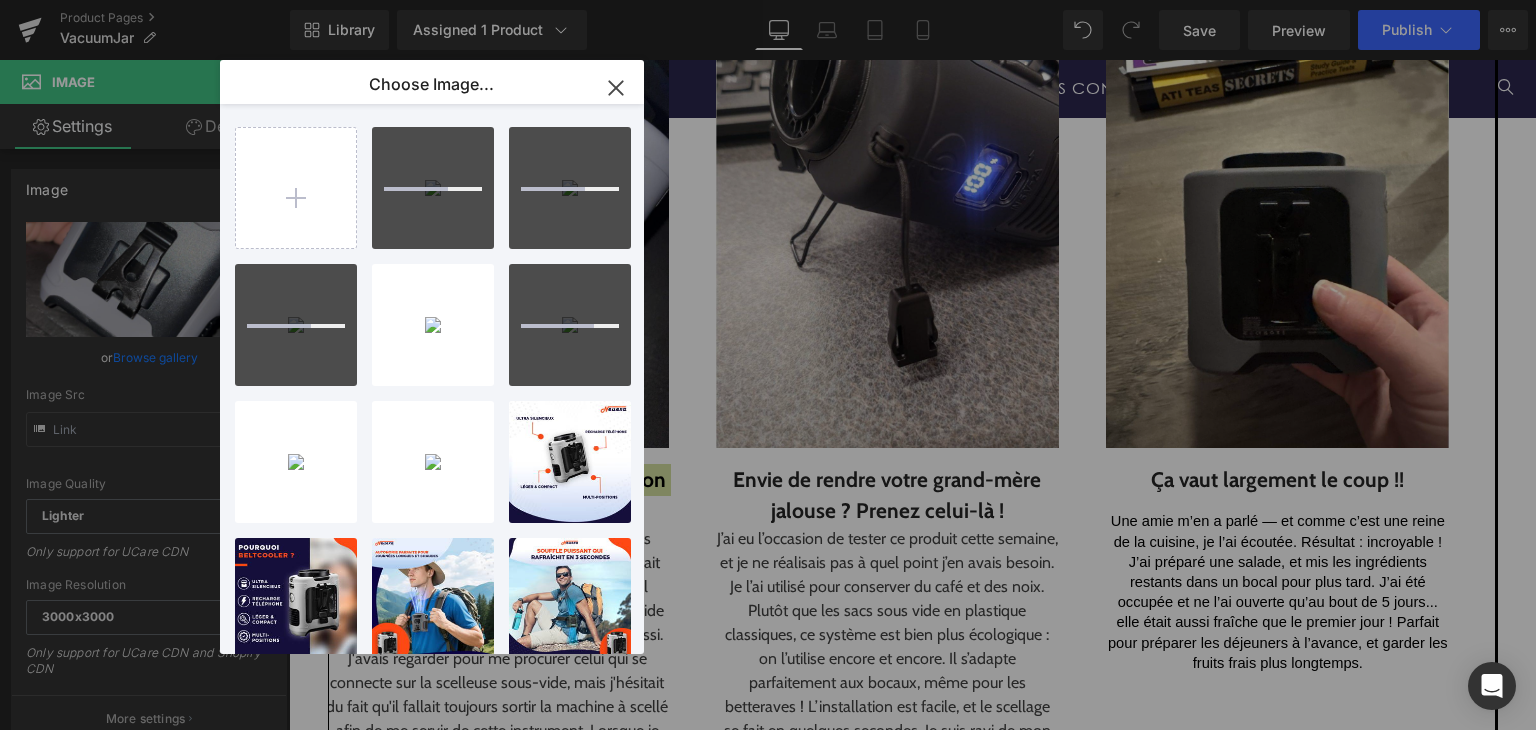 type 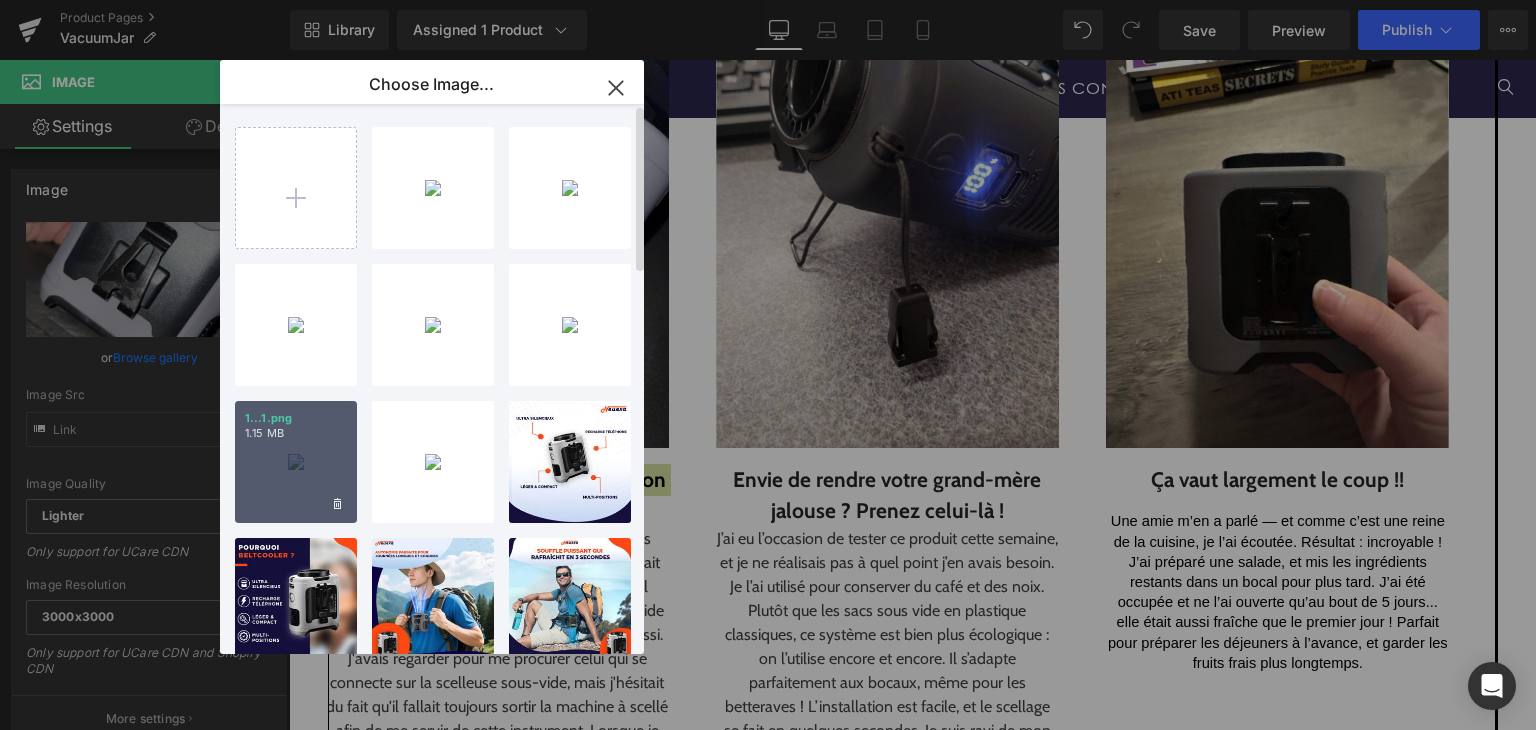 click on "1...1.png 1.15 MB" at bounding box center [296, 462] 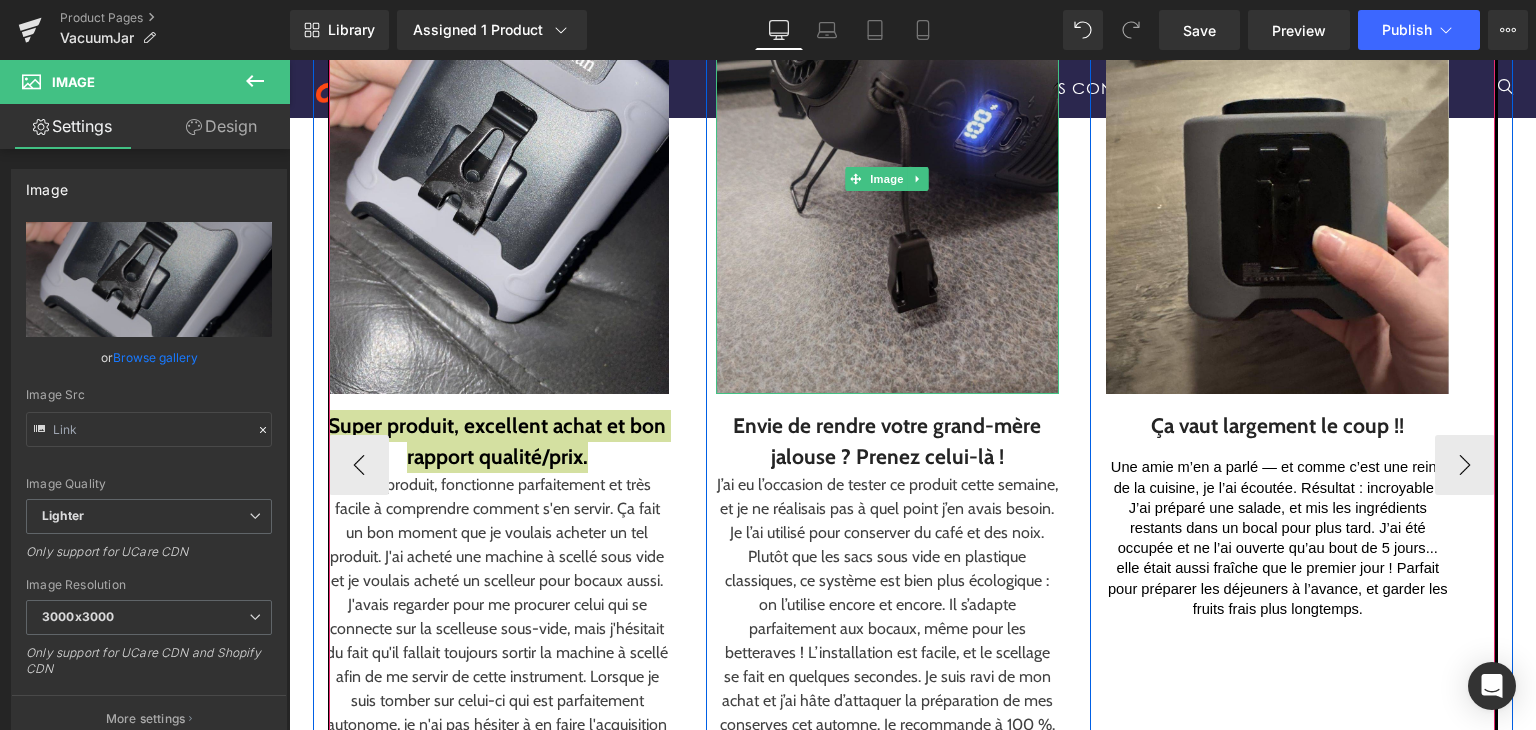 scroll, scrollTop: 2532, scrollLeft: 0, axis: vertical 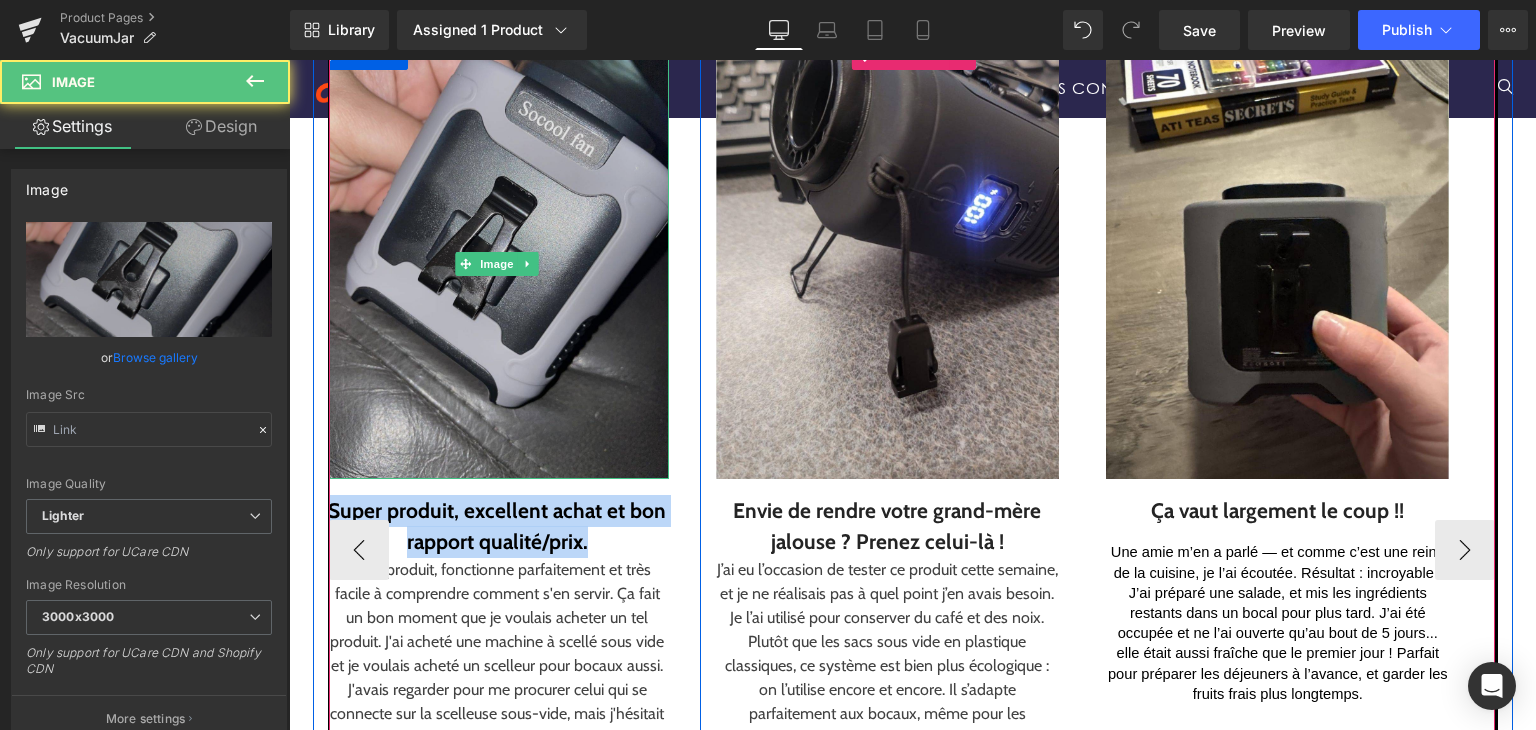 click at bounding box center [497, 264] 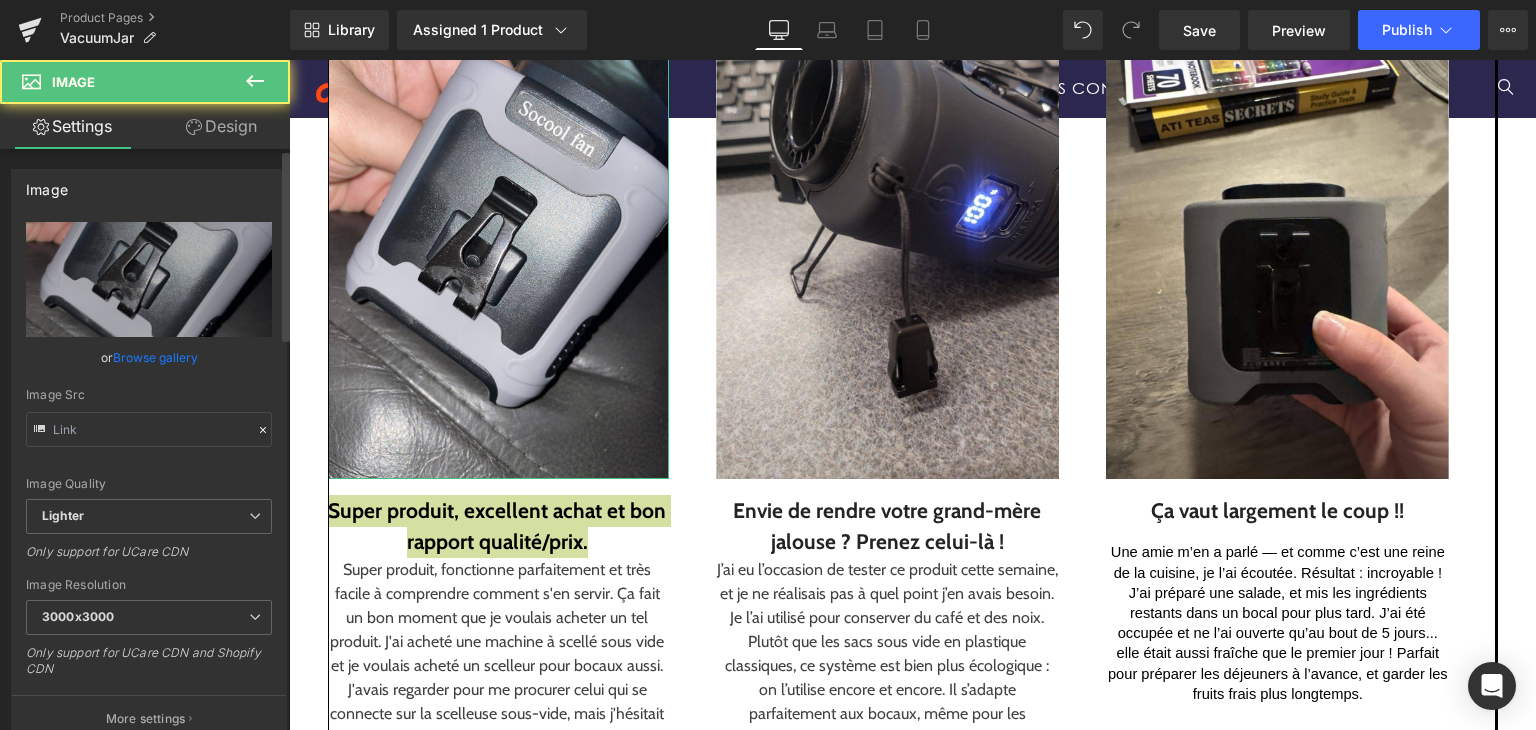 click on "Browse gallery" at bounding box center (155, 357) 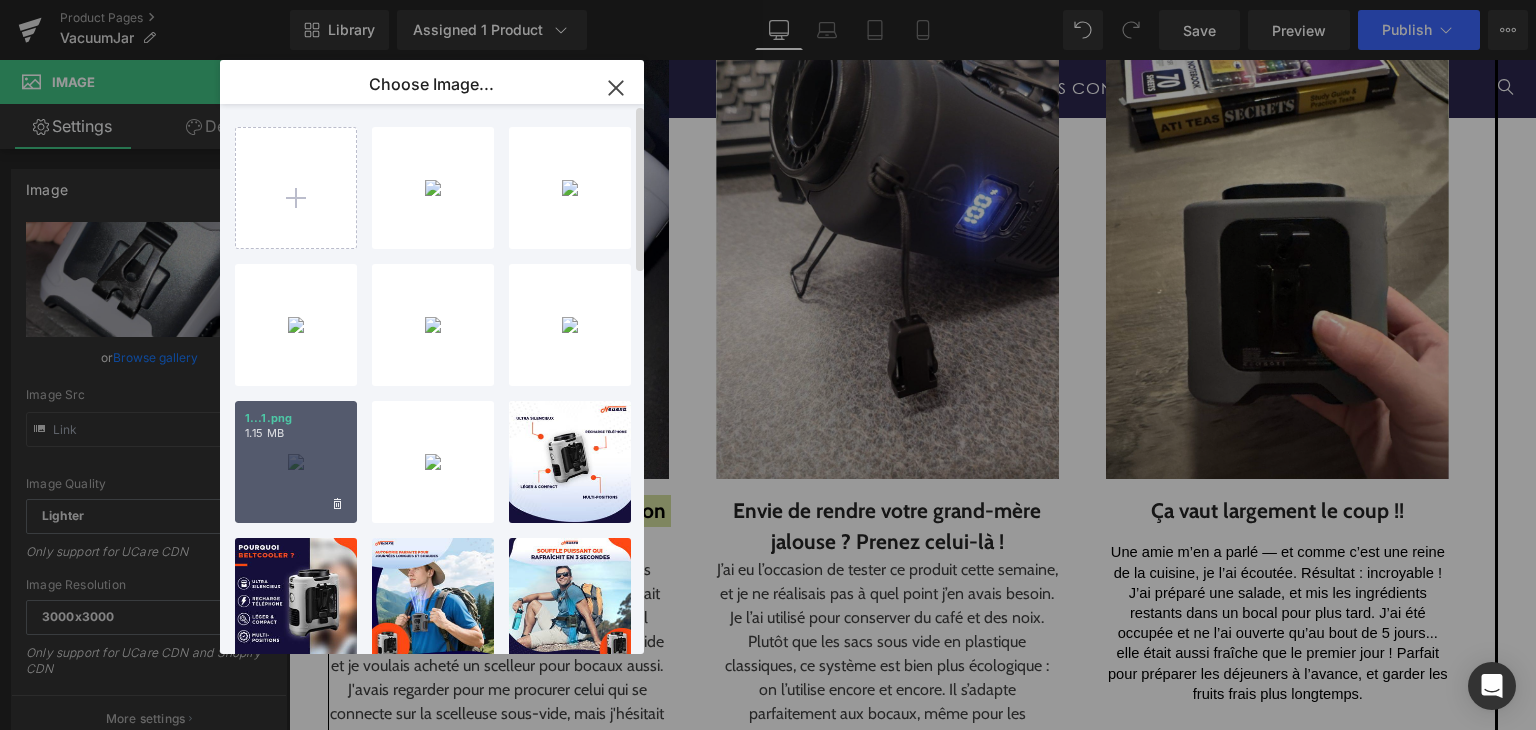 click on "1...1.png 1.15 MB" at bounding box center [296, 462] 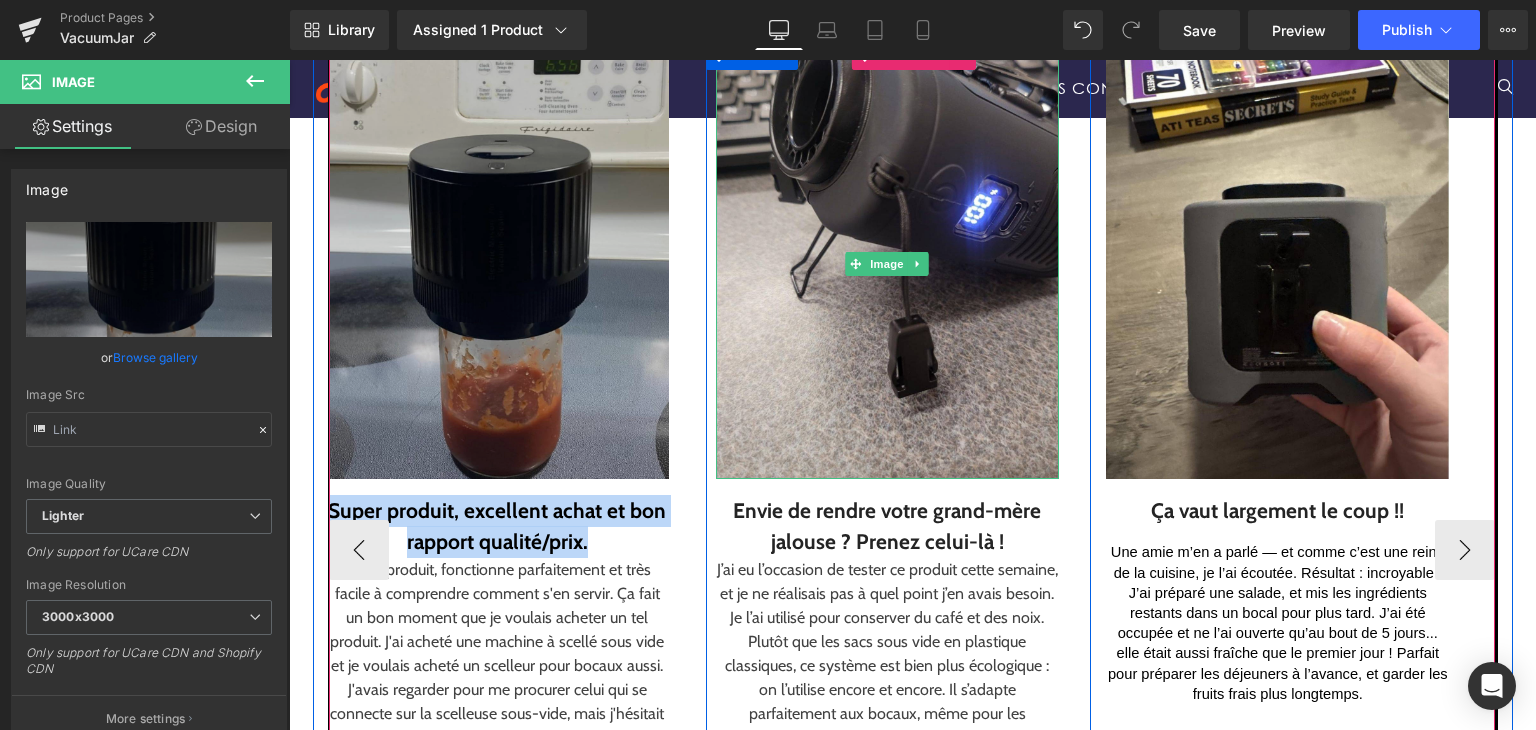 click at bounding box center [887, 264] 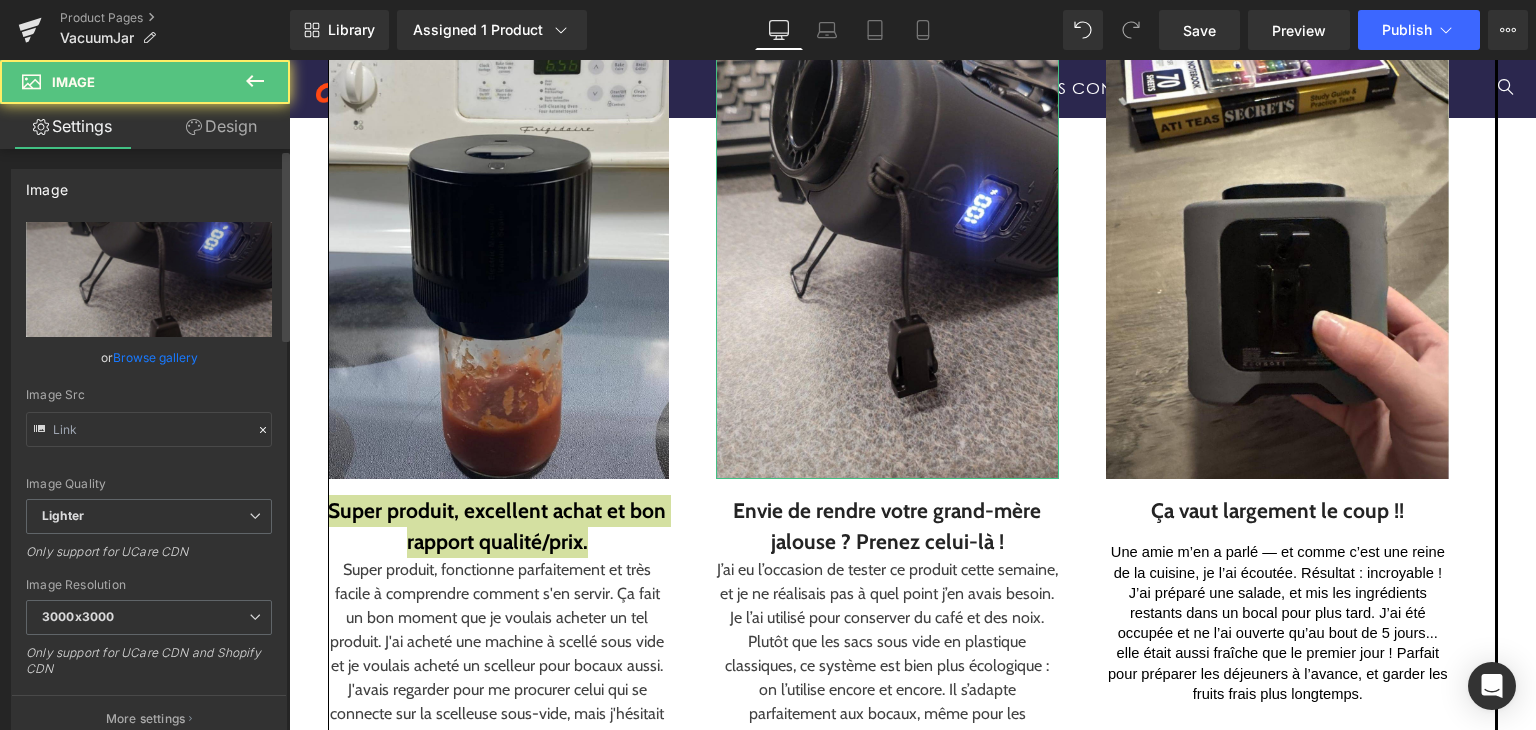 click on "Browse gallery" at bounding box center (155, 357) 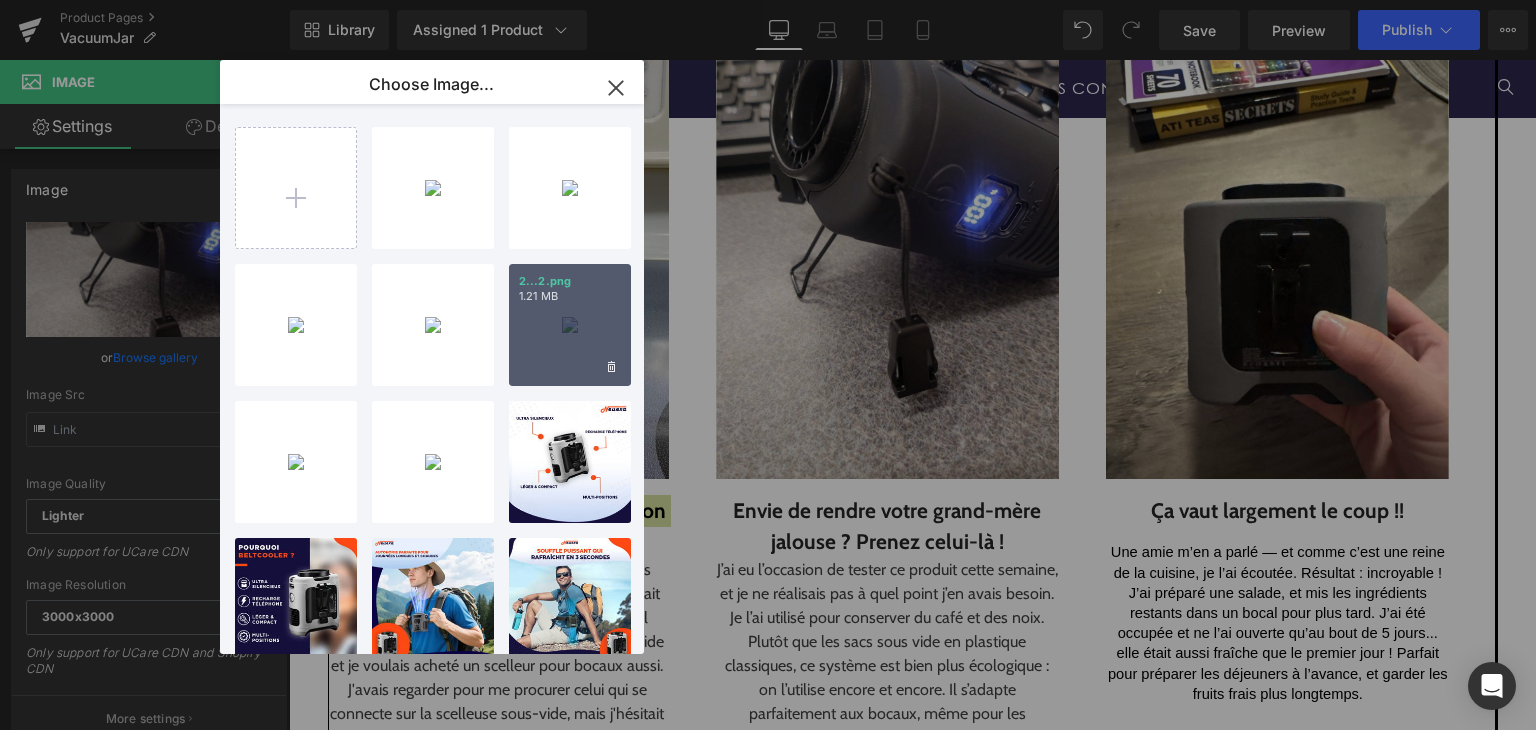 click on "2...2.png 1.21 MB" at bounding box center (570, 325) 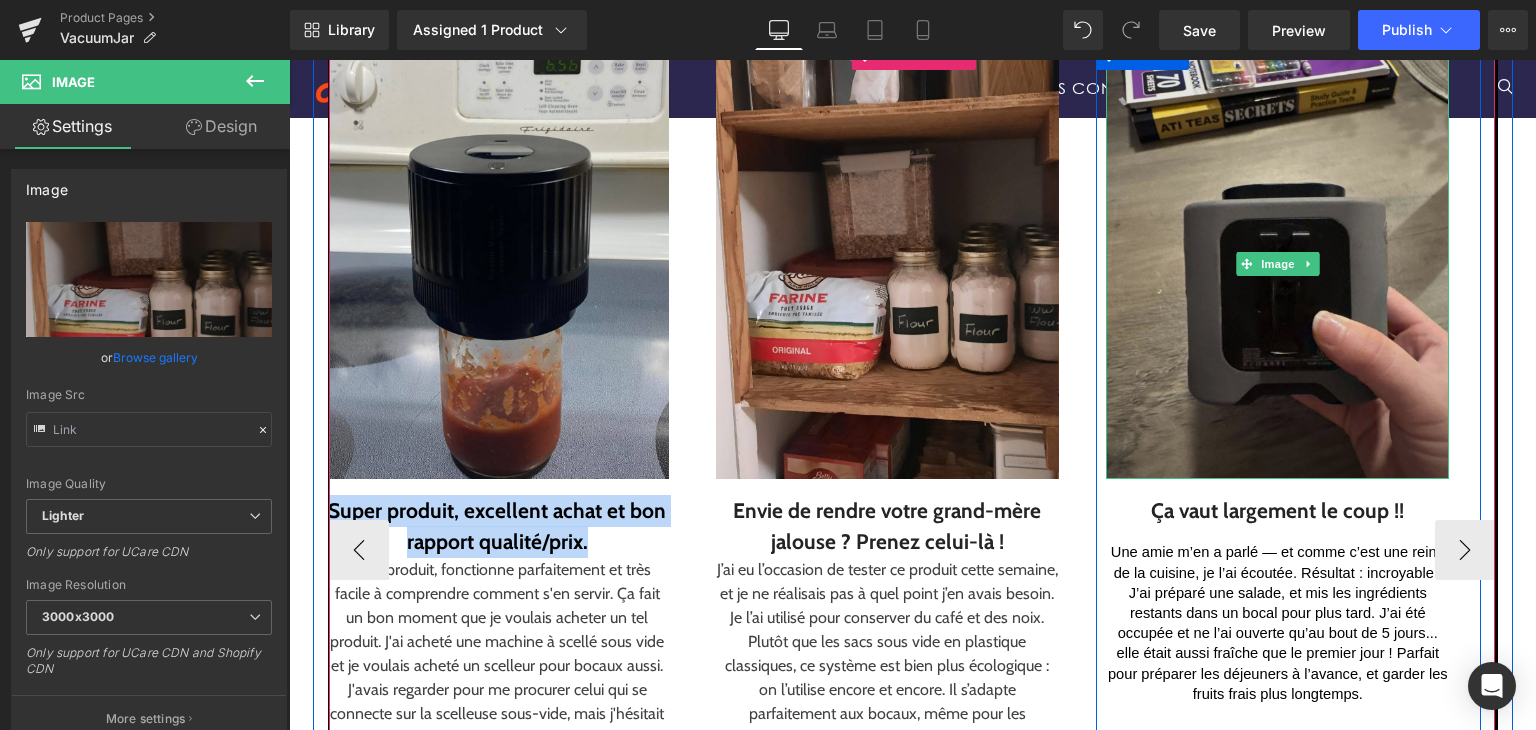click at bounding box center (1277, 264) 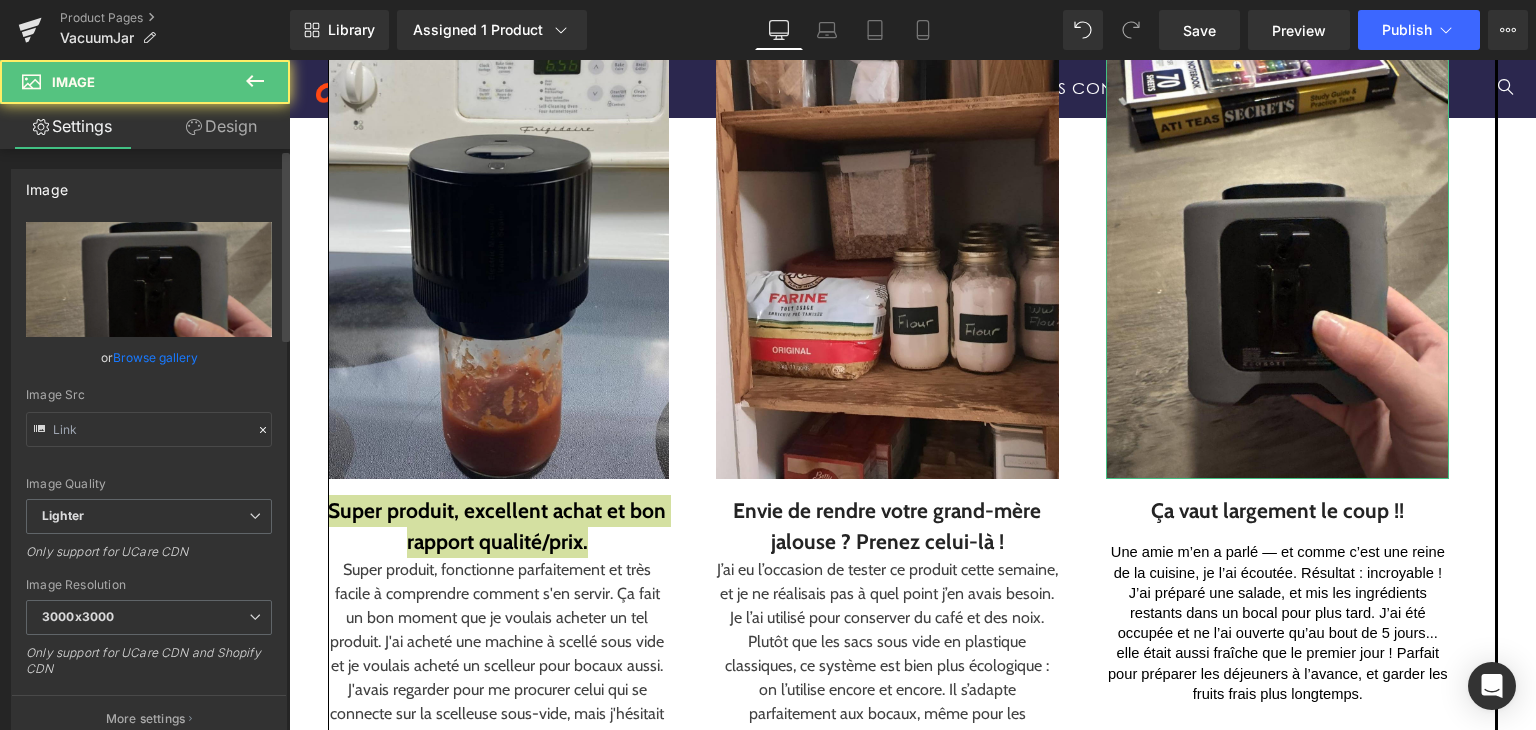 click on "Browse gallery" at bounding box center [155, 357] 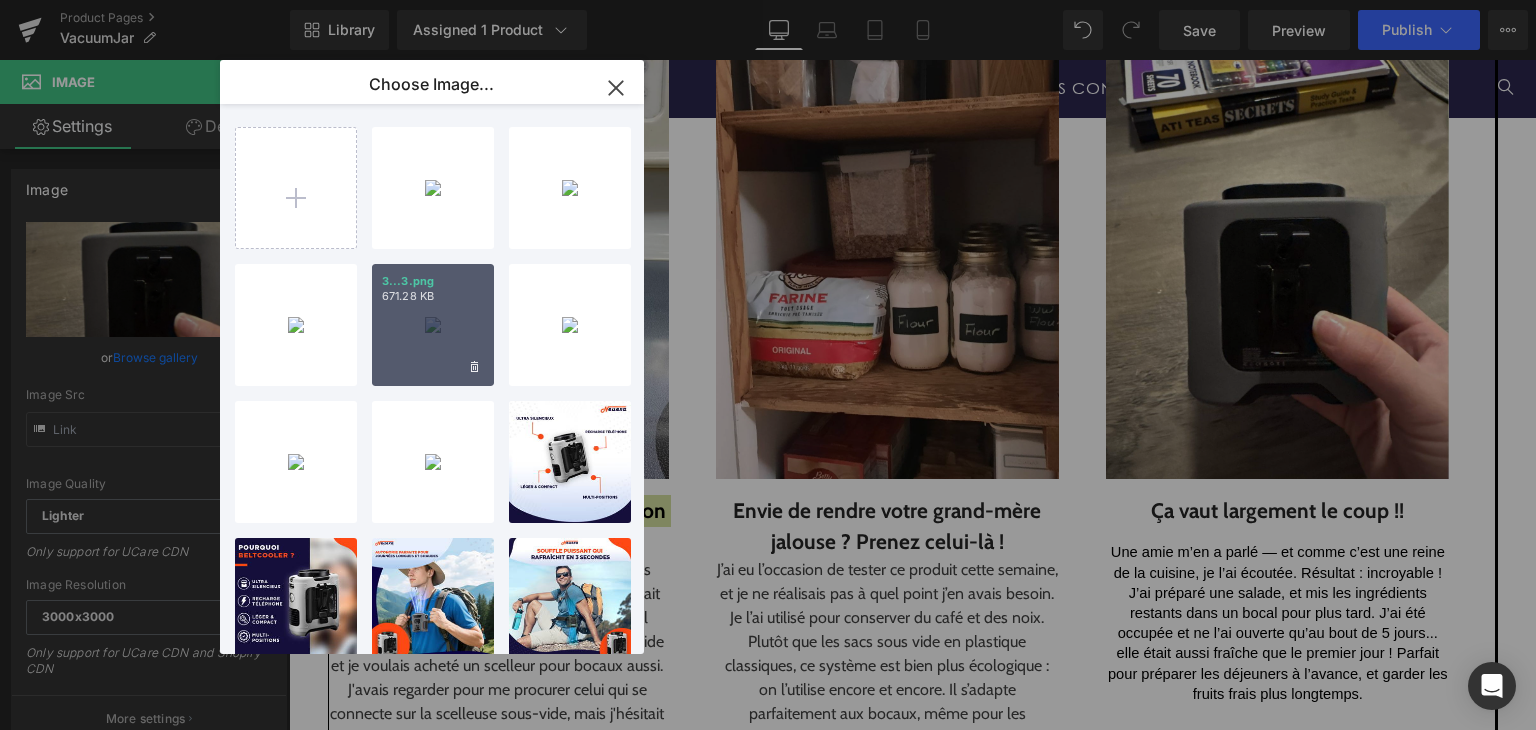 click on "3...3.png 671.28 KB" at bounding box center [433, 325] 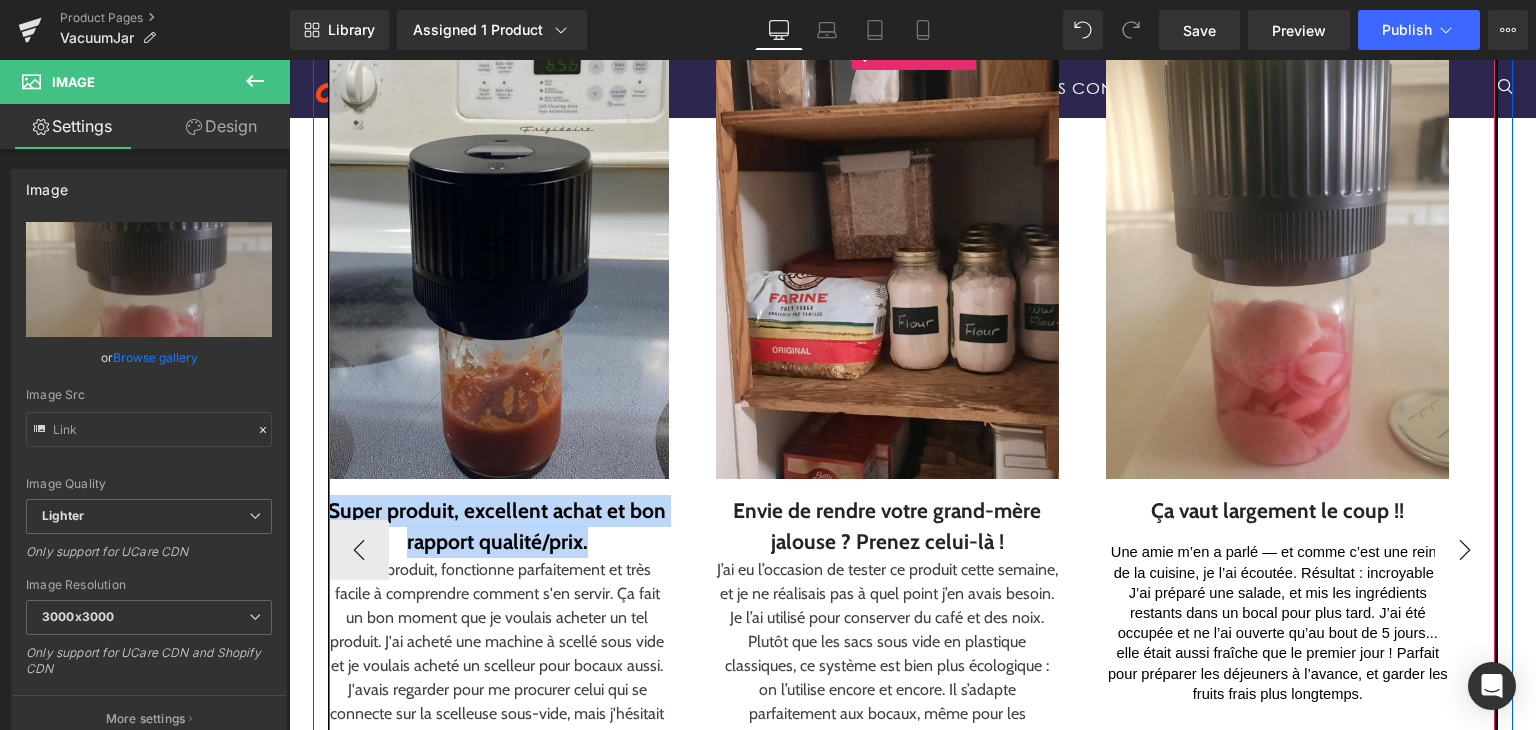 click on "›" at bounding box center (1465, 550) 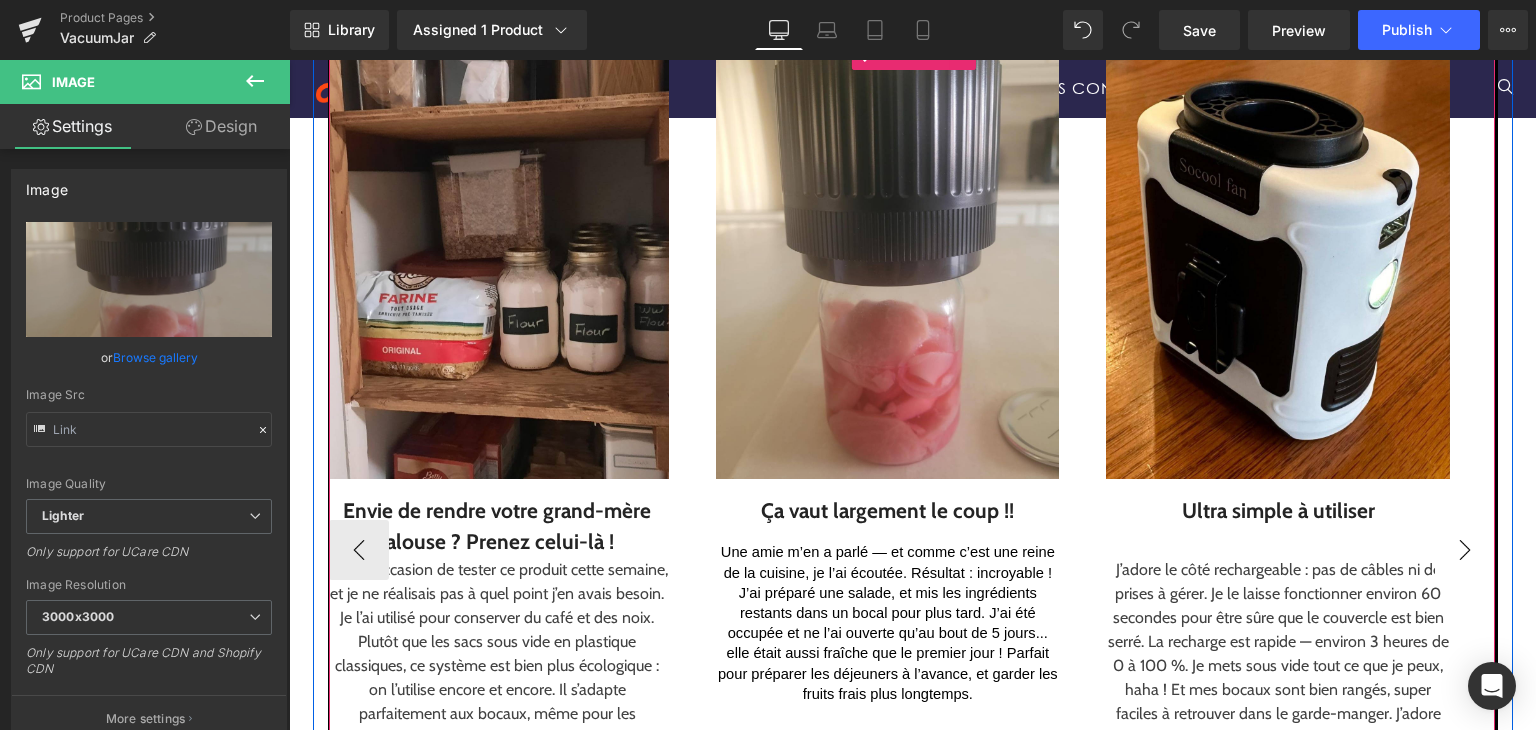 click on "›" at bounding box center (1465, 550) 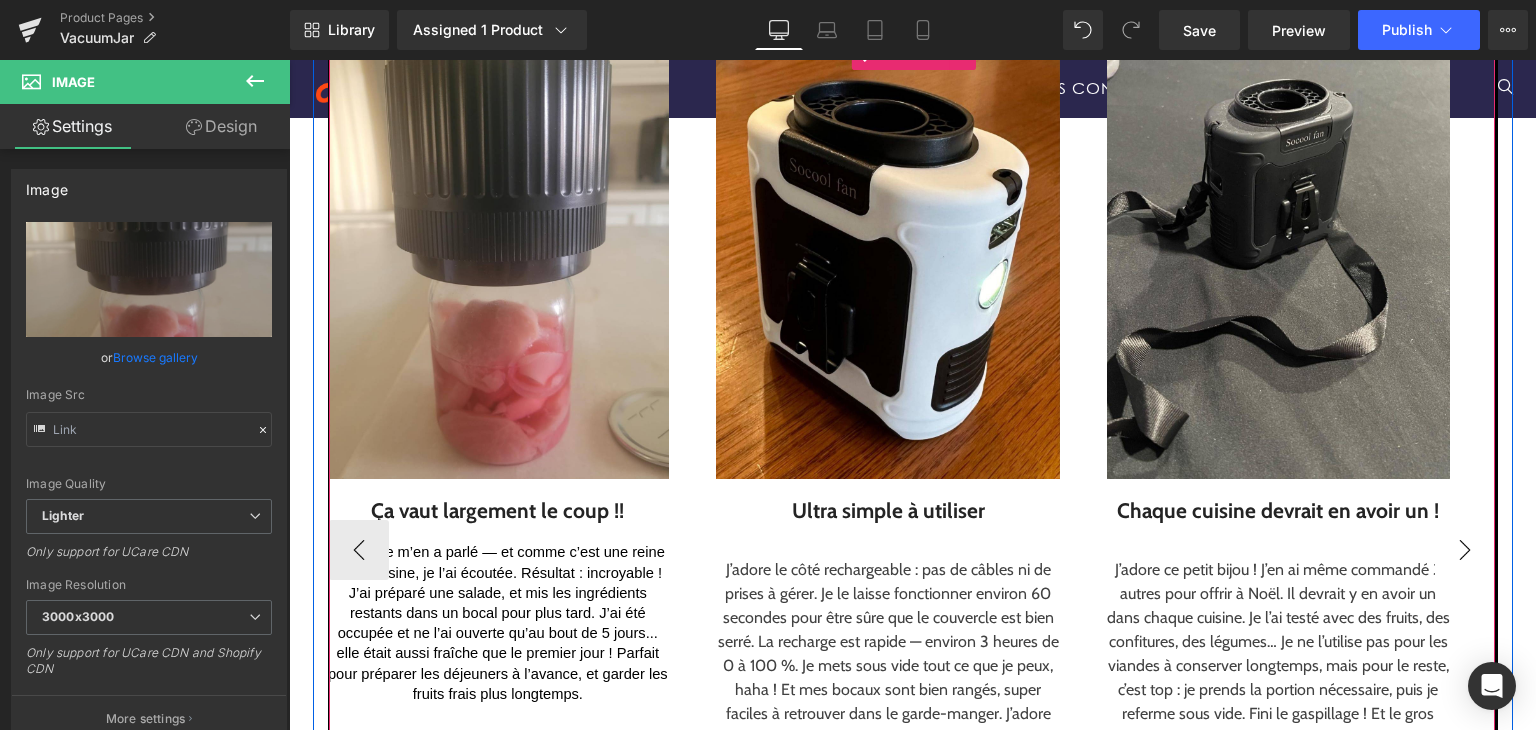 click on "›" at bounding box center [1465, 550] 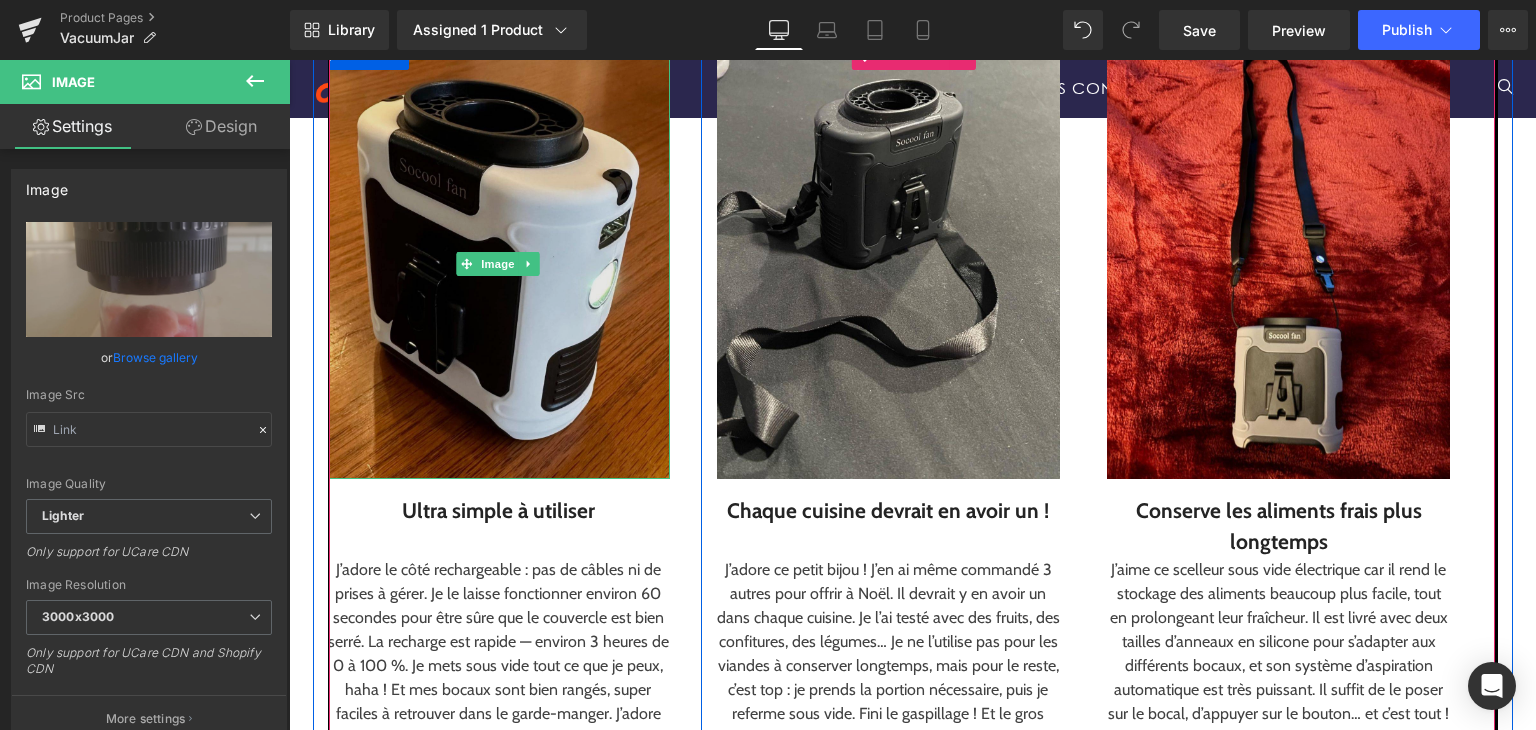 click at bounding box center (497, 264) 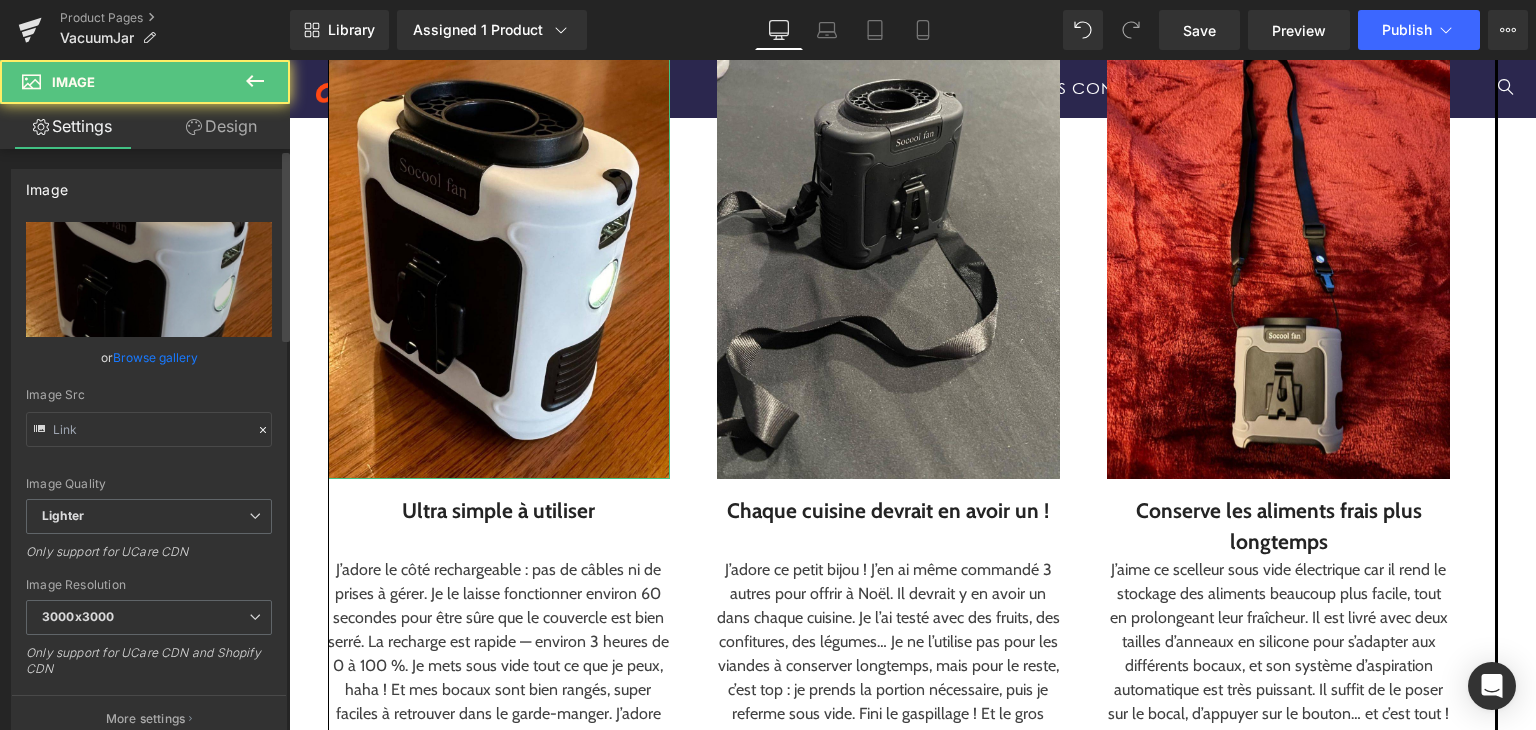 click on "Browse gallery" at bounding box center (155, 357) 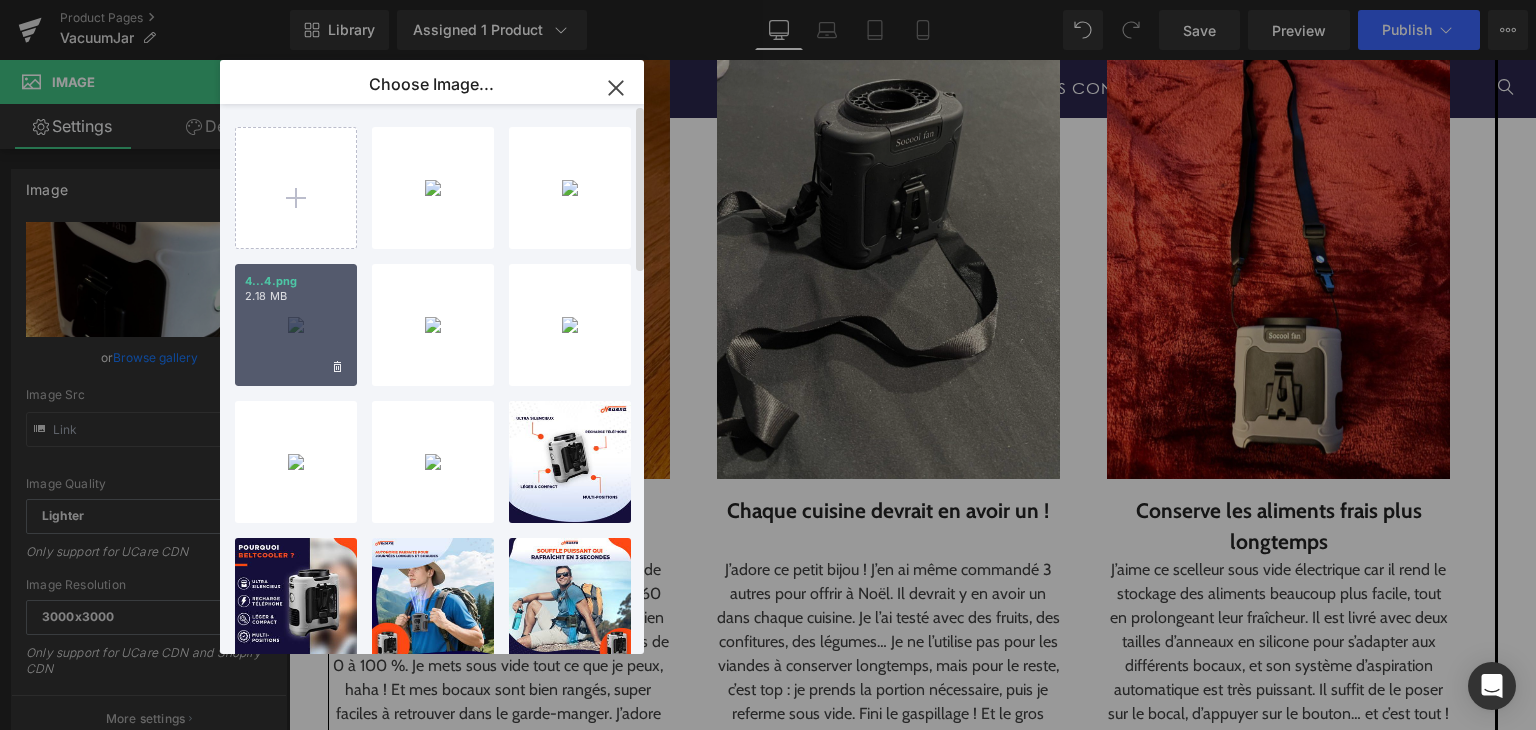 click on "4...4.png 2.18 MB" at bounding box center (296, 325) 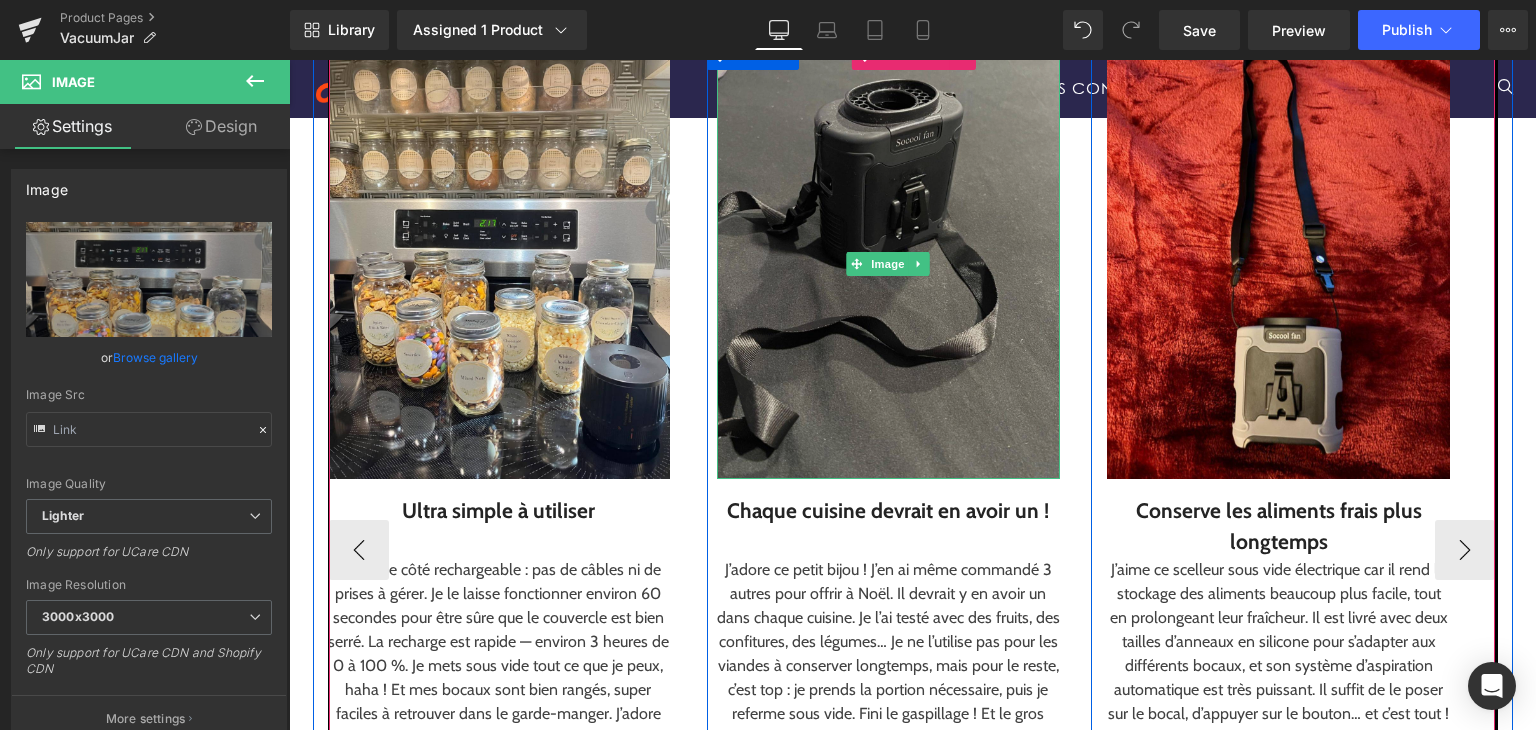 click at bounding box center [888, 264] 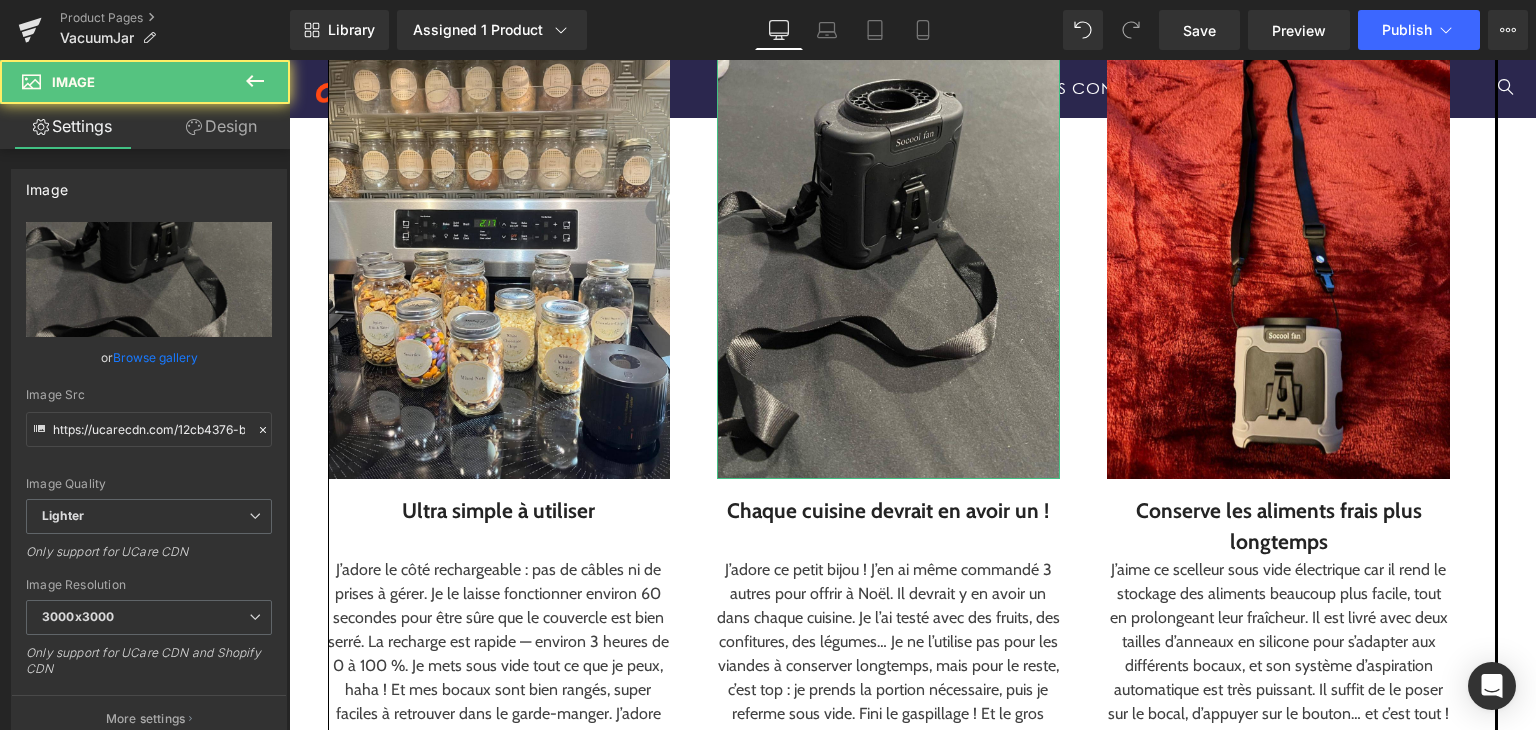 click on "Browse gallery" at bounding box center (155, 357) 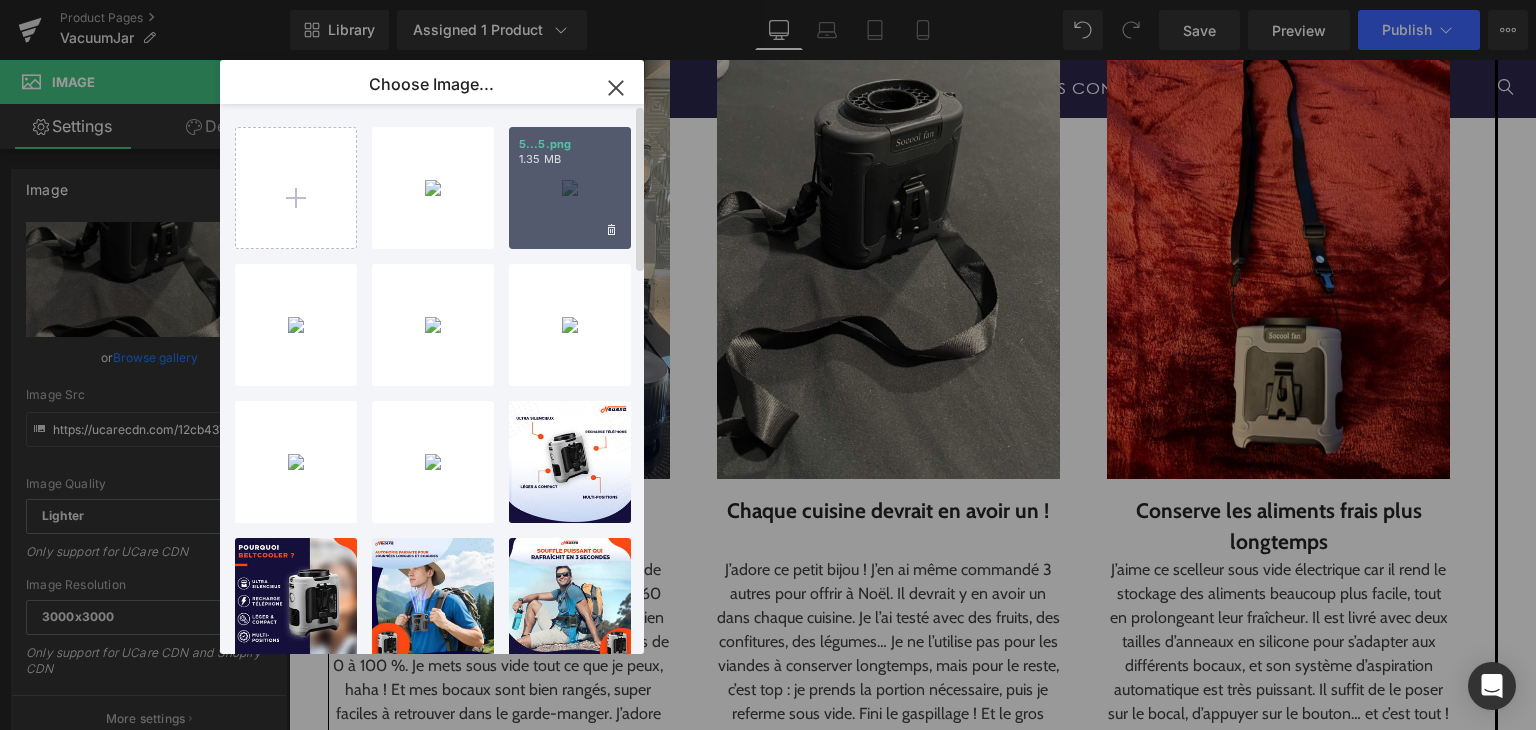 click on "5...5.png 1.35 MB" at bounding box center (570, 188) 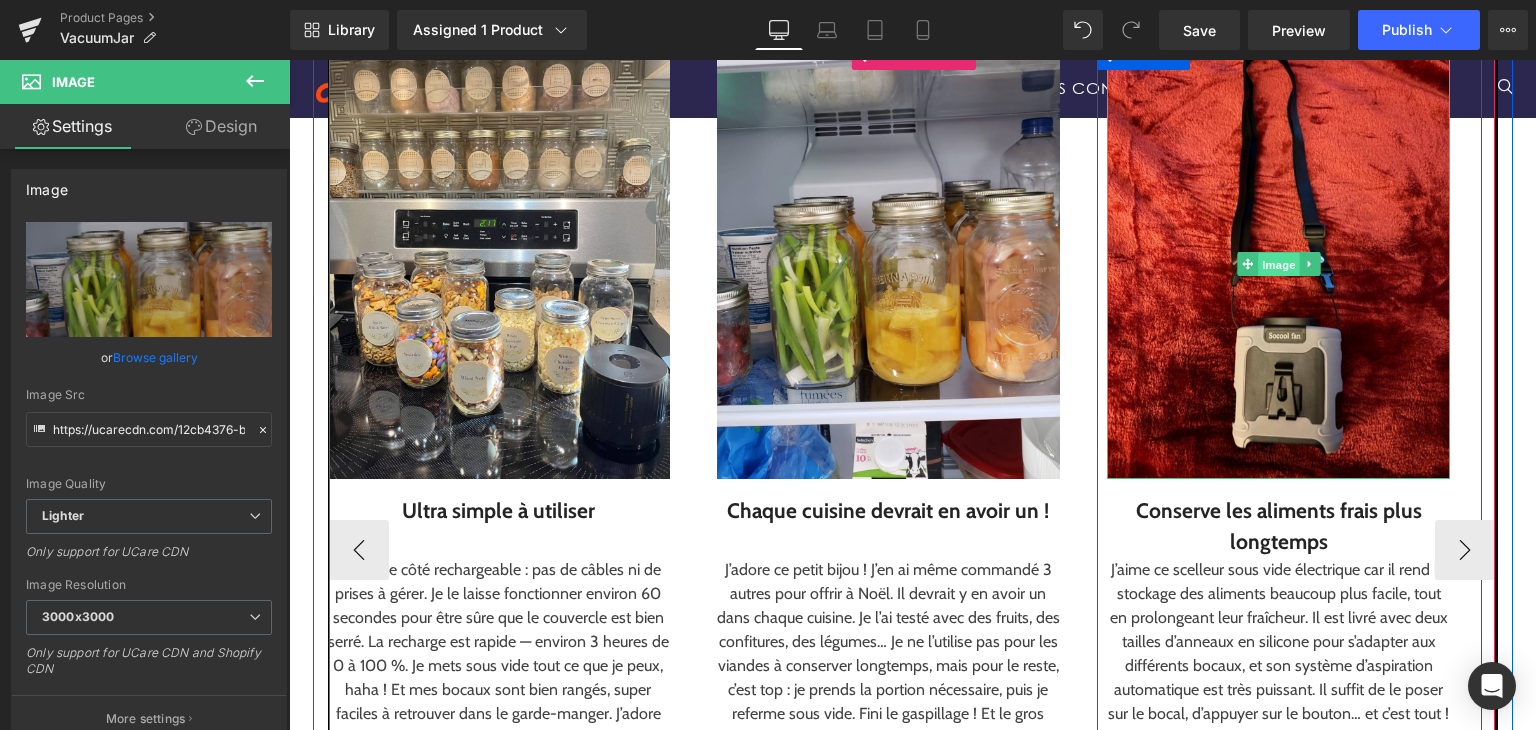 click on "Image" at bounding box center (1279, 265) 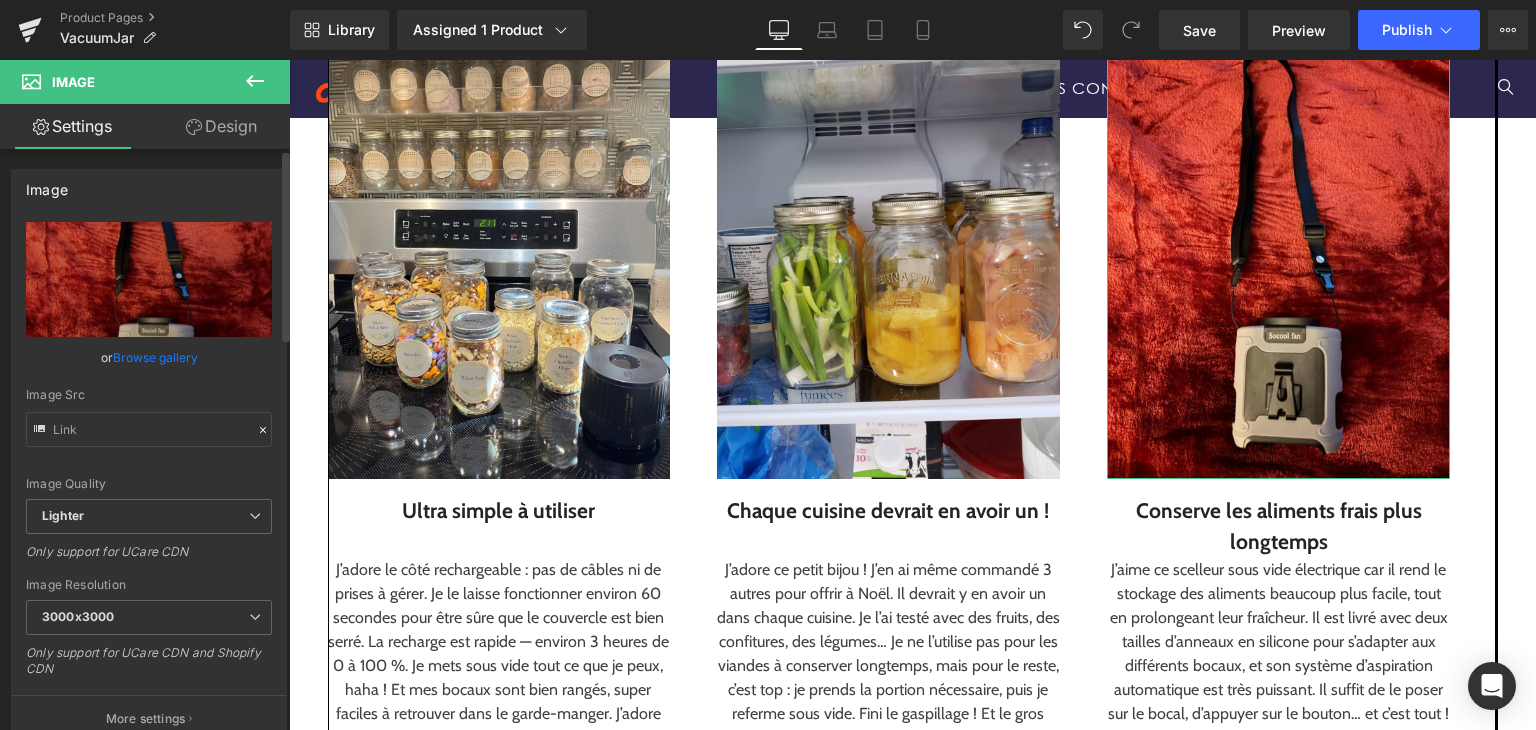 click on "Browse gallery" at bounding box center (155, 357) 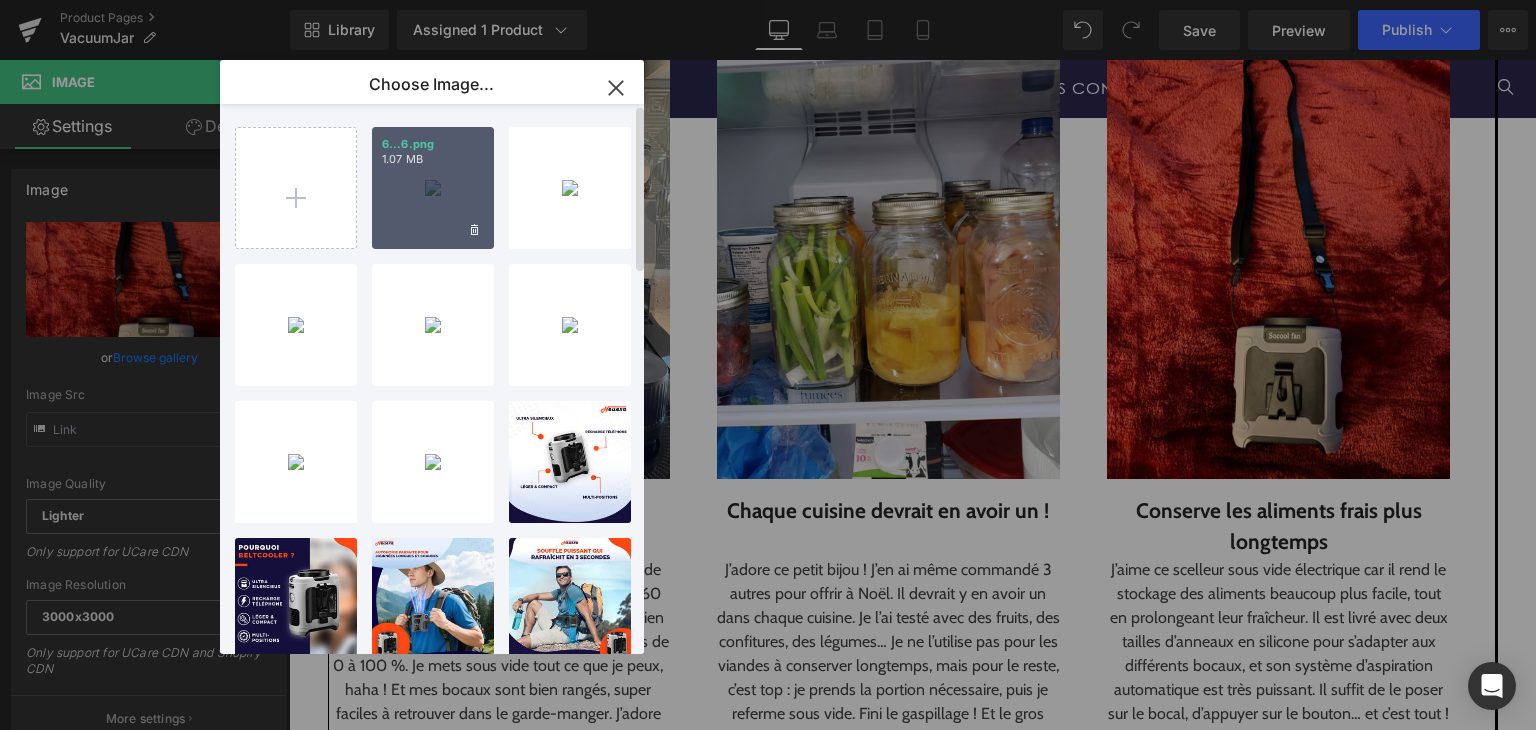 click on "6...6.png 1.07 MB" at bounding box center [433, 188] 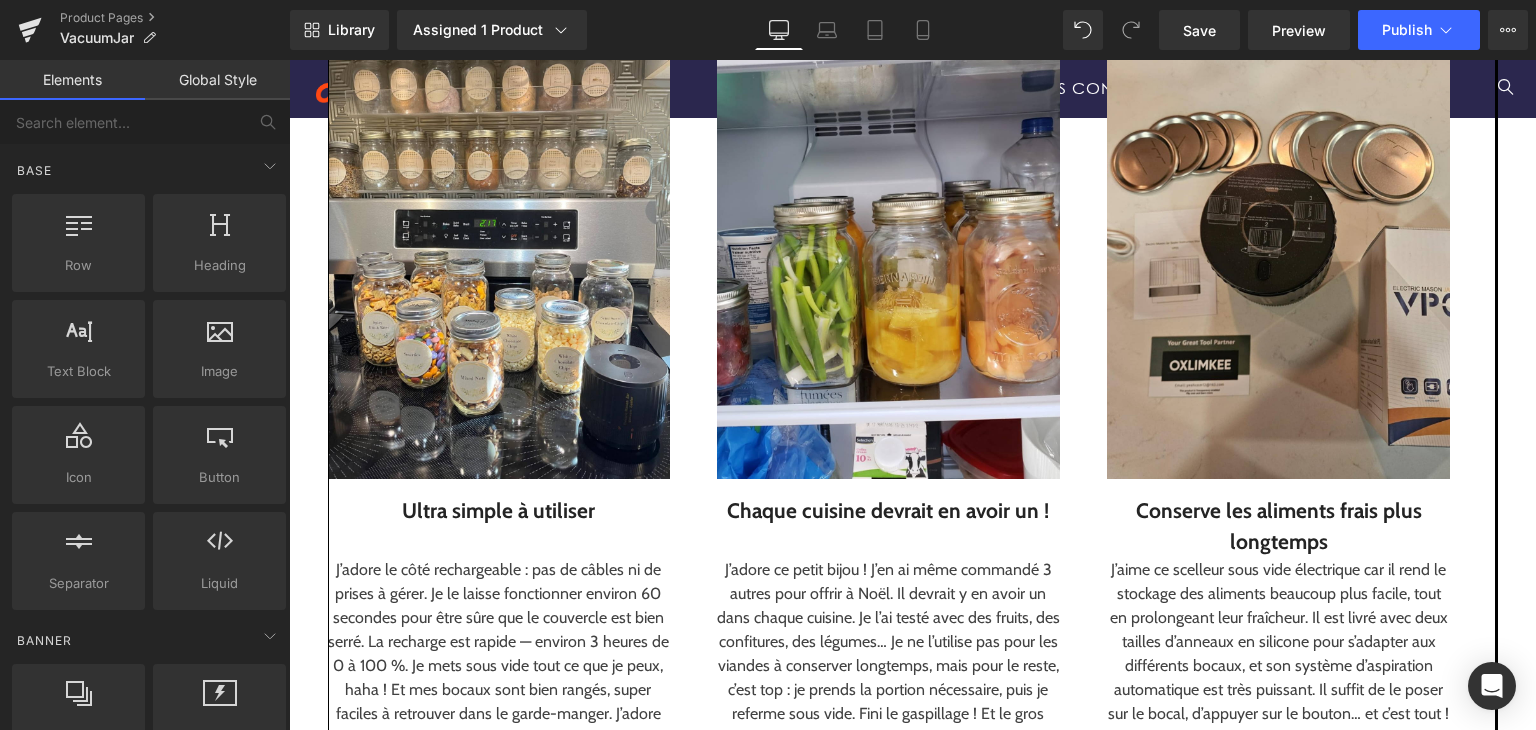 drag, startPoint x: 1520, startPoint y: 325, endPoint x: 1526, endPoint y: 360, distance: 35.510563 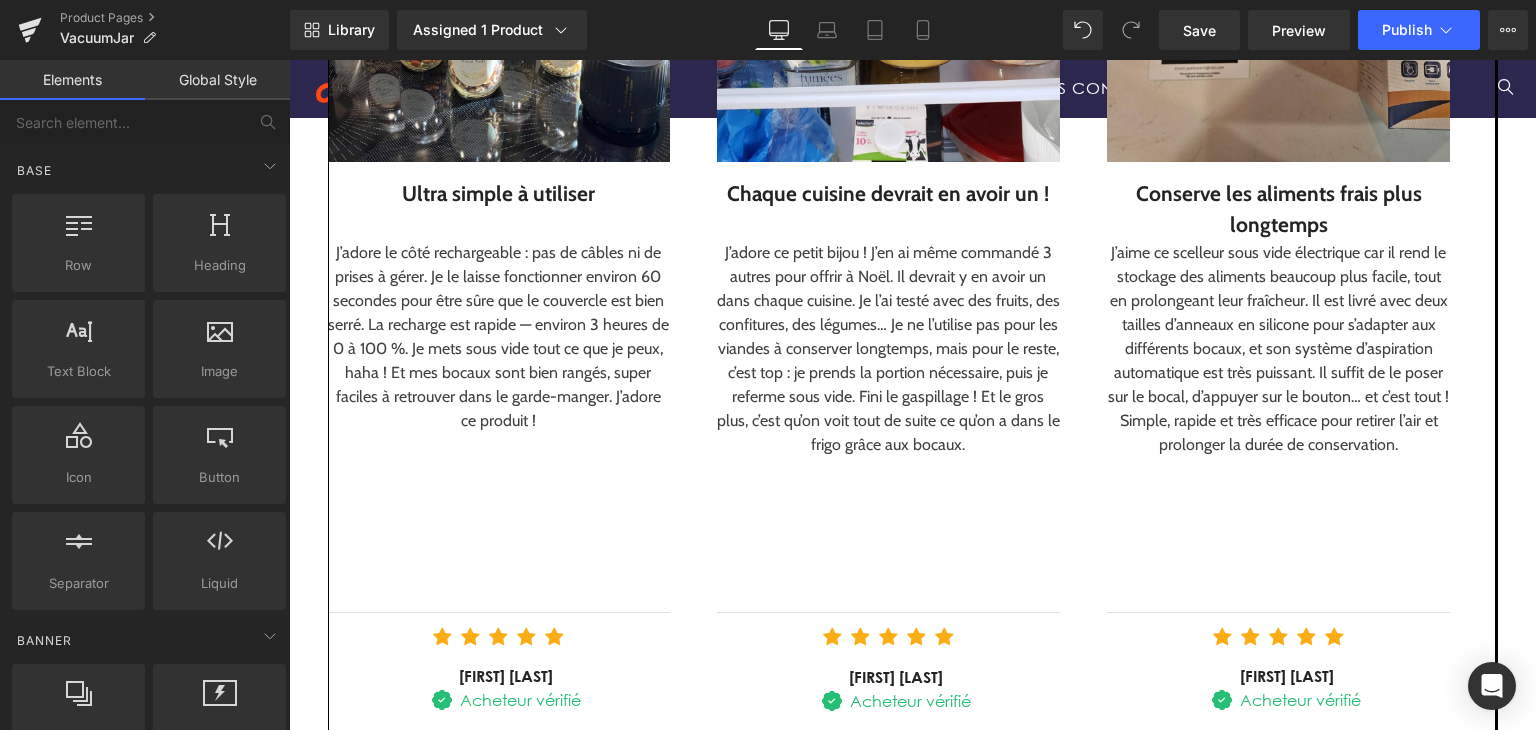 scroll, scrollTop: 2964, scrollLeft: 0, axis: vertical 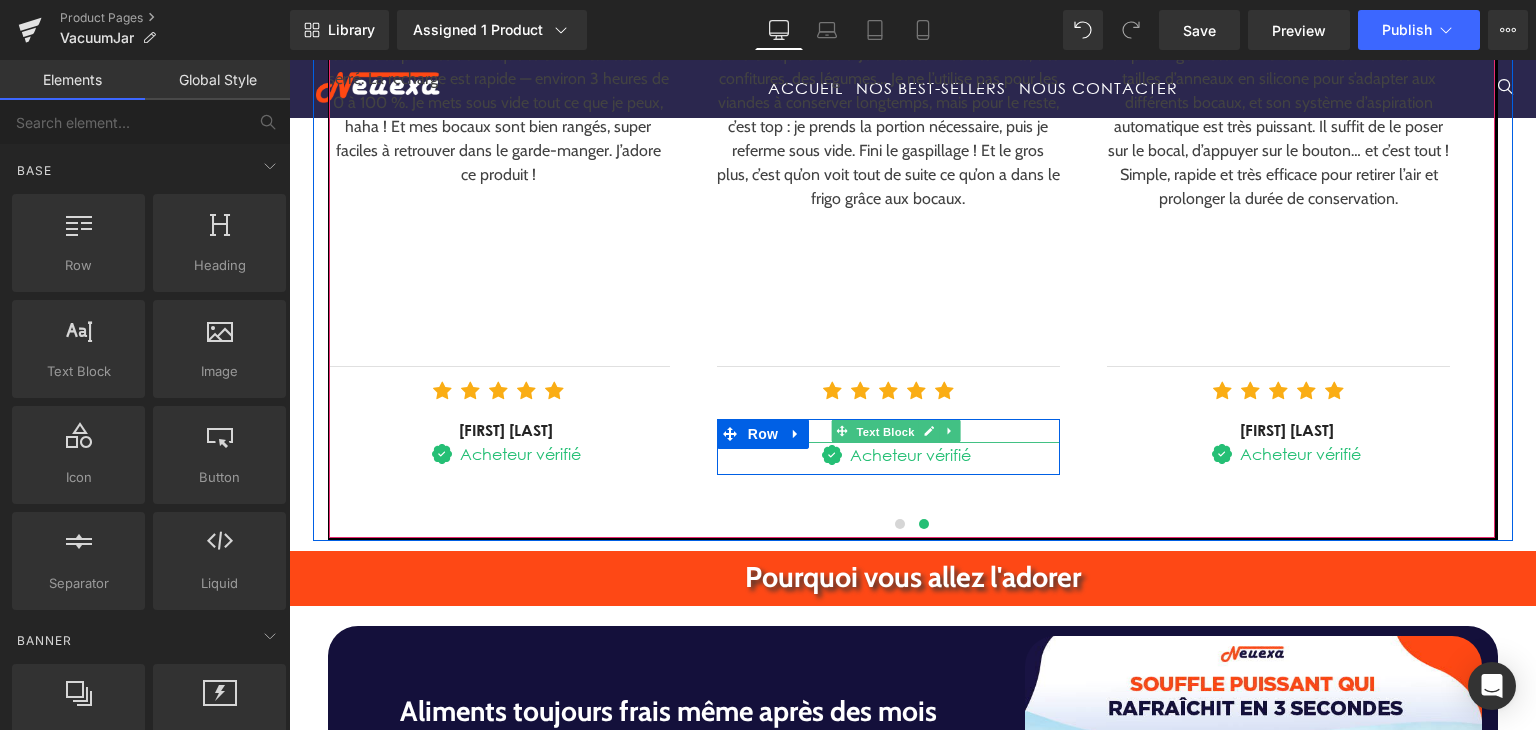 click on "Text Block" at bounding box center [886, 432] 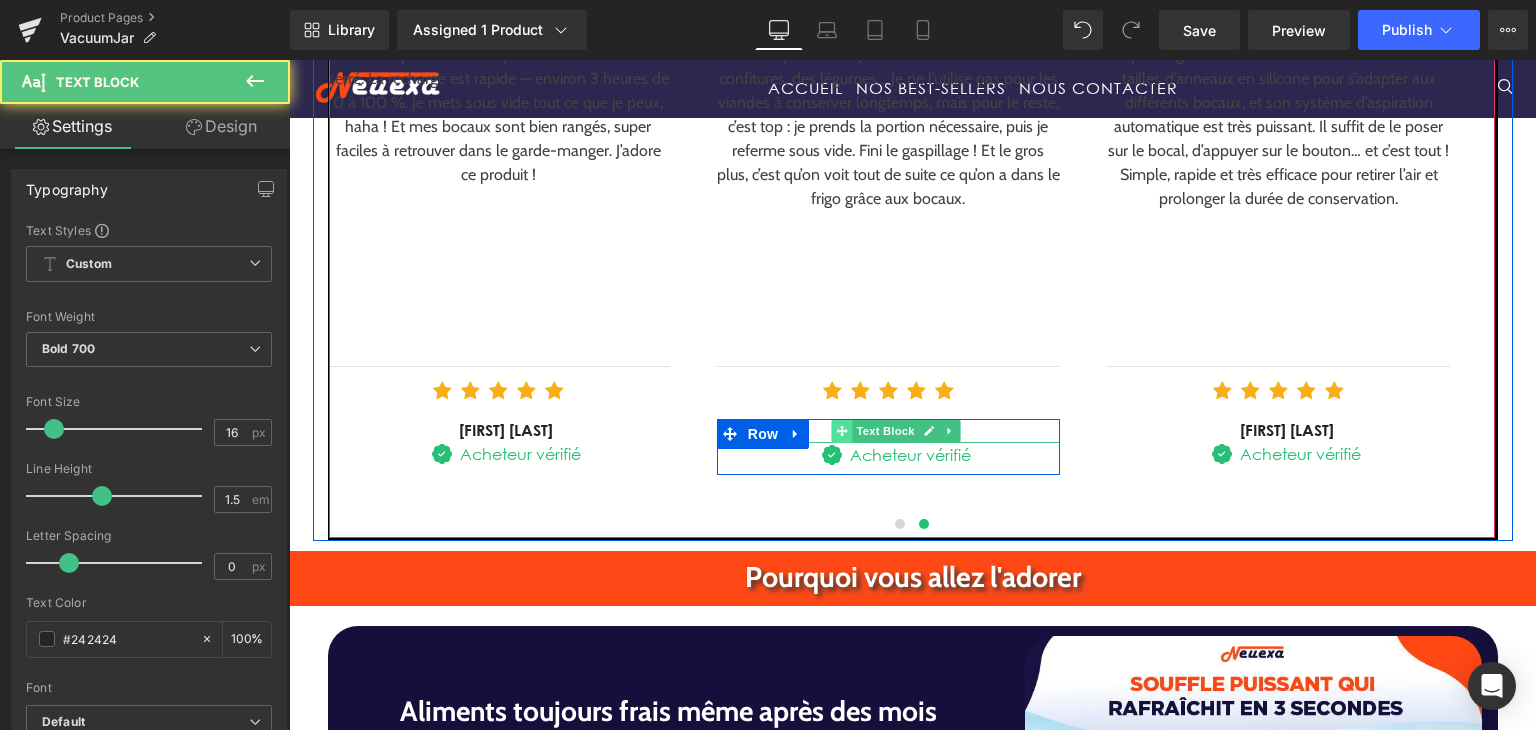 click 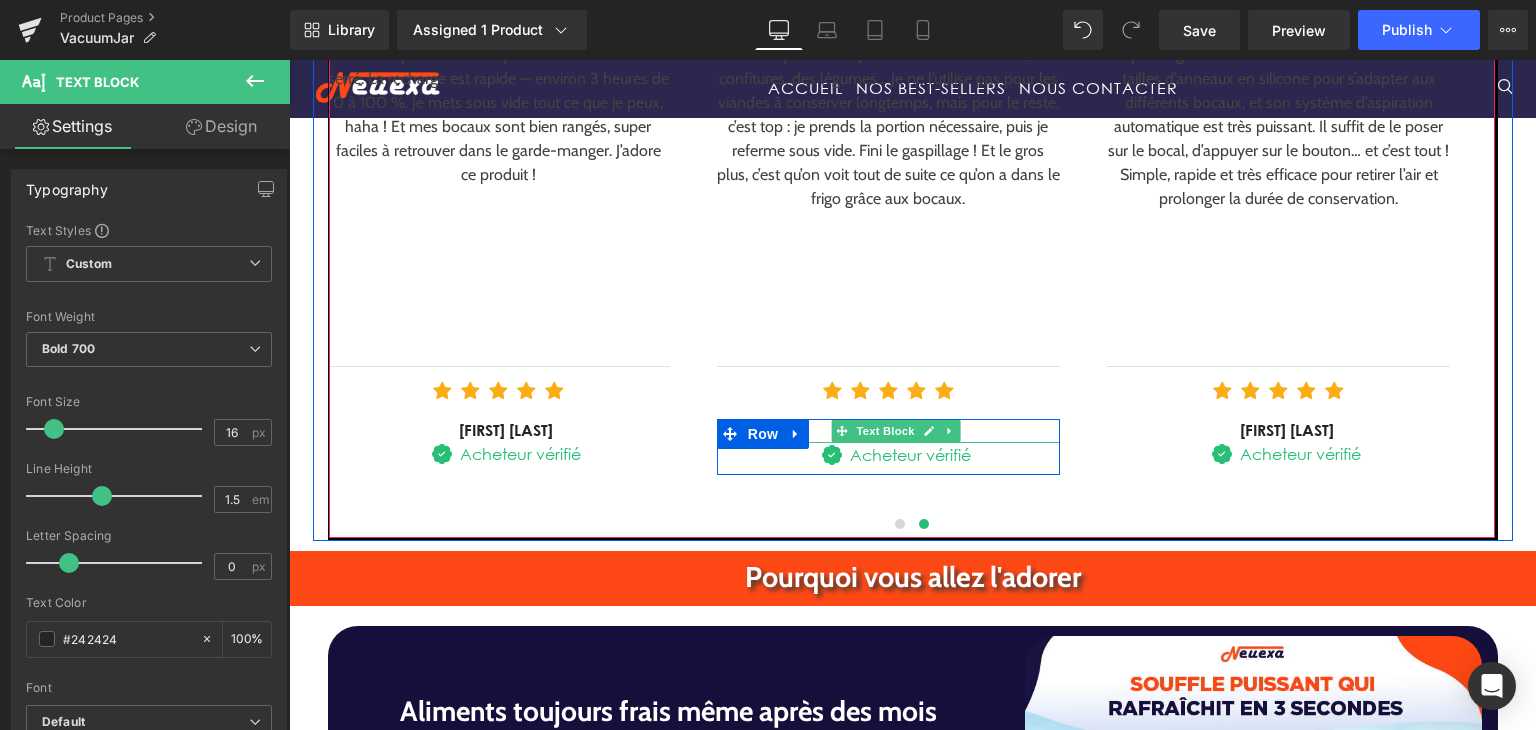click on "[FIRST] [LAST]" at bounding box center [896, 431] 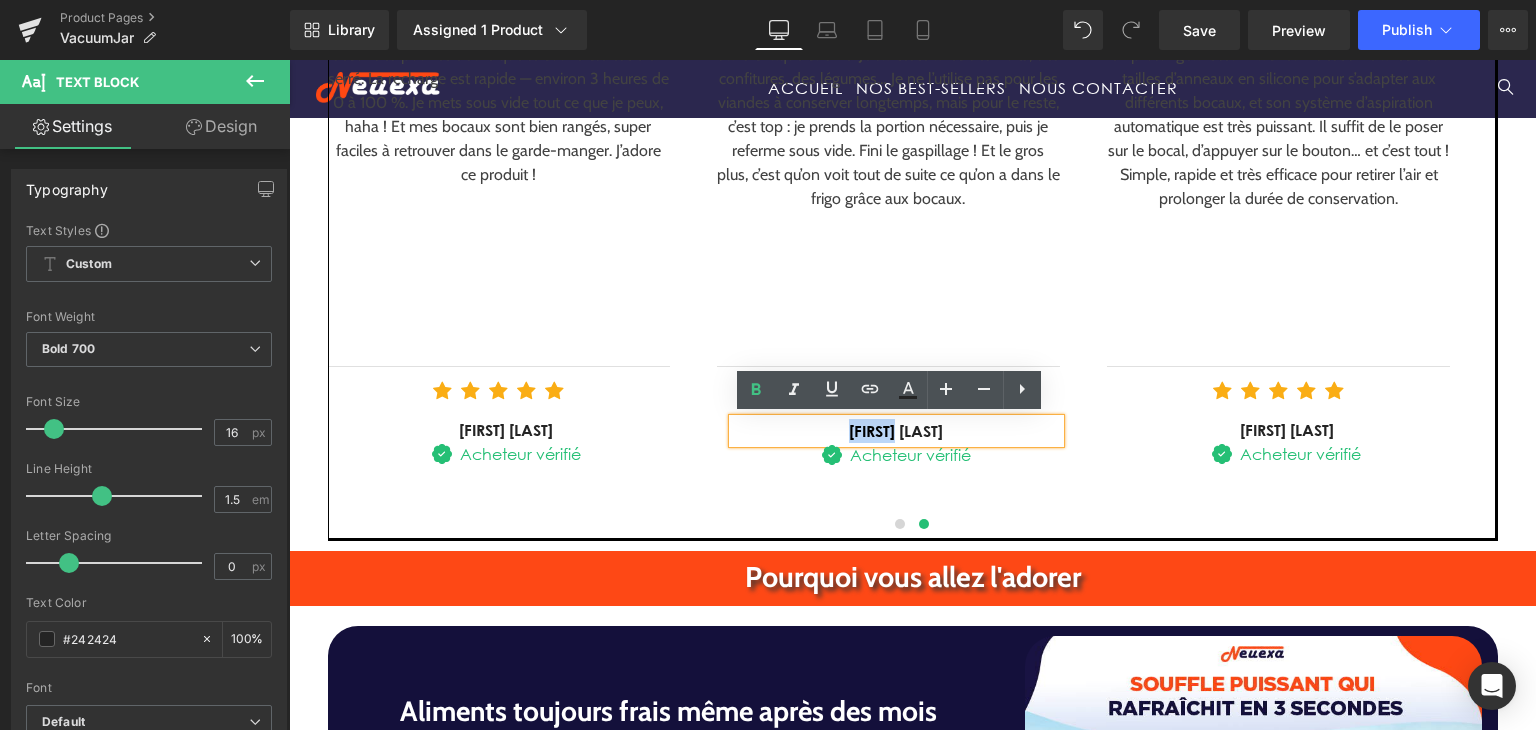 drag, startPoint x: 816, startPoint y: 429, endPoint x: 873, endPoint y: 433, distance: 57.14018 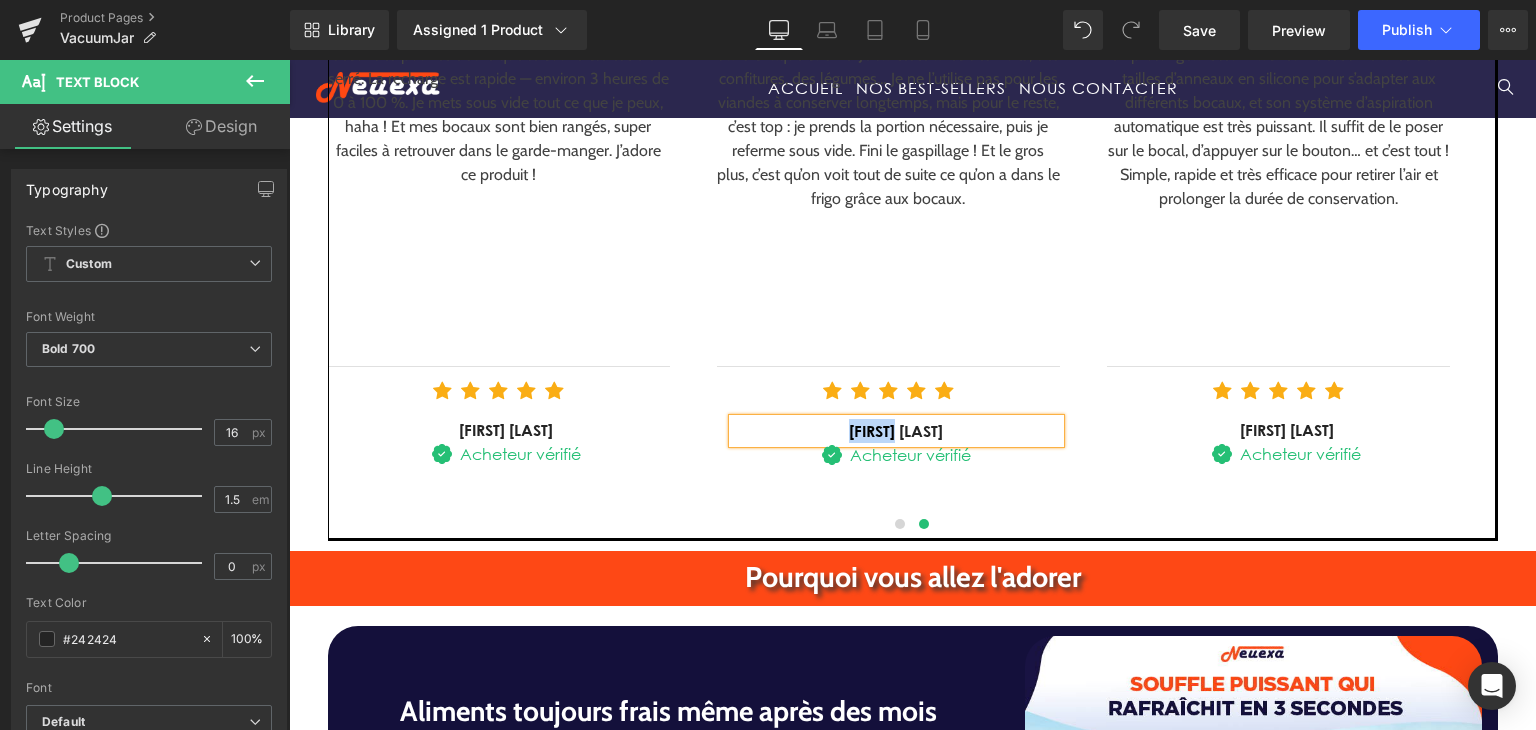type 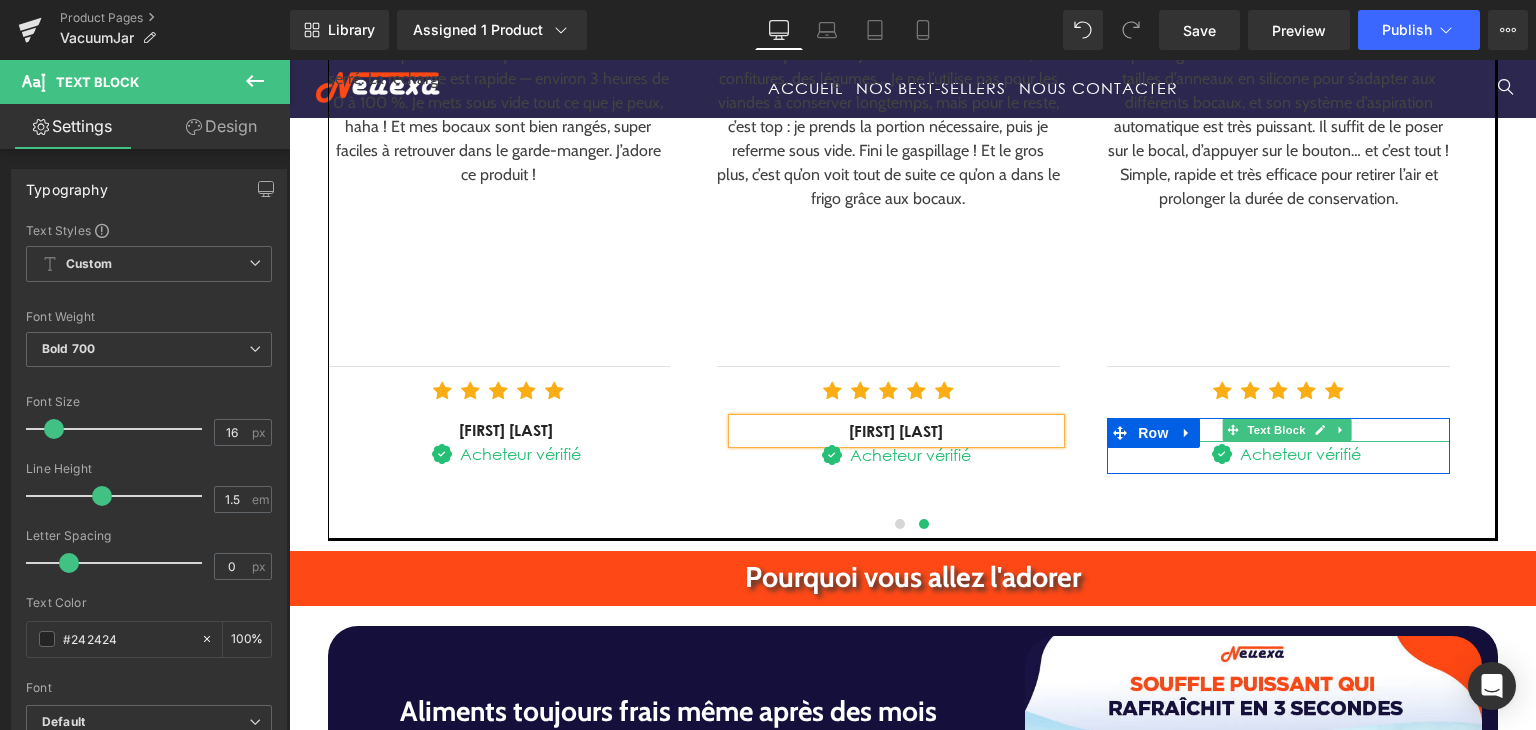 click on "[FIRST] [LAST]" at bounding box center (1286, 430) 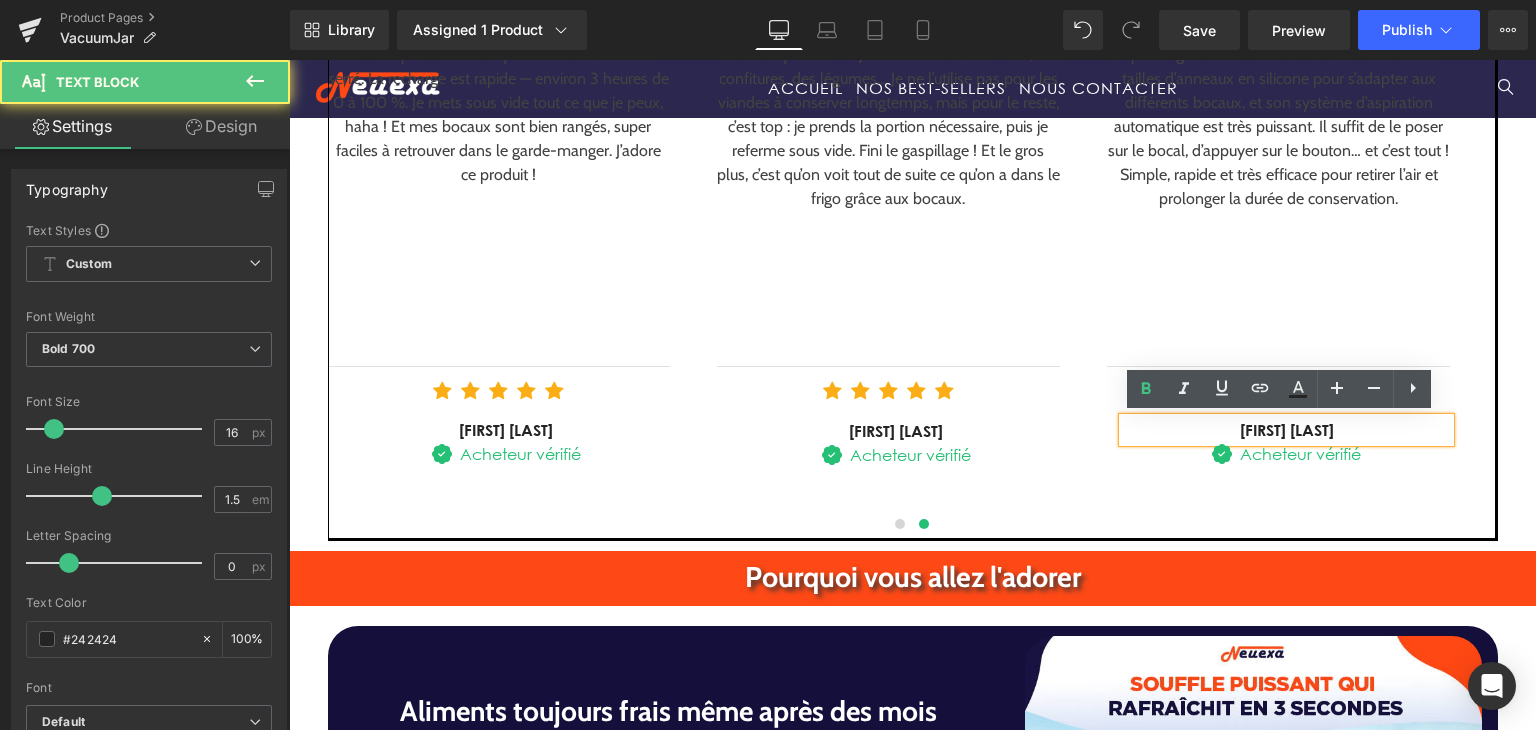 click on "[FIRST] [LAST]" at bounding box center [1286, 430] 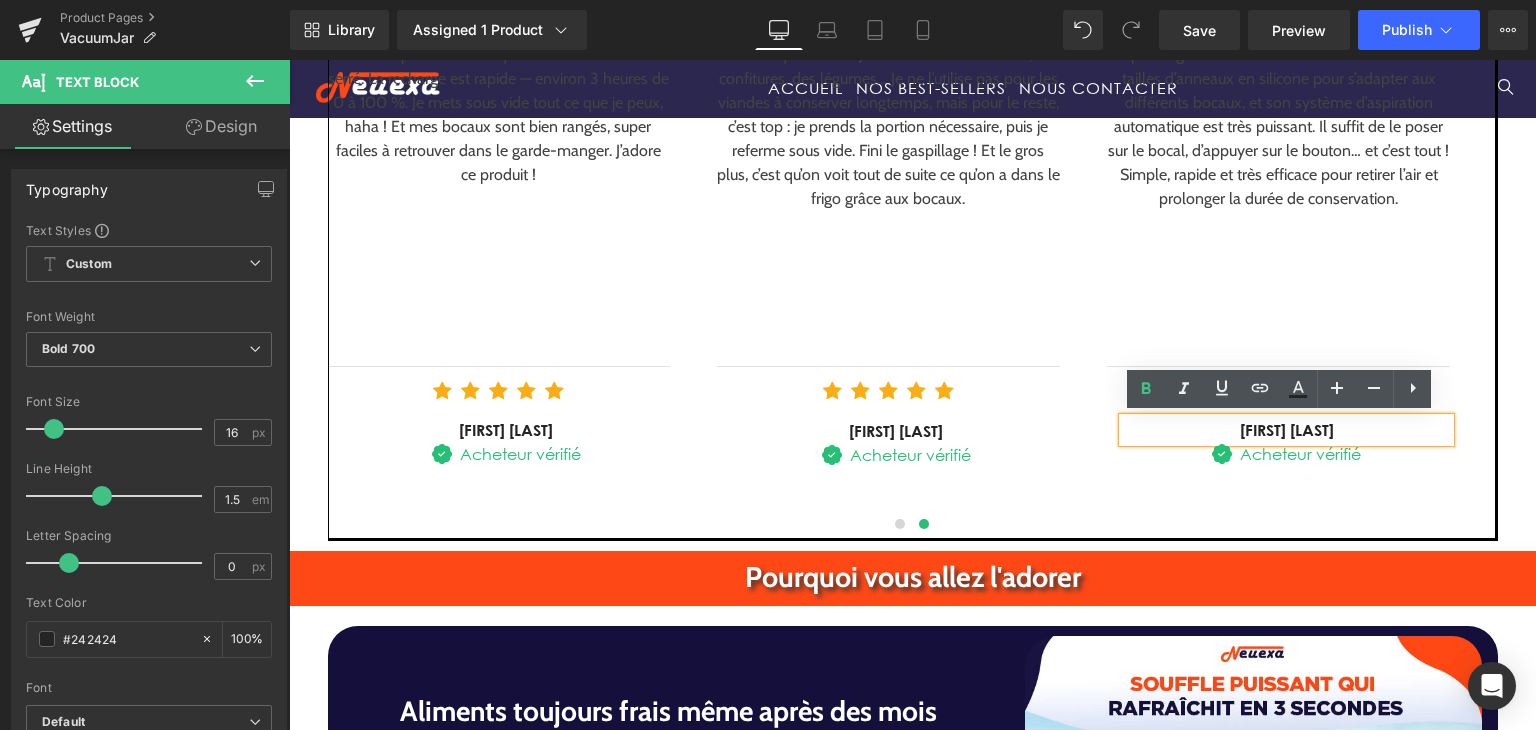 type 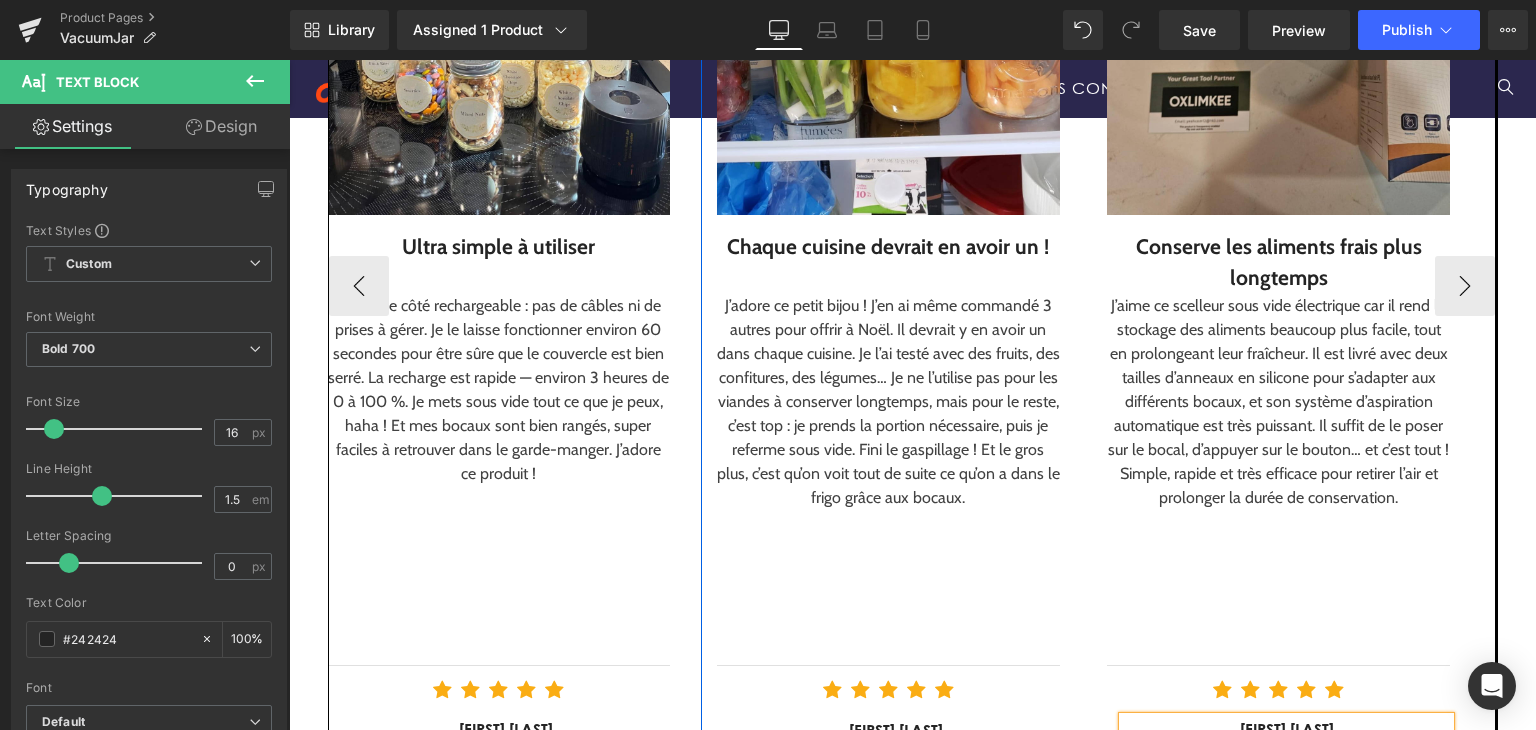 scroll, scrollTop: 2664, scrollLeft: 0, axis: vertical 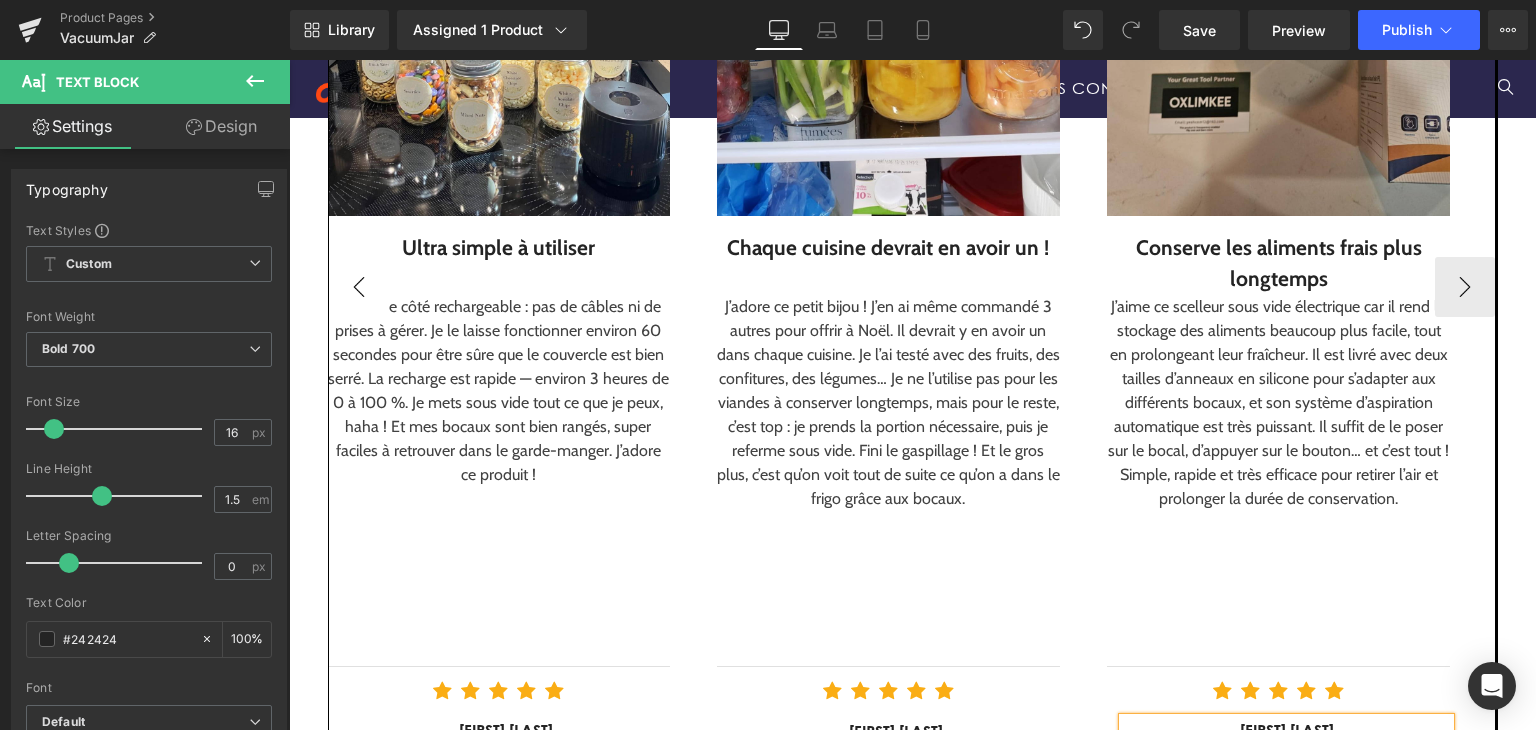 click on "‹" at bounding box center [359, 287] 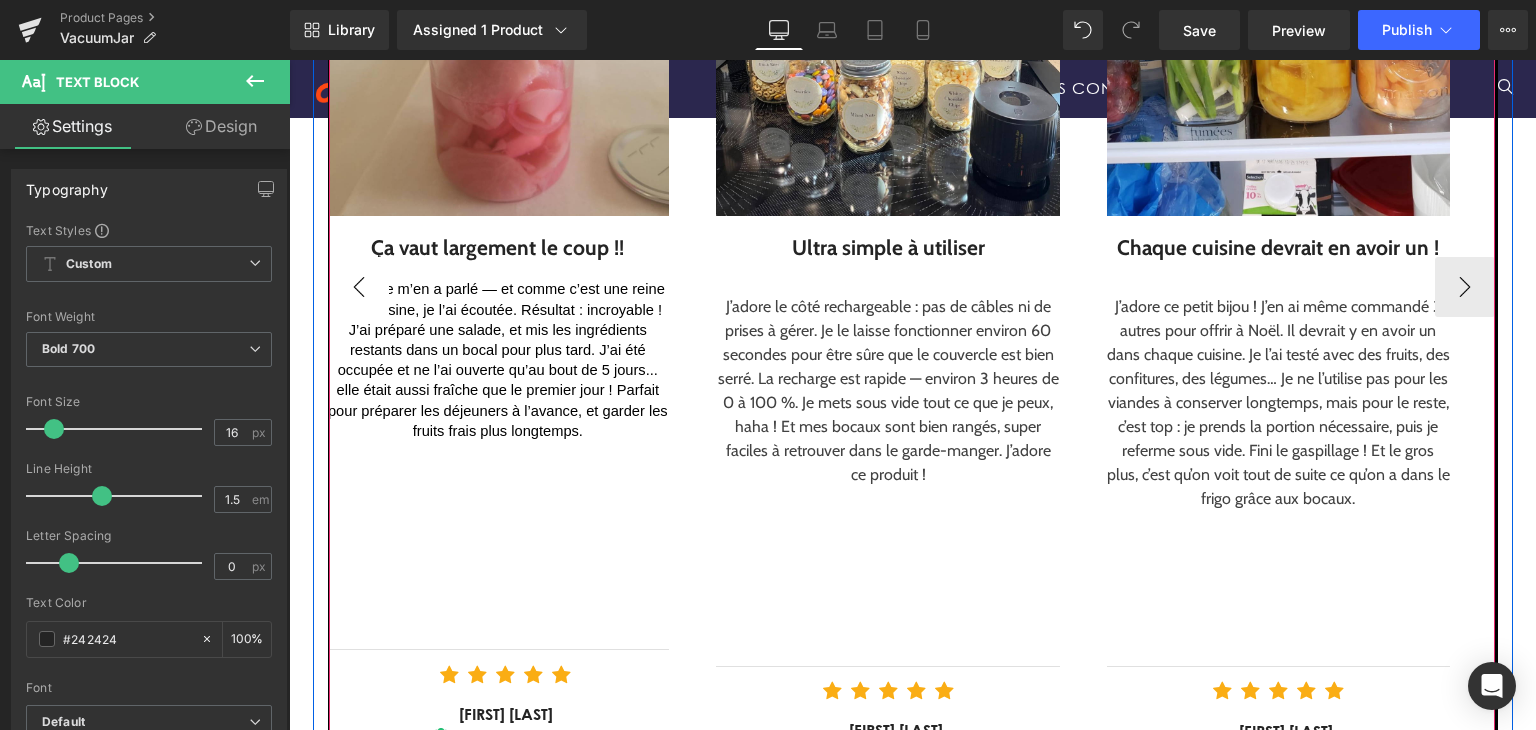 click on "‹" at bounding box center (359, 287) 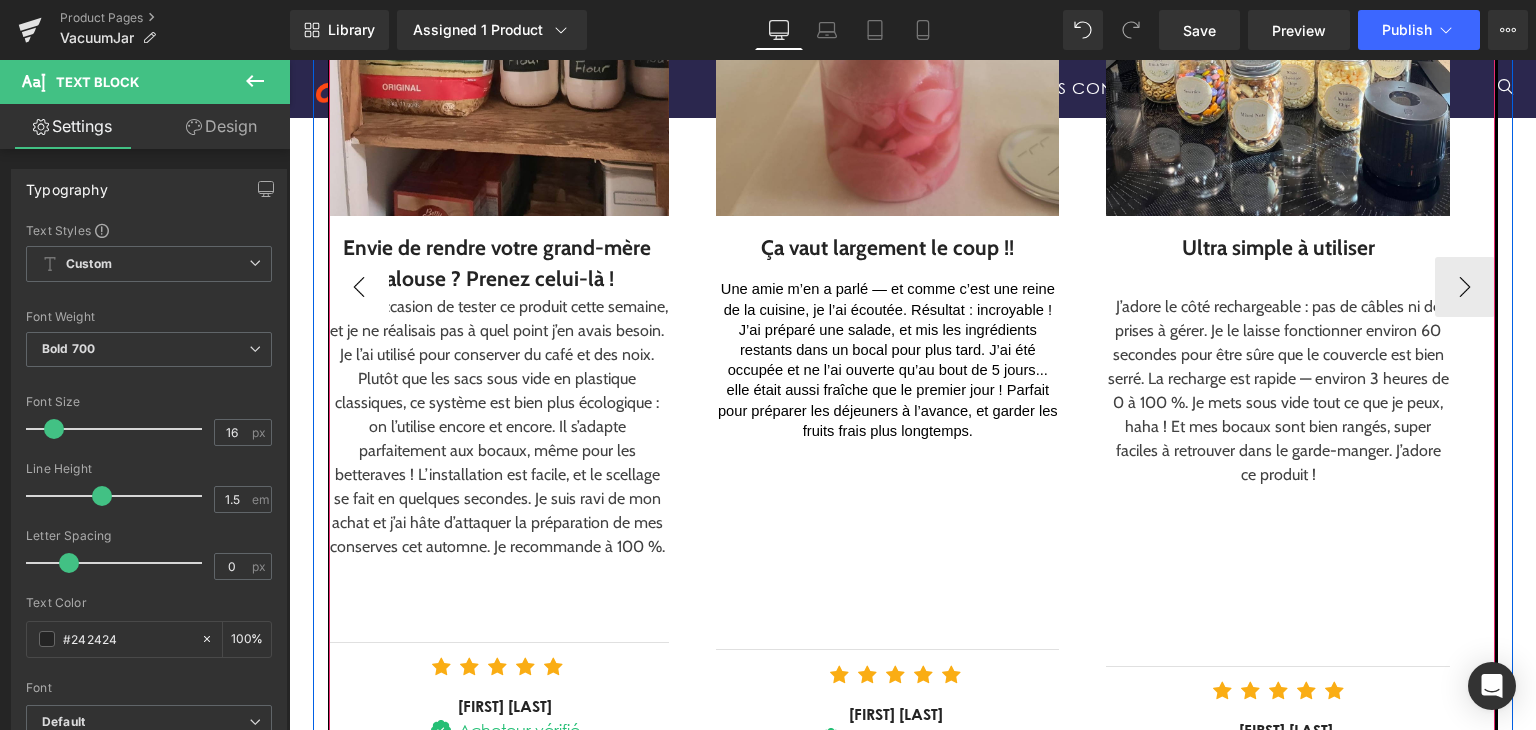 click on "‹" at bounding box center [359, 287] 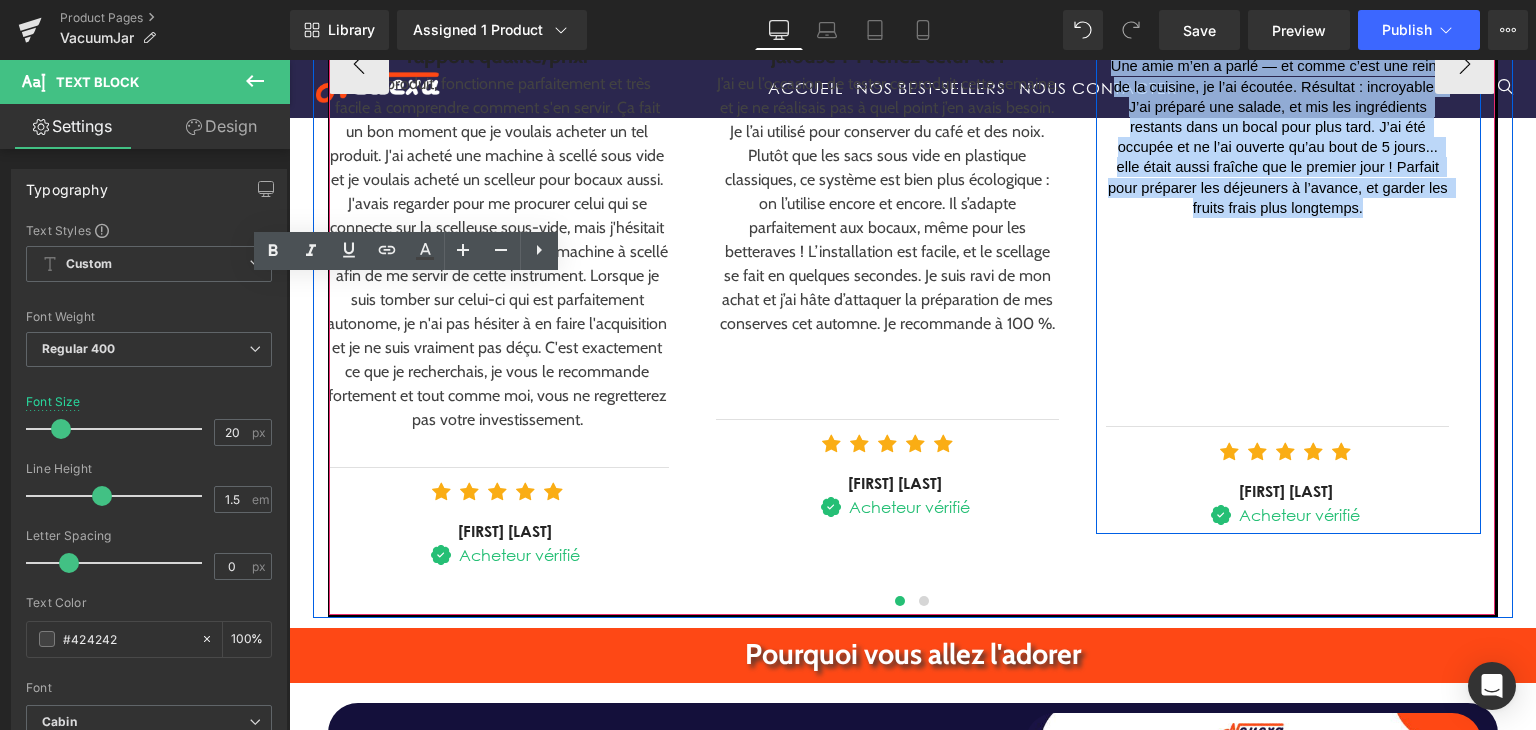 scroll, scrollTop: 2864, scrollLeft: 0, axis: vertical 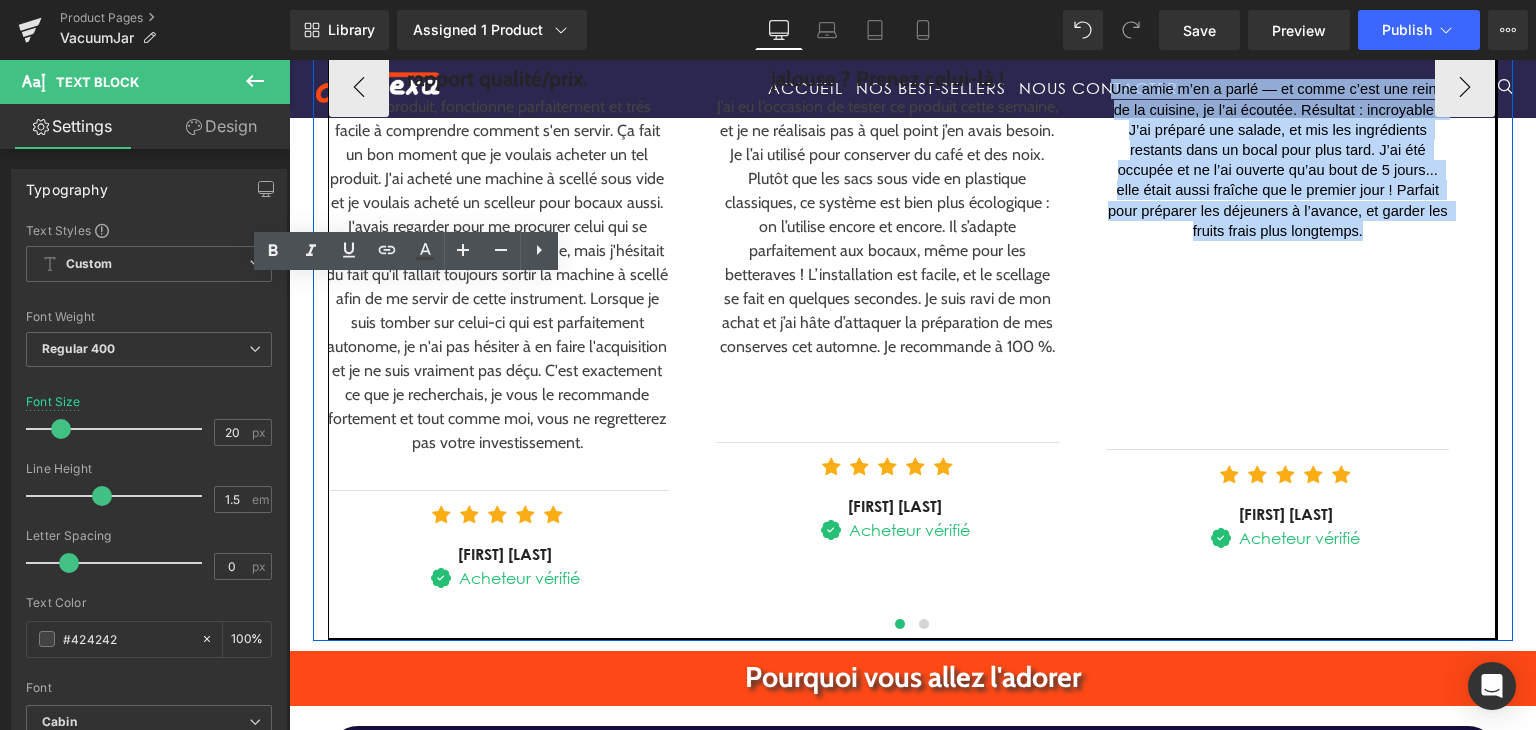 click at bounding box center (887, 395) 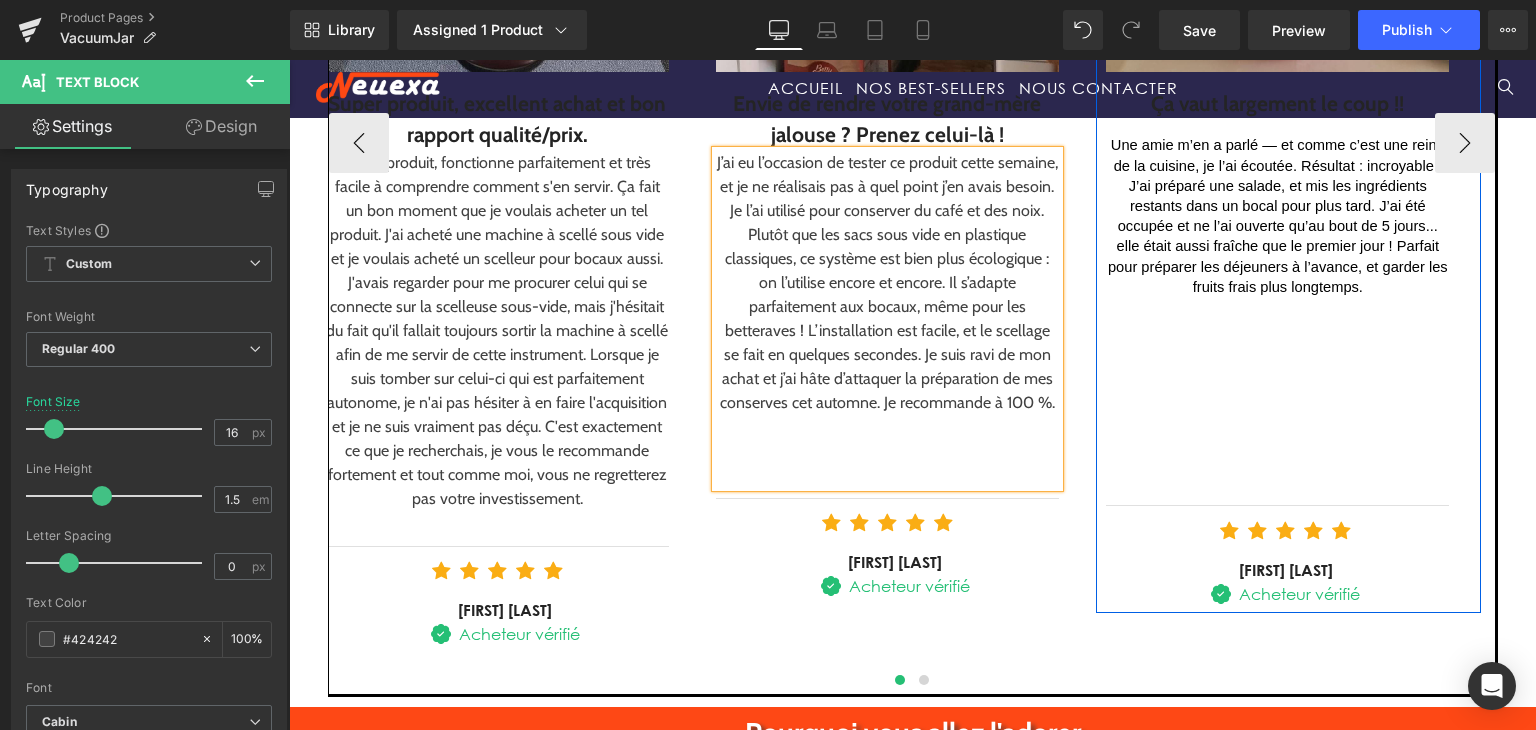 scroll, scrollTop: 2764, scrollLeft: 0, axis: vertical 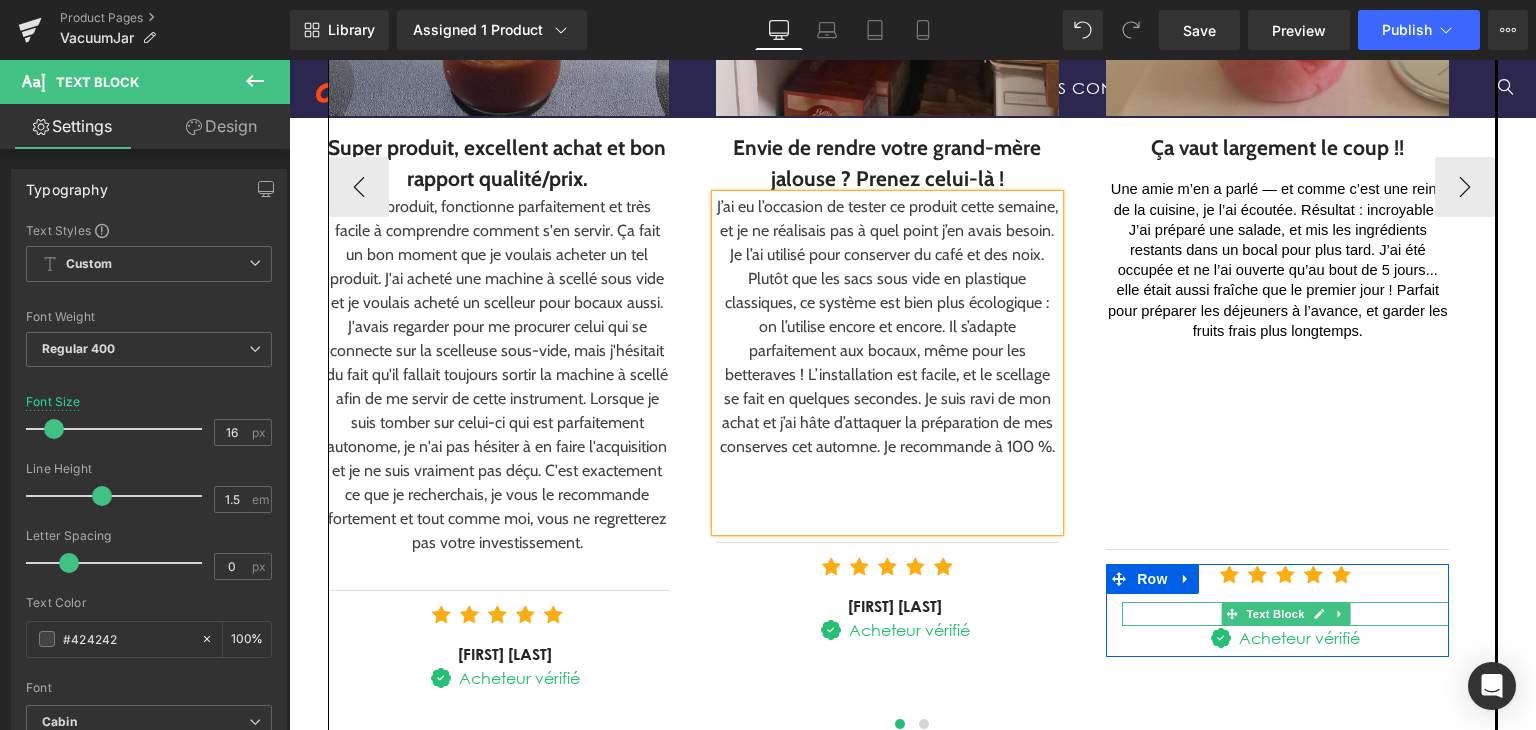 click on "[FIRST] [LAST]" at bounding box center (1285, 614) 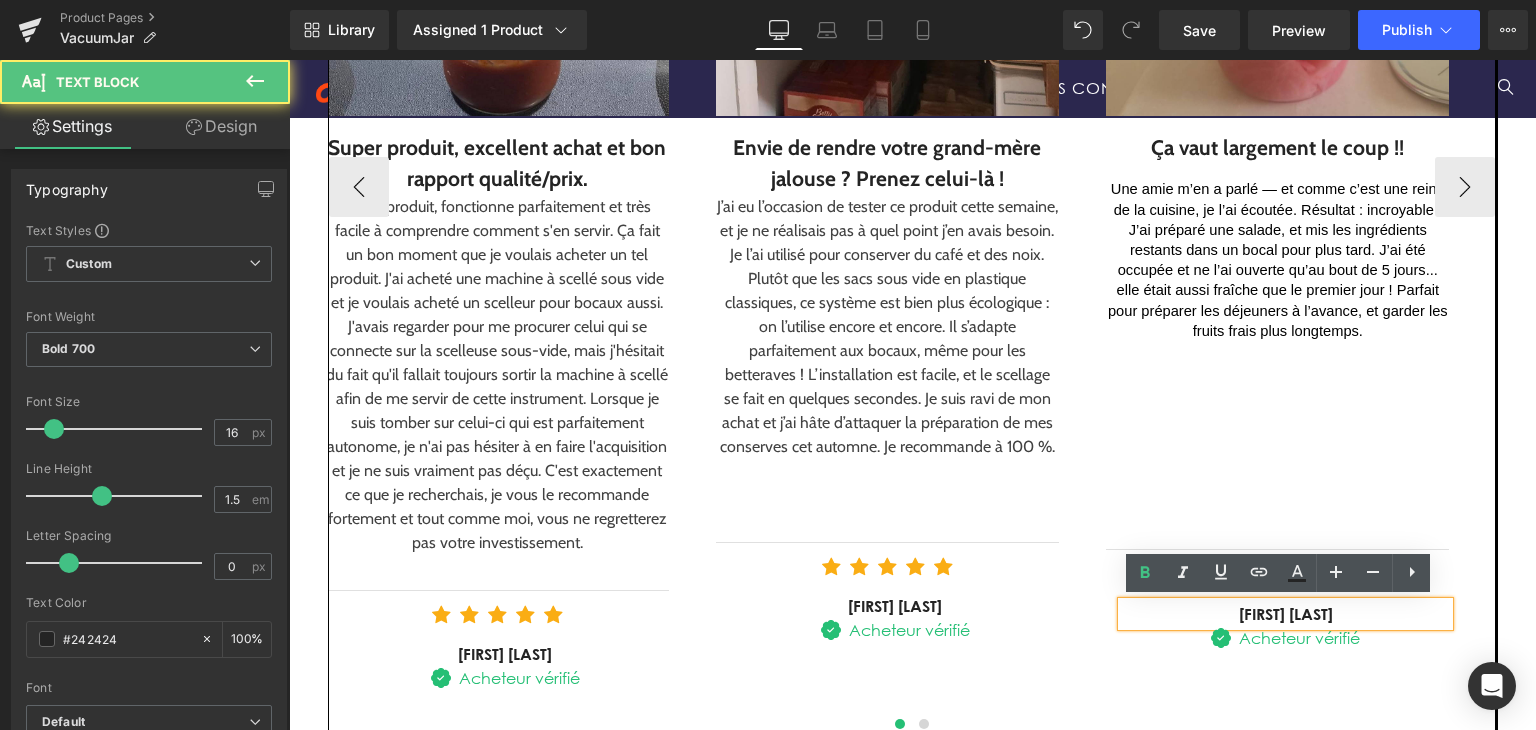 click on "[FIRST] [LAST]" at bounding box center (1285, 614) 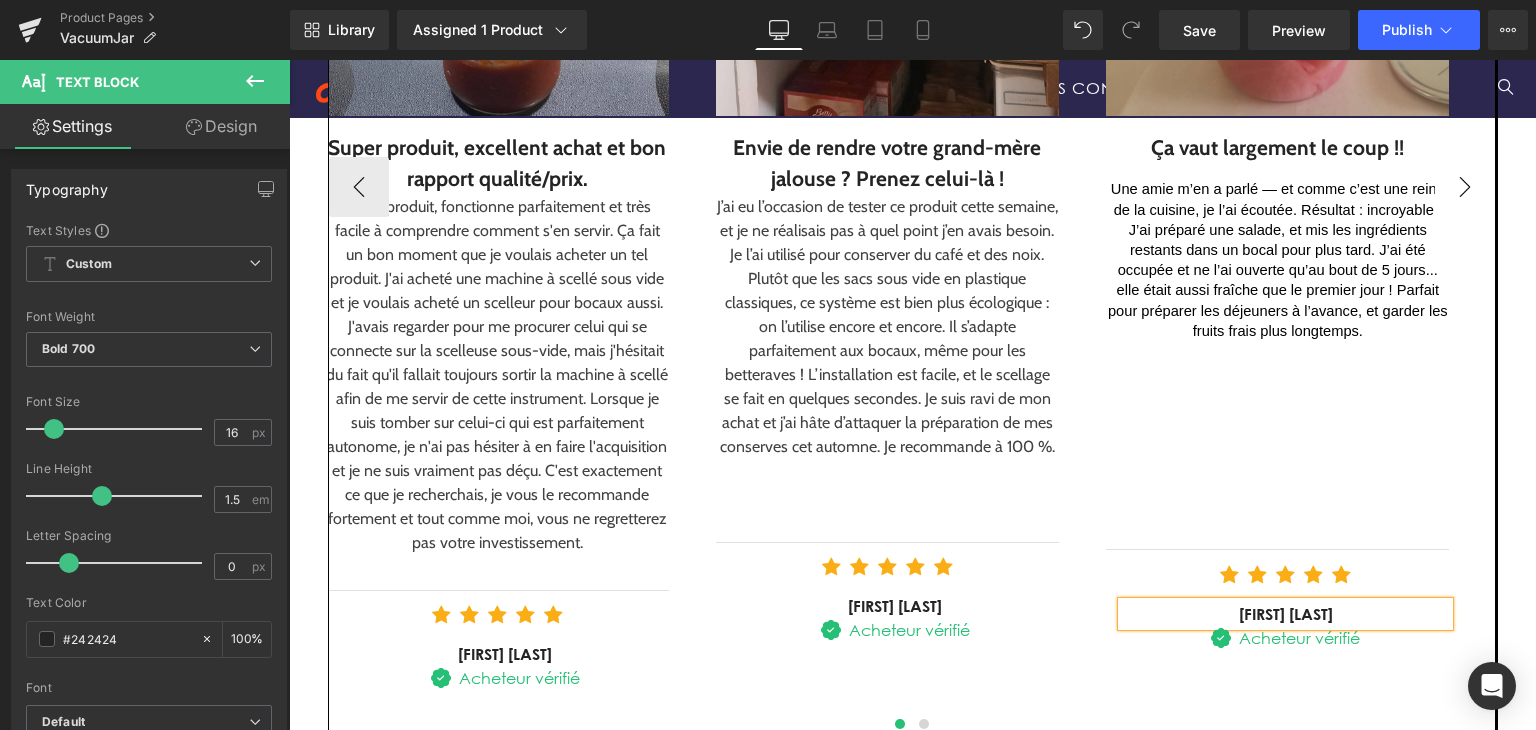 click on "›" at bounding box center [1465, 187] 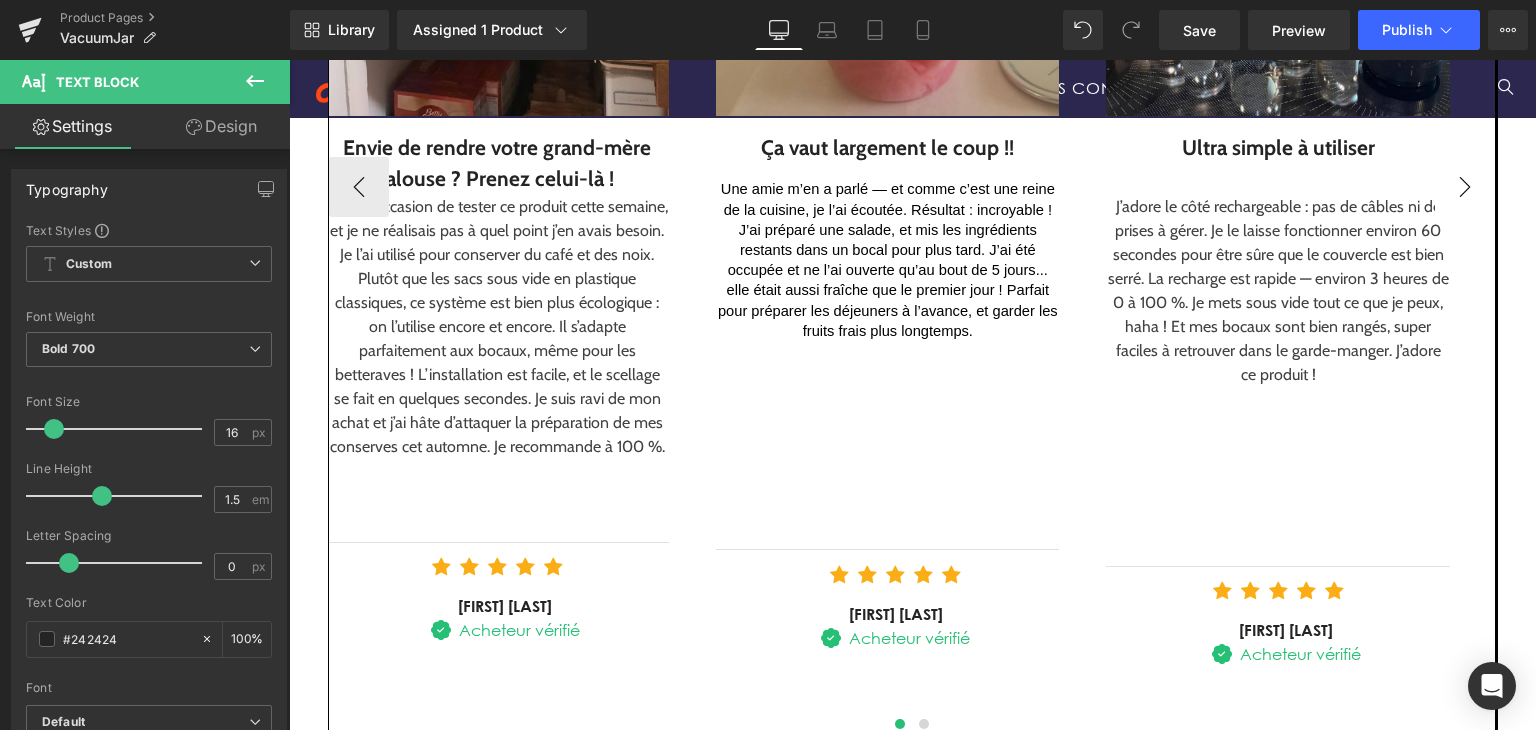 click on "›" at bounding box center (1465, 187) 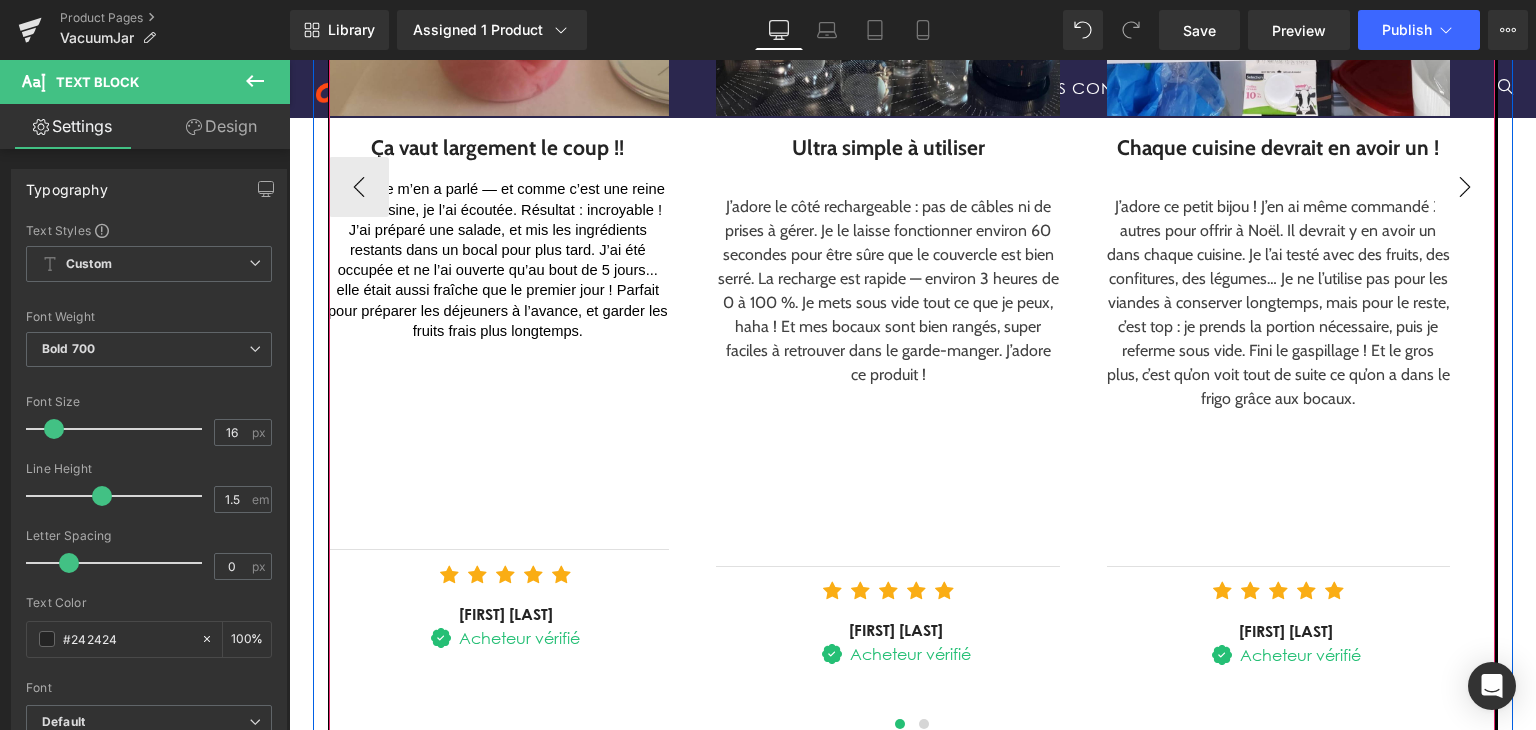 click on "›" at bounding box center [1465, 187] 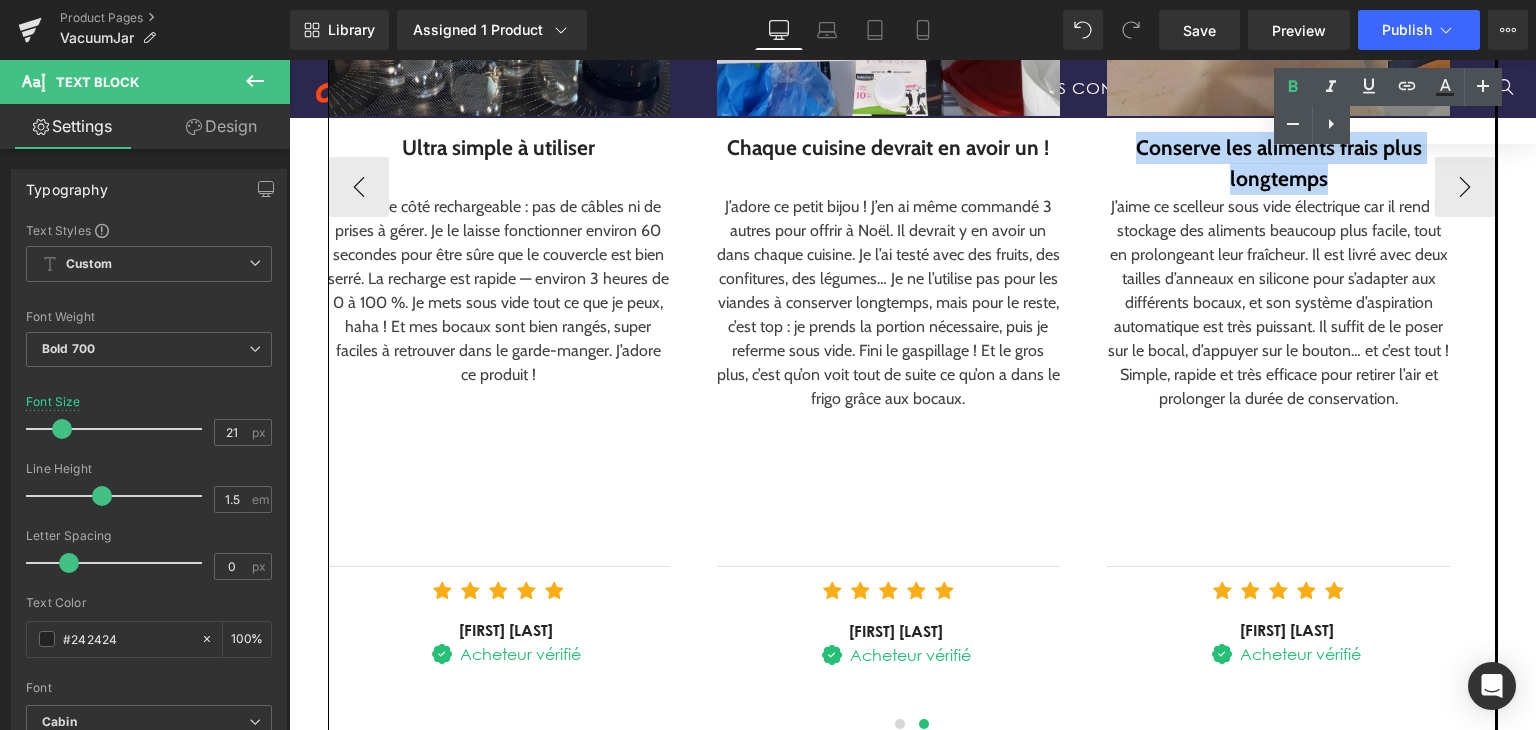 drag, startPoint x: 1516, startPoint y: 180, endPoint x: 1350, endPoint y: 150, distance: 168.68906 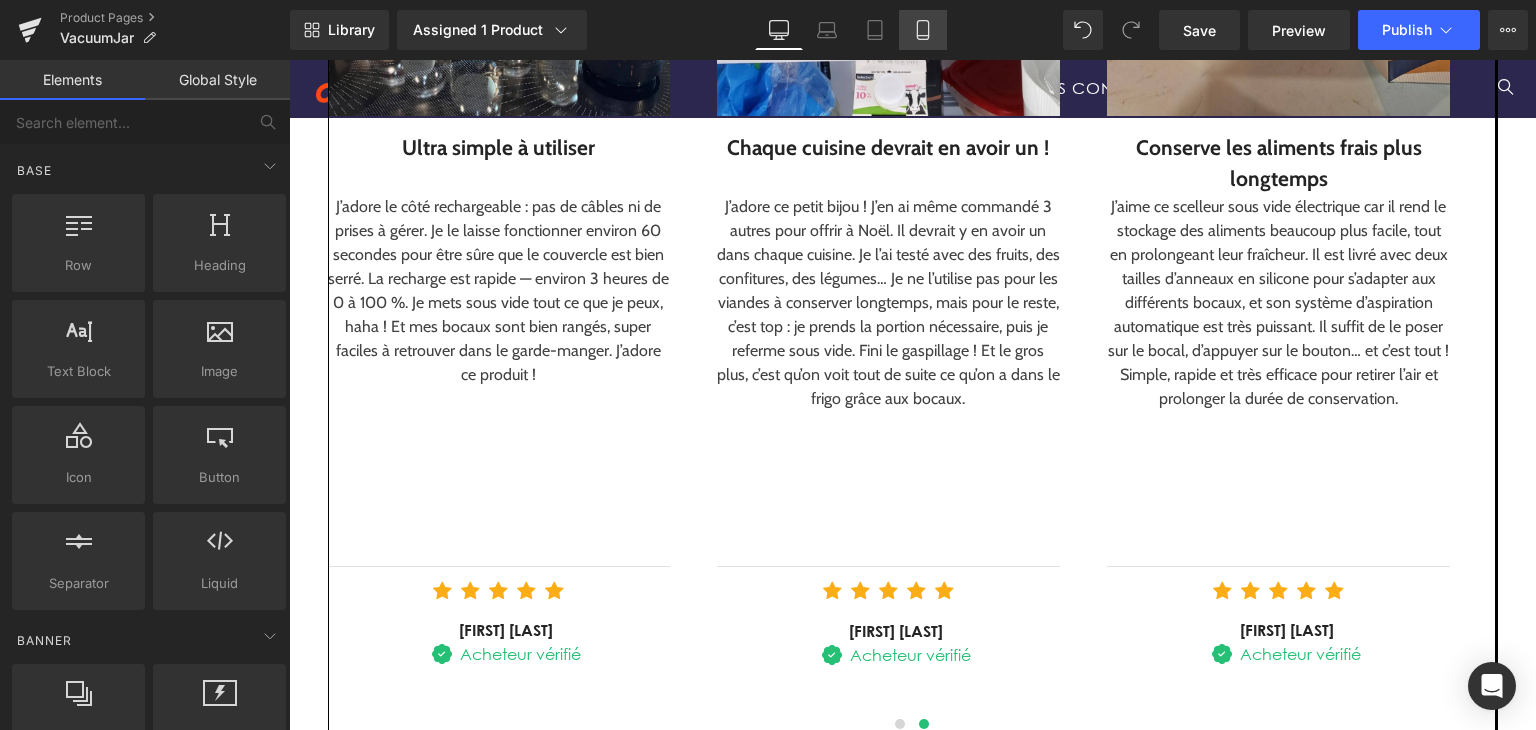 click 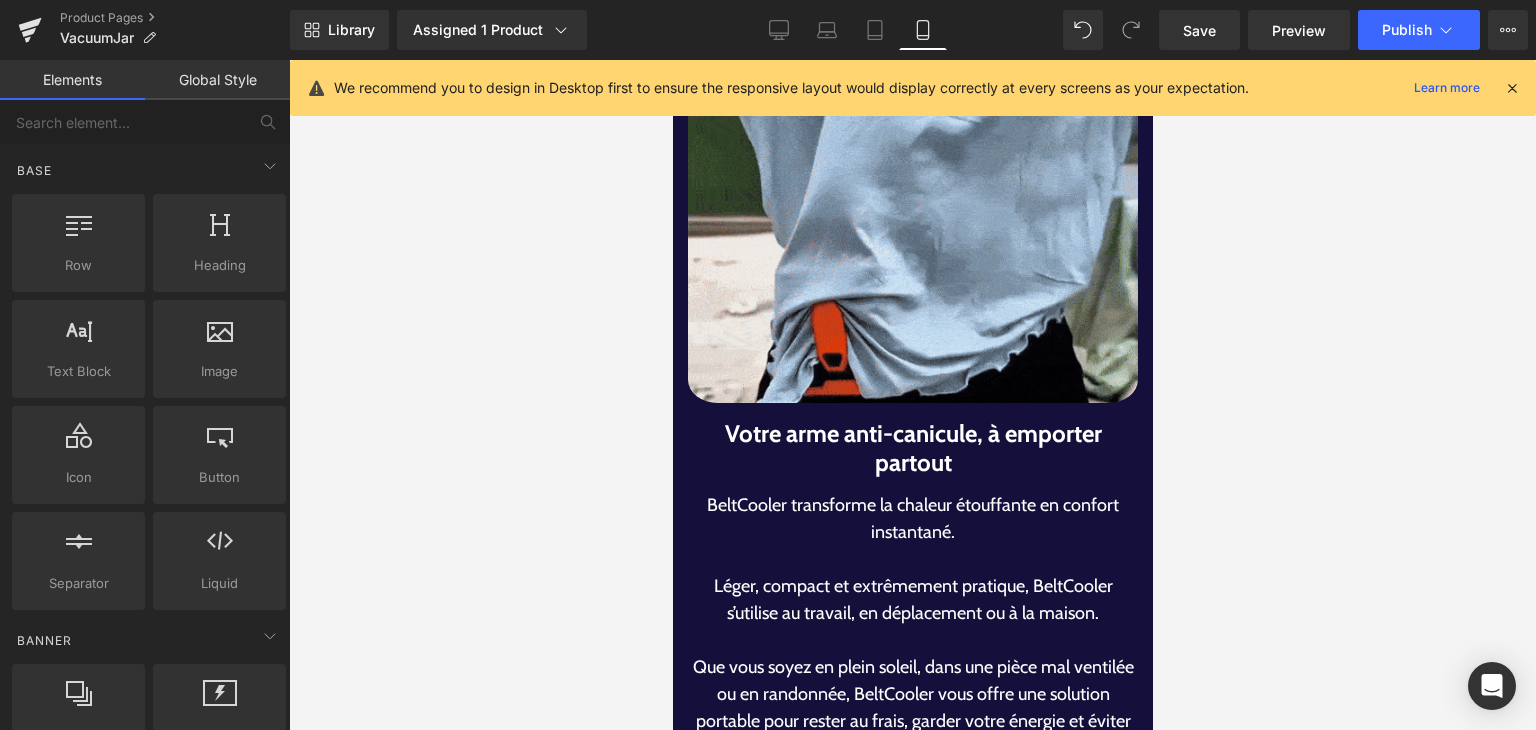 scroll, scrollTop: 0, scrollLeft: 0, axis: both 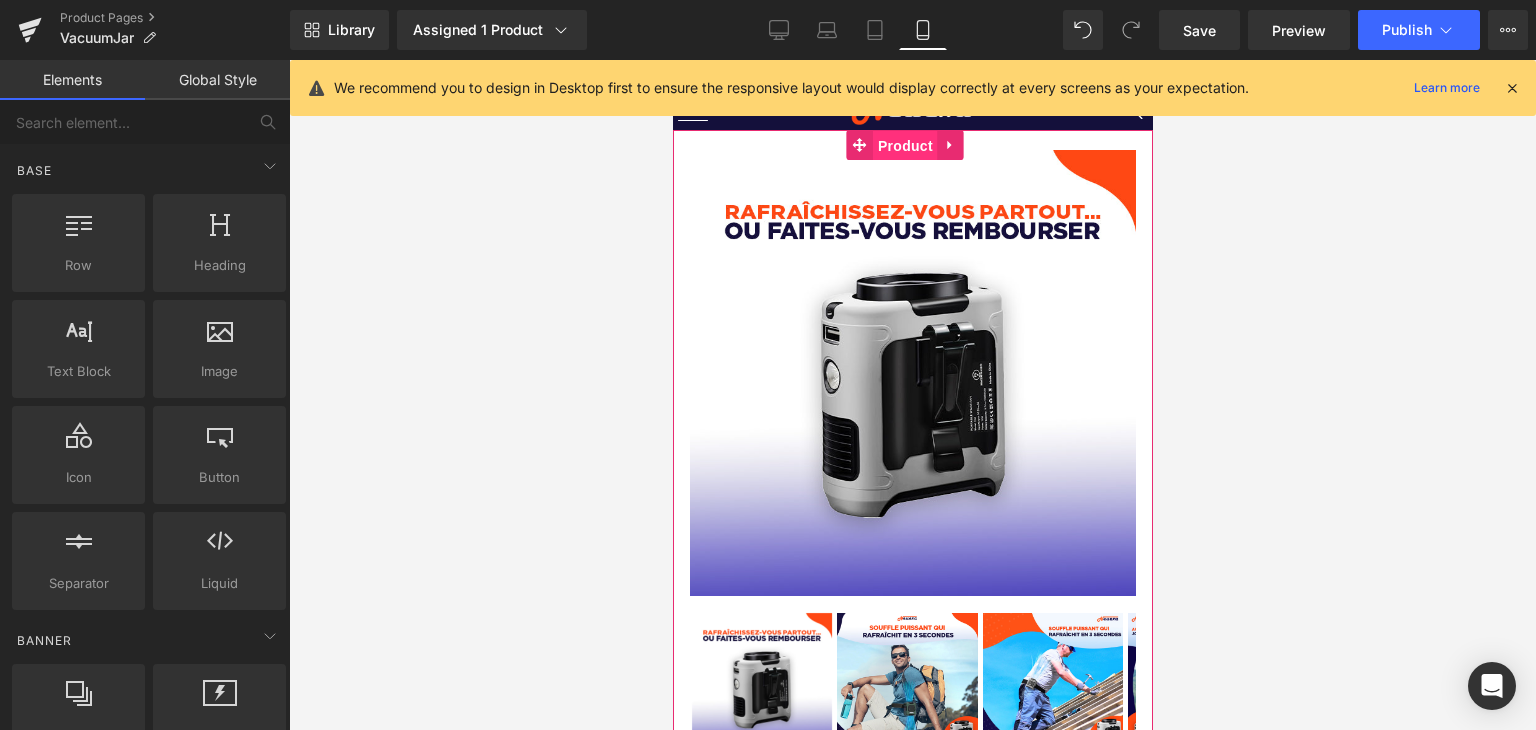 click on "Product" at bounding box center (904, 146) 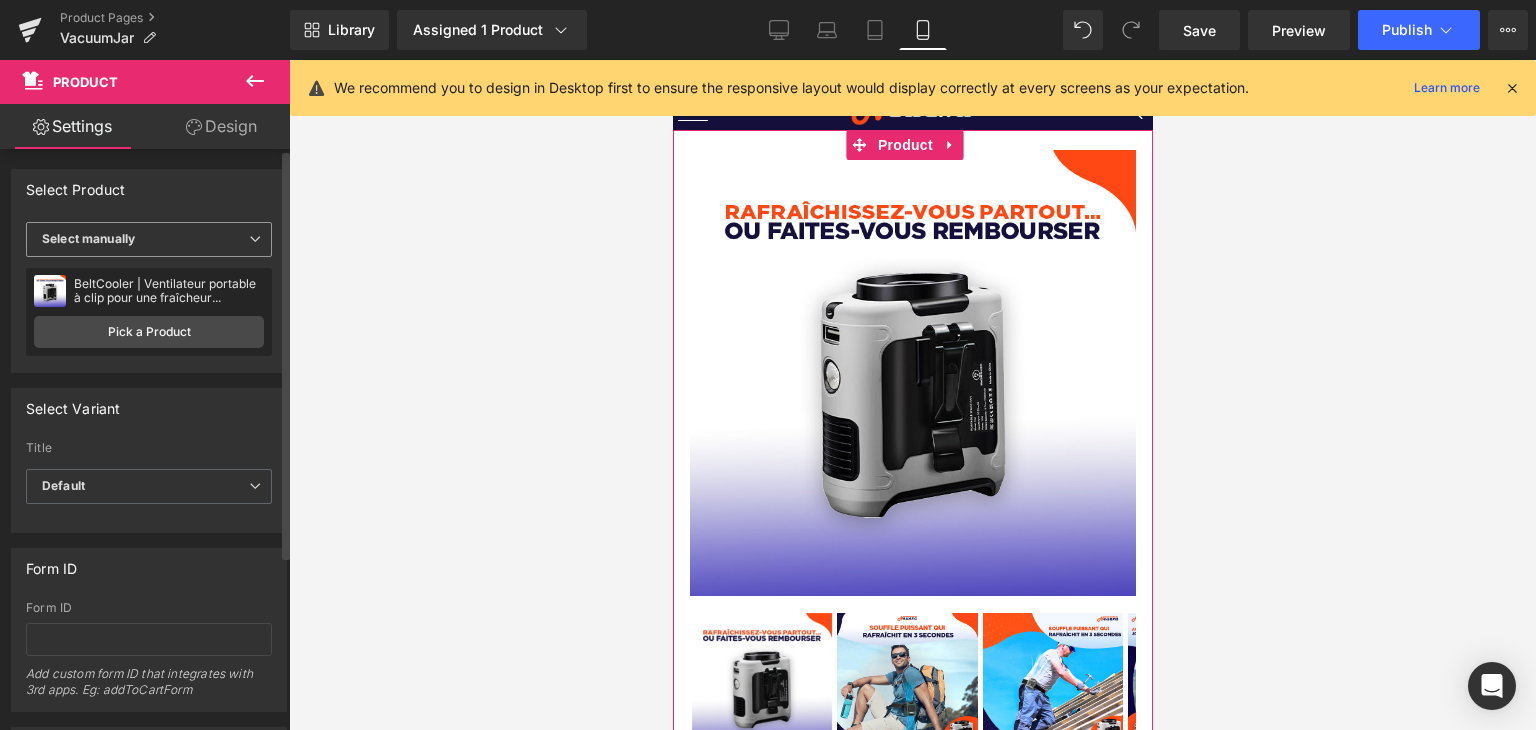 click on "Select manually
Display by assigned product Select manually" at bounding box center (149, 242) 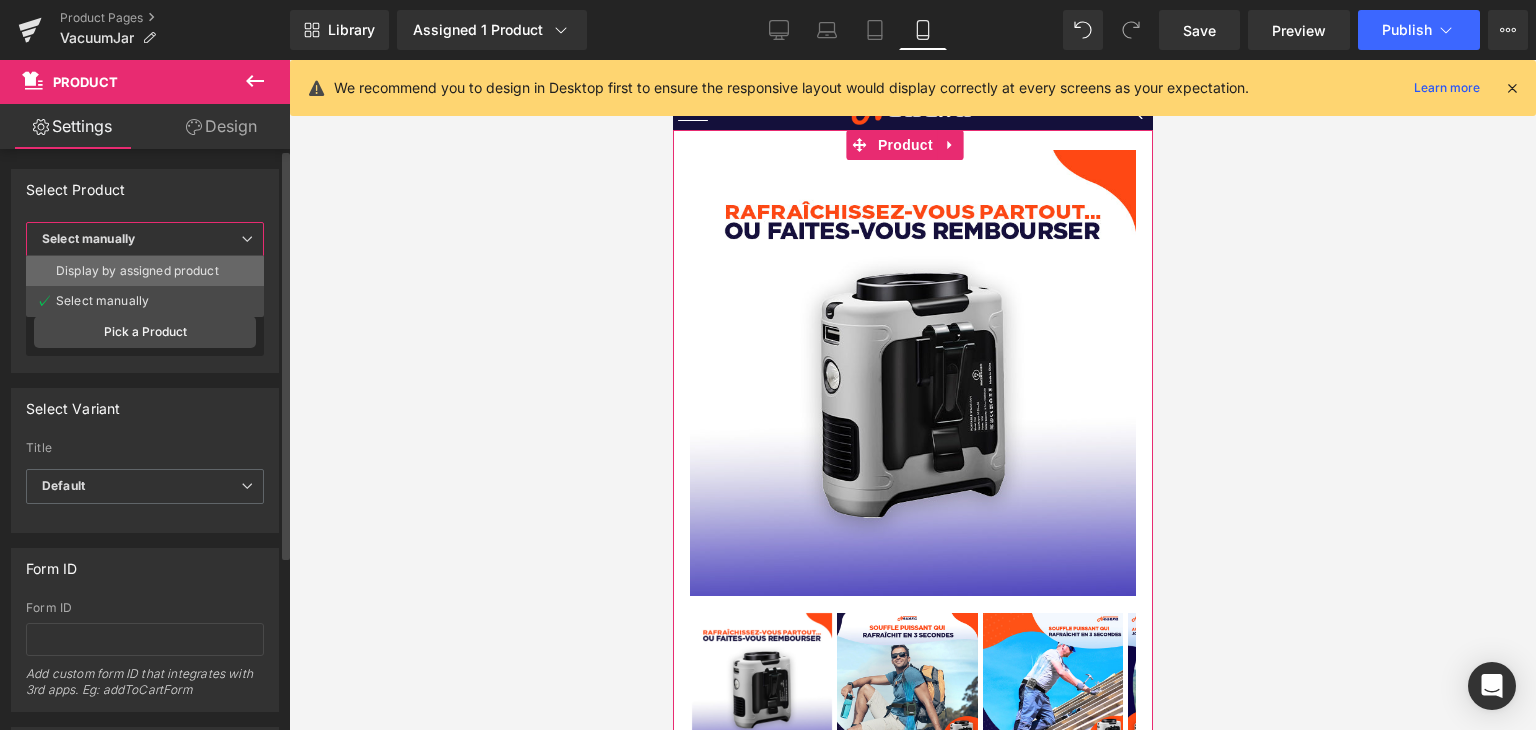 click on "Display by assigned product" at bounding box center (137, 271) 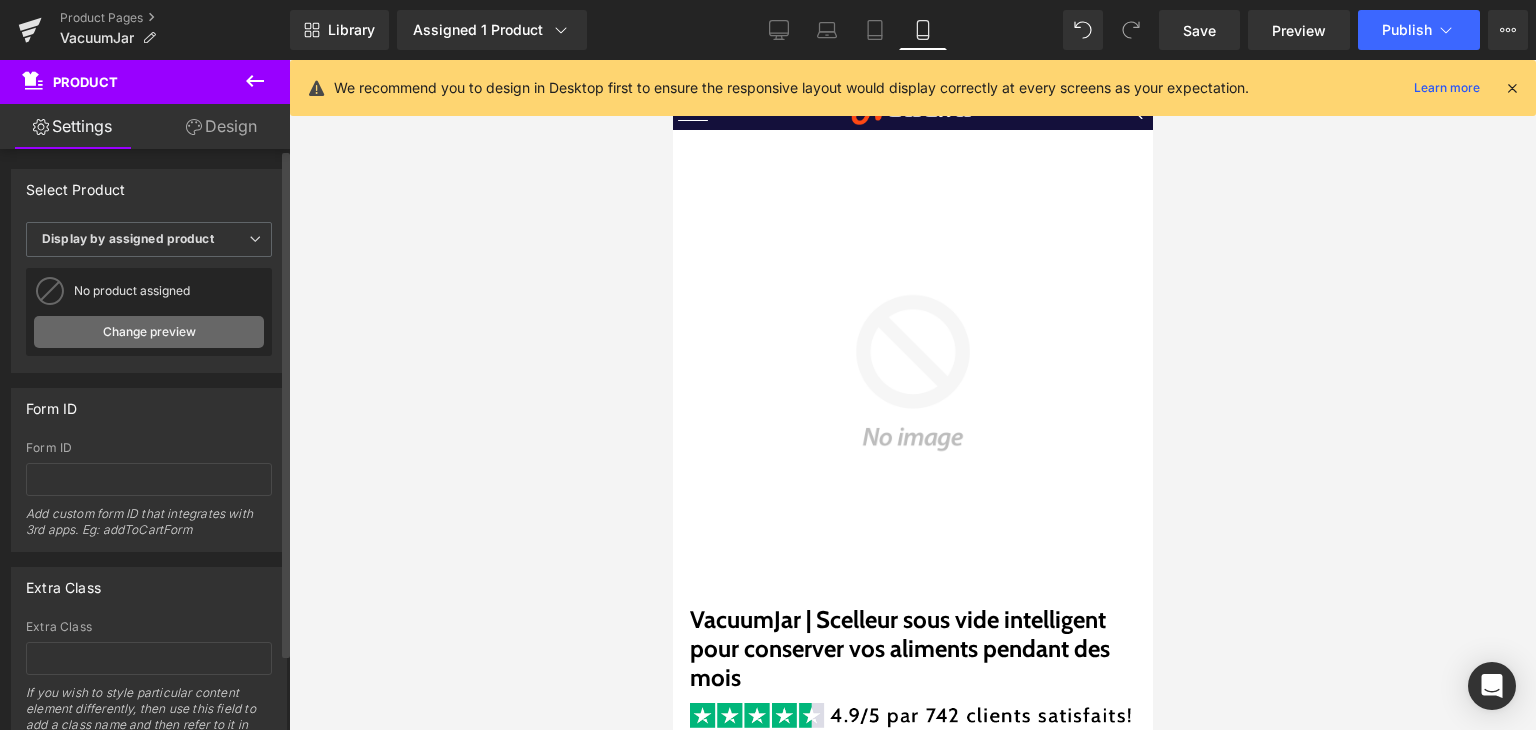 click on "Change preview" at bounding box center [149, 332] 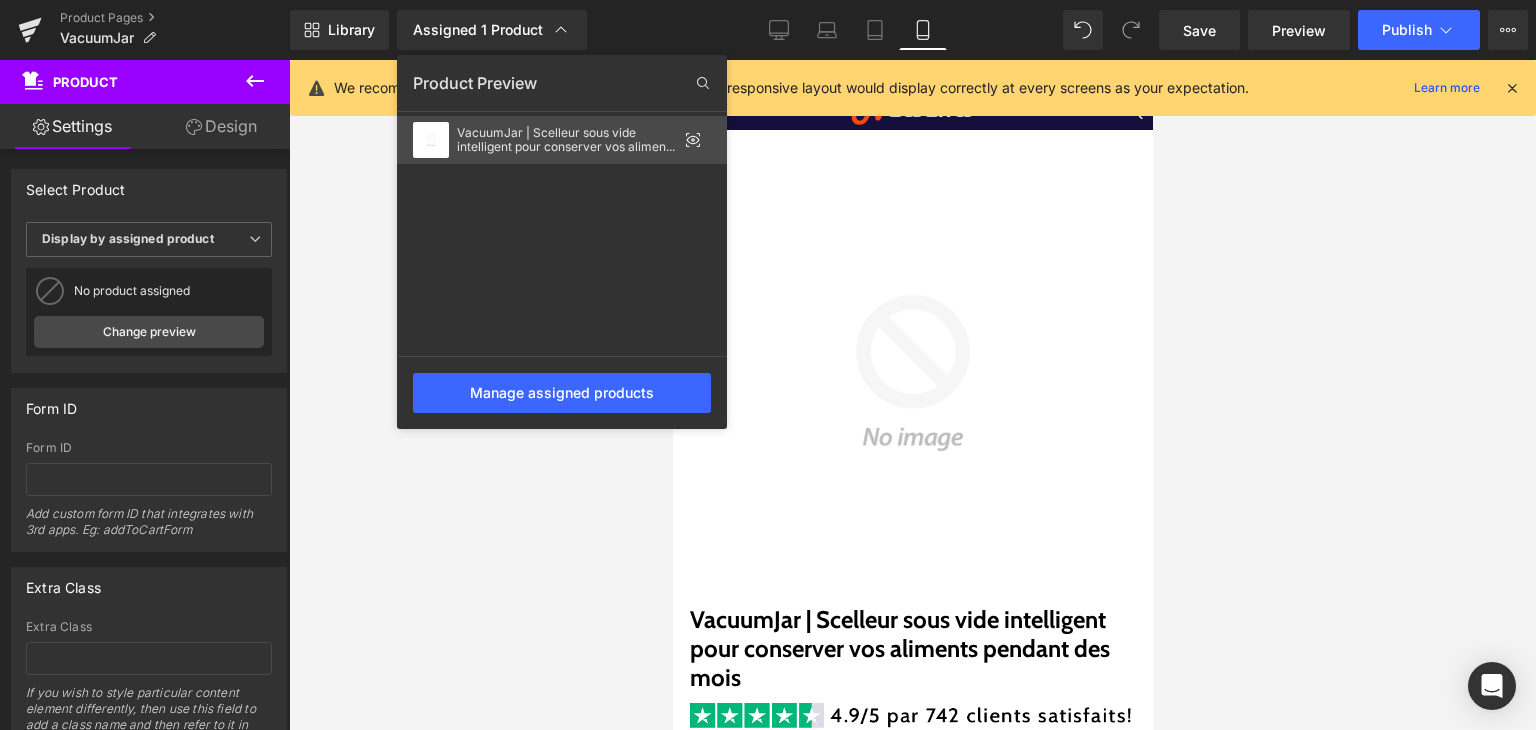 click on "VacuumJar | Scelleur sous vide intelligent pour conserver vos aliments pendant des mois" 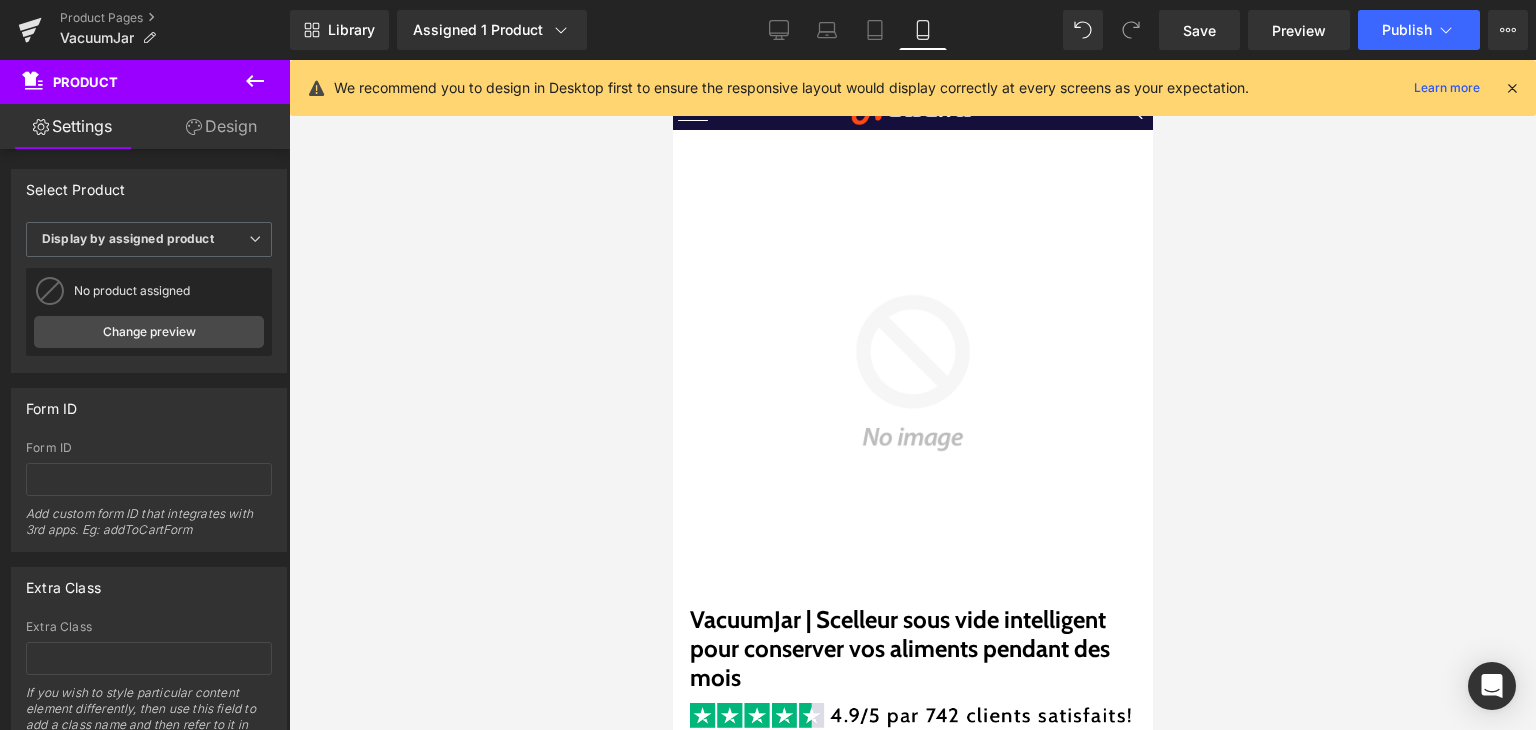 click at bounding box center [1512, 88] 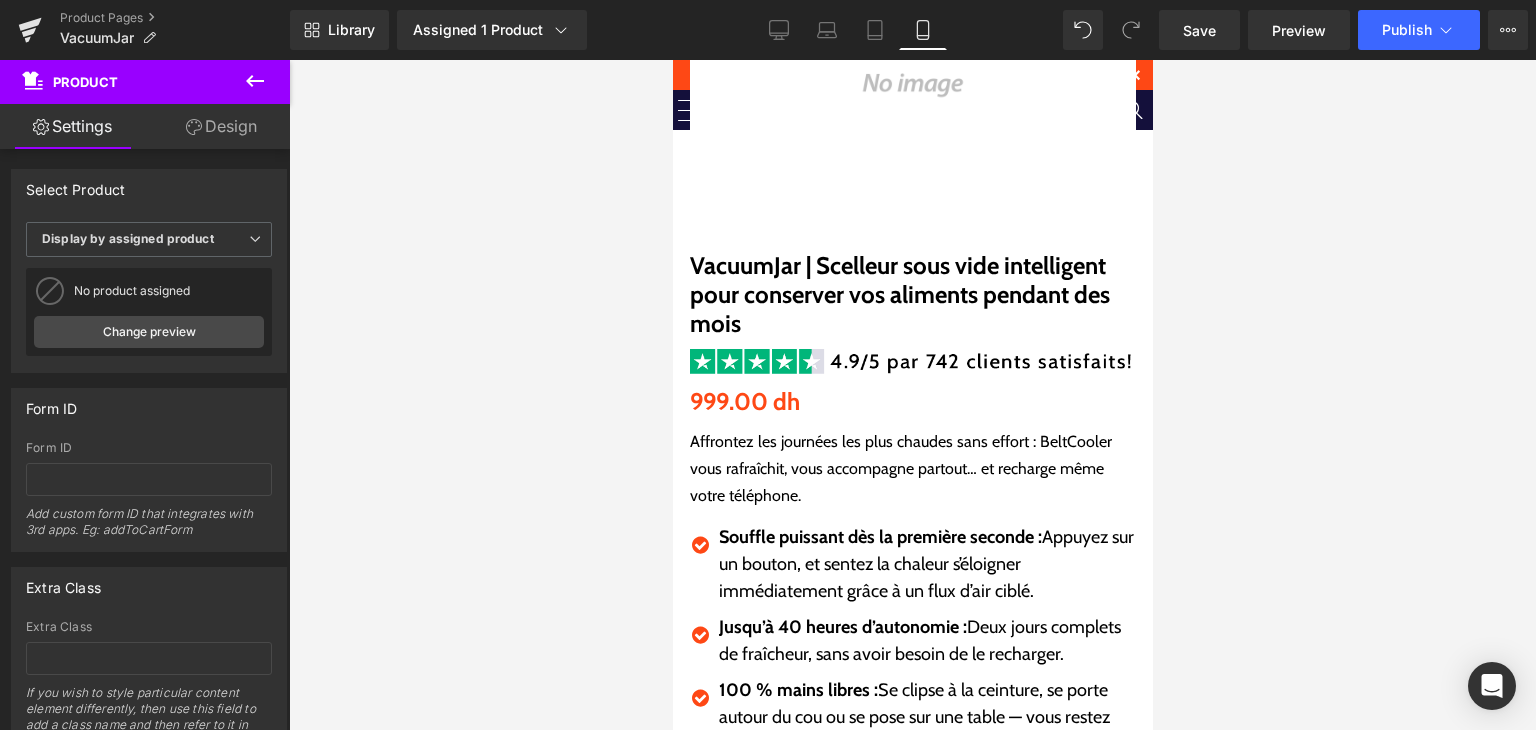 scroll, scrollTop: 431, scrollLeft: 0, axis: vertical 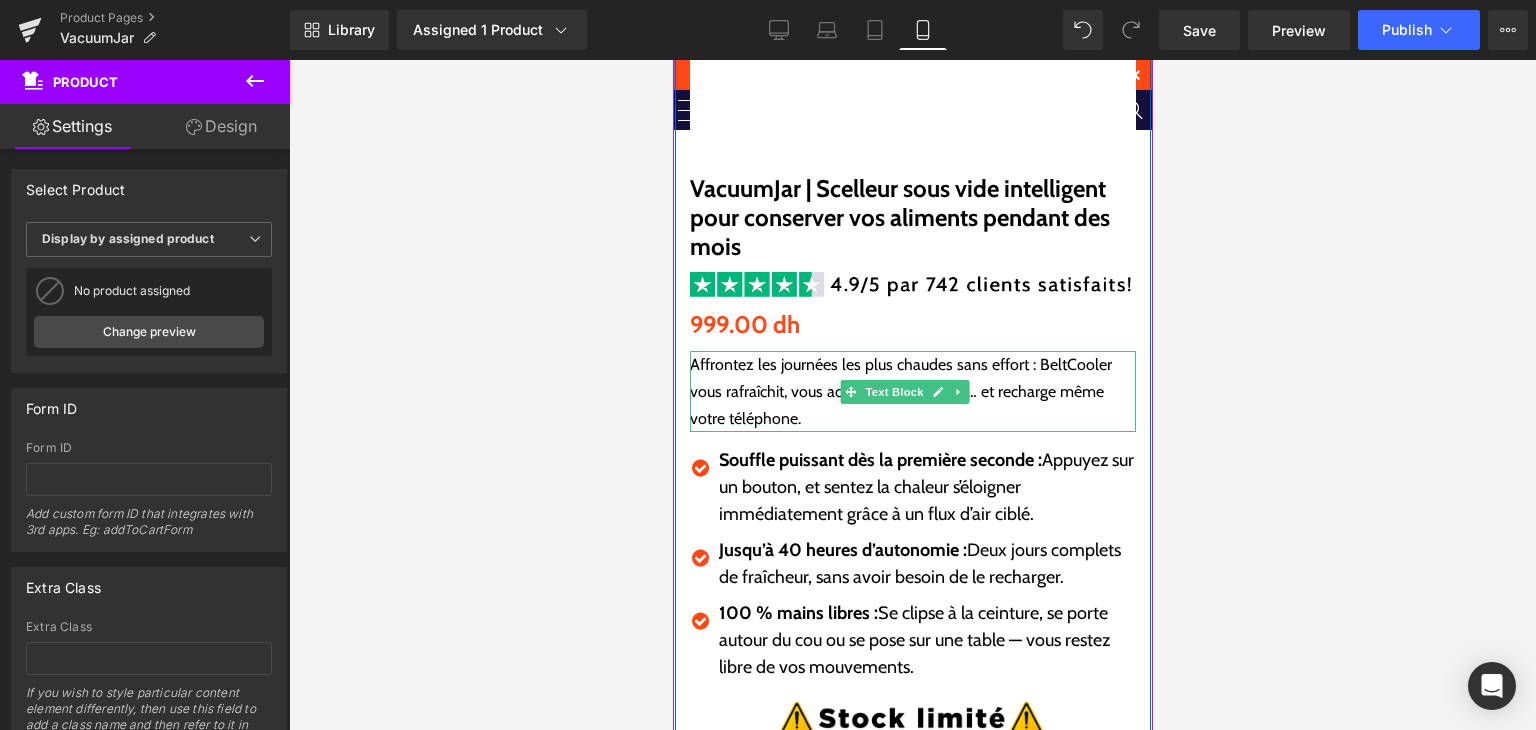click on "Affrontez les journées les plus chaudes sans effort : BeltCooler vous rafraîchit, vous accompagne partout… et recharge même votre téléphone." at bounding box center [900, 391] 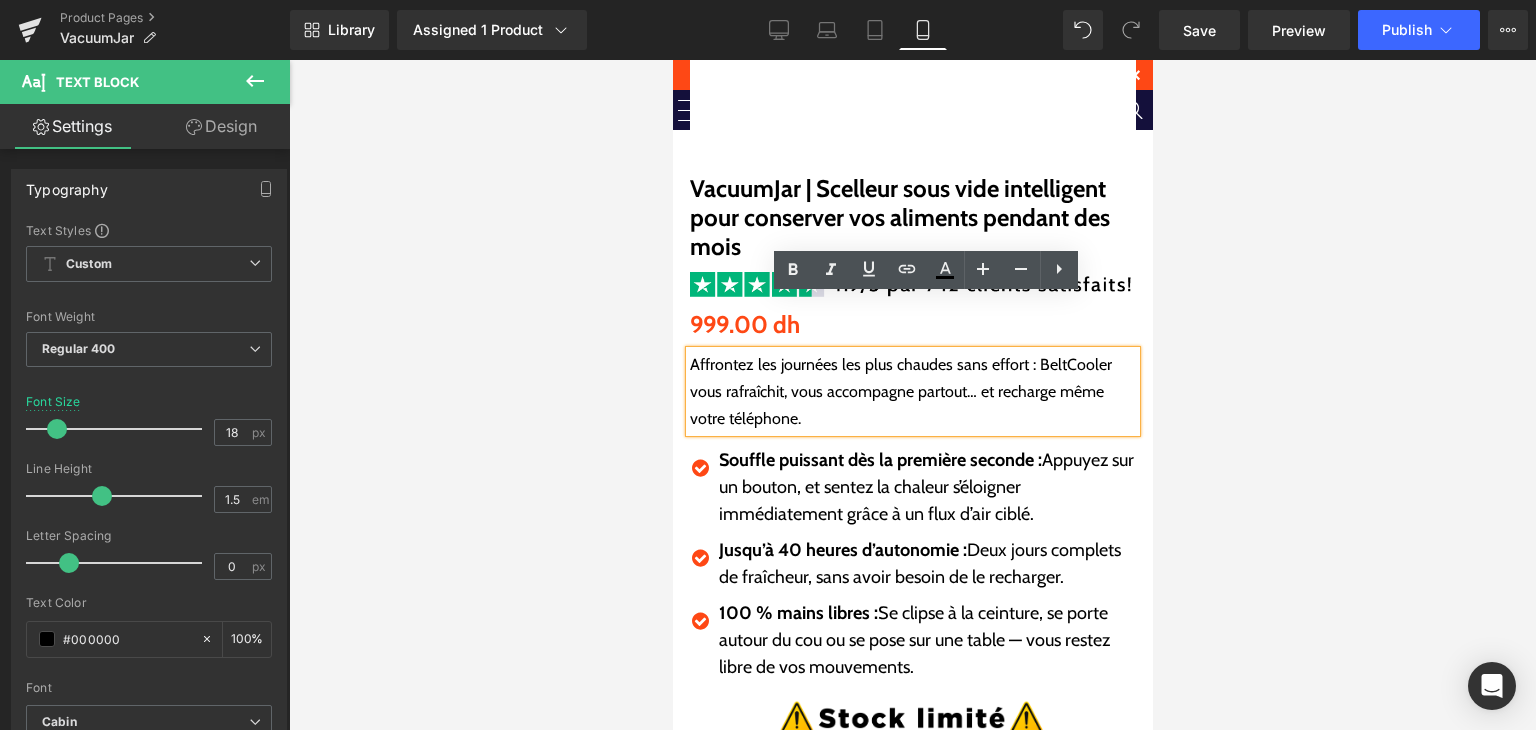 click on "Affrontez les journées les plus chaudes sans effort : BeltCooler vous rafraîchit, vous accompagne partout… et recharge même votre téléphone." at bounding box center [912, 391] 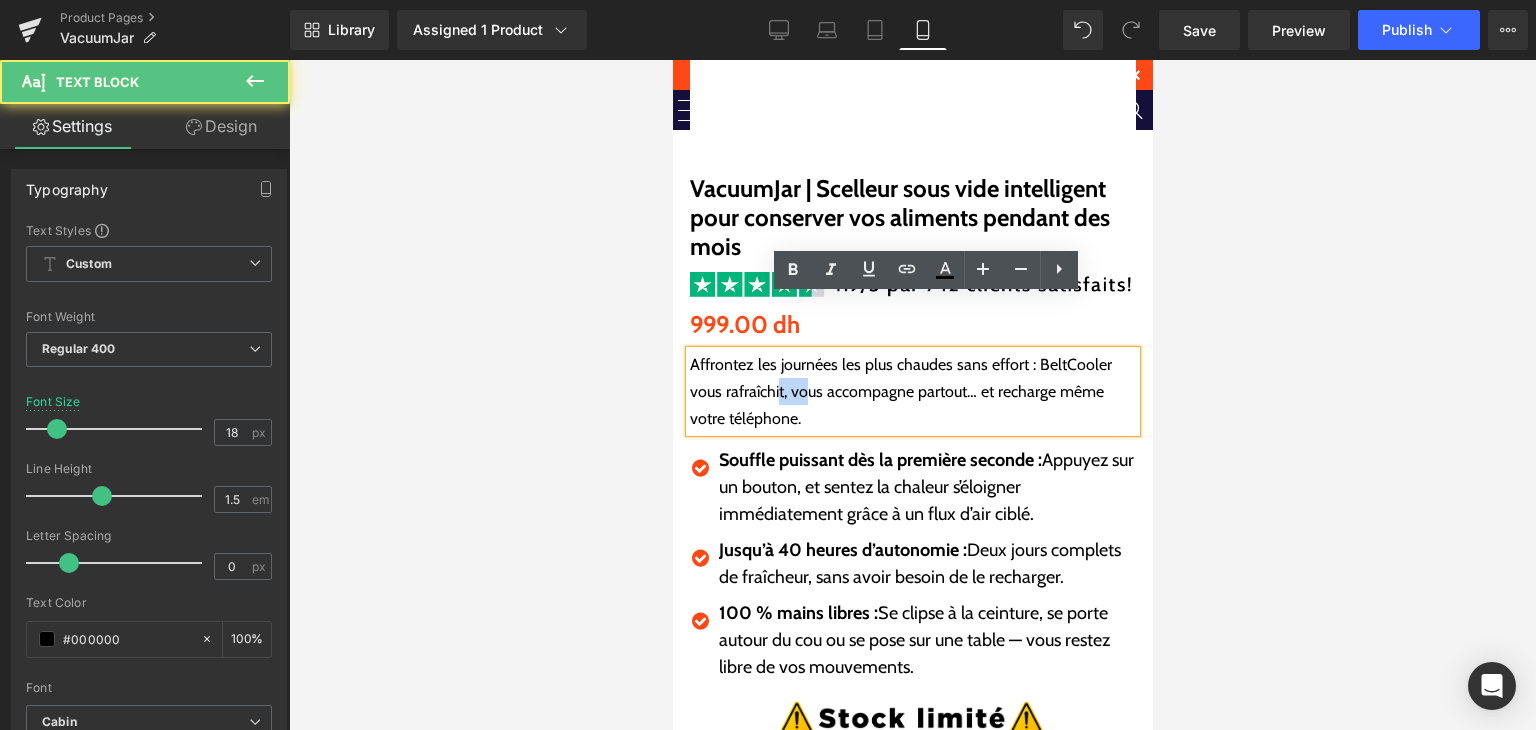 drag, startPoint x: 777, startPoint y: 383, endPoint x: 811, endPoint y: 389, distance: 34.525352 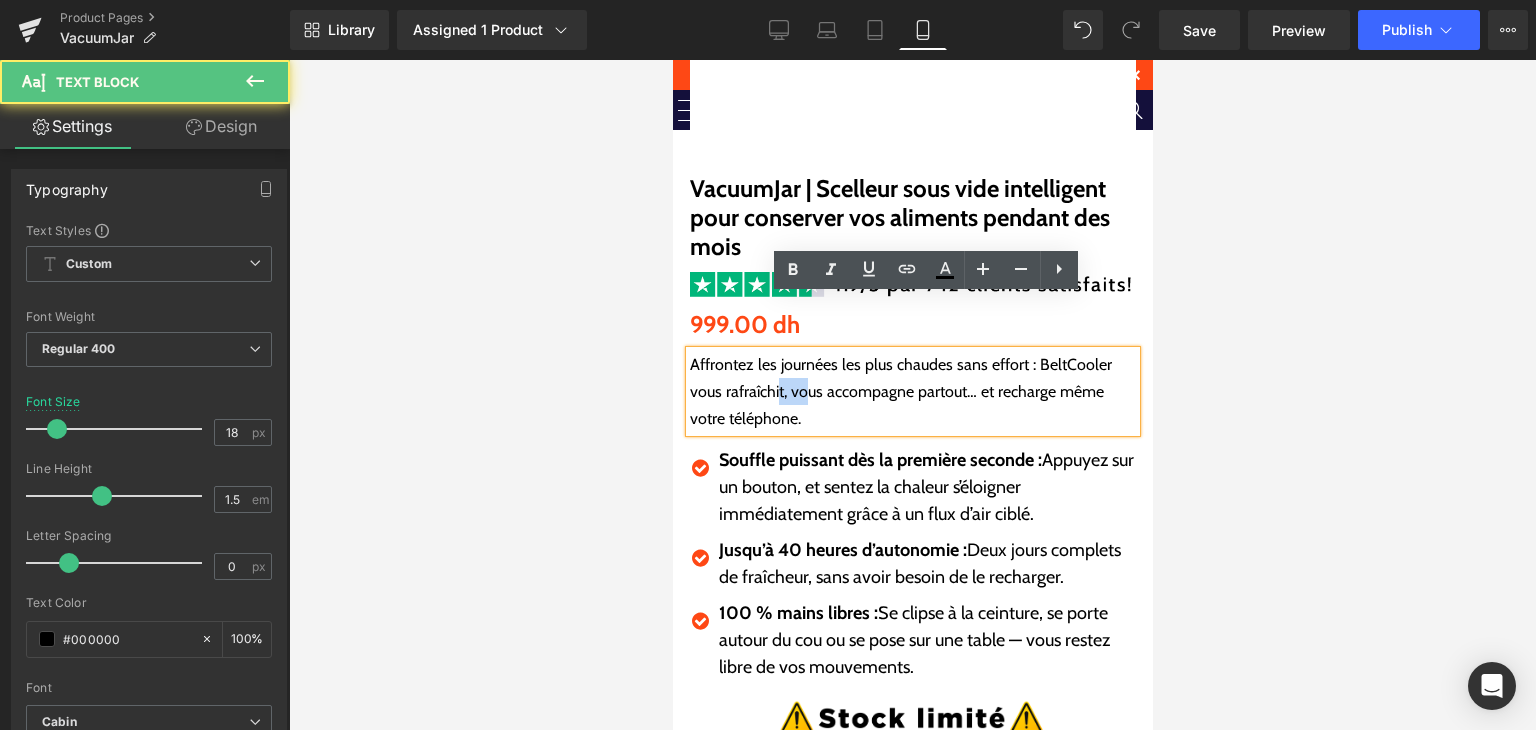 click on "Affrontez les journées les plus chaudes sans effort : BeltCooler vous rafraîchit, vous accompagne partout… et recharge même votre téléphone." at bounding box center [912, 391] 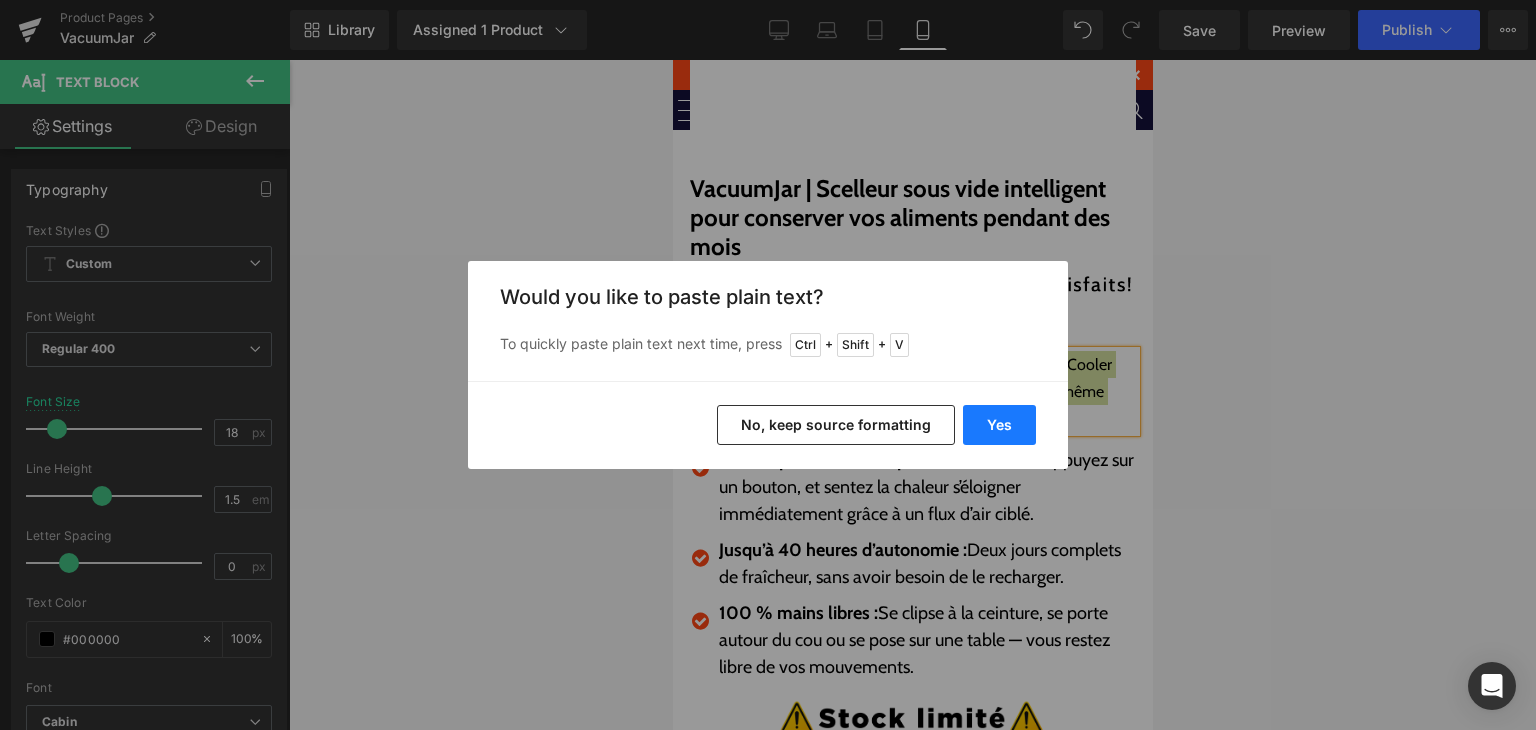 click on "Yes" at bounding box center [999, 425] 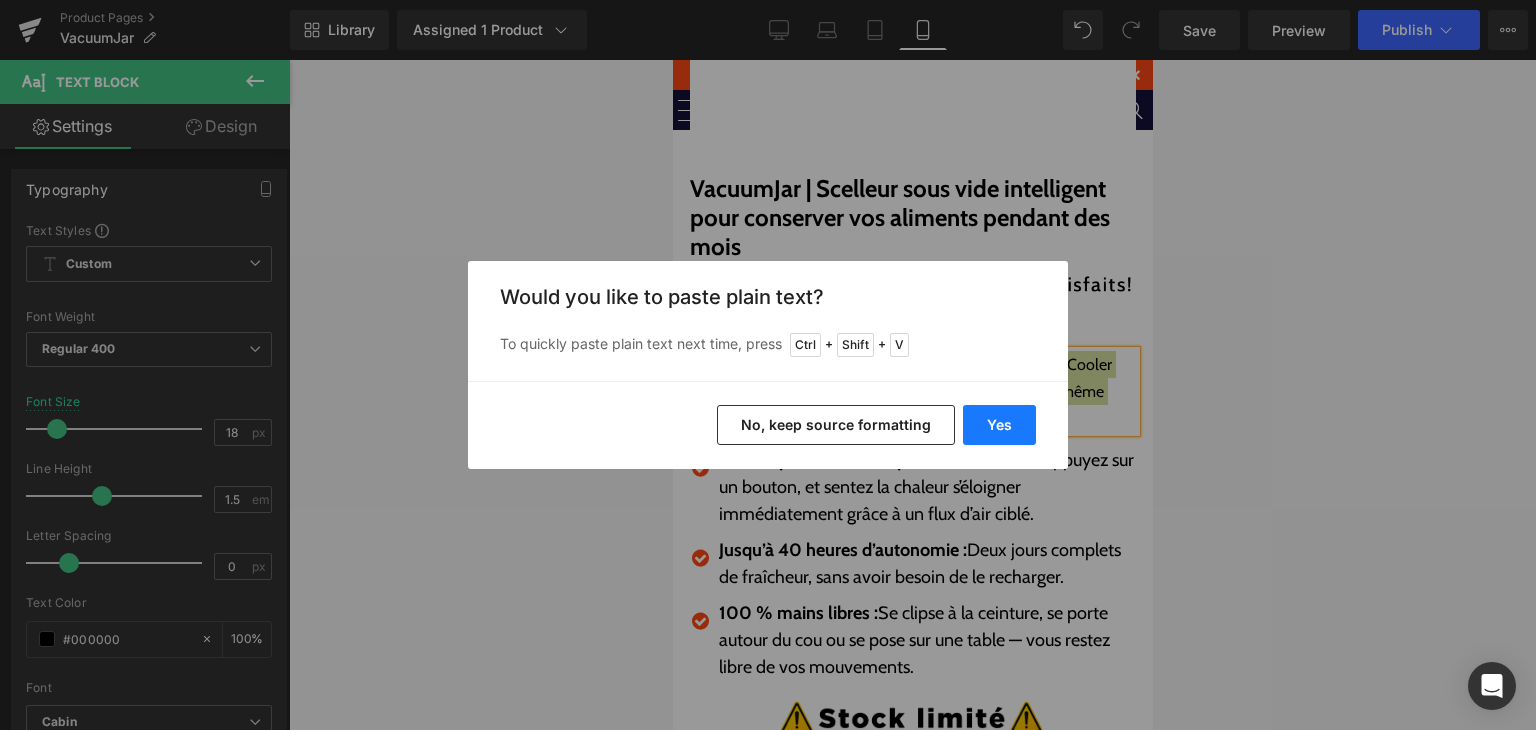 type 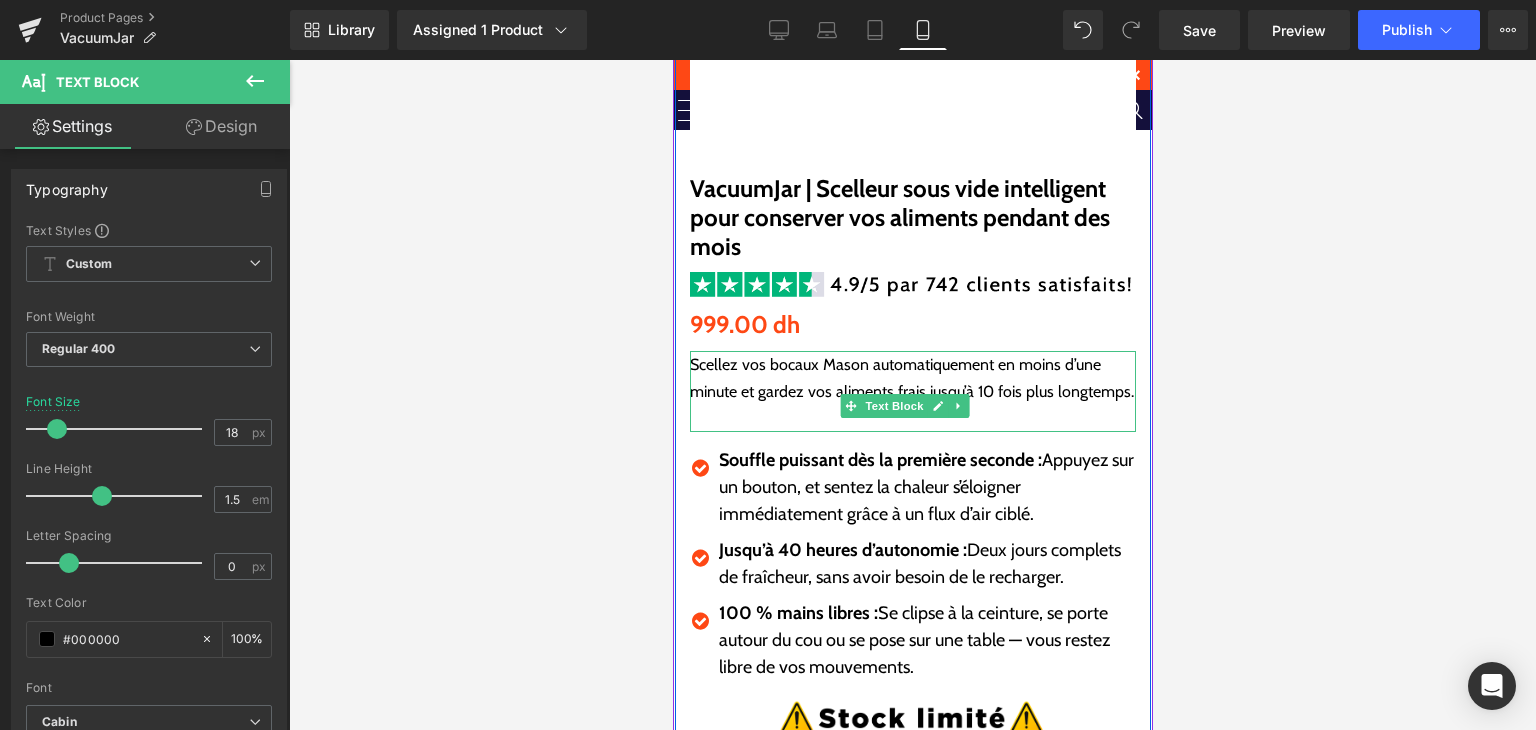 click at bounding box center [912, 418] 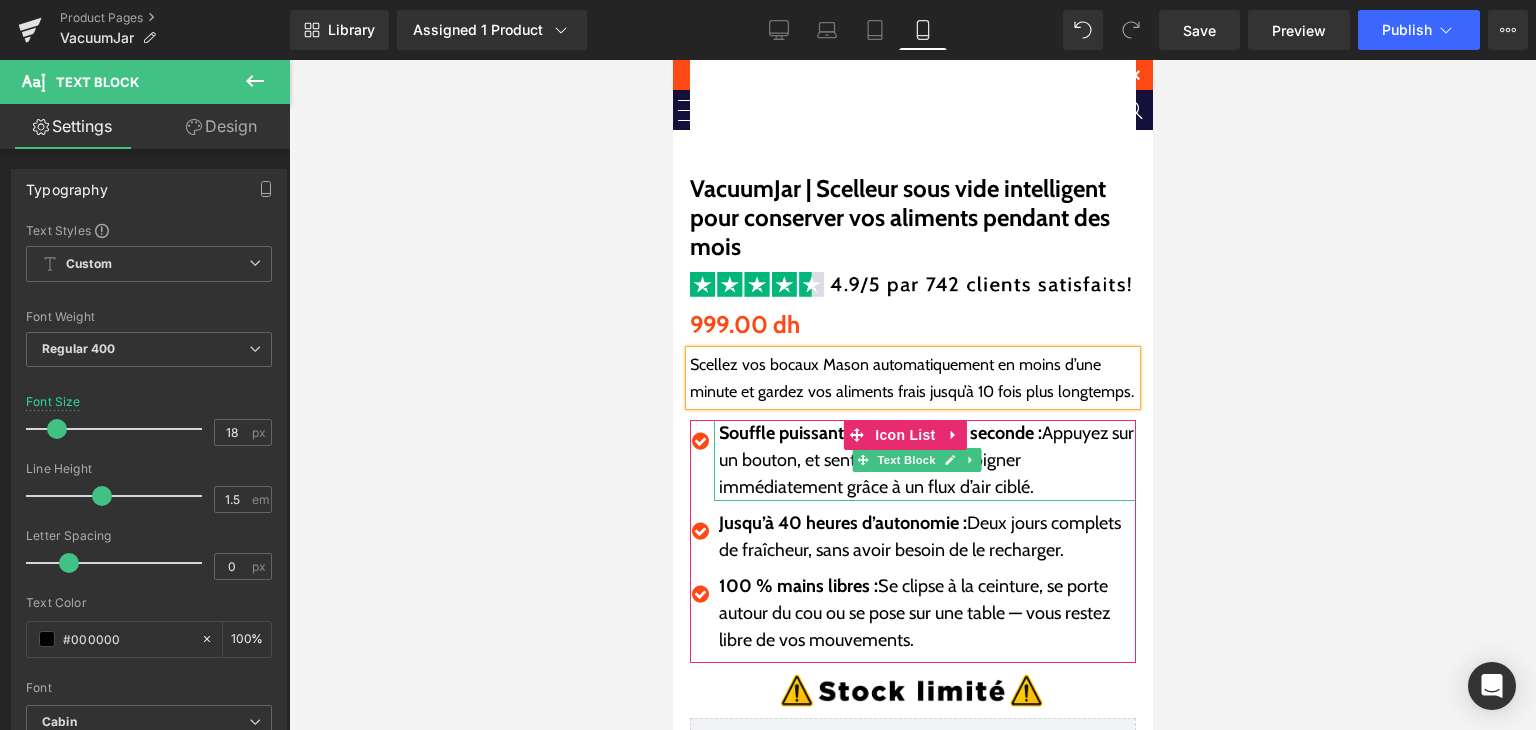 click on "Souffle puissant dès la première seconde :  Appuyez sur un bouton, et sentez la chaleur s’éloigner immédiatement grâce à un flux d’air ciblé." at bounding box center [926, 460] 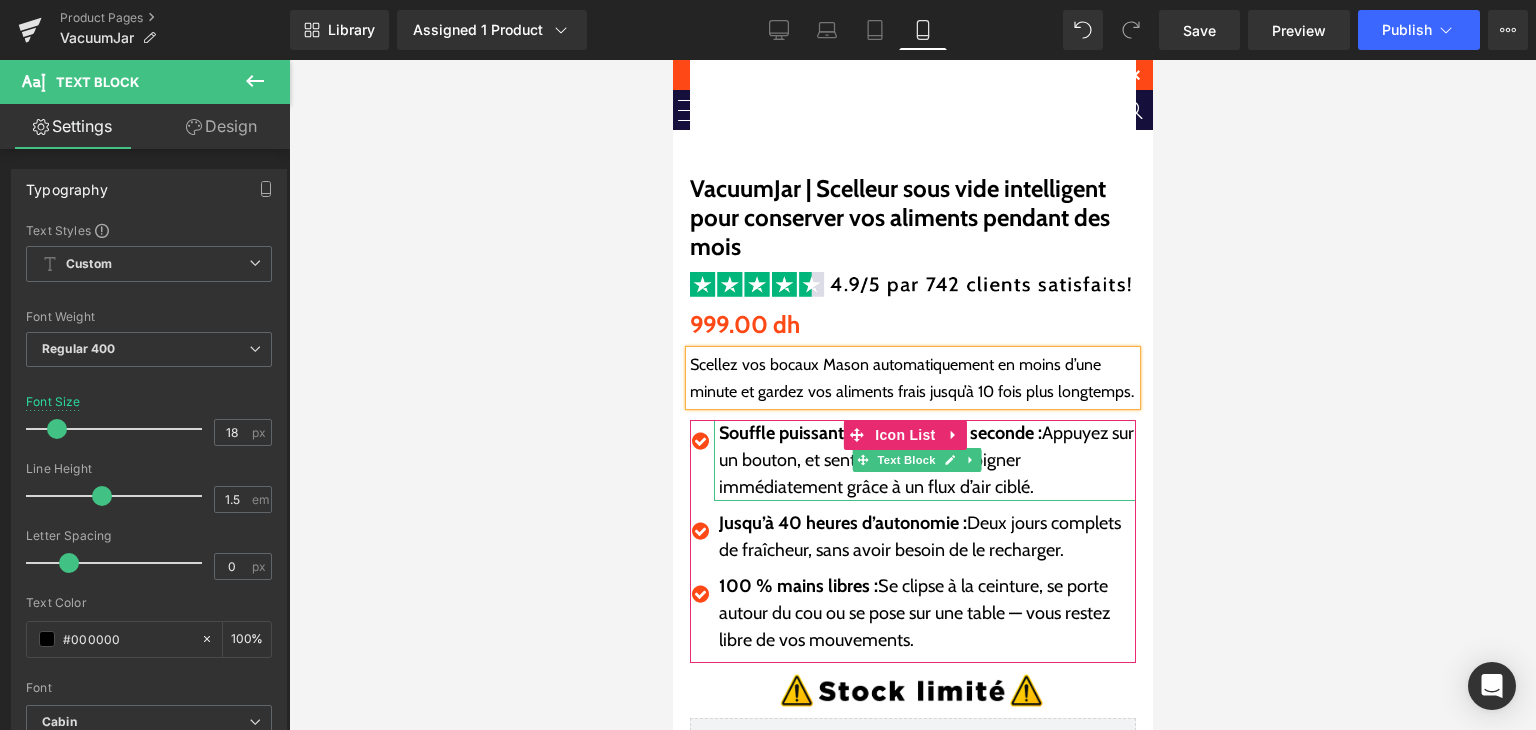 click on "Souffle puissant dès la première seconde :  Appuyez sur un bouton, et sentez la chaleur s’éloigner immédiatement grâce à un flux d’air ciblé." at bounding box center [926, 460] 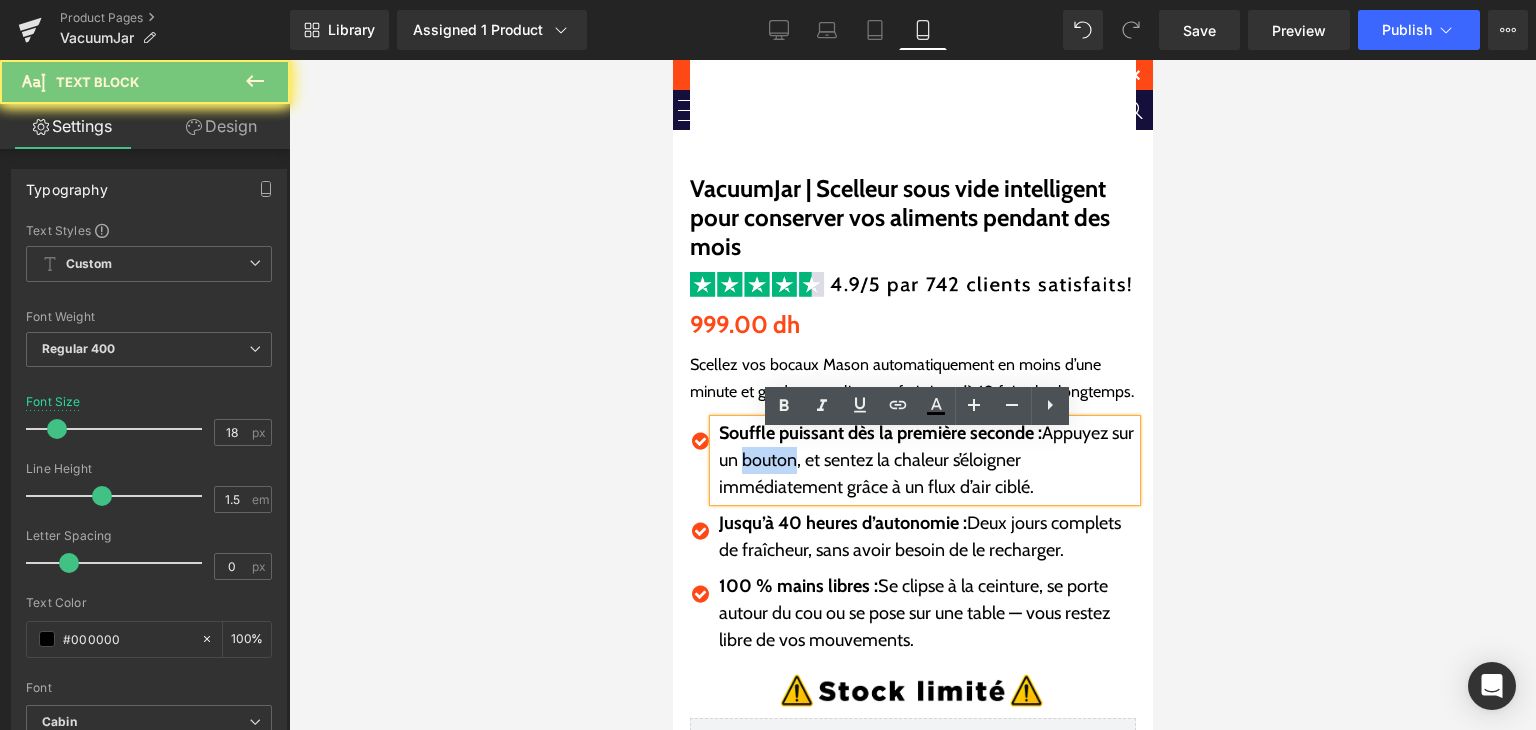 click on "Souffle puissant dès la première seconde :  Appuyez sur un bouton, et sentez la chaleur s’éloigner immédiatement grâce à un flux d’air ciblé." at bounding box center (926, 460) 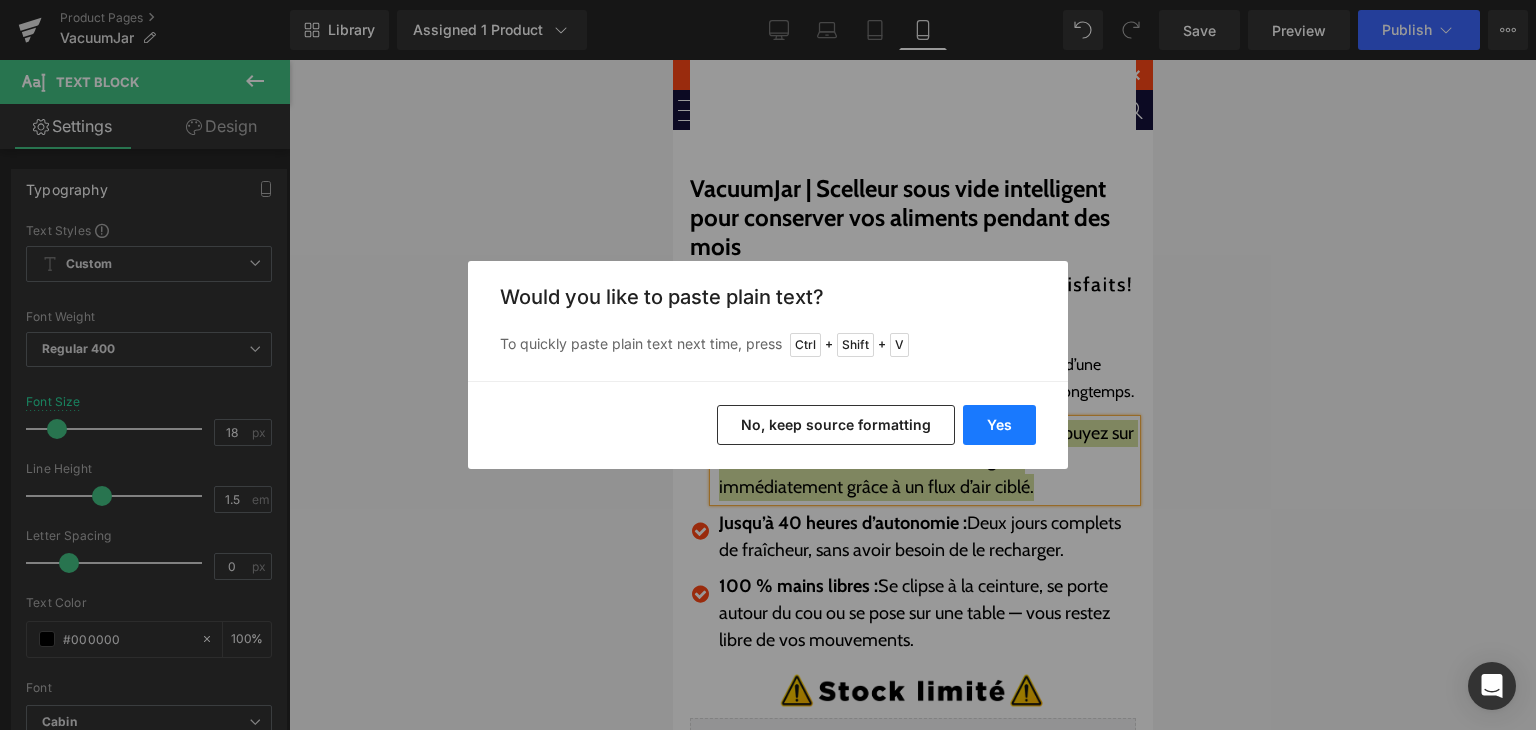 click on "Yes" at bounding box center (999, 425) 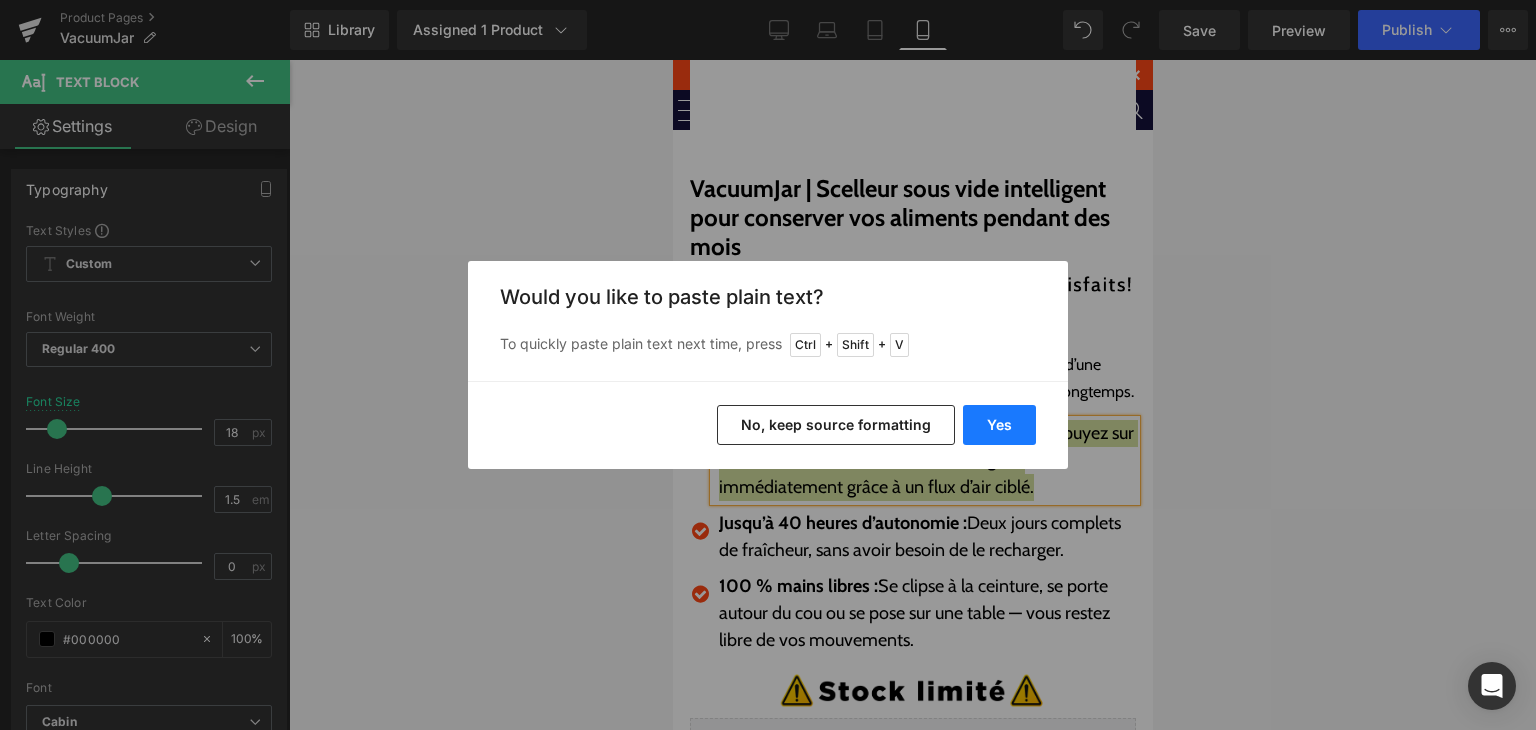 type 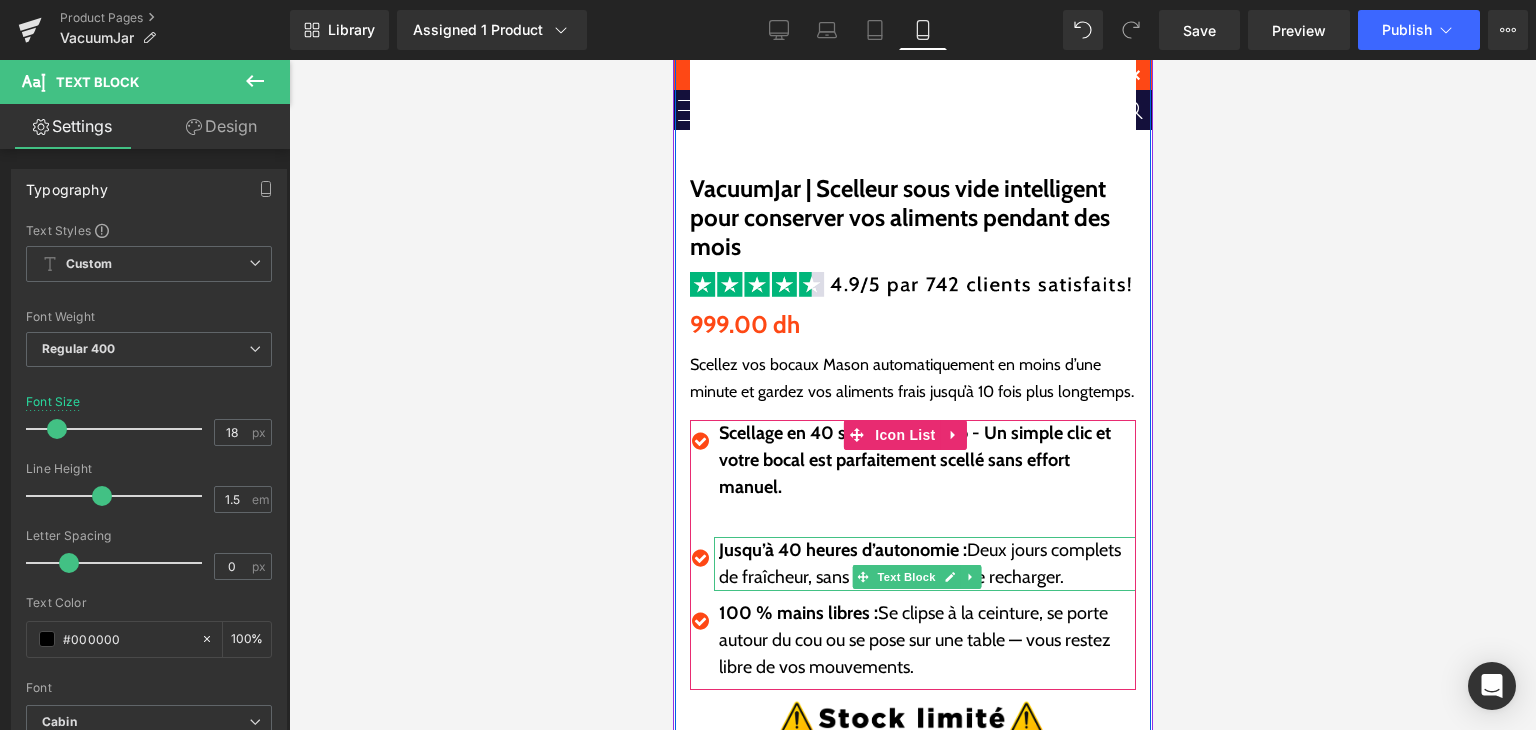 click on "Jusqu’à 40 heures d’autonomie :" at bounding box center [842, 550] 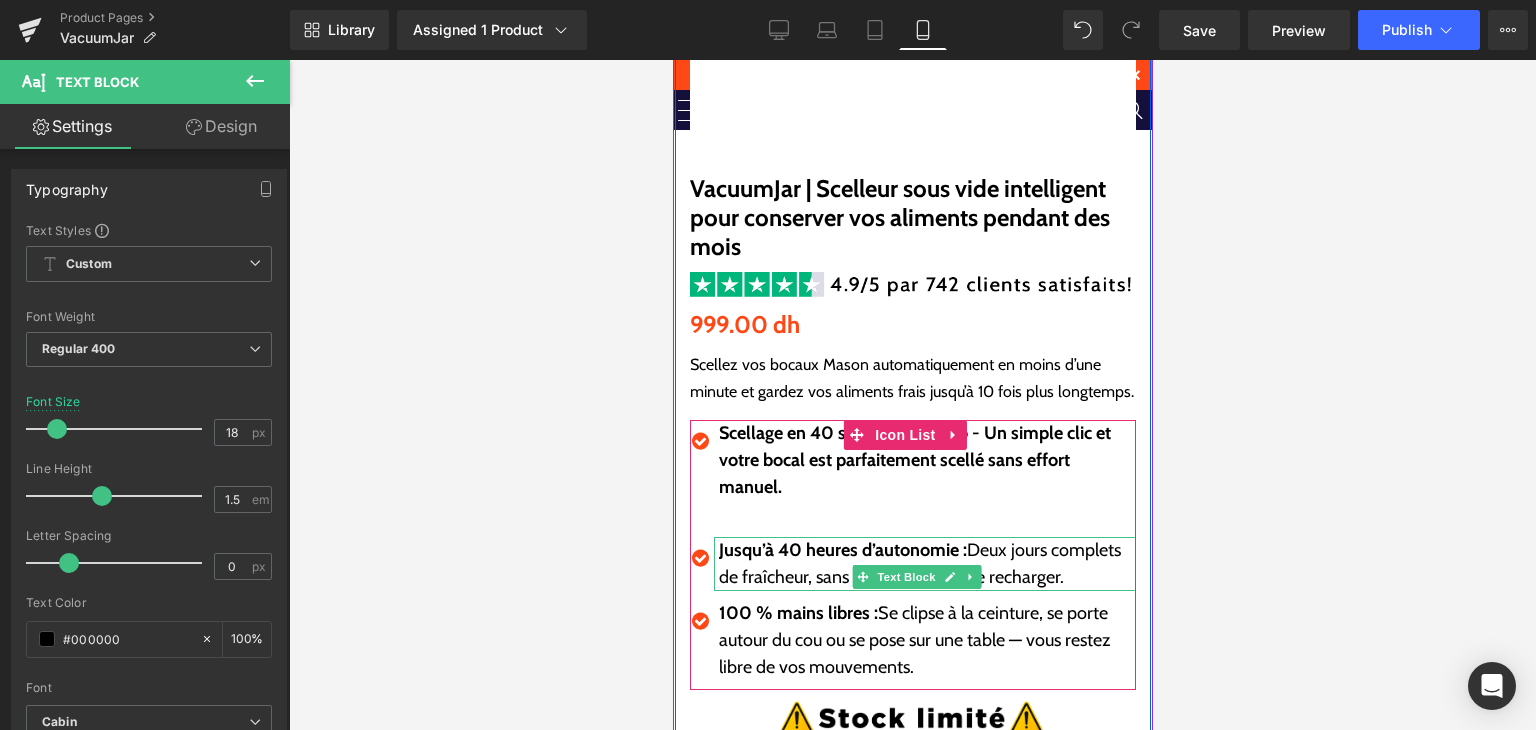 click on "Jusqu’à 40 heures d’autonomie :" at bounding box center (842, 550) 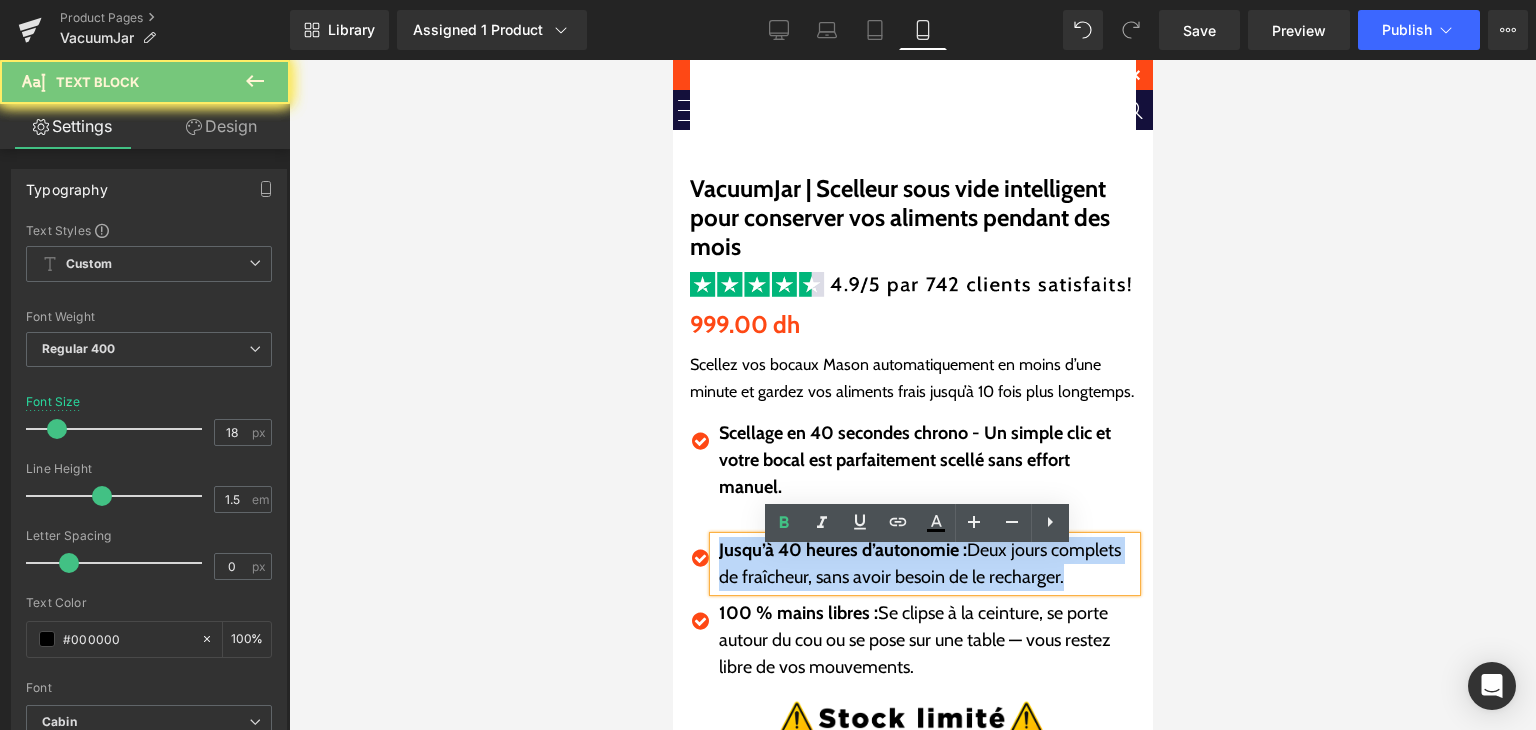 click on "Jusqu’à 40 heures d’autonomie :" at bounding box center (842, 550) 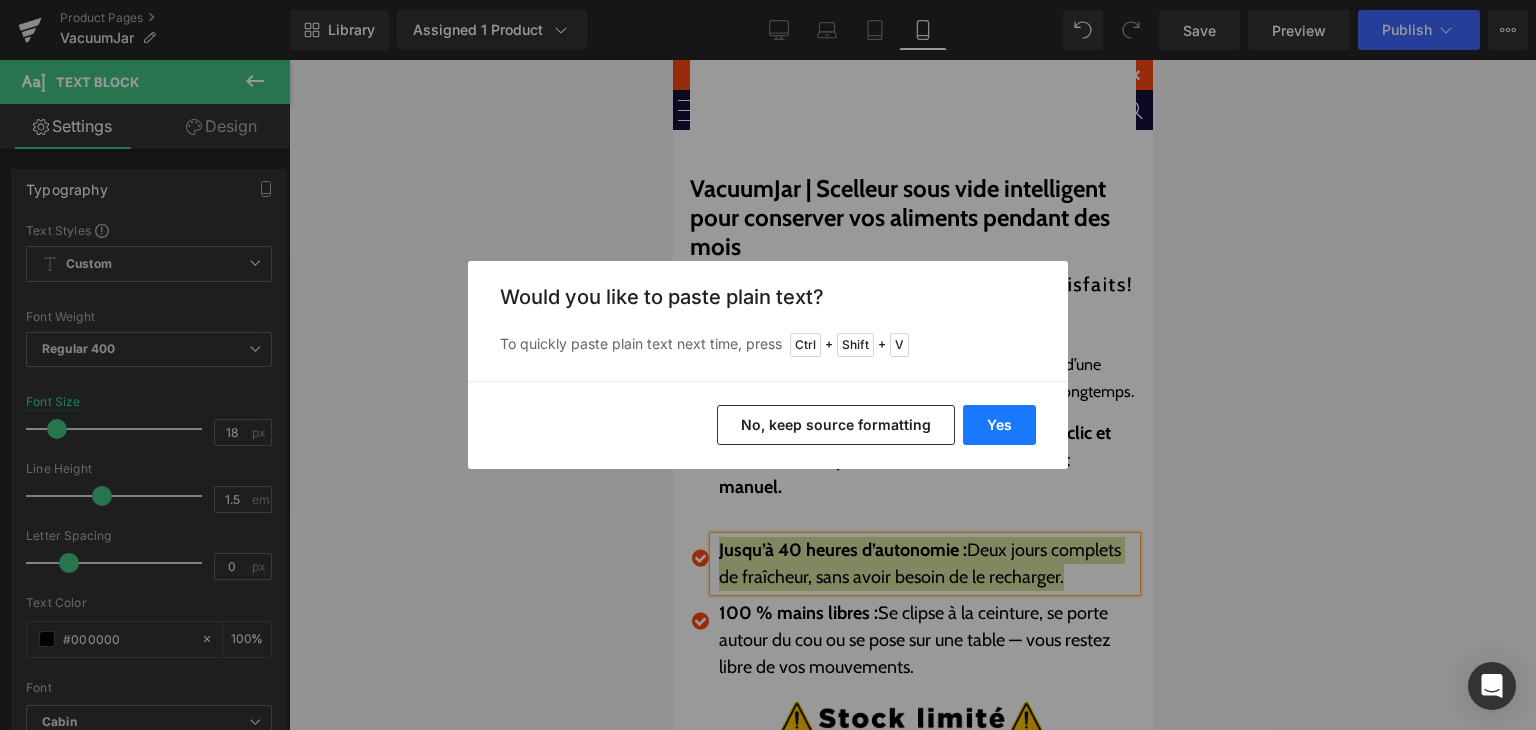 click on "Yes" at bounding box center [999, 425] 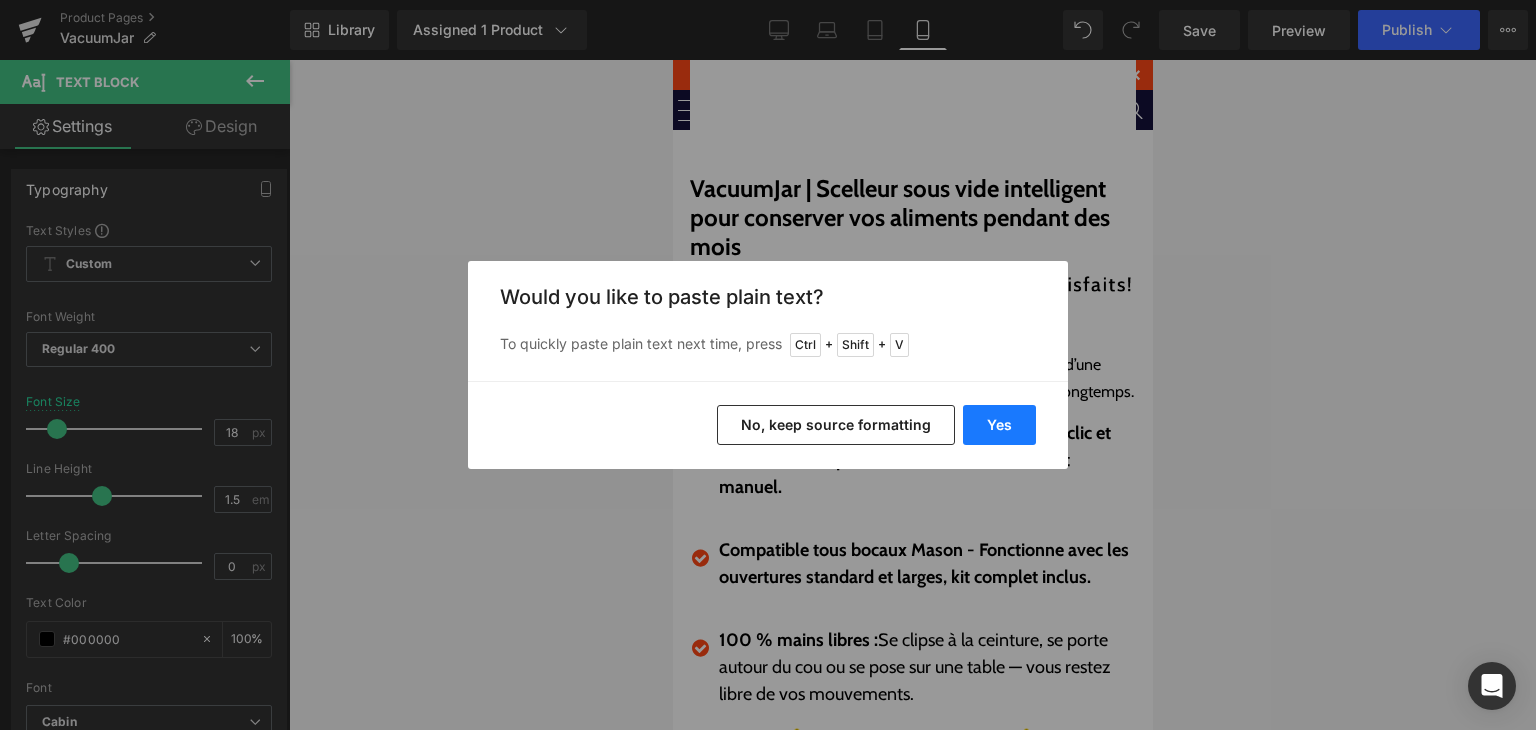 type 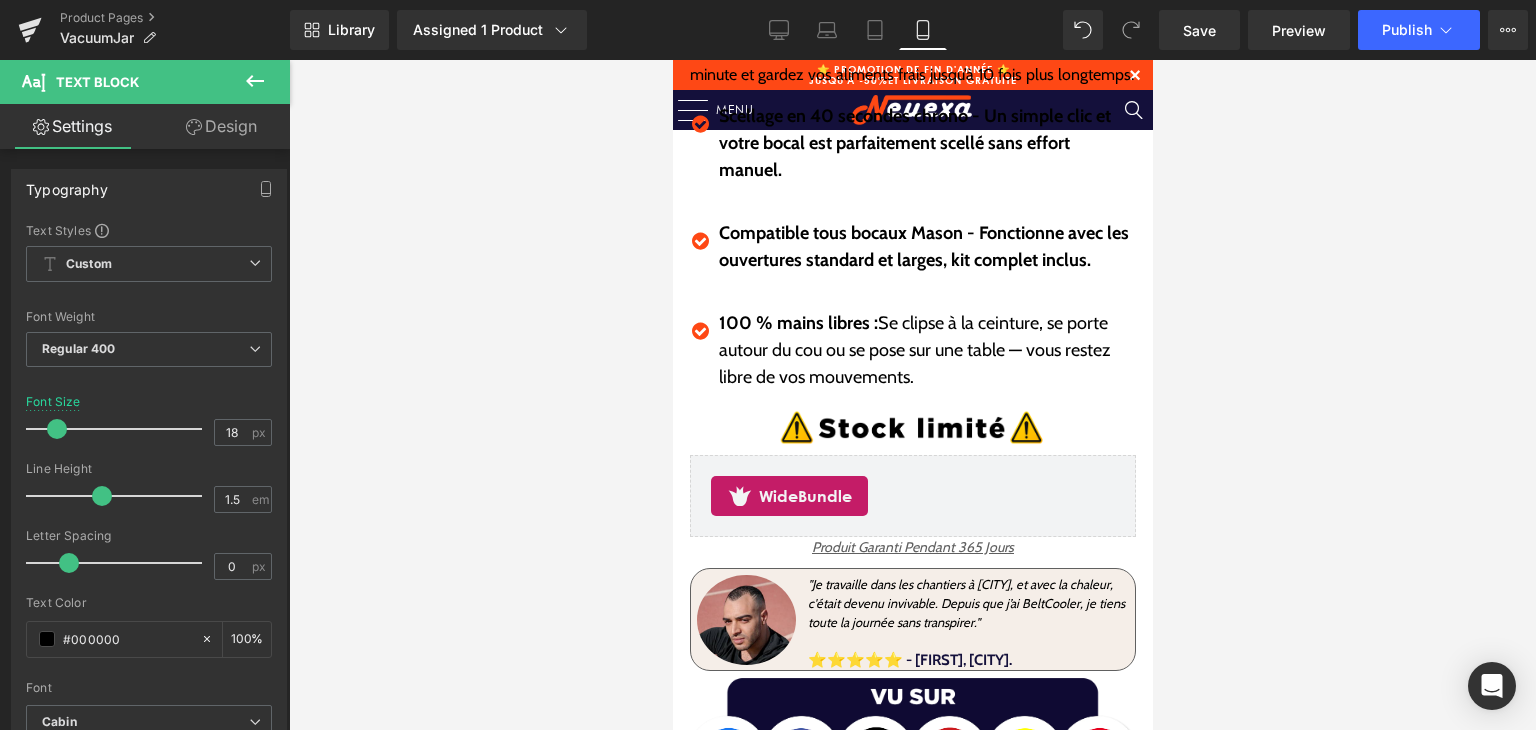scroll, scrollTop: 773, scrollLeft: 0, axis: vertical 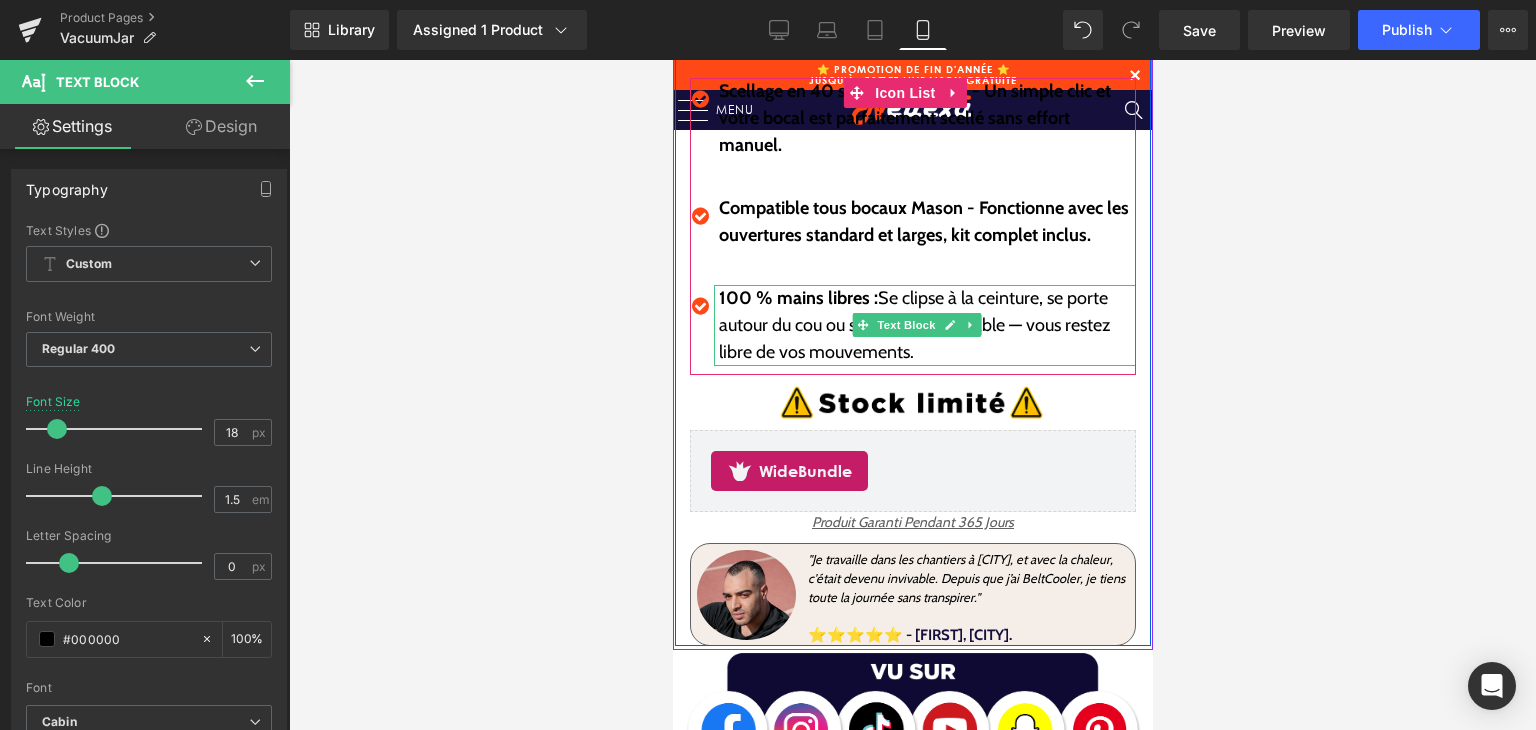 click on "100 % mains libres :  Se clipse à la ceinture, se porte autour du cou ou se pose sur une table — vous restez libre de vos mouvements." at bounding box center (926, 325) 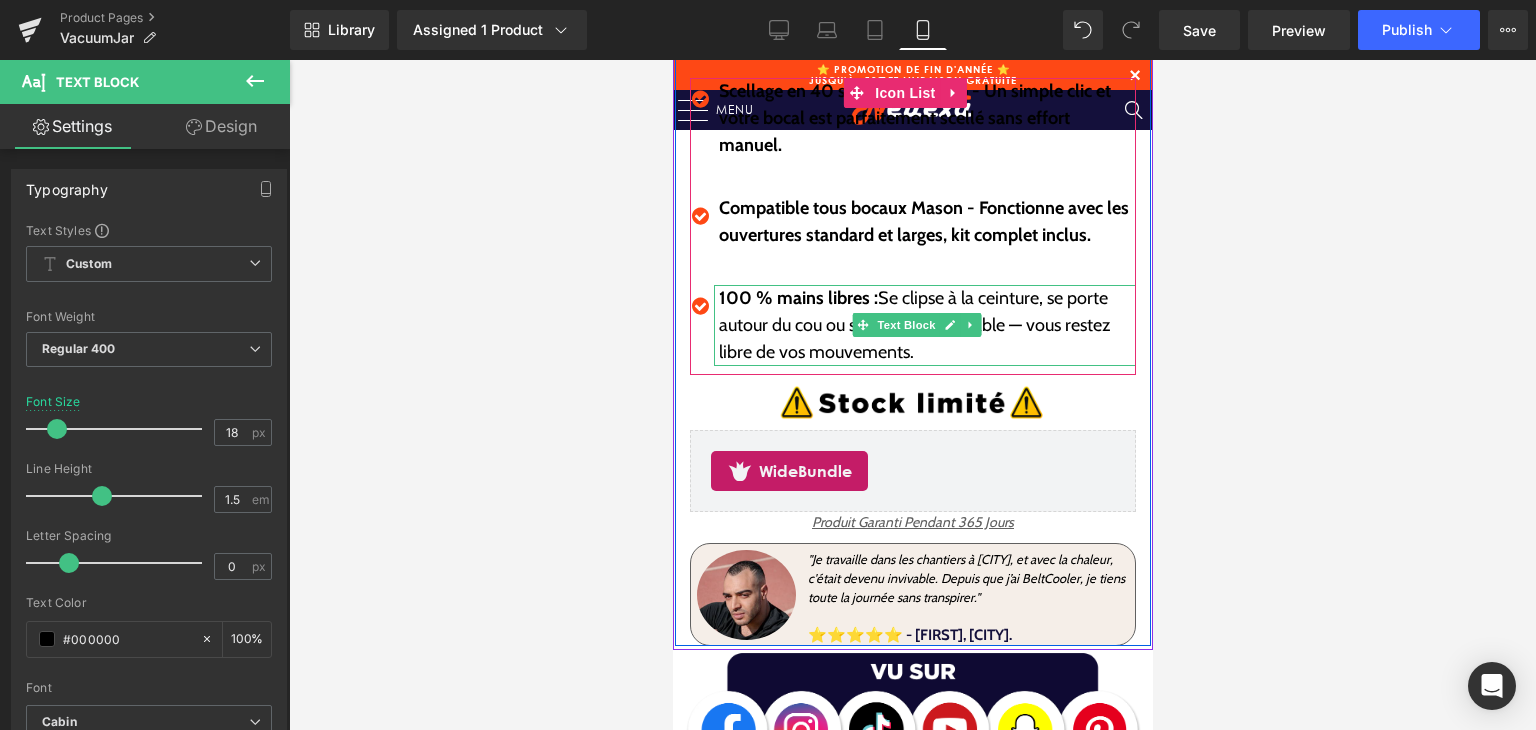 click on "100 % mains libres :  Se clipse à la ceinture, se porte autour du cou ou se pose sur une table — vous restez libre de vos mouvements." at bounding box center (926, 325) 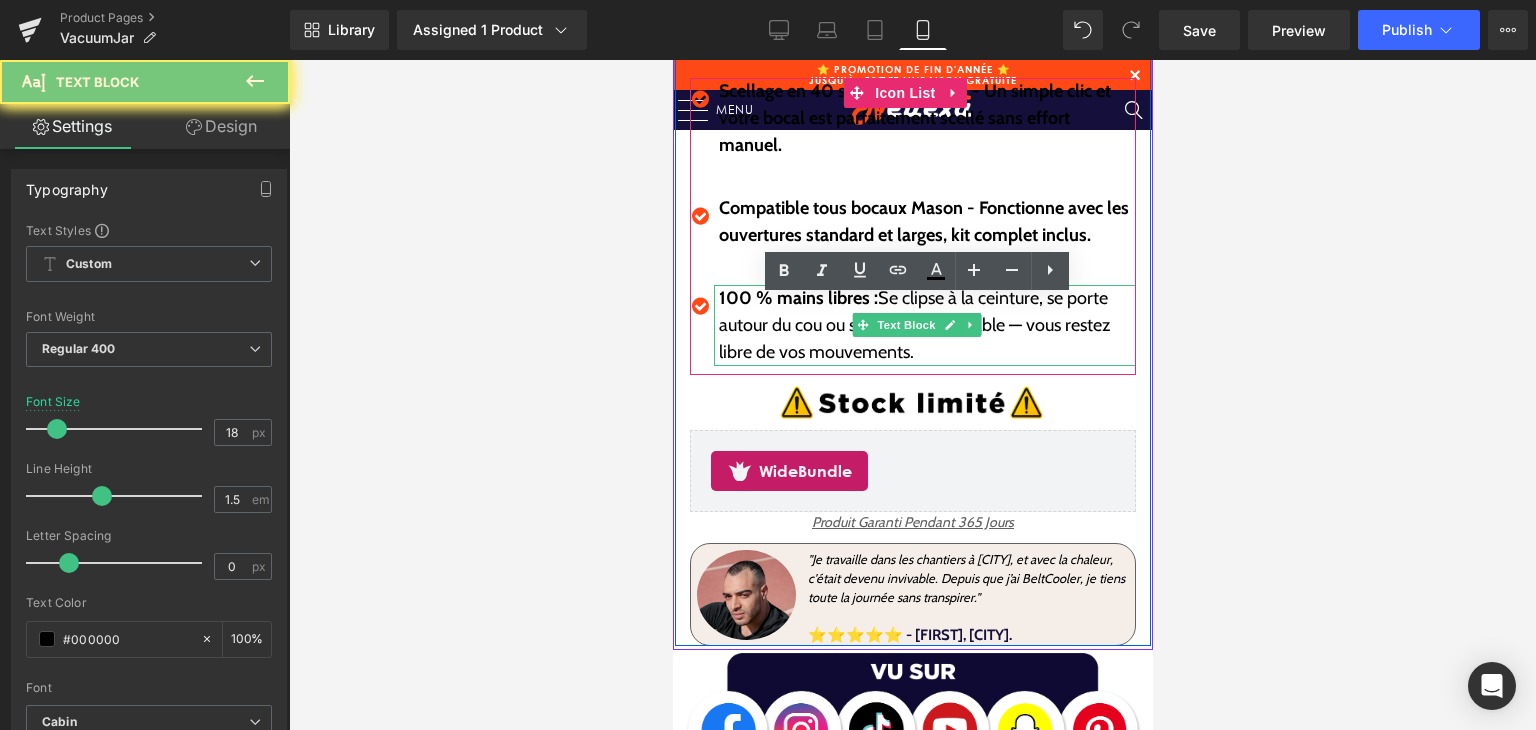 click on "100 % mains libres :  Se clipse à la ceinture, se porte autour du cou ou se pose sur une table — vous restez libre de vos mouvements." at bounding box center (926, 325) 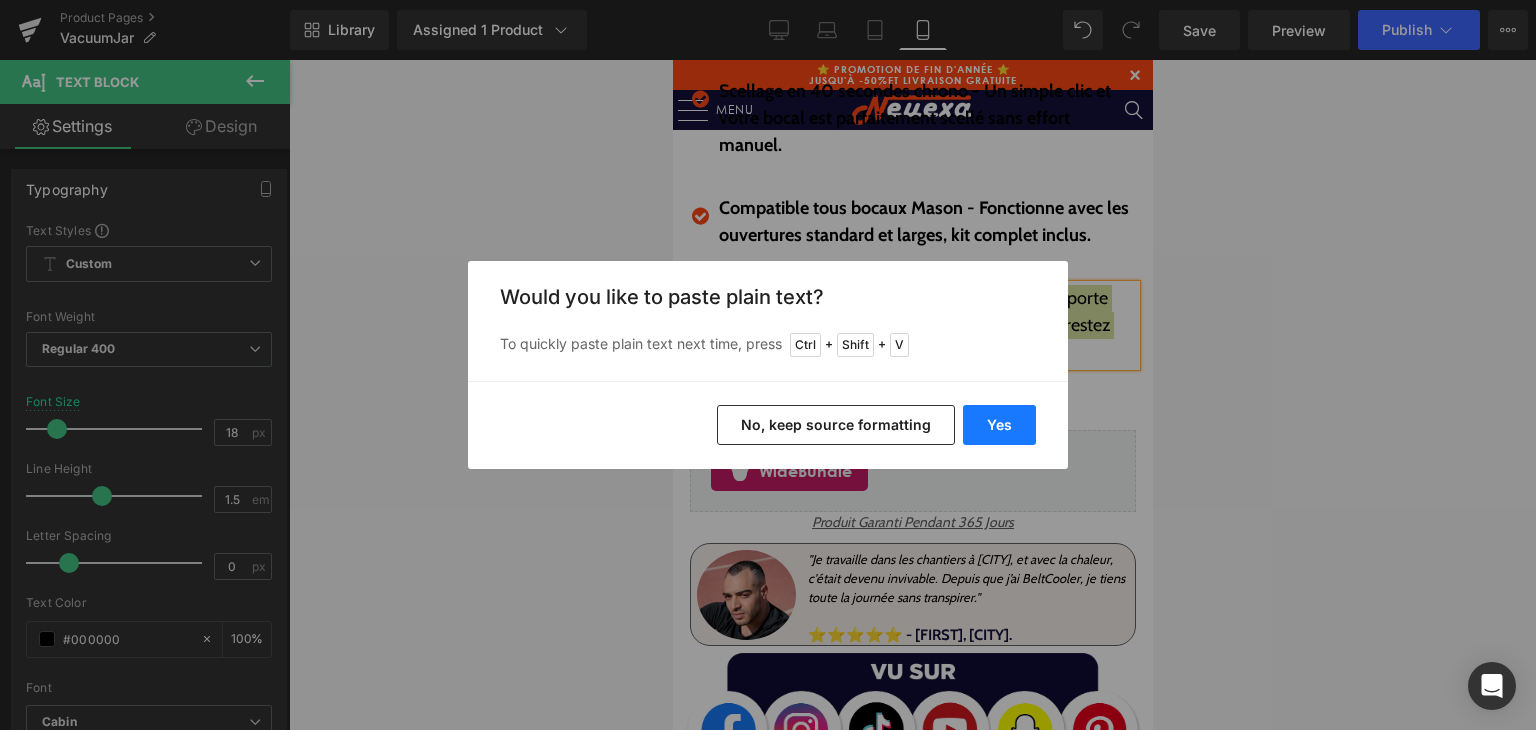 click on "Yes" at bounding box center (999, 425) 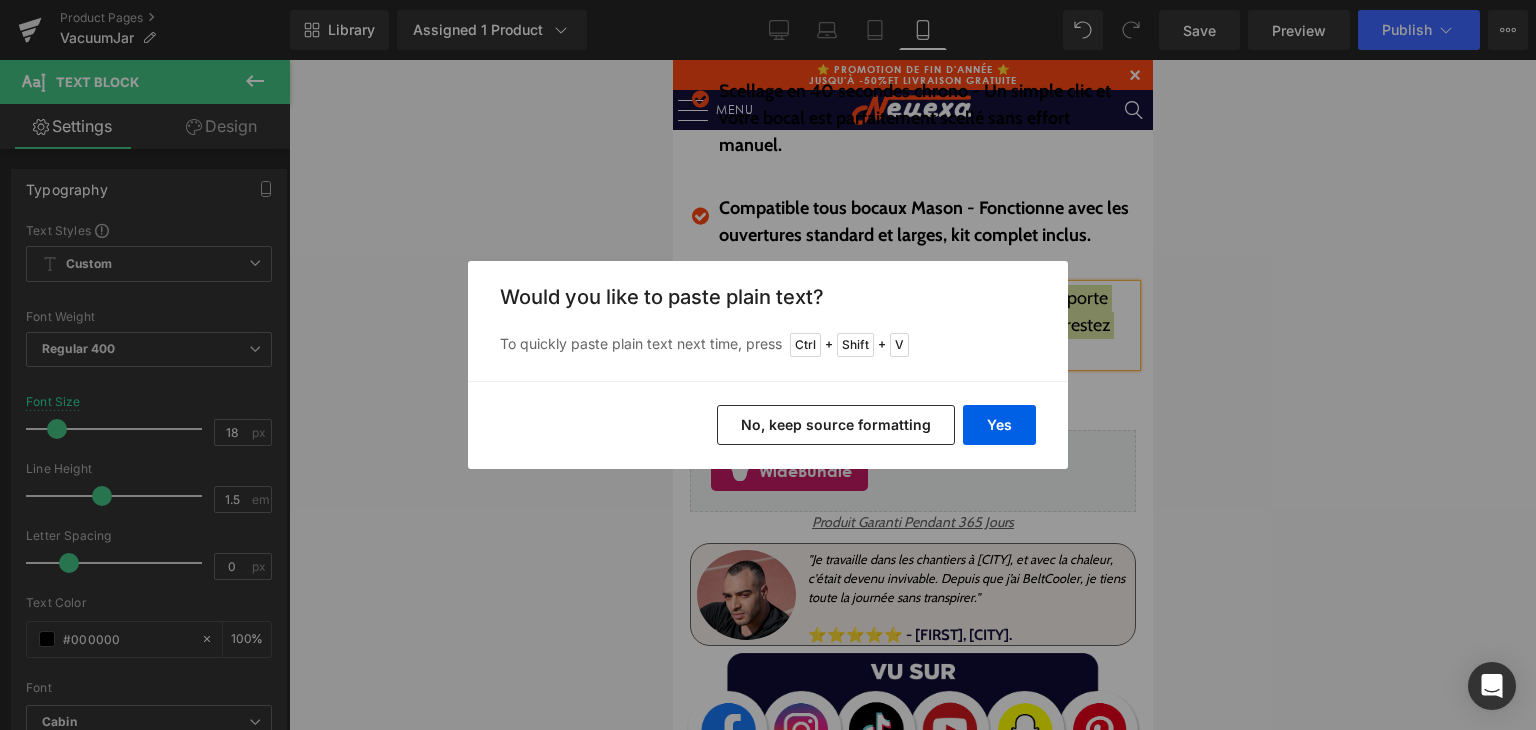 type 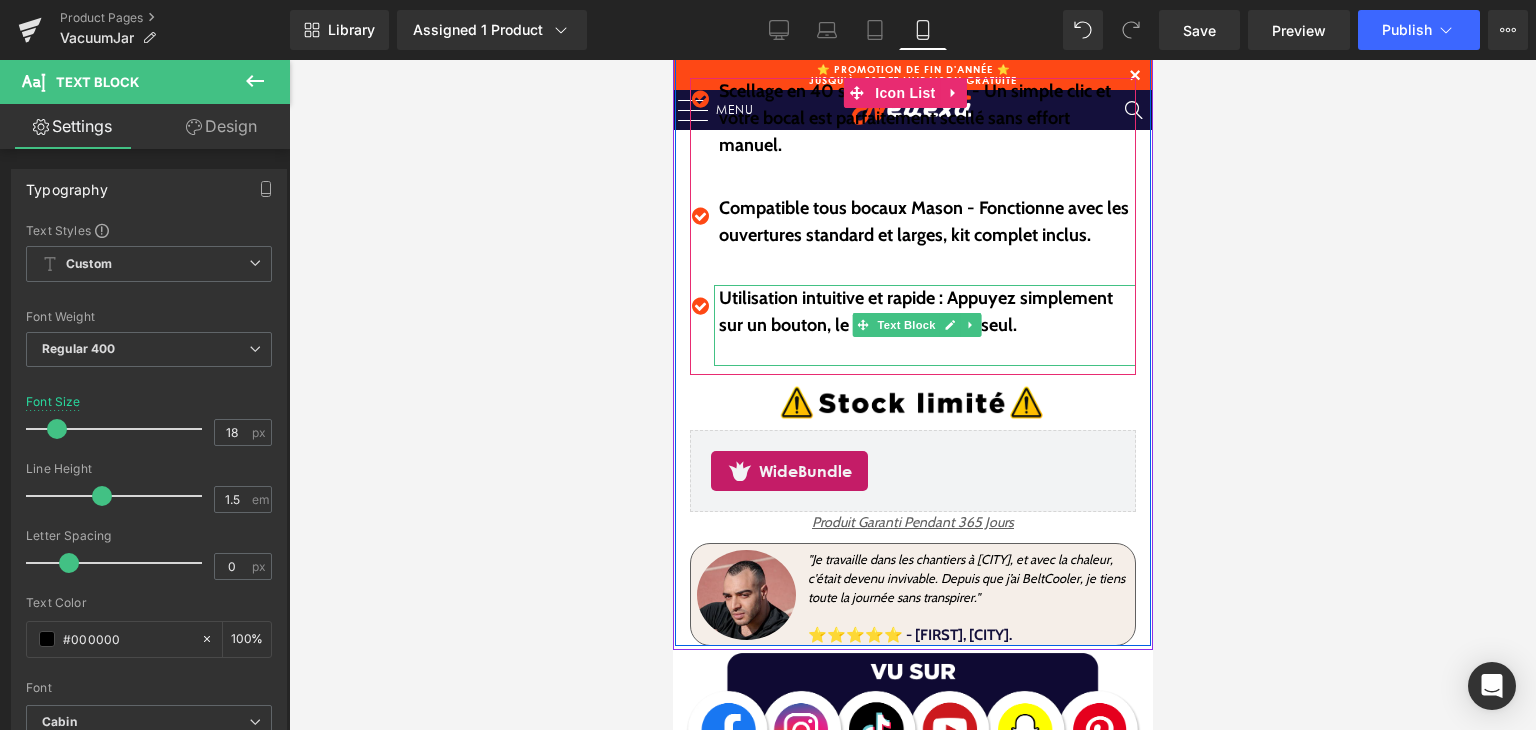 click at bounding box center (926, 352) 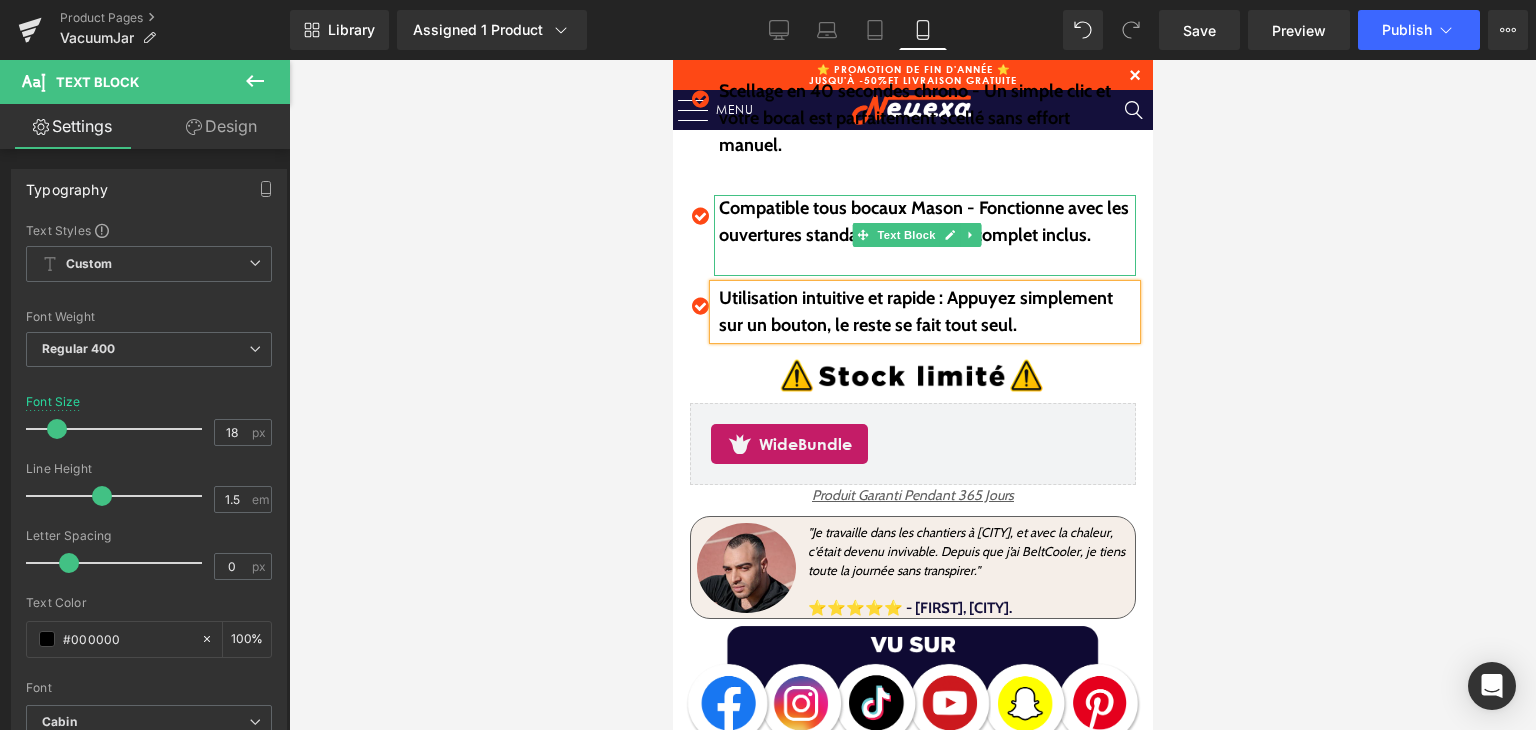 click at bounding box center [926, 262] 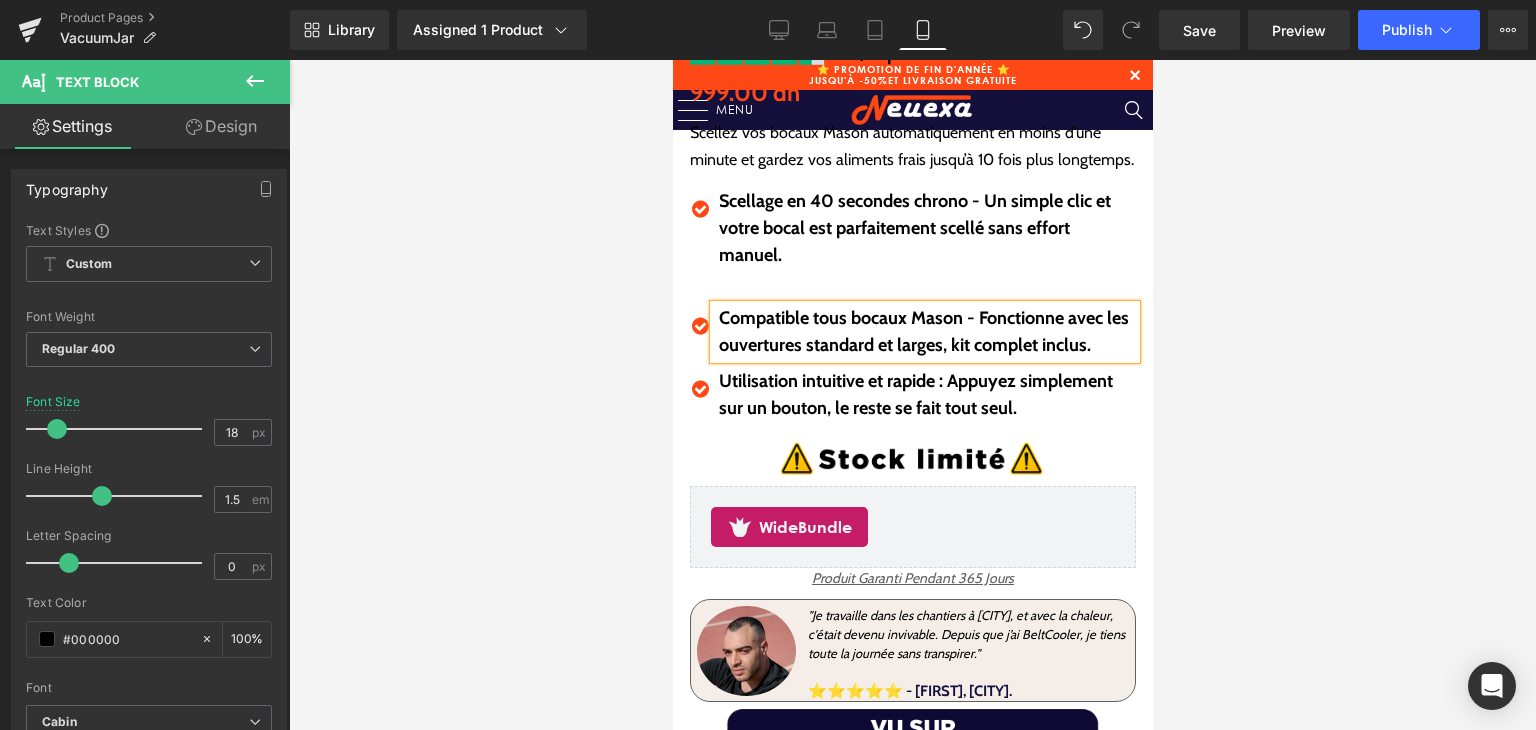 scroll, scrollTop: 673, scrollLeft: 0, axis: vertical 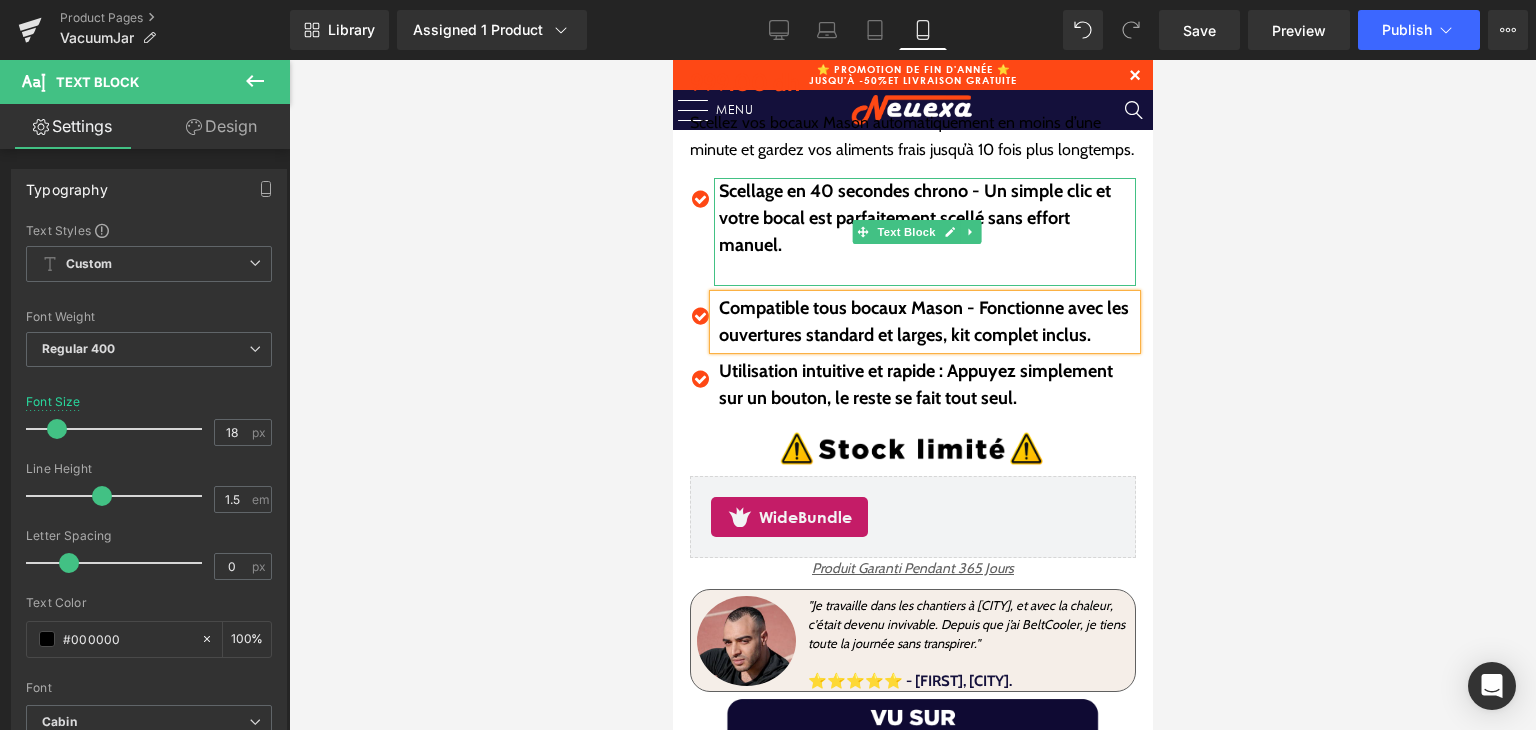 click at bounding box center (926, 272) 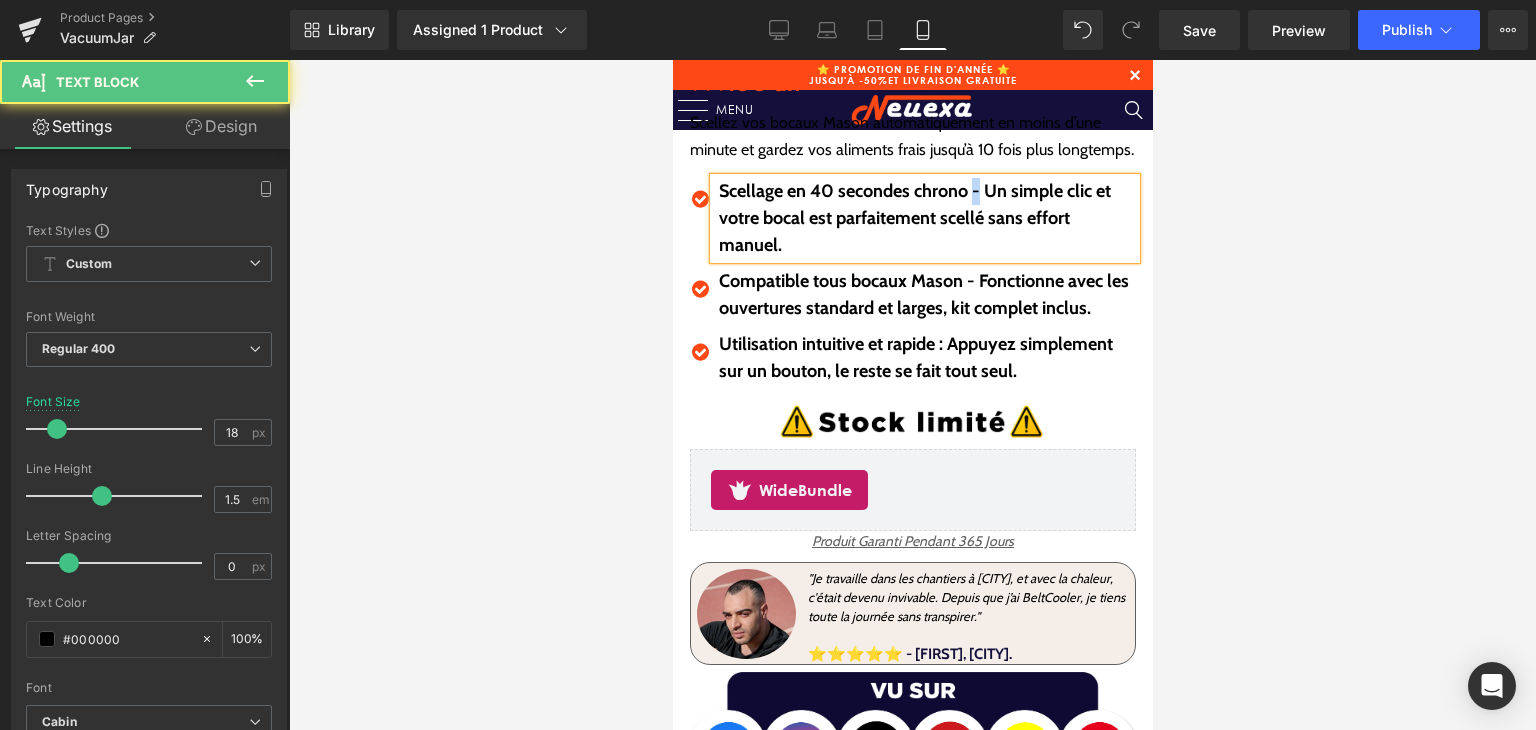 click on "Scellage en 40 secondes chrono - Un simple clic et votre bocal est parfaitement scellé sans effort manuel." at bounding box center [914, 218] 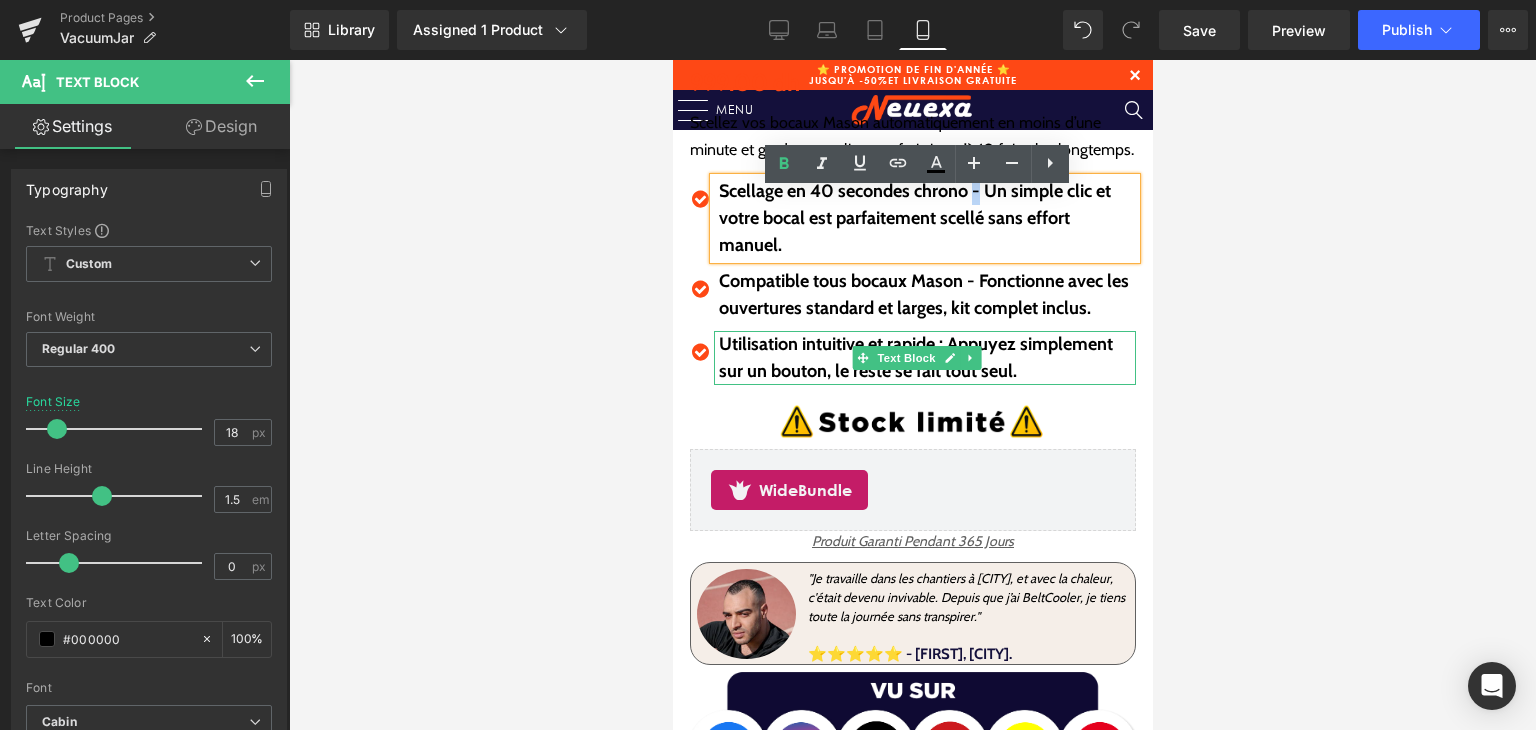 click on "Utilisation intuitive et rapide : Appuyez simplement sur un bouton, le reste se fait tout seul." at bounding box center [915, 357] 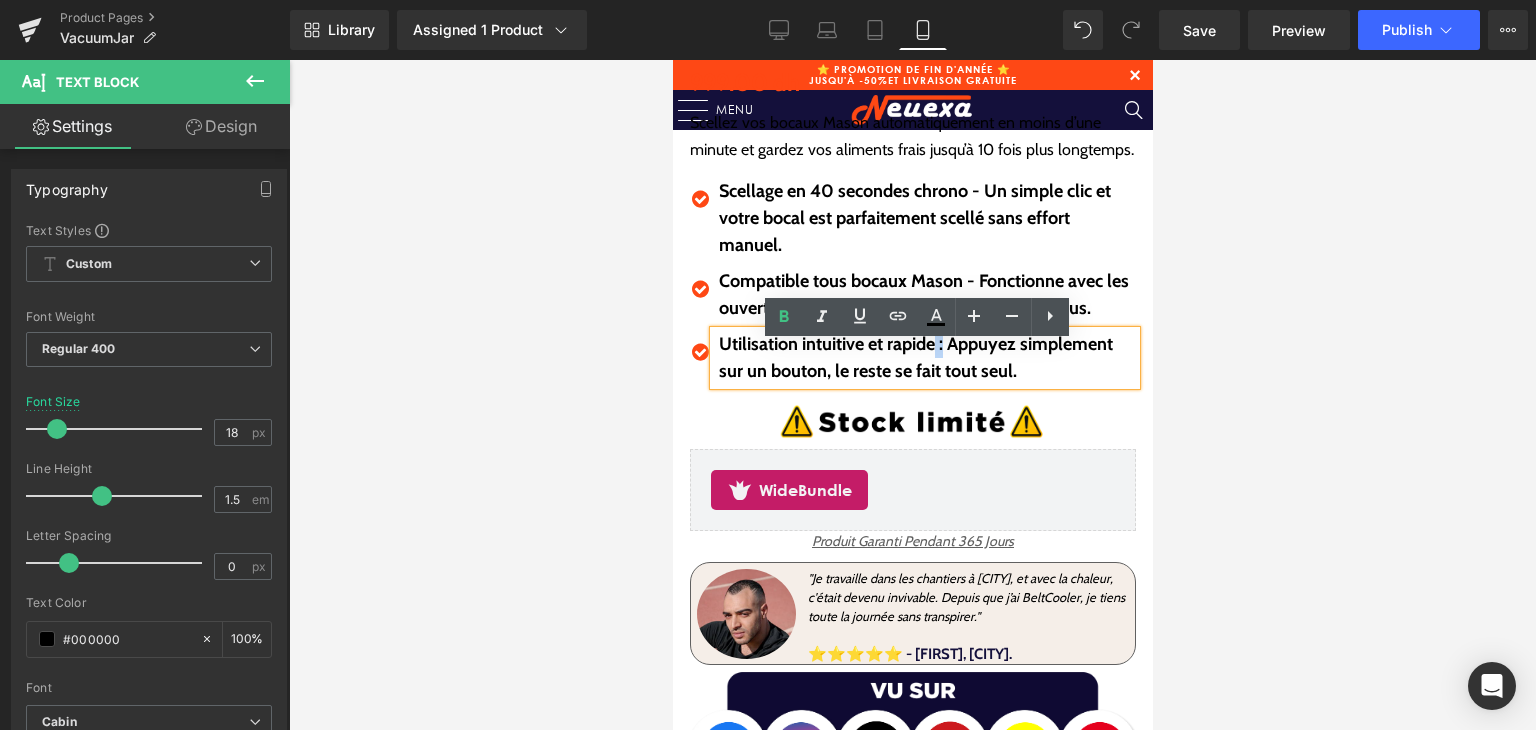 click on "Utilisation intuitive et rapide : Appuyez simplement sur un bouton, le reste se fait tout seul." at bounding box center (915, 357) 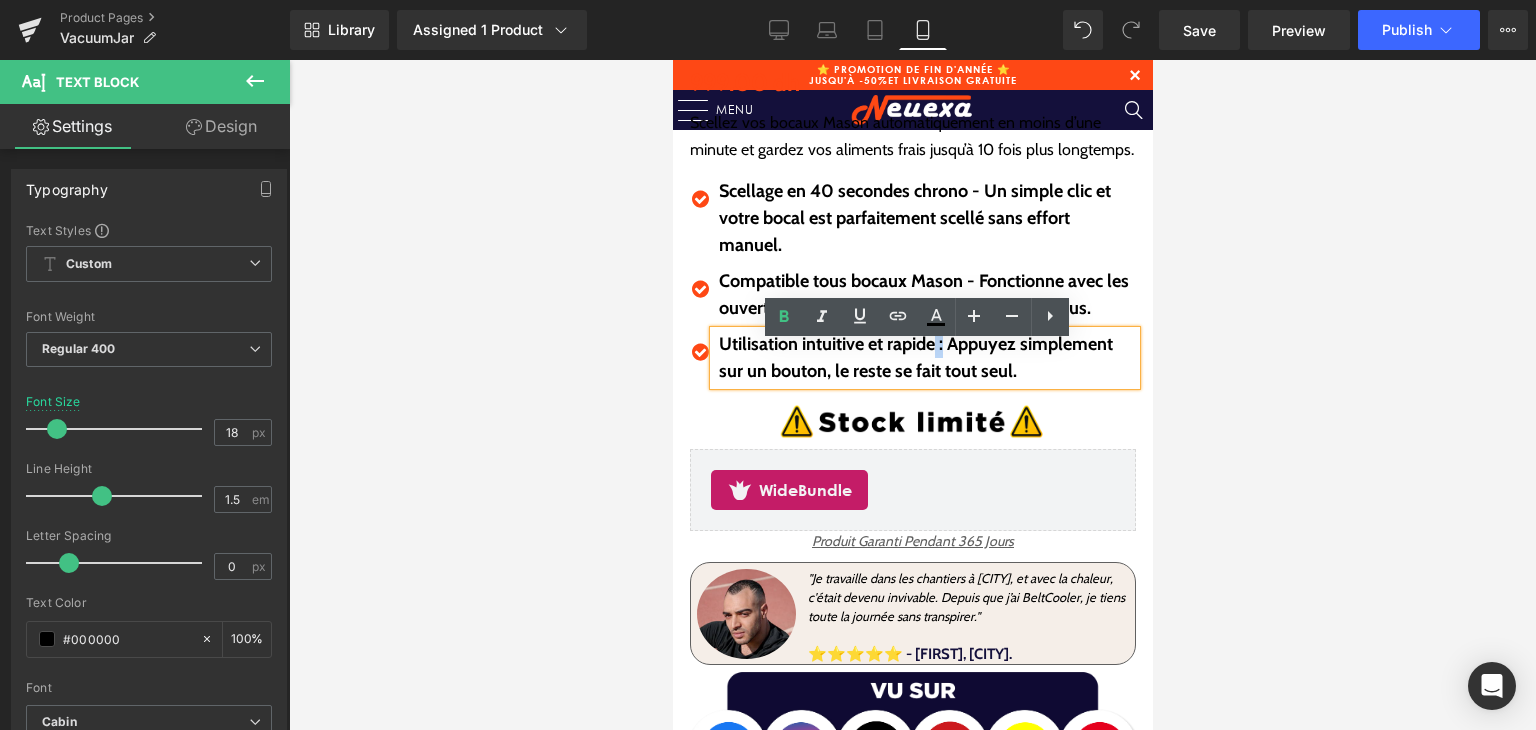 copy on ":" 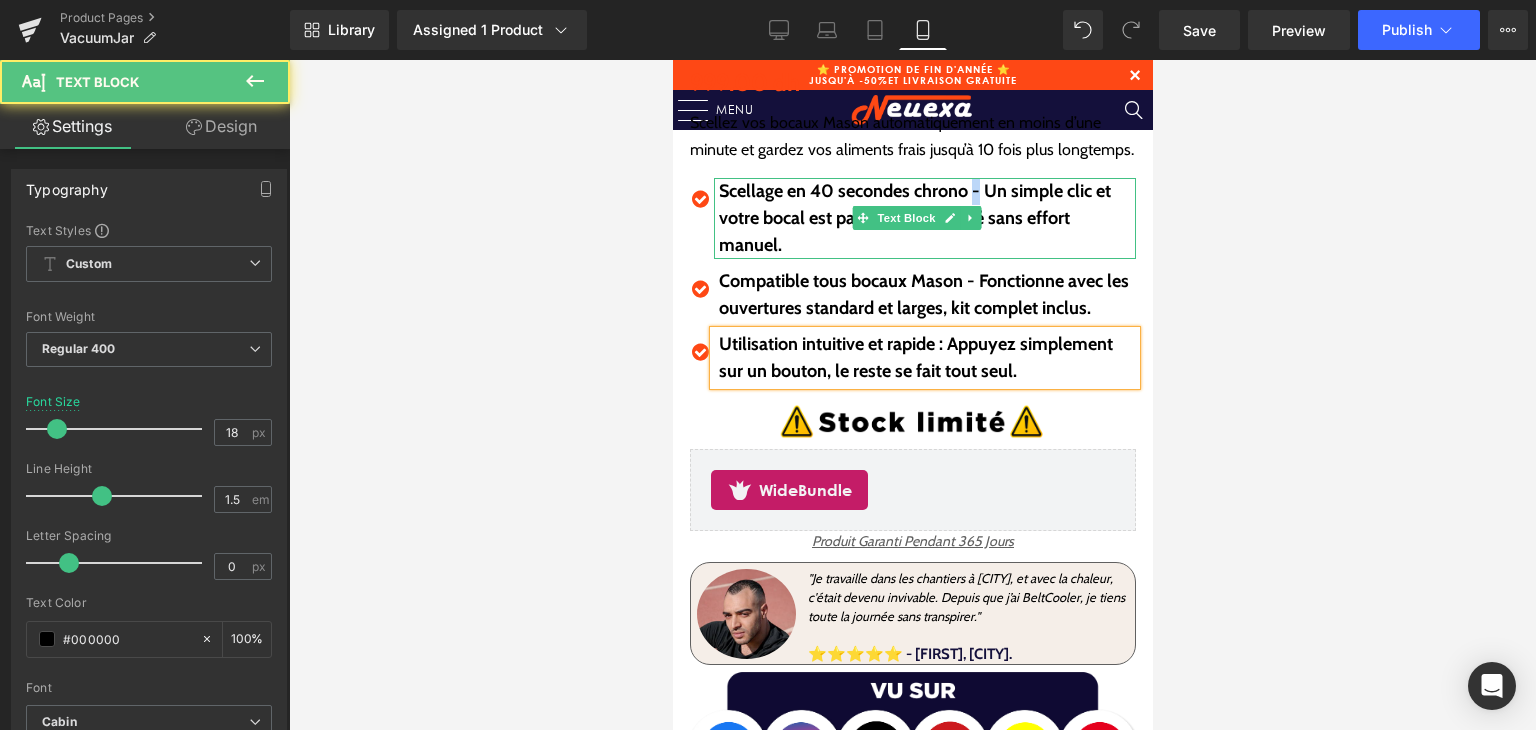 click on "Scellage en 40 secondes chrono - Un simple clic et votre bocal est parfaitement scellé sans effort manuel." at bounding box center [914, 218] 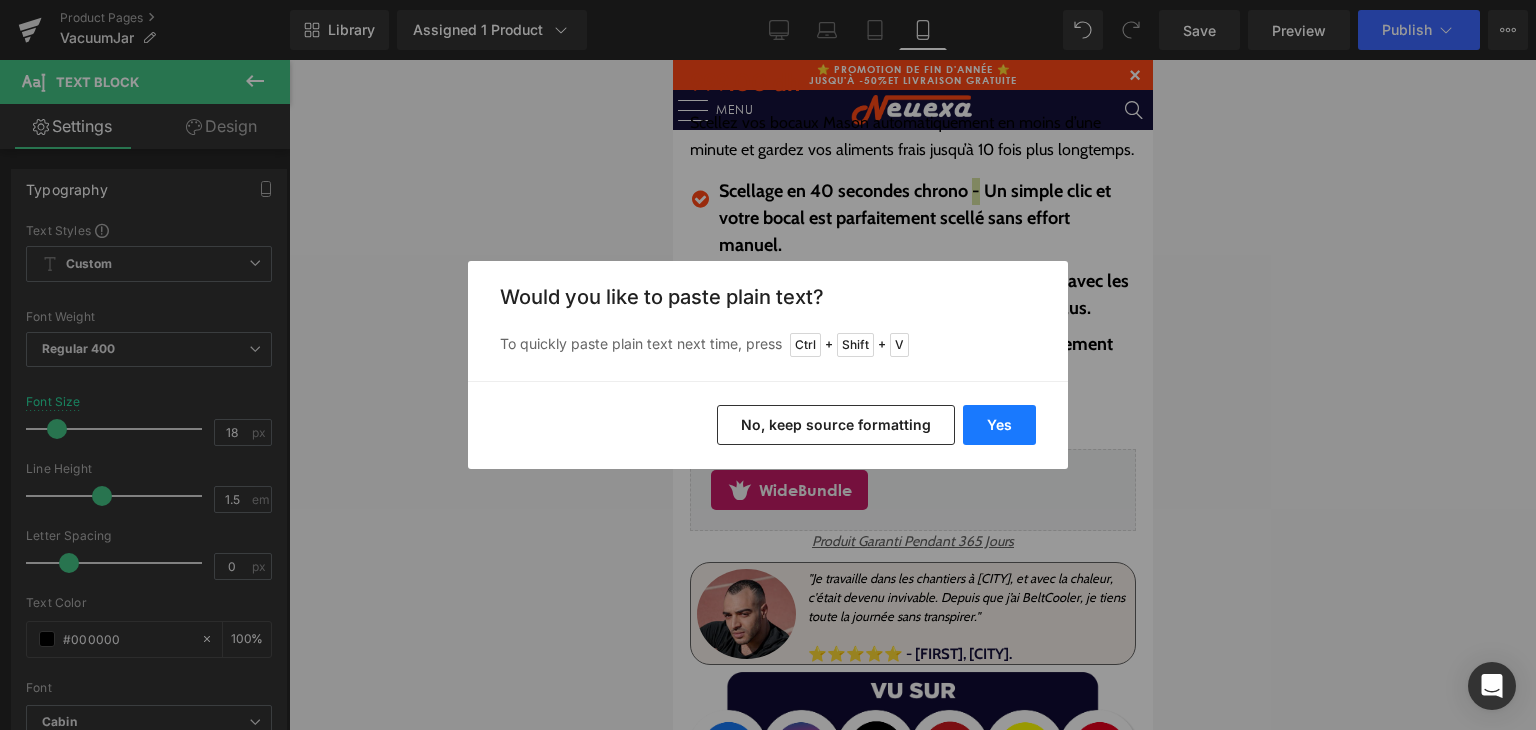 click on "Yes" at bounding box center (999, 425) 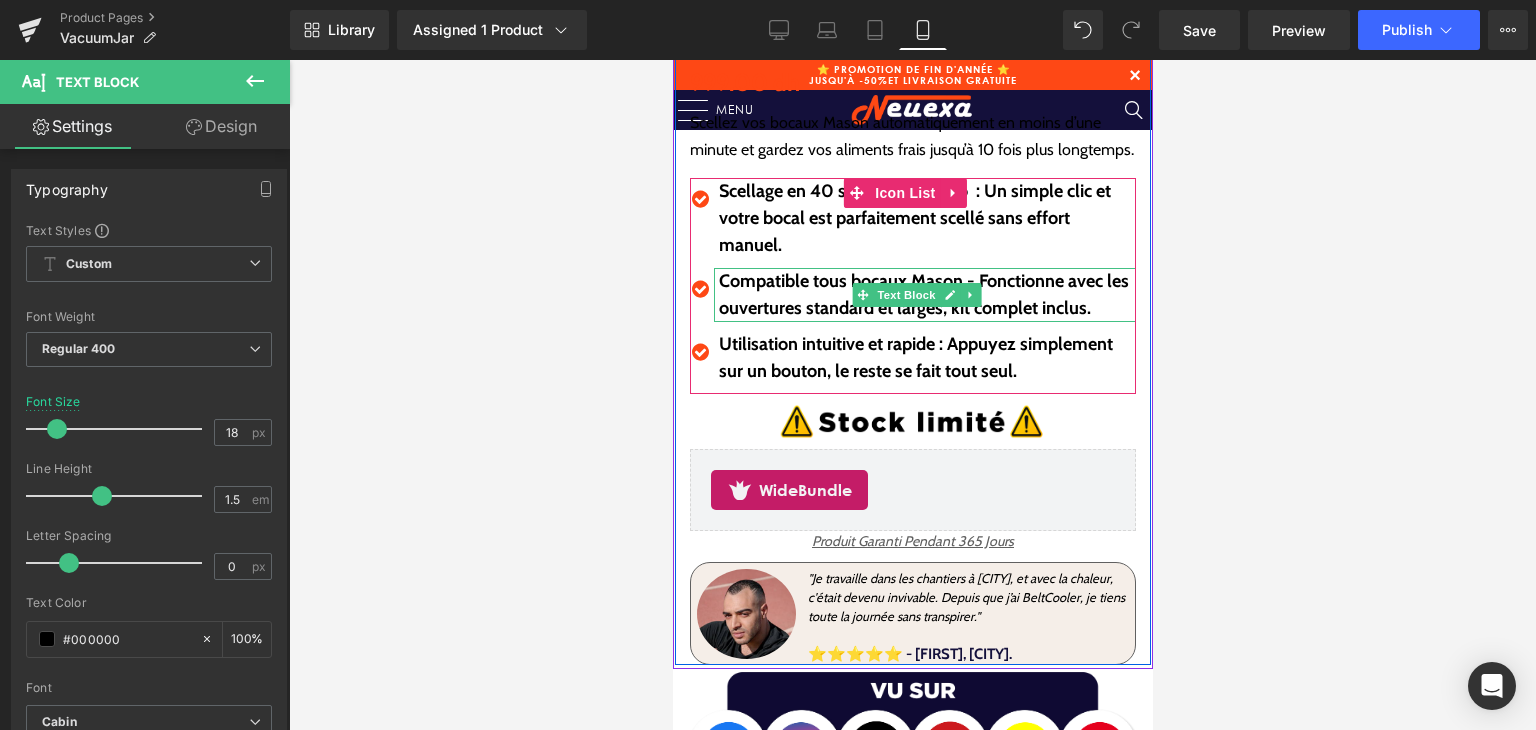 drag, startPoint x: 964, startPoint y: 296, endPoint x: 984, endPoint y: 298, distance: 20.09975 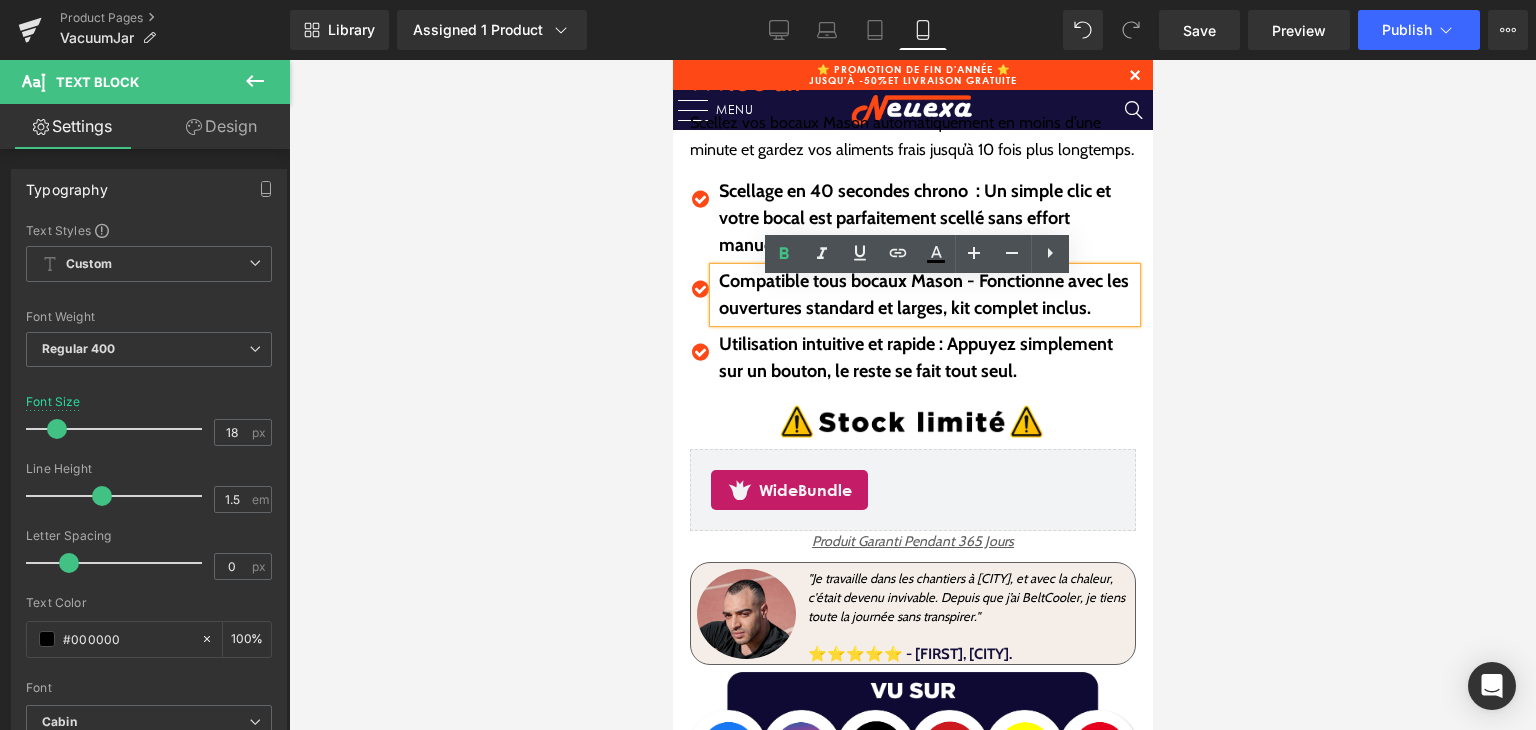 click on "Compatible tous bocaux Mason - Fonctionne avec les ouvertures standard et larges, kit complet inclus." at bounding box center (926, 295) 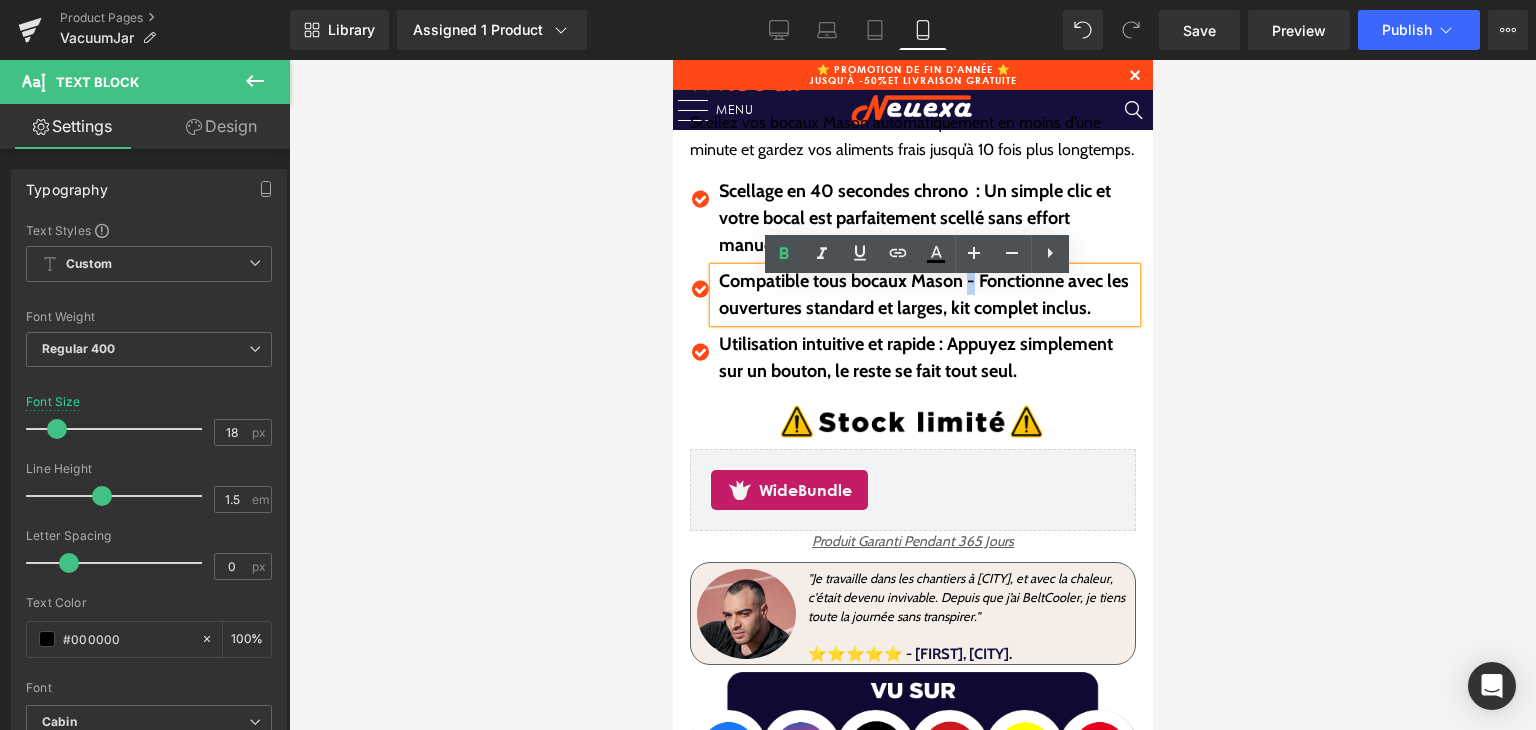 click on "Compatible tous bocaux Mason - Fonctionne avec les ouvertures standard et larges, kit complet inclus." at bounding box center [923, 294] 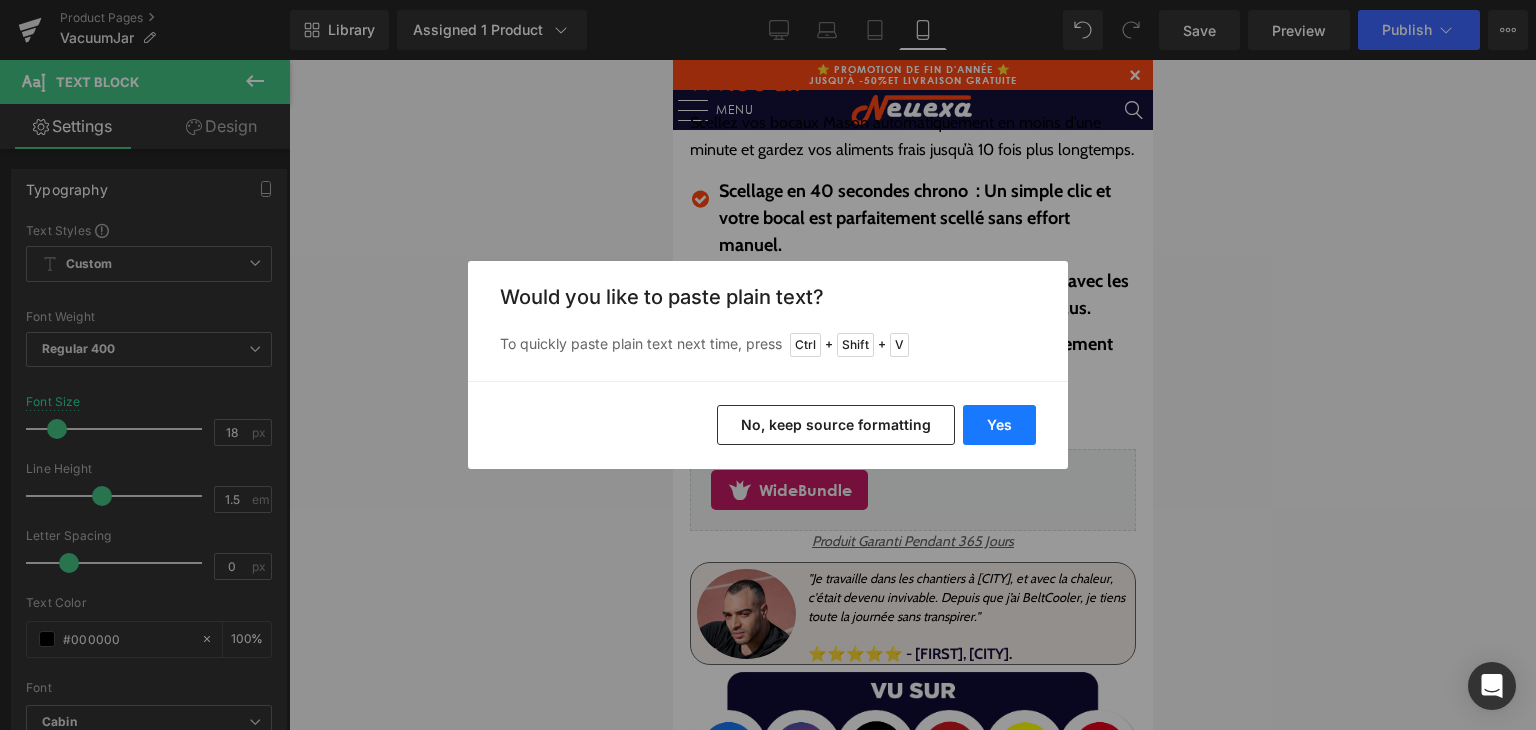 click on "Yes" at bounding box center [999, 425] 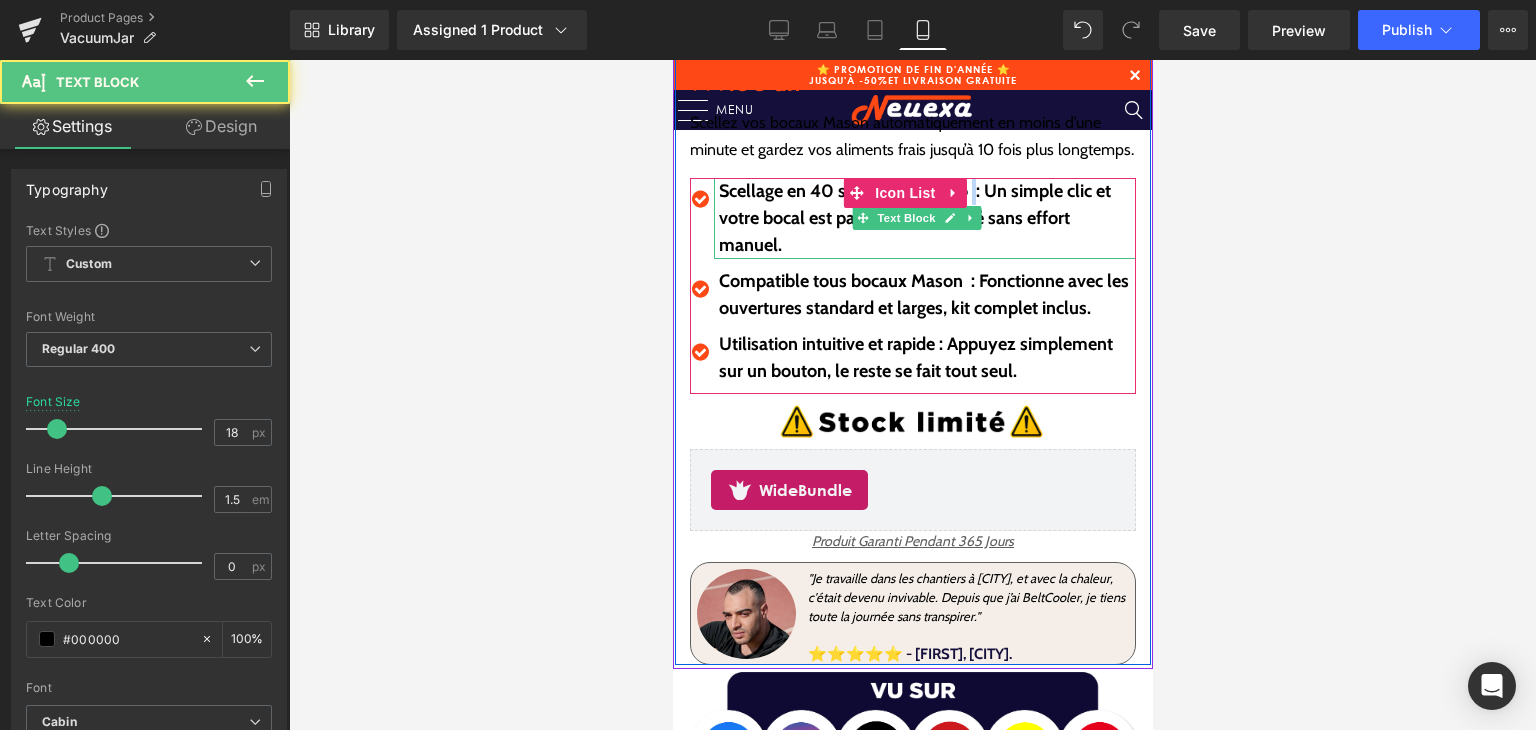 click on "Scellage en 40 secondes chrono  : Un simple clic et votre bocal est parfaitement scellé sans effort manuel." at bounding box center [914, 218] 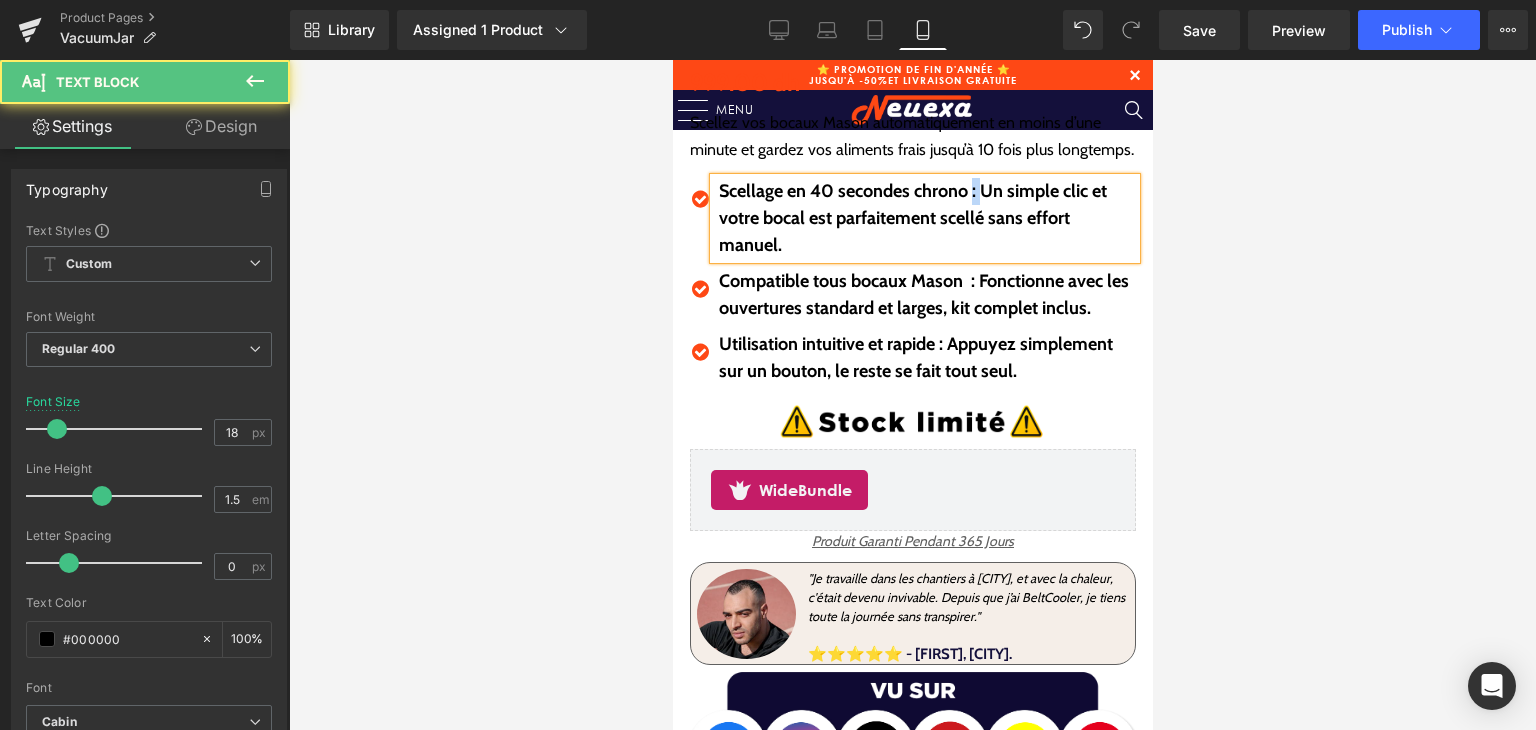 click on "Scellage en 40 secondes chrono : Un simple clic et votre bocal est parfaitement scellé sans effort manuel." at bounding box center (912, 218) 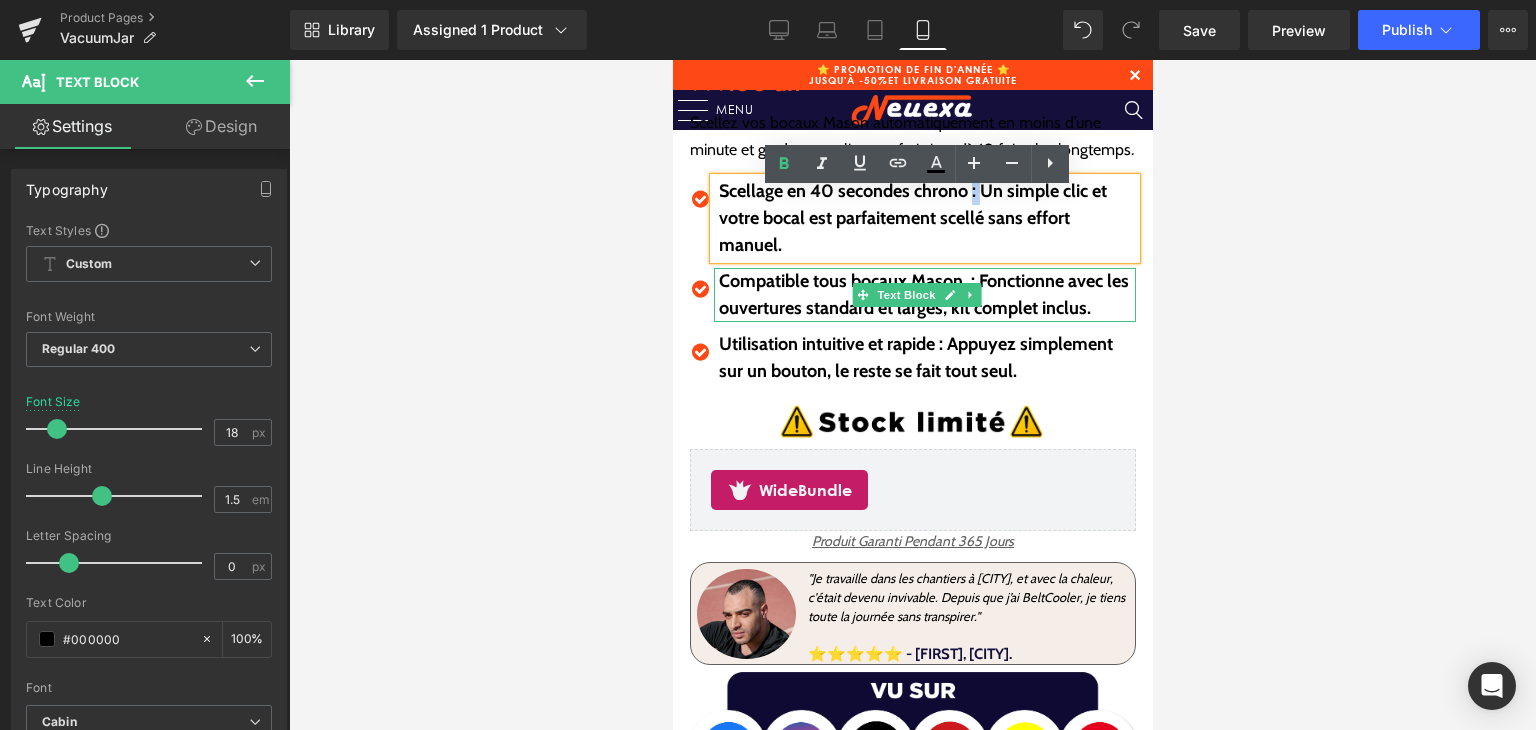 drag, startPoint x: 972, startPoint y: 301, endPoint x: 992, endPoint y: 316, distance: 25 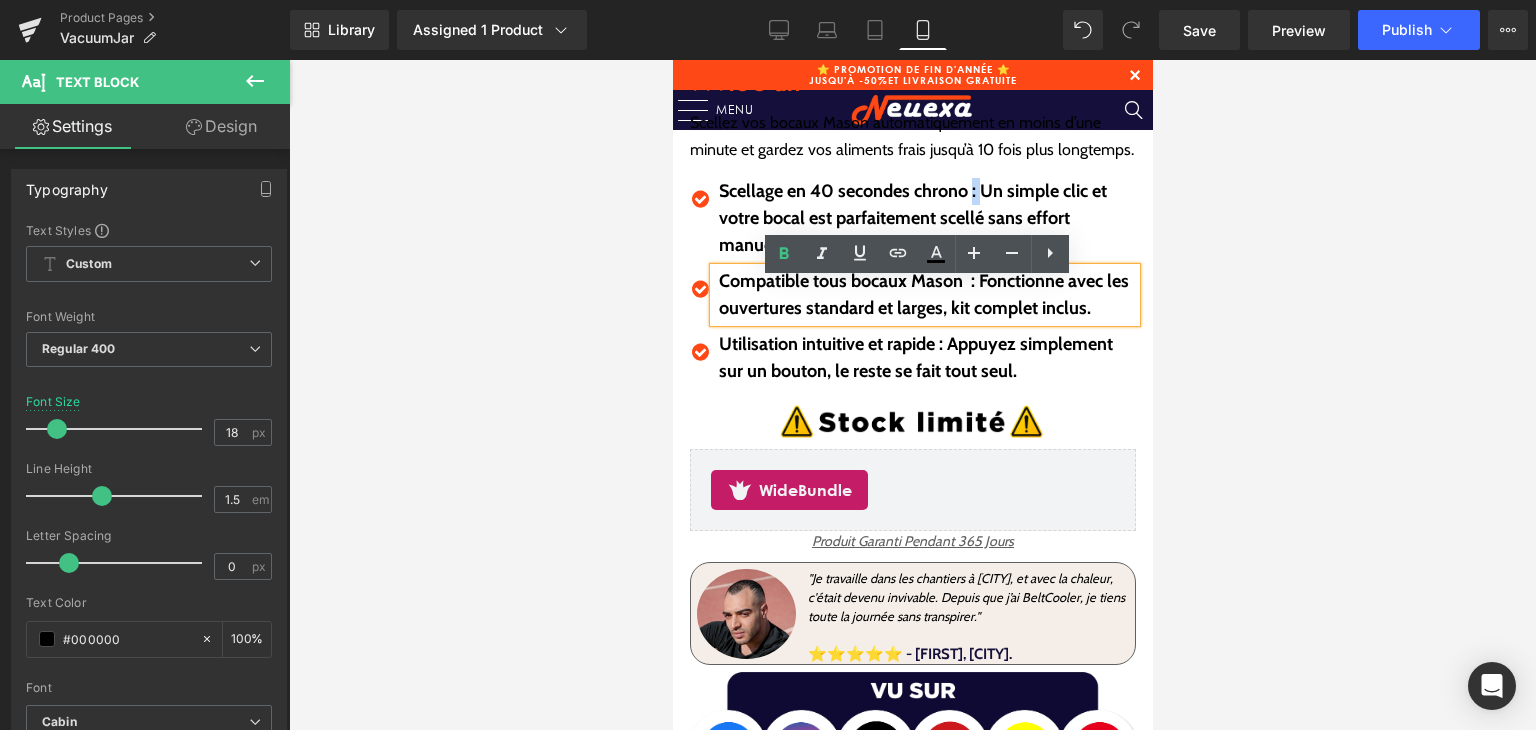 click on "Compatible tous bocaux Mason  : Fonctionne avec les ouvertures standard et larges, kit complet inclus." at bounding box center [923, 294] 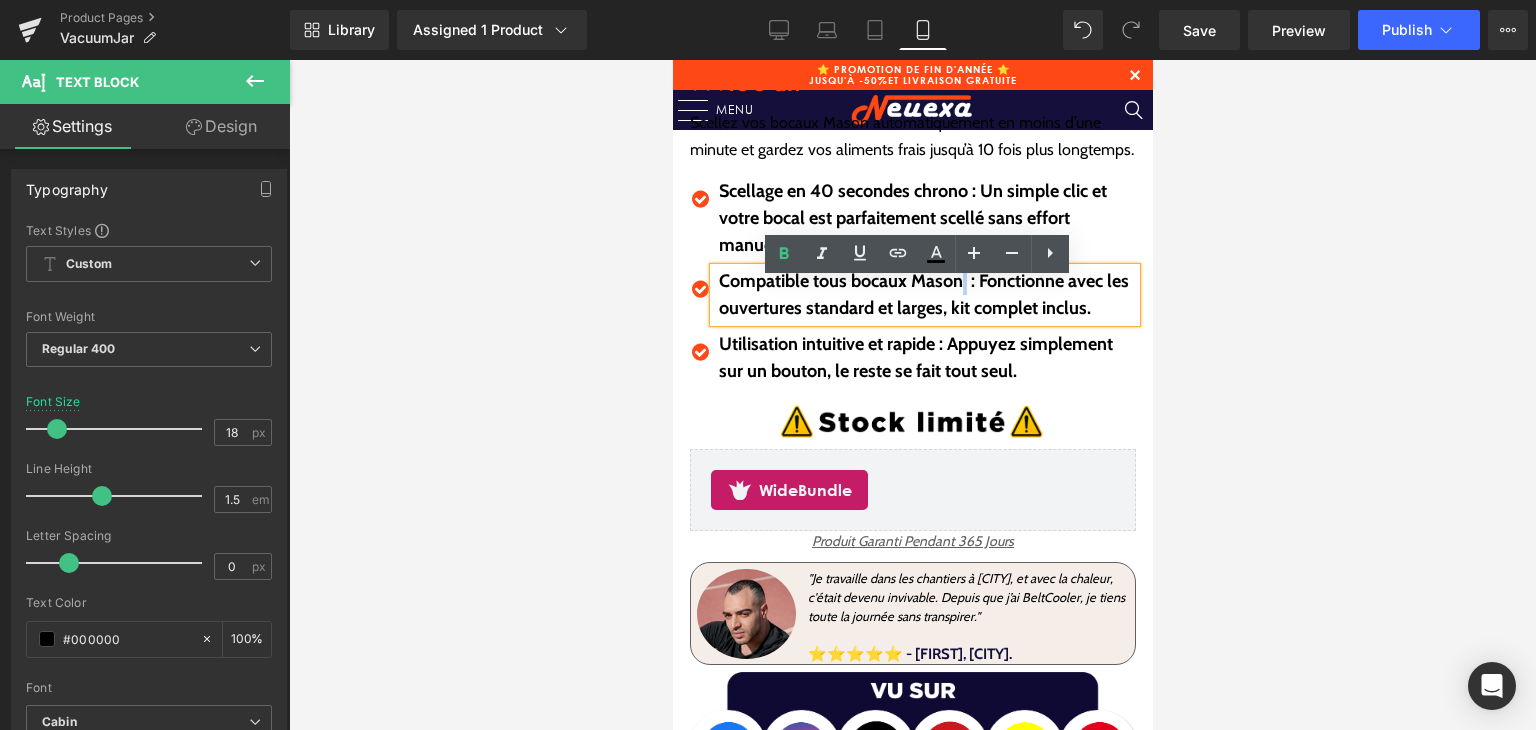 click on "Compatible tous bocaux Mason  : Fonctionne avec les ouvertures standard et larges, kit complet inclus." at bounding box center (923, 294) 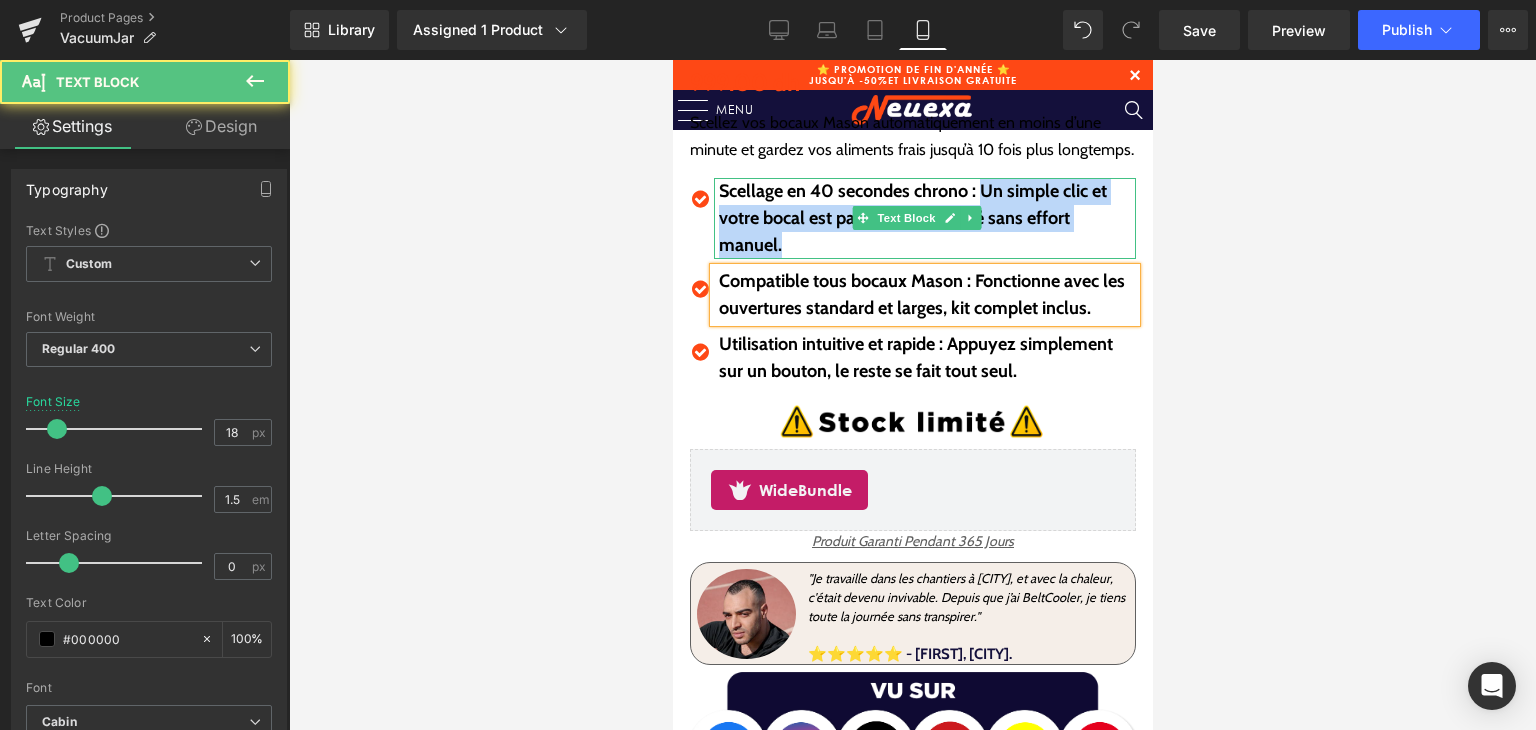 drag, startPoint x: 985, startPoint y: 204, endPoint x: 1054, endPoint y: 246, distance: 80.77747 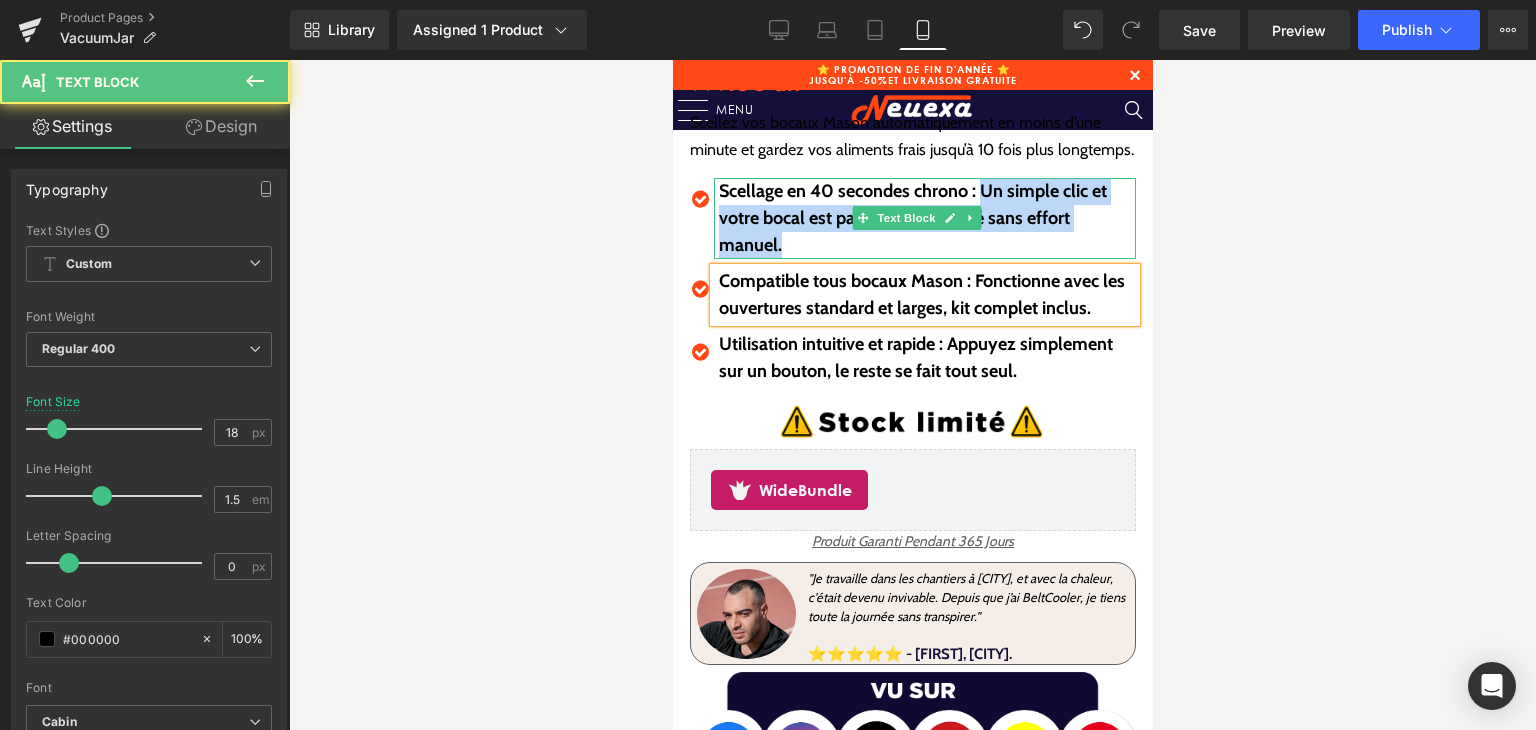 click on "Scellage en 40 secondes chrono : Un simple clic et votre bocal est parfaitement scellé sans effort manuel." at bounding box center [926, 218] 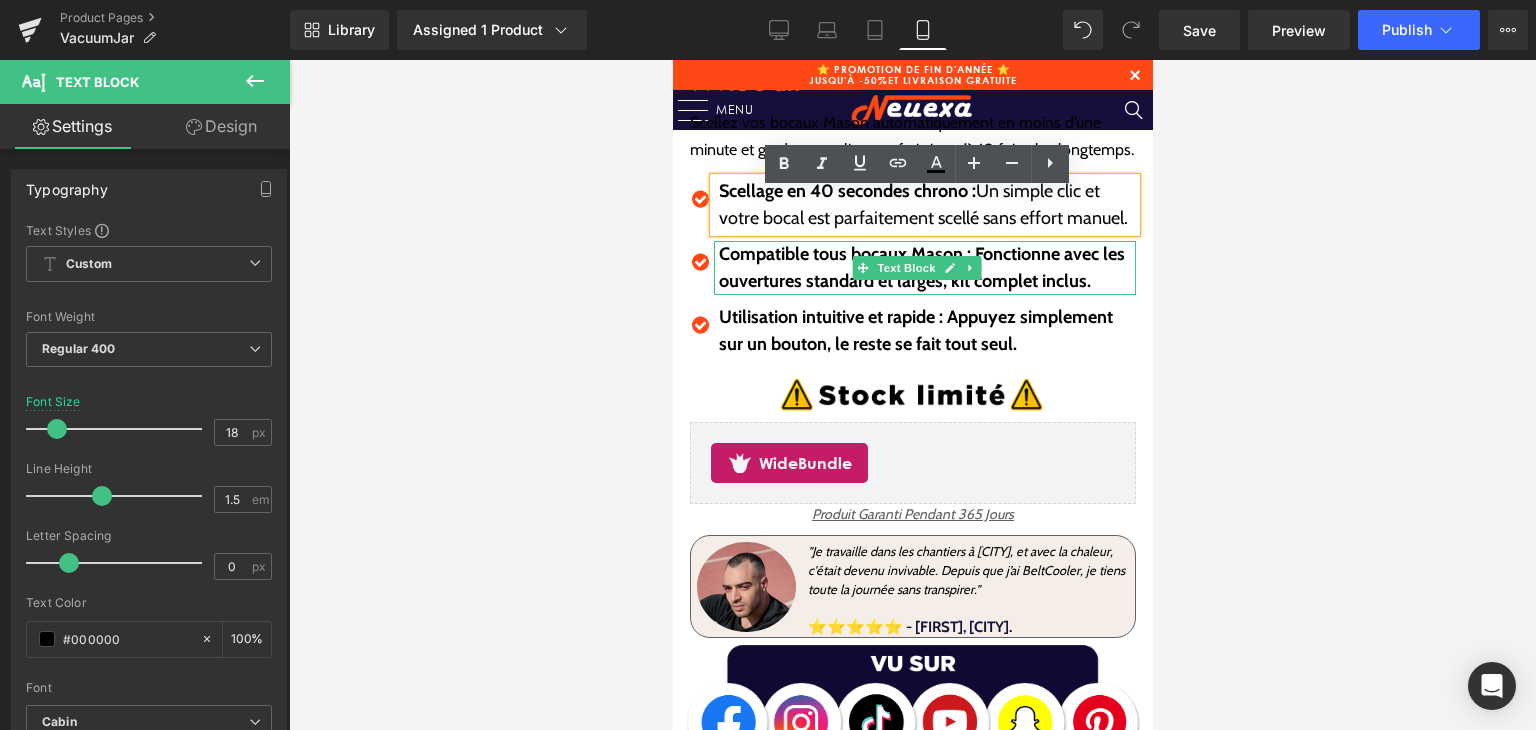 click on "Compatible tous bocaux Mason : Fonctionne avec les ouvertures standard et larges, kit complet inclus." at bounding box center (921, 267) 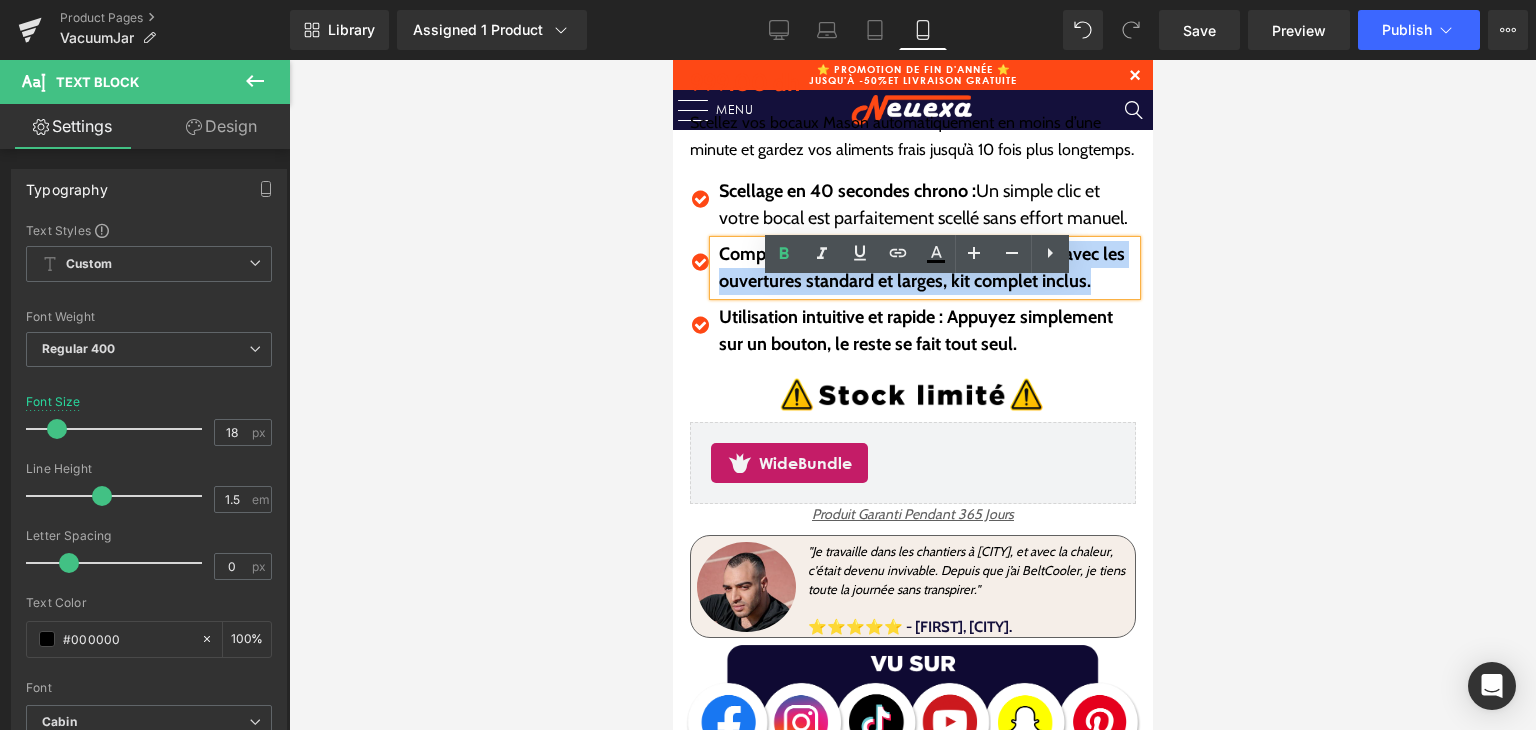 drag, startPoint x: 970, startPoint y: 293, endPoint x: 1121, endPoint y: 323, distance: 153.9513 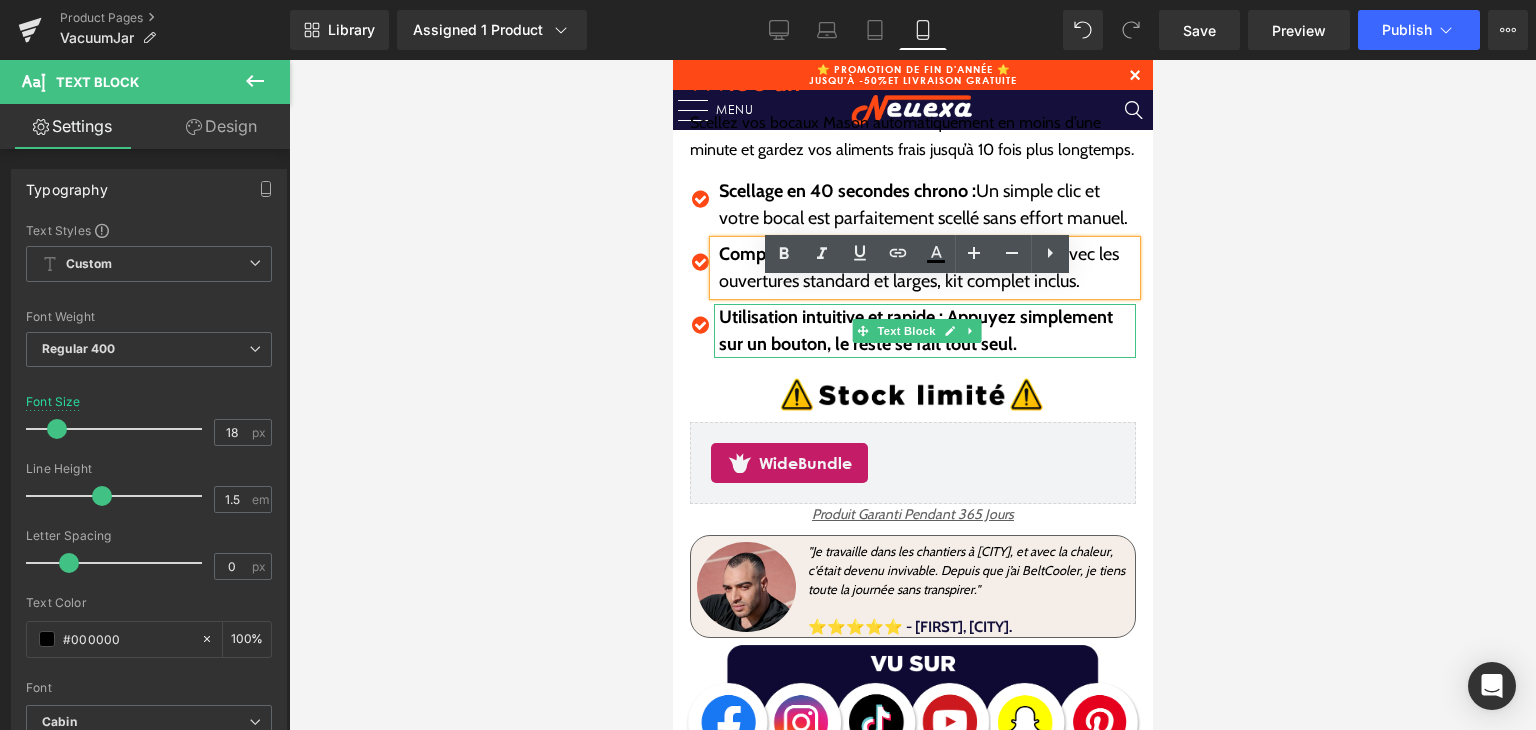 click on "Utilisation intuitive et rapide : Appuyez simplement sur un bouton, le reste se fait tout seul." at bounding box center (915, 330) 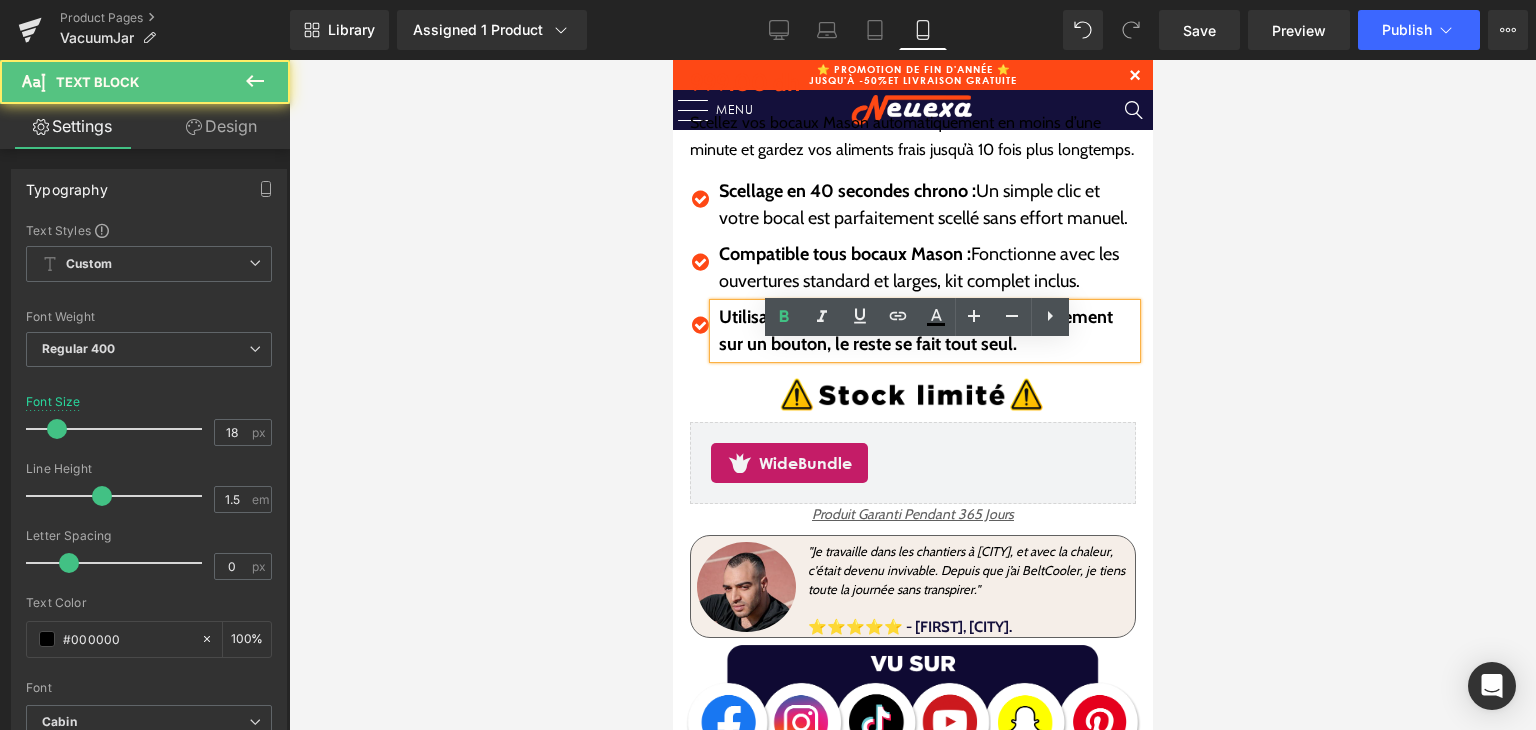 drag, startPoint x: 940, startPoint y: 365, endPoint x: 950, endPoint y: 357, distance: 12.806249 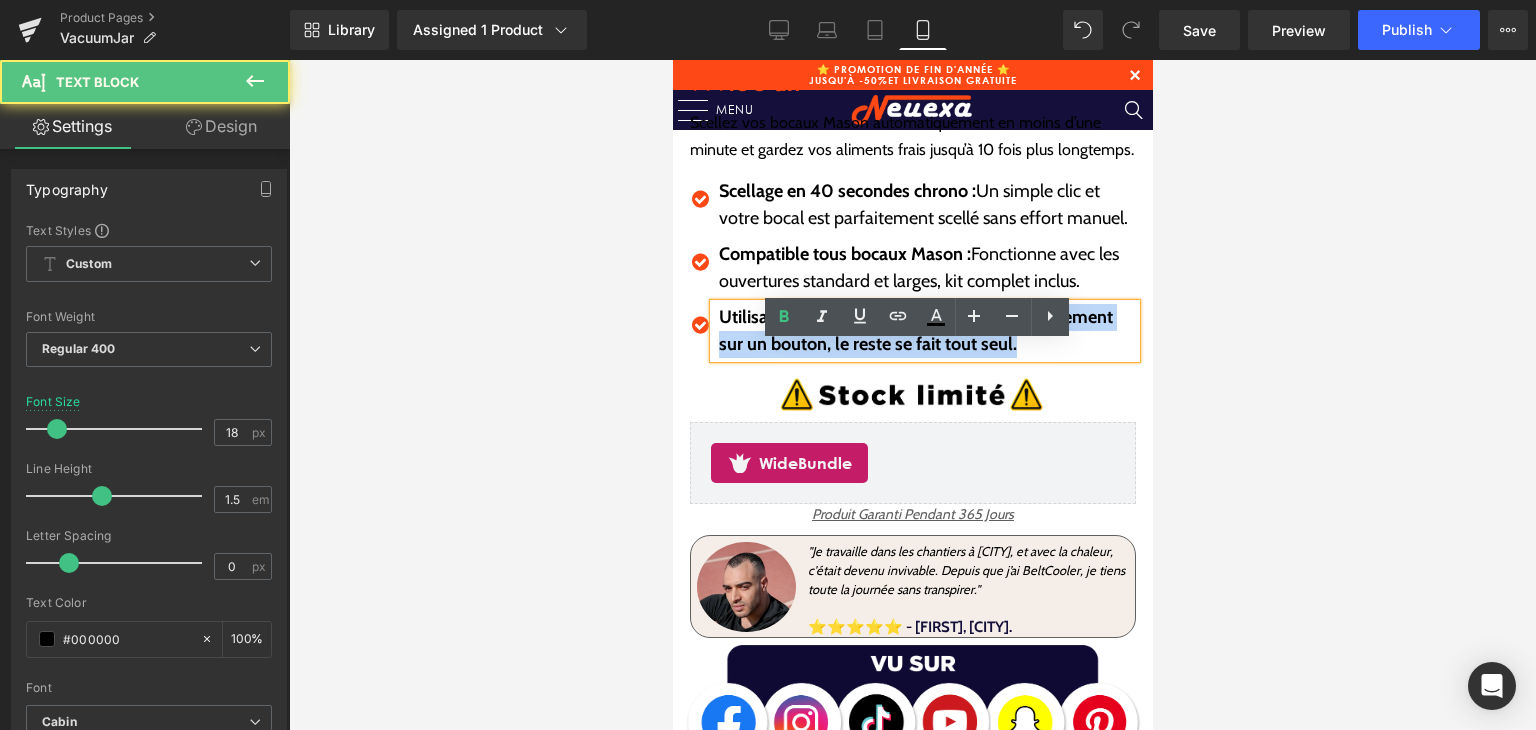 drag, startPoint x: 949, startPoint y: 351, endPoint x: 1025, endPoint y: 379, distance: 80.99383 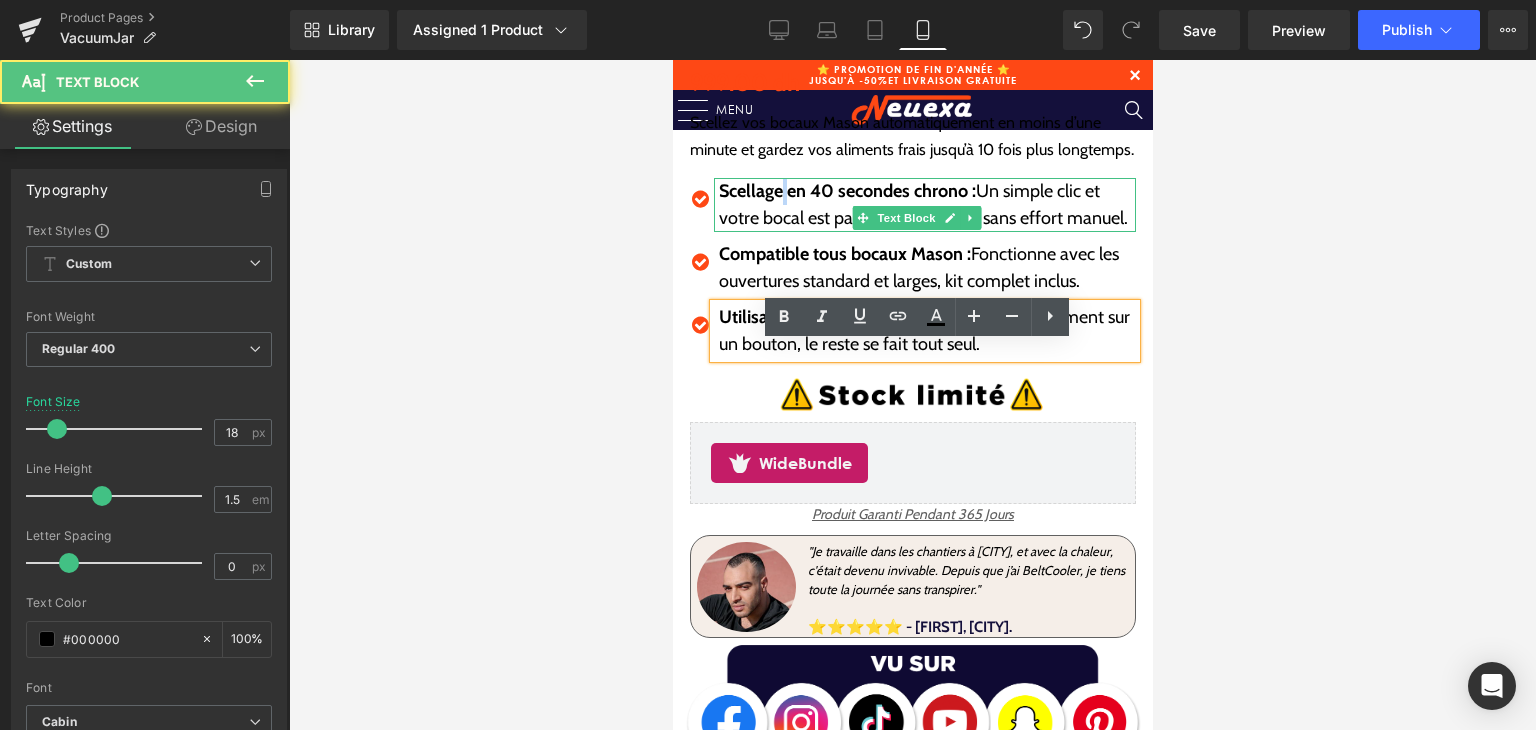 click on "Scellage en 40 secondes chrono :" at bounding box center [846, 191] 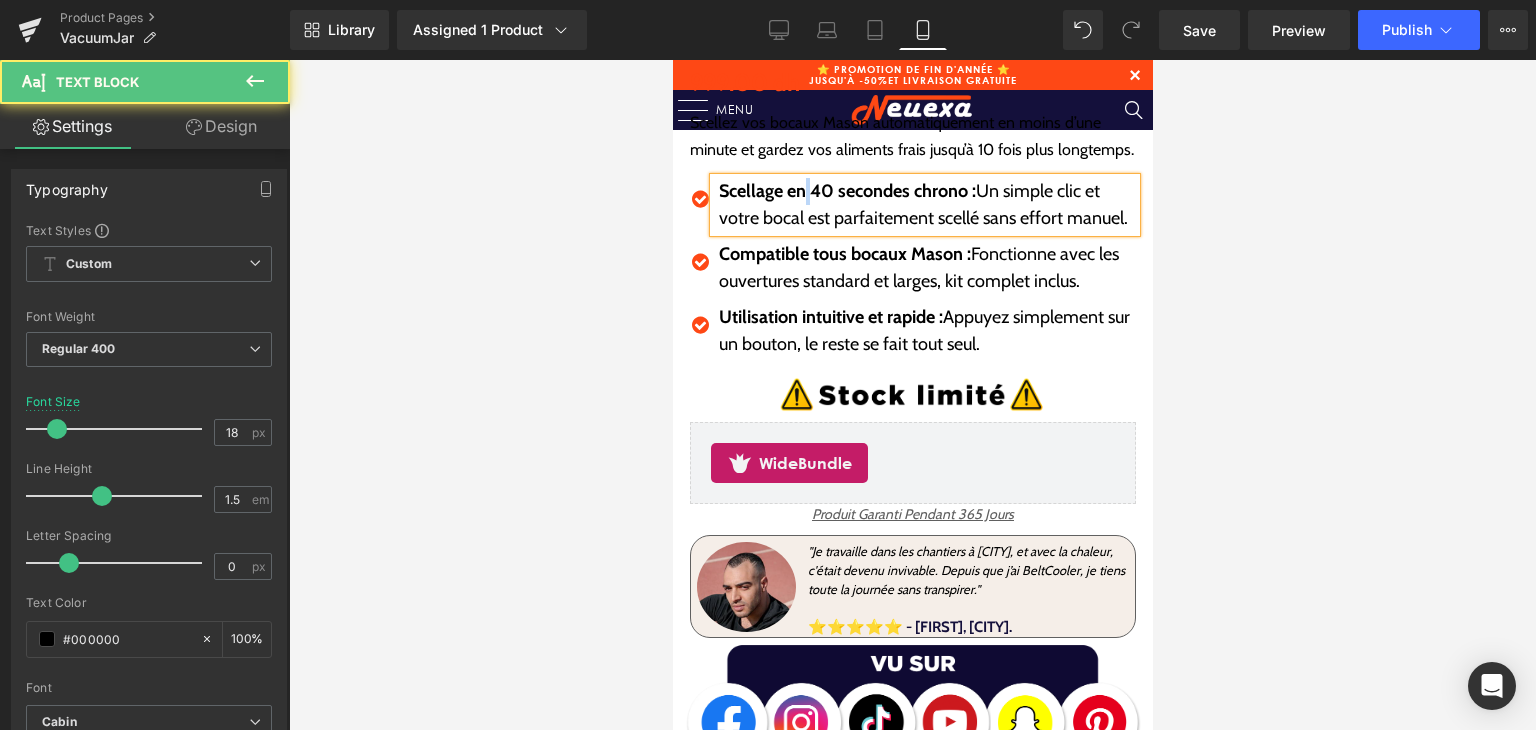 click on "Scellage en 40 secondes chrono :  Un simple clic et votre bocal est parfaitement scellé sans effort manuel." at bounding box center [926, 205] 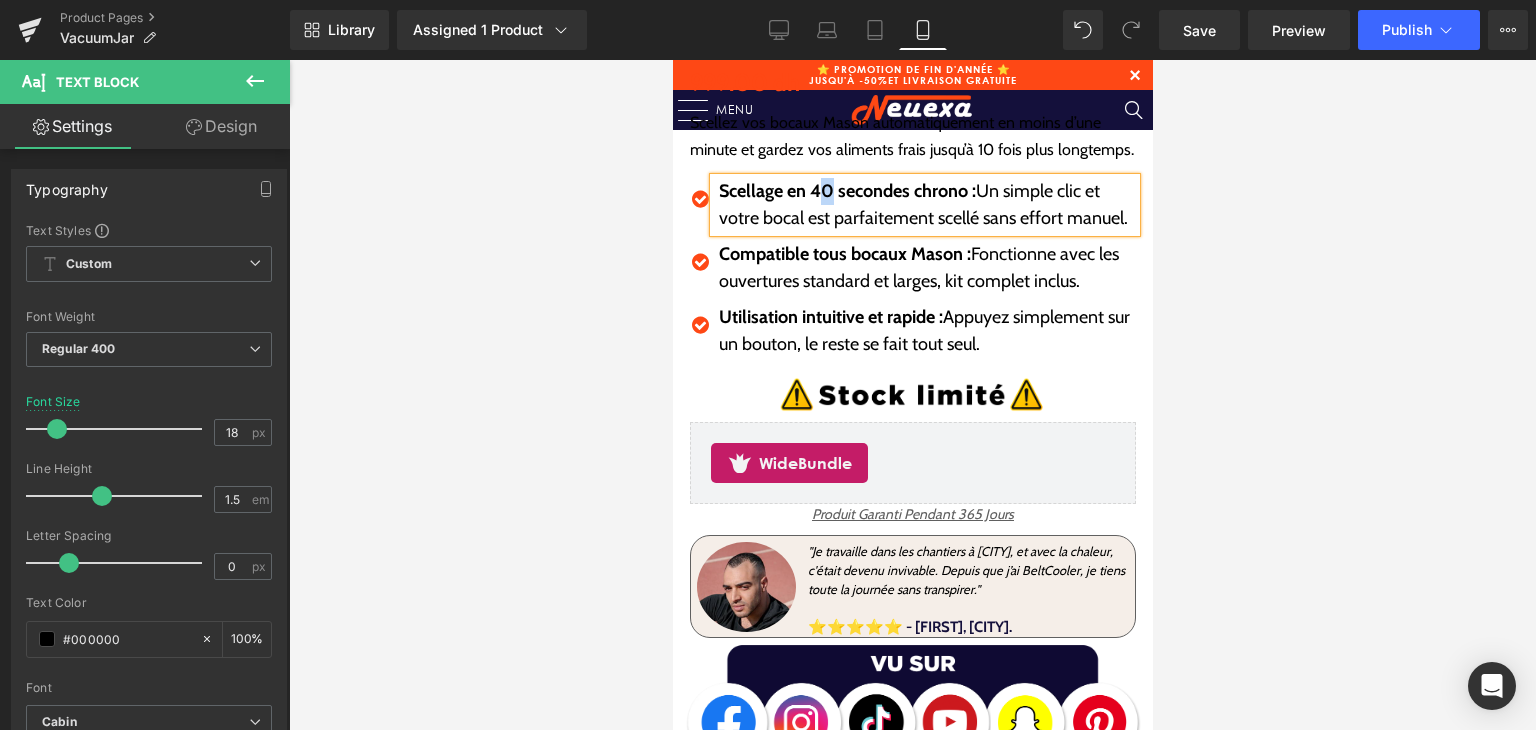 click on "Scellage en 40 secondes chrono :" at bounding box center [846, 191] 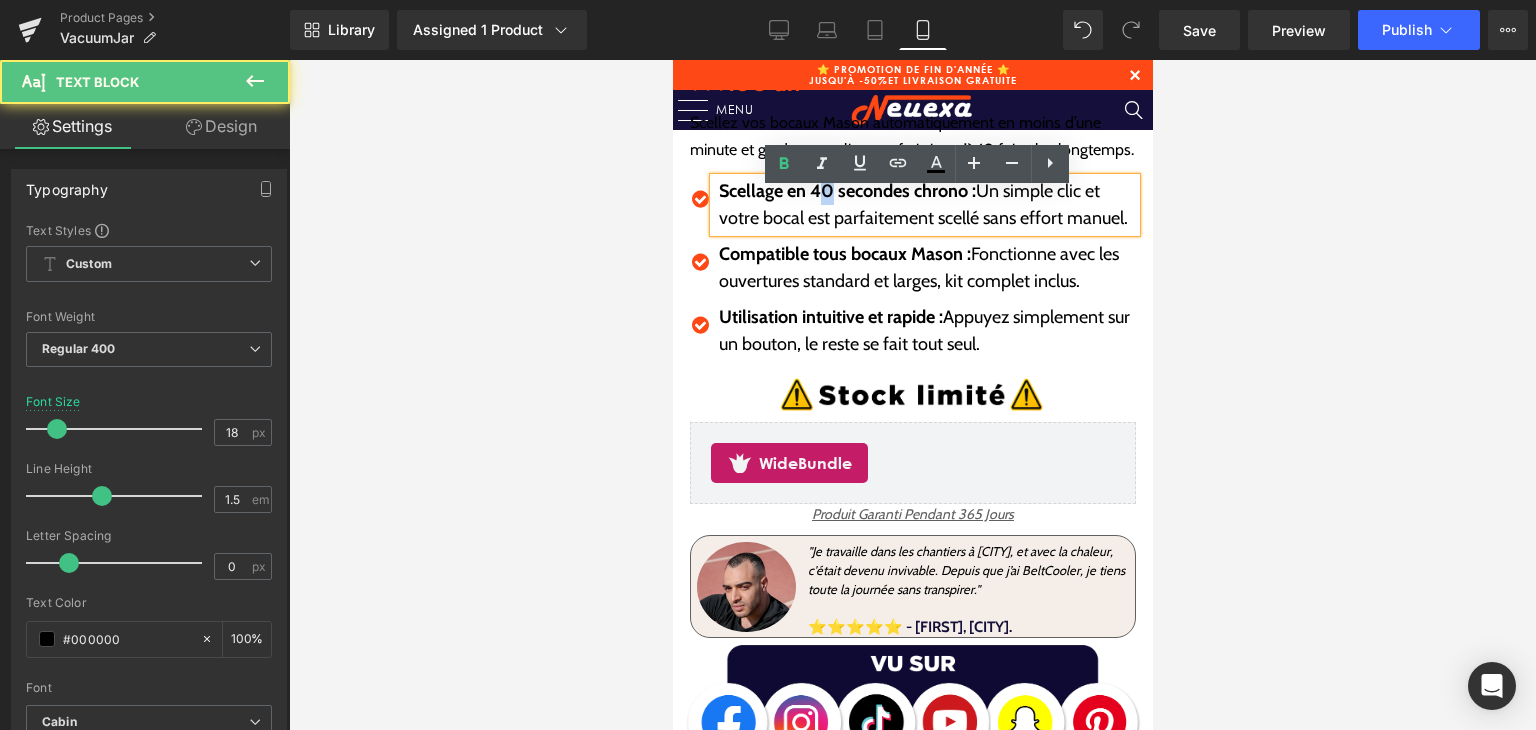 click on "Scellage en 40 secondes chrono :" at bounding box center (846, 191) 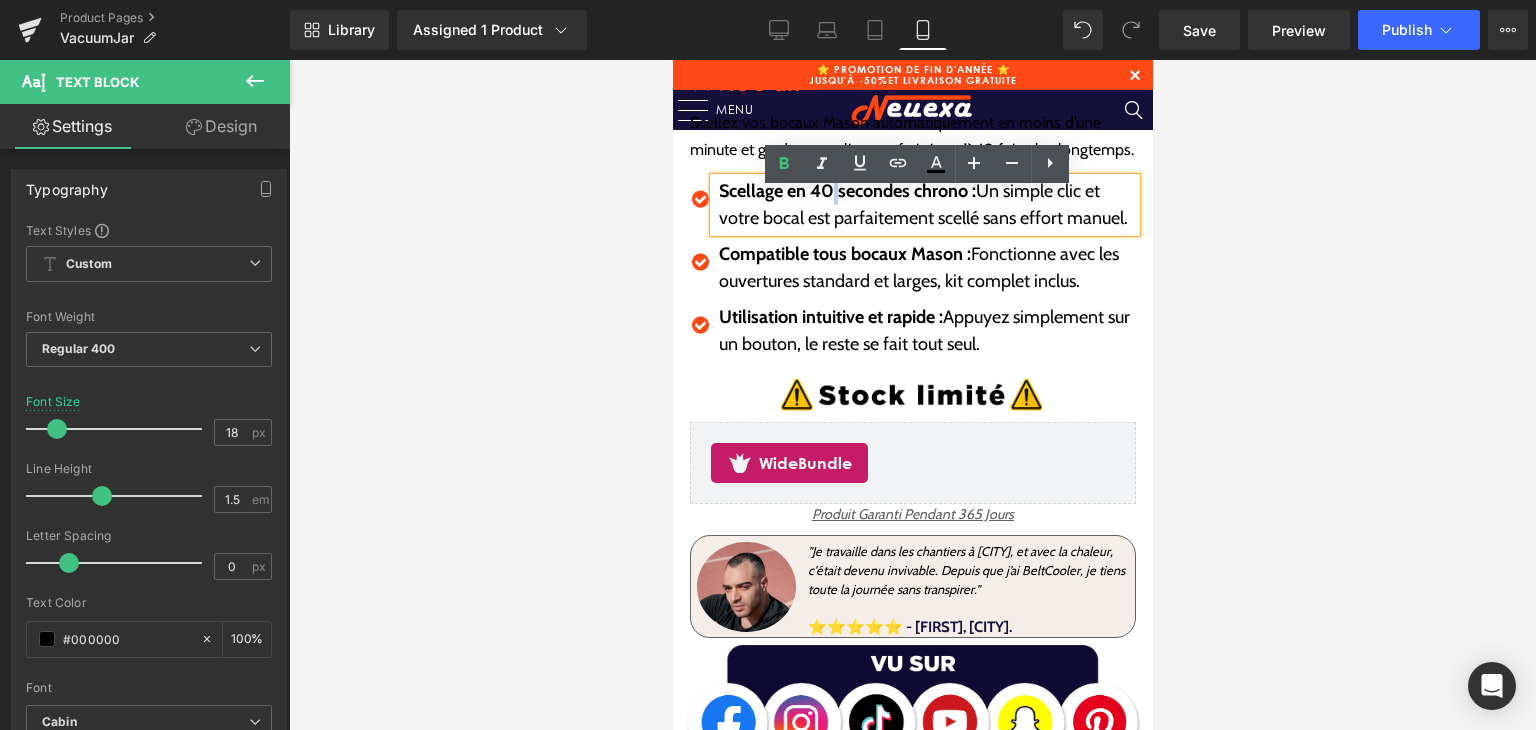 click on "Scellage en 40 secondes chrono :" at bounding box center [846, 191] 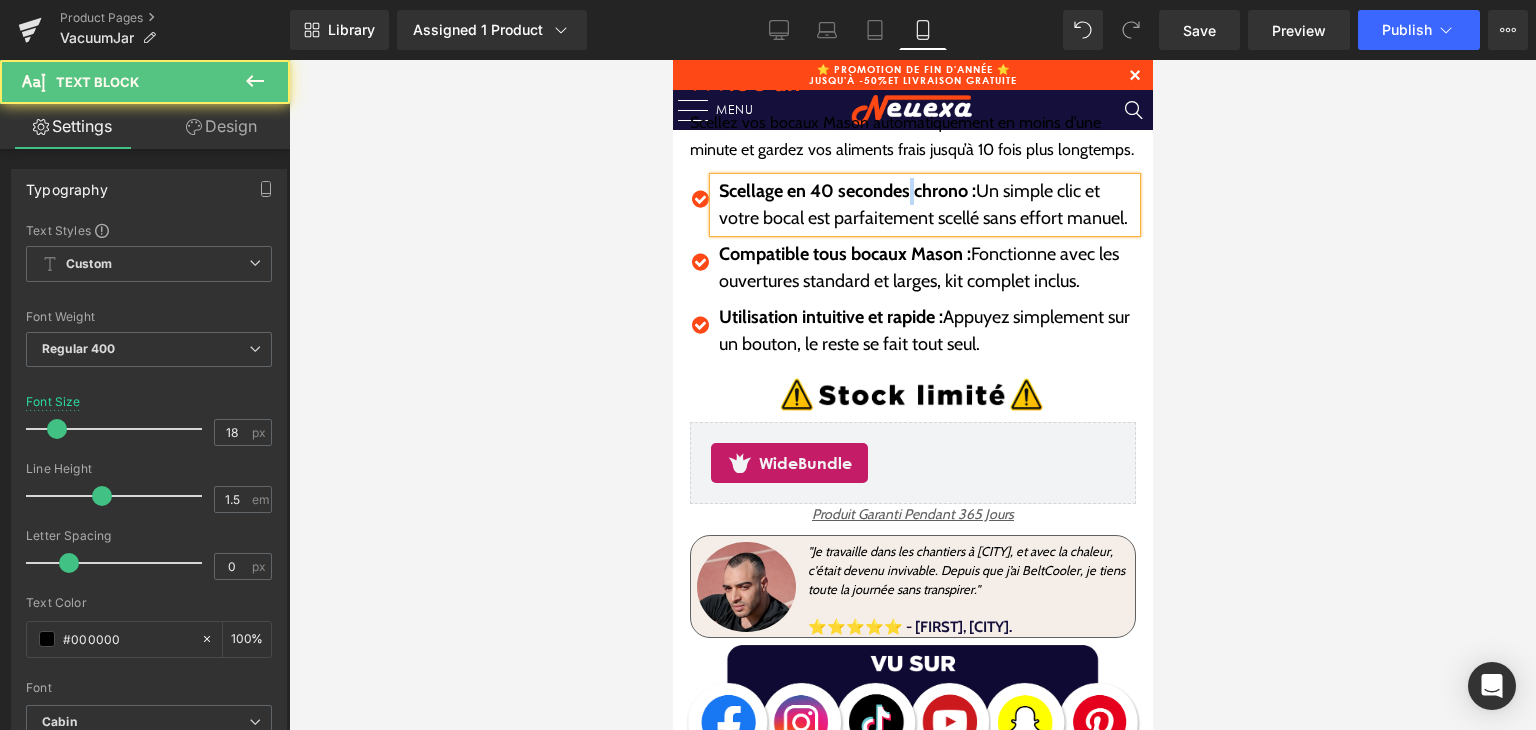 click on "Scellage en 40 secondes chrono :" at bounding box center (846, 191) 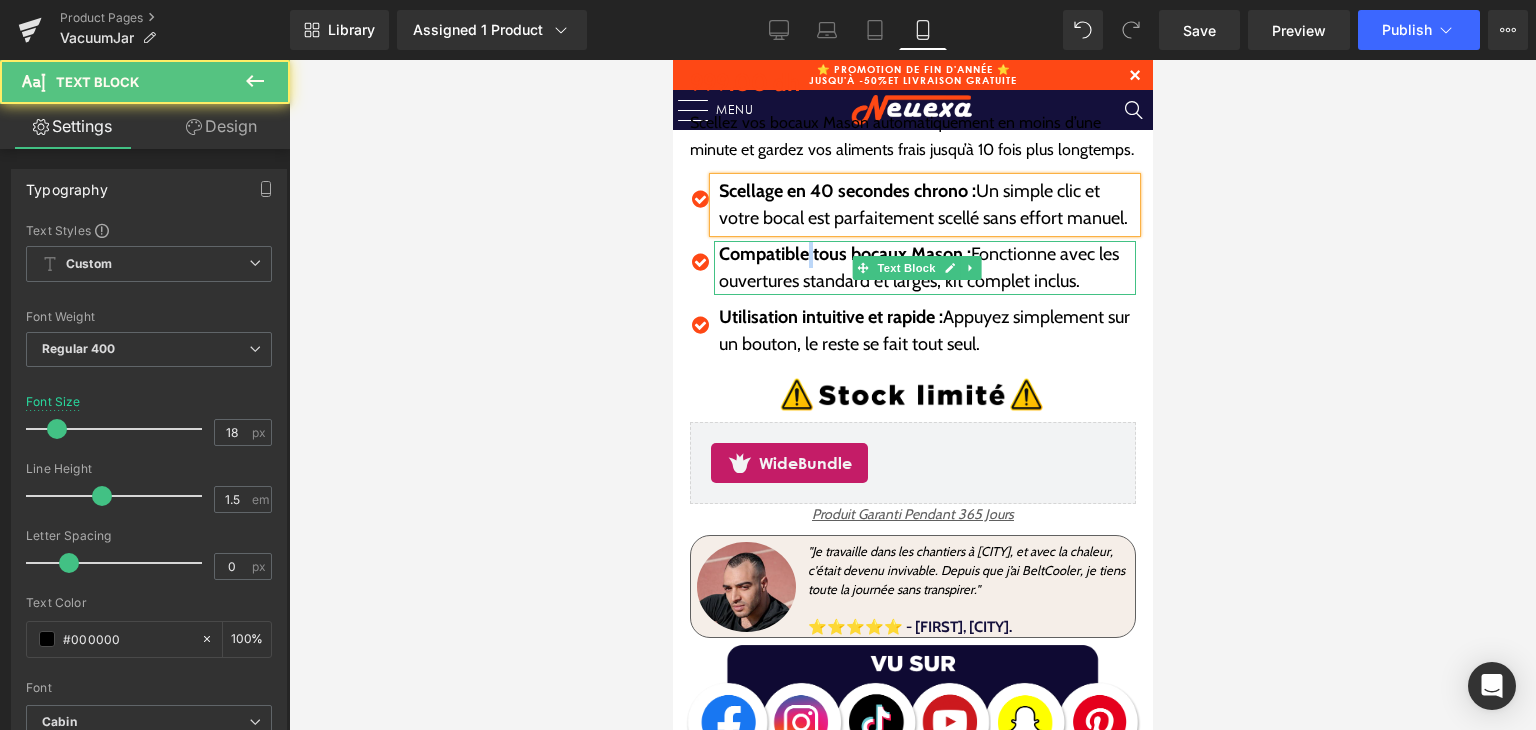 click on "Compatible tous bocaux Mason :" at bounding box center (844, 254) 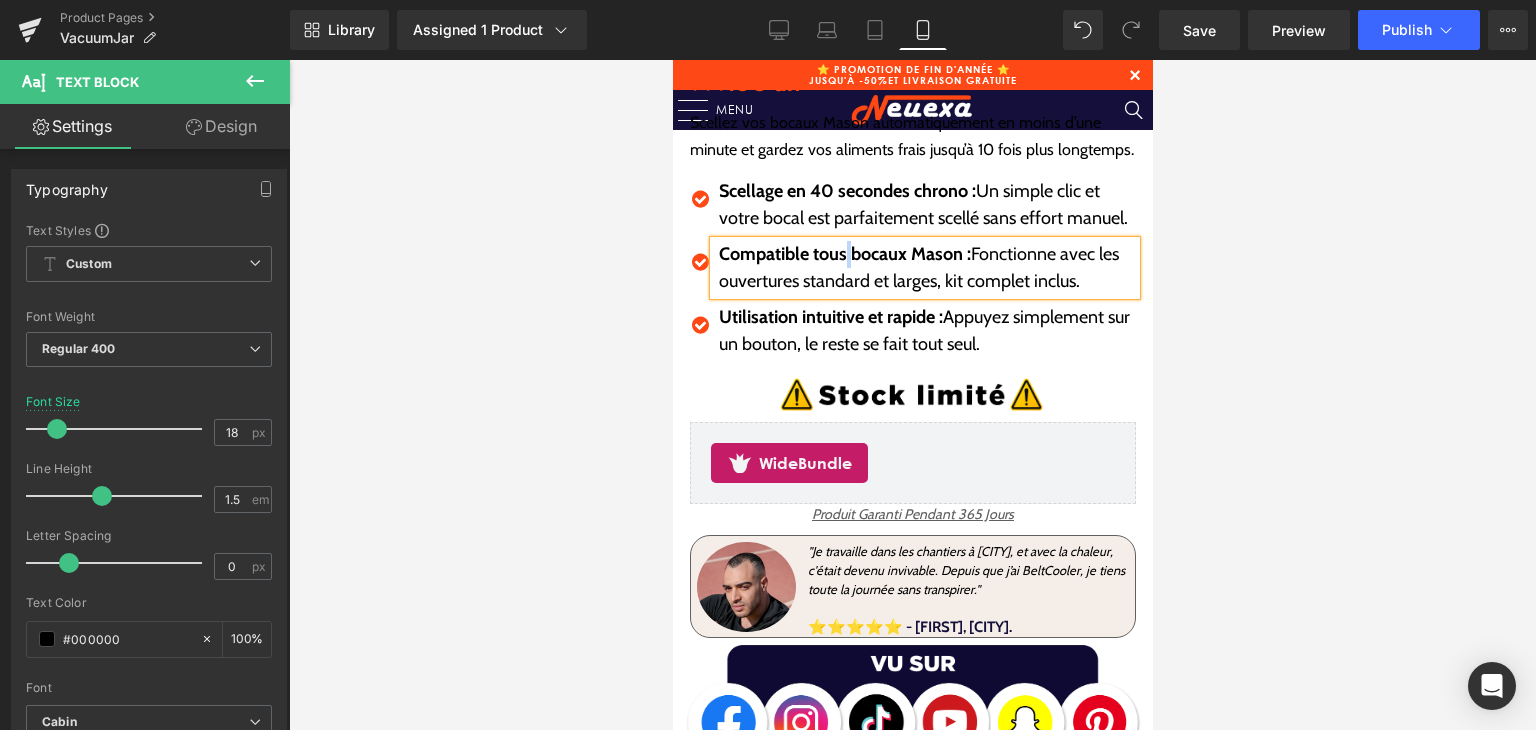 click on "Compatible tous bocaux Mason :  Fonctionne avec les ouvertures standard et larges, kit complet inclus." at bounding box center (926, 268) 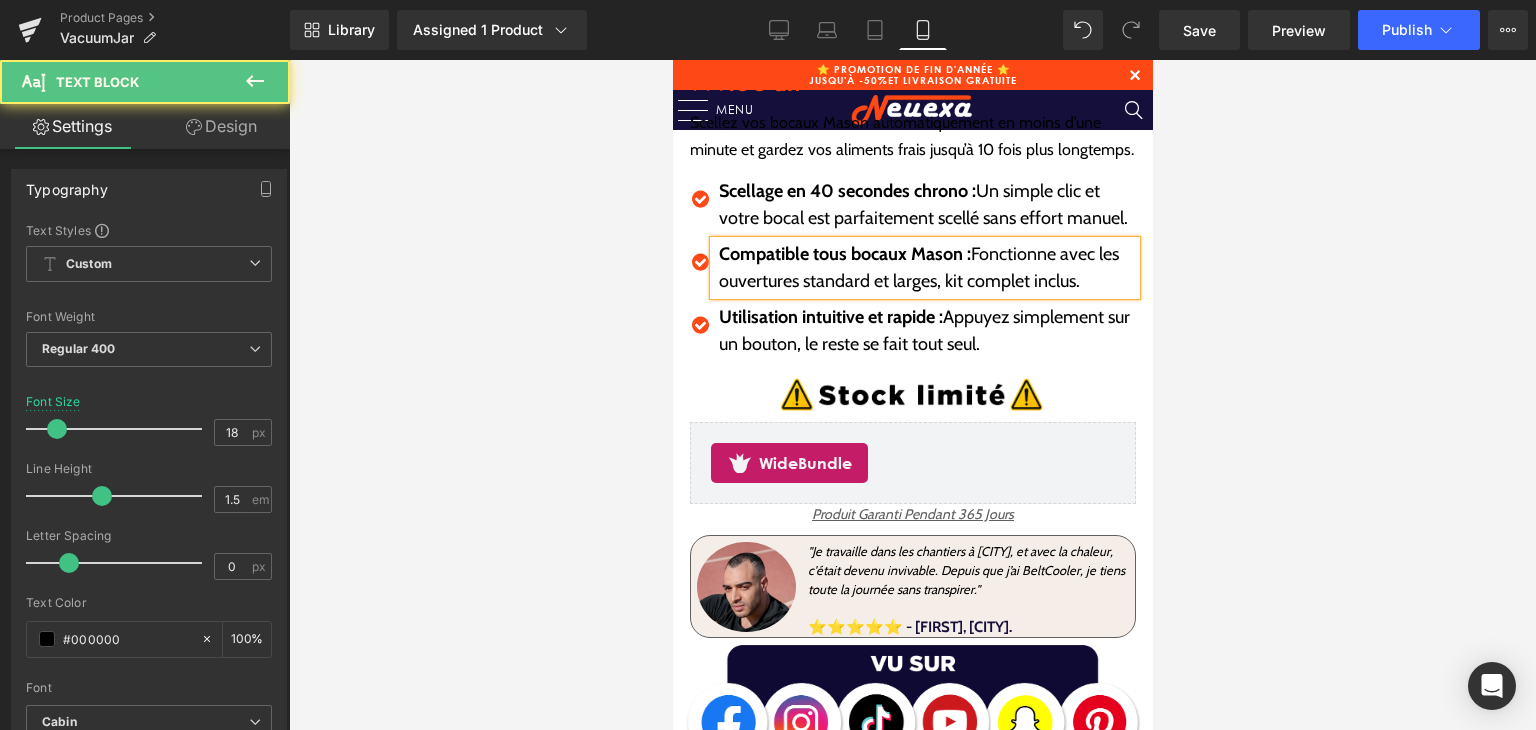 click on "Compatible tous bocaux Mason :" at bounding box center [844, 254] 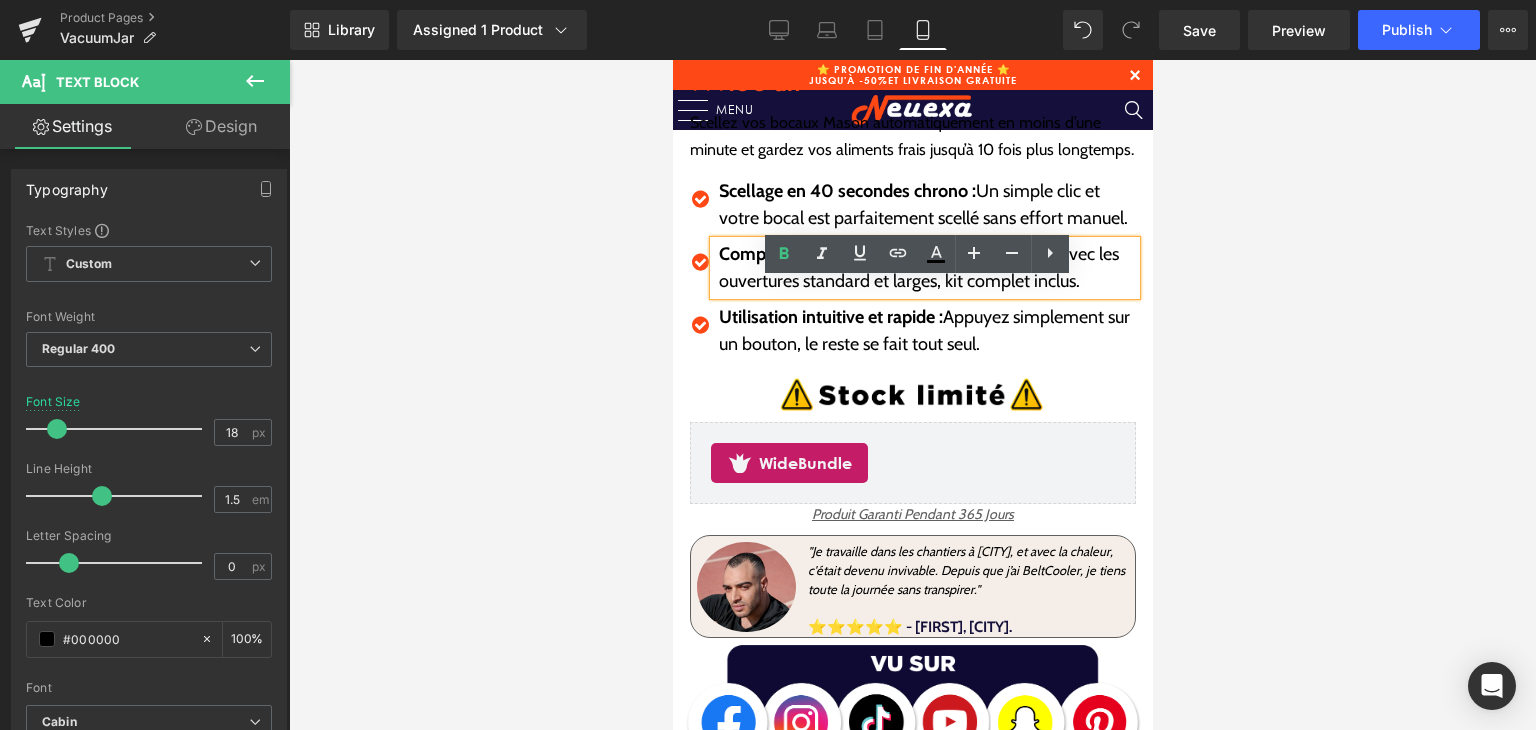 click on "Compatible tous bocaux Mason :" at bounding box center (844, 254) 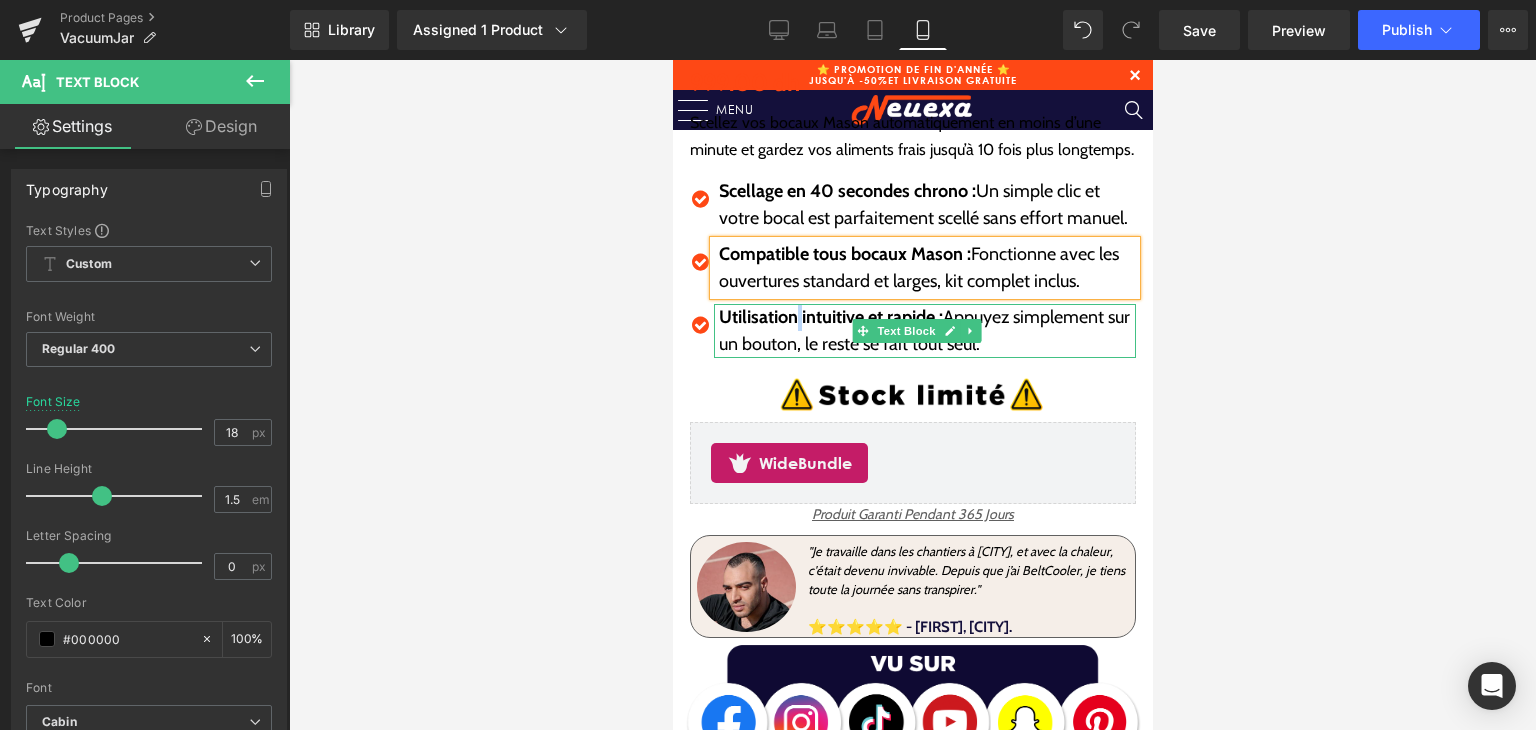 click on "Utilisation intuitive et rapide :" at bounding box center [830, 317] 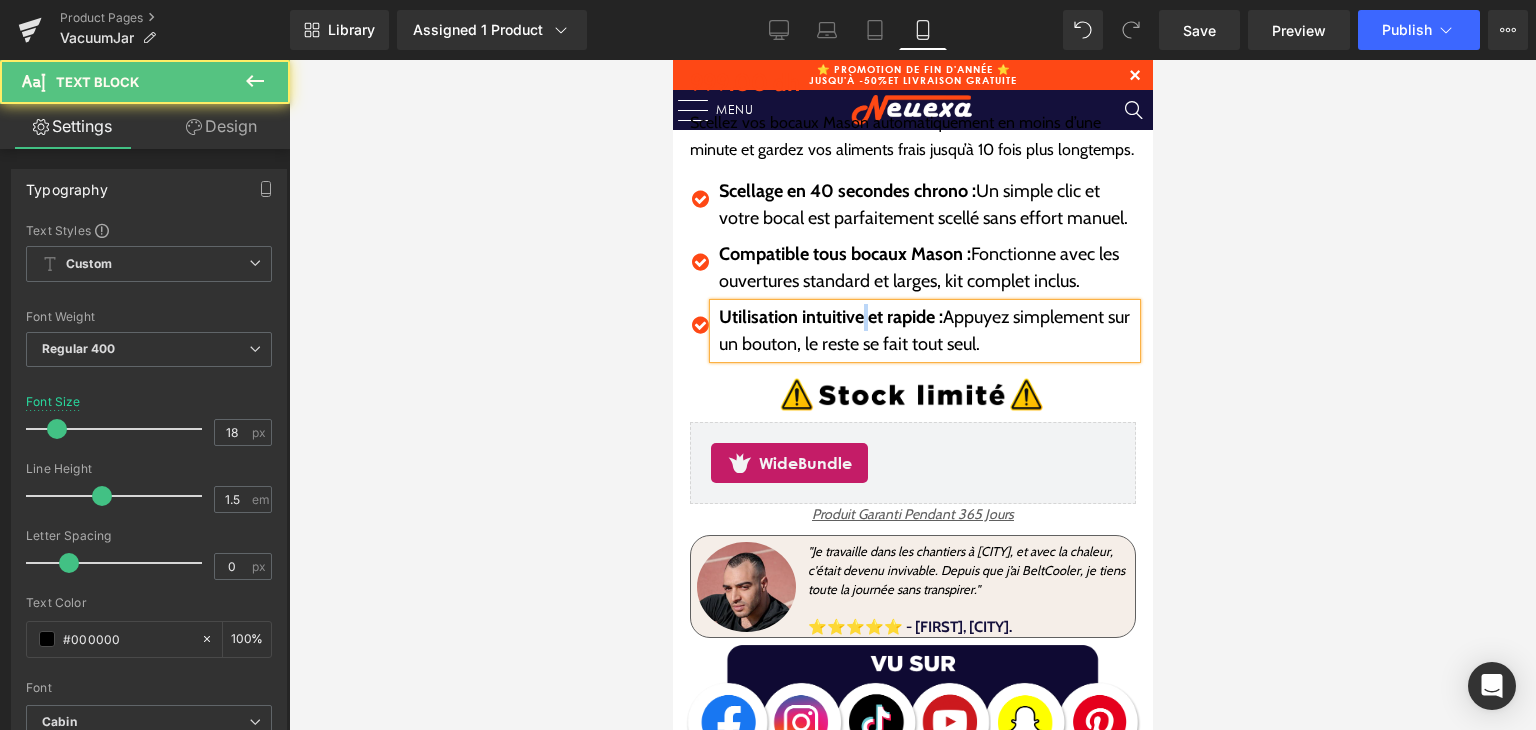 click on "Utilisation intuitive et rapide :" at bounding box center (830, 317) 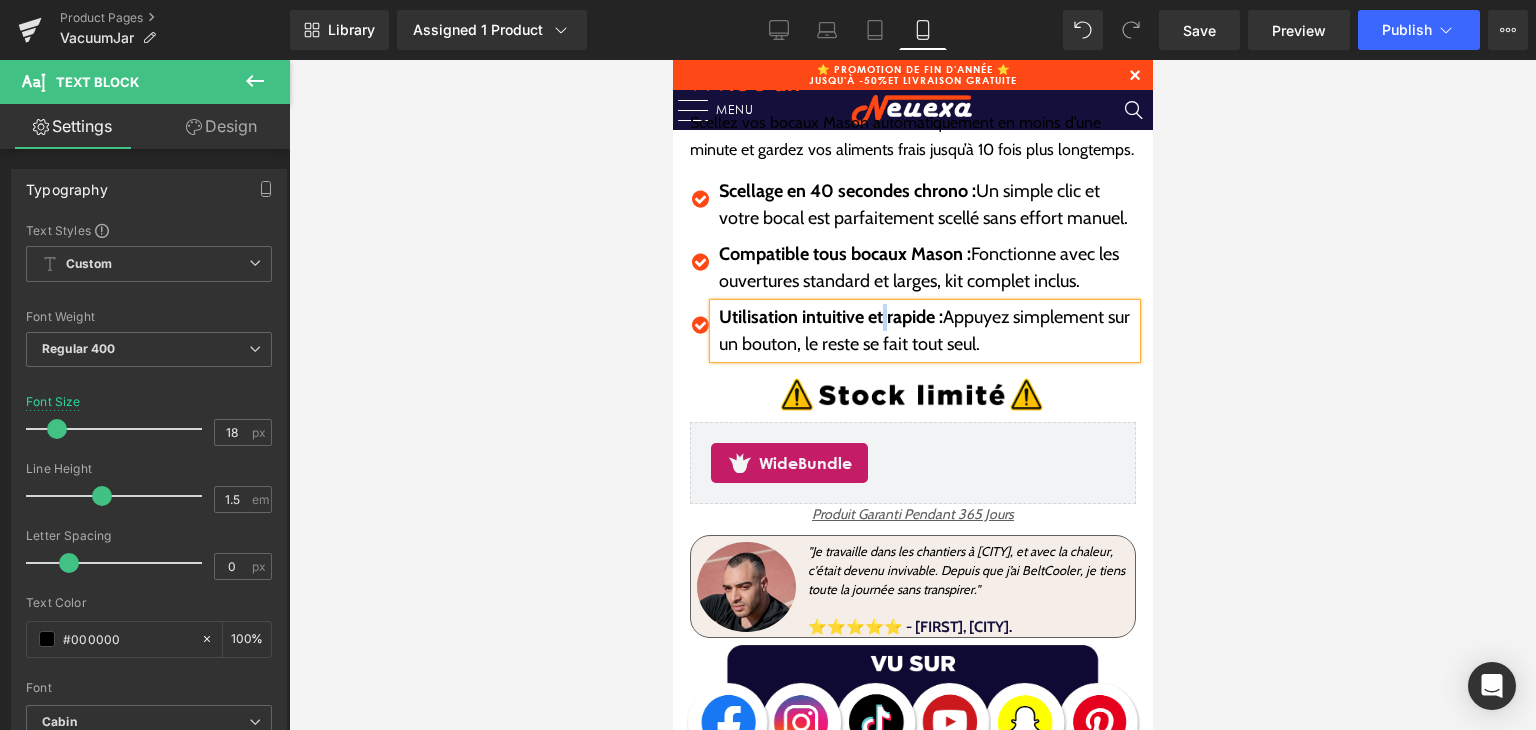 click on "Utilisation intuitive et rapide :" at bounding box center [830, 317] 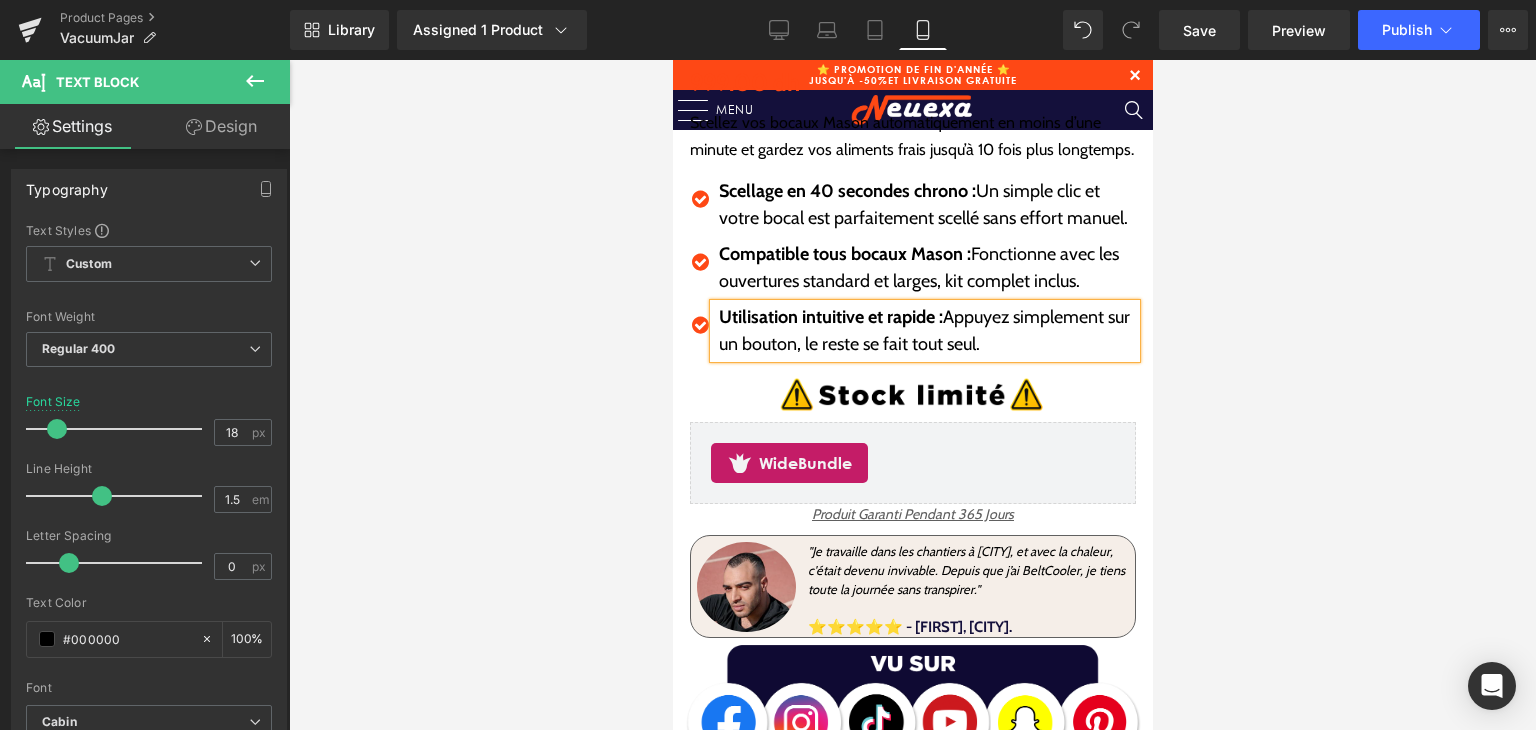 drag, startPoint x: 811, startPoint y: 608, endPoint x: 810, endPoint y: 590, distance: 18.027756 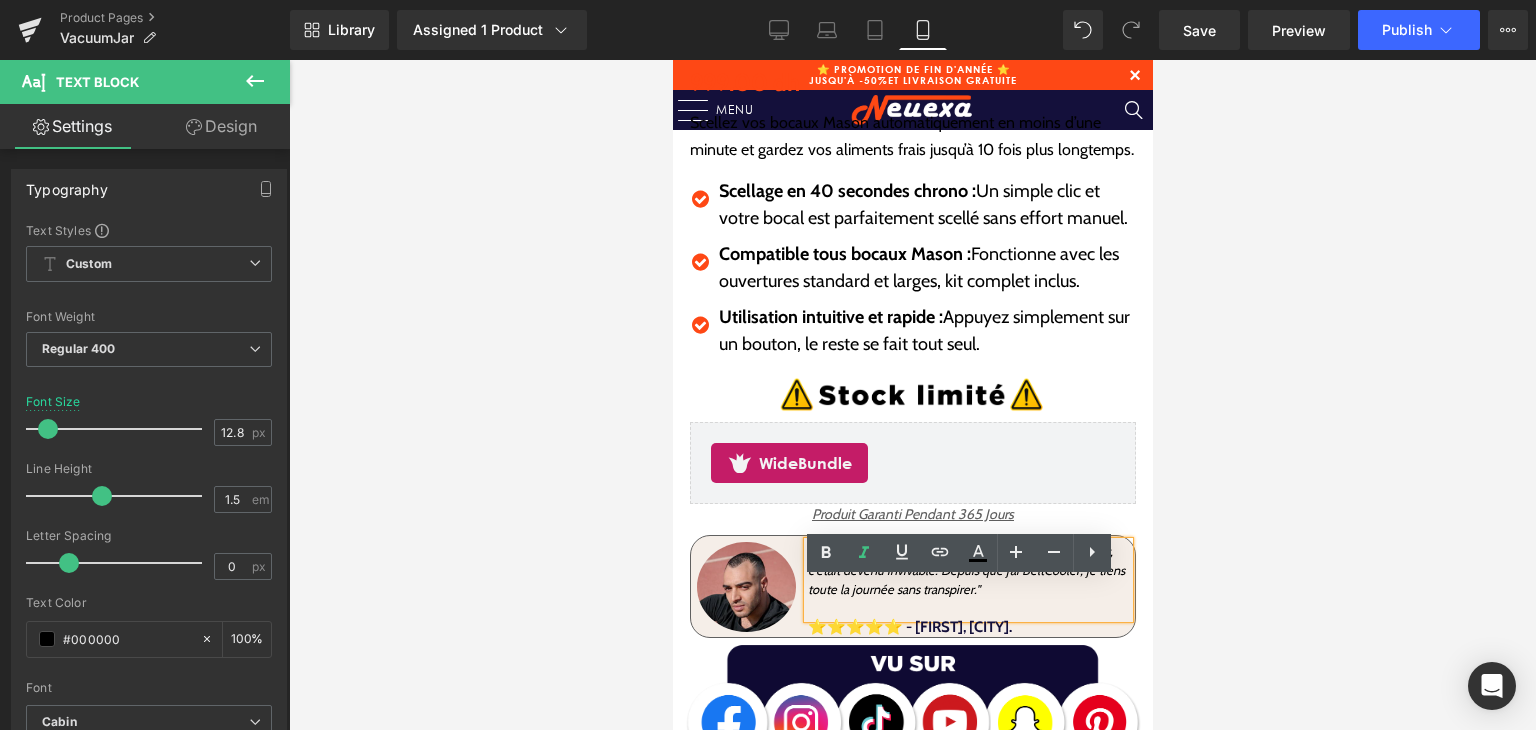 drag, startPoint x: 808, startPoint y: 589, endPoint x: 1070, endPoint y: 636, distance: 266.18228 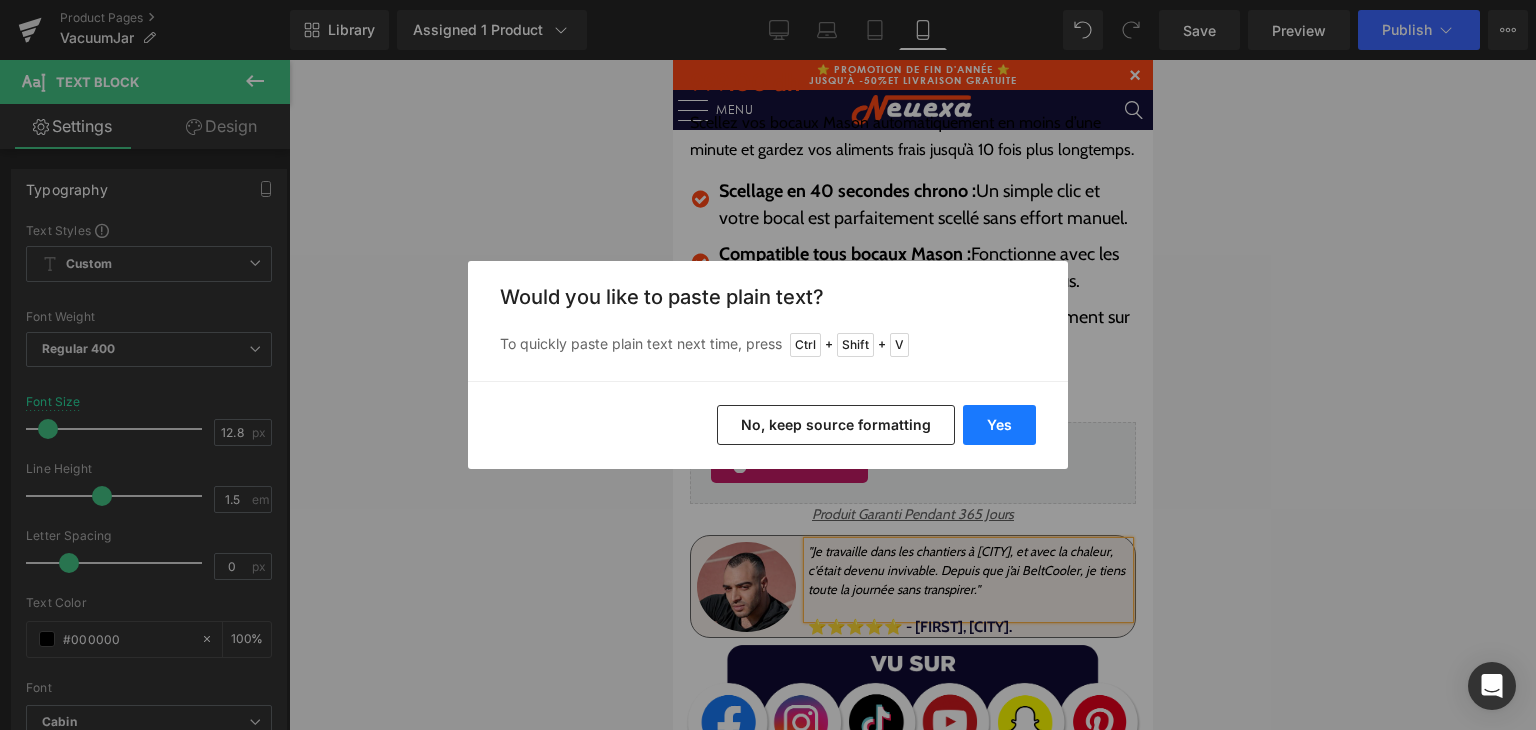 click on "Yes" at bounding box center [999, 425] 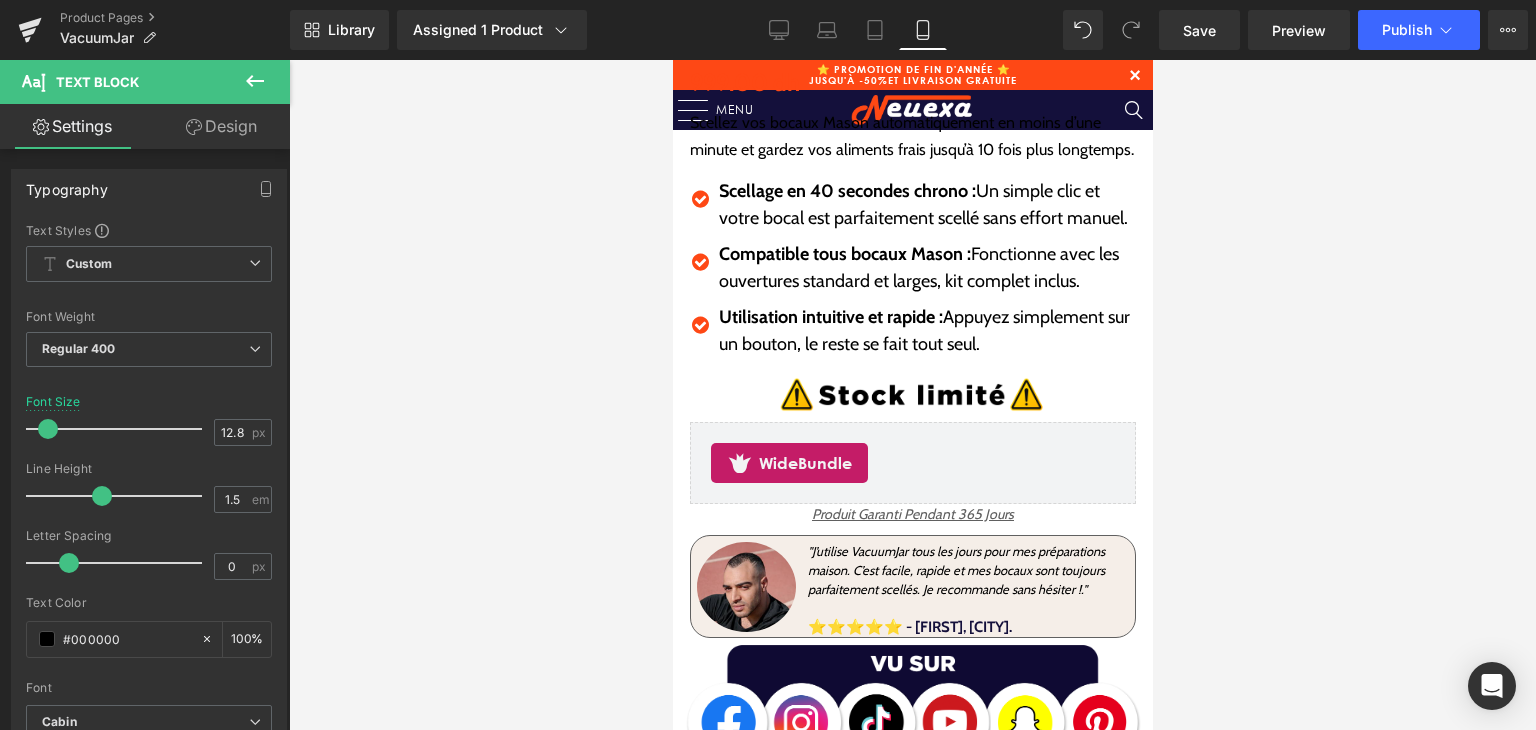 click on "Rendering Content" at bounding box center (768, 651) 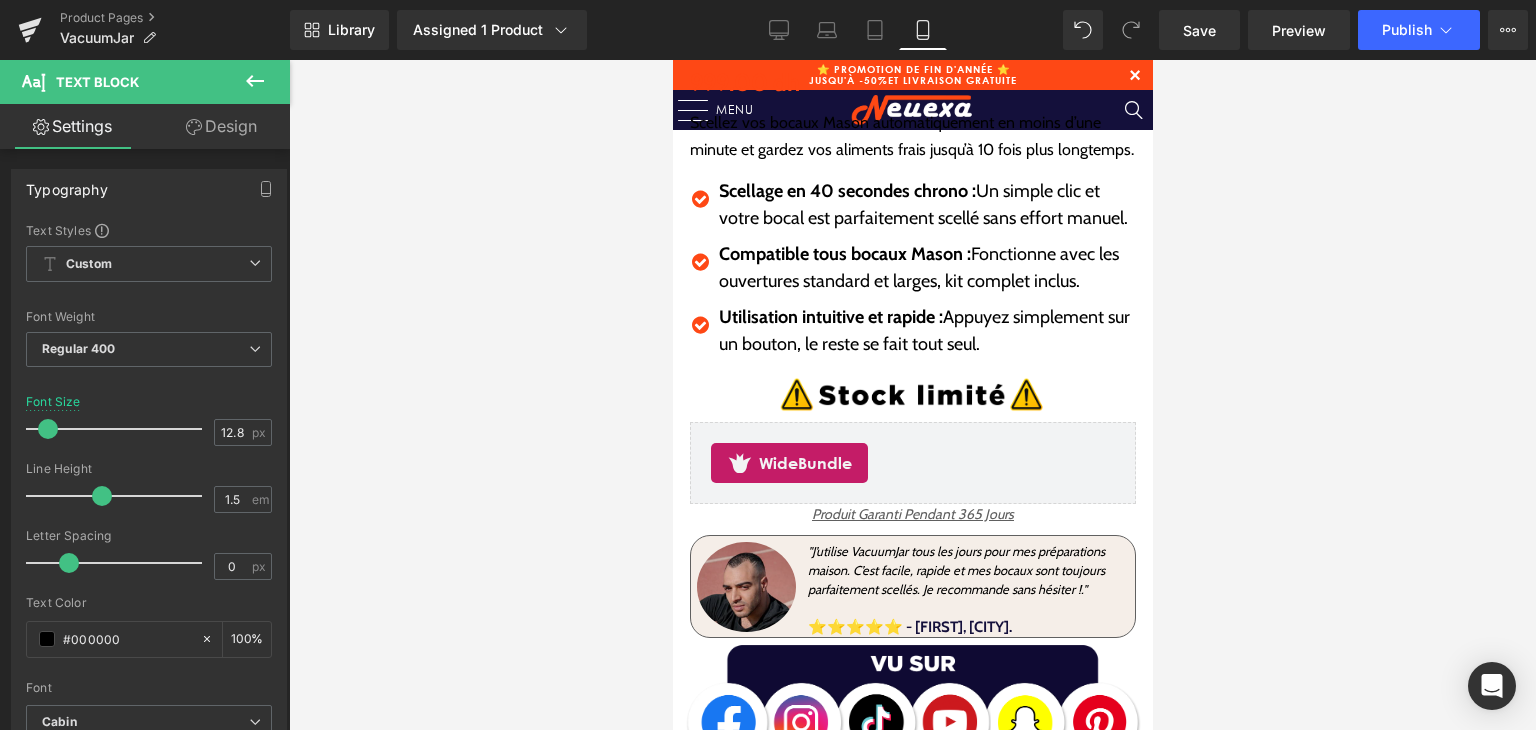 click at bounding box center [745, 587] 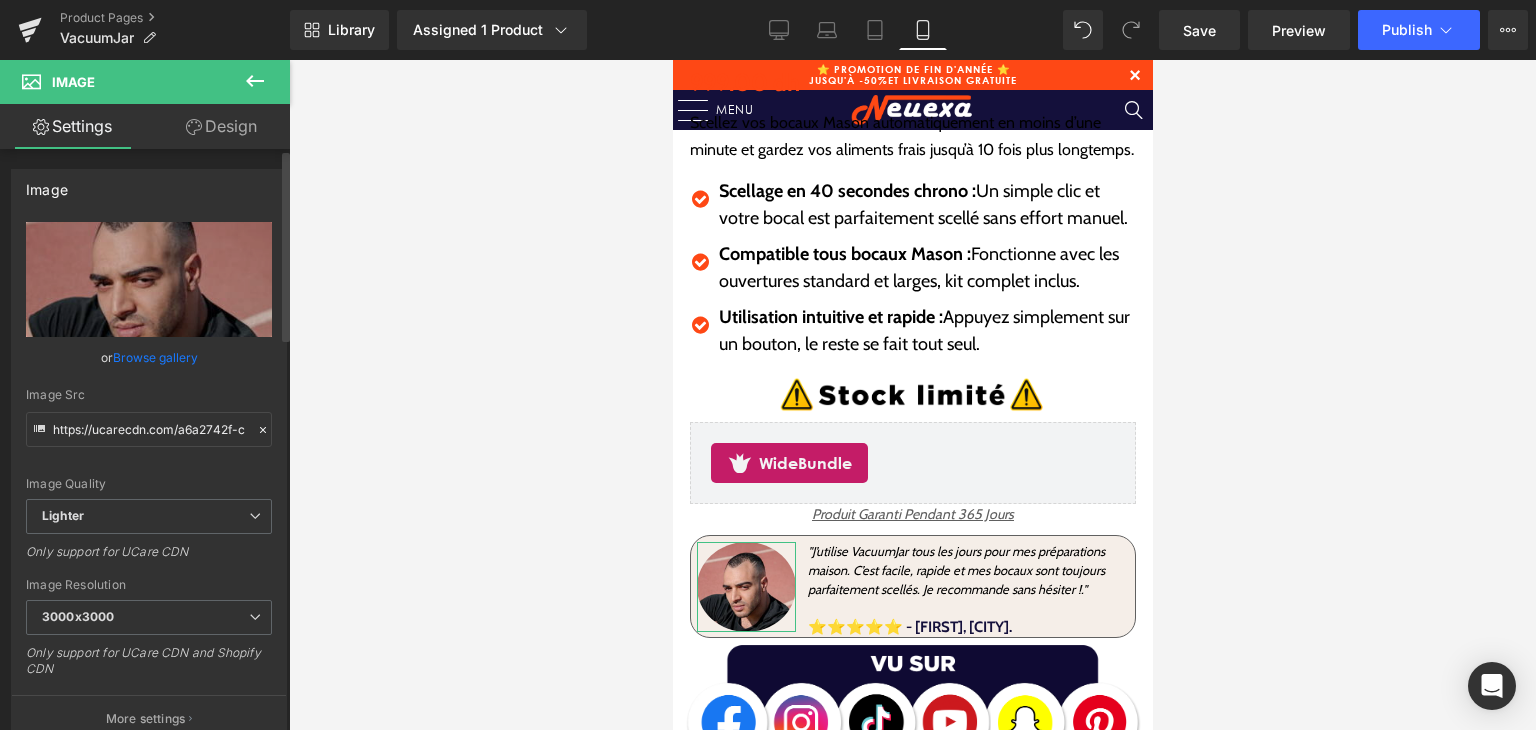 click on "Image Quality Lighter Lightest
Lighter
Lighter Lightest Only support for UCare CDN" at bounding box center (149, 360) 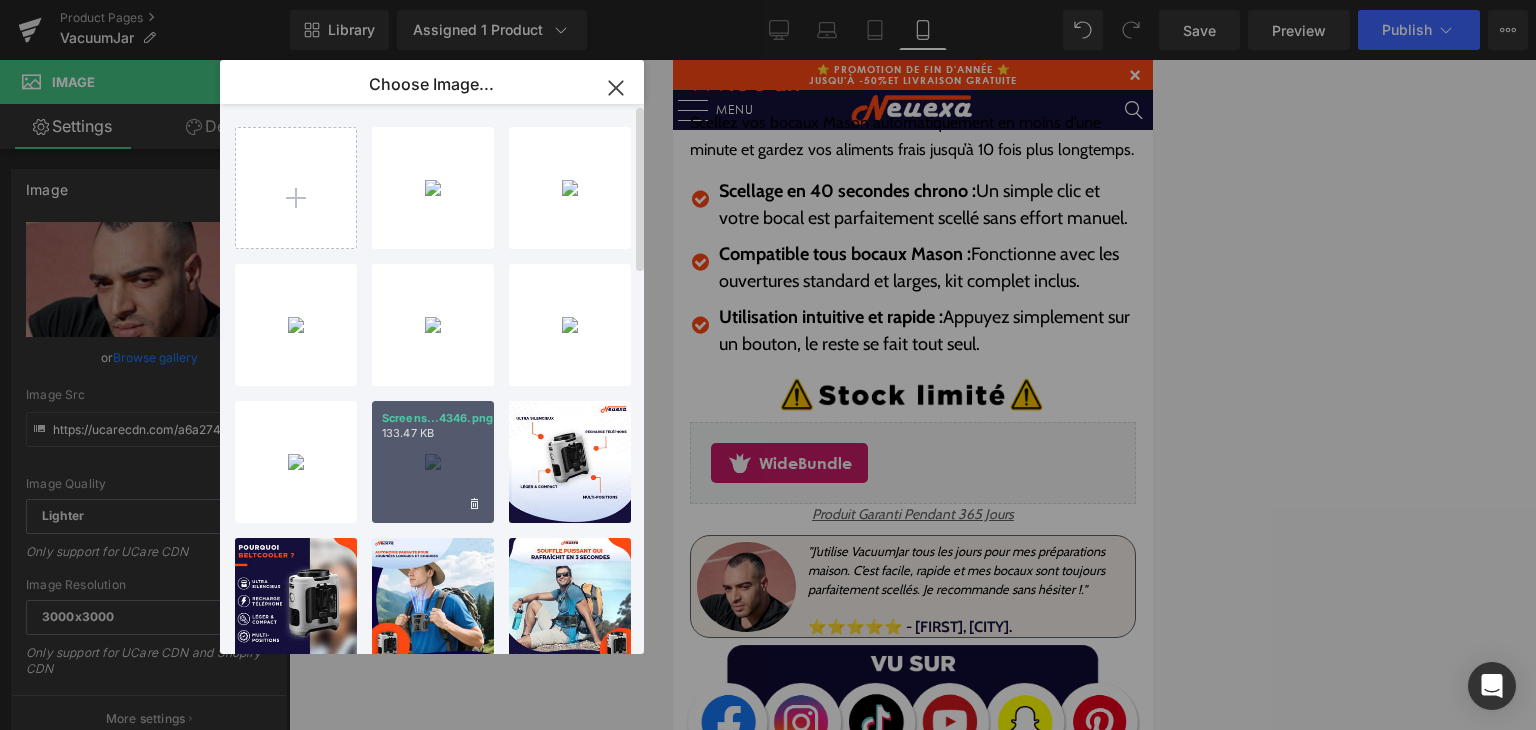 click on "Screens...4346.png 133.47 KB" at bounding box center [433, 462] 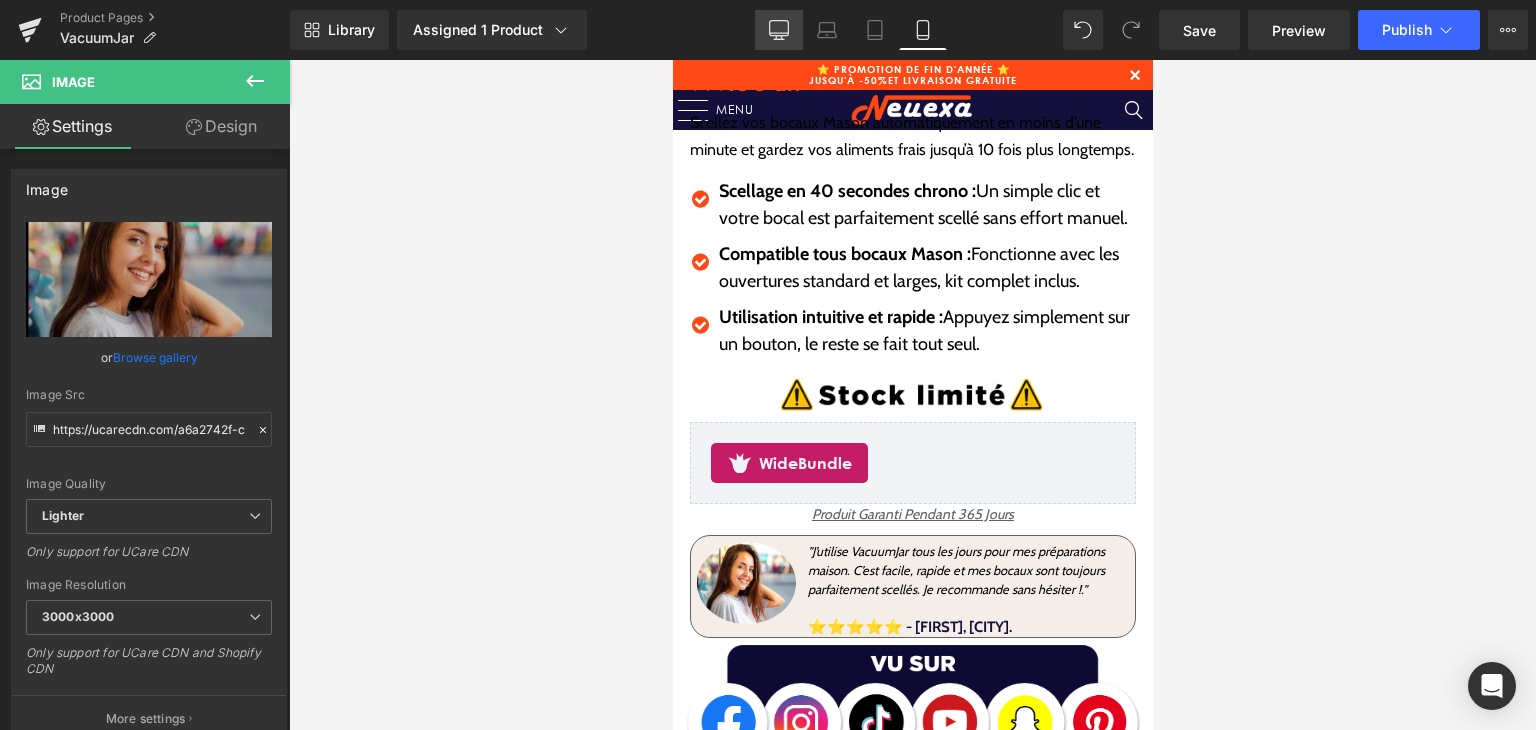 click on "Desktop" at bounding box center [779, 30] 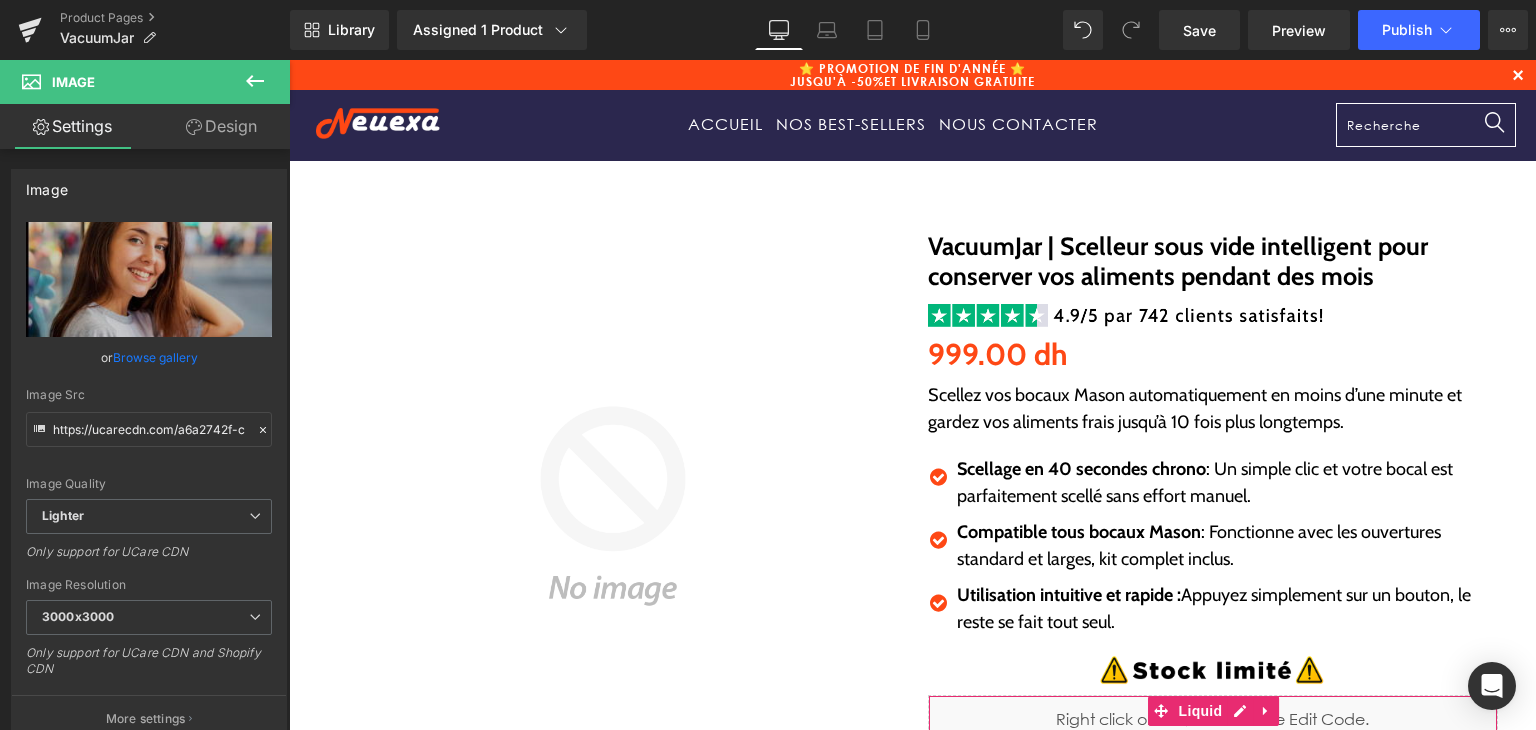 scroll, scrollTop: 585, scrollLeft: 0, axis: vertical 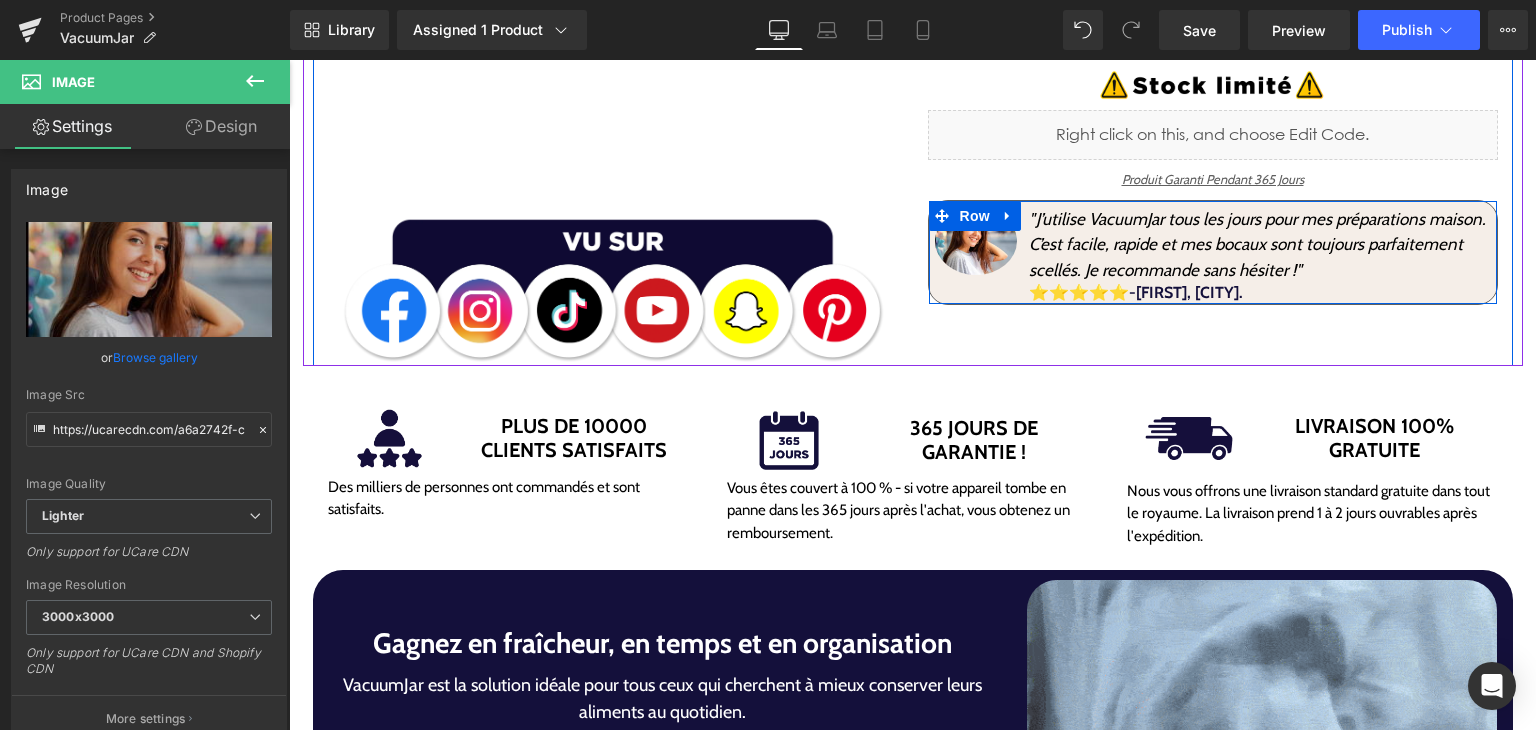 drag, startPoint x: 1290, startPoint y: 292, endPoint x: 1343, endPoint y: 305, distance: 54.571056 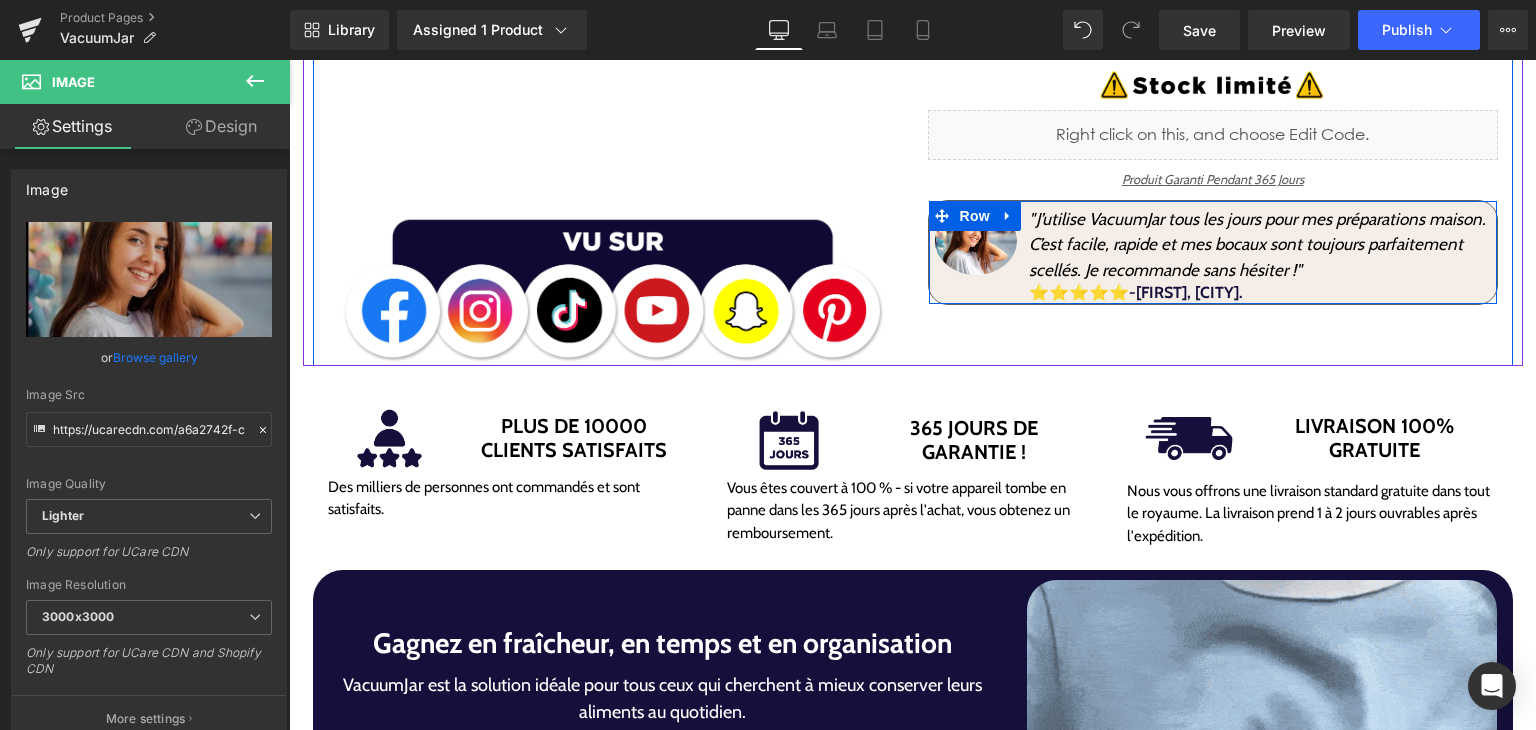 click on "Sale Off
(P) Image Image
VacuumJar | Scelleur sous vide intelligent pour conserver vos aliments pendant des mois
(P) Title
Image
999.00 dh
999.00 dh
(P) Price
Scellez vos bocaux Mason automatiquement en moins d’une minute et gardez vos aliments frais jusqu’à 10 fois plus longtemps.
Text Block
Icon
Scellage en 40 secondes chrono  : Un simple clic et votre bocal est parfaitement scellé sans effort manuel.
Text Block         Icon" at bounding box center [913, 1] 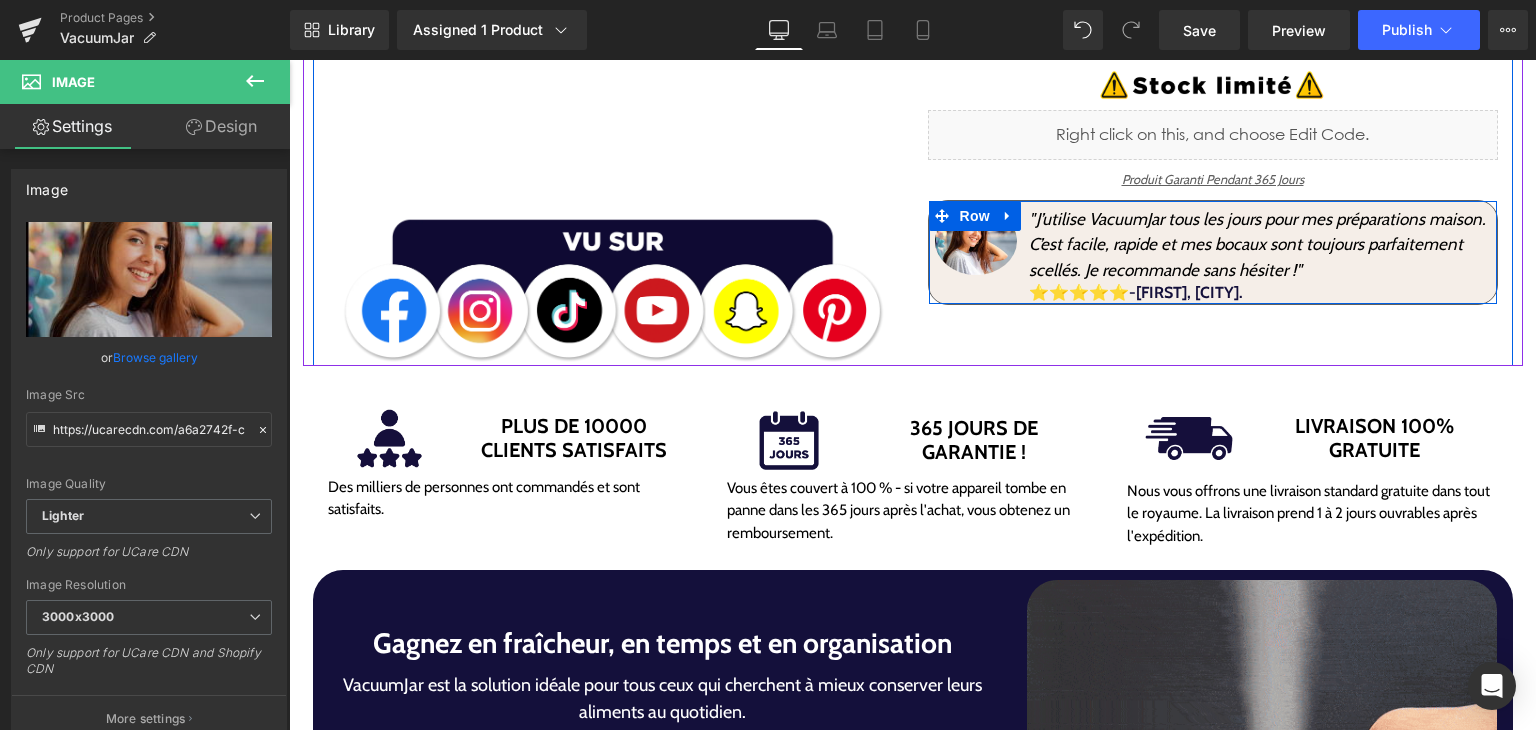 drag, startPoint x: 1324, startPoint y: 291, endPoint x: 1306, endPoint y: 293, distance: 18.110771 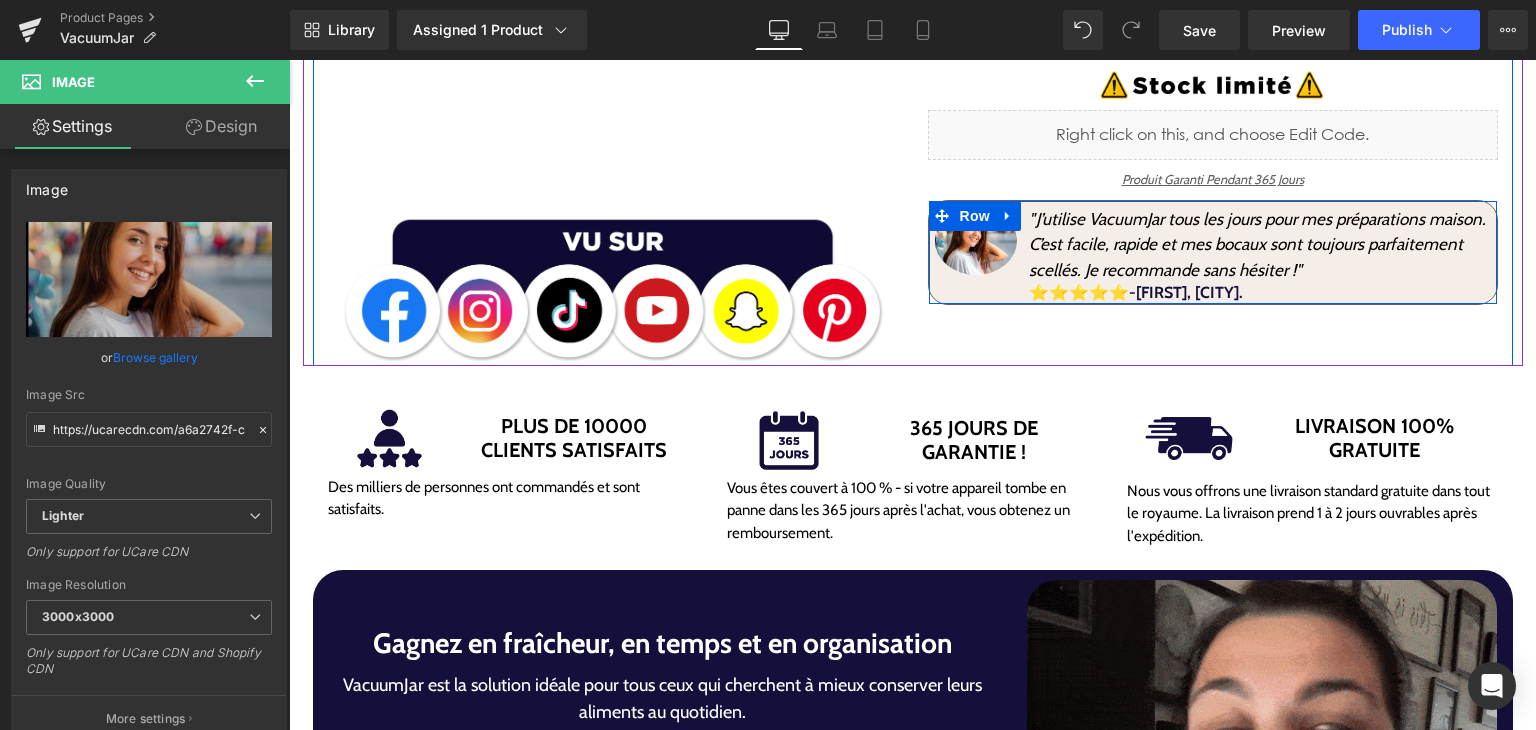 click on "⭐⭐⭐⭐⭐-[FIRST], [CITY]." at bounding box center (1259, 292) 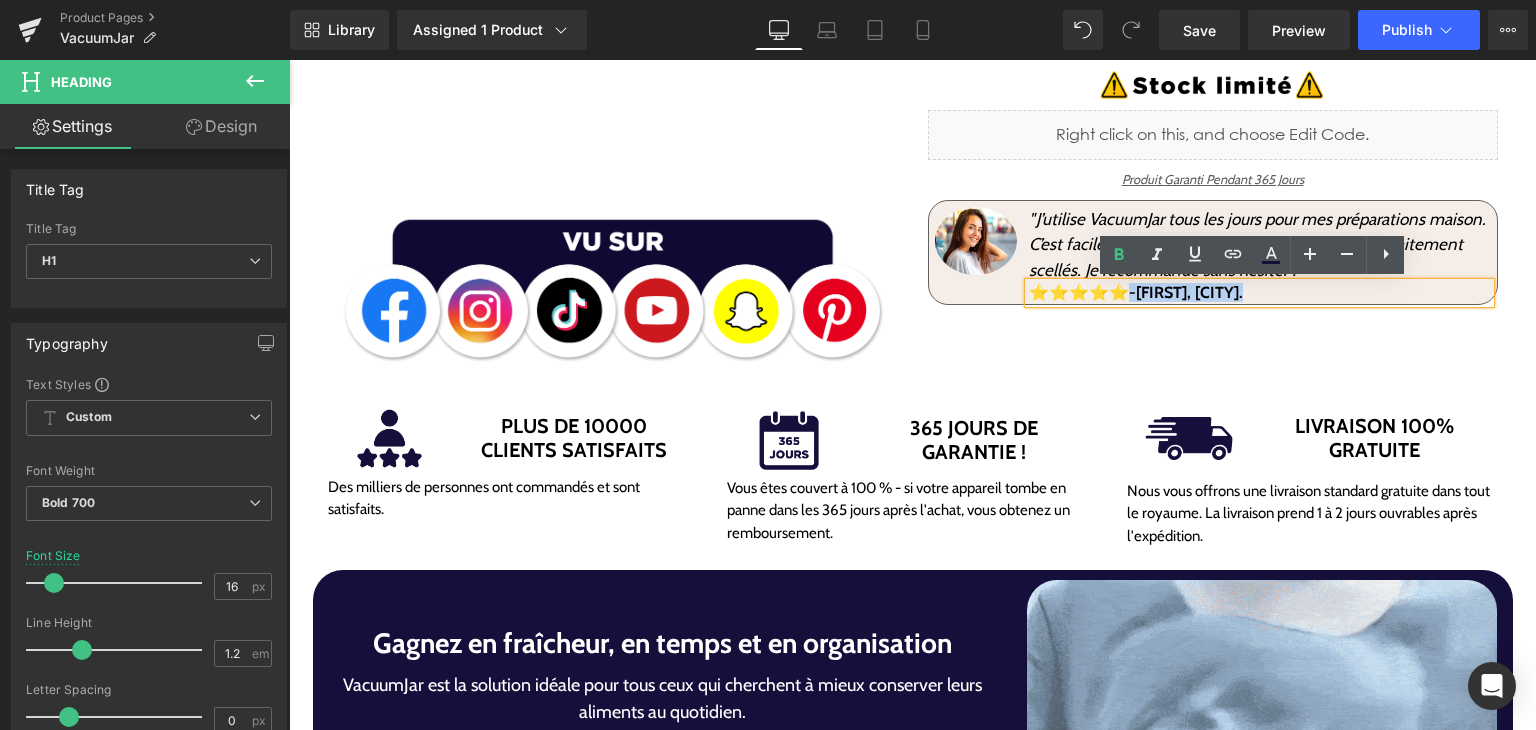 drag, startPoint x: 1246, startPoint y: 296, endPoint x: 1134, endPoint y: 295, distance: 112.00446 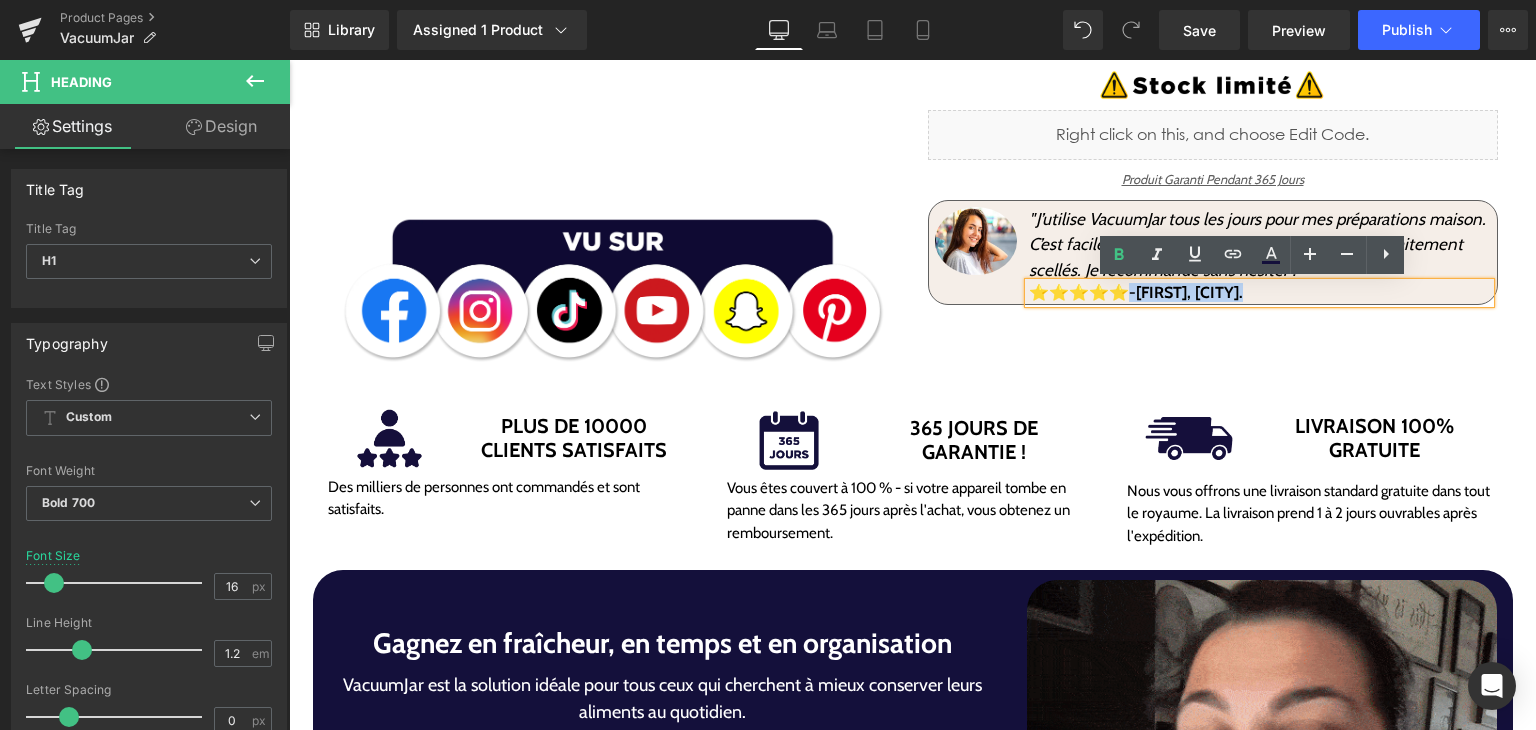 click on "⭐⭐⭐⭐⭐-[FIRST], [CITY]." at bounding box center [1259, 292] 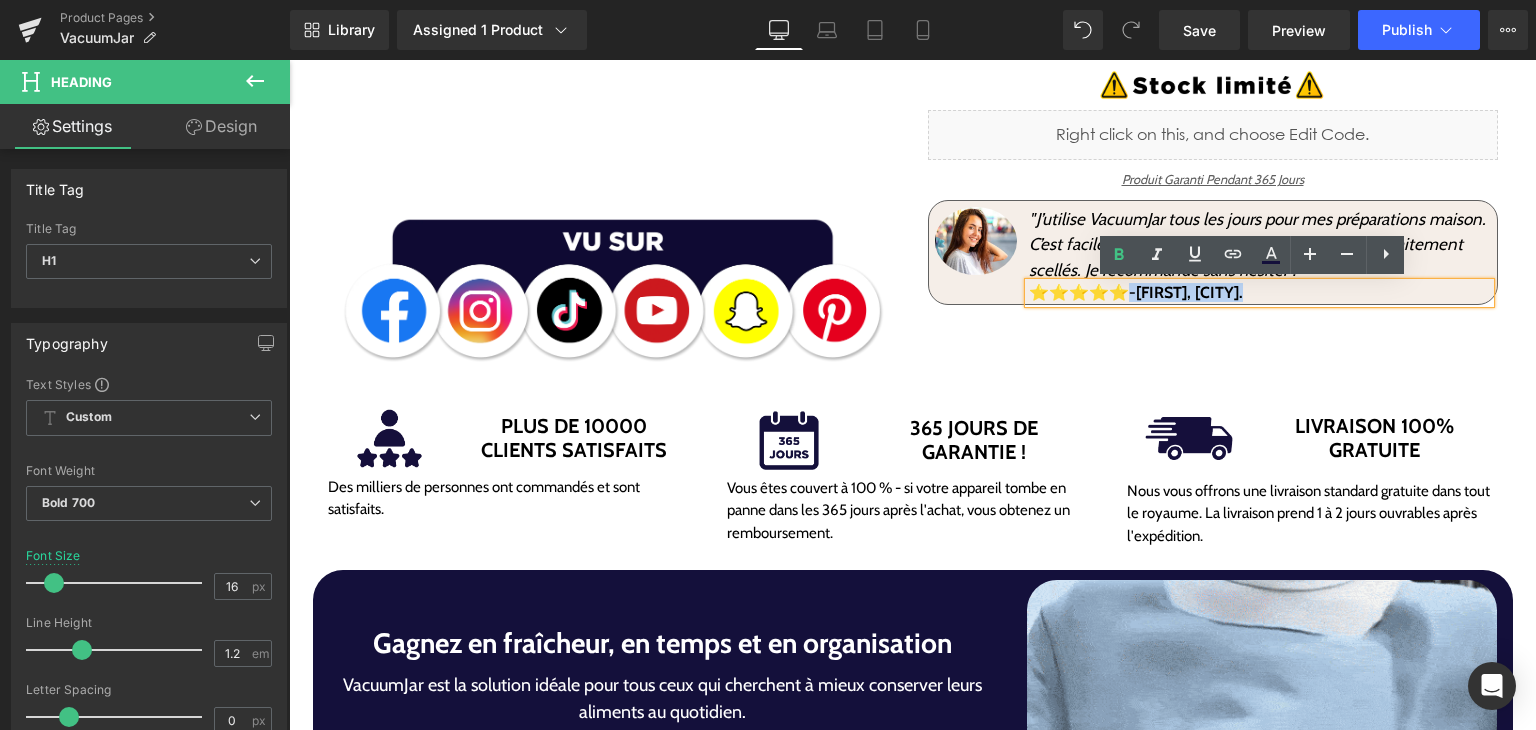 copy on "-[FIRST], [CITY]." 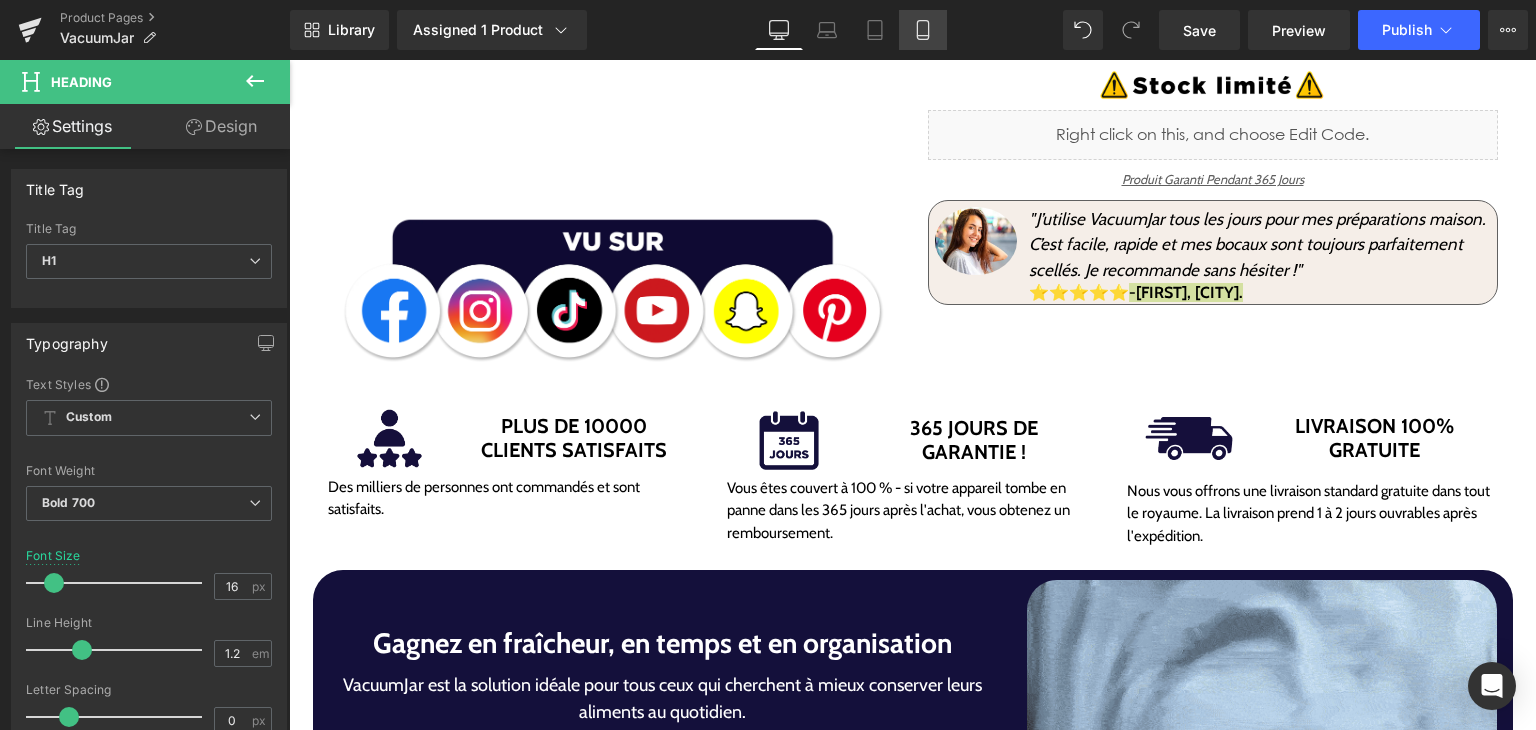 click on "Mobile" at bounding box center (923, 30) 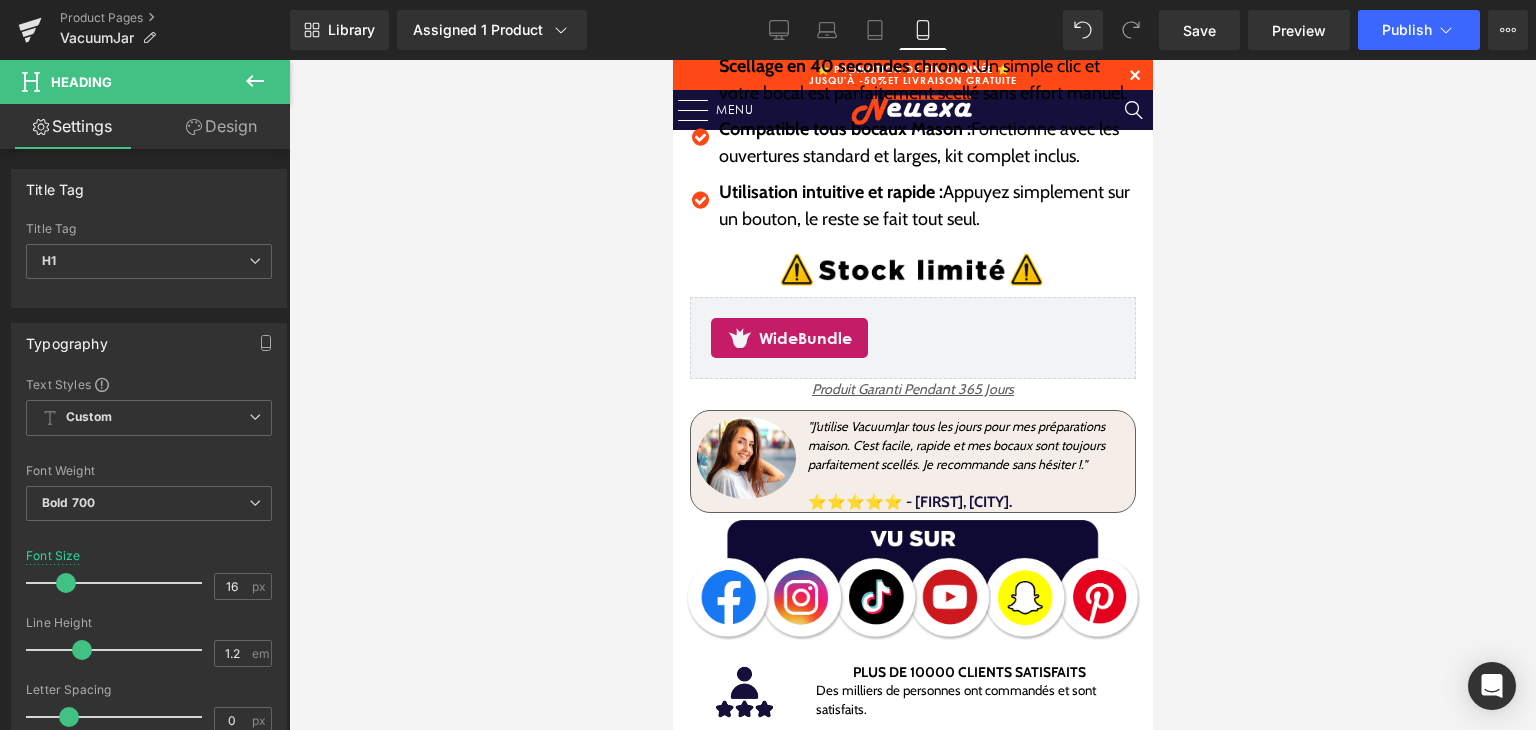 scroll, scrollTop: 811, scrollLeft: 0, axis: vertical 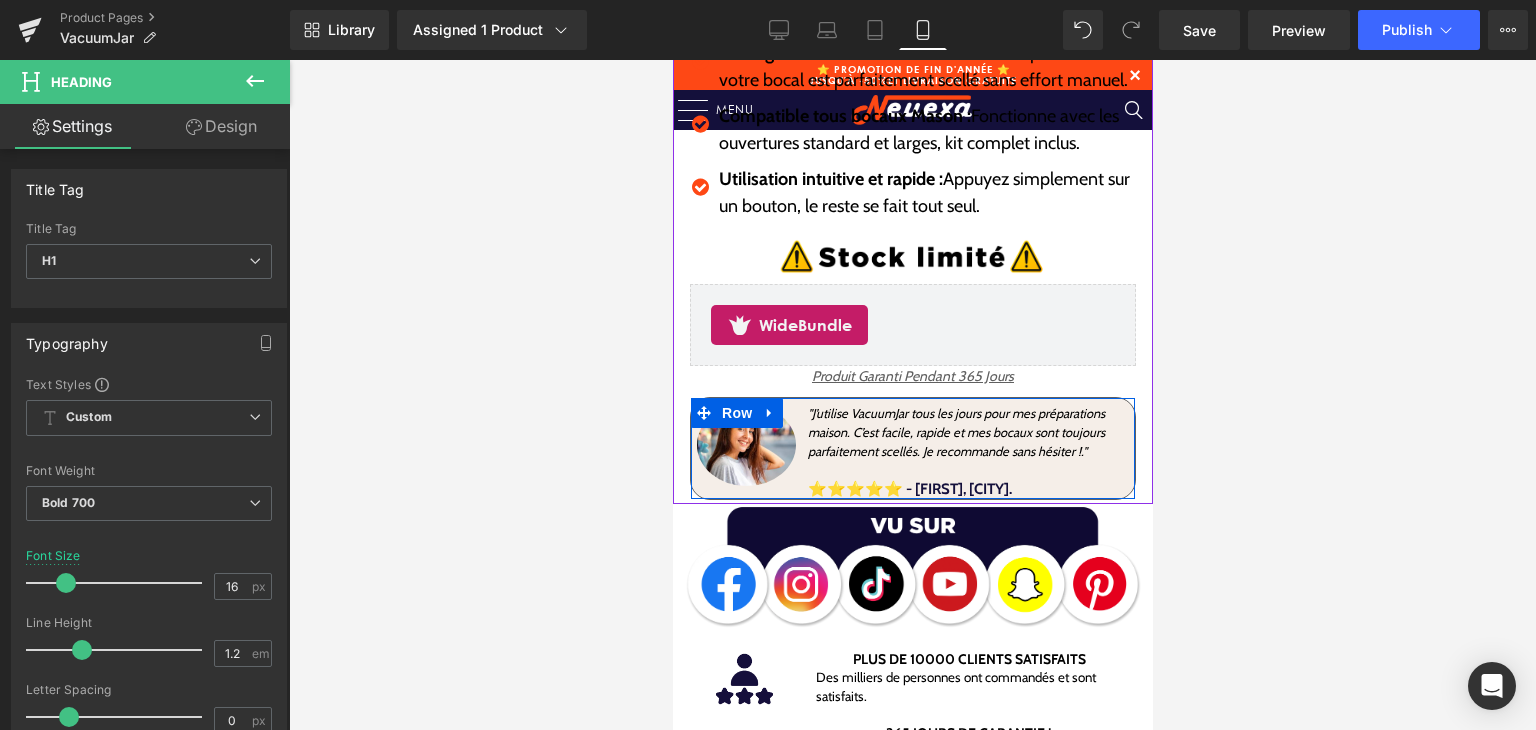 click on "⭐⭐⭐⭐⭐ - [FIRST], [CITY]." at bounding box center (967, 489) 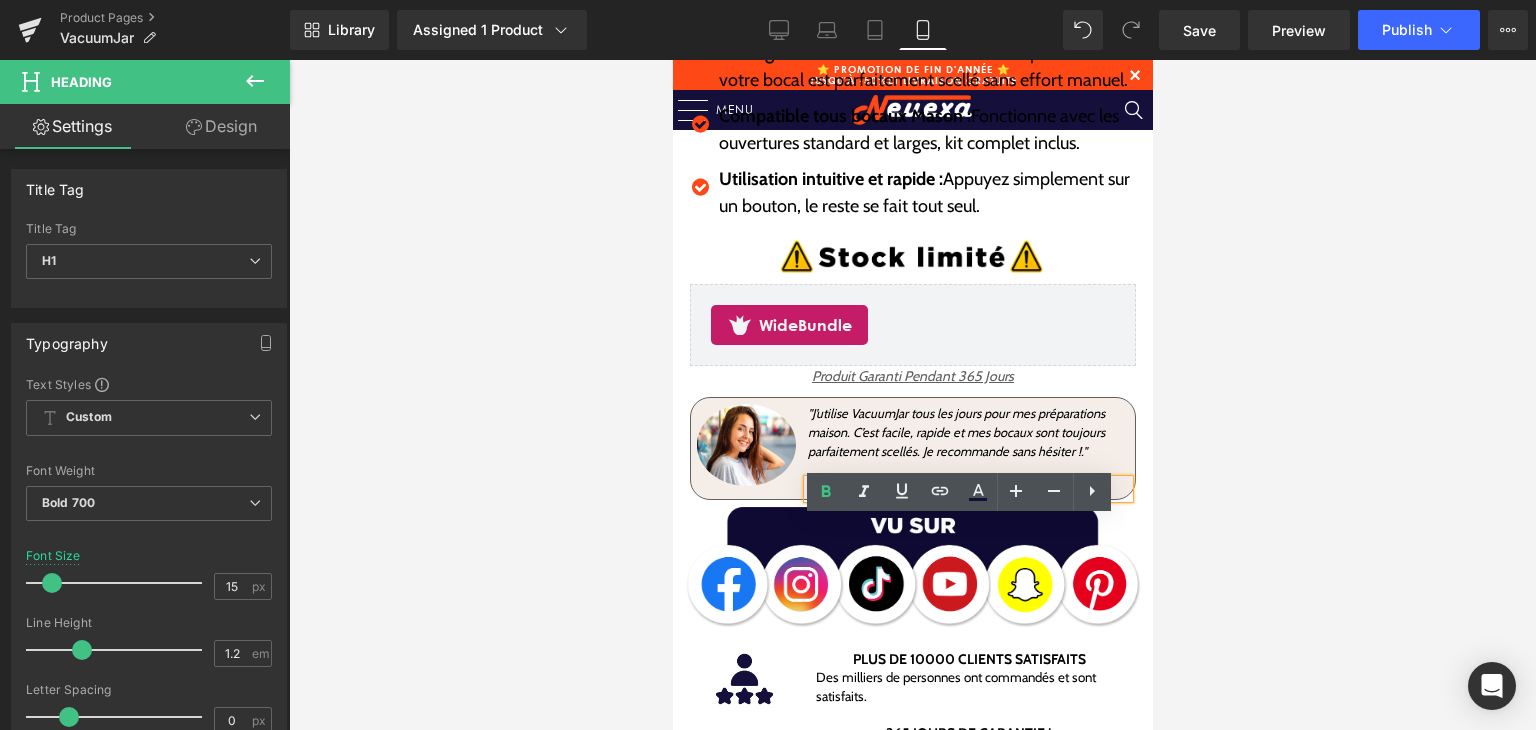 drag, startPoint x: 1061, startPoint y: 525, endPoint x: 910, endPoint y: 529, distance: 151.05296 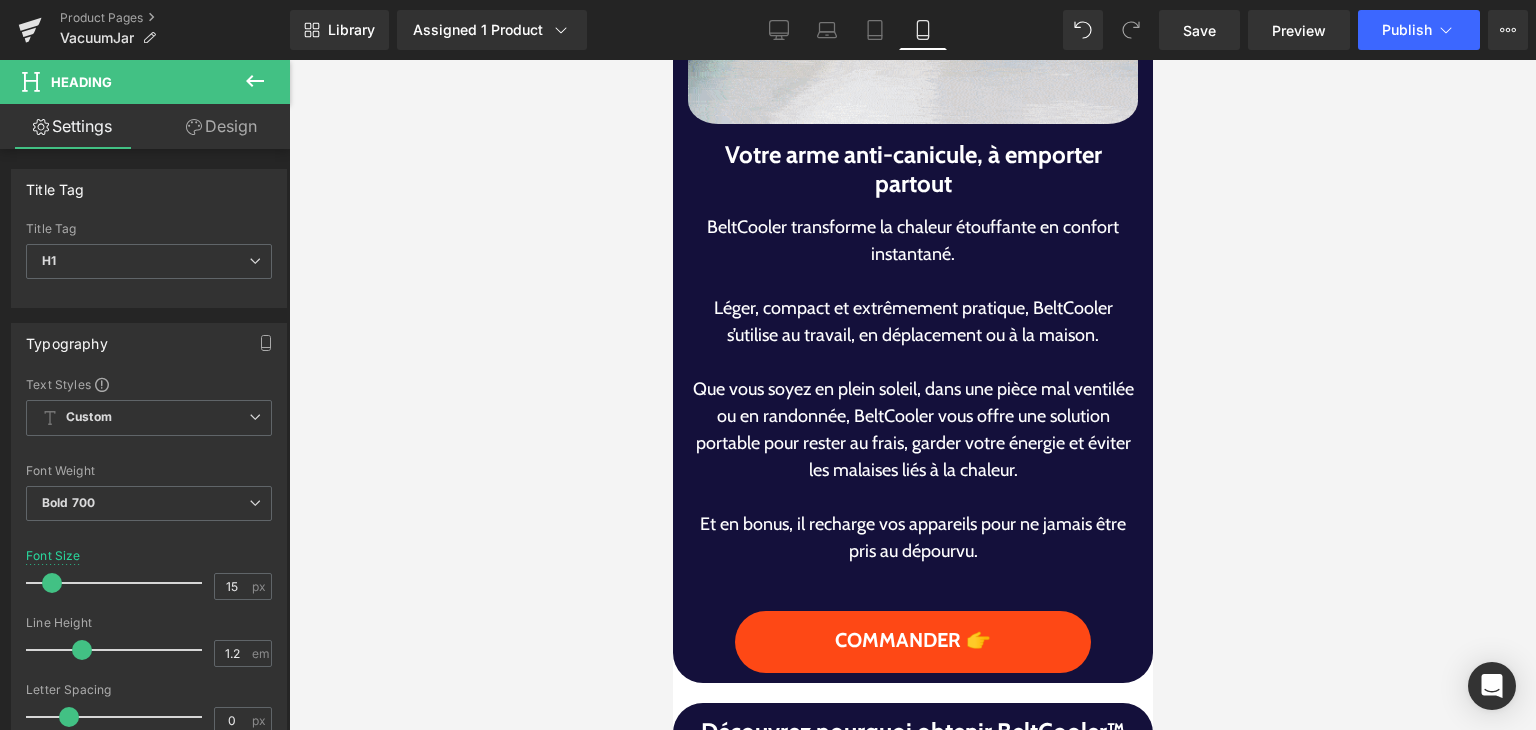 scroll, scrollTop: 2211, scrollLeft: 0, axis: vertical 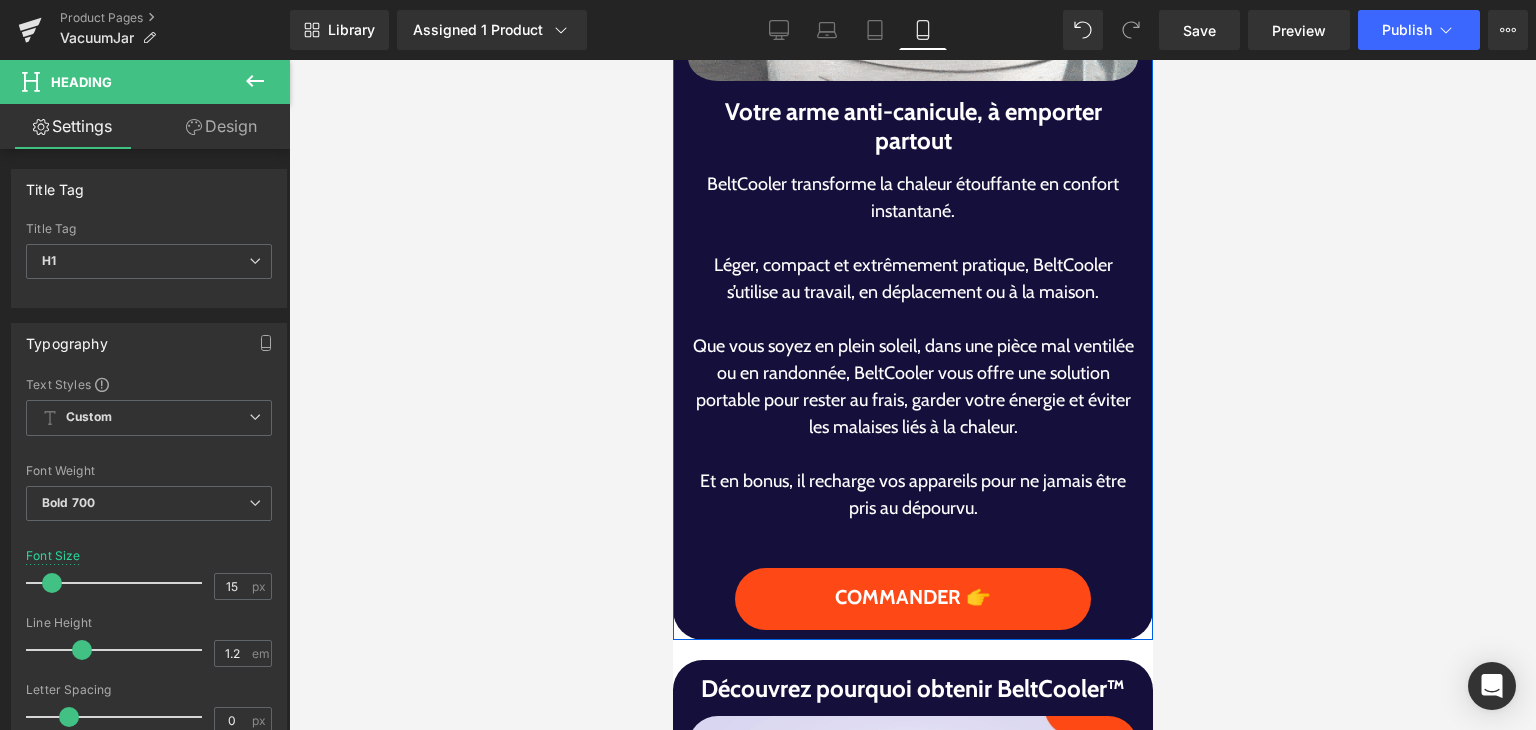 click on "Votre arme anti-canicule, à emporter partout" at bounding box center (912, 127) 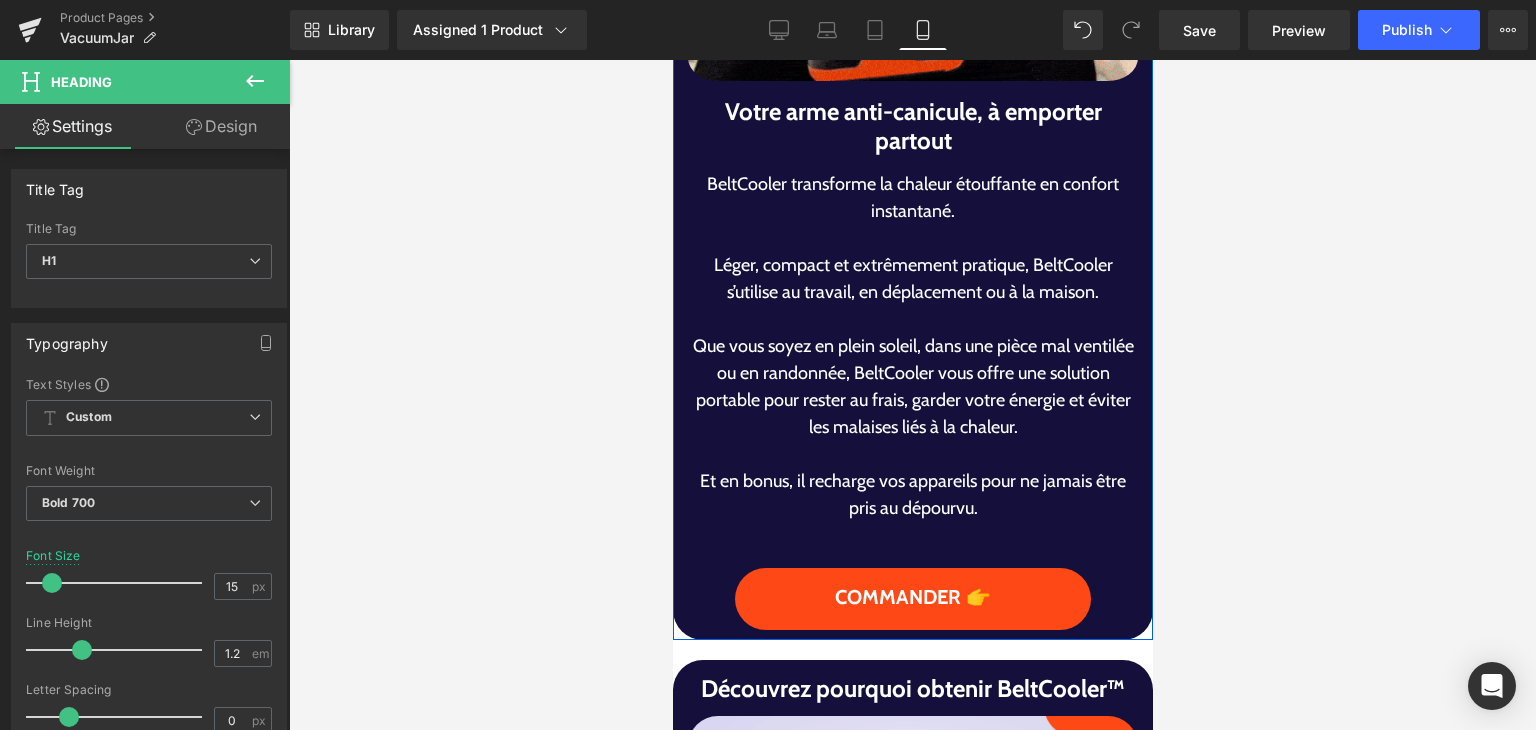 click on "Votre arme anti-canicule, à emporter partout" at bounding box center (912, 127) 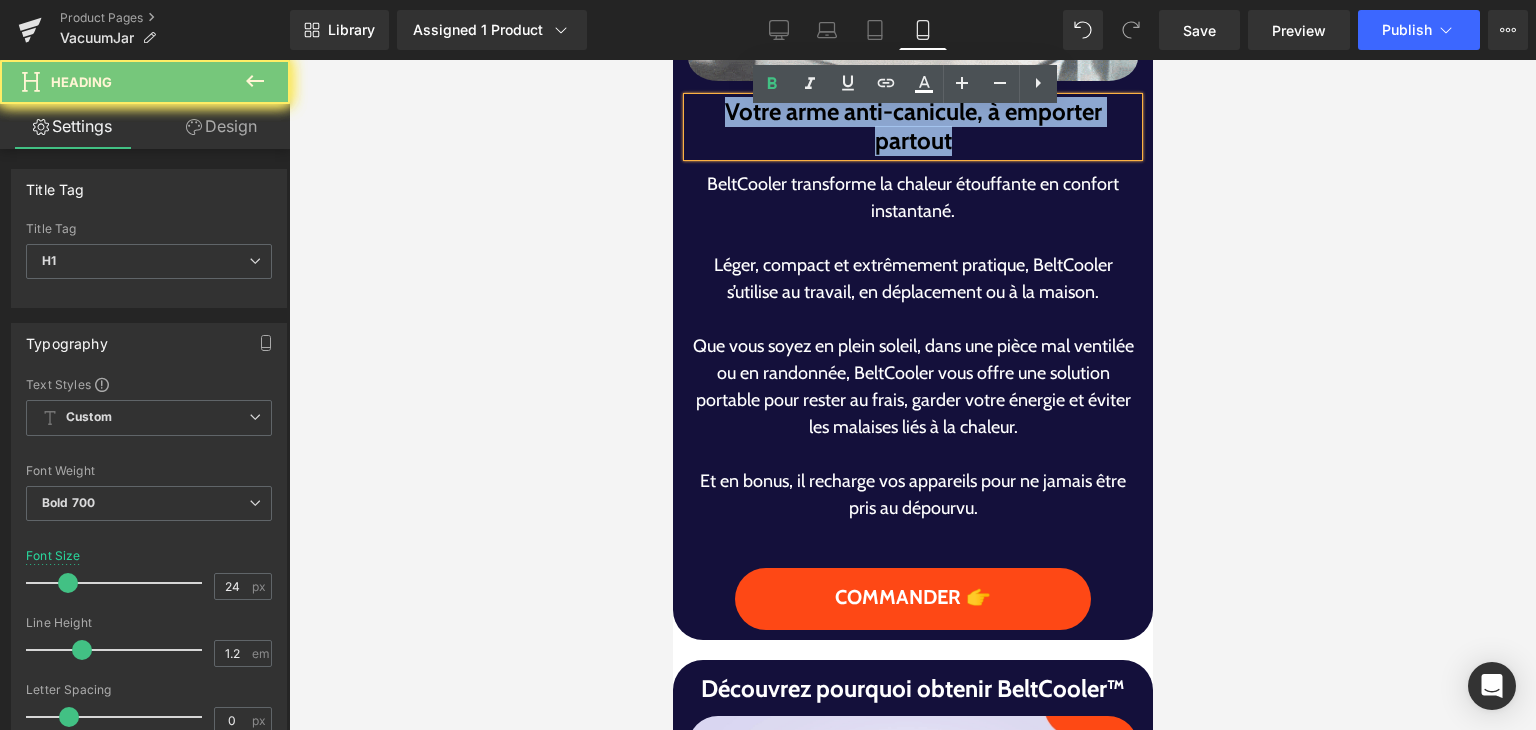 click on "Votre arme anti-canicule, à emporter partout" at bounding box center [912, 127] 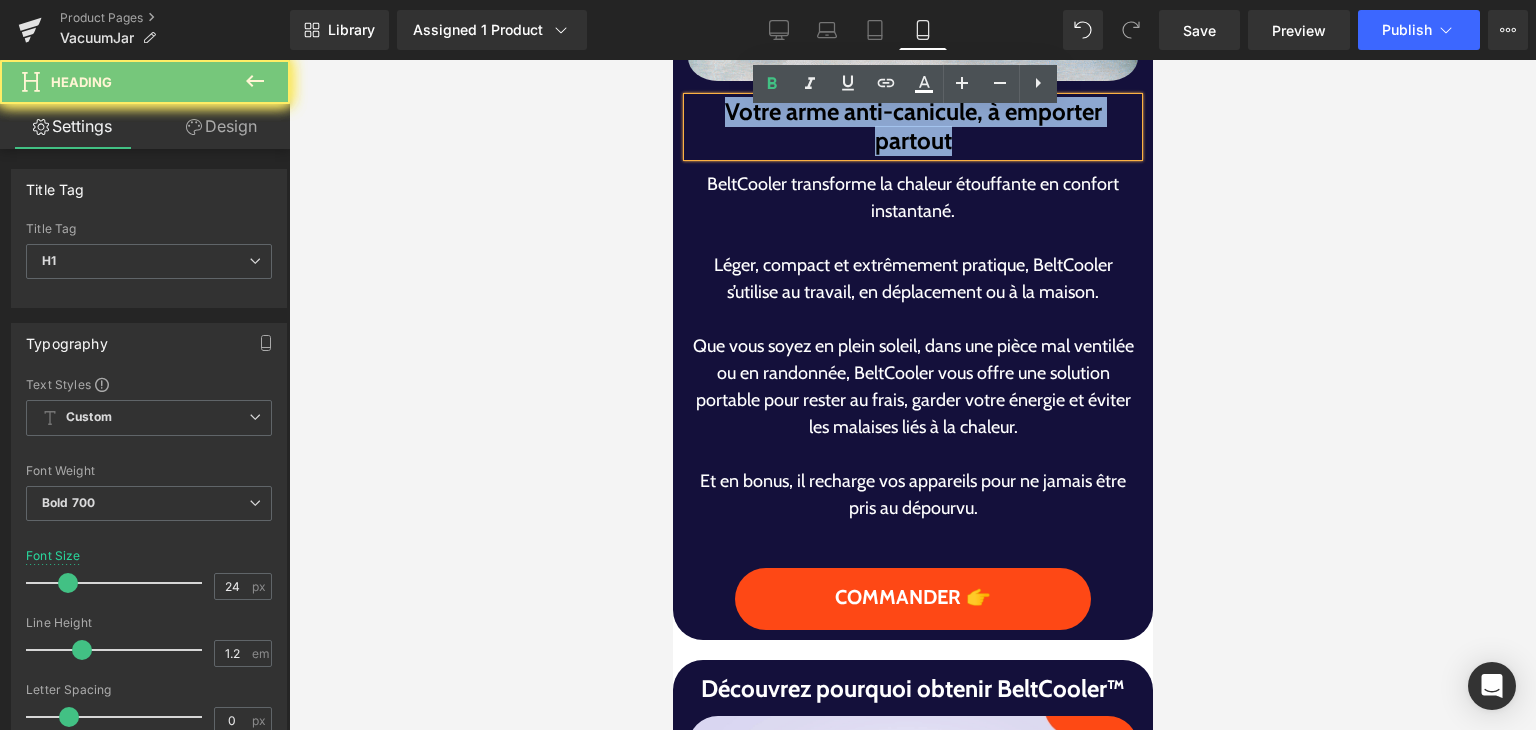 paste 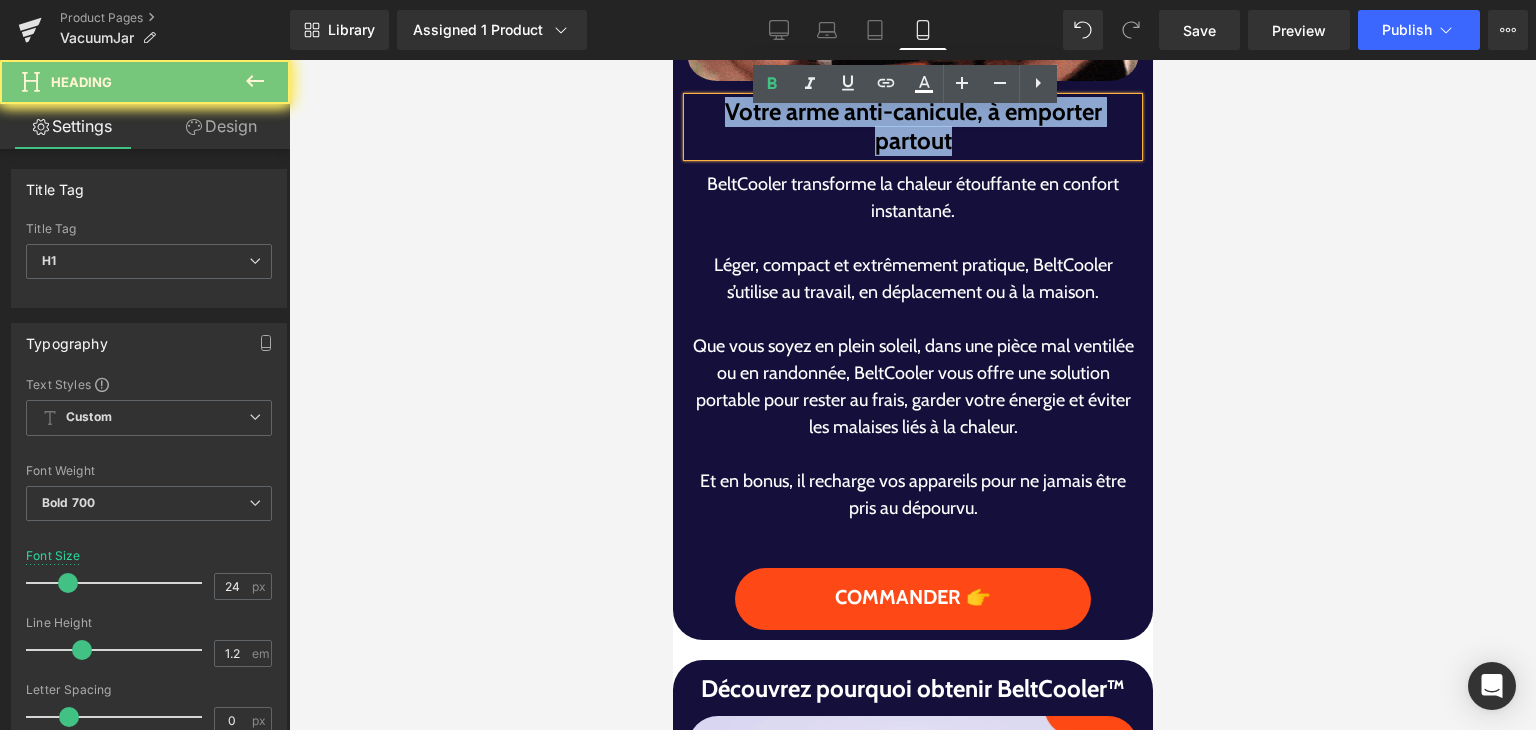 type 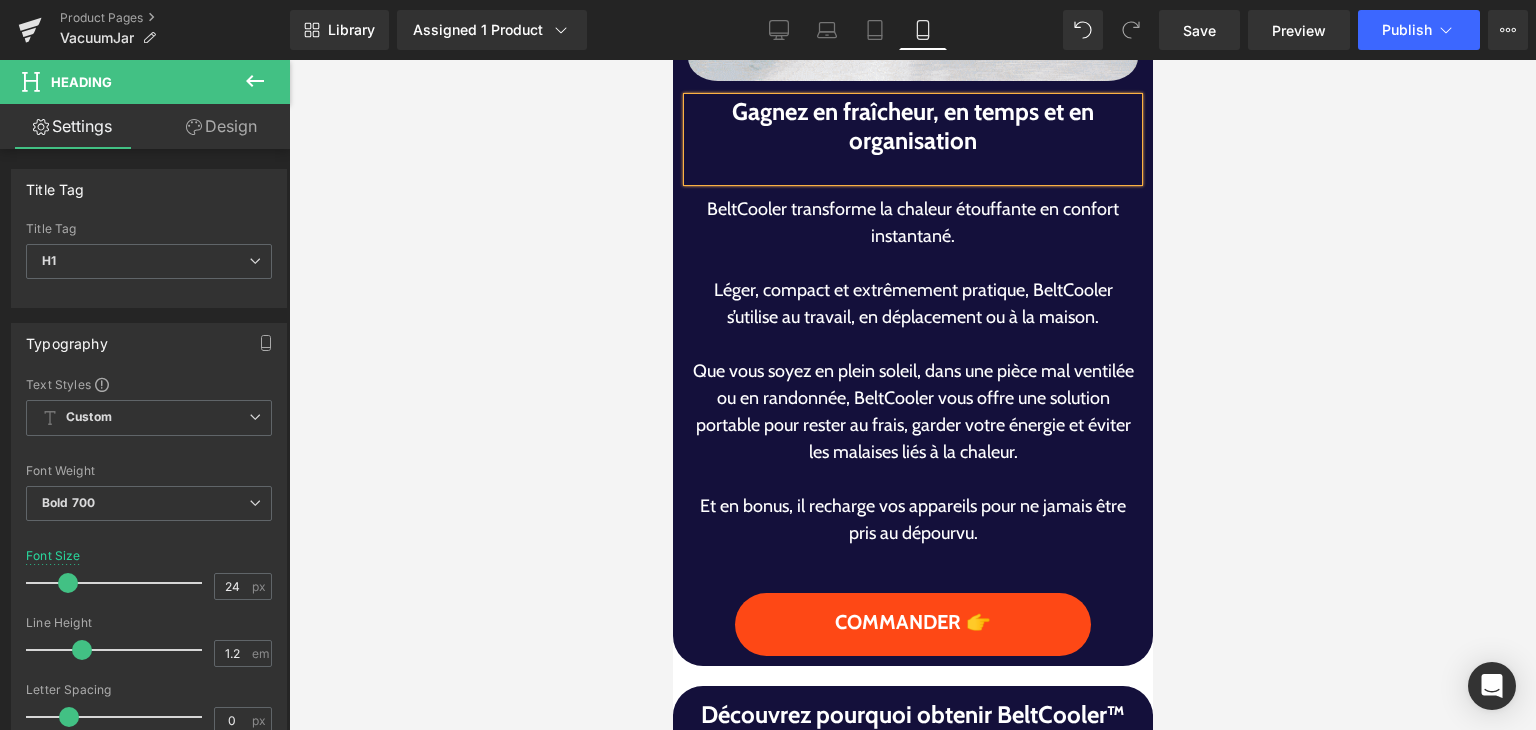 click on "Que vous soyez en plein soleil, dans une pièce mal ventilée ou en randonnée, BeltCooler vous offre une solution portable pour rester au frais, garder votre énergie et éviter les malaises liés à la chaleur." at bounding box center (912, 412) 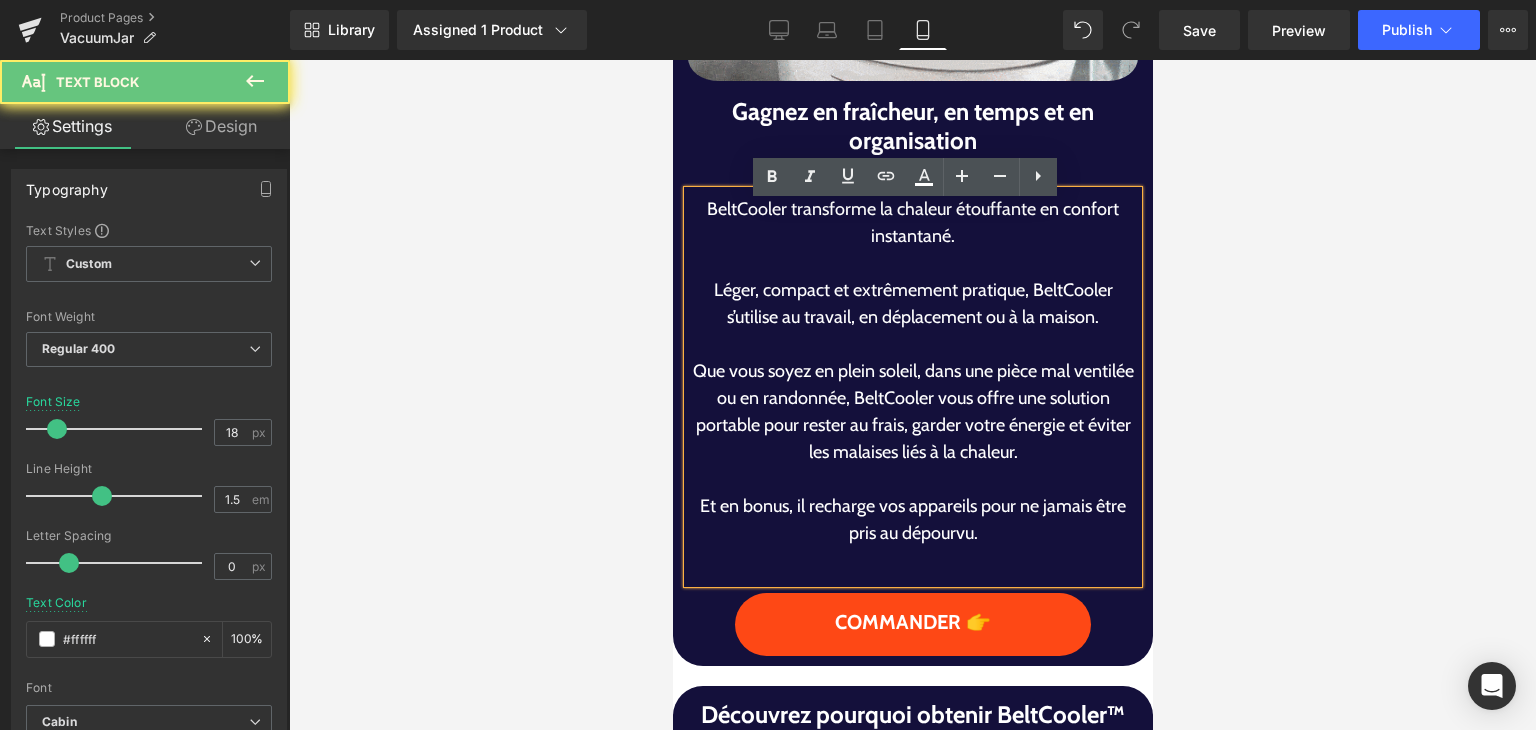 drag, startPoint x: 841, startPoint y: 362, endPoint x: 917, endPoint y: 388, distance: 80.32434 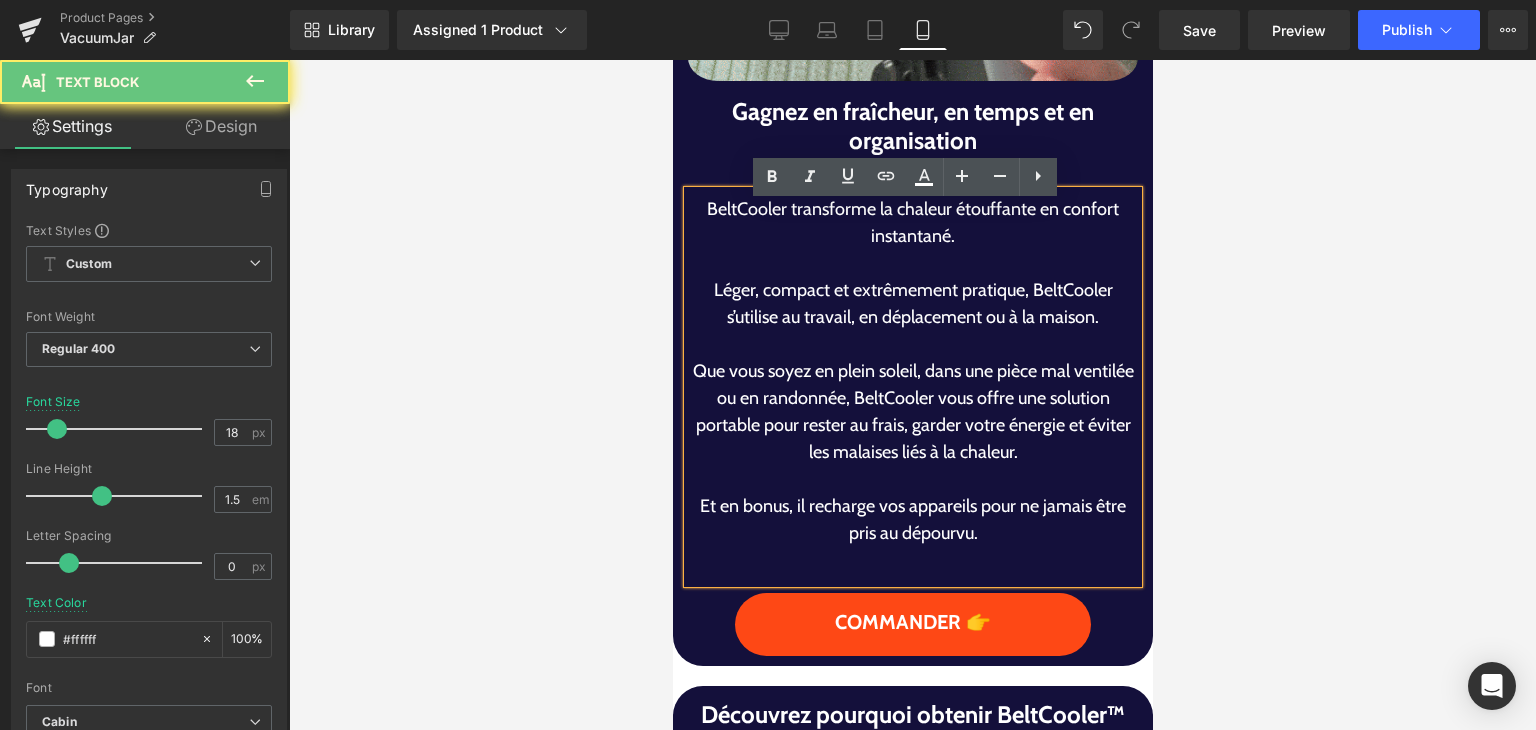 click at bounding box center (912, 344) 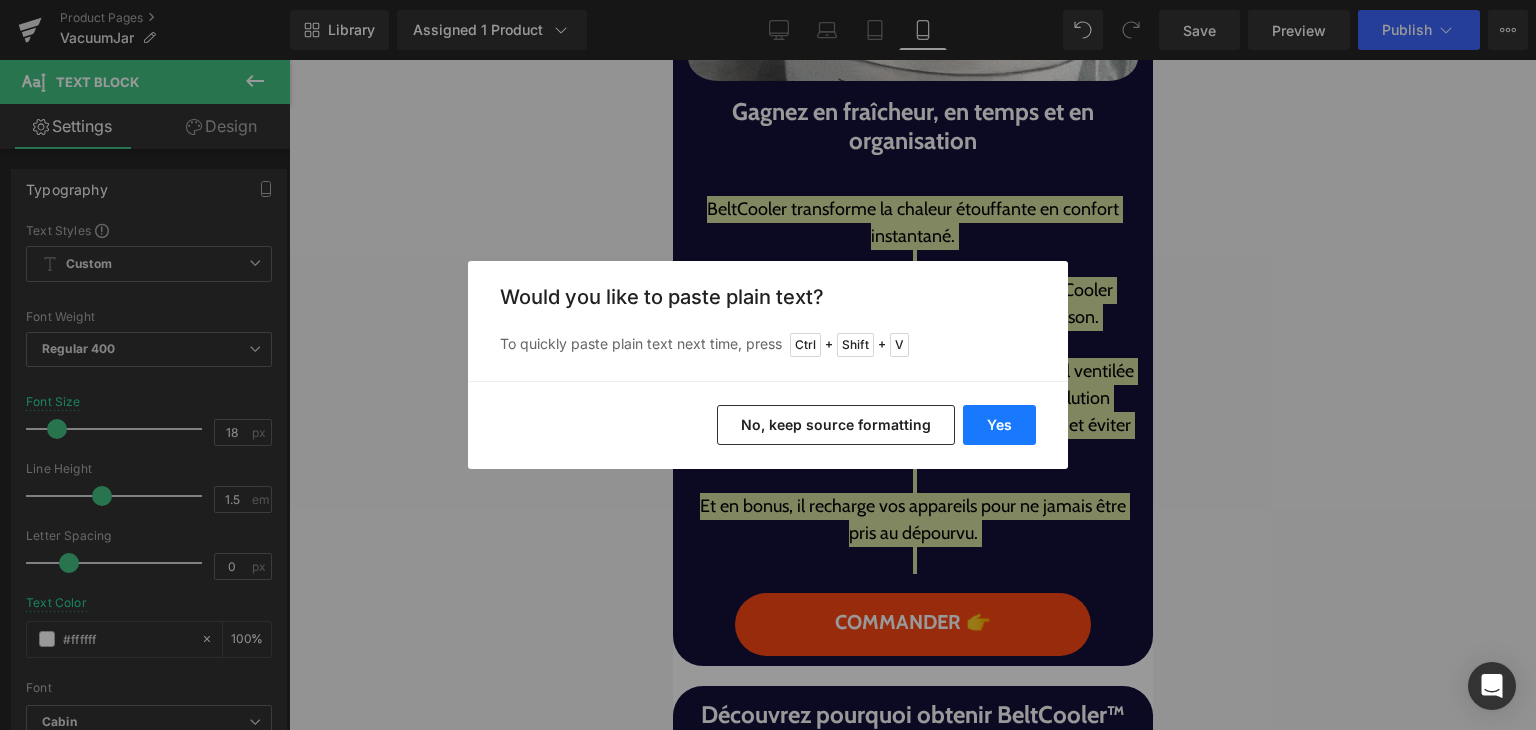 click on "Yes" at bounding box center (999, 425) 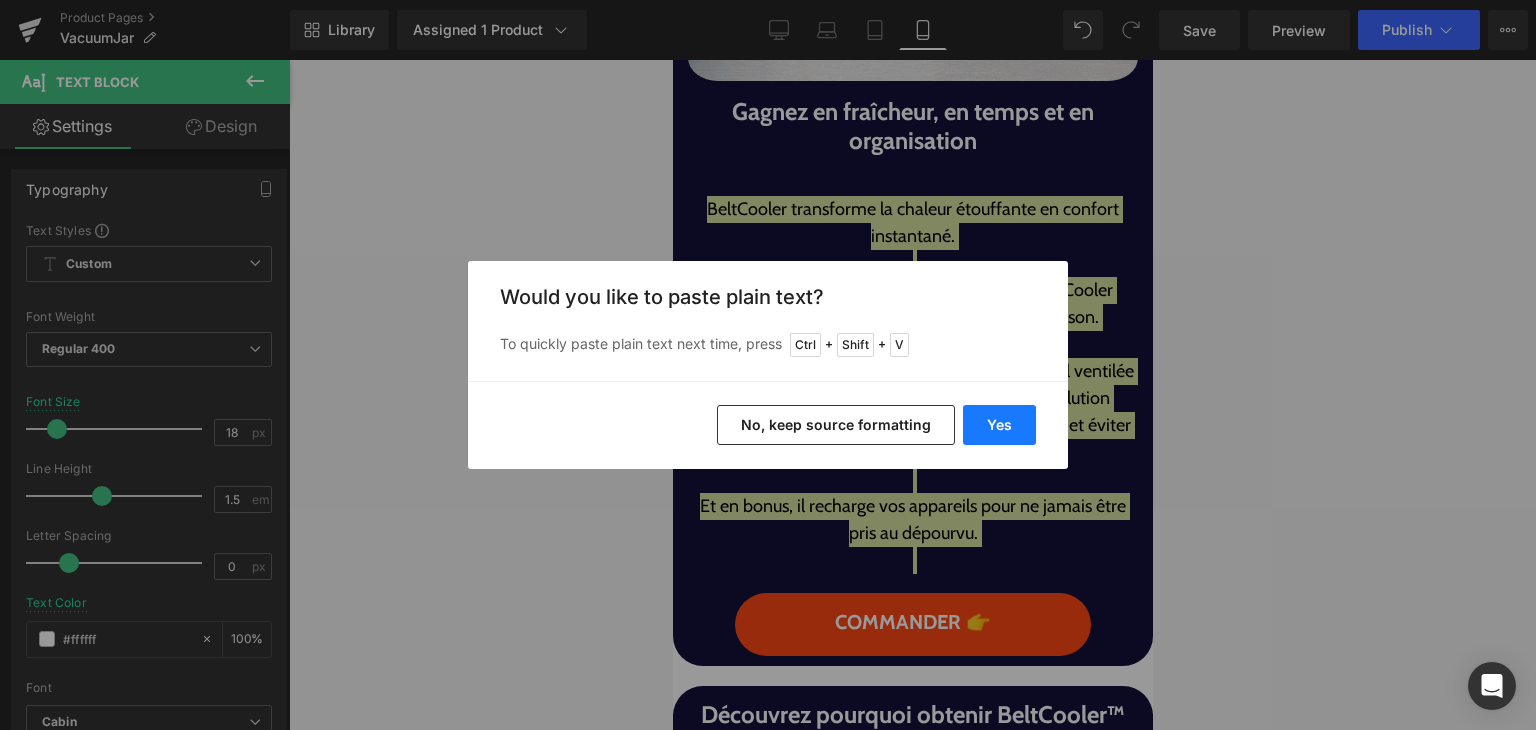 type 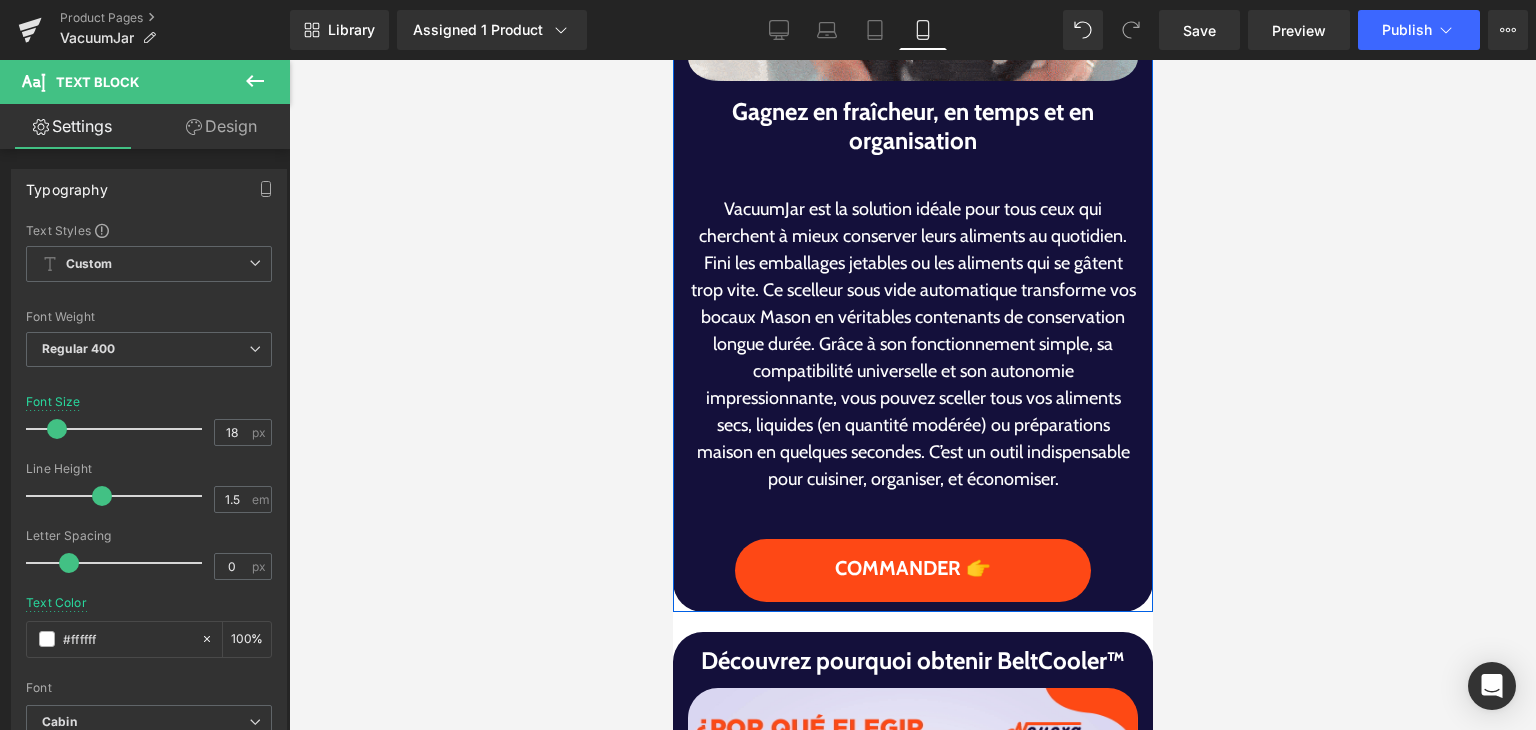 click at bounding box center [912, 169] 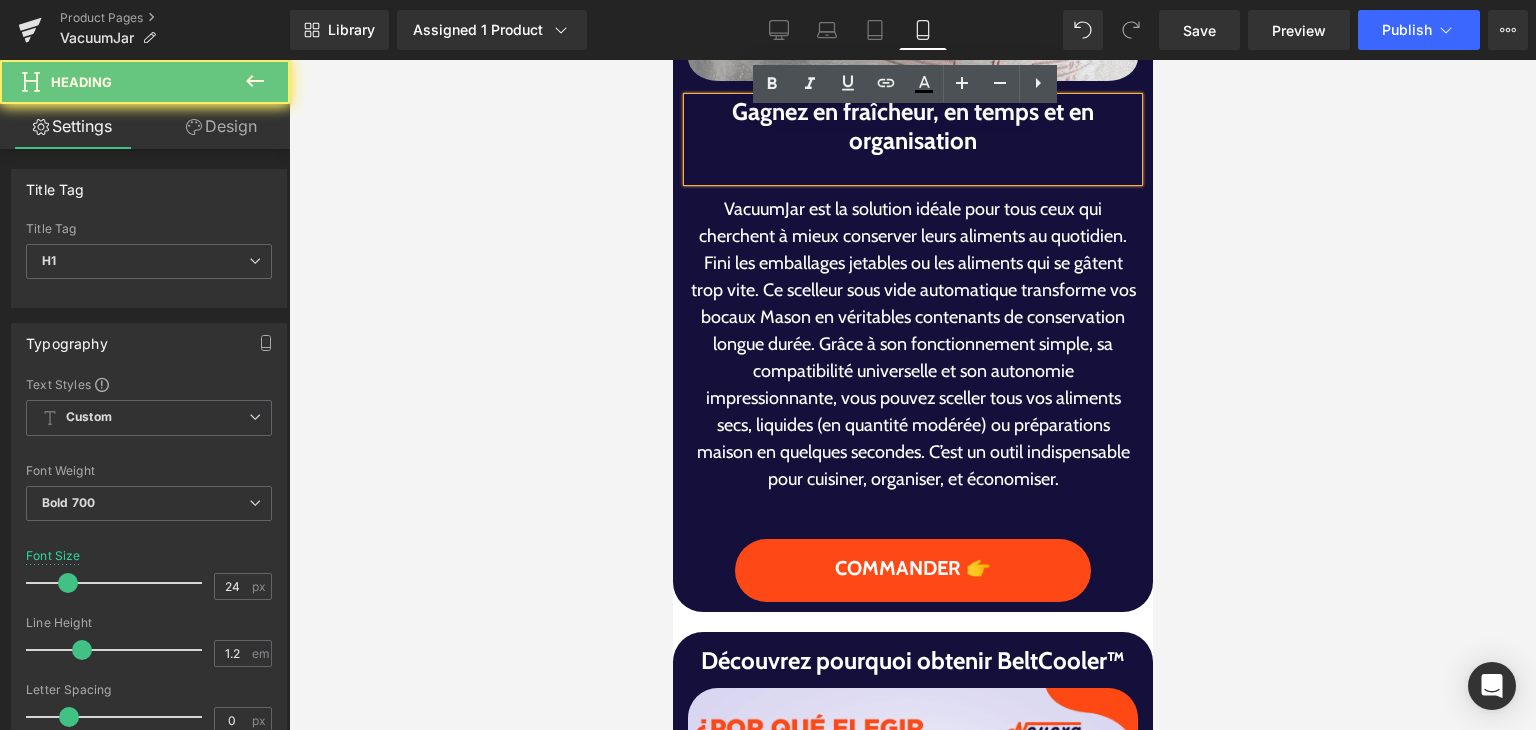 click at bounding box center (912, 169) 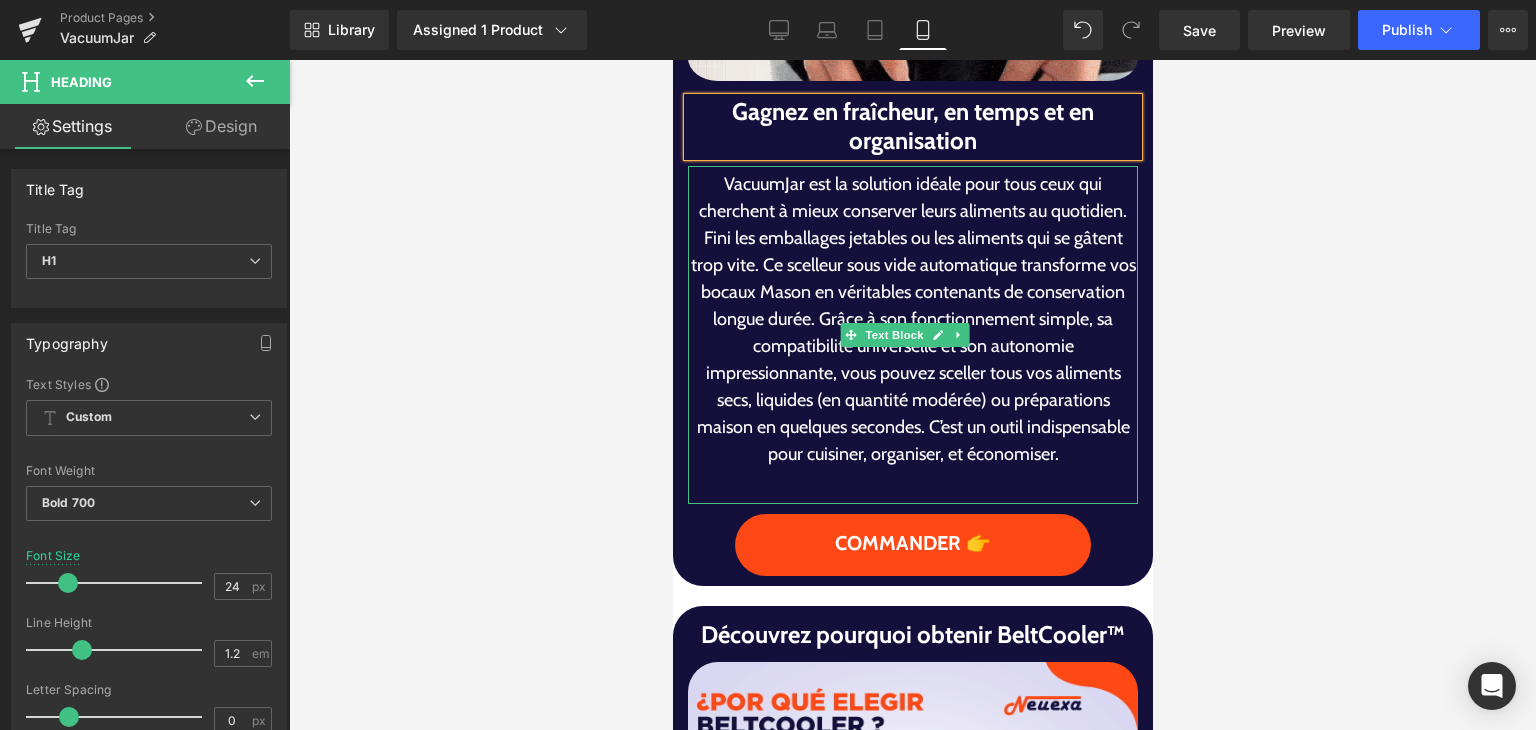 click on "VacuumJar est la solution idéale pour tous ceux qui cherchent à mieux conserver leurs aliments au quotidien. Fini les emballages jetables ou les aliments qui se gâtent trop vite. Ce scelleur sous vide automatique transforme vos bocaux Mason en véritables contenants de conservation longue durée. Grâce à son fonctionnement simple, sa compatibilité universelle et son autonomie impressionnante, vous pouvez sceller tous vos aliments secs, liquides (en quantité modérée) ou préparations maison en quelques secondes. C’est un outil indispensable pour cuisiner, organiser, et économiser. Text Block" at bounding box center [912, 335] 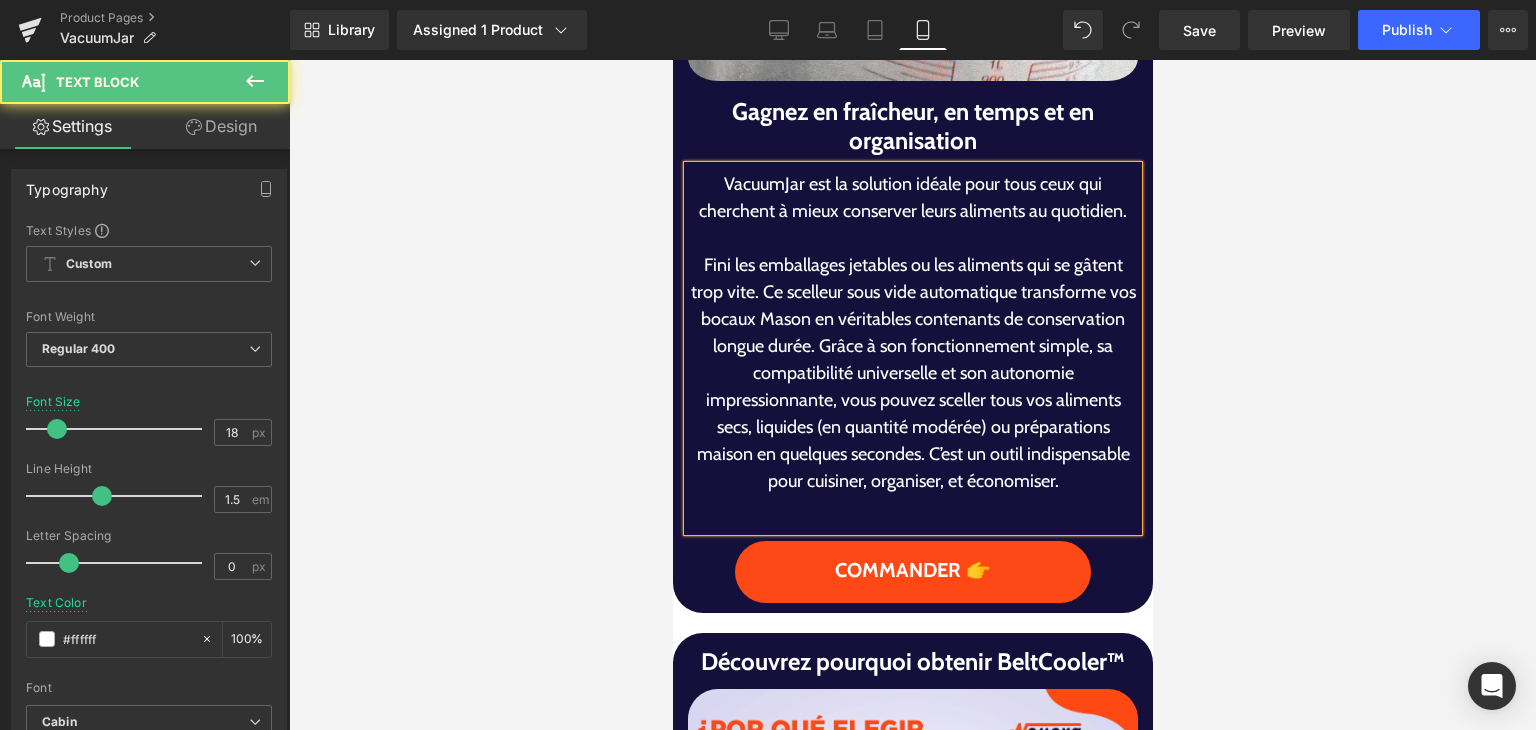 click on "Fini les emballages jetables ou les aliments qui se gâtent trop vite. Ce scelleur sous vide automatique transforme vos bocaux Mason en véritables contenants de conservation longue durée. Grâce à son fonctionnement simple, sa compatibilité universelle et son autonomie impressionnante, vous pouvez sceller tous vos aliments secs, liquides (en quantité modérée) ou préparations maison en quelques secondes. C’est un outil indispensable pour cuisiner, organiser, et économiser." at bounding box center [912, 373] 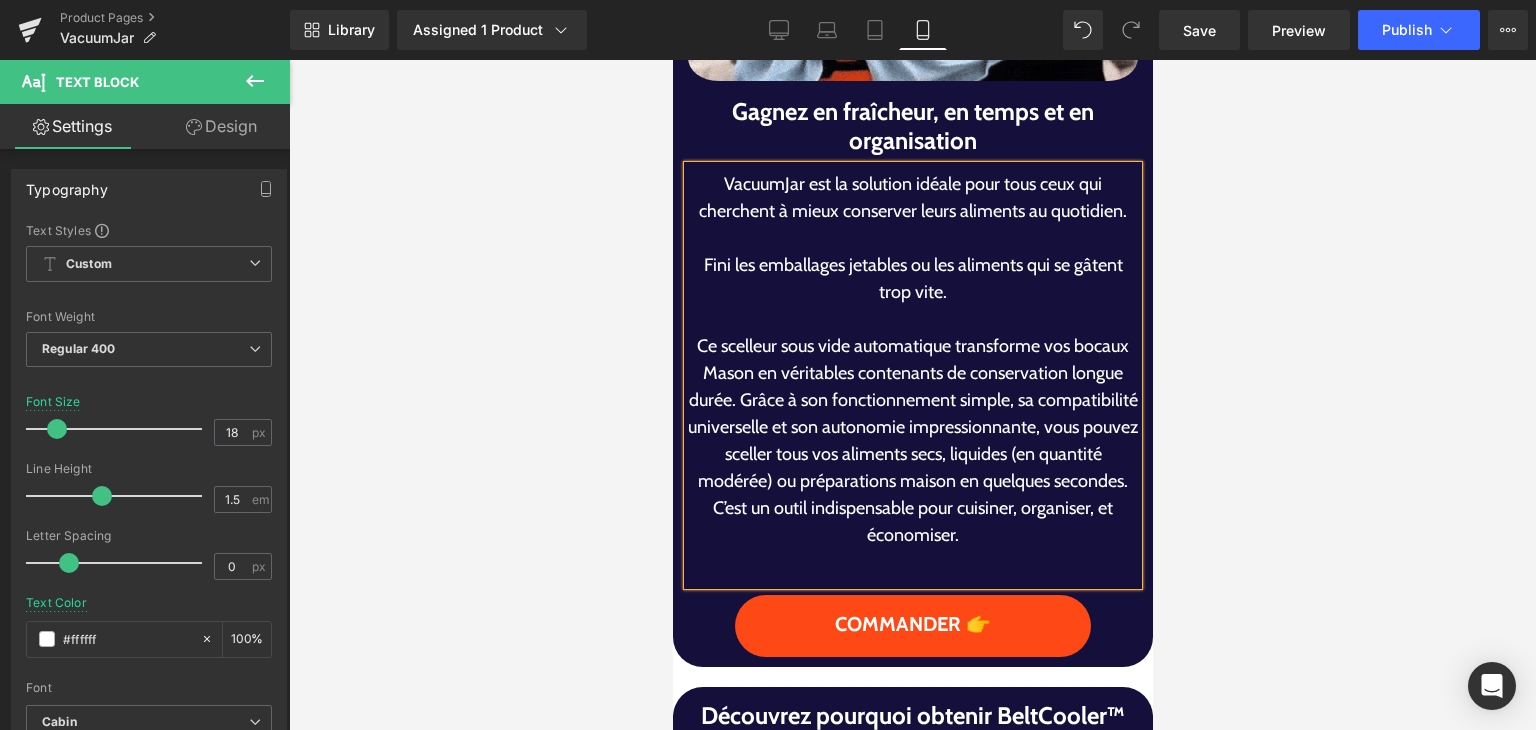 click on "Ce scelleur sous vide automatique transforme vos bocaux Mason en véritables contenants de conservation longue durée. Grâce à son fonctionnement simple, sa compatibilité universelle et son autonomie impressionnante, vous pouvez sceller tous vos aliments secs, liquides (en quantité modérée) ou préparations maison en quelques secondes. C’est un outil indispensable pour cuisiner, organiser, et économiser." at bounding box center [912, 441] 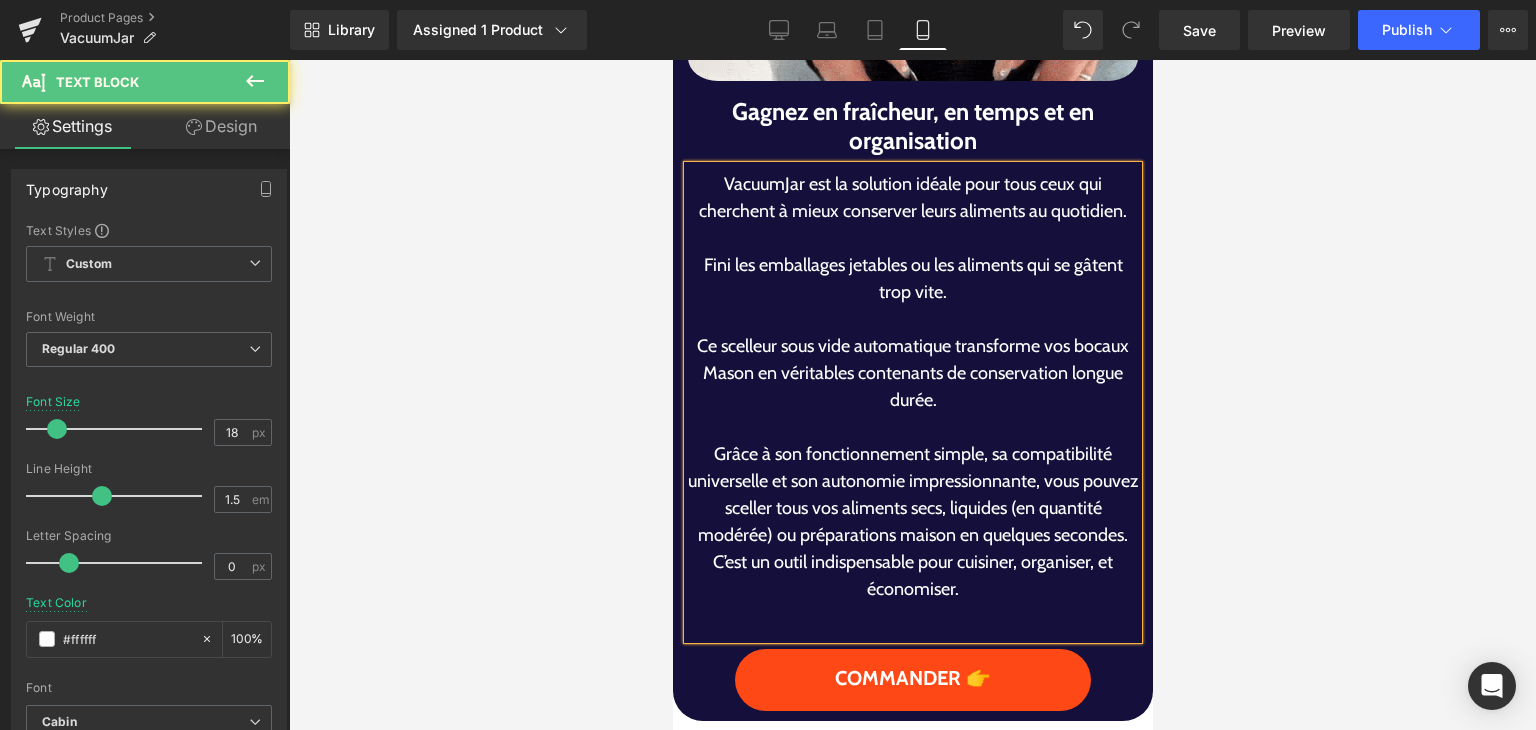 click on "Grâce à son fonctionnement simple, sa compatibilité universelle et son autonomie impressionnante, vous pouvez sceller tous vos aliments secs, liquides (en quantité modérée) ou préparations maison en quelques secondes. C’est un outil indispensable pour cuisiner, organiser, et économiser." at bounding box center (912, 522) 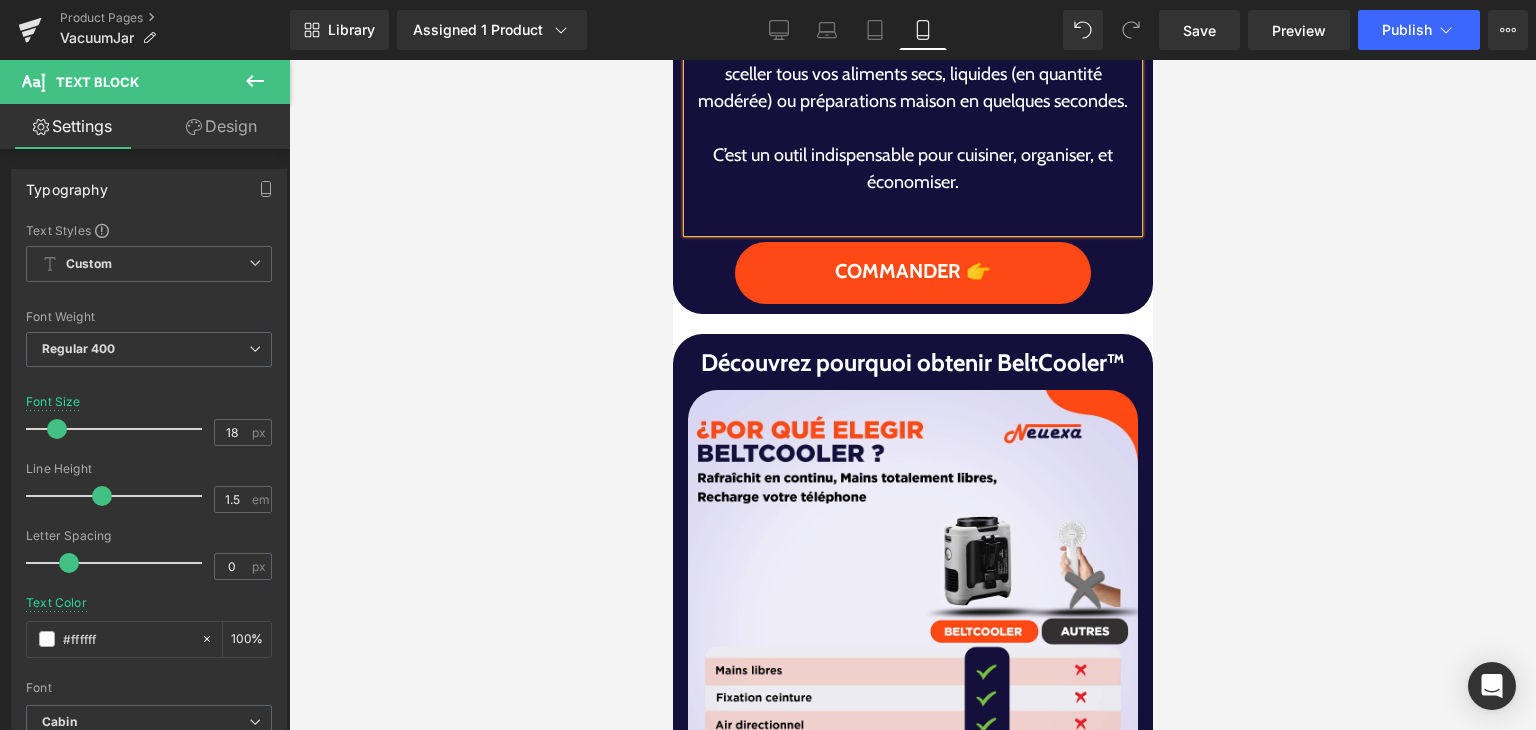 scroll, scrollTop: 2143, scrollLeft: 0, axis: vertical 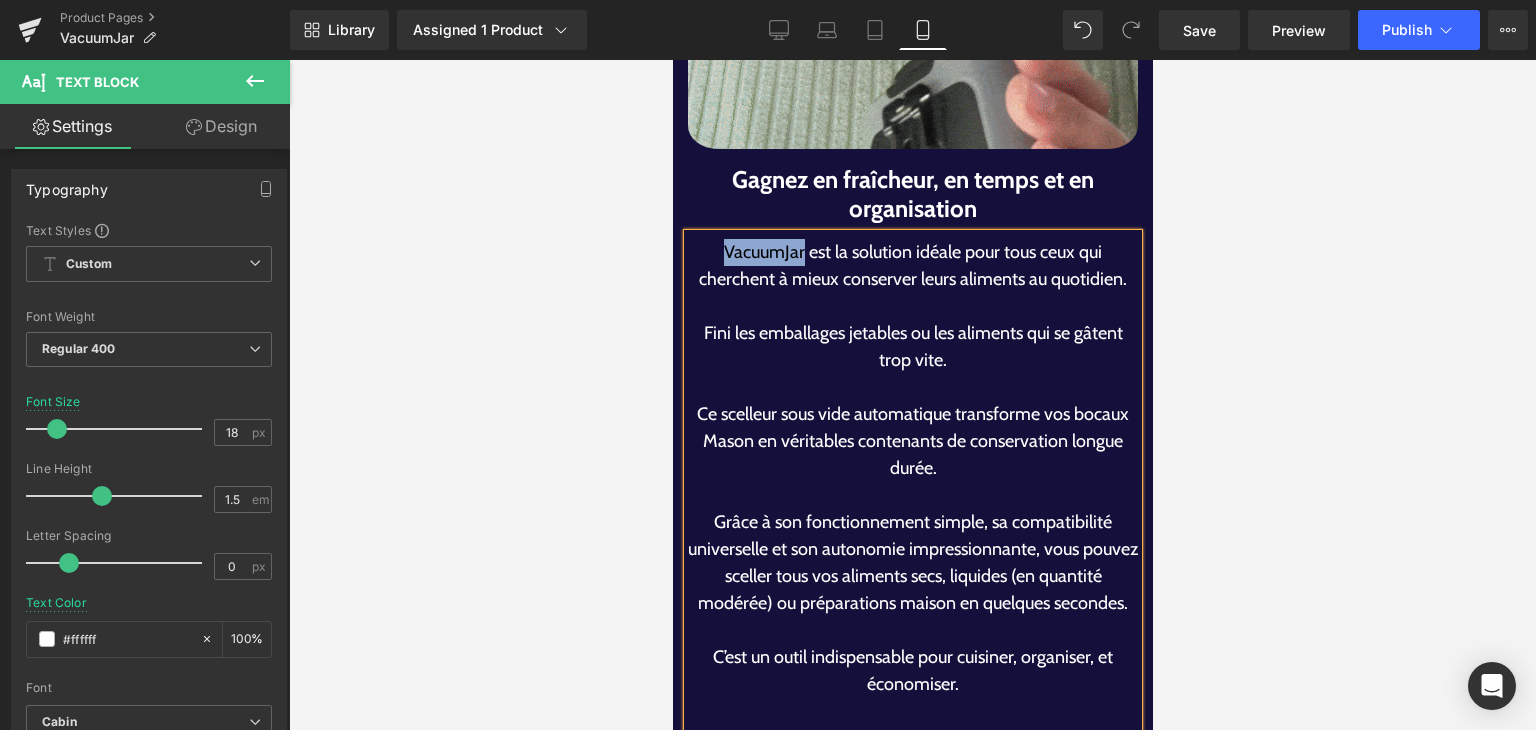 drag, startPoint x: 703, startPoint y: 261, endPoint x: 793, endPoint y: 255, distance: 90.199776 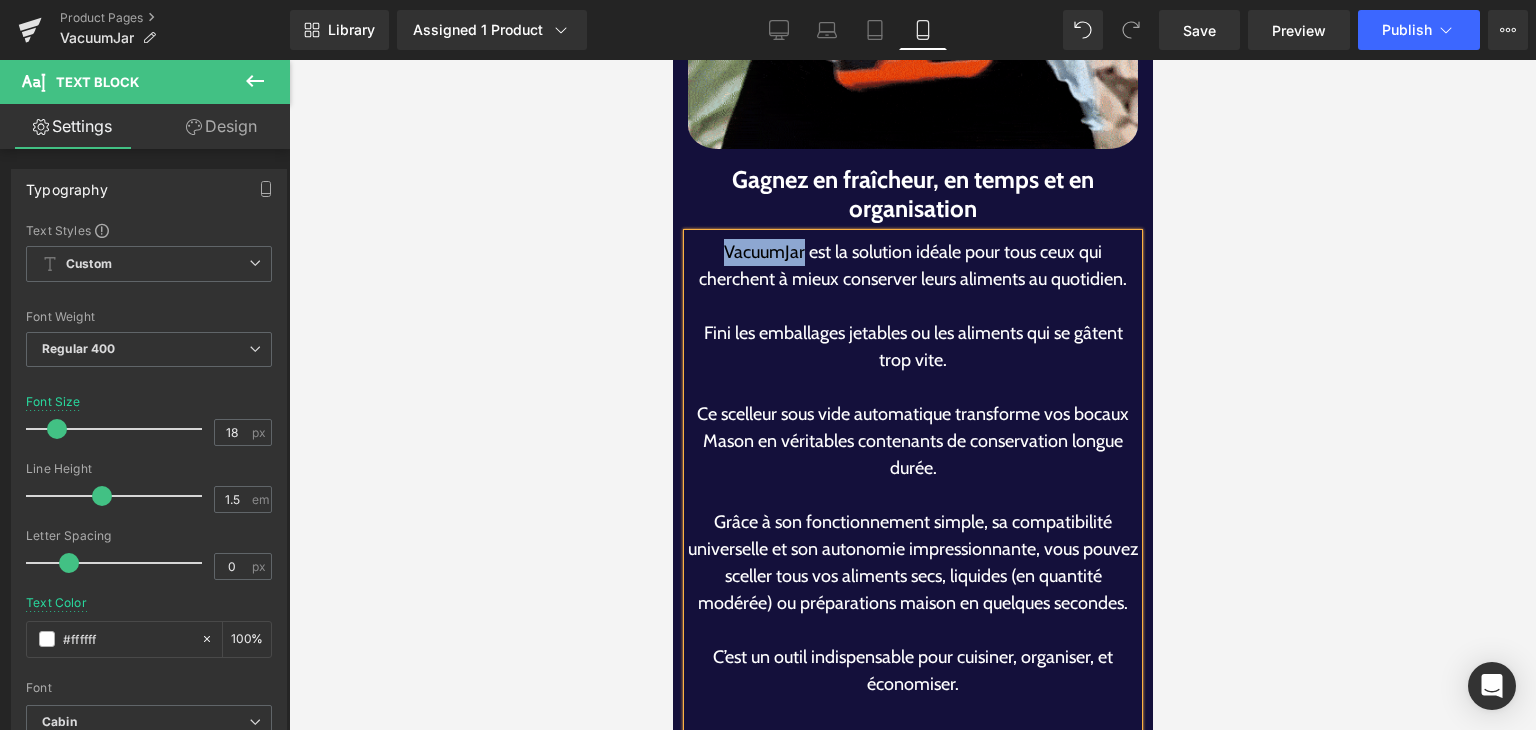 click on "VacuumJar est la solution idéale pour tous ceux qui cherchent à mieux conserver leurs aliments au quotidien." at bounding box center (912, 266) 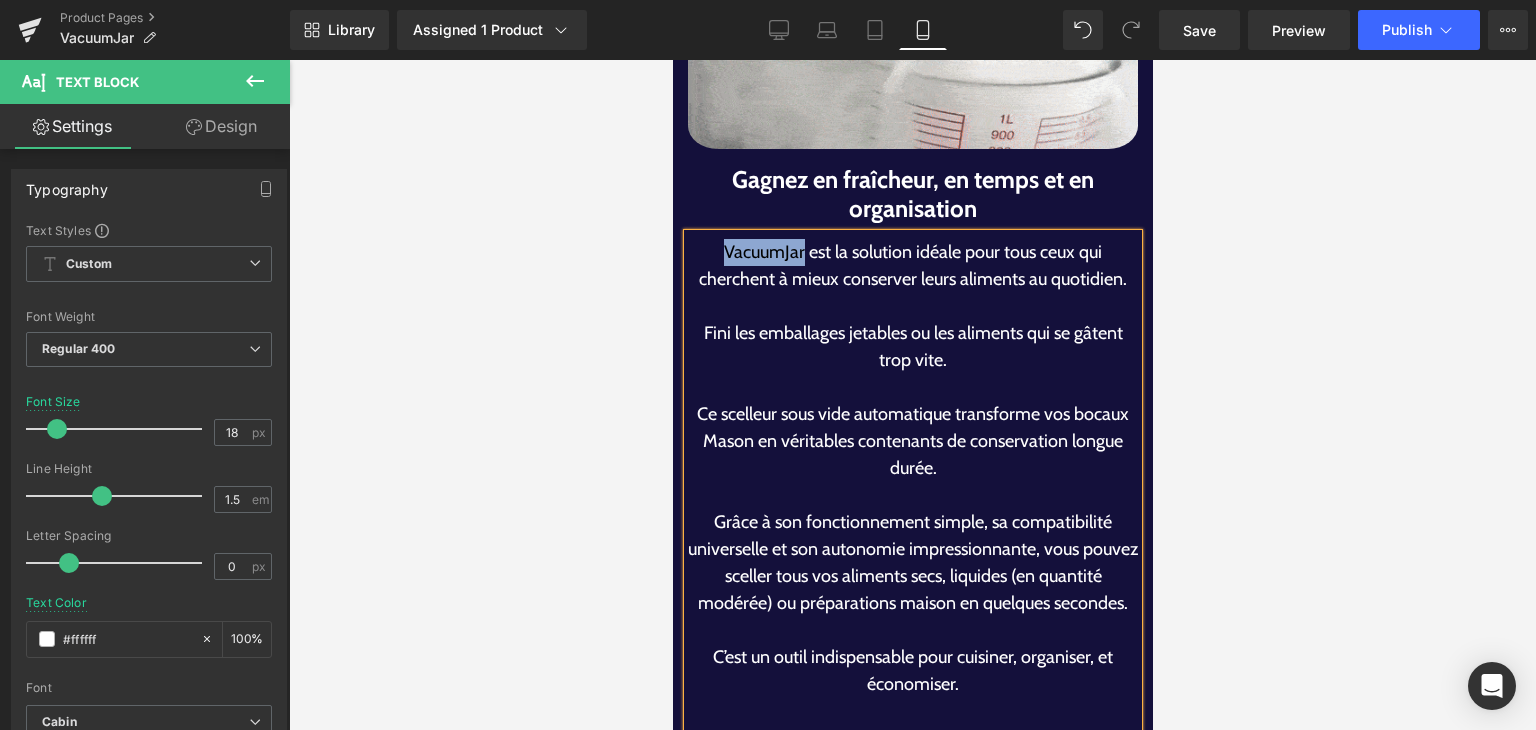 copy on "VacuumJar" 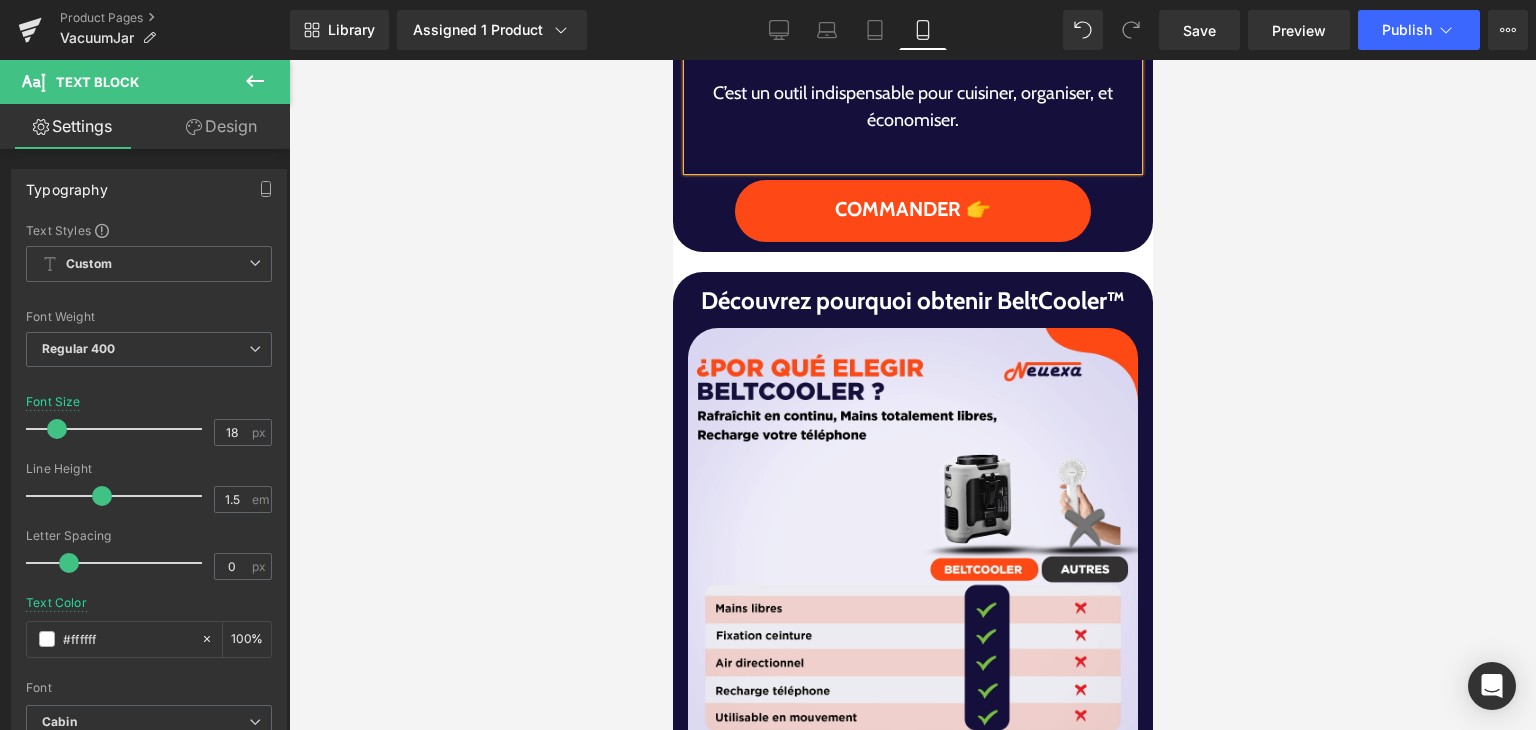 scroll, scrollTop: 2655, scrollLeft: 0, axis: vertical 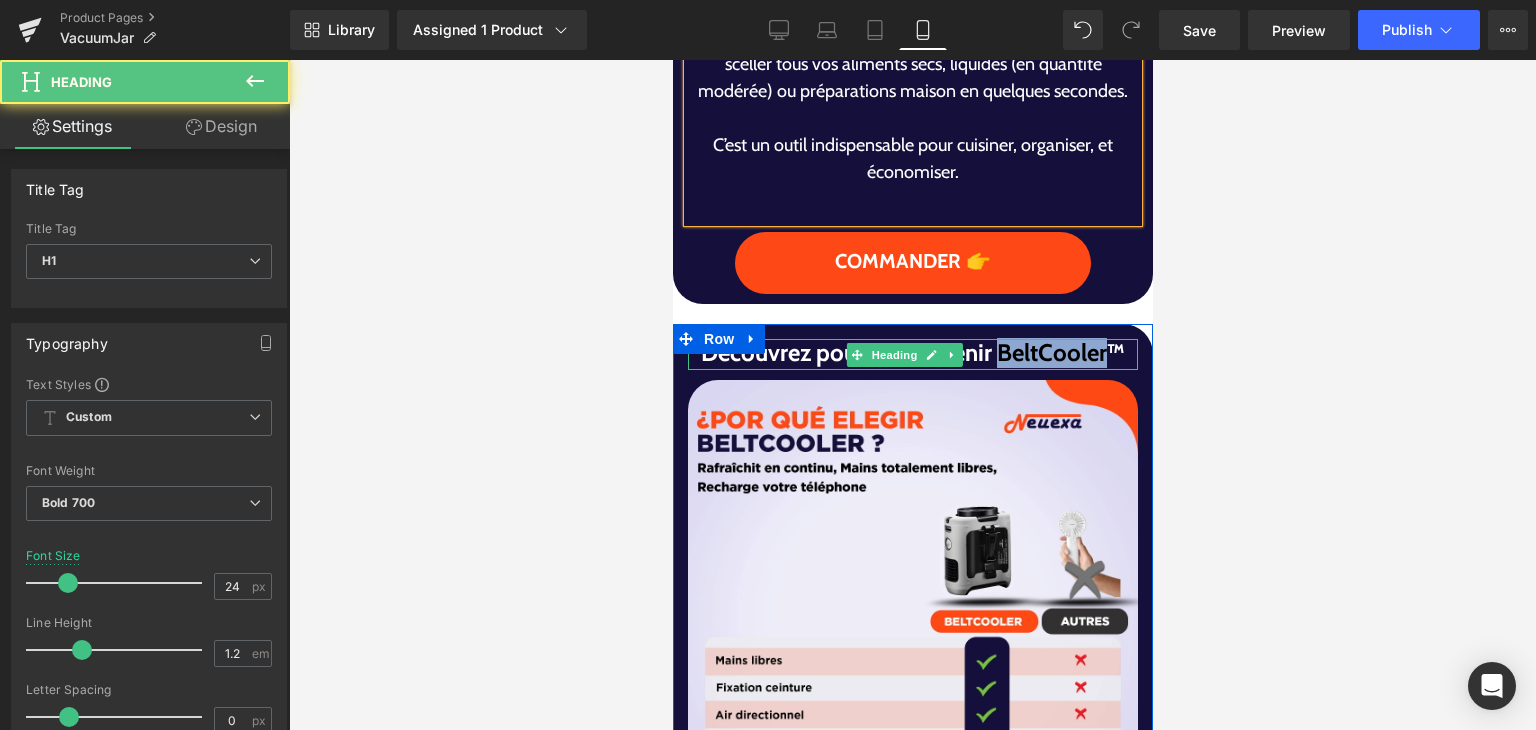 drag, startPoint x: 1024, startPoint y: 393, endPoint x: 1093, endPoint y: 397, distance: 69.115845 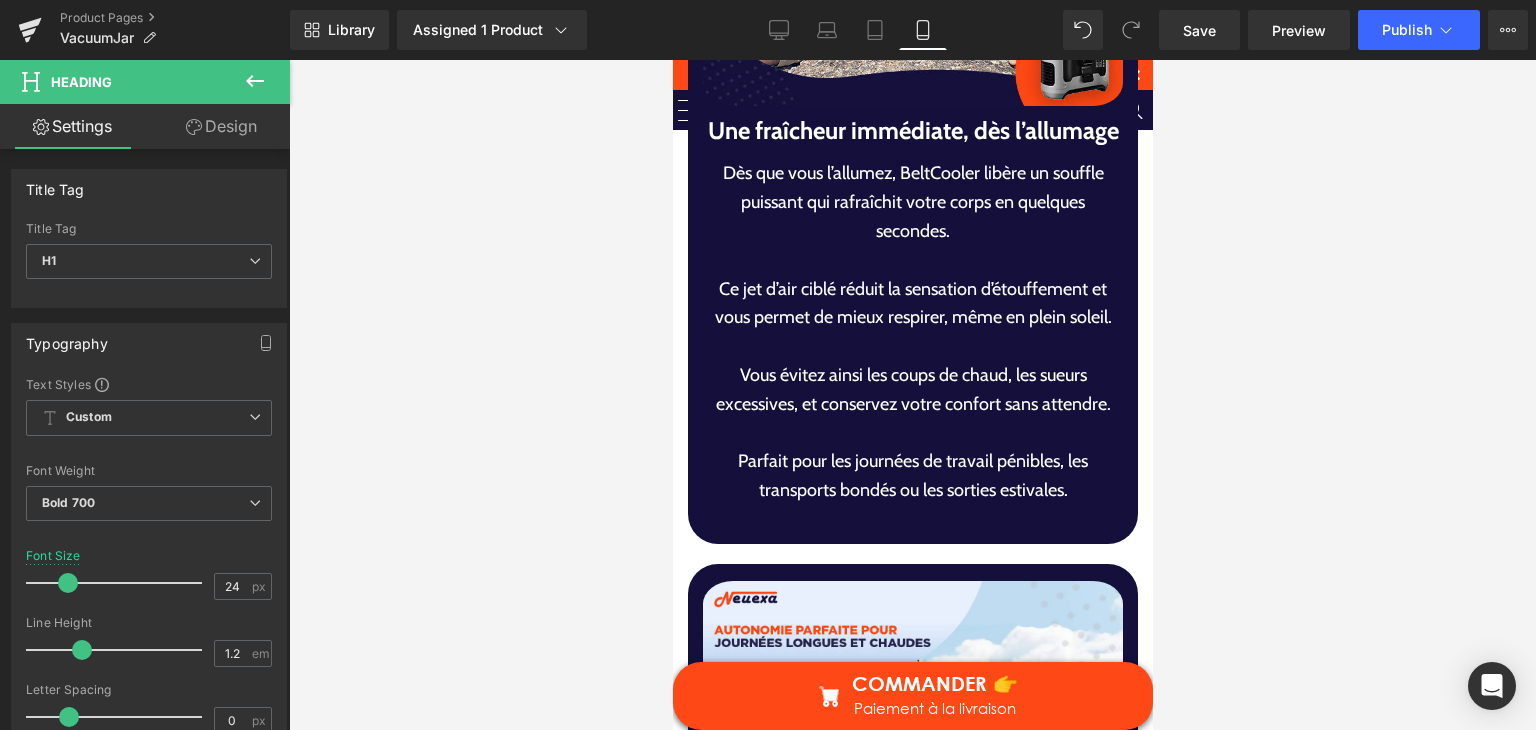 scroll, scrollTop: 5048, scrollLeft: 0, axis: vertical 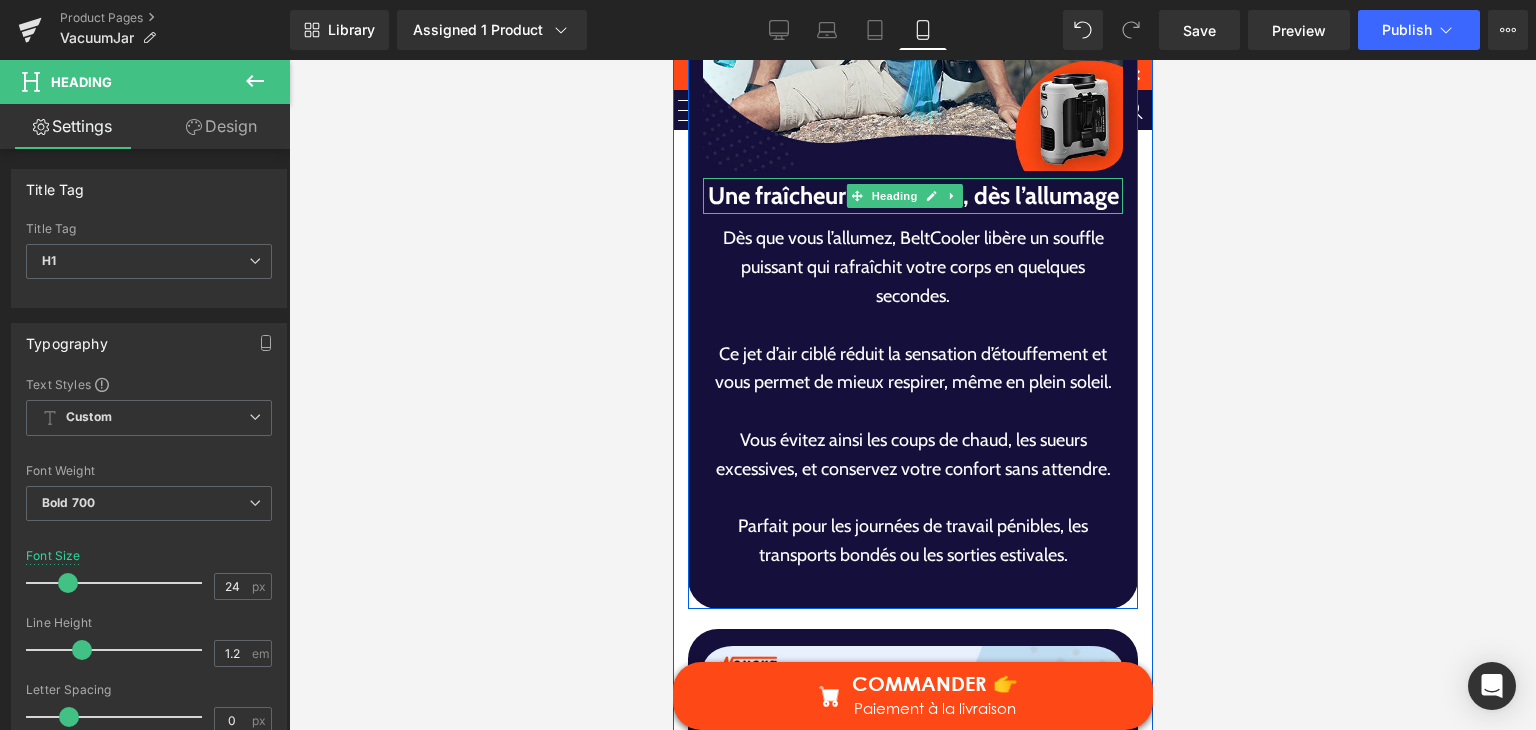 click on "Une fraîcheur immédiate, dès l’allumage" at bounding box center (912, 196) 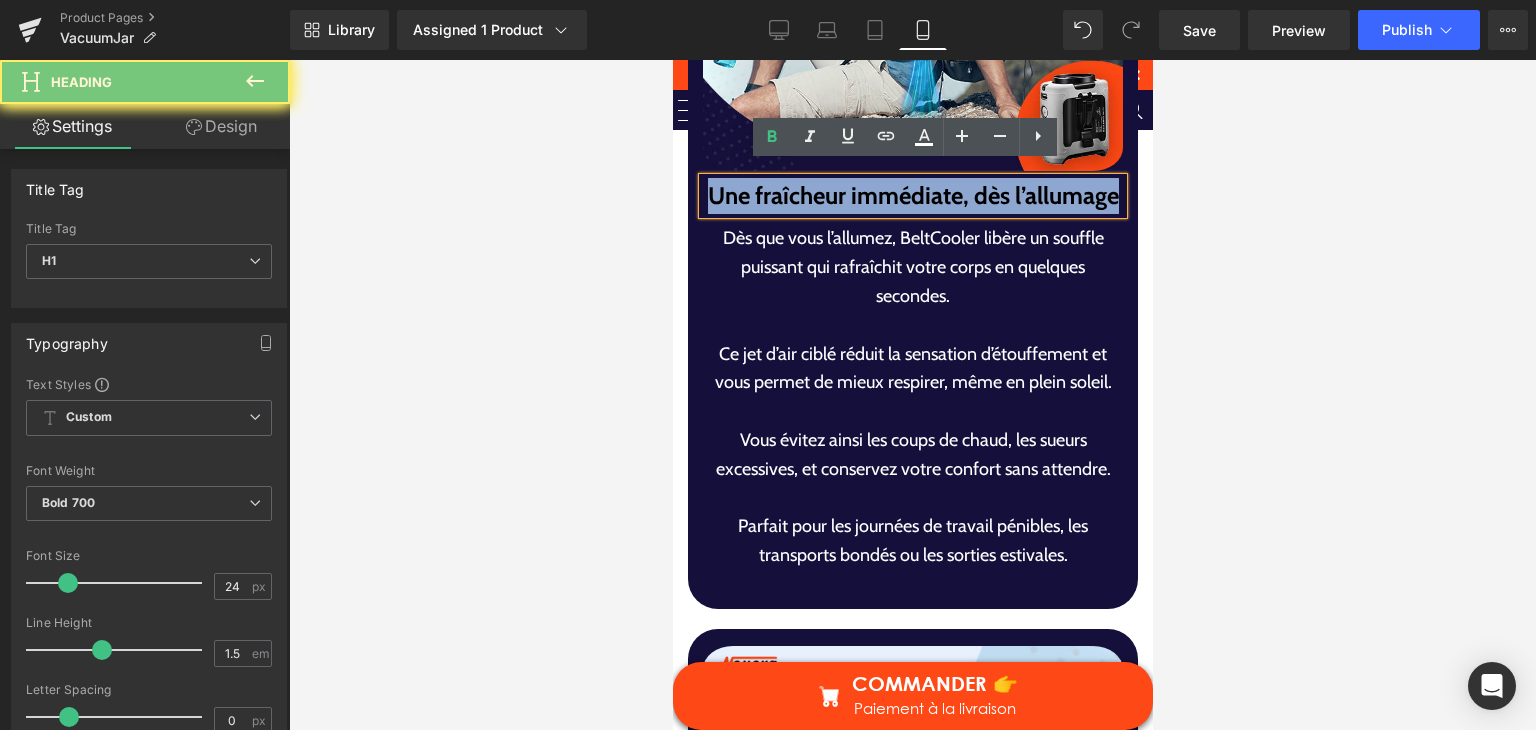 click on "Une fraîcheur immédiate, dès l’allumage" at bounding box center (912, 196) 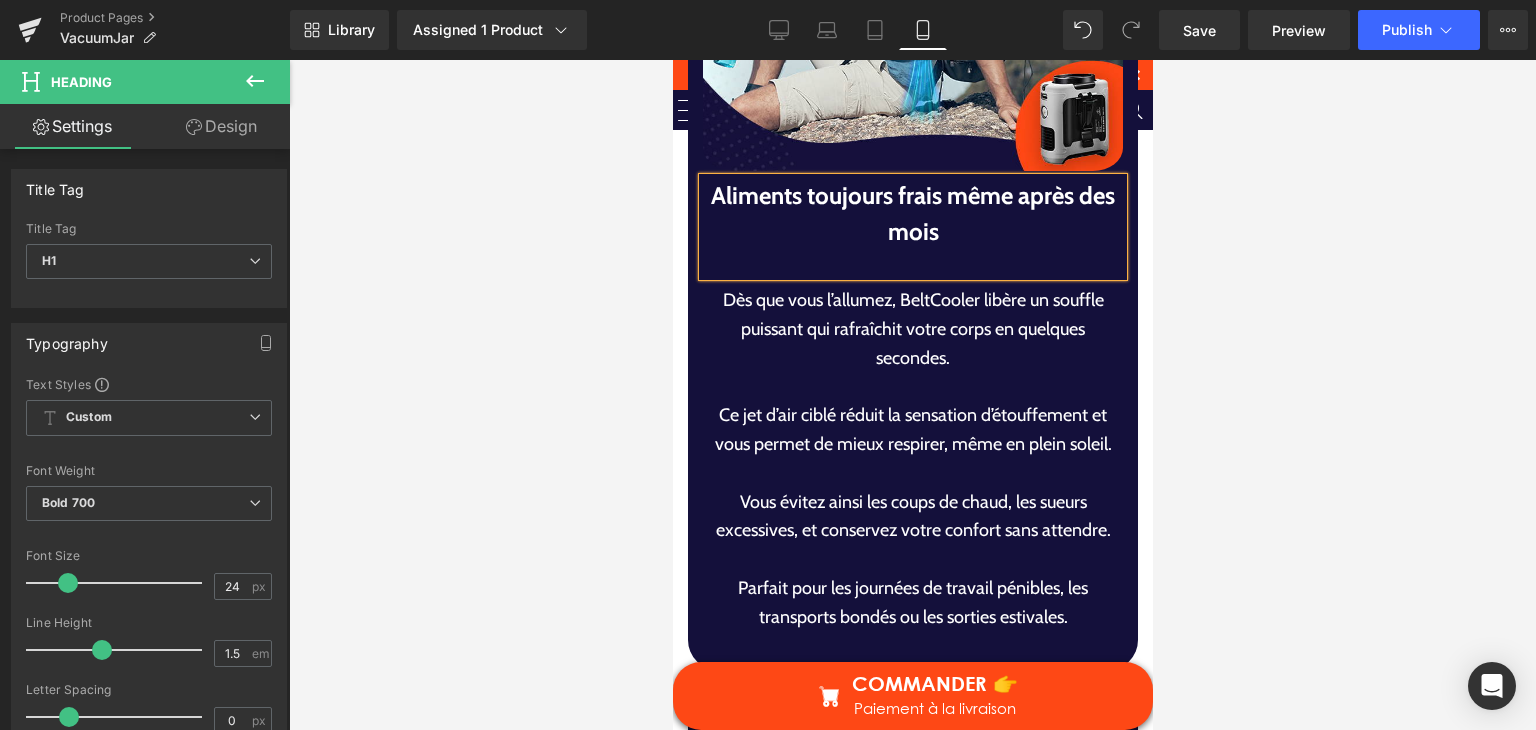click on "Ce jet d’air ciblé réduit la sensation d’étouffement et vous permet de mieux respirer, même en plein soleil." at bounding box center [912, 430] 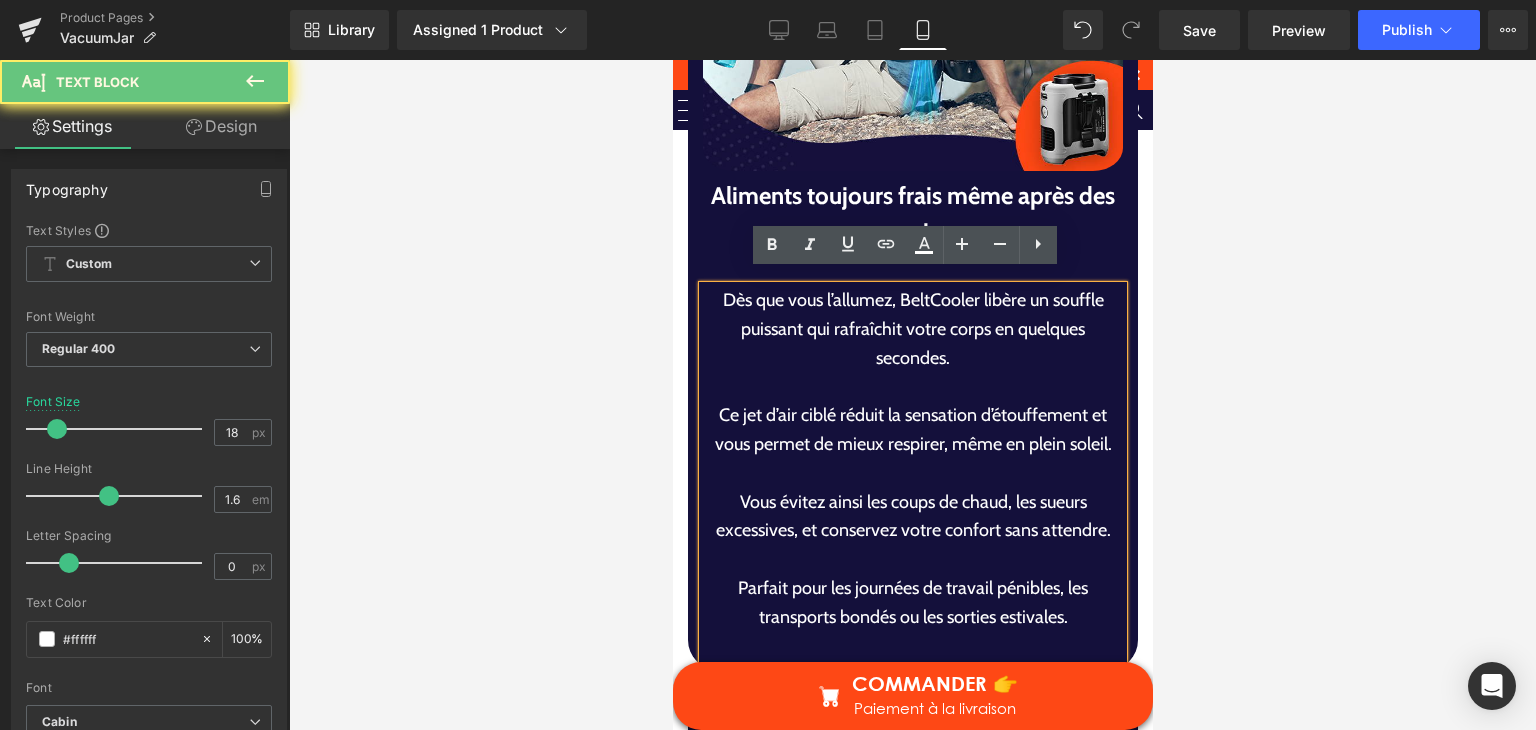 drag, startPoint x: 844, startPoint y: 416, endPoint x: 915, endPoint y: 435, distance: 73.4983 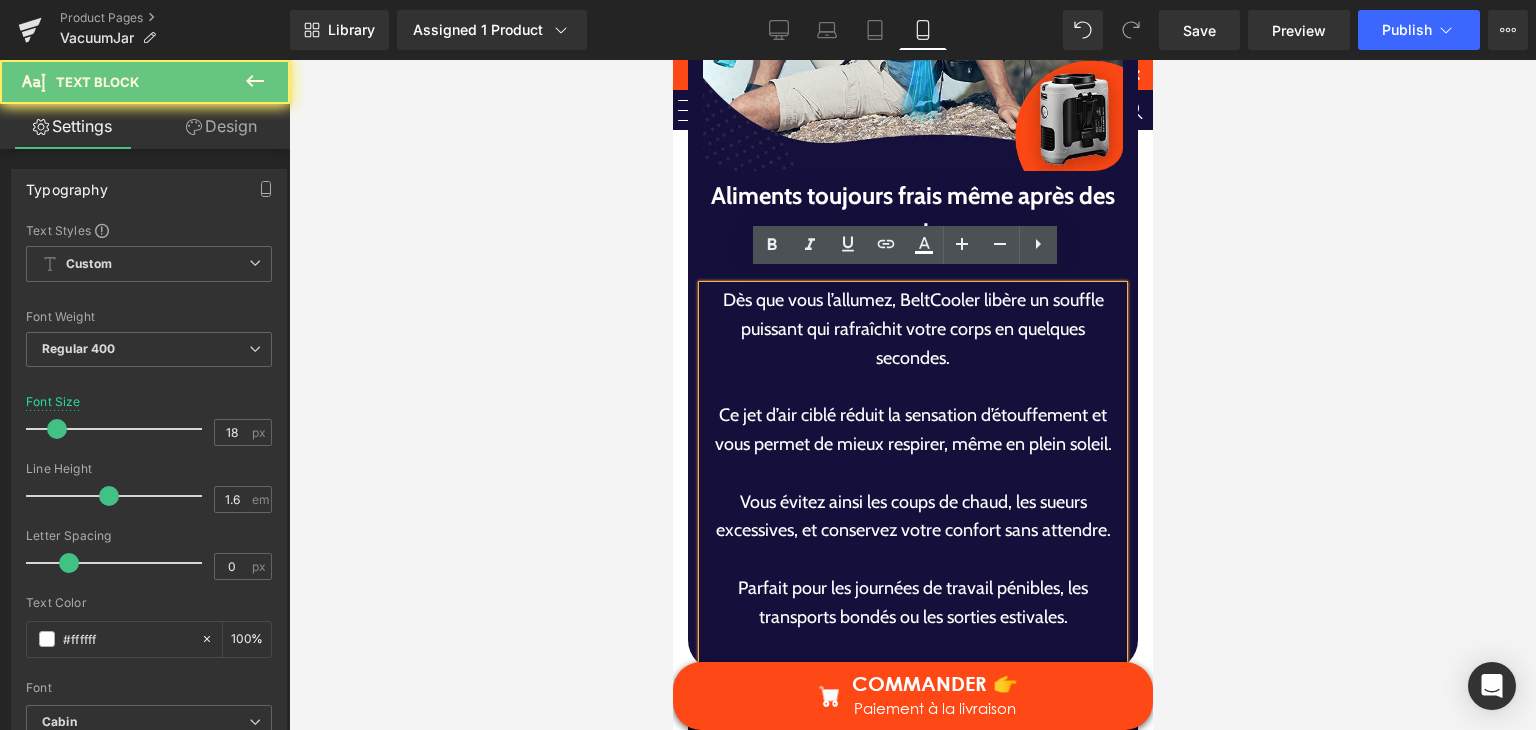click on "Ce jet d’air ciblé réduit la sensation d’étouffement et vous permet de mieux respirer, même en plein soleil." at bounding box center (912, 430) 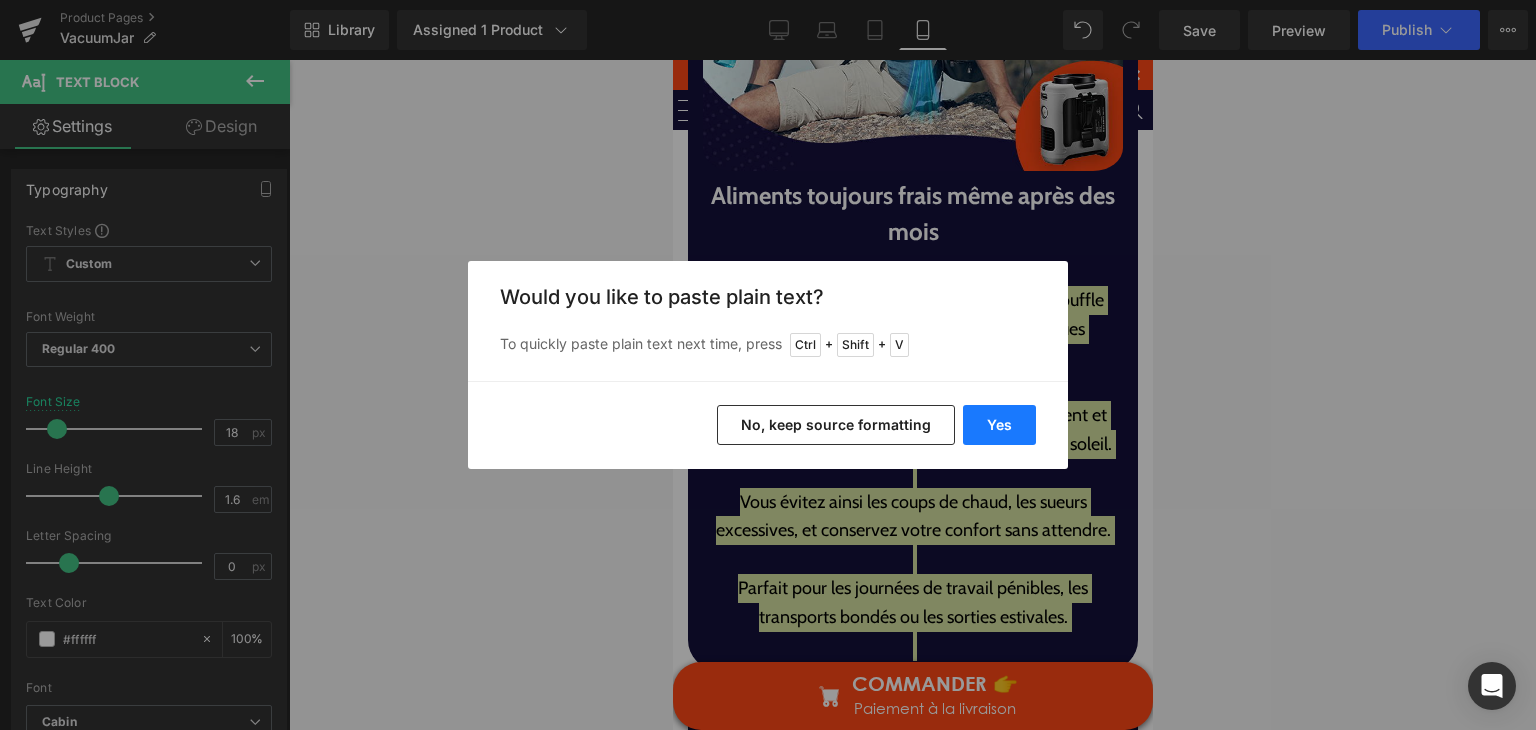 drag, startPoint x: 1007, startPoint y: 417, endPoint x: 333, endPoint y: 300, distance: 684.07965 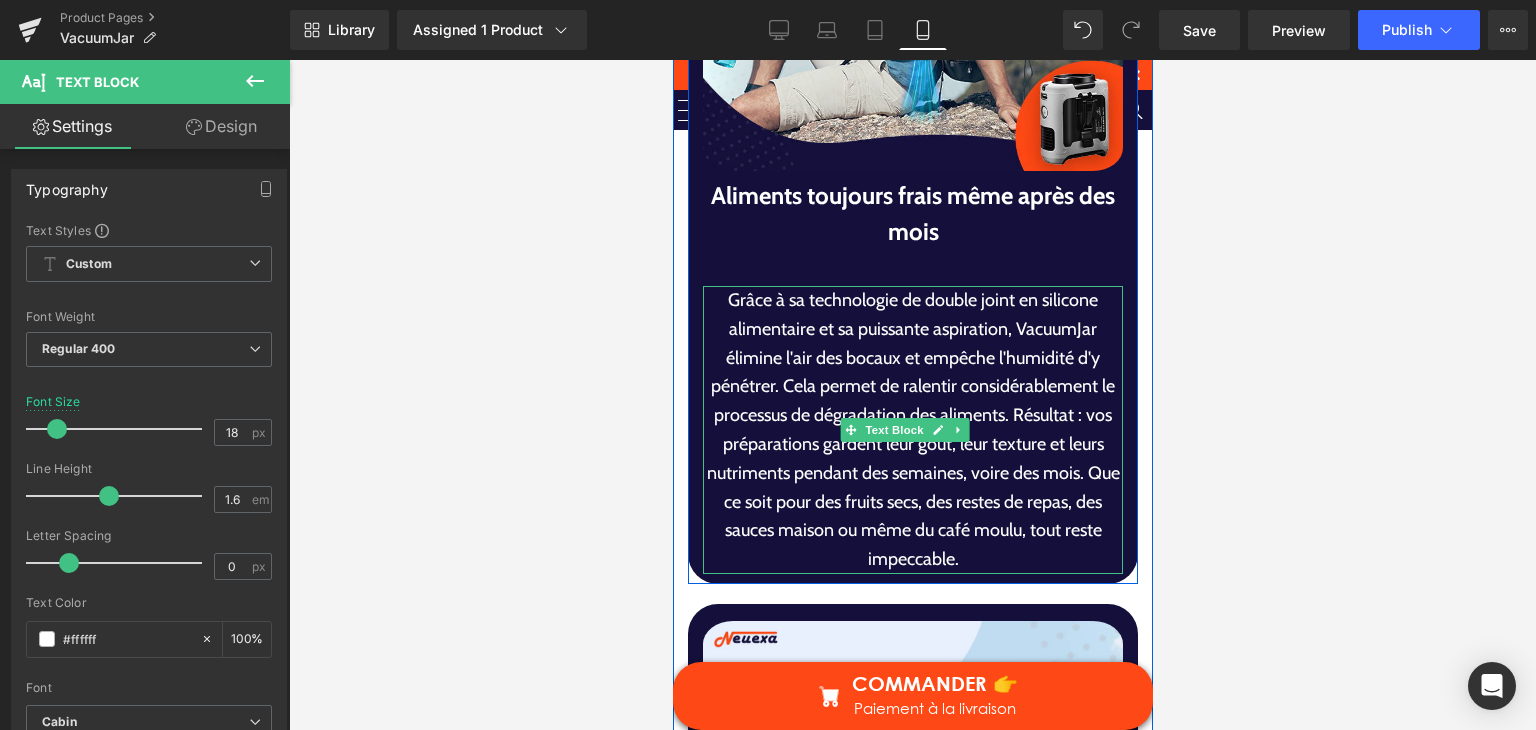 click on "Grâce à sa technologie de double joint en silicone alimentaire et sa puissante aspiration, VacuumJar élimine l'air des bocaux et empêche l'humidité d'y pénétrer. Cela permet de ralentir considérablement le processus de dégradation des aliments. Résultat : vos préparations gardent leur goût, leur texture et leurs nutriments pendant des semaines, voire des mois. Que ce soit pour des fruits secs, des restes de repas, des sauces maison ou même du café moulu, tout reste impeccable." at bounding box center (912, 430) 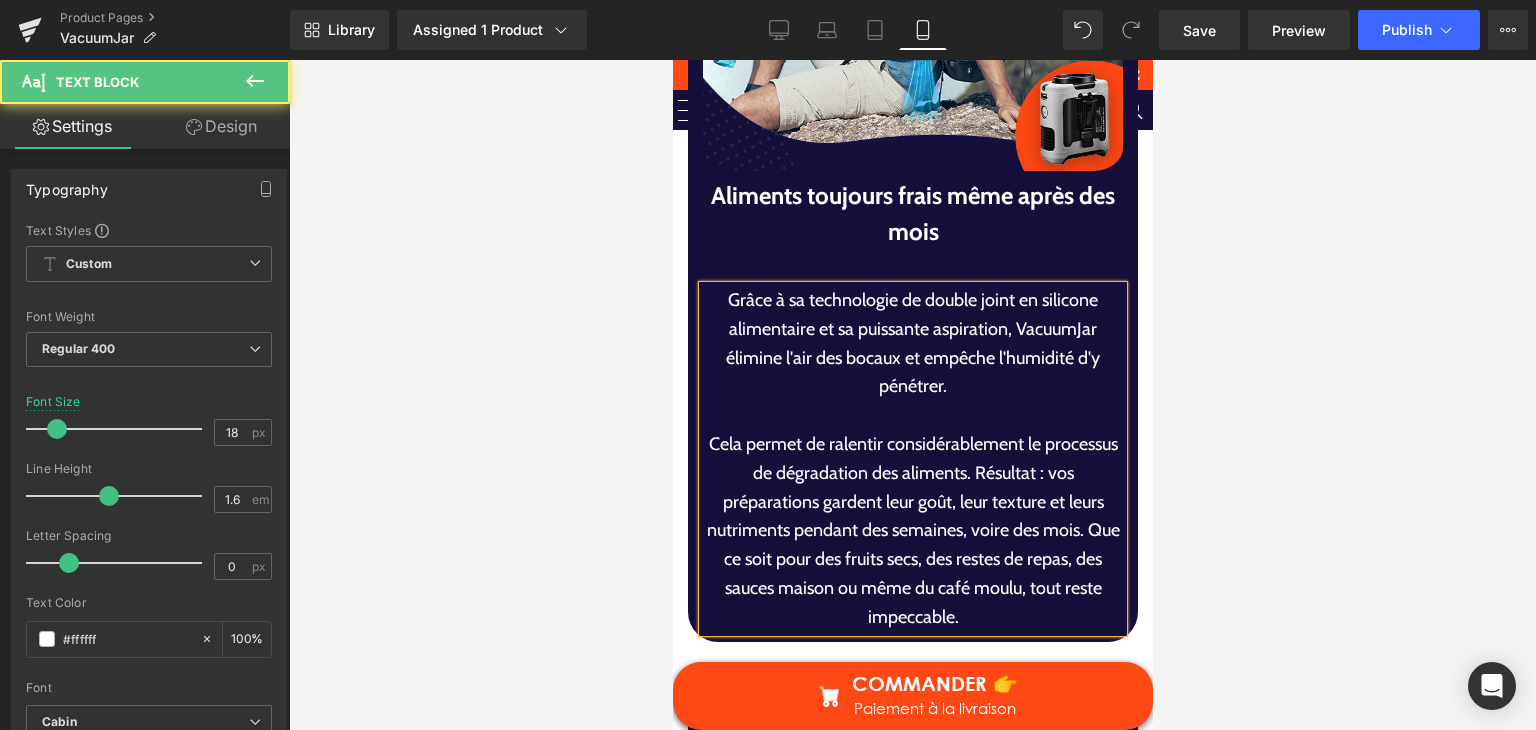 click on "Cela permet de ralentir considérablement le processus de dégradation des aliments. Résultat : vos préparations gardent leur goût, leur texture et leurs nutriments pendant des semaines, voire des mois. Que ce soit pour des fruits secs, des restes de repas, des sauces maison ou même du café moulu, tout reste impeccable." at bounding box center (912, 531) 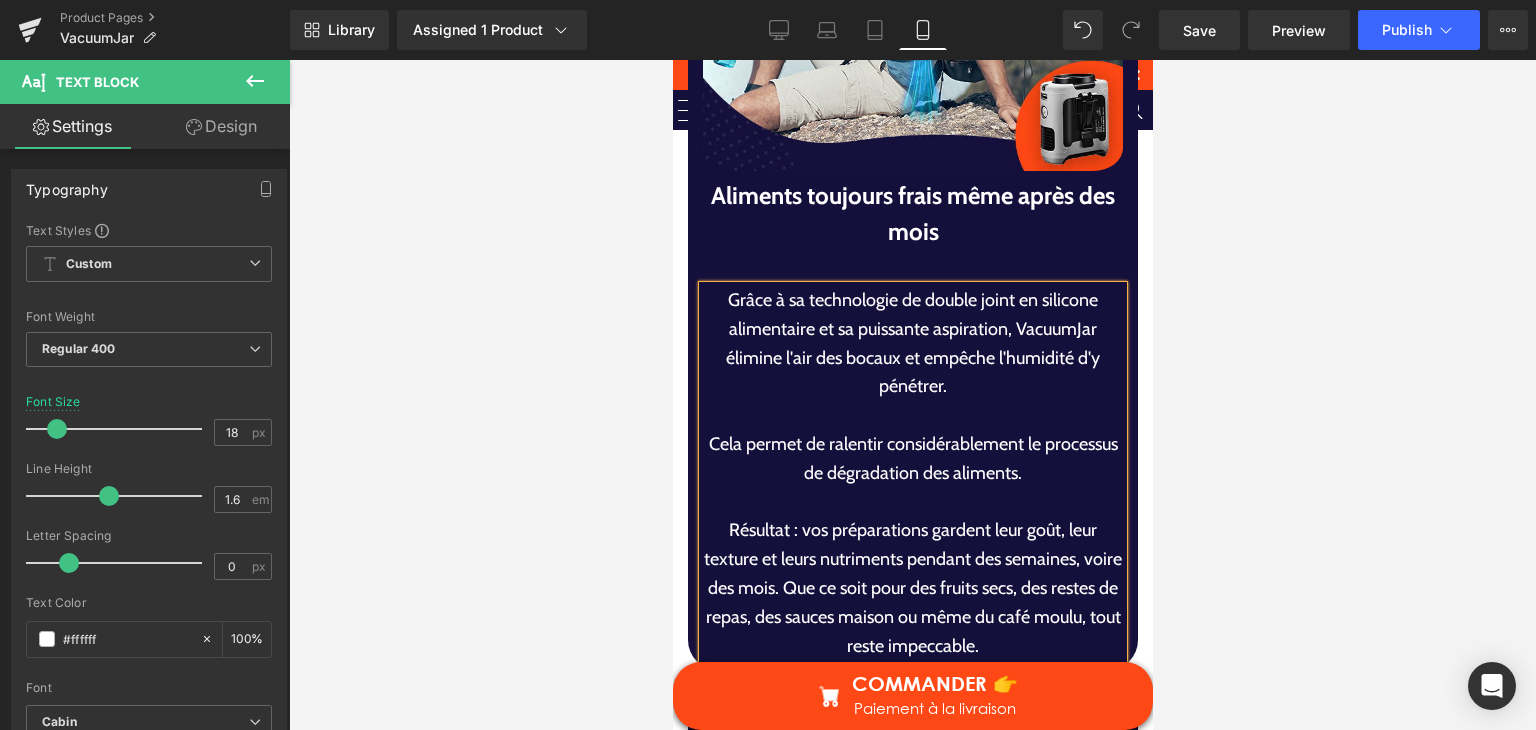 click on "Résultat : vos préparations gardent leur goût, leur texture et leurs nutriments pendant des semaines, voire des mois. Que ce soit pour des fruits secs, des restes de repas, des sauces maison ou même du café moulu, tout reste impeccable." at bounding box center [912, 588] 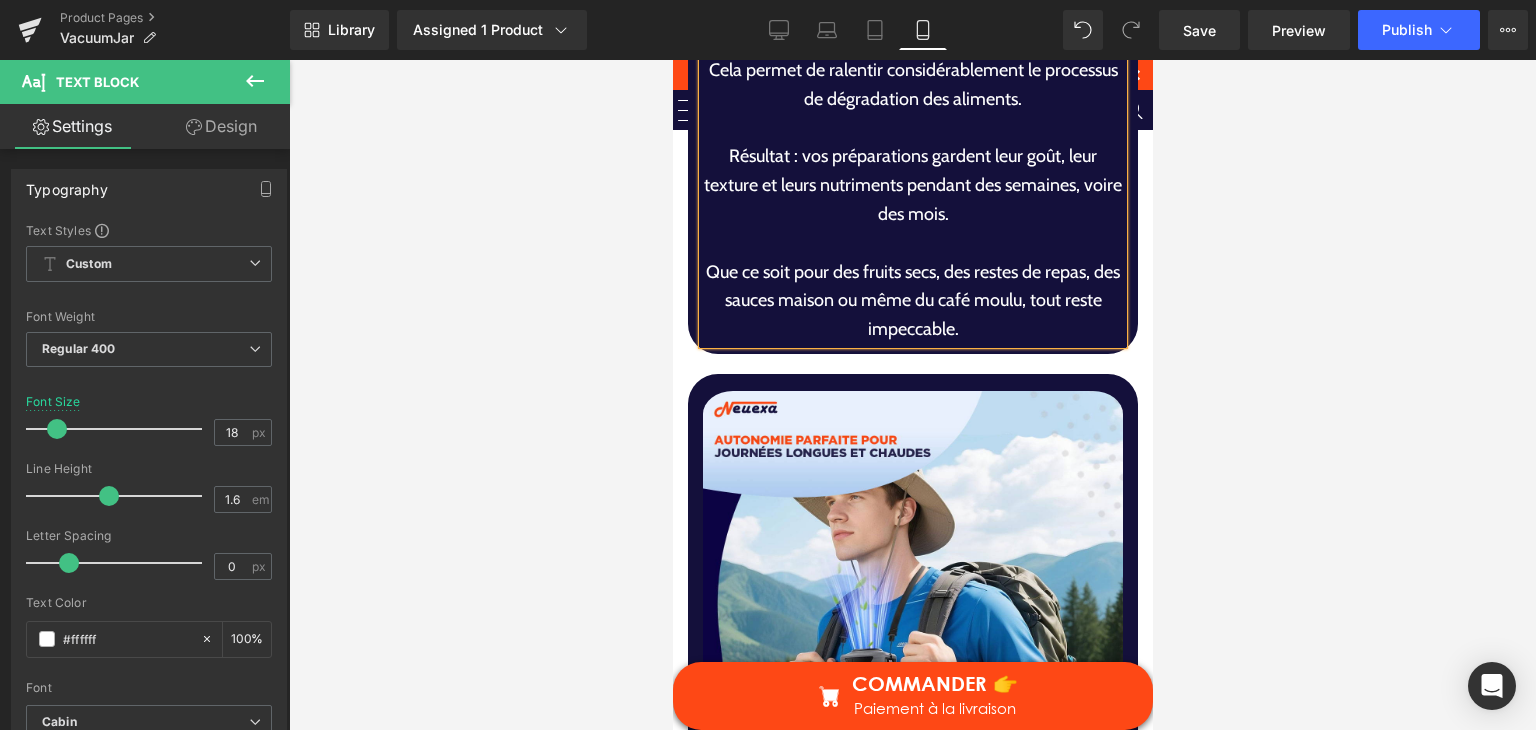 scroll, scrollTop: 5435, scrollLeft: 0, axis: vertical 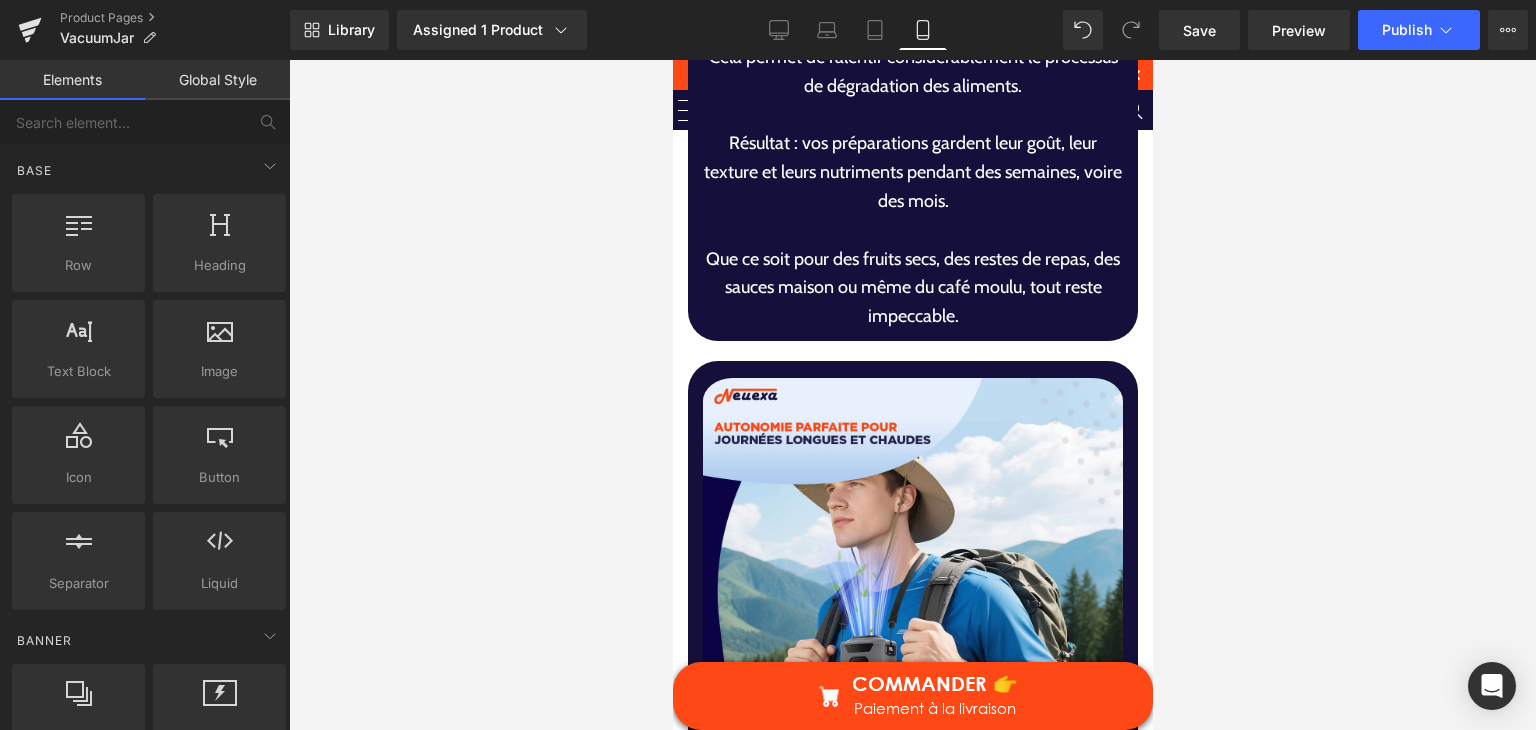 drag, startPoint x: 1151, startPoint y: 440, endPoint x: 1151, endPoint y: 466, distance: 26 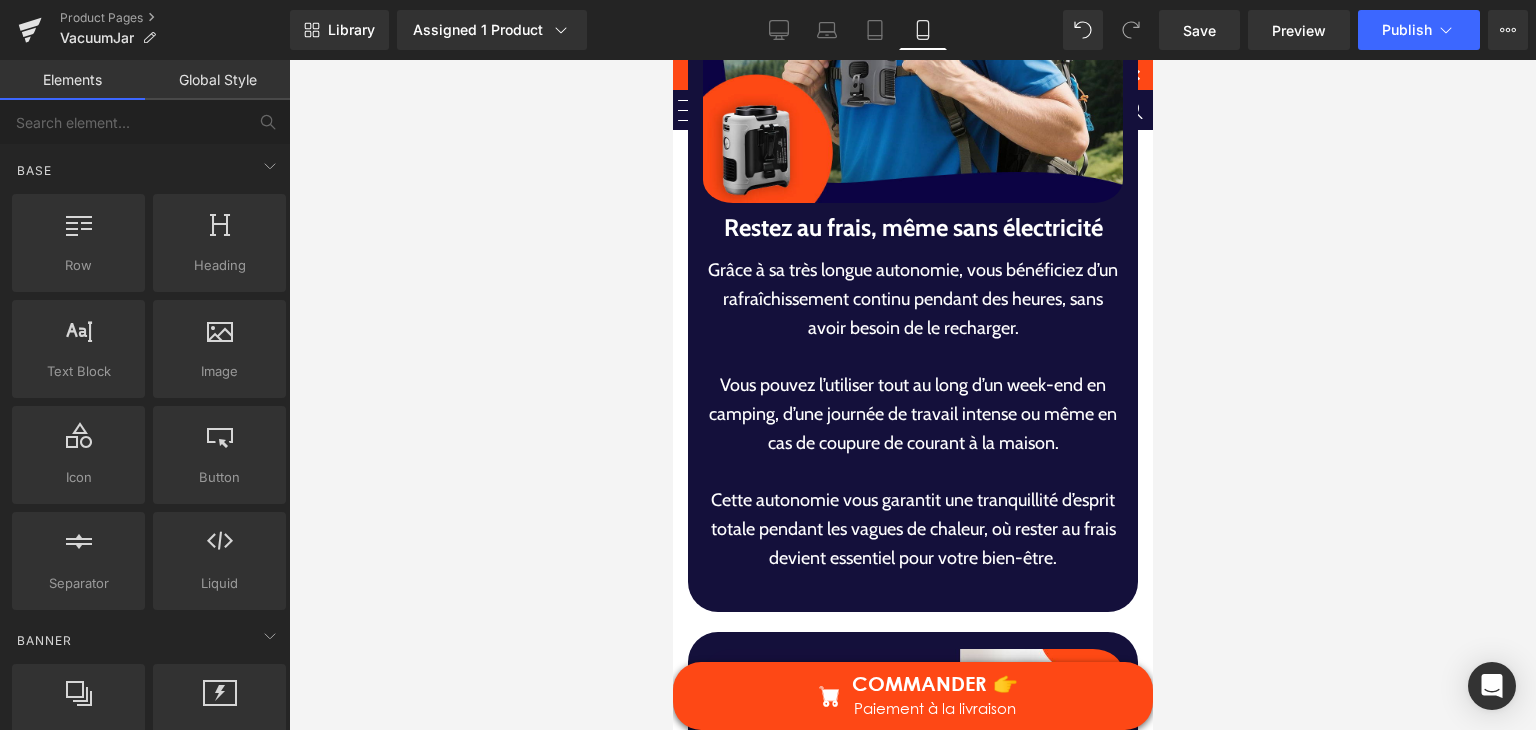 scroll, scrollTop: 6043, scrollLeft: 0, axis: vertical 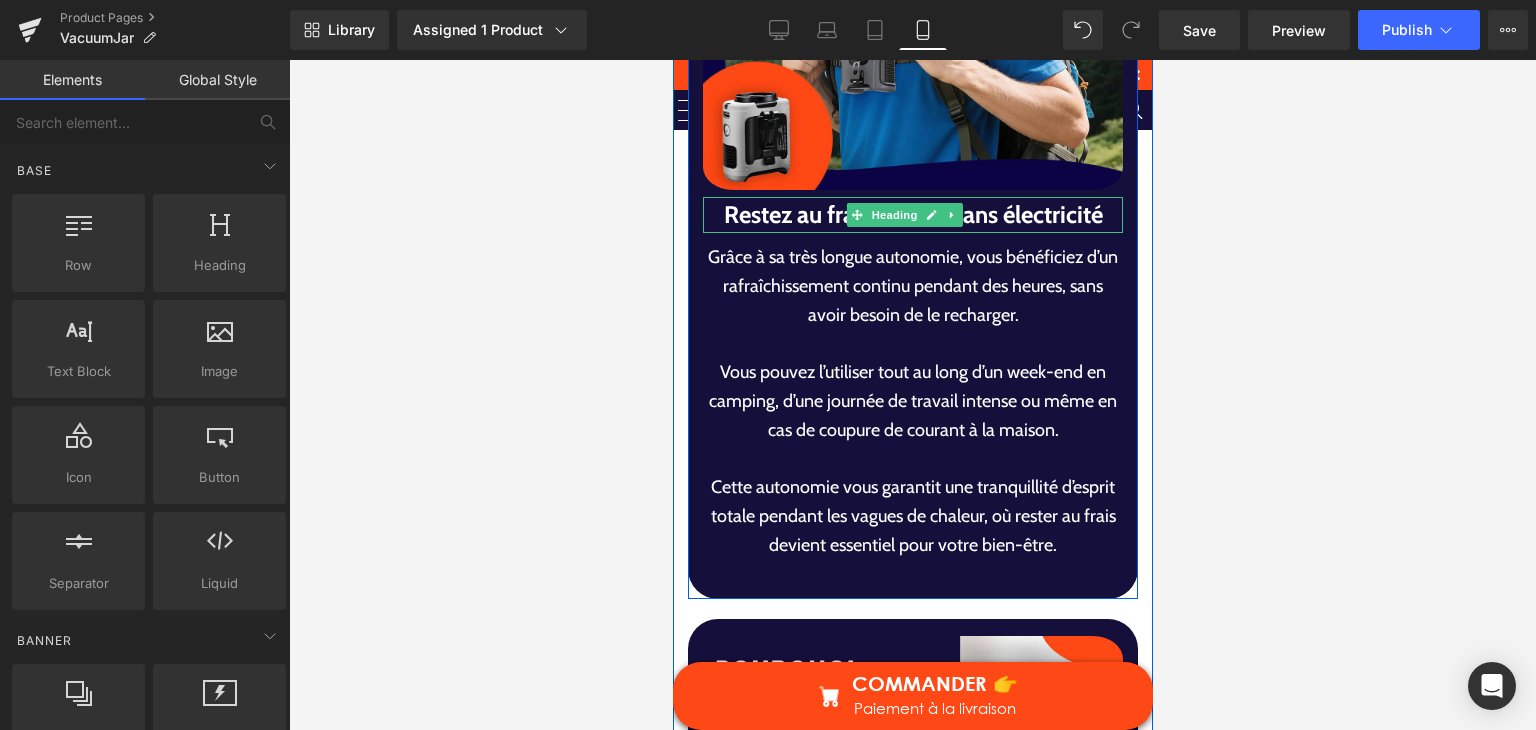 click on "Restez au frais, même sans électricité" at bounding box center (912, 215) 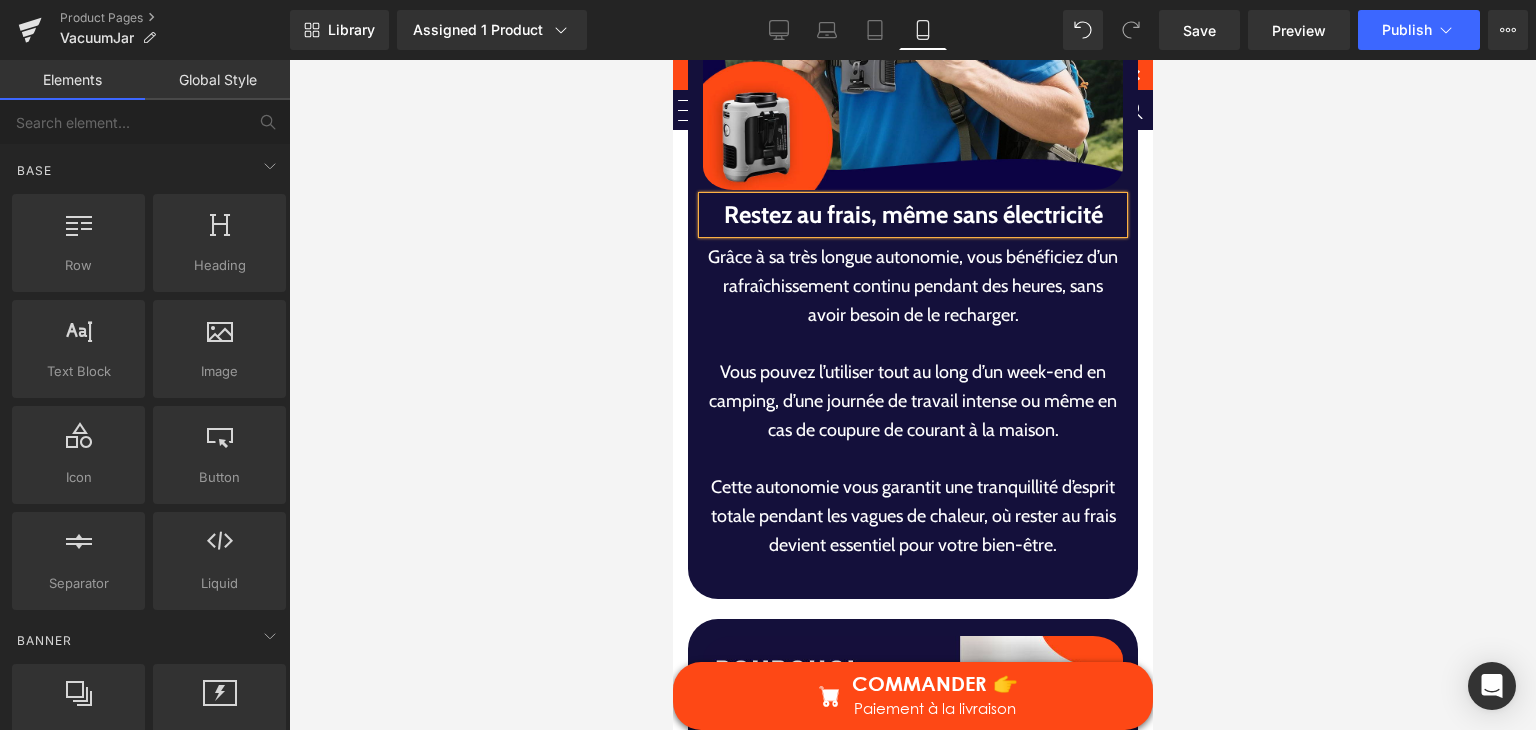 click on "Restez au frais, même sans électricité" at bounding box center [912, 215] 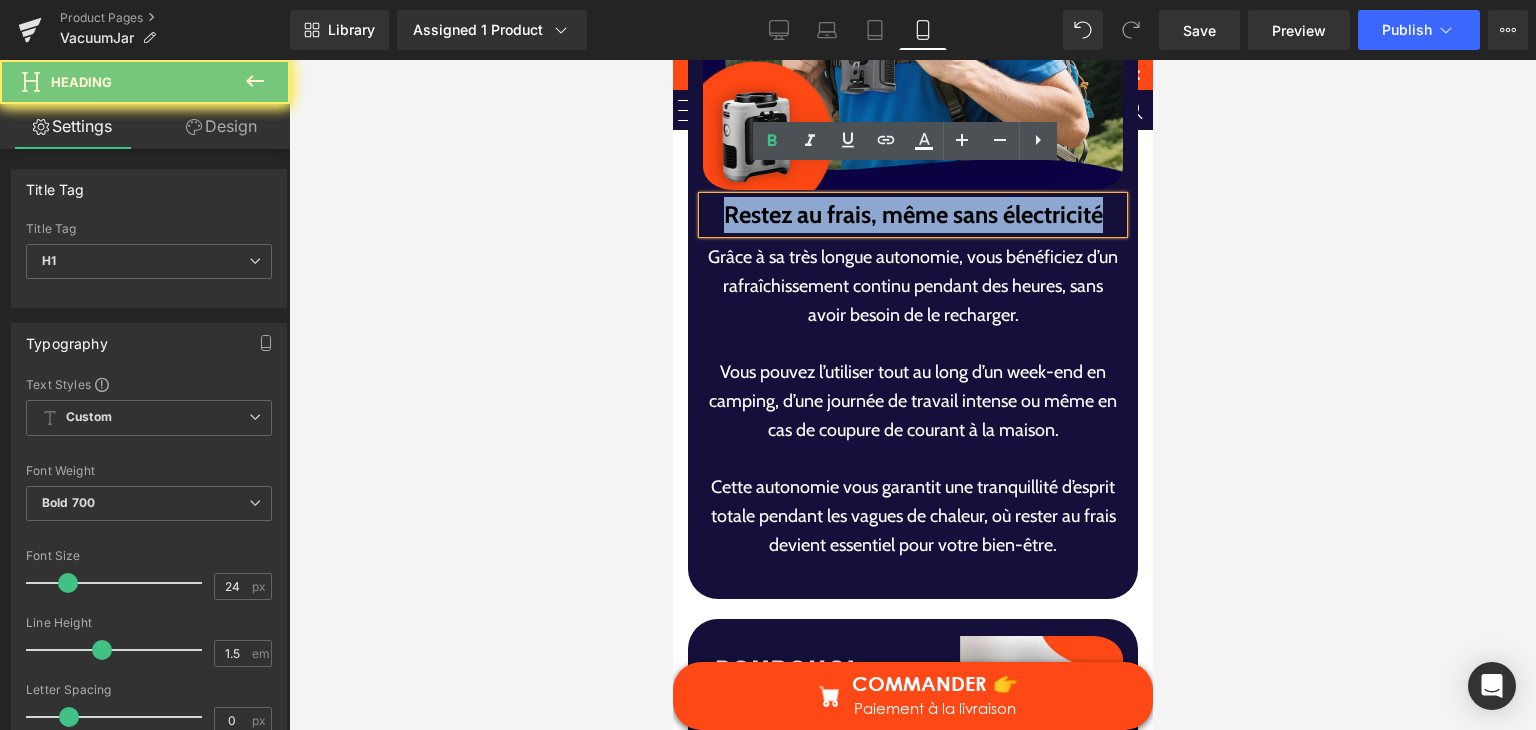paste 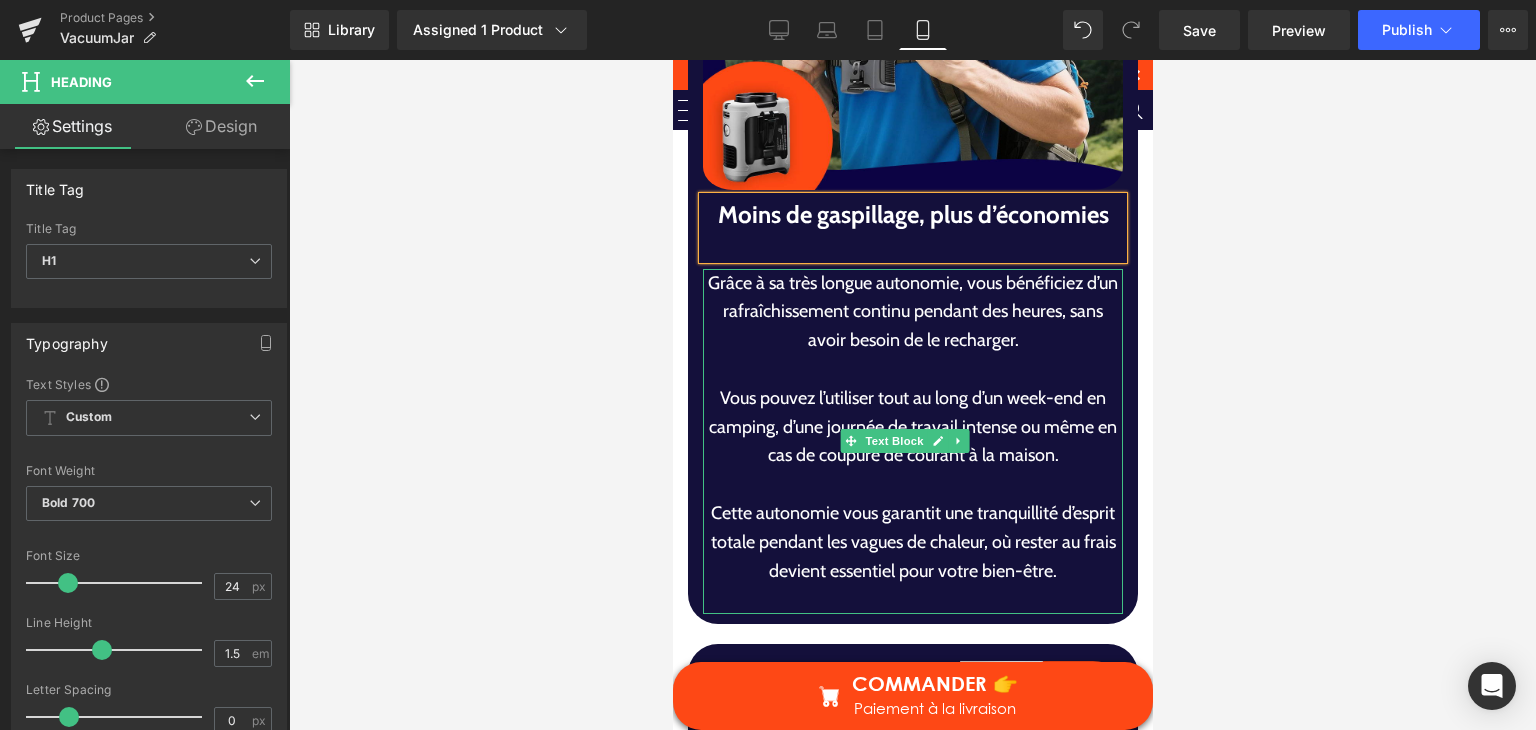 click on "Vous pouvez l’utiliser tout au long d’un week-end en camping, d’une journée de travail intense ou même en cas de coupure de courant à la maison." at bounding box center [912, 427] 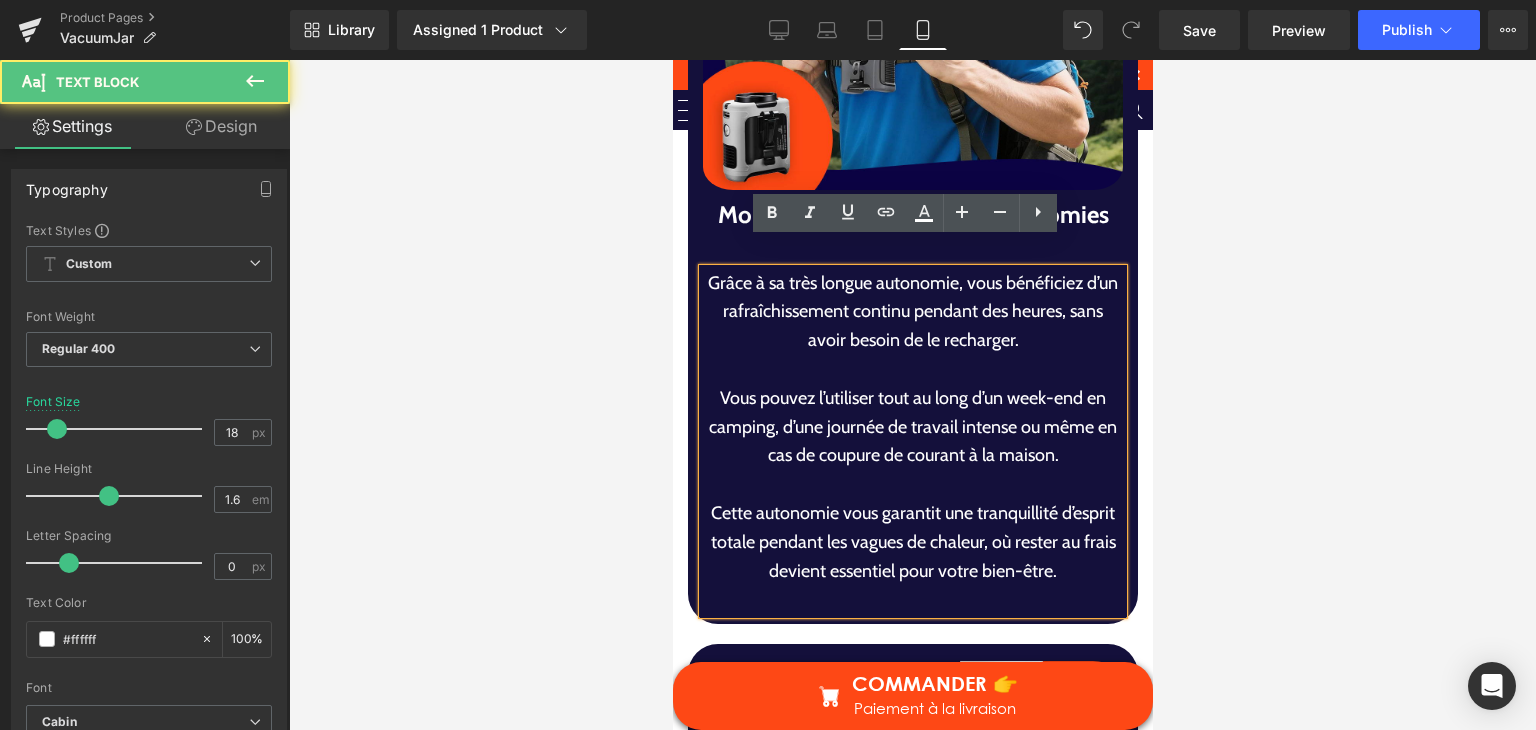drag, startPoint x: 833, startPoint y: 378, endPoint x: 855, endPoint y: 376, distance: 22.090721 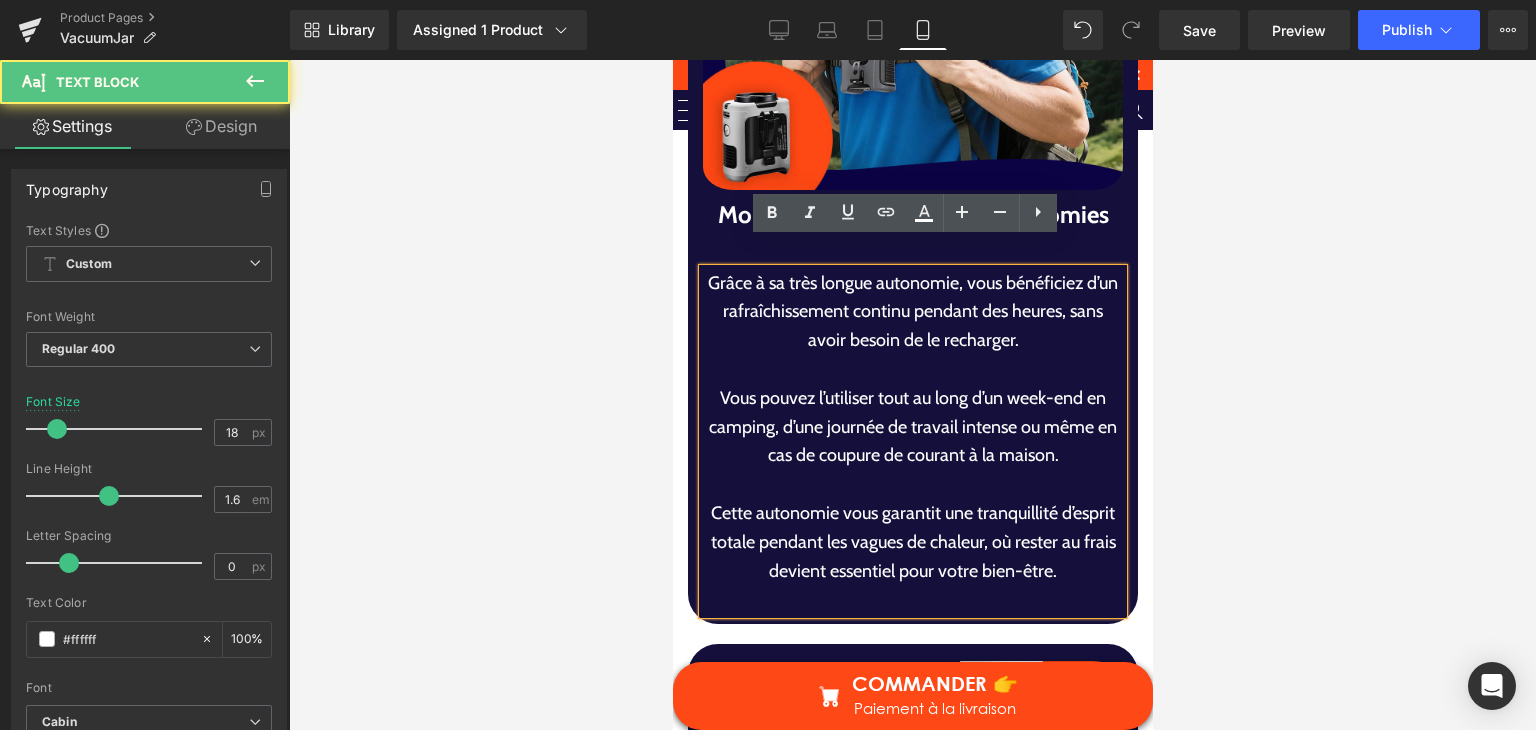 click on "Vous pouvez l’utiliser tout au long d’un week-end en camping, d’une journée de travail intense ou même en cas de coupure de courant à la maison." at bounding box center [912, 427] 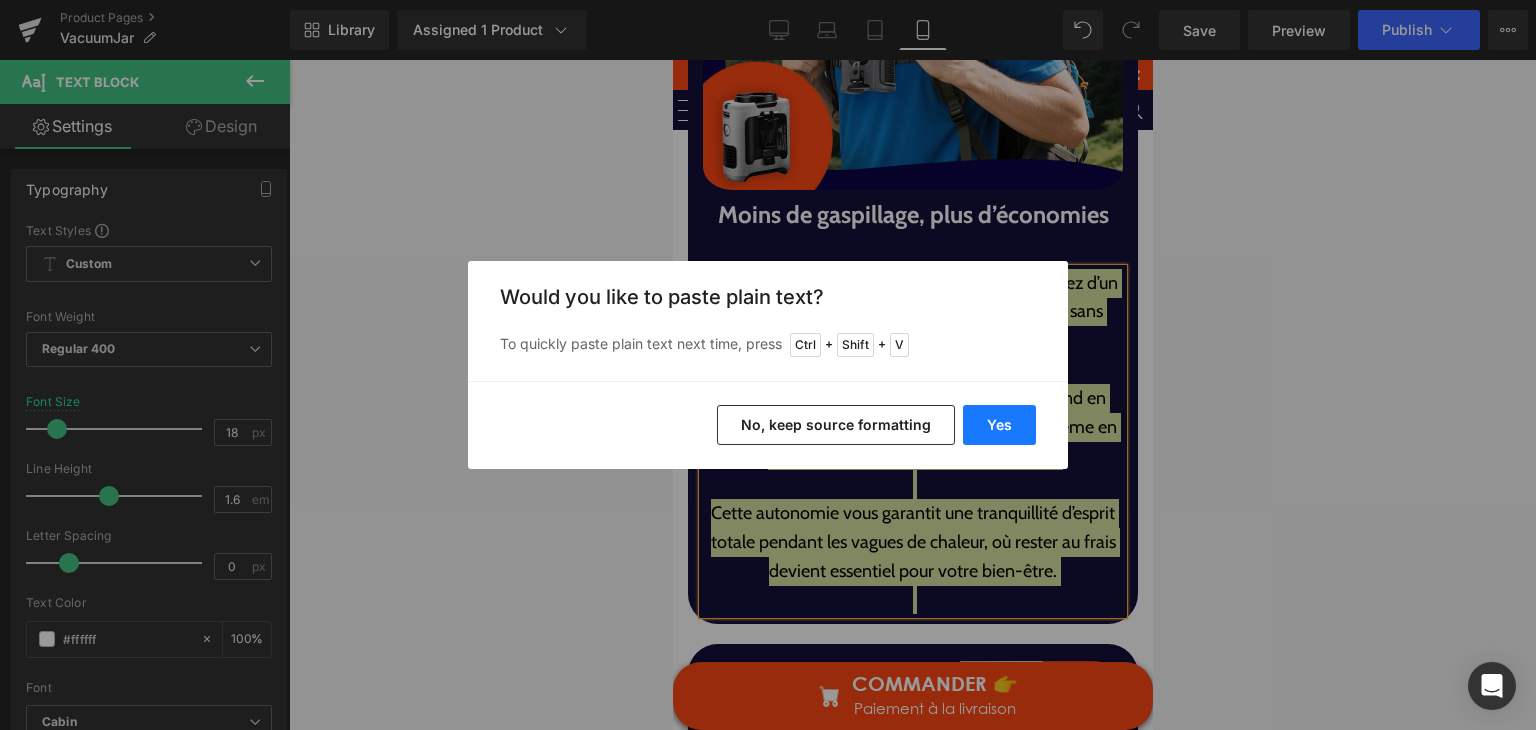 drag, startPoint x: 1028, startPoint y: 425, endPoint x: 345, endPoint y: 339, distance: 688.39307 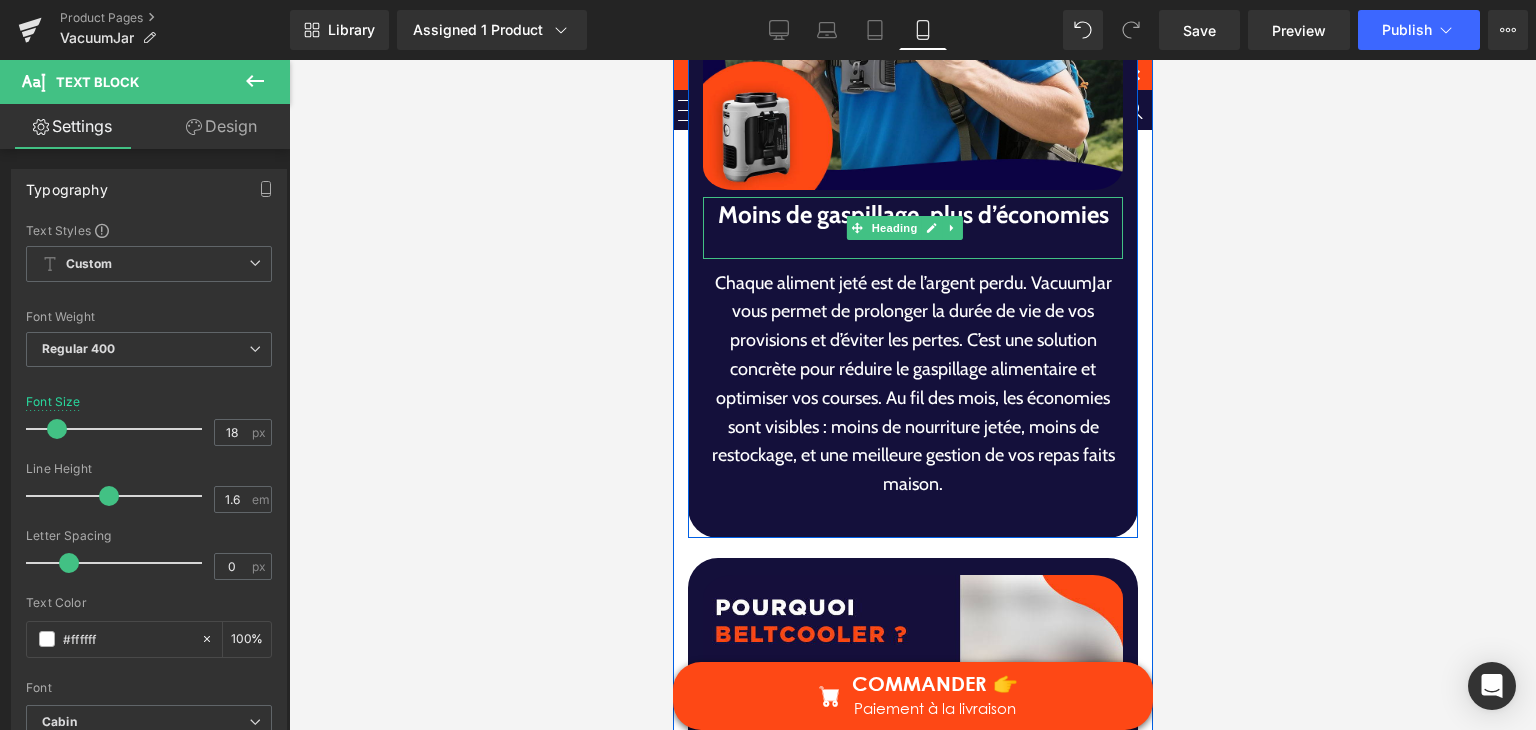 click at bounding box center [912, 246] 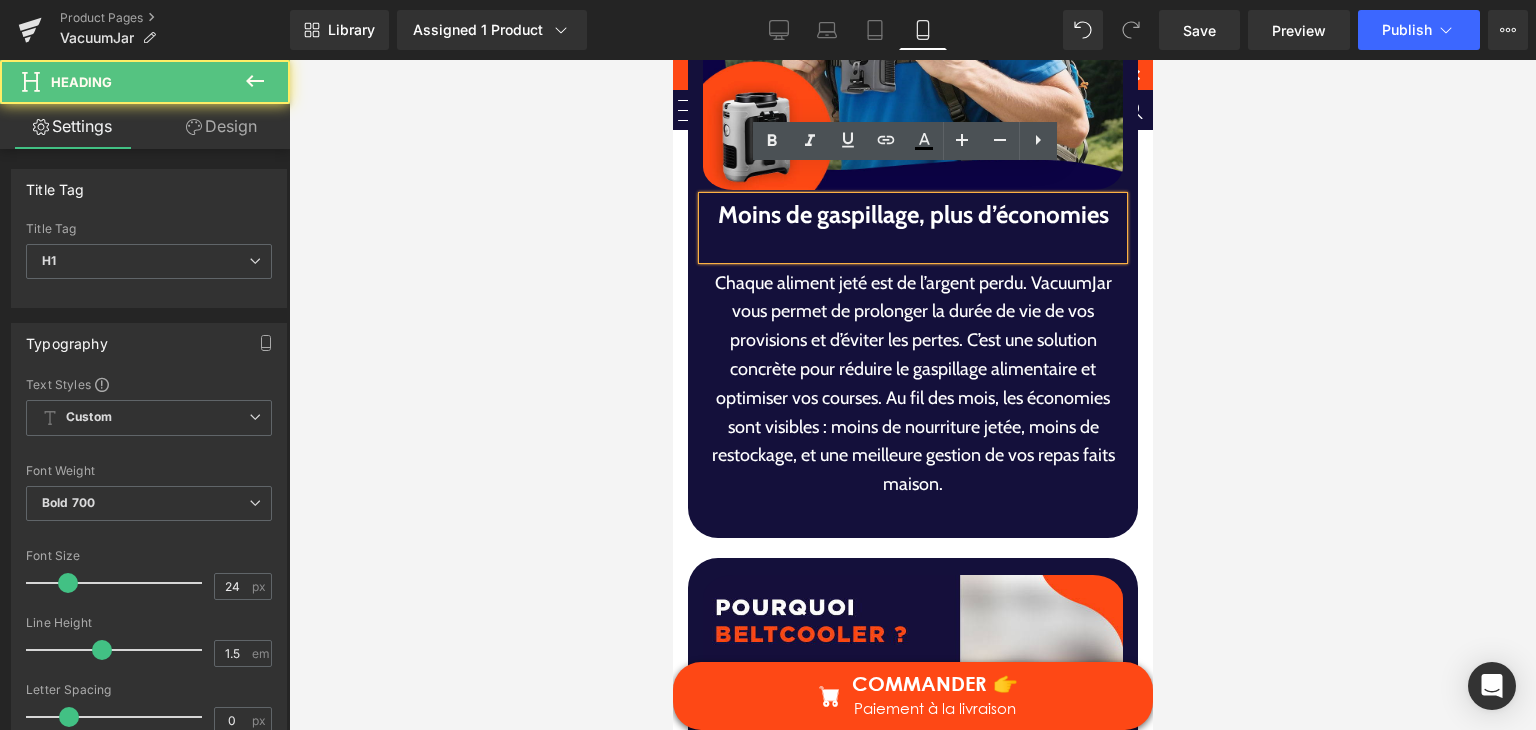 click at bounding box center [912, 246] 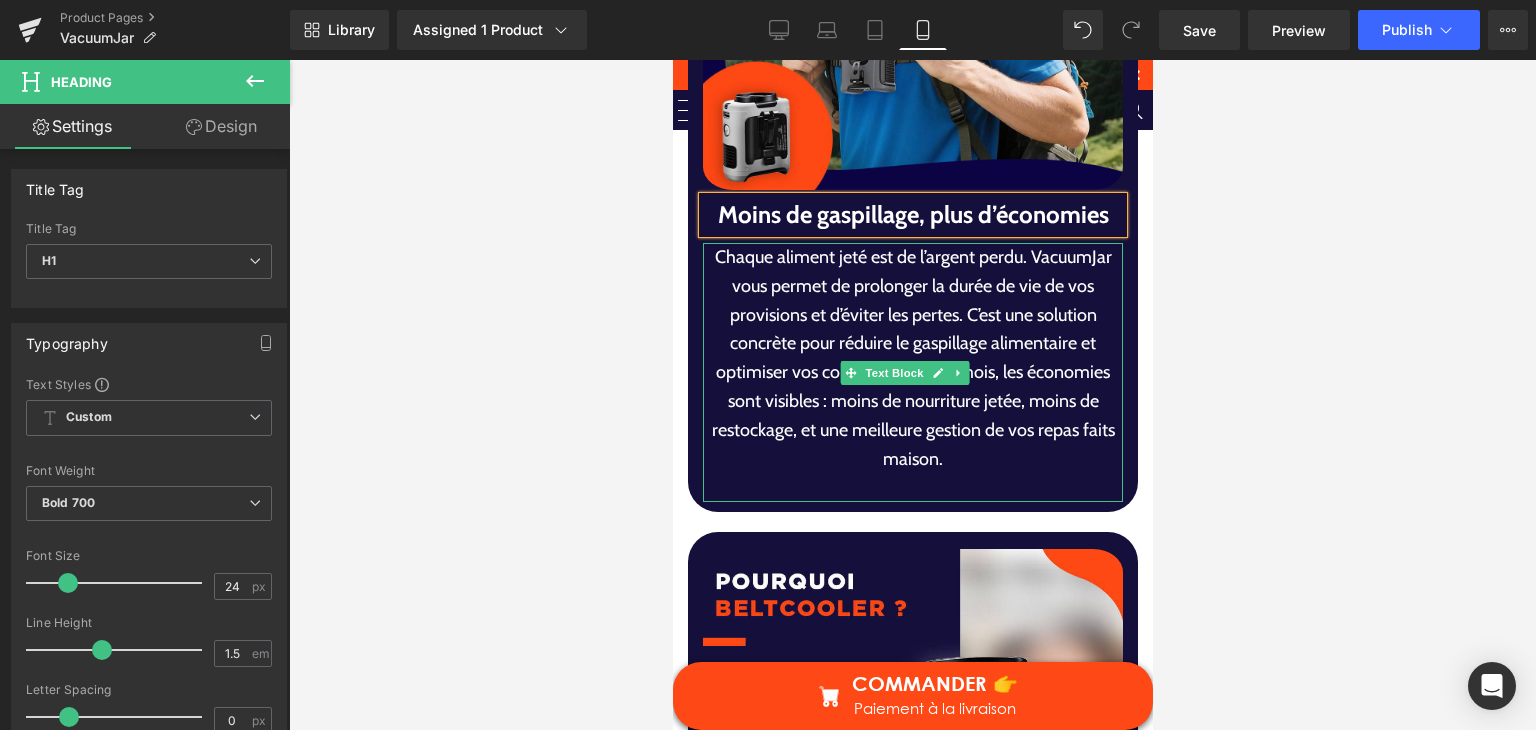 click on "Chaque aliment jeté est de l’argent perdu. VacuumJar vous permet de prolonger la durée de vie de vos provisions et d’éviter les pertes. C’est une solution concrète pour réduire le gaspillage alimentaire et optimiser vos courses. Au fil des mois, les économies sont visibles : moins de nourriture jetée, moins de restockage, et une meilleure gestion de vos repas faits maison." at bounding box center [912, 358] 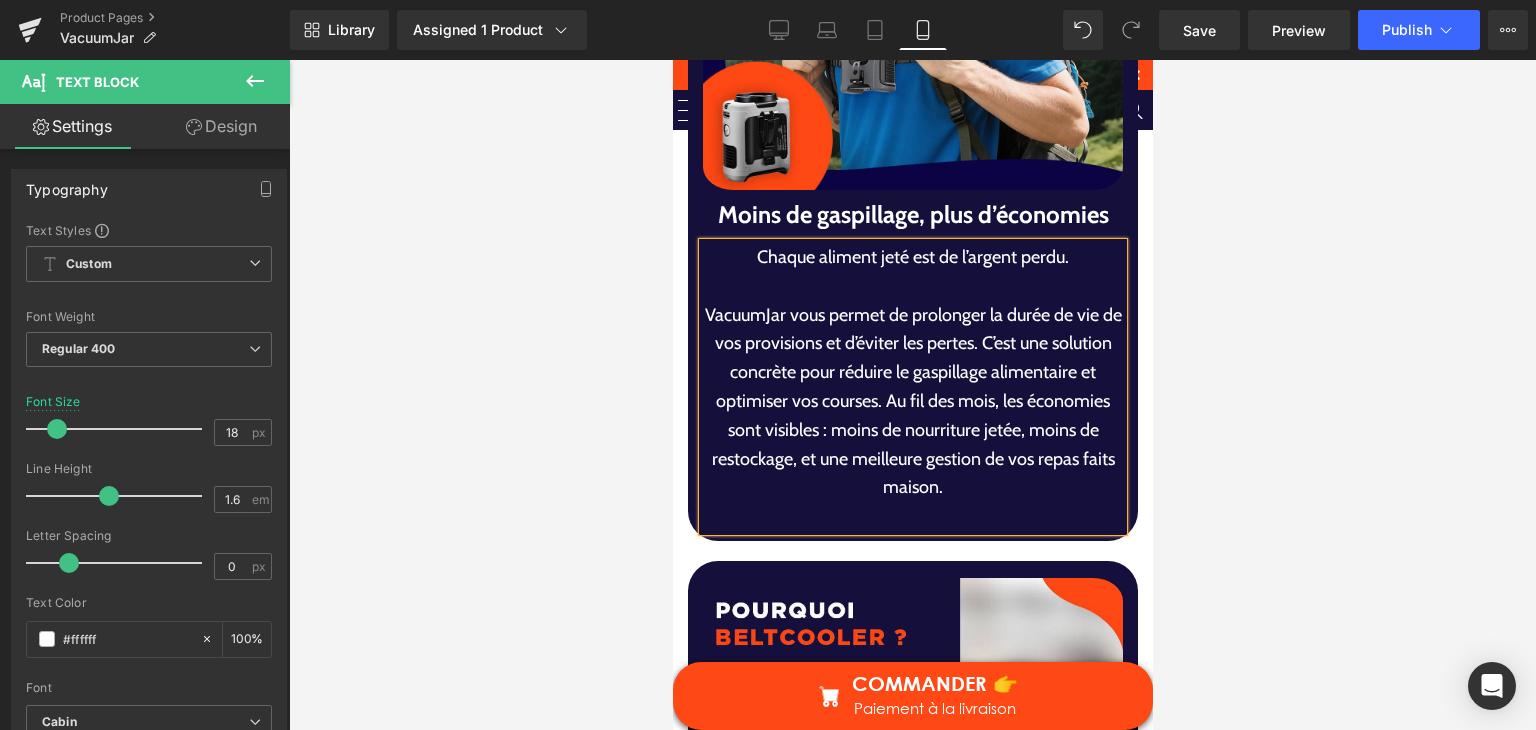 click on "VacuumJar vous permet de prolonger la durée de vie de vos provisions et d’éviter les pertes. C’est une solution concrète pour réduire le gaspillage alimentaire et optimiser vos courses. Au fil des mois, les économies sont visibles : moins de nourriture jetée, moins de restockage, et une meilleure gestion de vos repas faits maison." at bounding box center (912, 402) 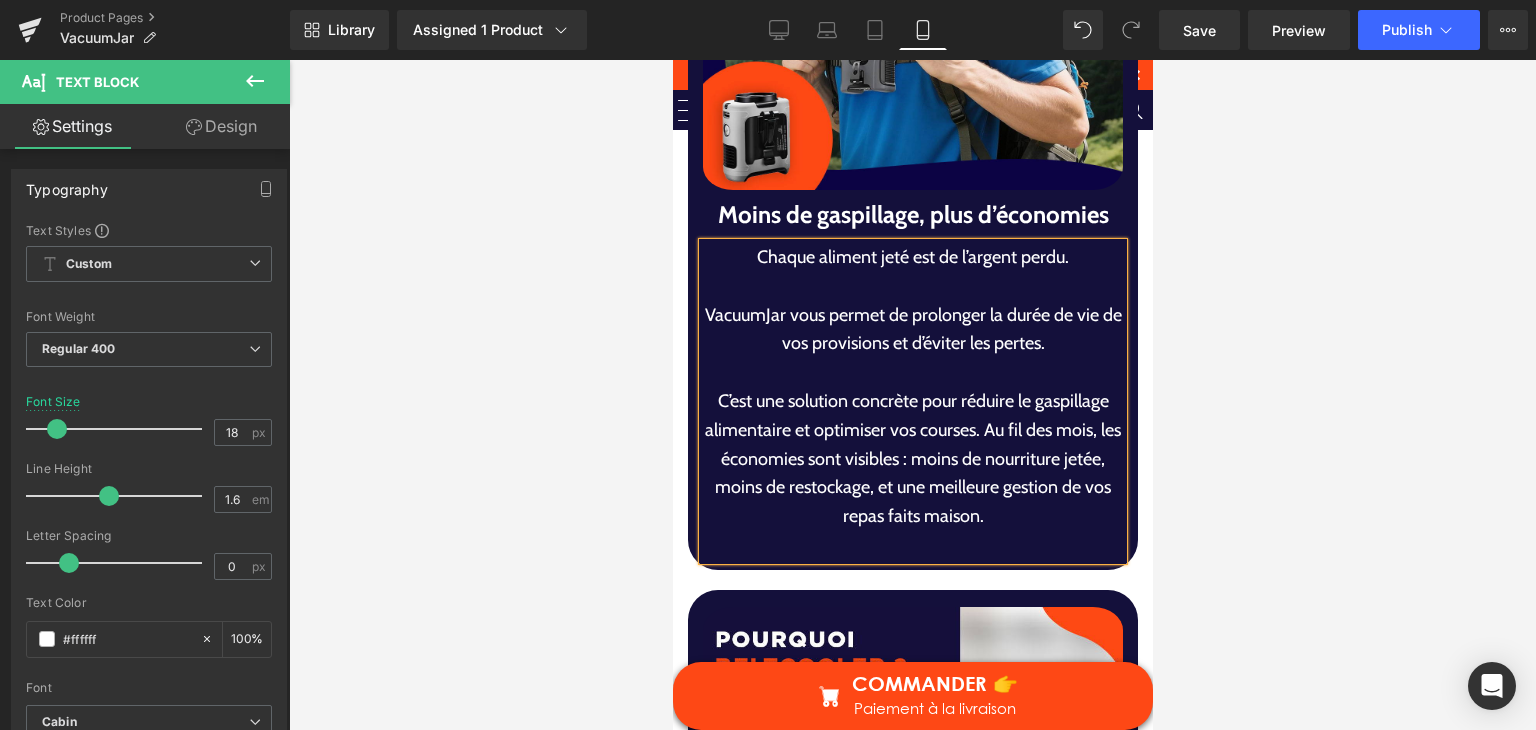 click on "C’est une solution concrète pour réduire le gaspillage alimentaire et optimiser vos courses. Au fil des mois, les économies sont visibles : moins de nourriture jetée, moins de restockage, et une meilleure gestion de vos repas faits maison." at bounding box center [912, 459] 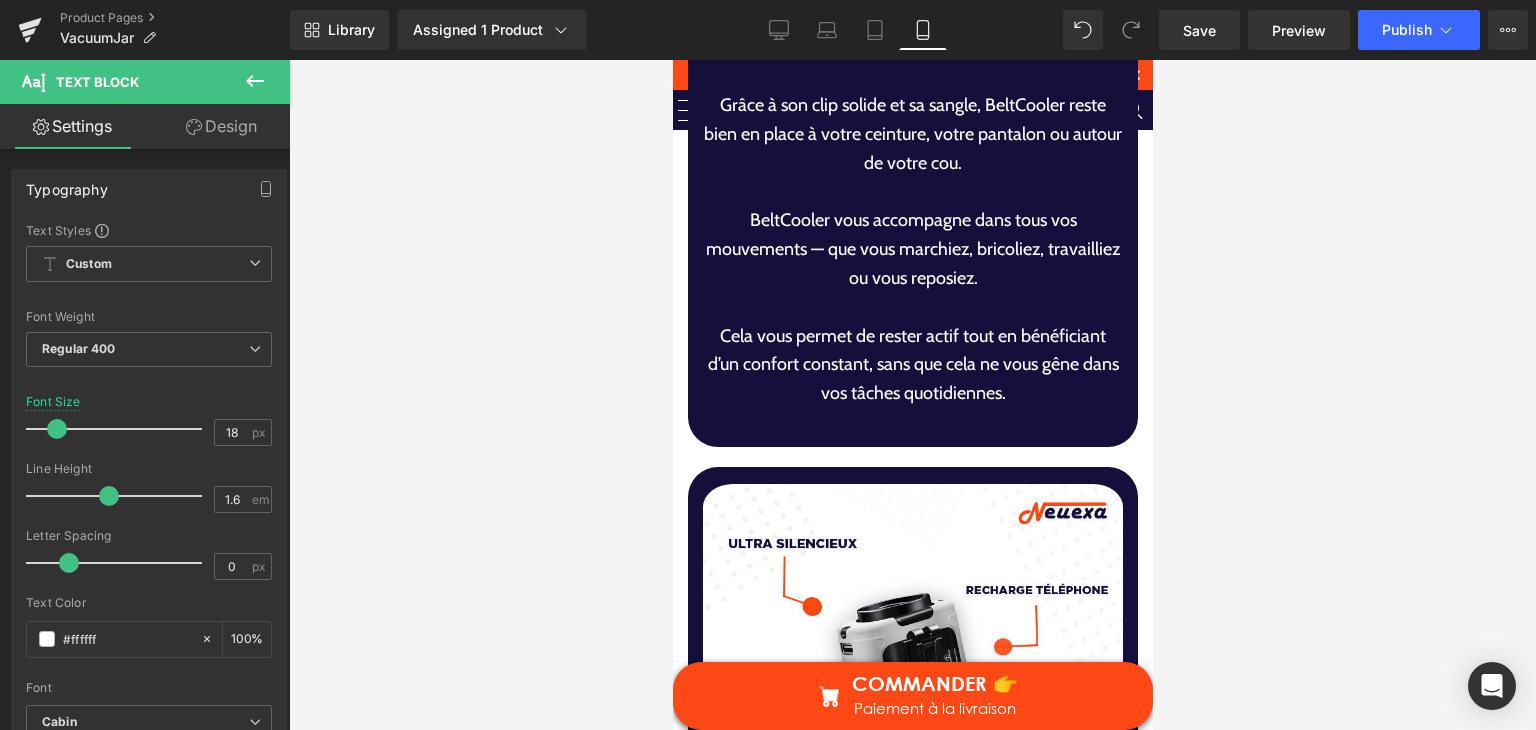 scroll, scrollTop: 6806, scrollLeft: 0, axis: vertical 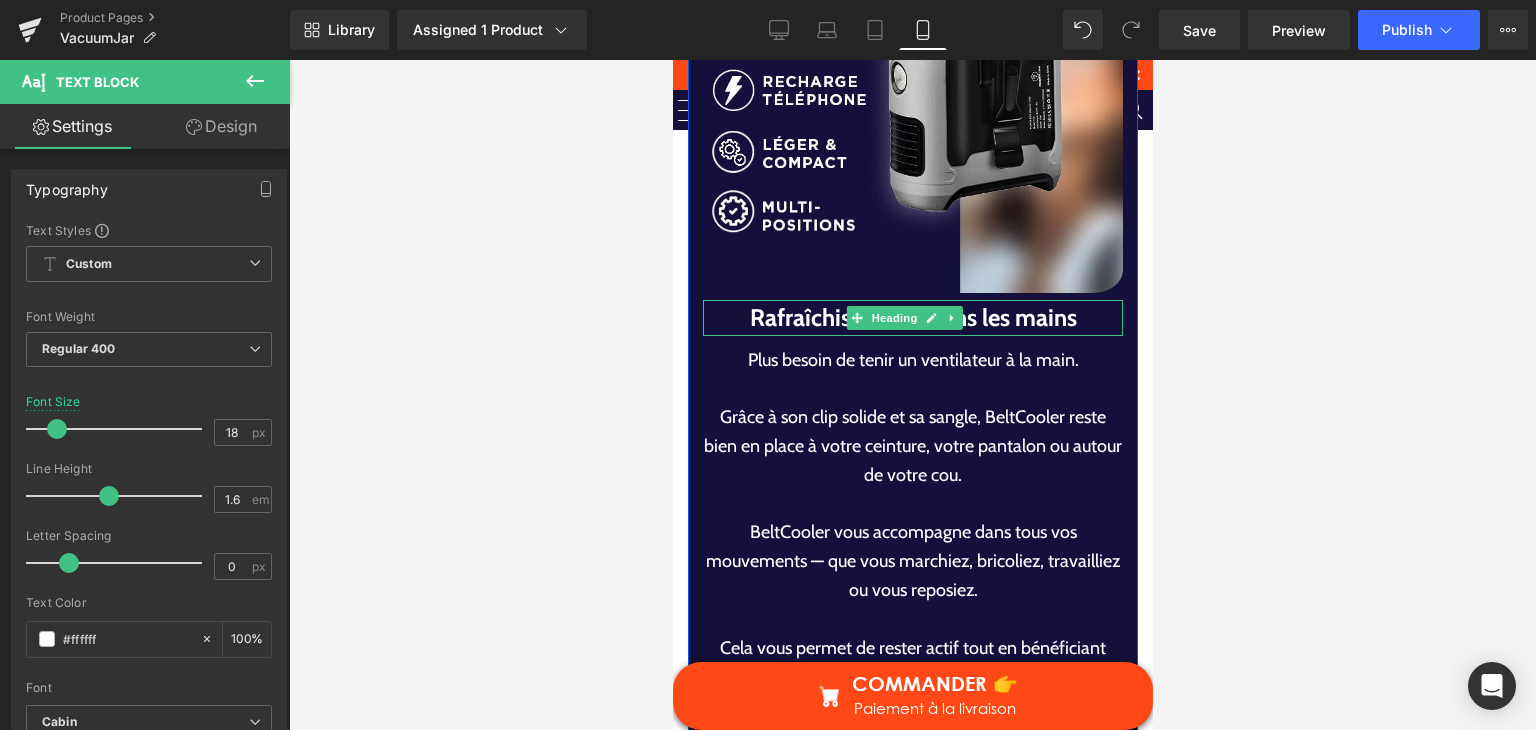 click on "Rafraîchissement sans les mains" at bounding box center (912, 318) 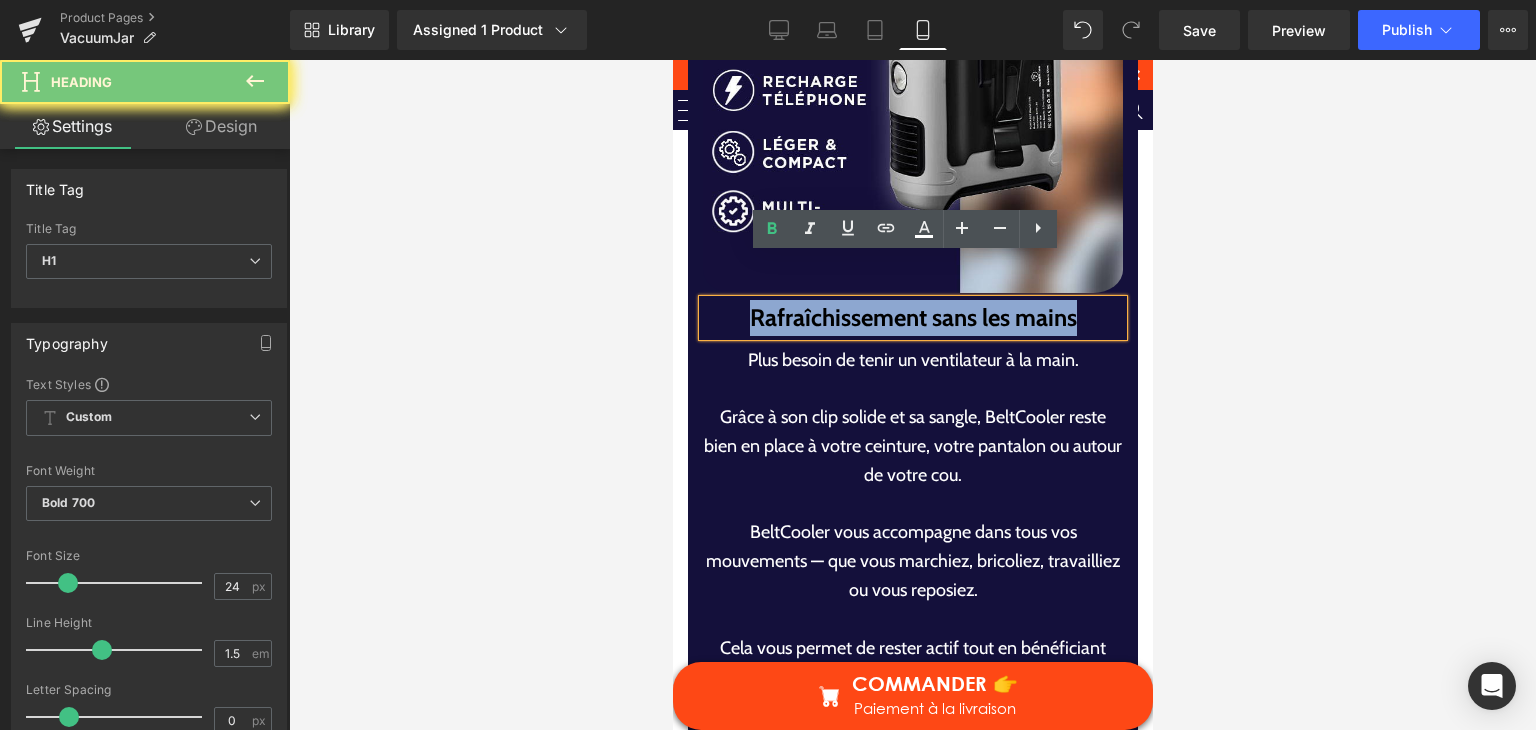 click on "Rafraîchissement sans les mains" at bounding box center [912, 318] 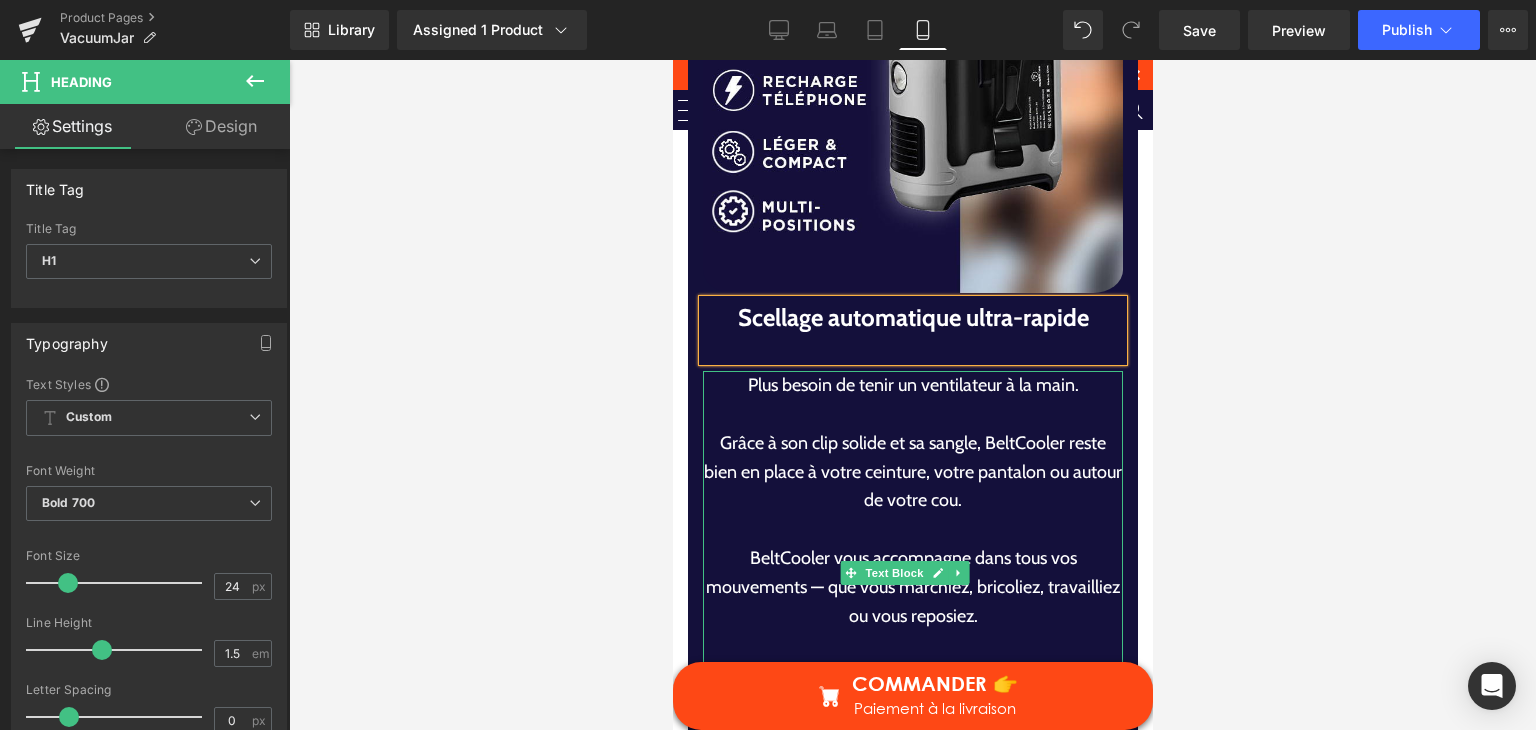 drag, startPoint x: 902, startPoint y: 433, endPoint x: 902, endPoint y: 445, distance: 12 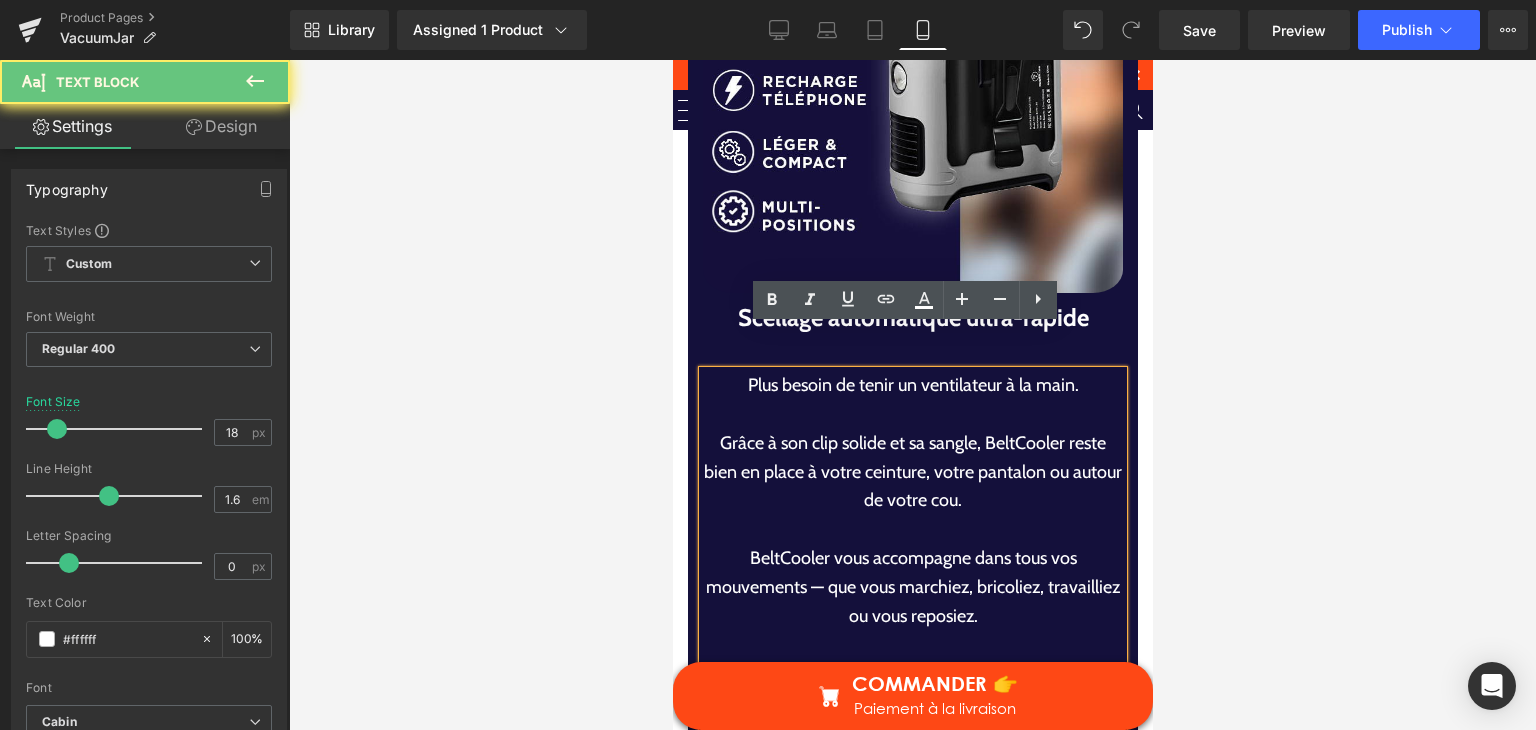 drag, startPoint x: 902, startPoint y: 445, endPoint x: 937, endPoint y: 459, distance: 37.696156 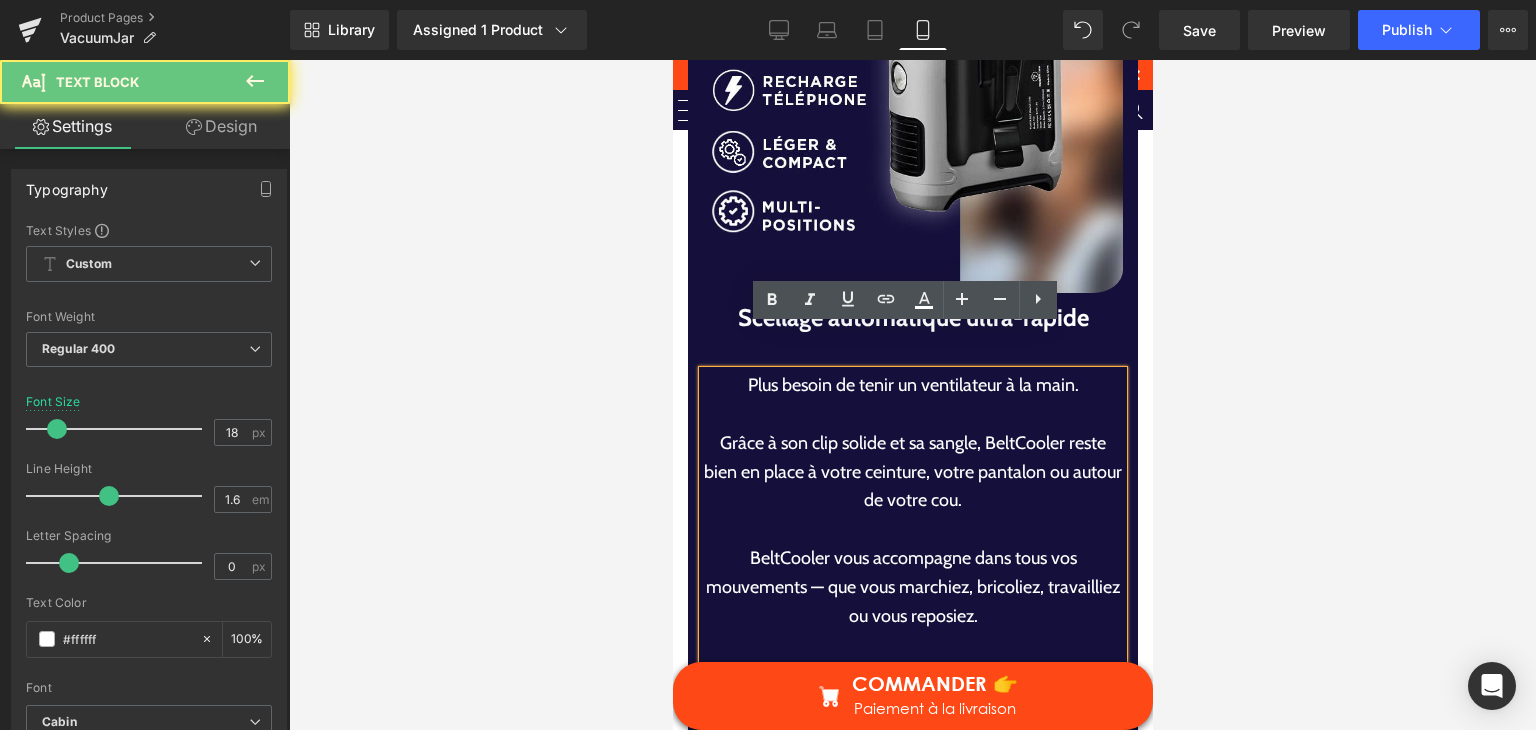 click on "Grâce à son clip solide et sa sangle, BeltCooler reste bien en place à votre ceinture, votre pantalon ou autour de votre cou." at bounding box center (912, 472) 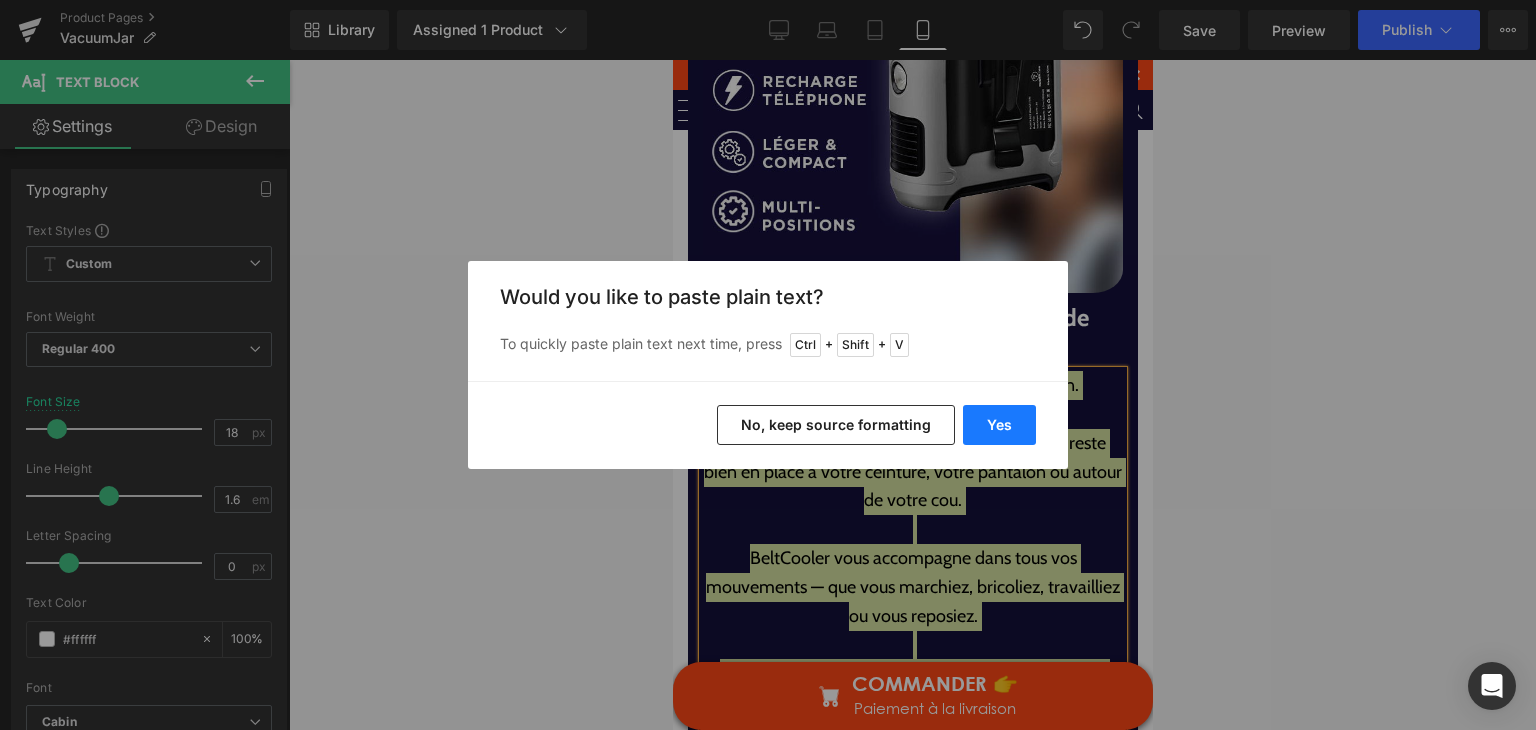 click on "Yes" at bounding box center (999, 425) 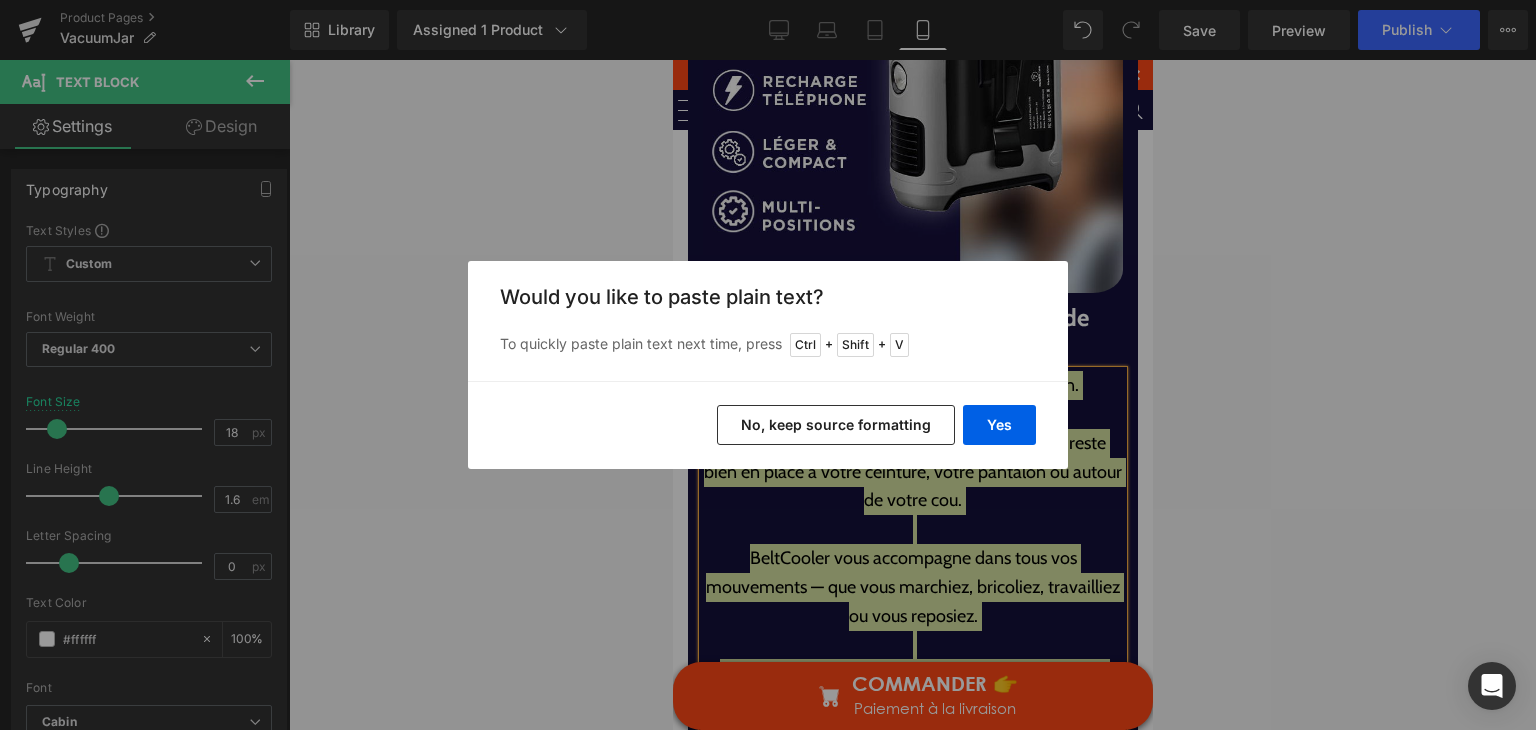 type 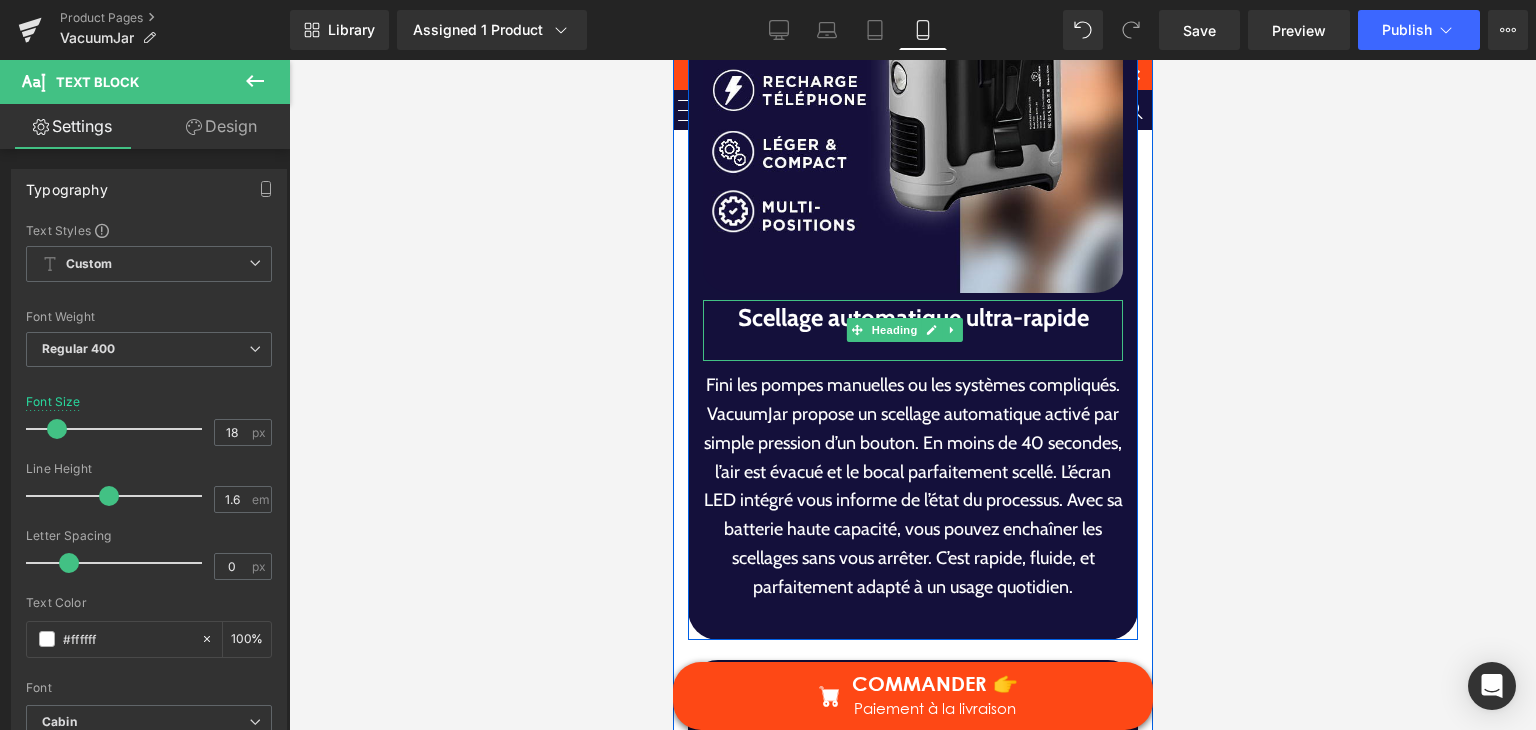 click at bounding box center [912, 349] 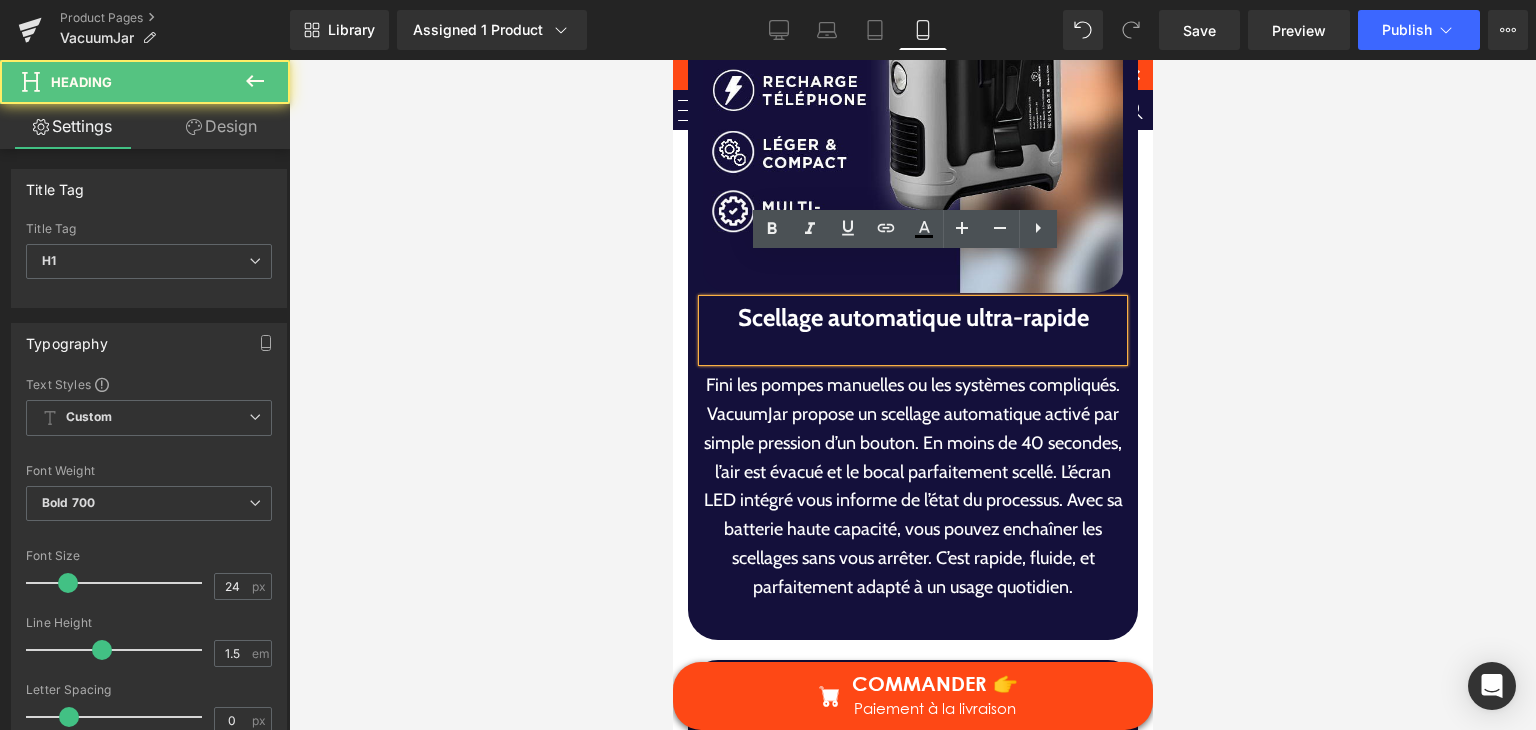 click at bounding box center (912, 349) 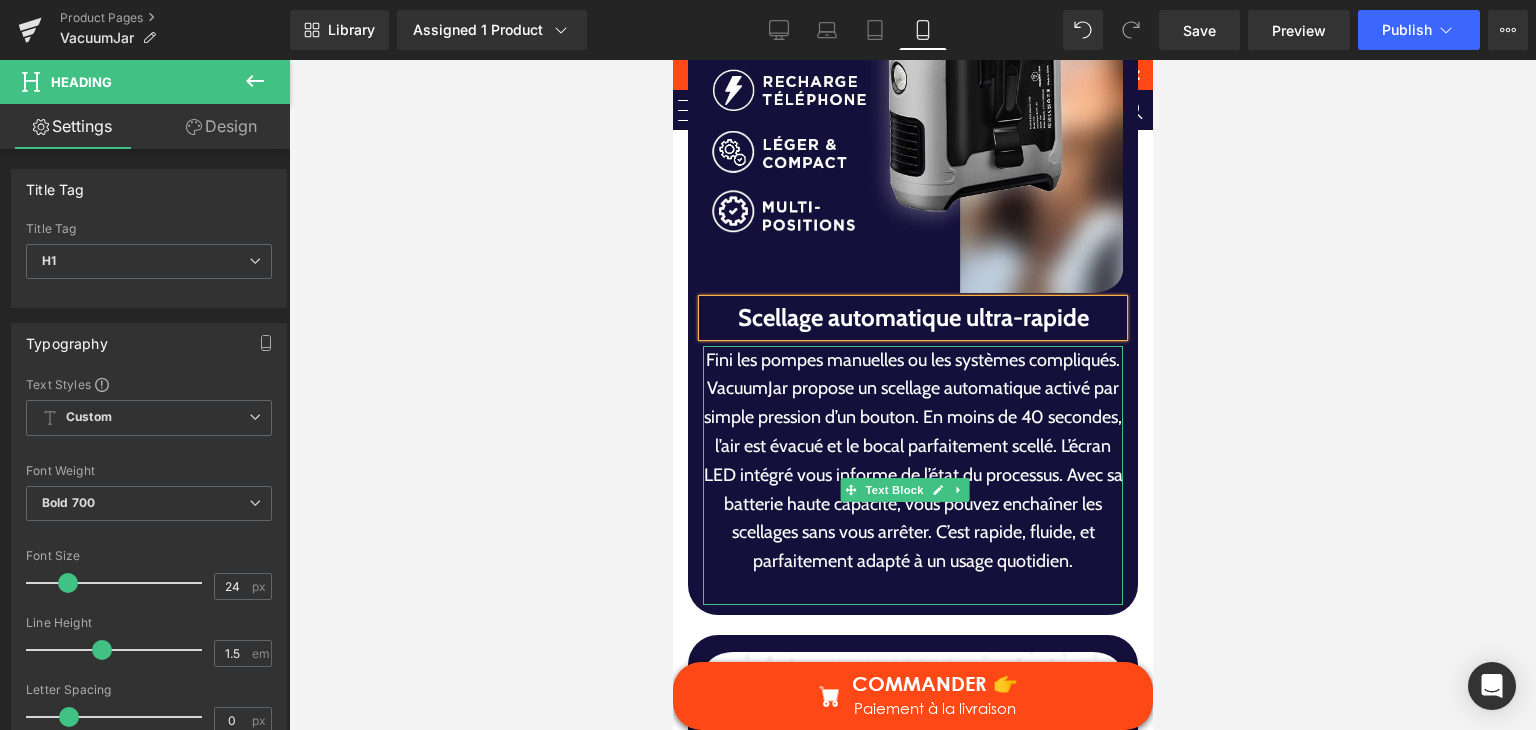 click on "Fini les pompes manuelles ou les systèmes compliqués. VacuumJar propose un scellage automatique activé par simple pression d’un bouton. En moins de 40 secondes, l’air est évacué et le bocal parfaitement scellé. L’écran LED intégré vous informe de l’état du processus. Avec sa batterie haute capacité, vous pouvez enchaîner les scellages sans vous arrêter. C’est rapide, fluide, et parfaitement adapté à un usage quotidien." at bounding box center (912, 461) 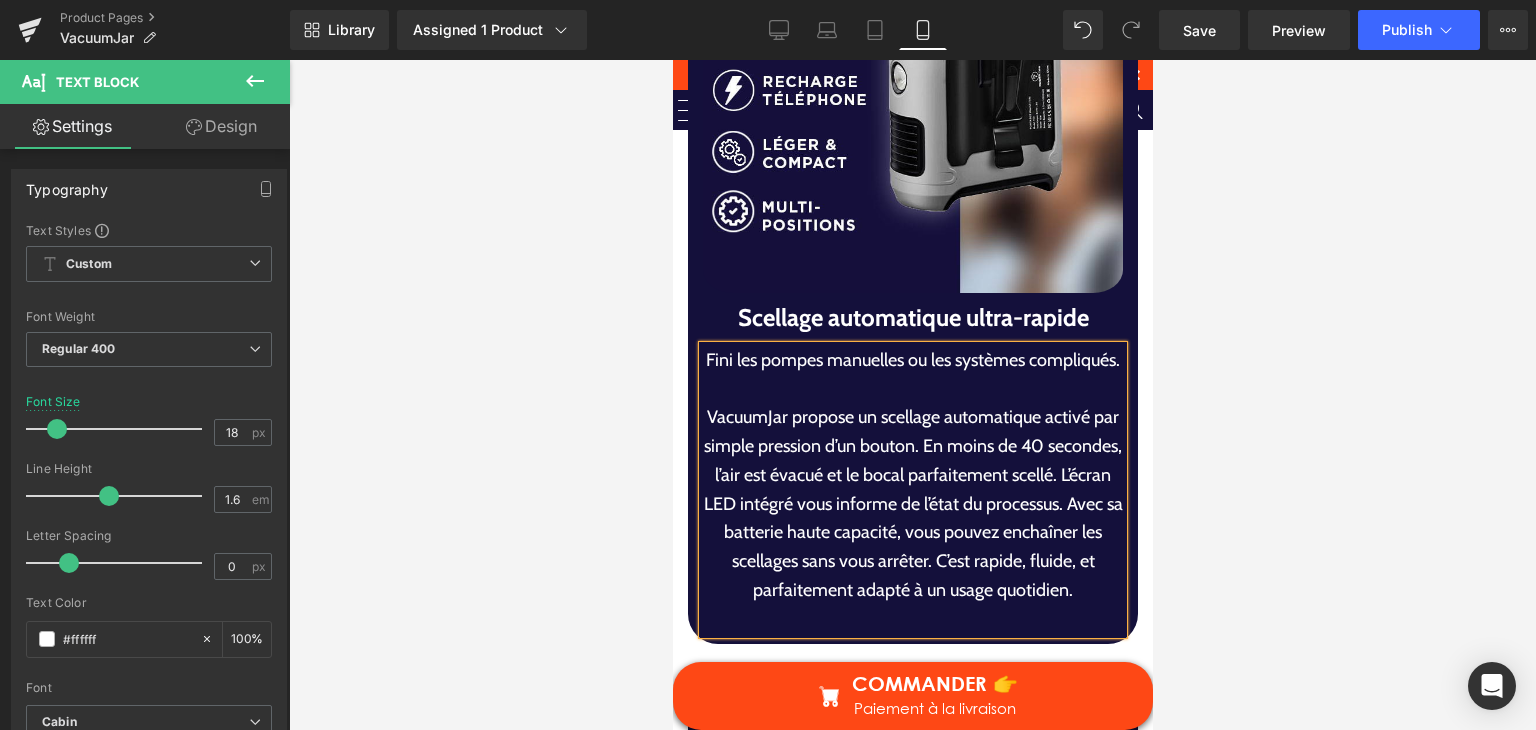 click on "VacuumJar propose un scellage automatique activé par simple pression d’un bouton. En moins de 40 secondes, l’air est évacué et le bocal parfaitement scellé. L’écran LED intégré vous informe de l’état du processus. Avec sa batterie haute capacité, vous pouvez enchaîner les scellages sans vous arrêter. C’est rapide, fluide, et parfaitement adapté à un usage quotidien." at bounding box center (912, 504) 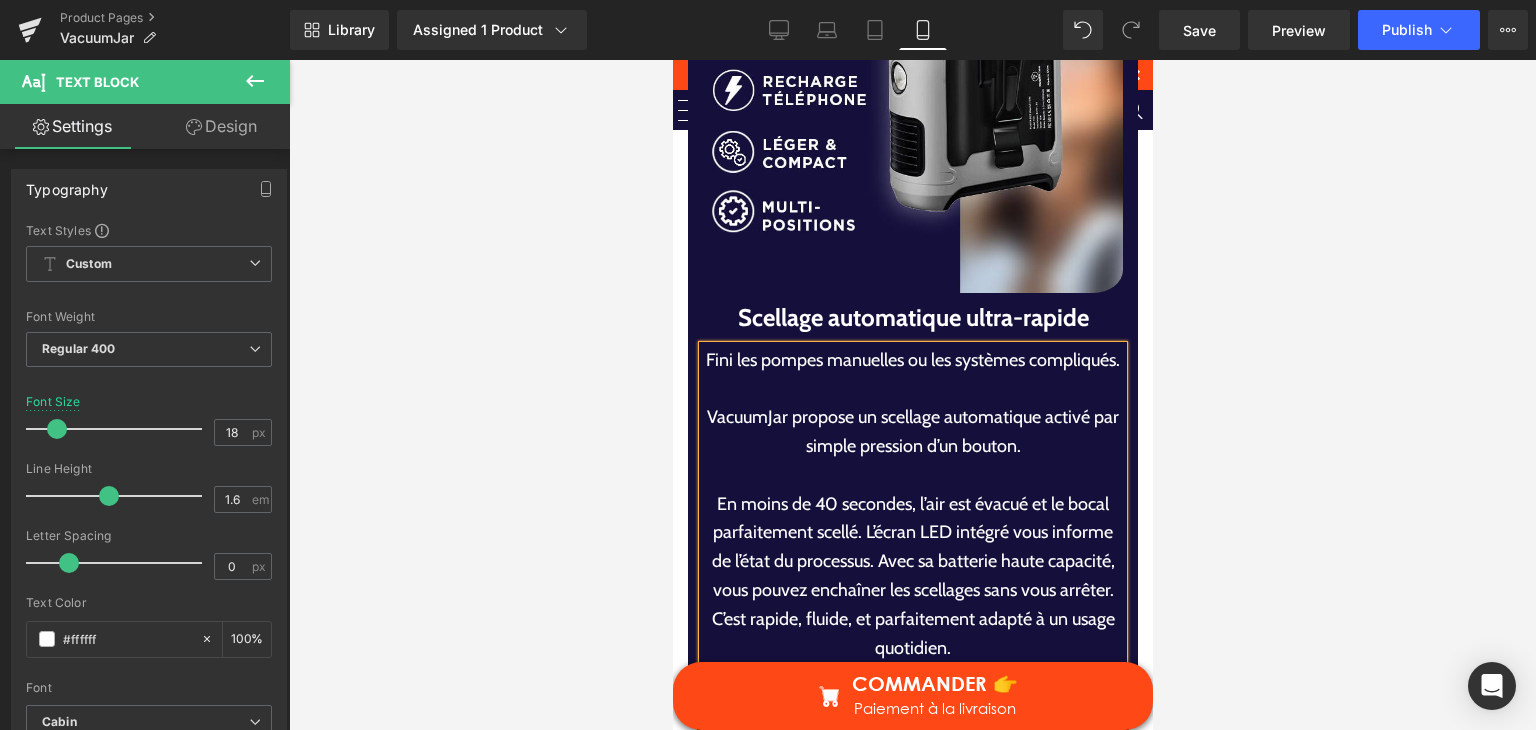 drag, startPoint x: 848, startPoint y: 530, endPoint x: 865, endPoint y: 521, distance: 19.235384 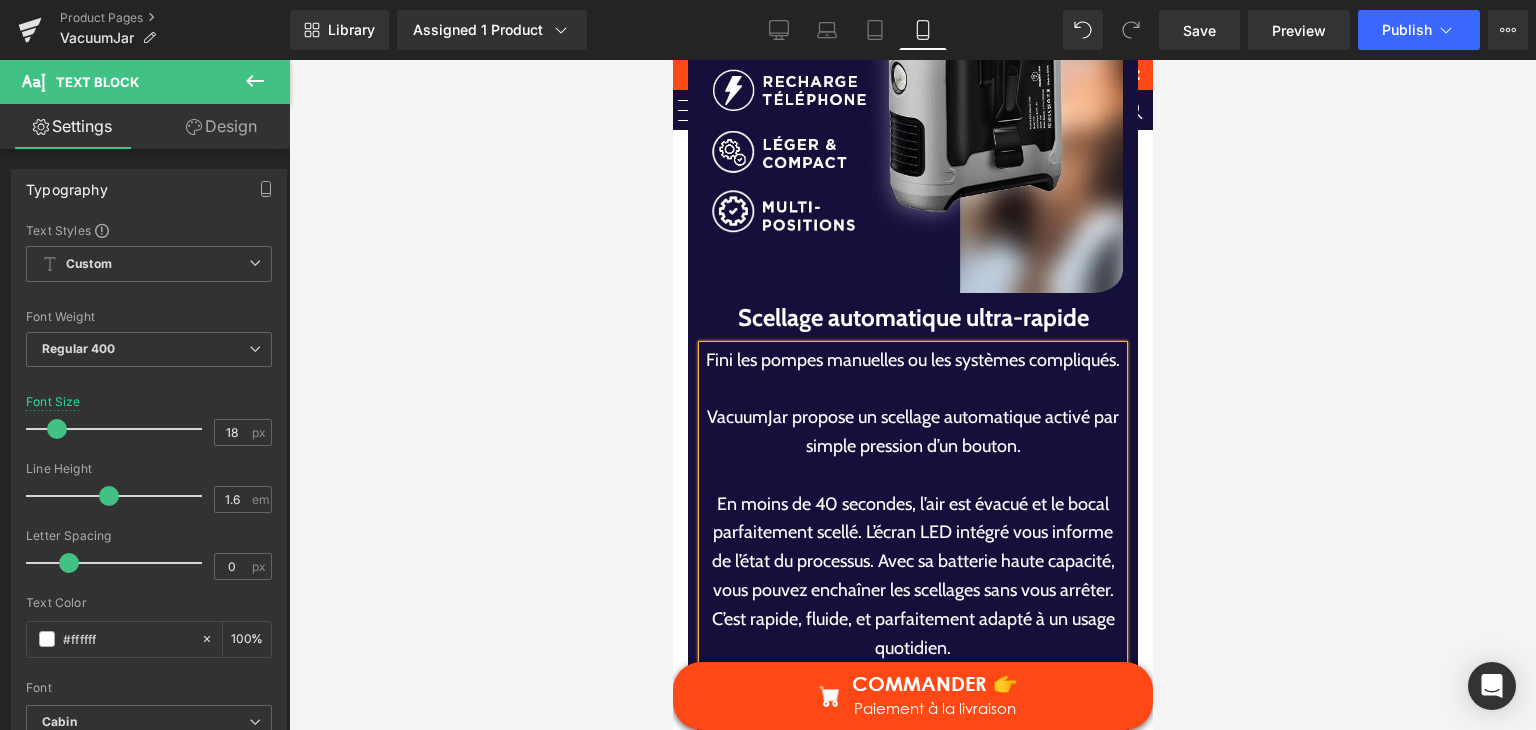 click on "En moins de 40 secondes, l’air est évacué et le bocal parfaitement scellé. L’écran LED intégré vous informe de l’état du processus. Avec sa batterie haute capacité, vous pouvez enchaîner les scellages sans vous arrêter. C’est rapide, fluide, et parfaitement adapté à un usage quotidien." at bounding box center [912, 576] 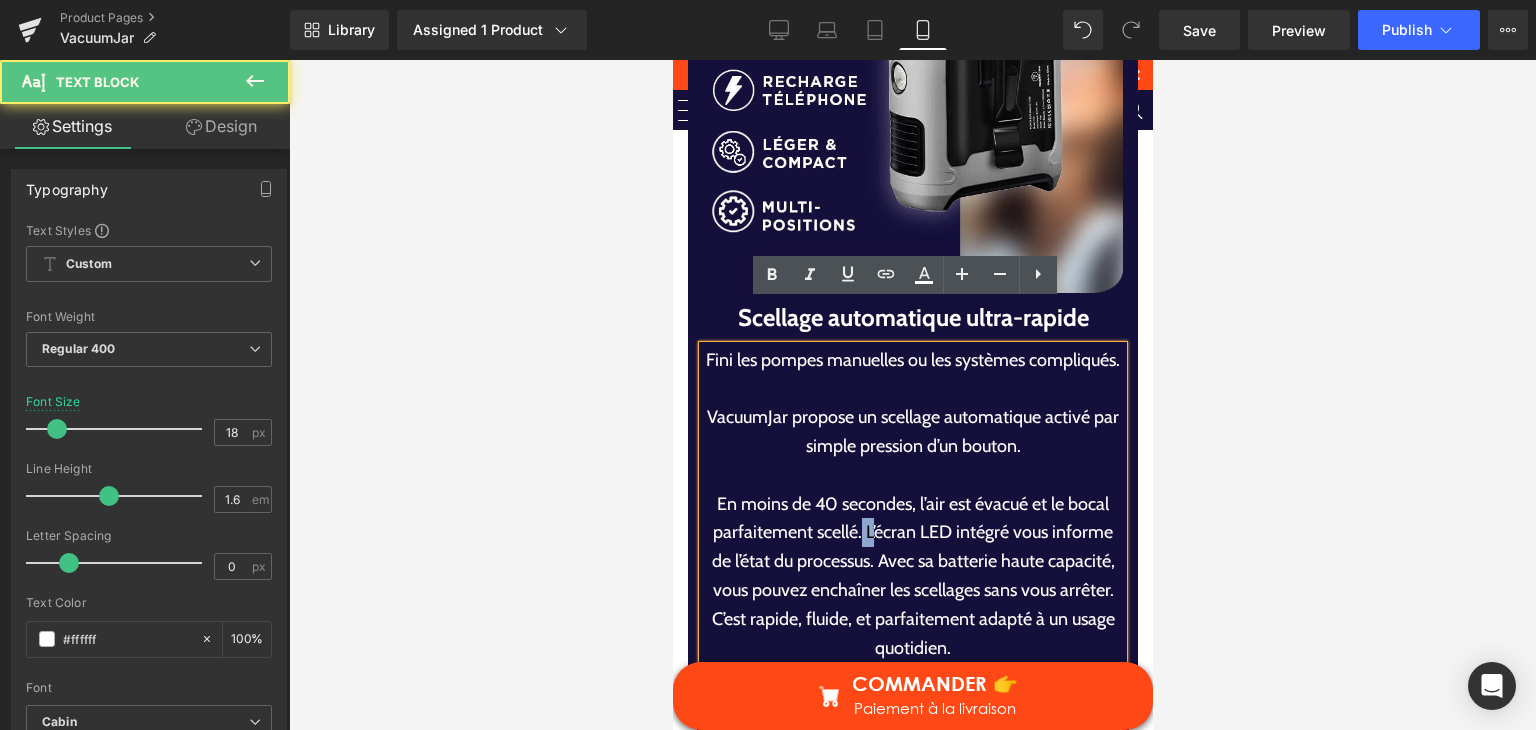 click on "En moins de 40 secondes, l’air est évacué et le bocal parfaitement scellé. L’écran LED intégré vous informe de l’état du processus. Avec sa batterie haute capacité, vous pouvez enchaîner les scellages sans vous arrêter. C’est rapide, fluide, et parfaitement adapté à un usage quotidien." at bounding box center (912, 576) 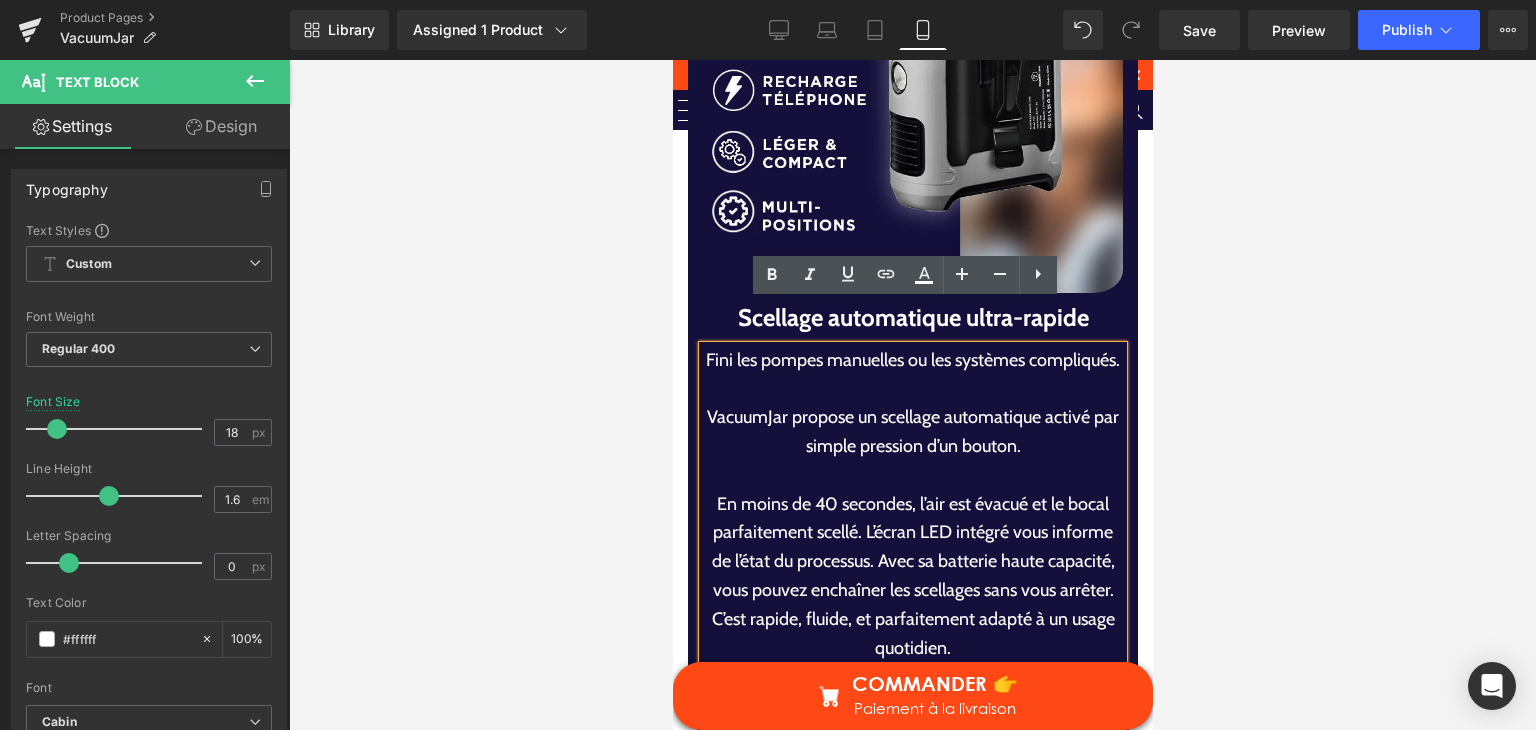 click on "En moins de 40 secondes, l’air est évacué et le bocal parfaitement scellé. L’écran LED intégré vous informe de l’état du processus. Avec sa batterie haute capacité, vous pouvez enchaîner les scellages sans vous arrêter. C’est rapide, fluide, et parfaitement adapté à un usage quotidien." at bounding box center [912, 576] 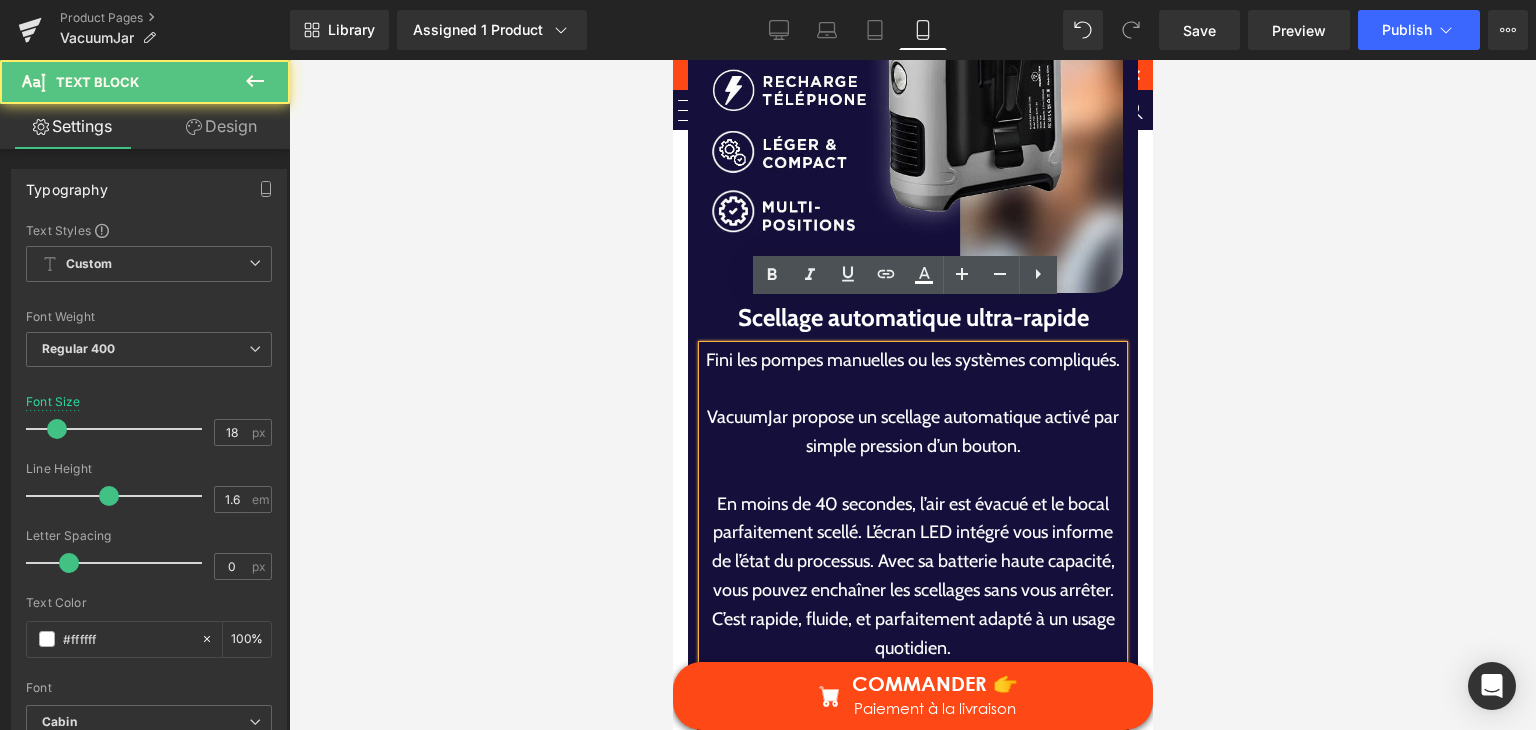 click on "En moins de 40 secondes, l’air est évacué et le bocal parfaitement scellé. L’écran LED intégré vous informe de l’état du processus. Avec sa batterie haute capacité, vous pouvez enchaîner les scellages sans vous arrêter. C’est rapide, fluide, et parfaitement adapté à un usage quotidien." at bounding box center [912, 576] 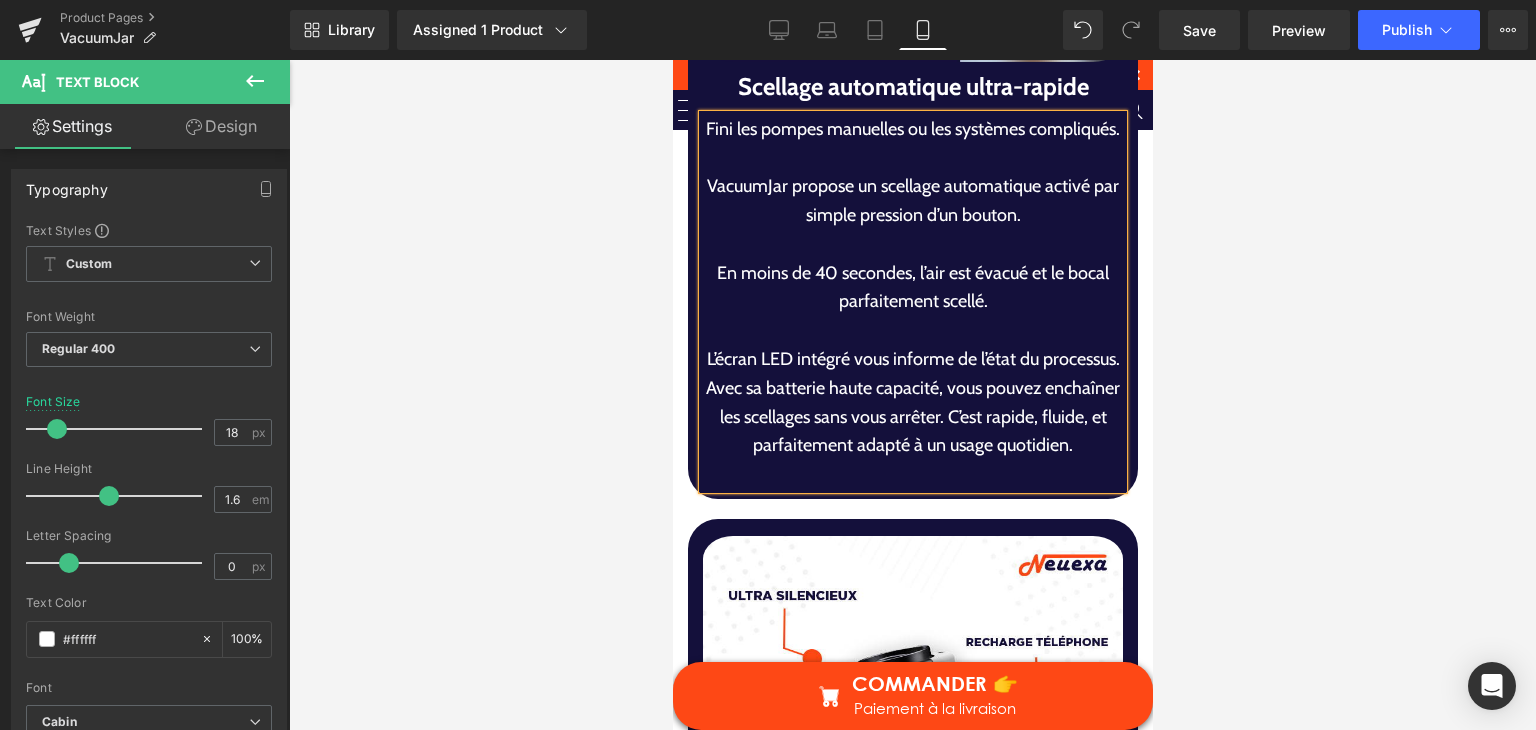 scroll, scrollTop: 7051, scrollLeft: 0, axis: vertical 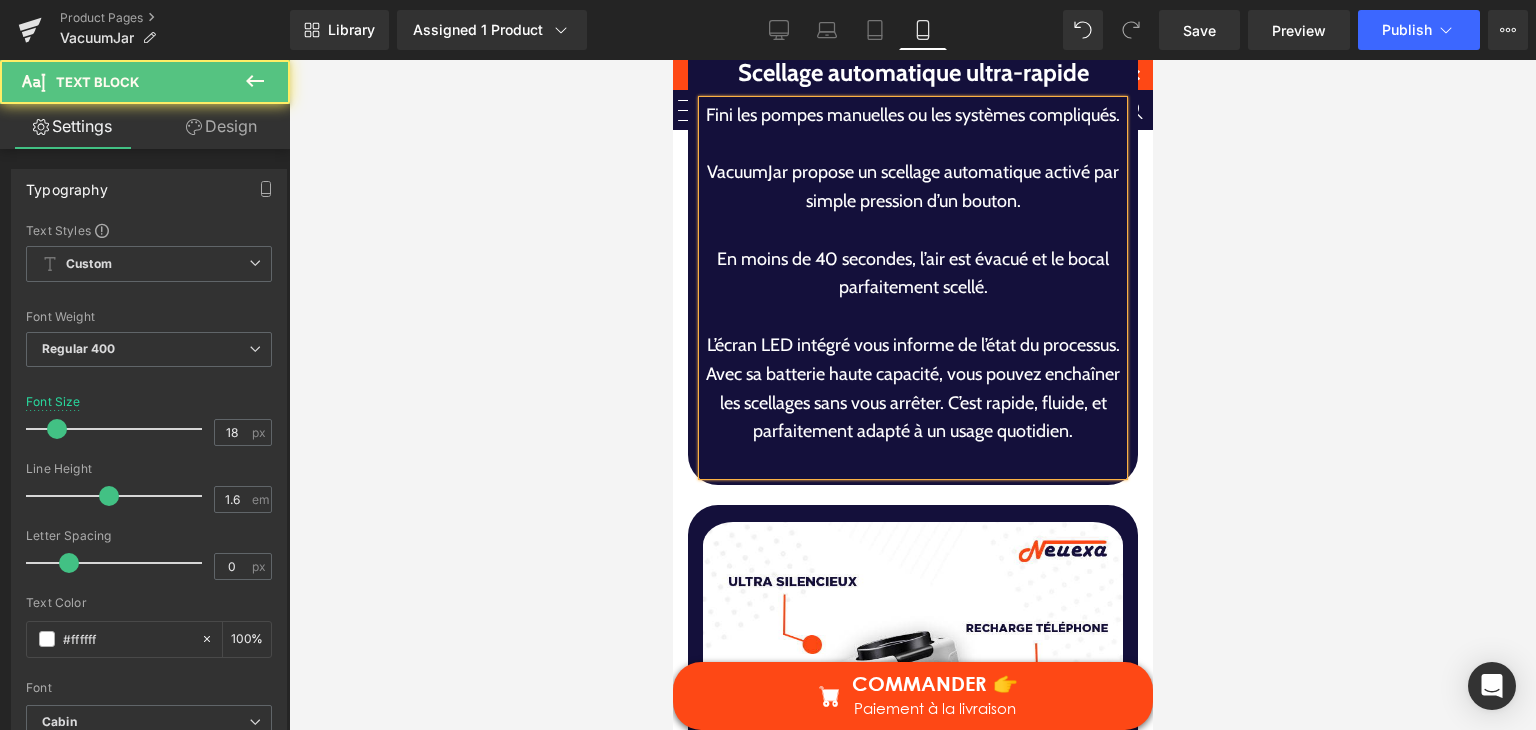 click on "L’écran LED intégré vous informe de l’état du processus. Avec sa batterie haute capacité, vous pouvez enchaîner les scellages sans vous arrêter. C’est rapide, fluide, et parfaitement adapté à un usage quotidien." at bounding box center [912, 388] 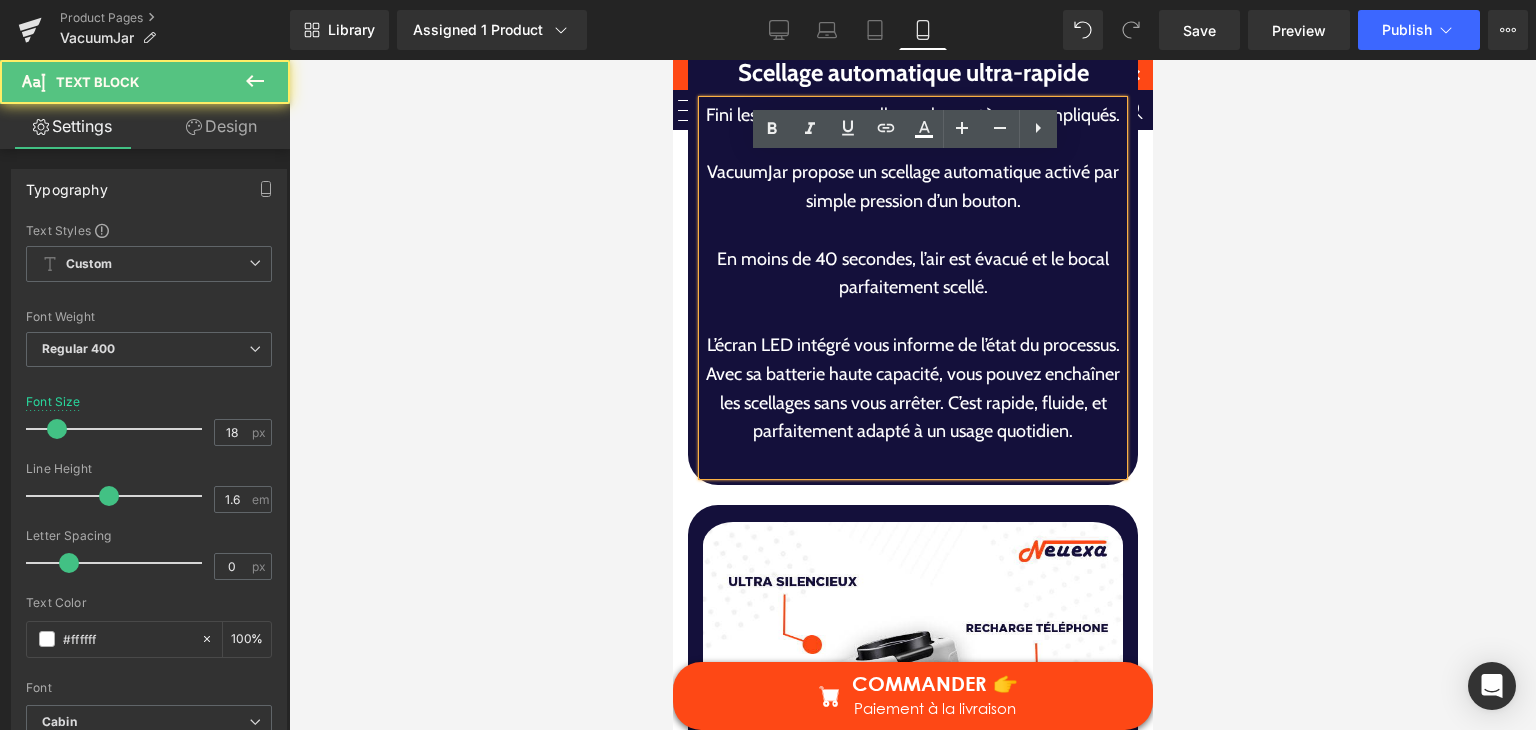 click on "L’écran LED intégré vous informe de l’état du processus. Avec sa batterie haute capacité, vous pouvez enchaîner les scellages sans vous arrêter. C’est rapide, fluide, et parfaitement adapté à un usage quotidien." at bounding box center (912, 388) 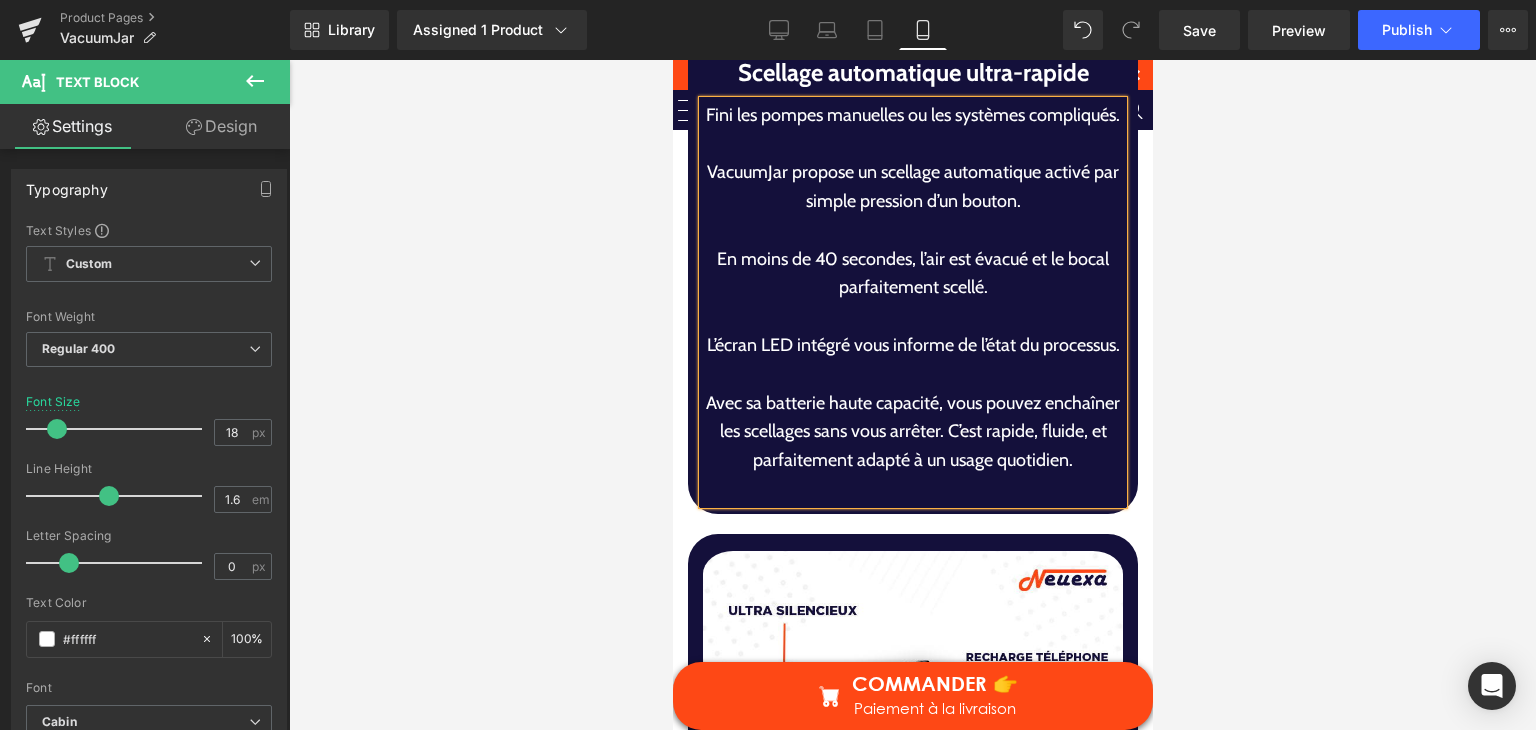 click on "Avec sa batterie haute capacité, vous pouvez enchaîner les scellages sans vous arrêter. C’est rapide, fluide, et parfaitement adapté à un usage quotidien." at bounding box center (912, 432) 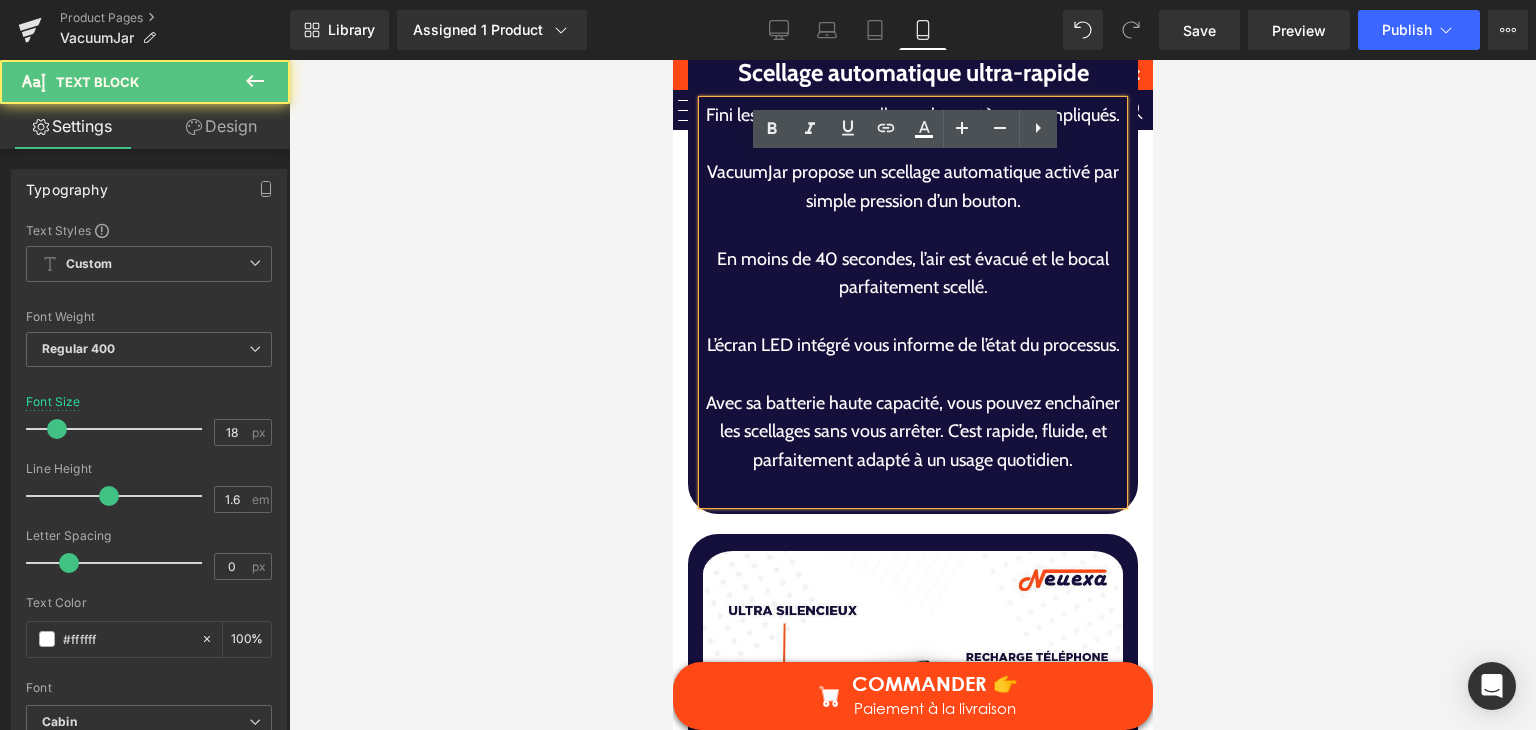click on "Avec sa batterie haute capacité, vous pouvez enchaîner les scellages sans vous arrêter. C’est rapide, fluide, et parfaitement adapté à un usage quotidien." at bounding box center (912, 432) 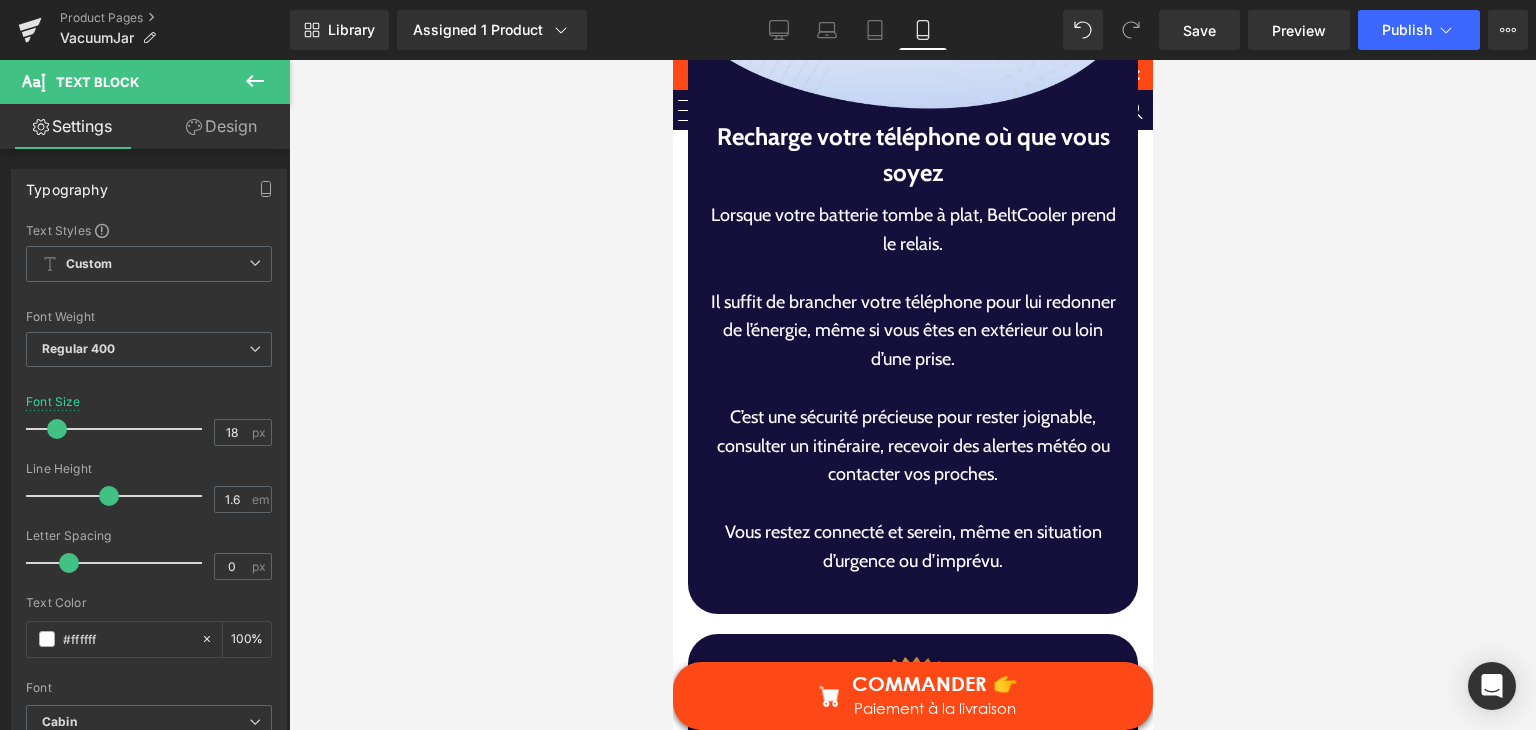 scroll, scrollTop: 7993, scrollLeft: 0, axis: vertical 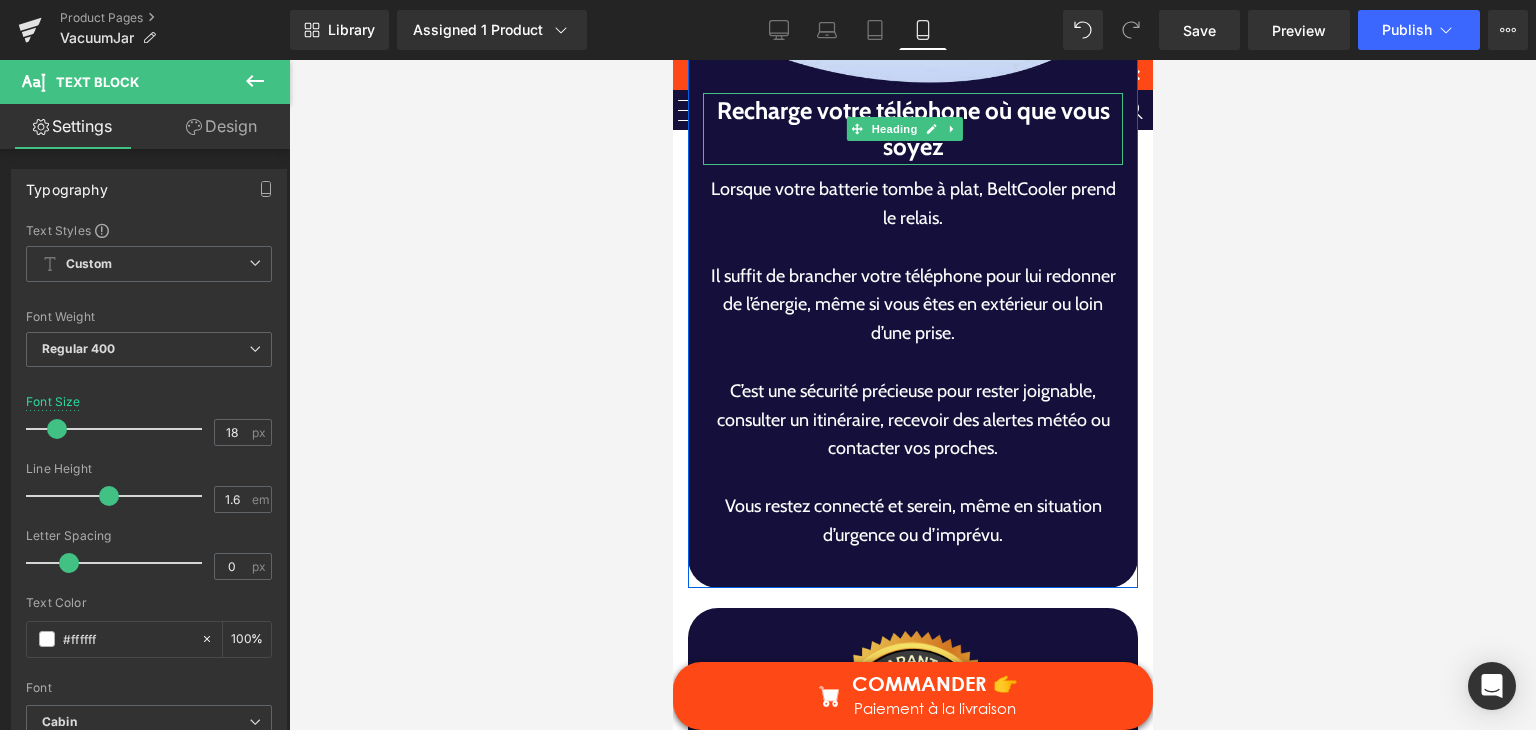click on "Recharge votre téléphone où que vous soyez" at bounding box center [912, 129] 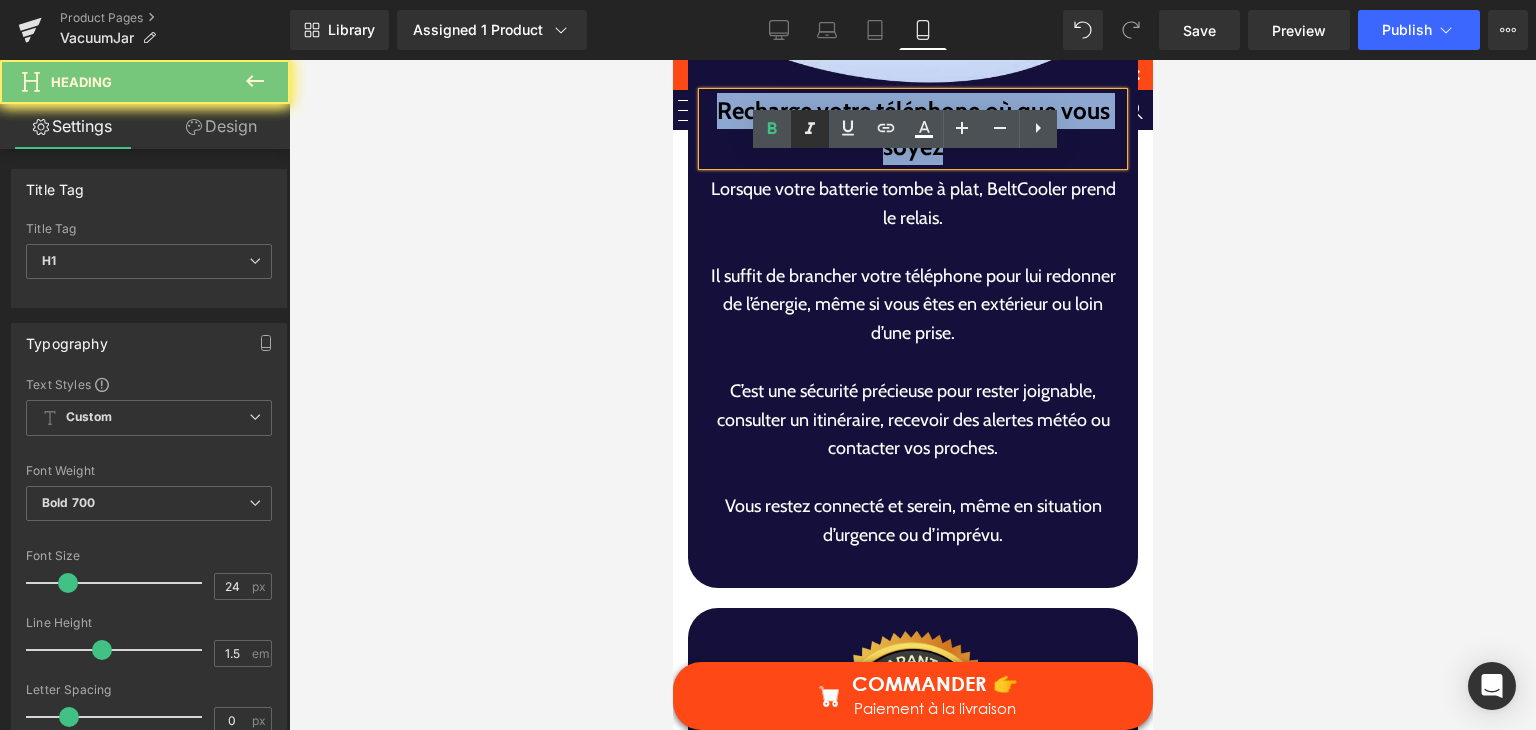paste 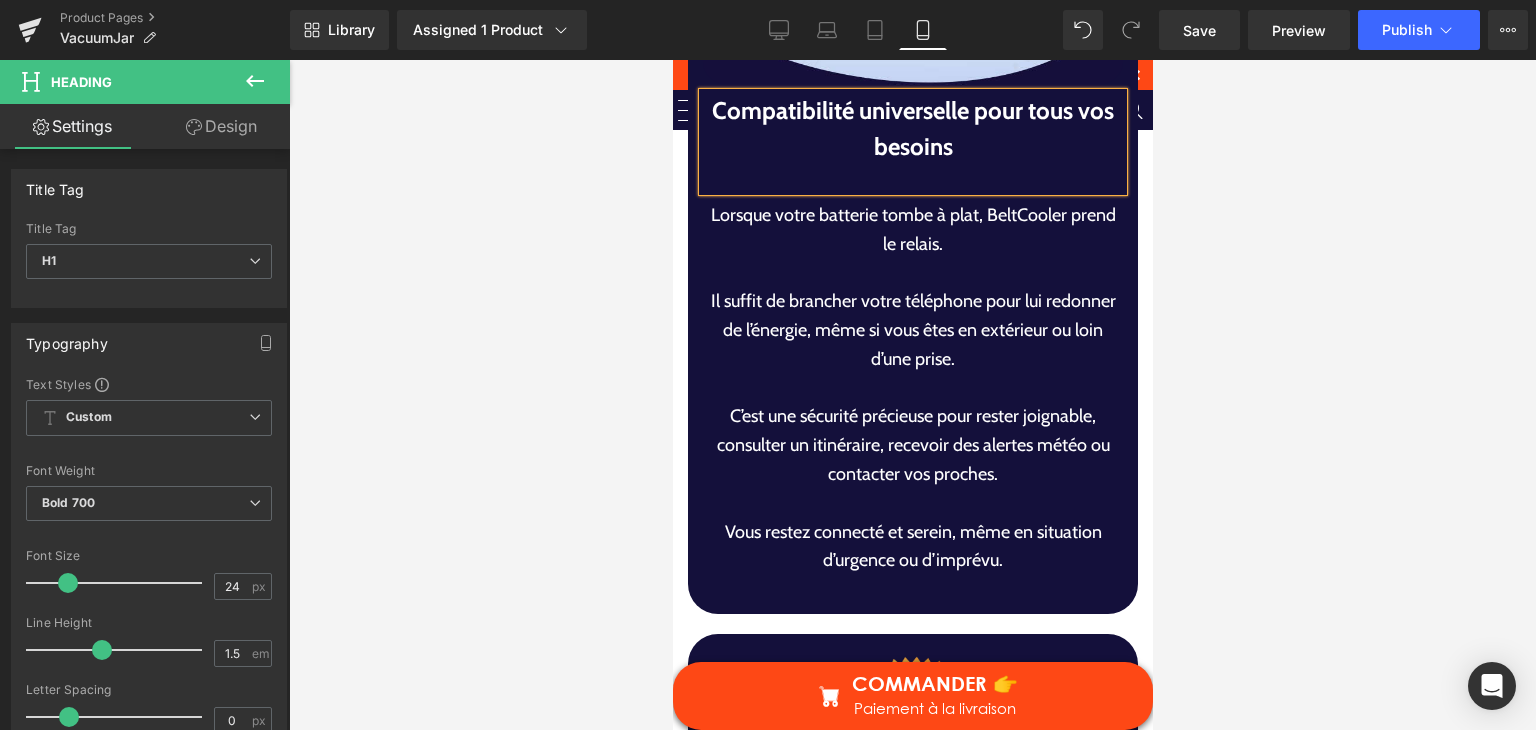 click on "Lorsque votre batterie tombe à plat, BeltCooler prend le relais. Il suffit de brancher votre téléphone pour lui redonner de l’énergie, même si vous êtes en extérieur ou loin d’une prise. C’est une sécurité précieuse pour rester joignable, consulter un itinéraire, recevoir des alertes météo ou contacter vos proches. Vous restez connecté et serein, même en situation d’urgence ou d’imprévu." at bounding box center (912, 402) 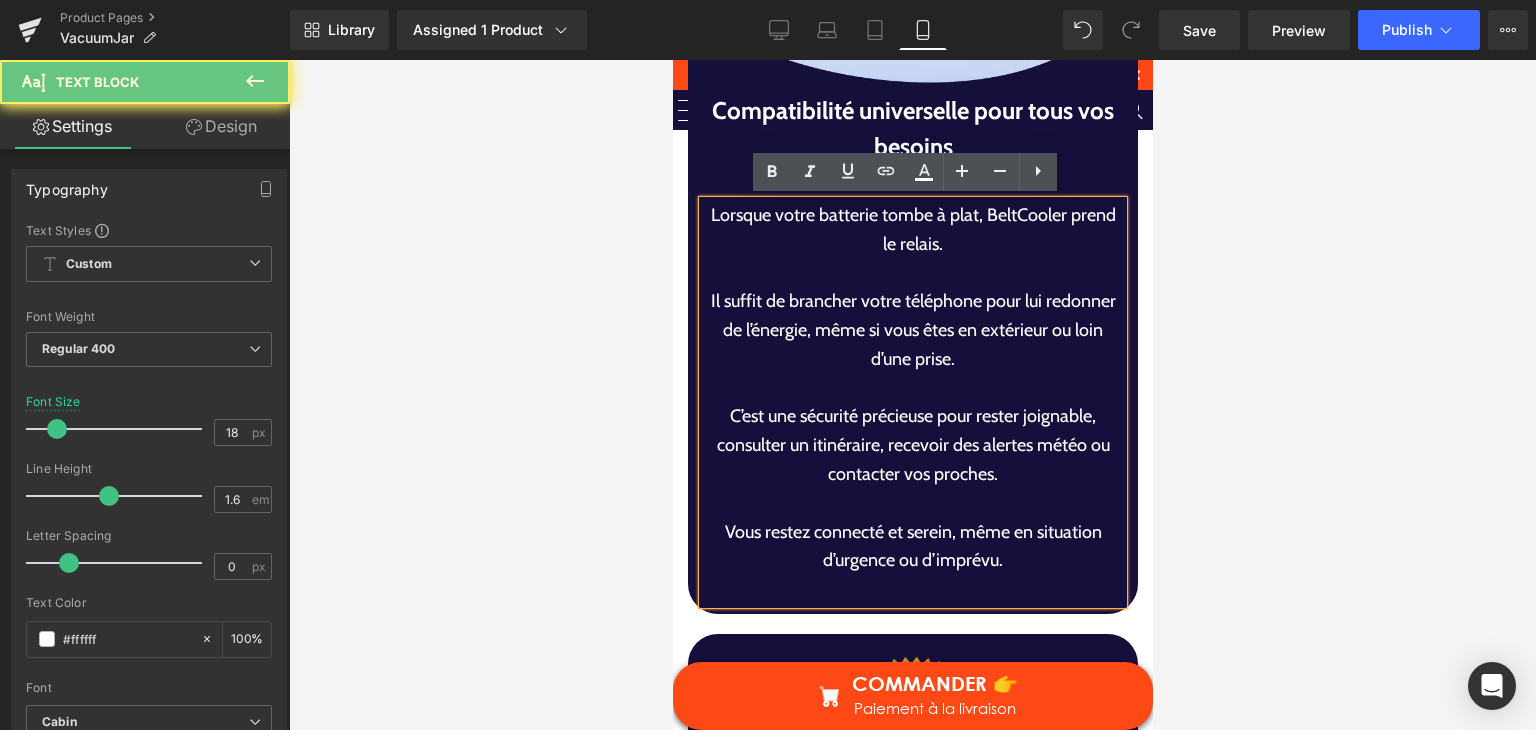 drag, startPoint x: 878, startPoint y: 349, endPoint x: 919, endPoint y: 344, distance: 41.303753 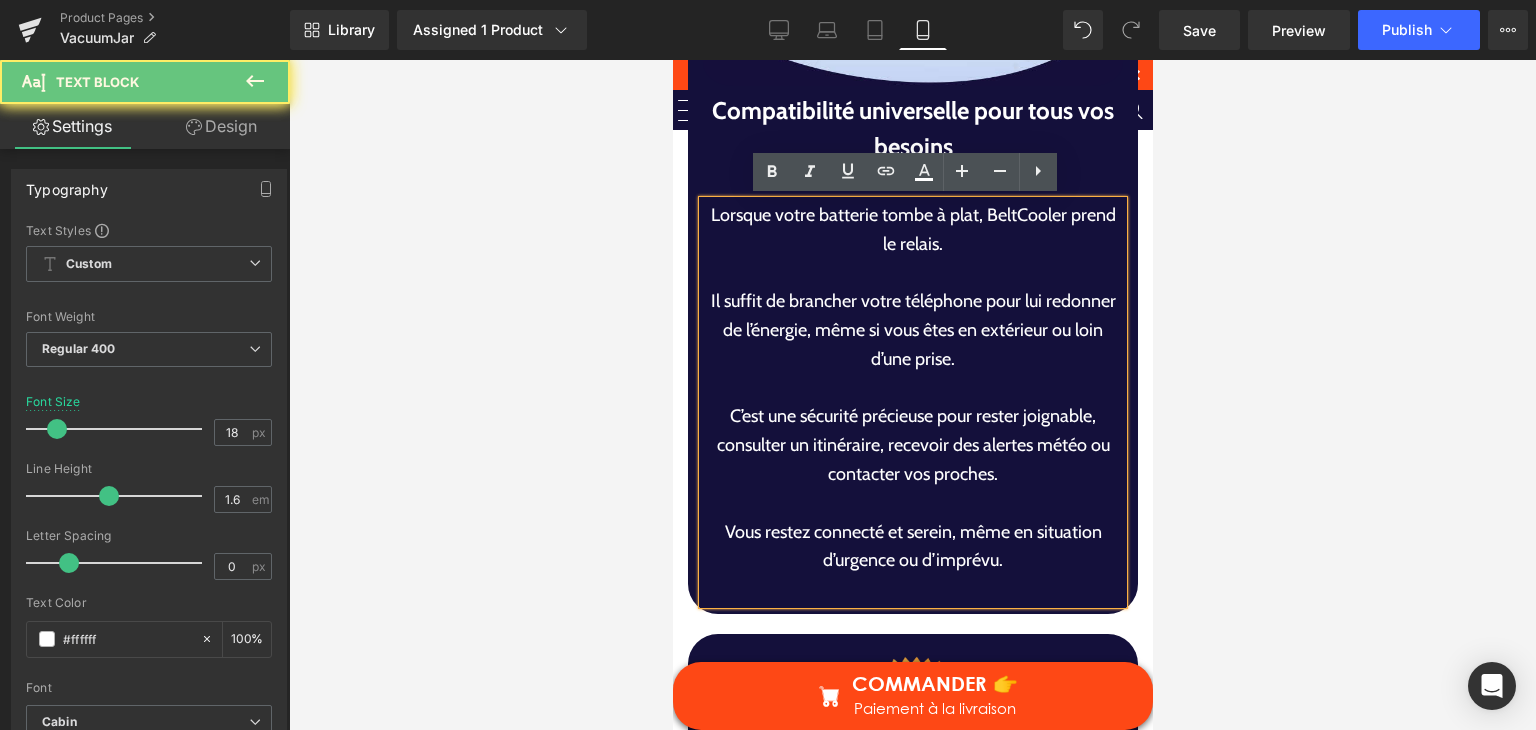 click on "Il suffit de brancher votre téléphone pour lui redonner de l’énergie, même si vous êtes en extérieur ou loin d’une prise." at bounding box center [912, 330] 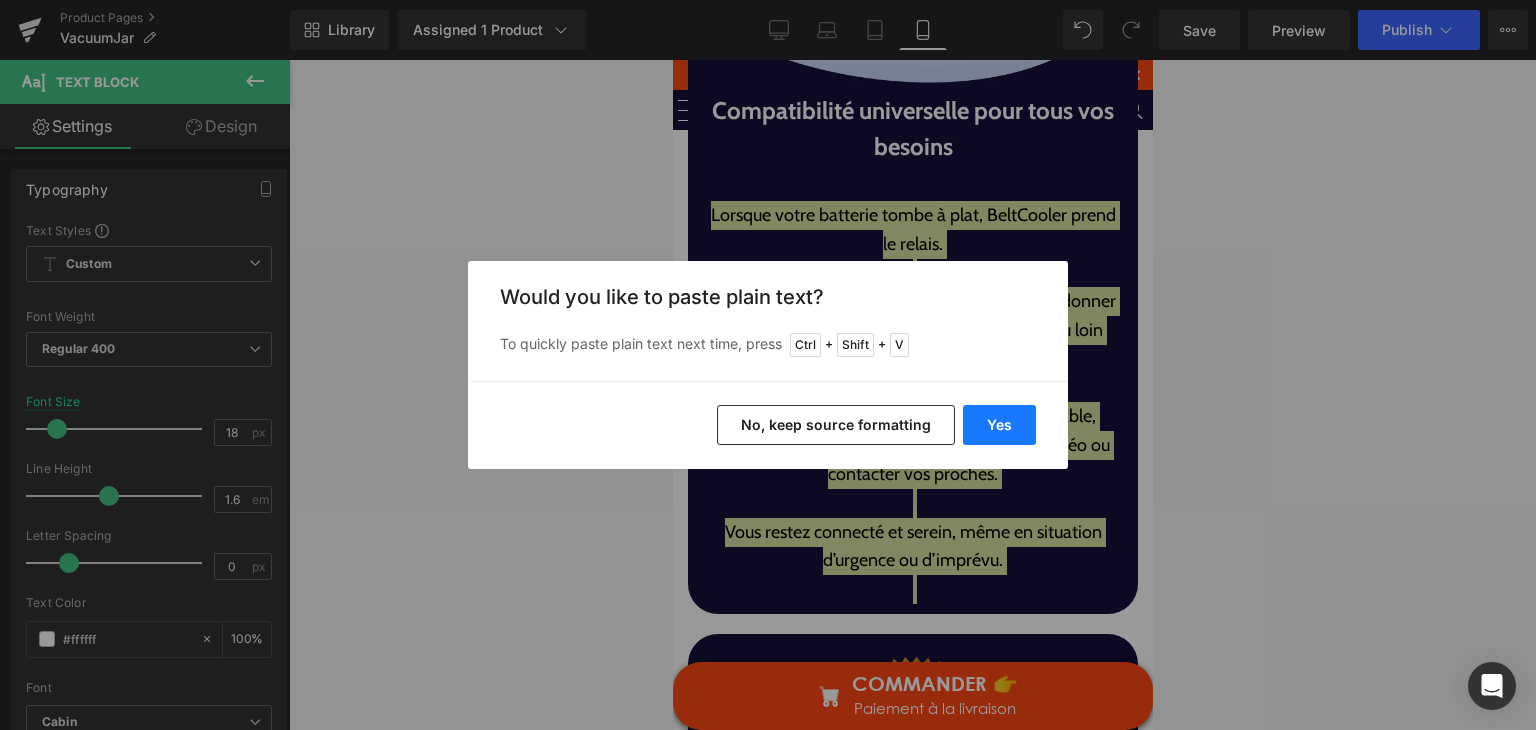 click on "Yes" at bounding box center (999, 425) 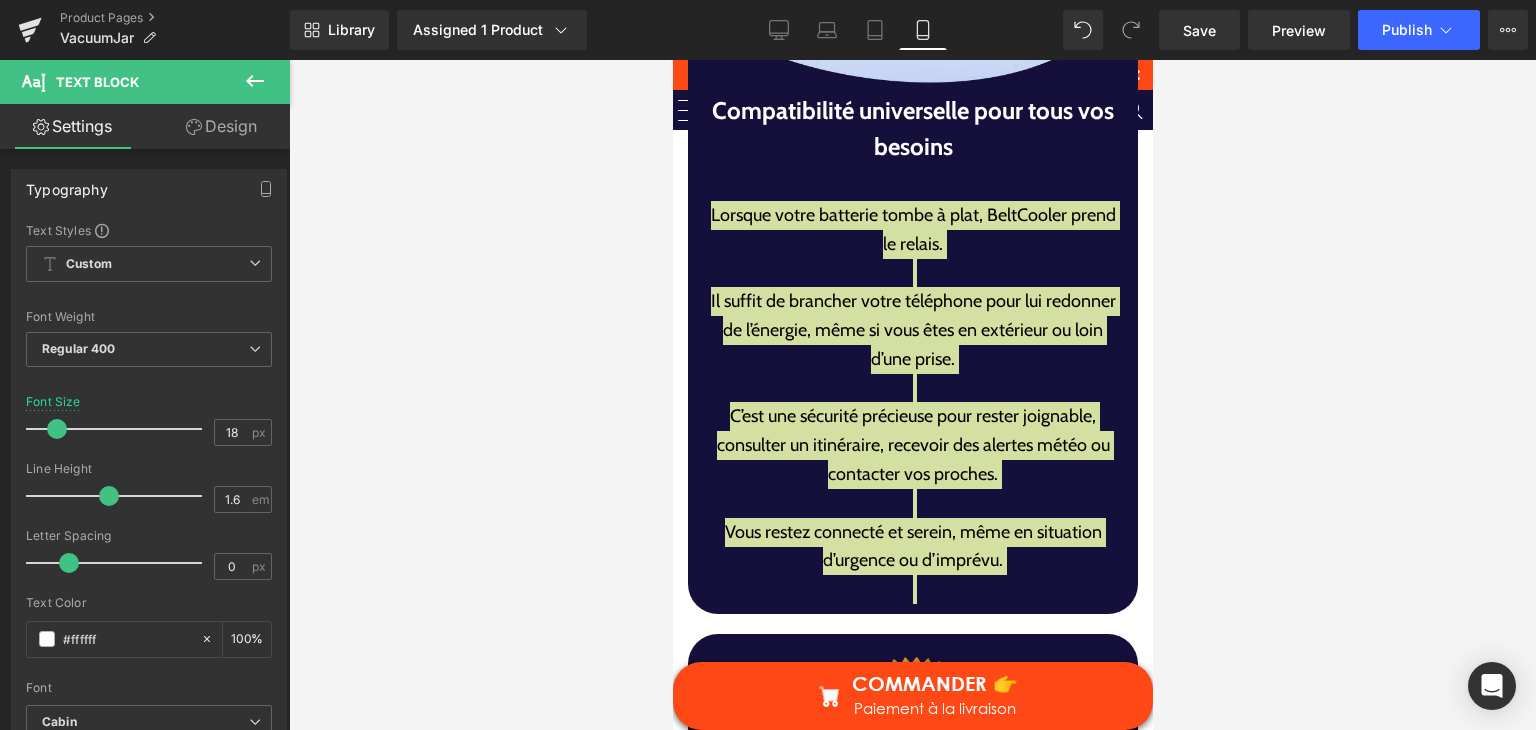 type 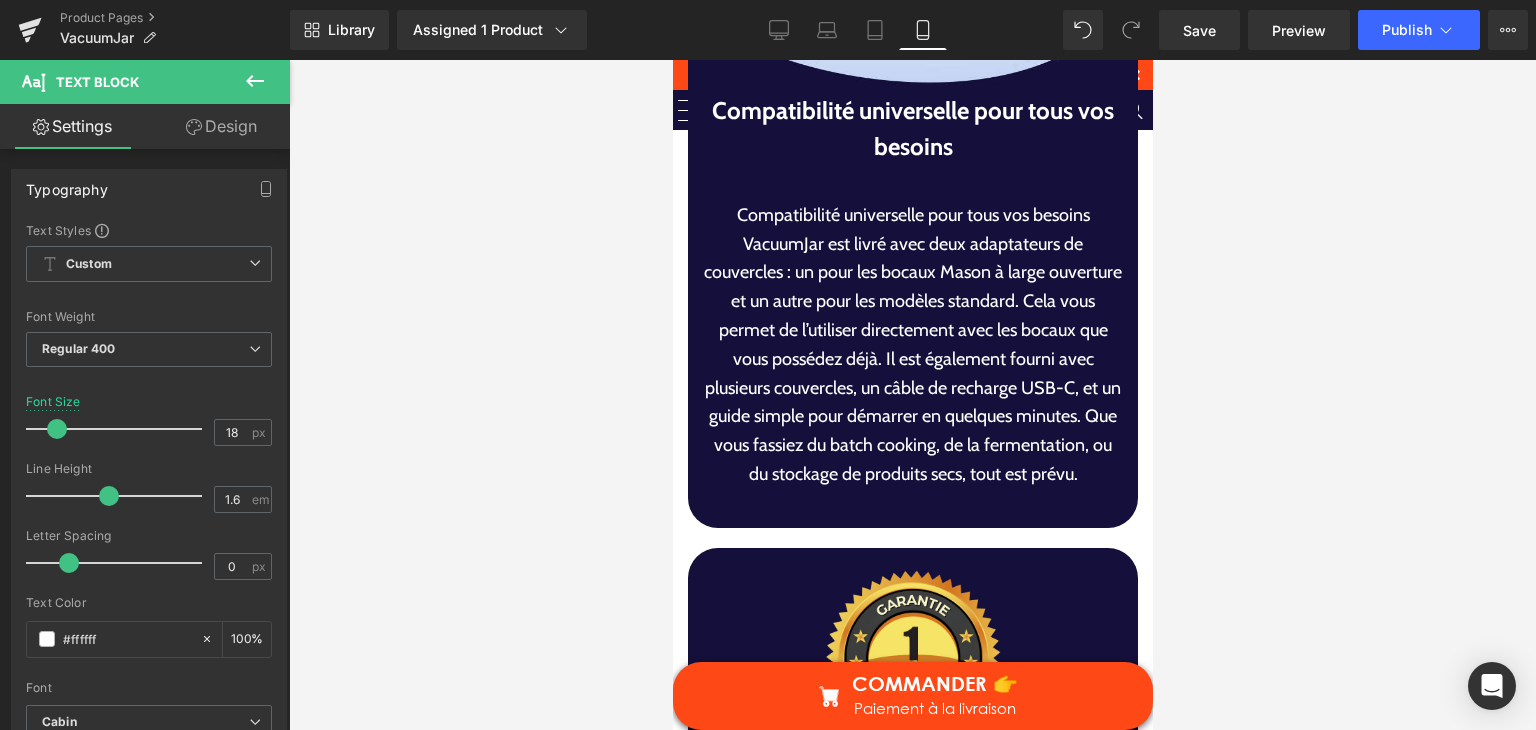 click on "VacuumJar est livré avec deux adaptateurs de couvercles : un pour les bocaux Mason à large ouverture et un autre pour les modèles standard. Cela vous permet de l’utiliser directement avec les bocaux que vous possédez déjà. Il est également fourni avec plusieurs couvercles, un câble de recharge USB-C, et un guide simple pour démarrer en quelques minutes. Que vous fassiez du batch cooking, de la fermentation, ou du stockage de produits secs, tout est prévu." at bounding box center [912, 359] 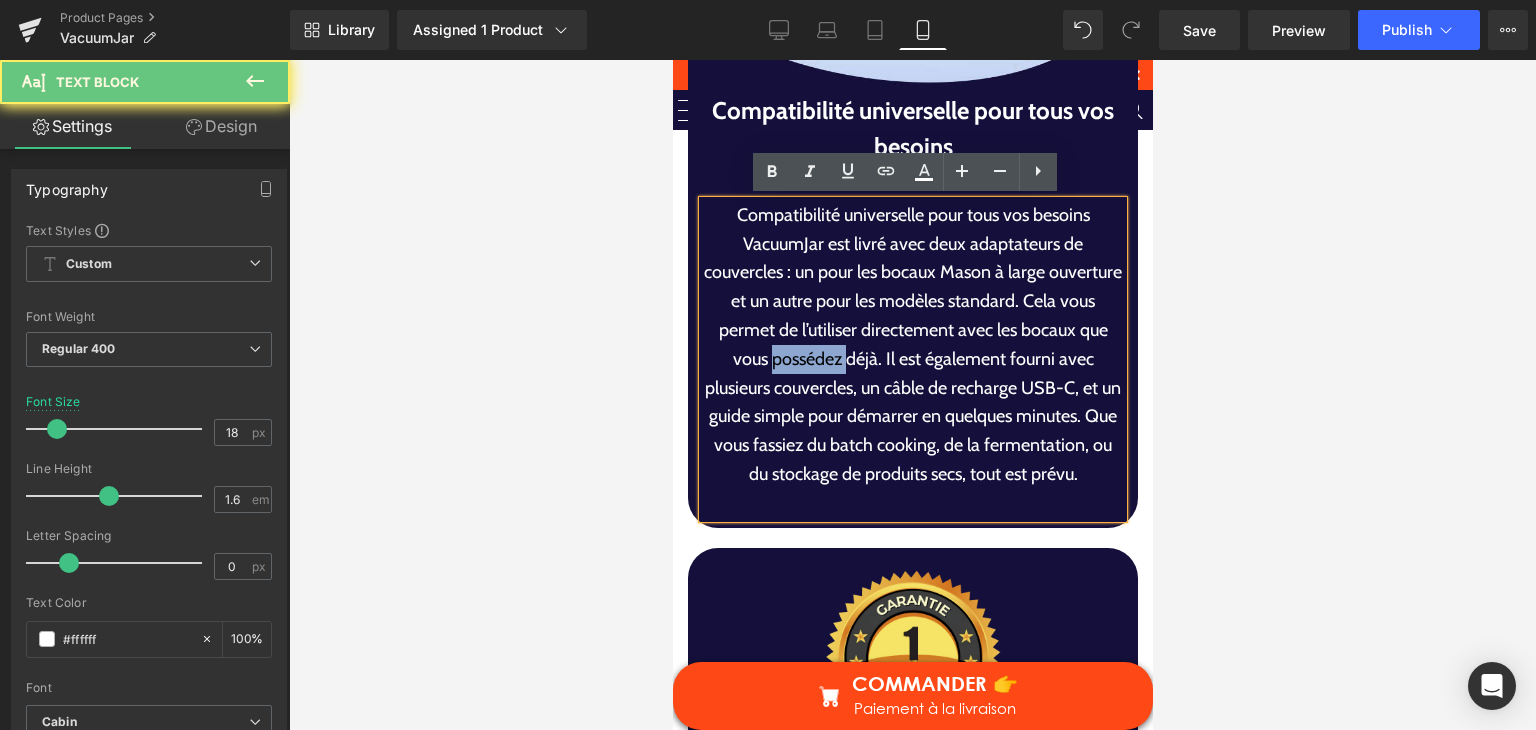drag, startPoint x: 781, startPoint y: 352, endPoint x: 800, endPoint y: 343, distance: 21.023796 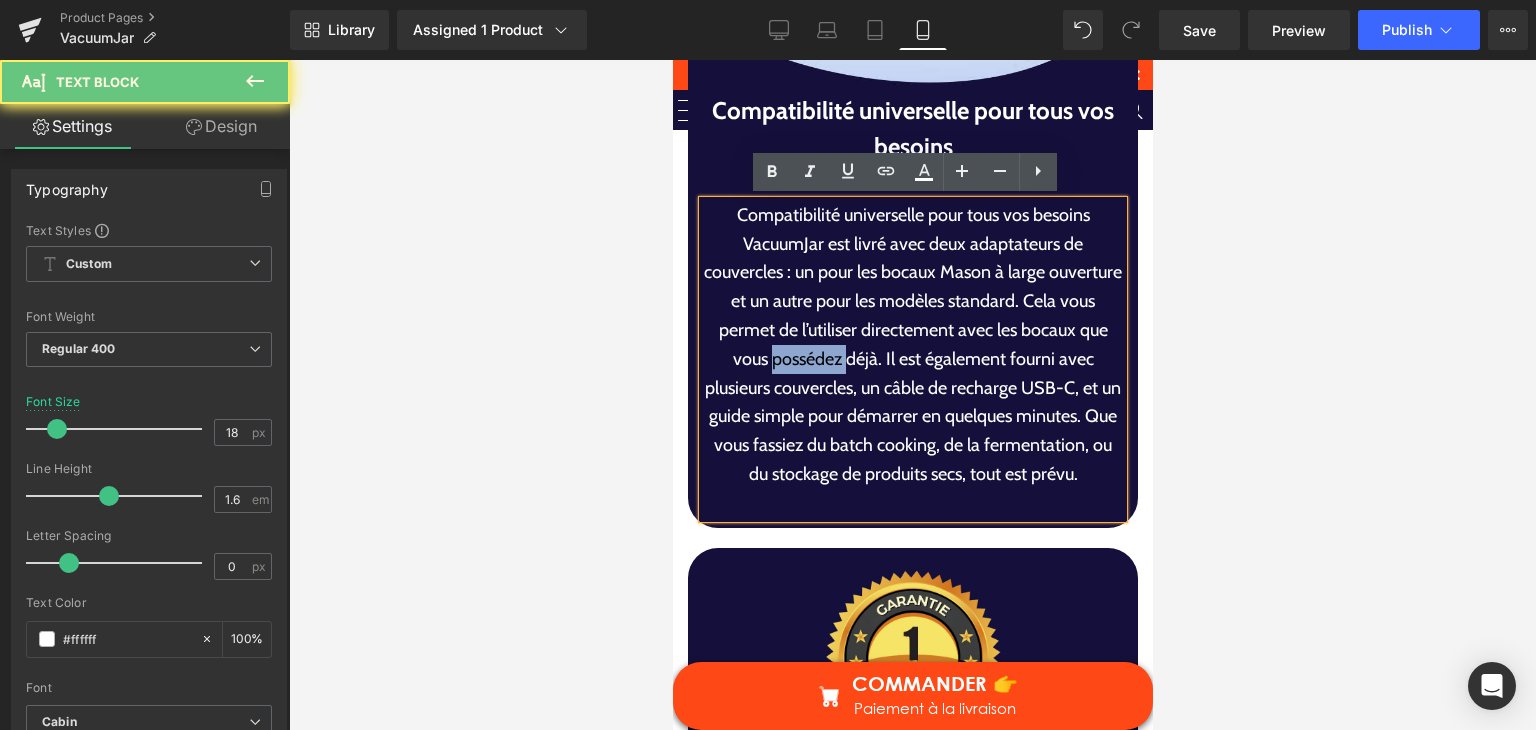 click on "VacuumJar est livré avec deux adaptateurs de couvercles : un pour les bocaux Mason à large ouverture et un autre pour les modèles standard. Cela vous permet de l’utiliser directement avec les bocaux que vous possédez déjà. Il est également fourni avec plusieurs couvercles, un câble de recharge USB-C, et un guide simple pour démarrer en quelques minutes. Que vous fassiez du batch cooking, de la fermentation, ou du stockage de produits secs, tout est prévu." at bounding box center (912, 359) 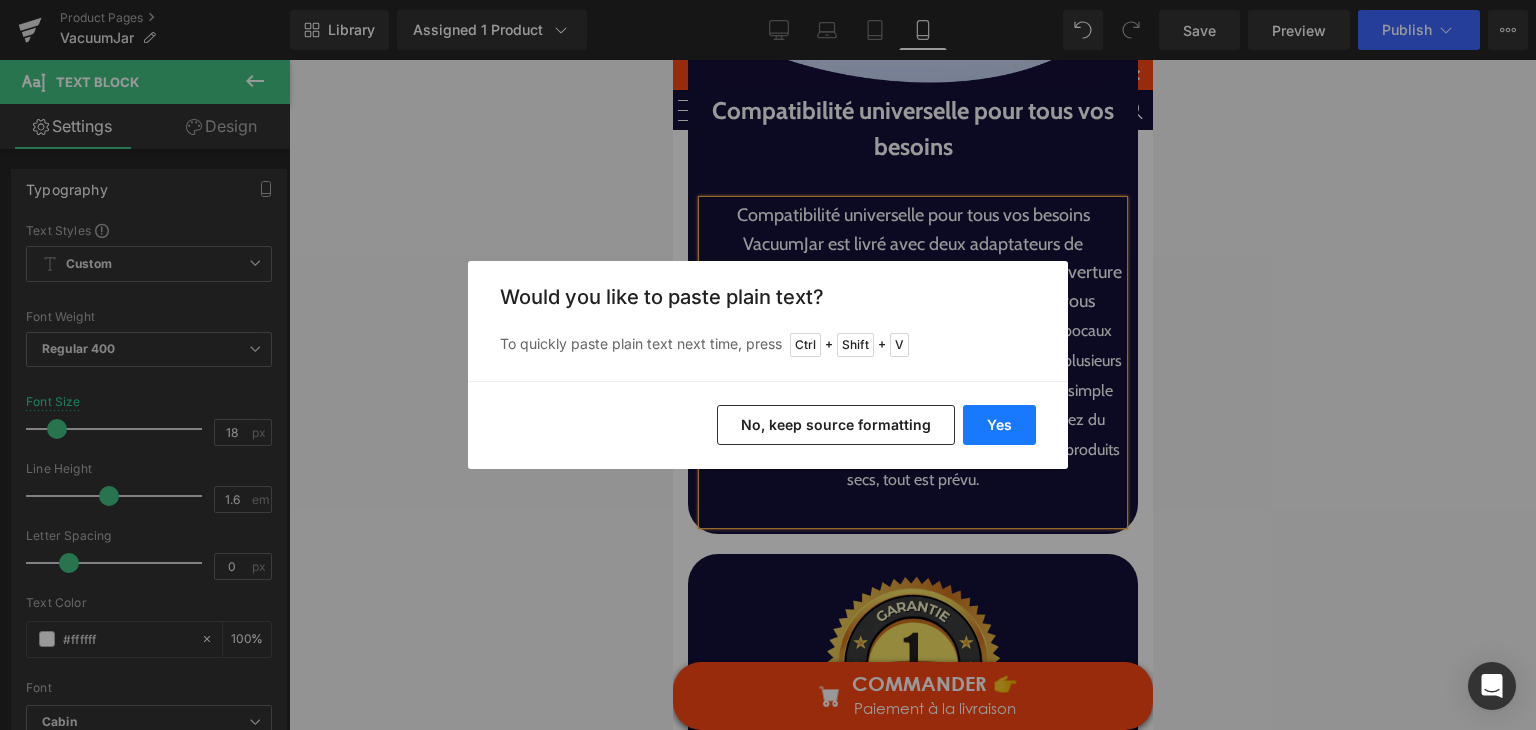 drag, startPoint x: 999, startPoint y: 441, endPoint x: 325, endPoint y: 381, distance: 676.66534 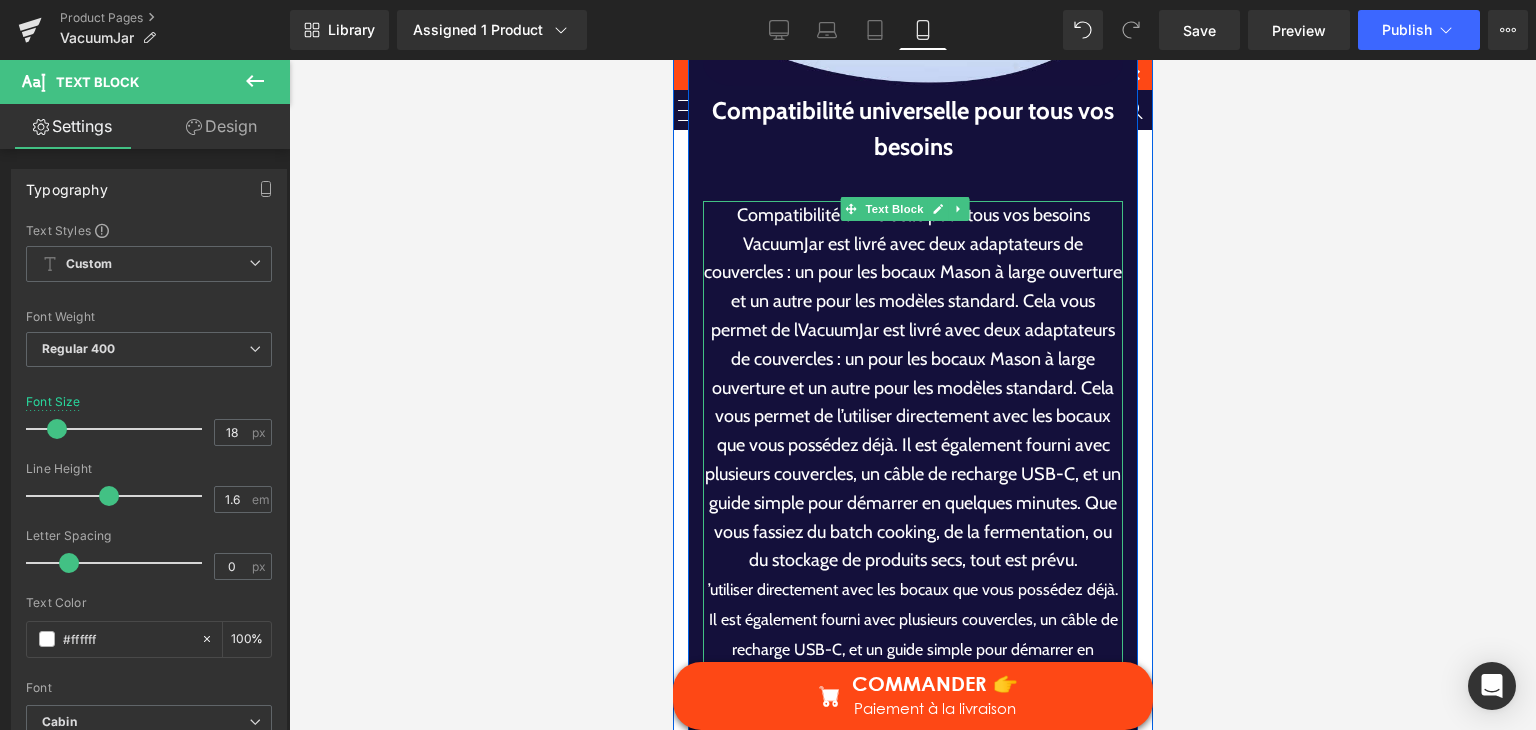 click on "VacuumJar est livré avec deux adaptateurs de couvercles : un pour les bocaux Mason à large ouverture et un autre pour les modèles standard. Cela vous permet de lVacuumJar est livré avec deux adaptateurs de couvercles : un pour les bocaux Mason à large ouverture et un autre pour les modèles standard. Cela vous permet de l’utiliser directement avec les bocaux que vous possédez déjà. Il est également fourni avec plusieurs couvercles, un câble de recharge USB-C, et un guide simple pour démarrer en quelques minutes. Que vous fassiez du batch cooking, de la fermentation, ou du stockage de produits secs, tout est prévu." at bounding box center (912, 403) 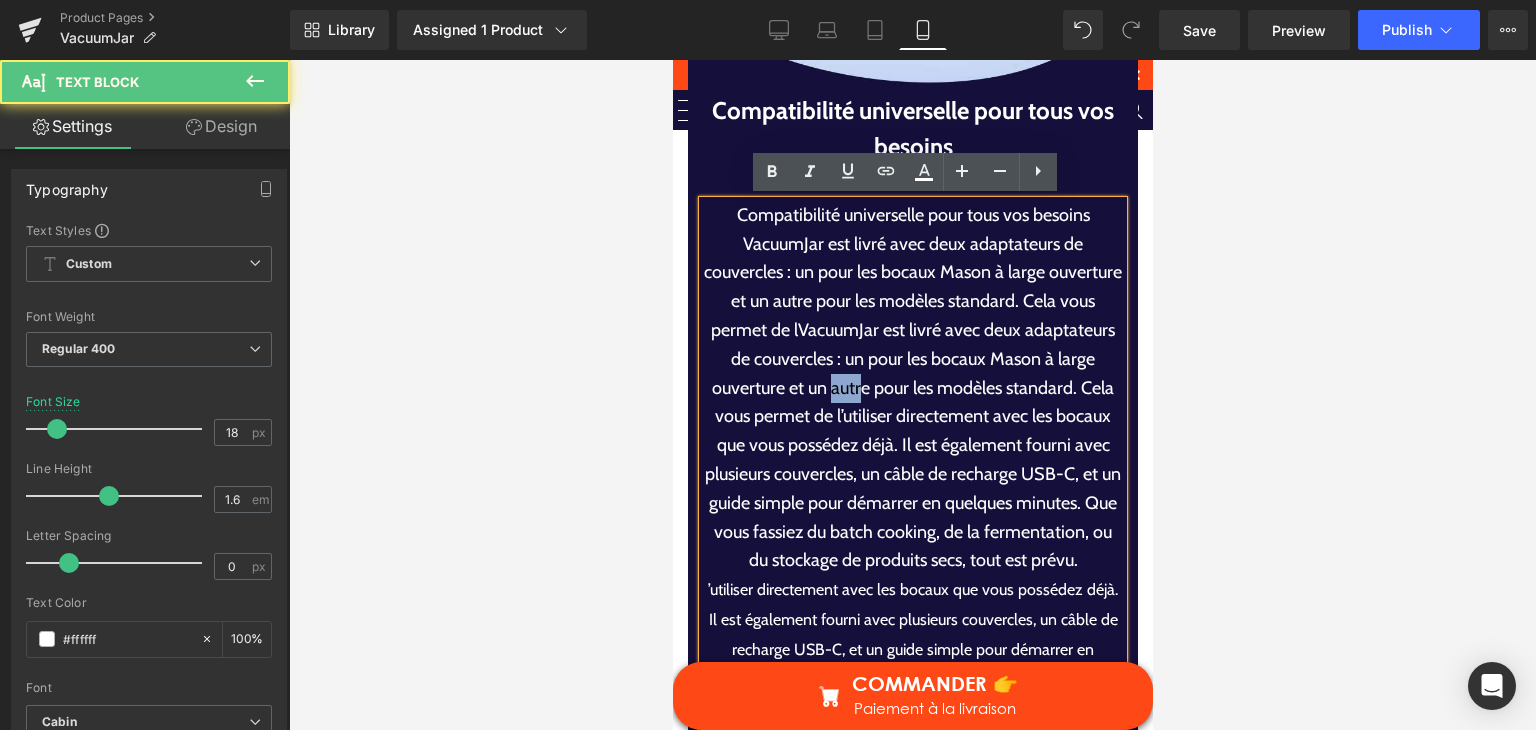 drag, startPoint x: 941, startPoint y: 381, endPoint x: 953, endPoint y: 377, distance: 12.649111 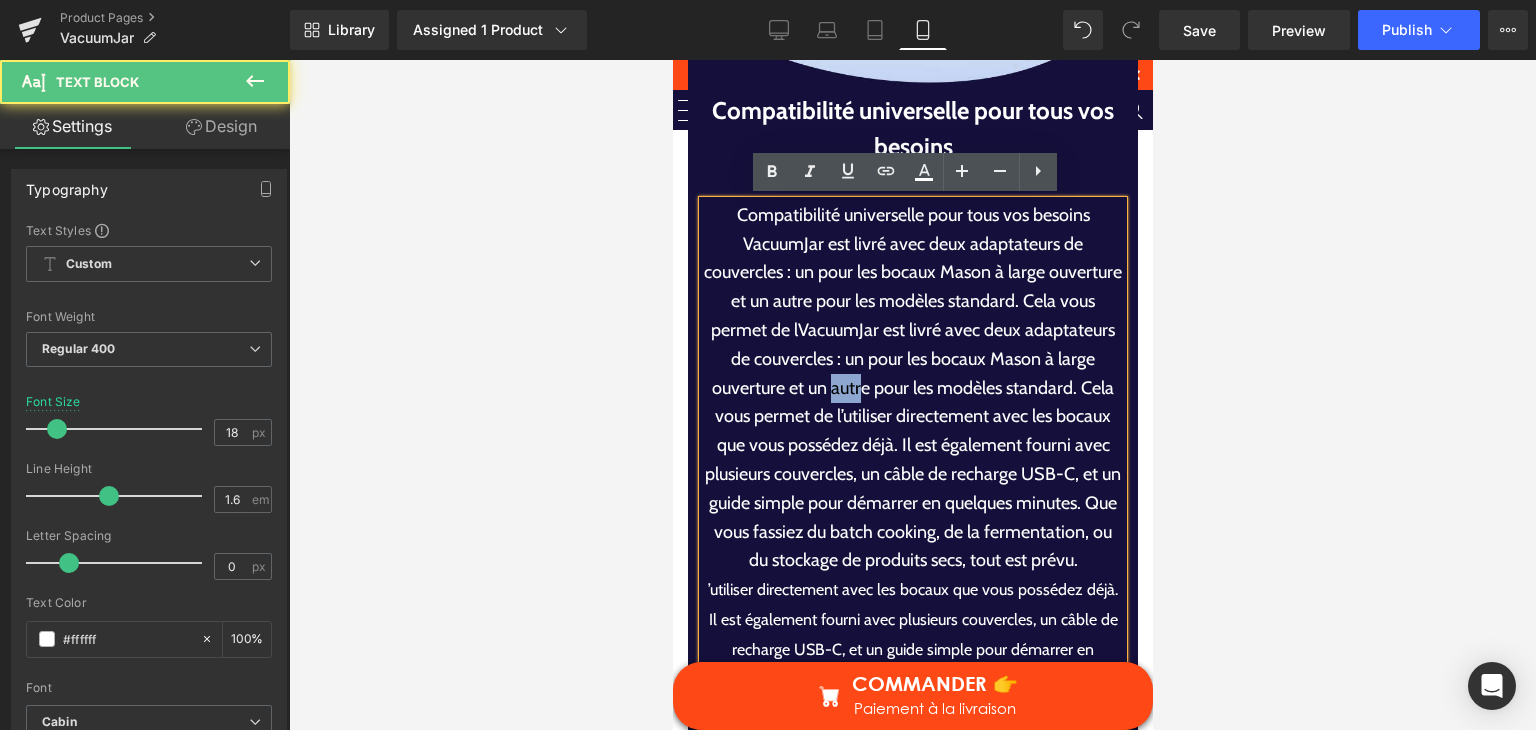 click on "VacuumJar est livré avec deux adaptateurs de couvercles : un pour les bocaux Mason à large ouverture et un autre pour les modèles standard. Cela vous permet de lVacuumJar est livré avec deux adaptateurs de couvercles : un pour les bocaux Mason à large ouverture et un autre pour les modèles standard. Cela vous permet de l’utiliser directement avec les bocaux que vous possédez déjà. Il est également fourni avec plusieurs couvercles, un câble de recharge USB-C, et un guide simple pour démarrer en quelques minutes. Que vous fassiez du batch cooking, de la fermentation, ou du stockage de produits secs, tout est prévu." at bounding box center (912, 403) 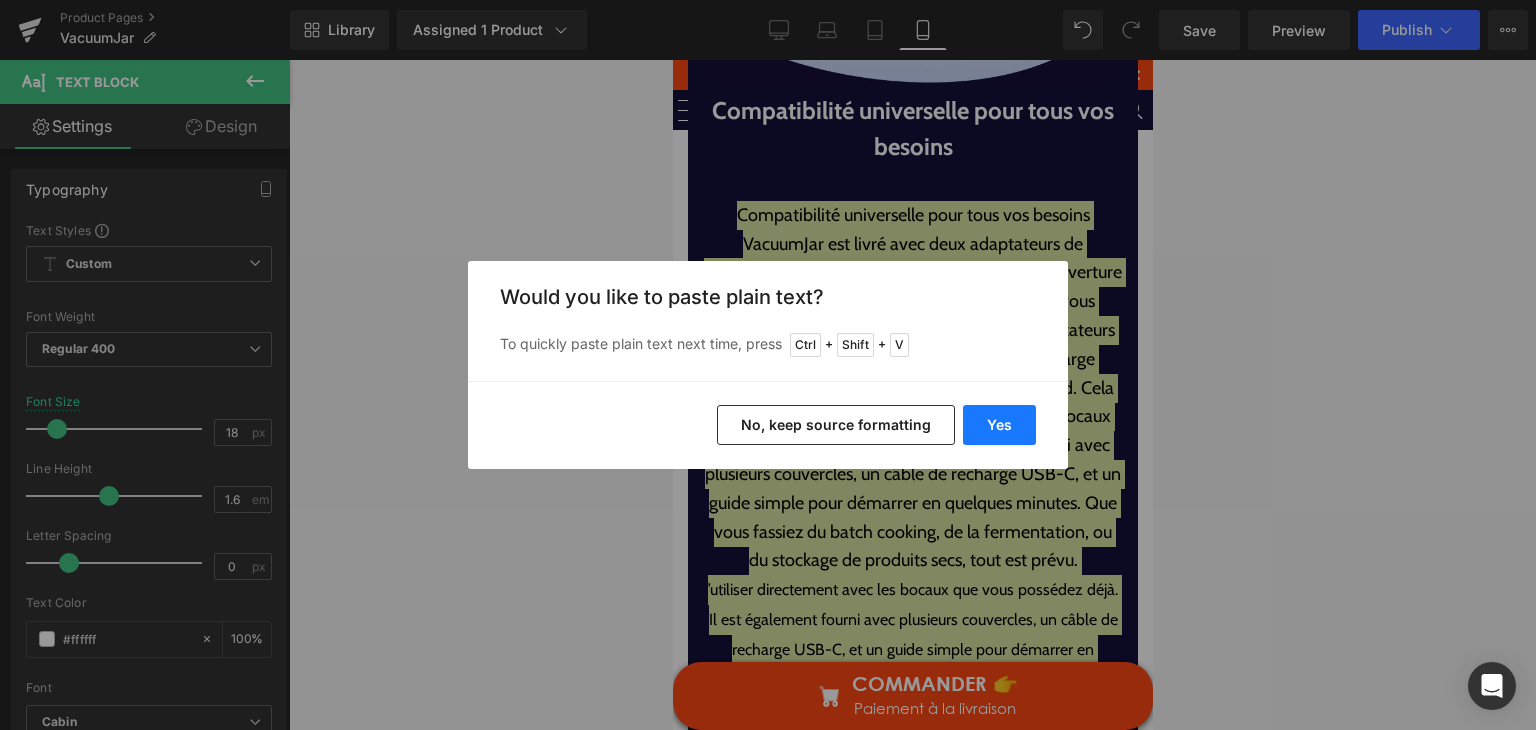 click on "Yes" at bounding box center (999, 425) 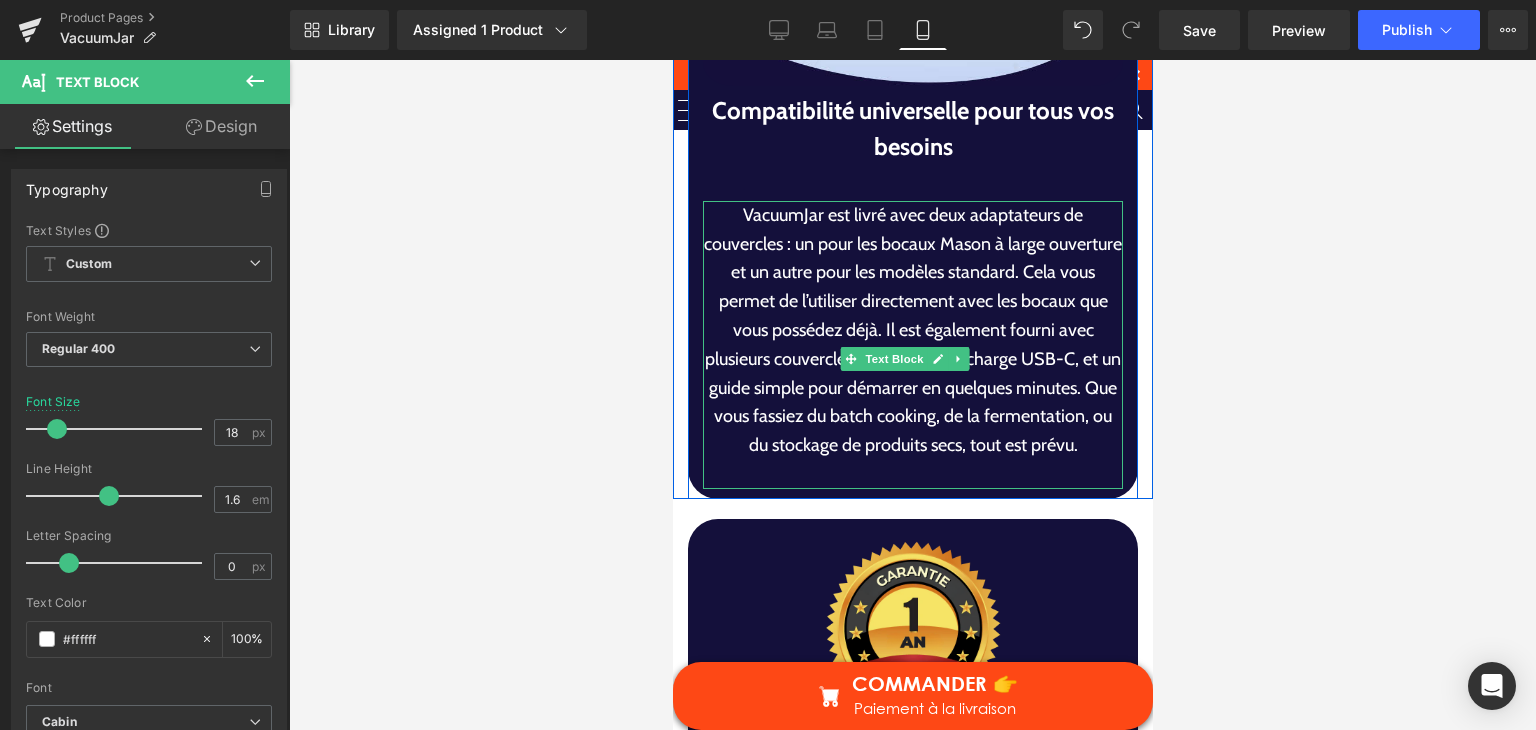 click on "VacuumJar est livré avec deux adaptateurs de couvercles : un pour les bocaux Mason à large ouverture et un autre pour les modèles standard. Cela vous permet de l’utiliser directement avec les bocaux que vous possédez déjà. Il est également fourni avec plusieurs couvercles, un câble de recharge USB-C, et un guide simple pour démarrer en quelques minutes. Que vous fassiez du batch cooking, de la fermentation, ou du stockage de produits secs, tout est prévu." at bounding box center [912, 330] 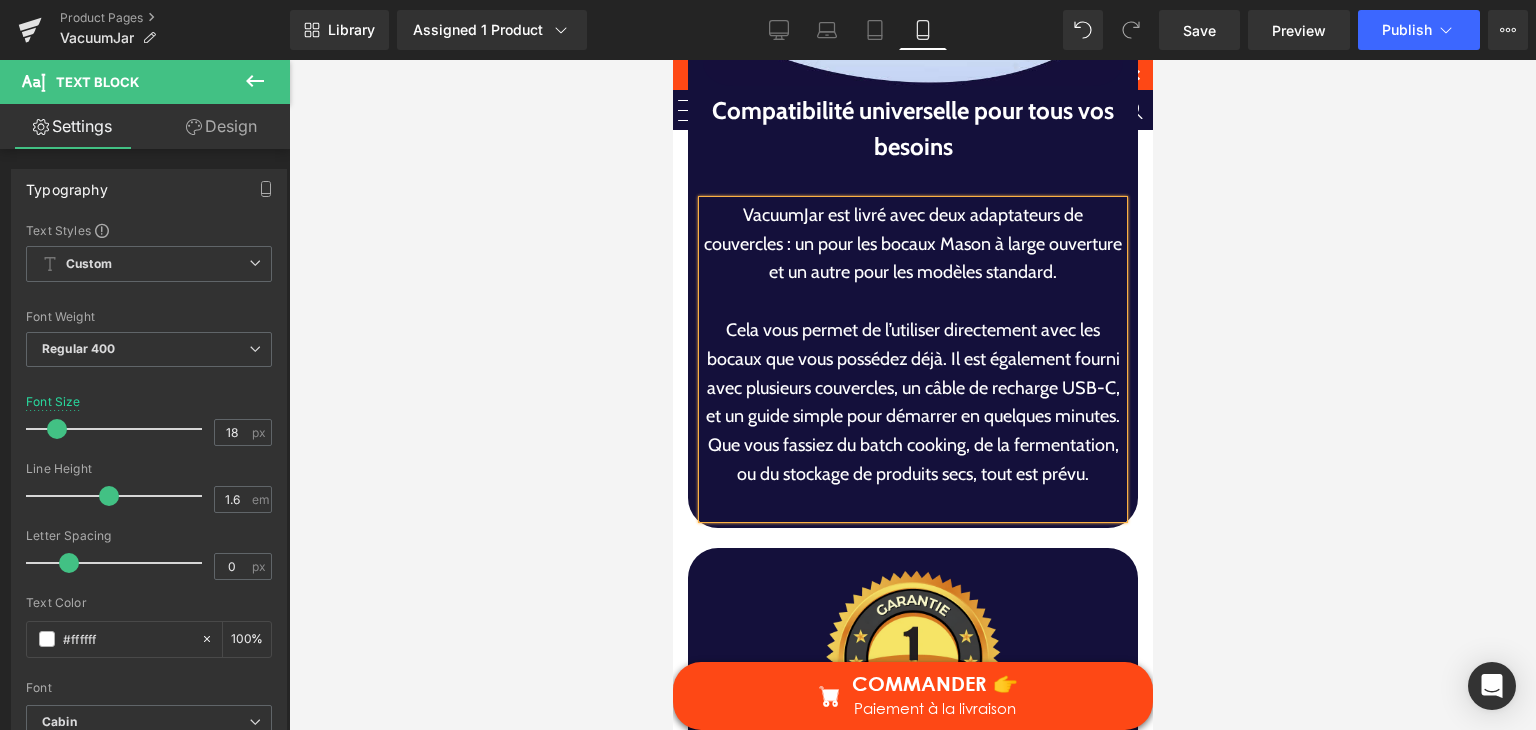 click on "Cela vous permet de l’utiliser directement avec les bocaux que vous possédez déjà. Il est également fourni avec plusieurs couvercles, un câble de recharge USB-C, et un guide simple pour démarrer en quelques minutes. Que vous fassiez du batch cooking, de la fermentation, ou du stockage de produits secs, tout est prévu." at bounding box center [912, 402] 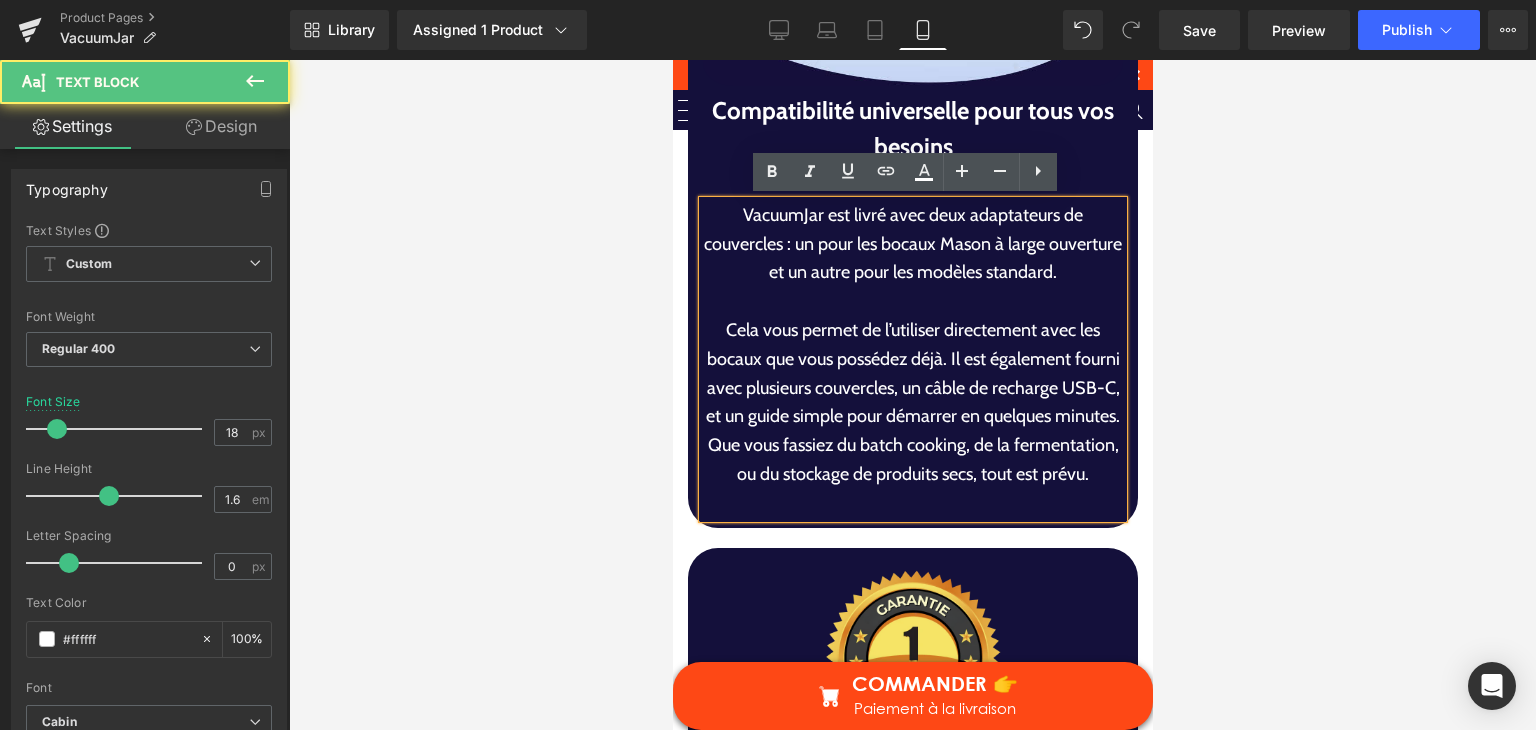 click on "Cela vous permet de l’utiliser directement avec les bocaux que vous possédez déjà. Il est également fourni avec plusieurs couvercles, un câble de recharge USB-C, et un guide simple pour démarrer en quelques minutes. Que vous fassiez du batch cooking, de la fermentation, ou du stockage de produits secs, tout est prévu." at bounding box center [912, 402] 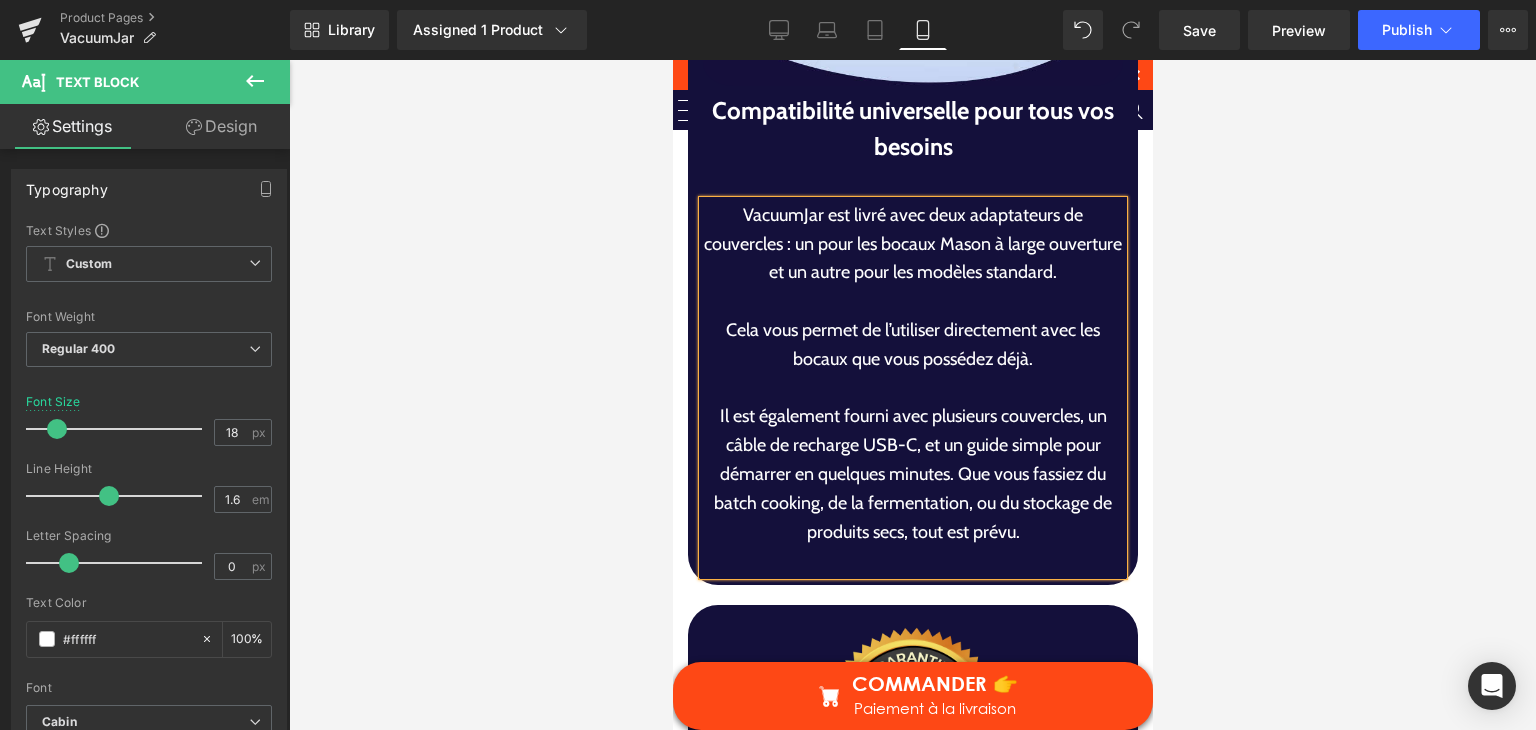 click on "Il est également fourni avec plusieurs couvercles, un câble de recharge USB-C, et un guide simple pour démarrer en quelques minutes. Que vous fassiez du batch cooking, de la fermentation, ou du stockage de produits secs, tout est prévu." at bounding box center [912, 474] 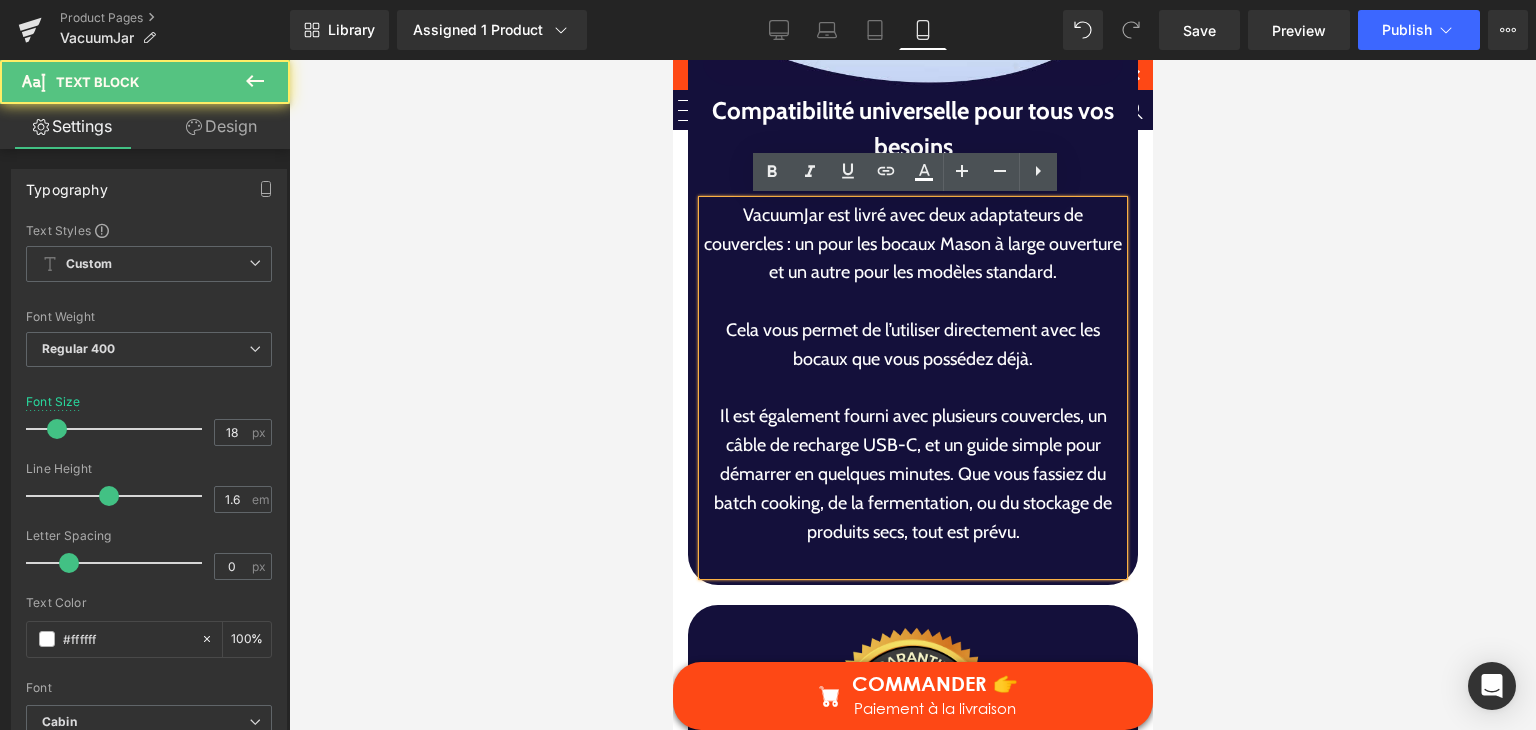 click on "Il est également fourni avec plusieurs couvercles, un câble de recharge USB-C, et un guide simple pour démarrer en quelques minutes. Que vous fassiez du batch cooking, de la fermentation, ou du stockage de produits secs, tout est prévu." at bounding box center (912, 474) 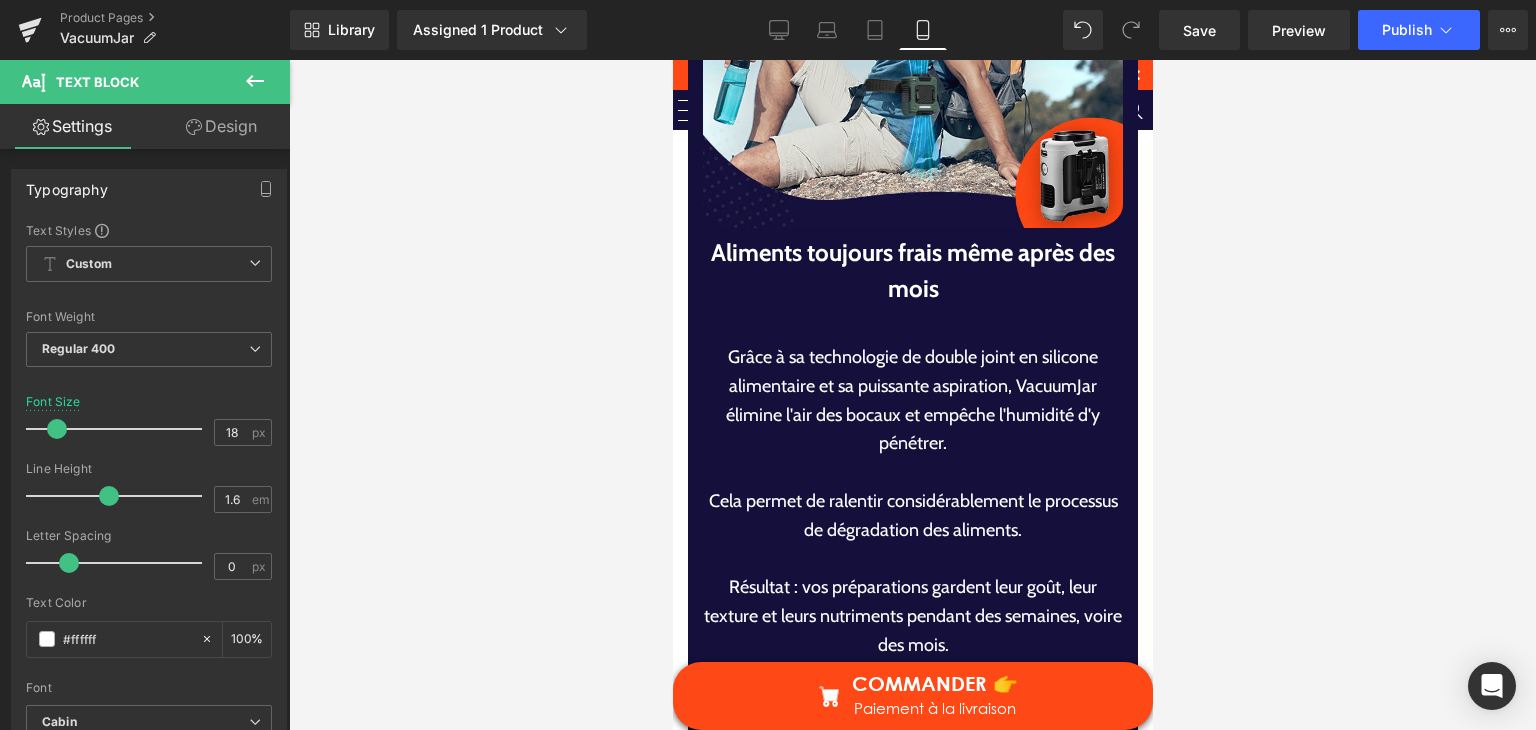 scroll, scrollTop: 4872, scrollLeft: 0, axis: vertical 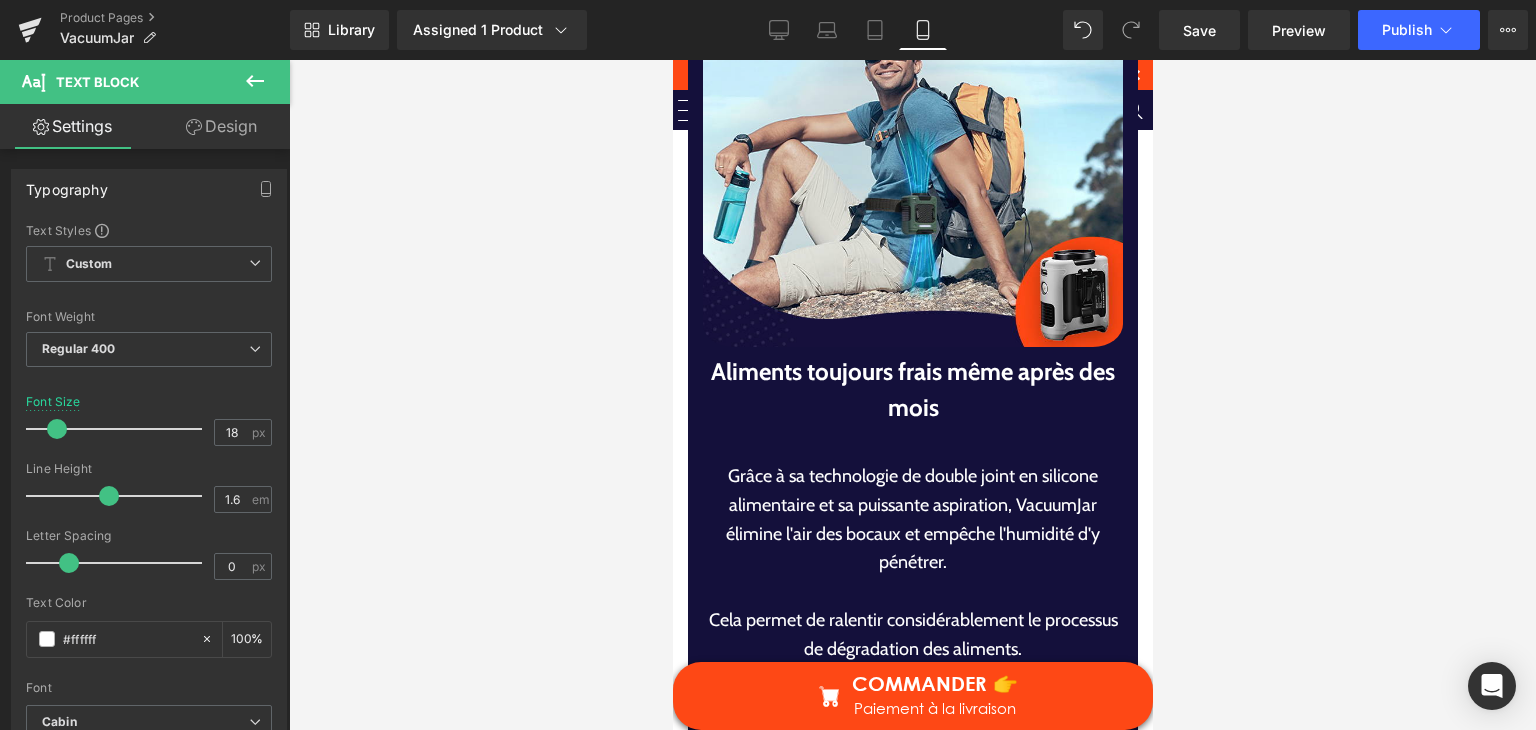 click at bounding box center (912, 439) 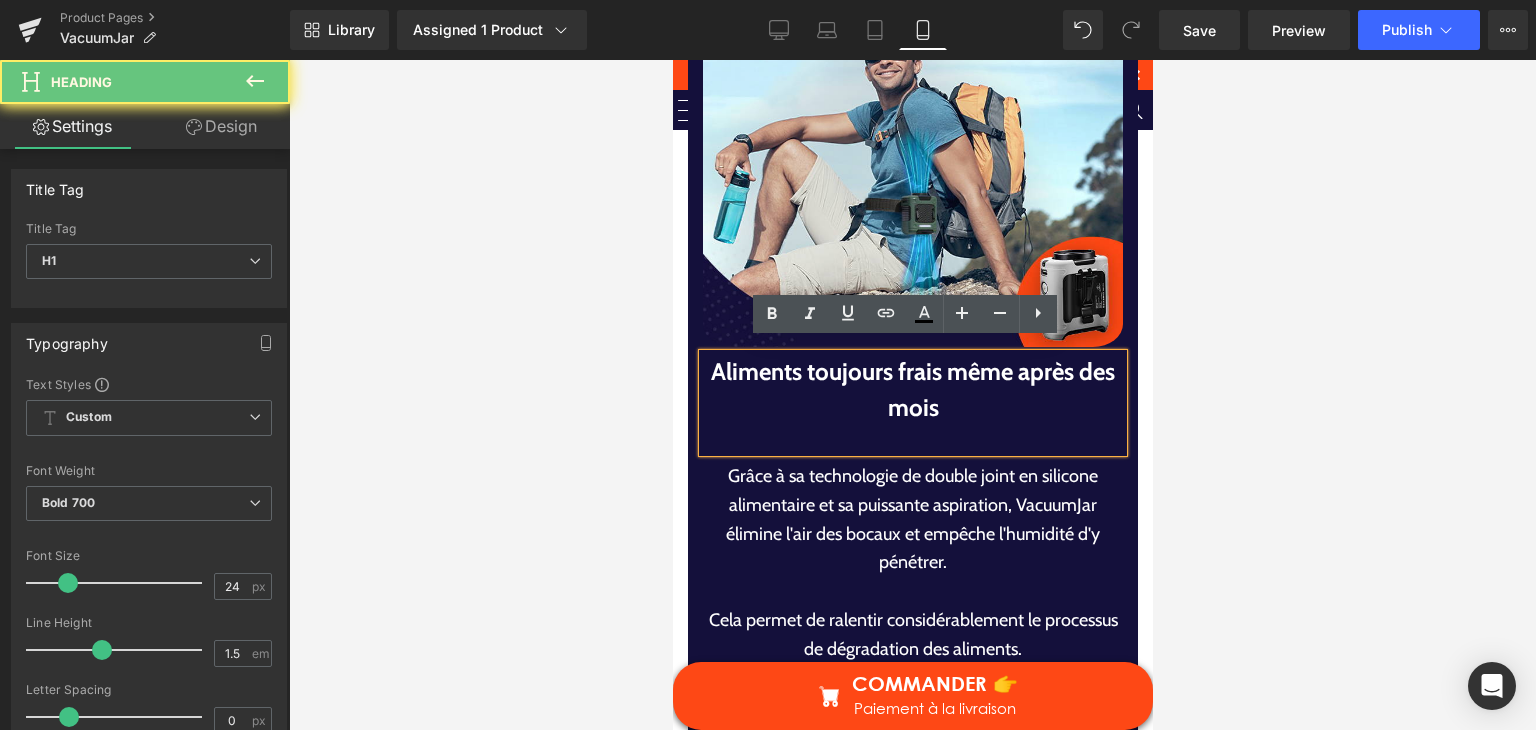 click at bounding box center [912, 439] 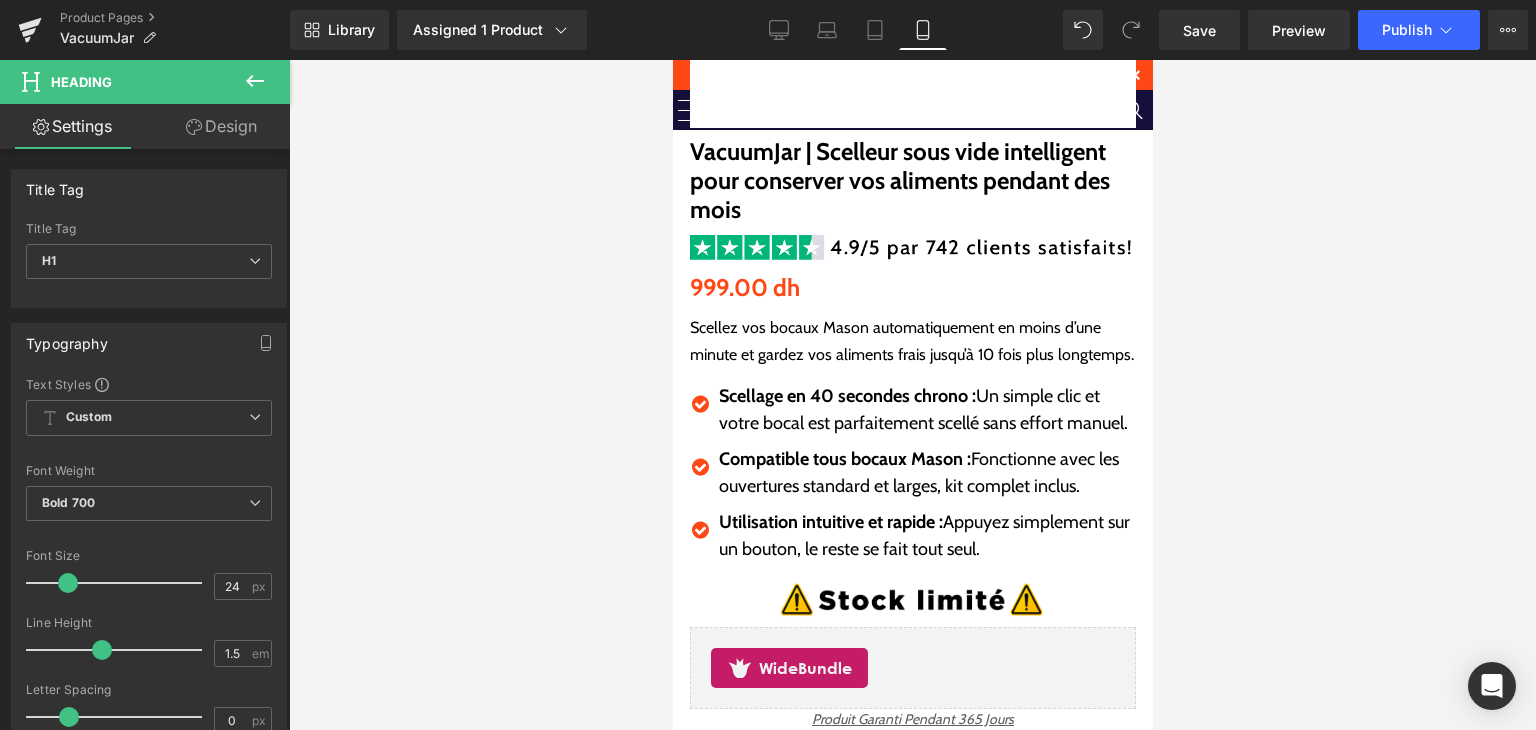 scroll, scrollTop: 402, scrollLeft: 0, axis: vertical 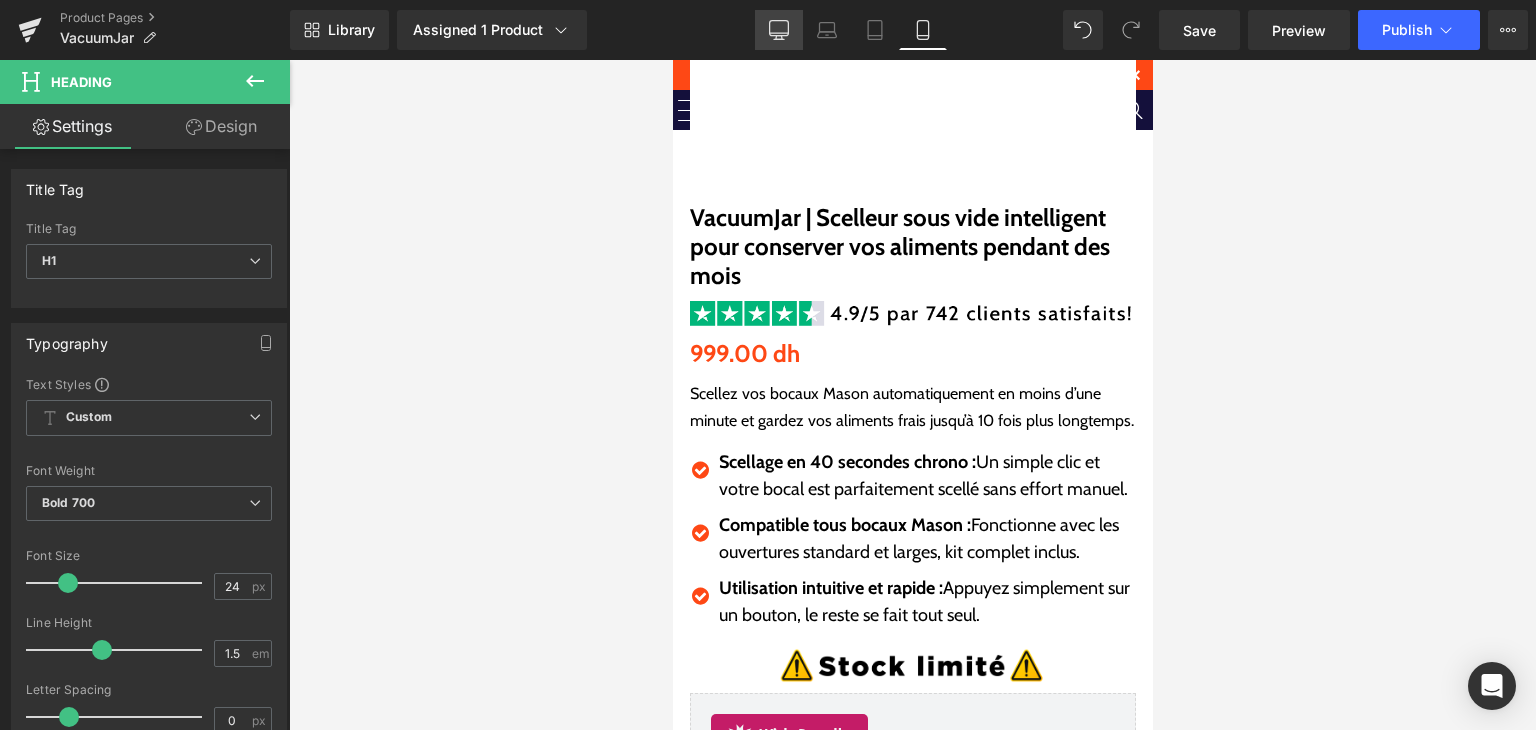 click 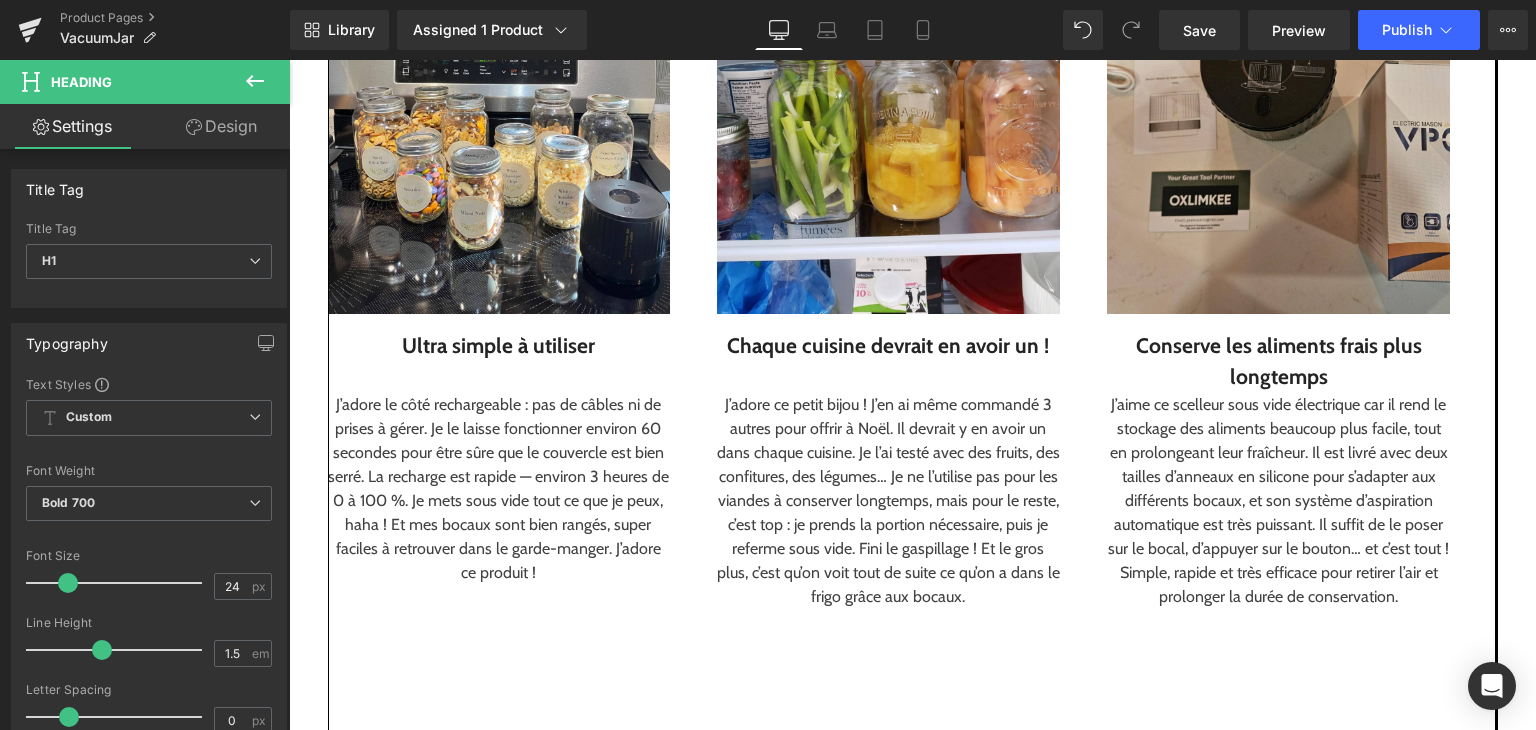 scroll, scrollTop: 0, scrollLeft: 0, axis: both 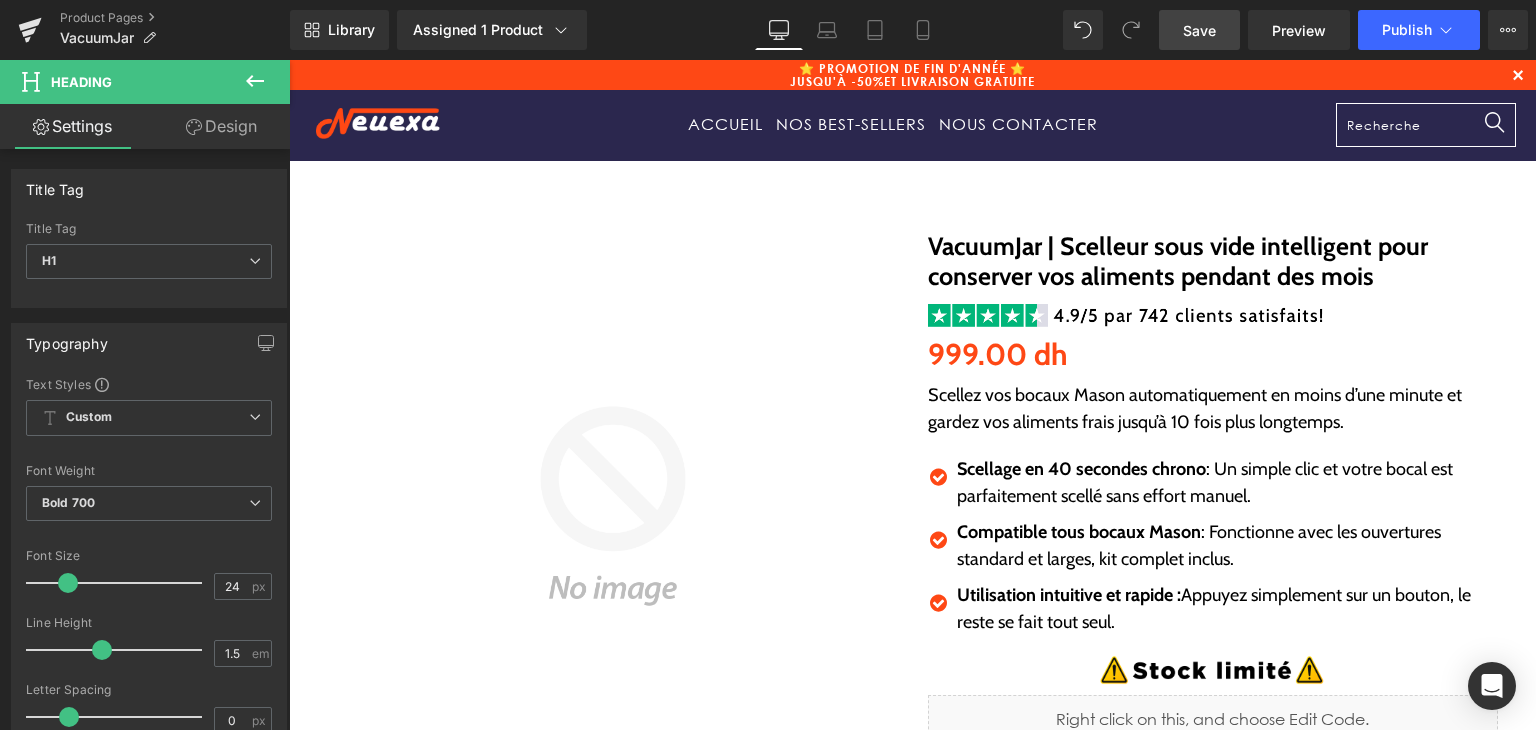 click on "Save" at bounding box center [1199, 30] 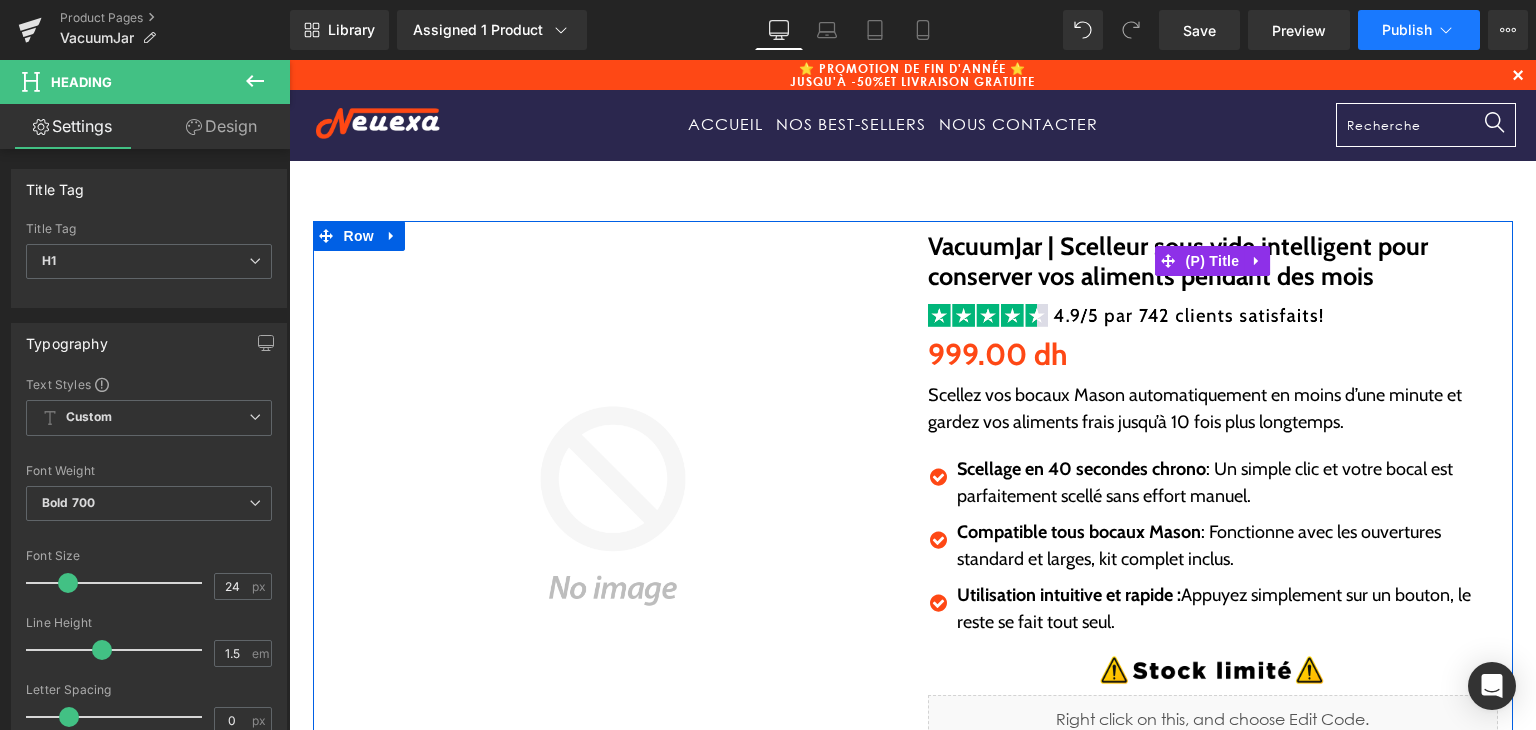 click on "Publish" at bounding box center [1407, 30] 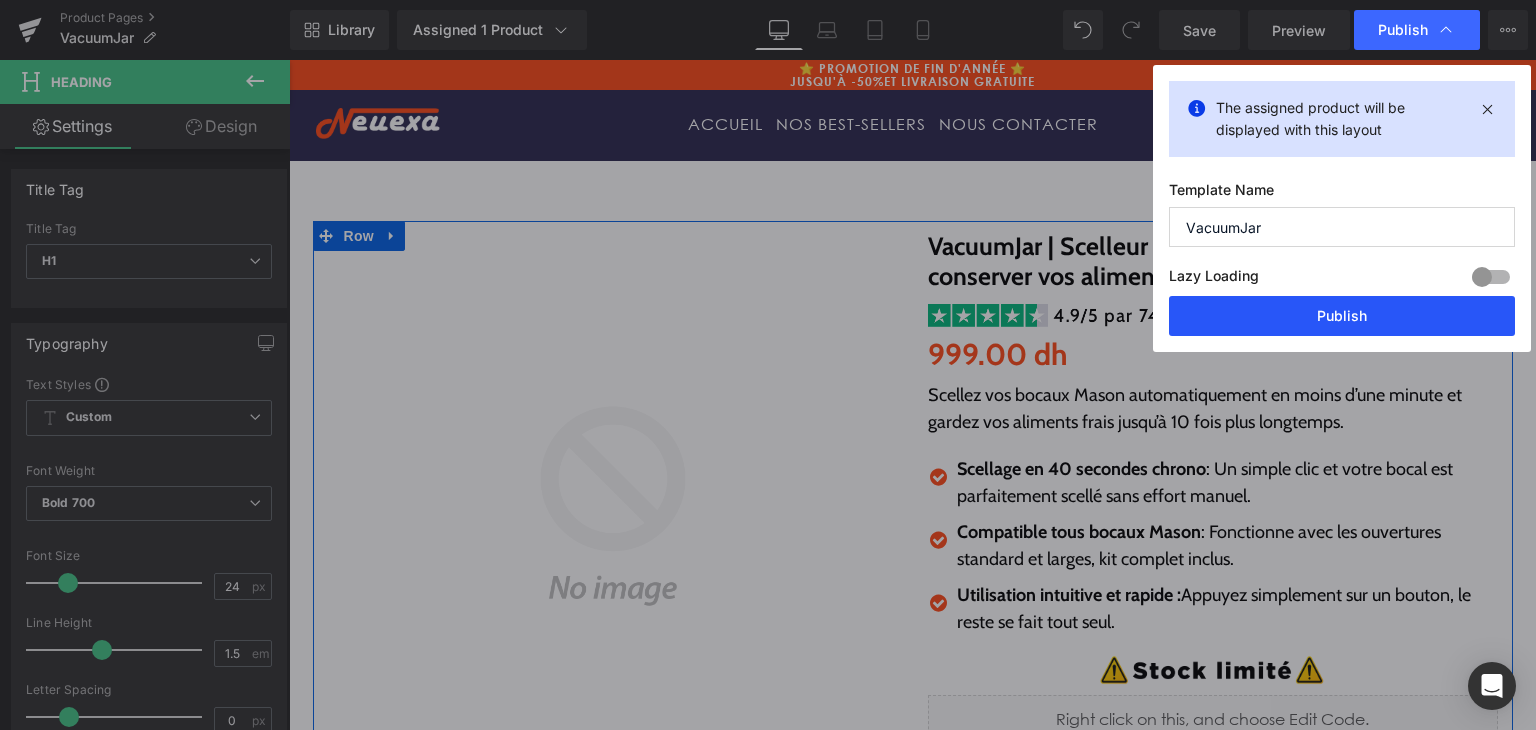 click on "Publish" at bounding box center [1342, 316] 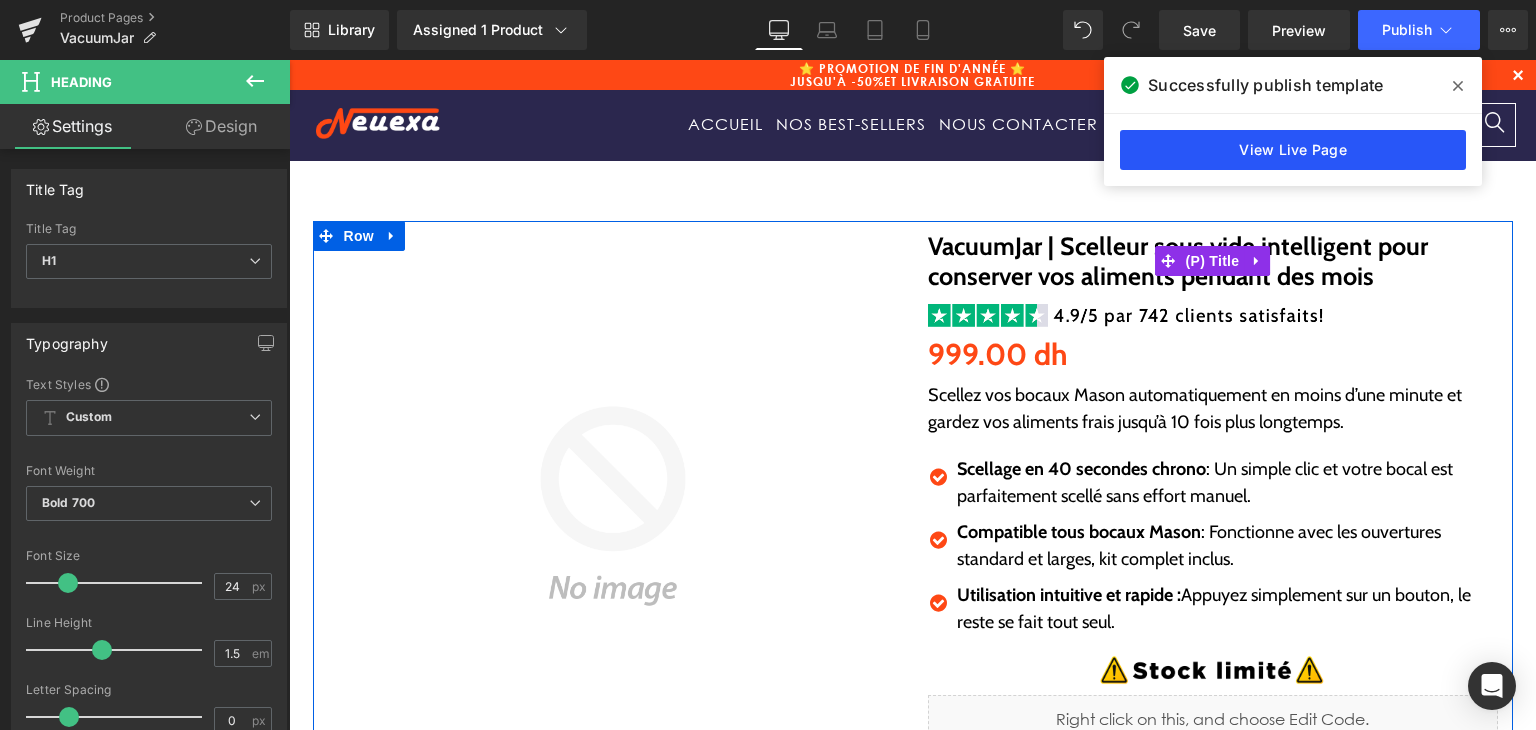 click on "View Live Page" at bounding box center [1293, 150] 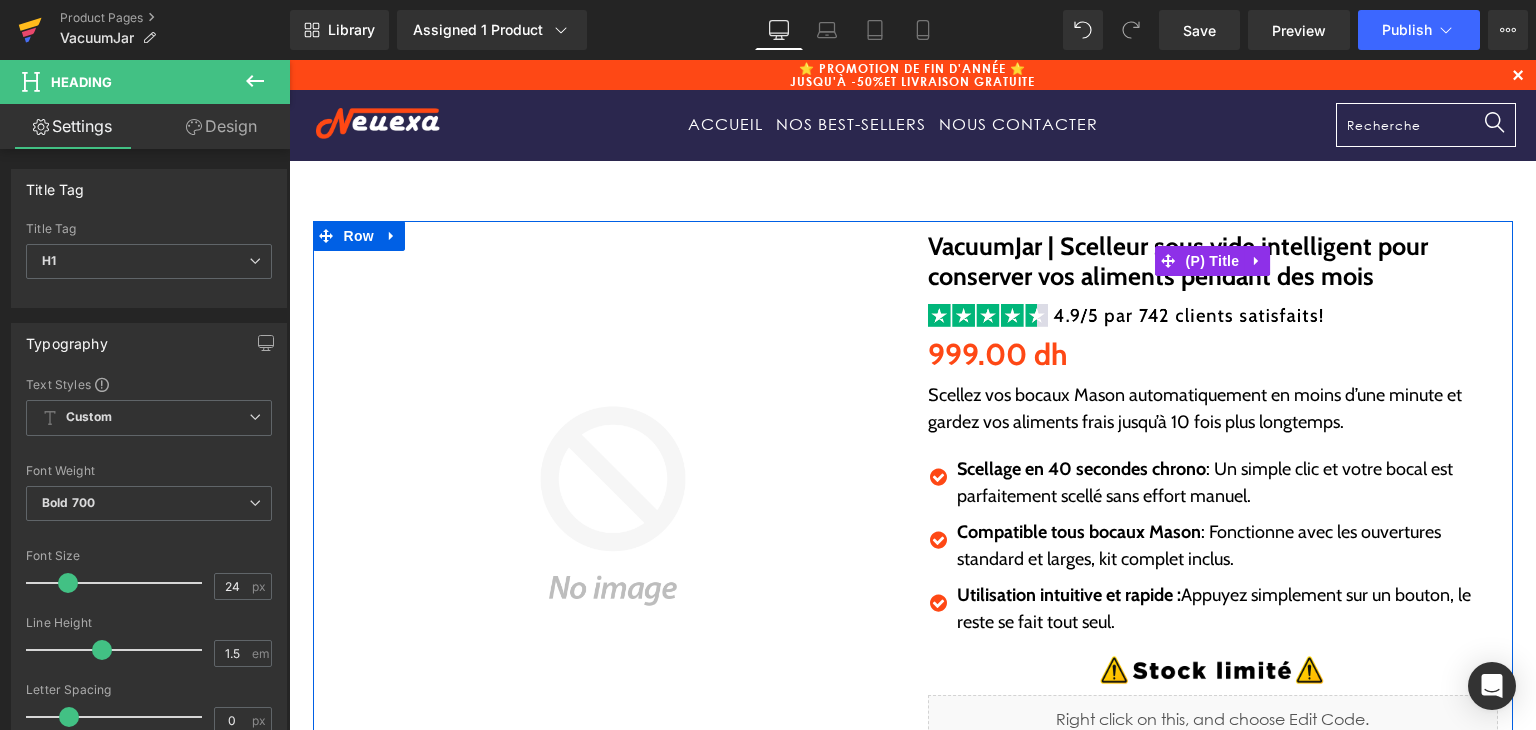click 